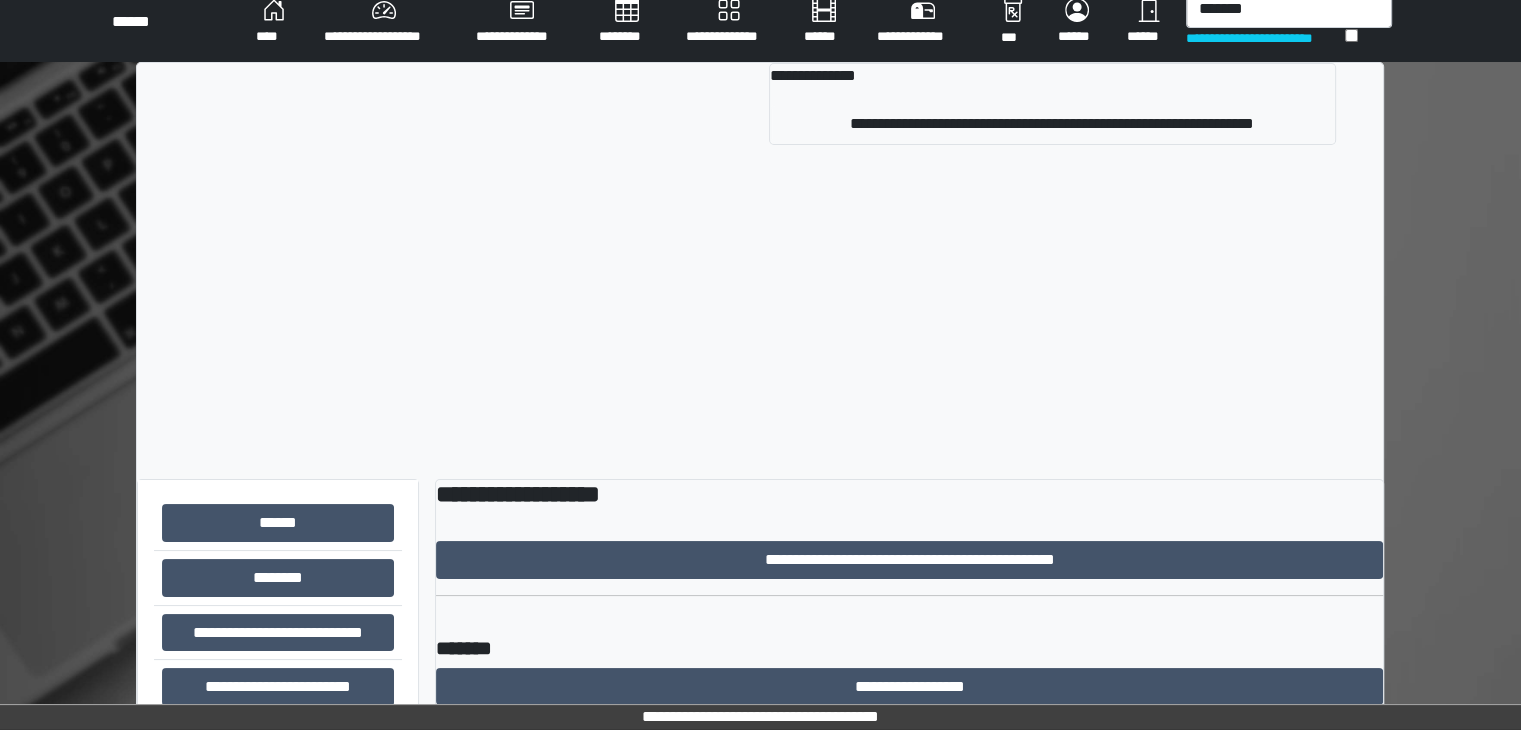 scroll, scrollTop: 0, scrollLeft: 0, axis: both 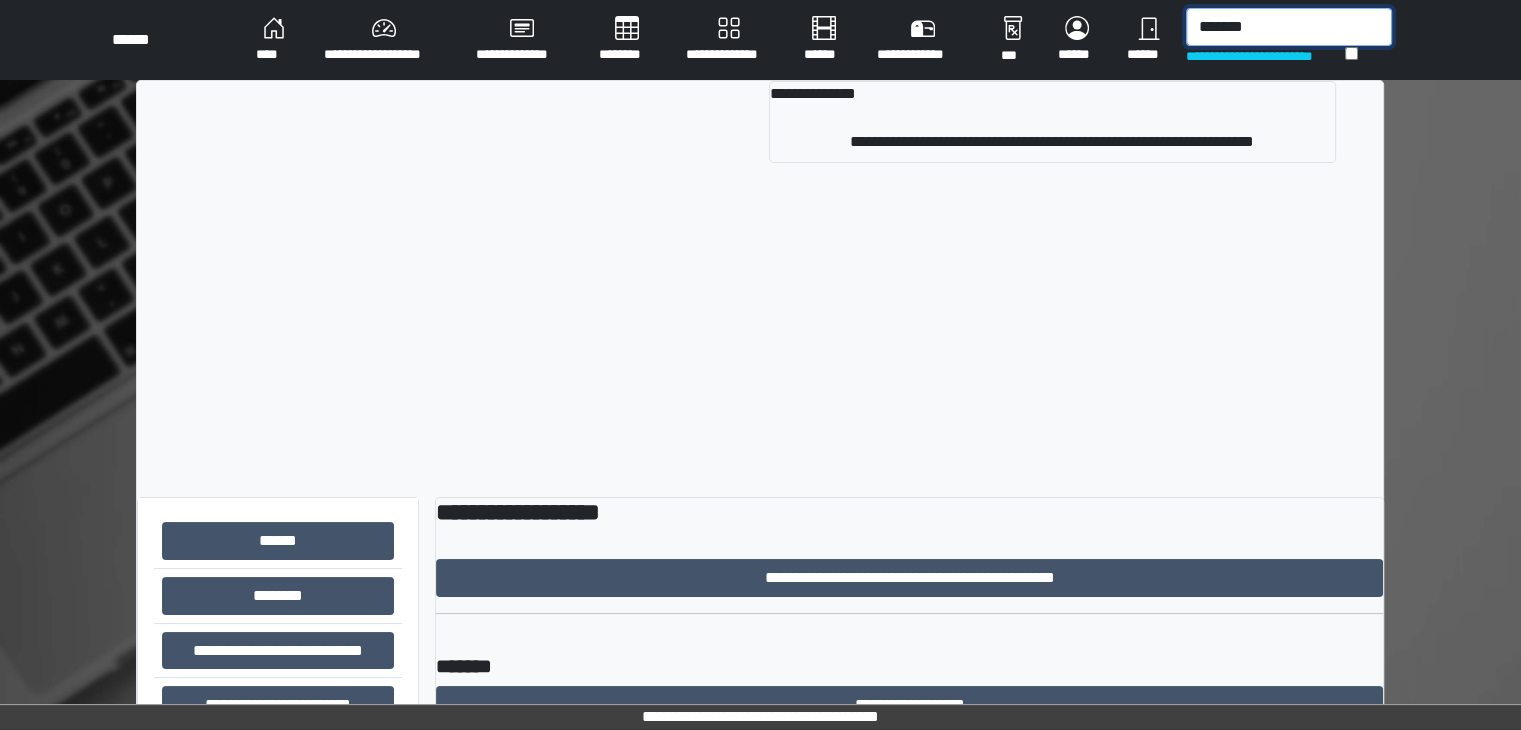 click on "*******" at bounding box center (1289, 27) 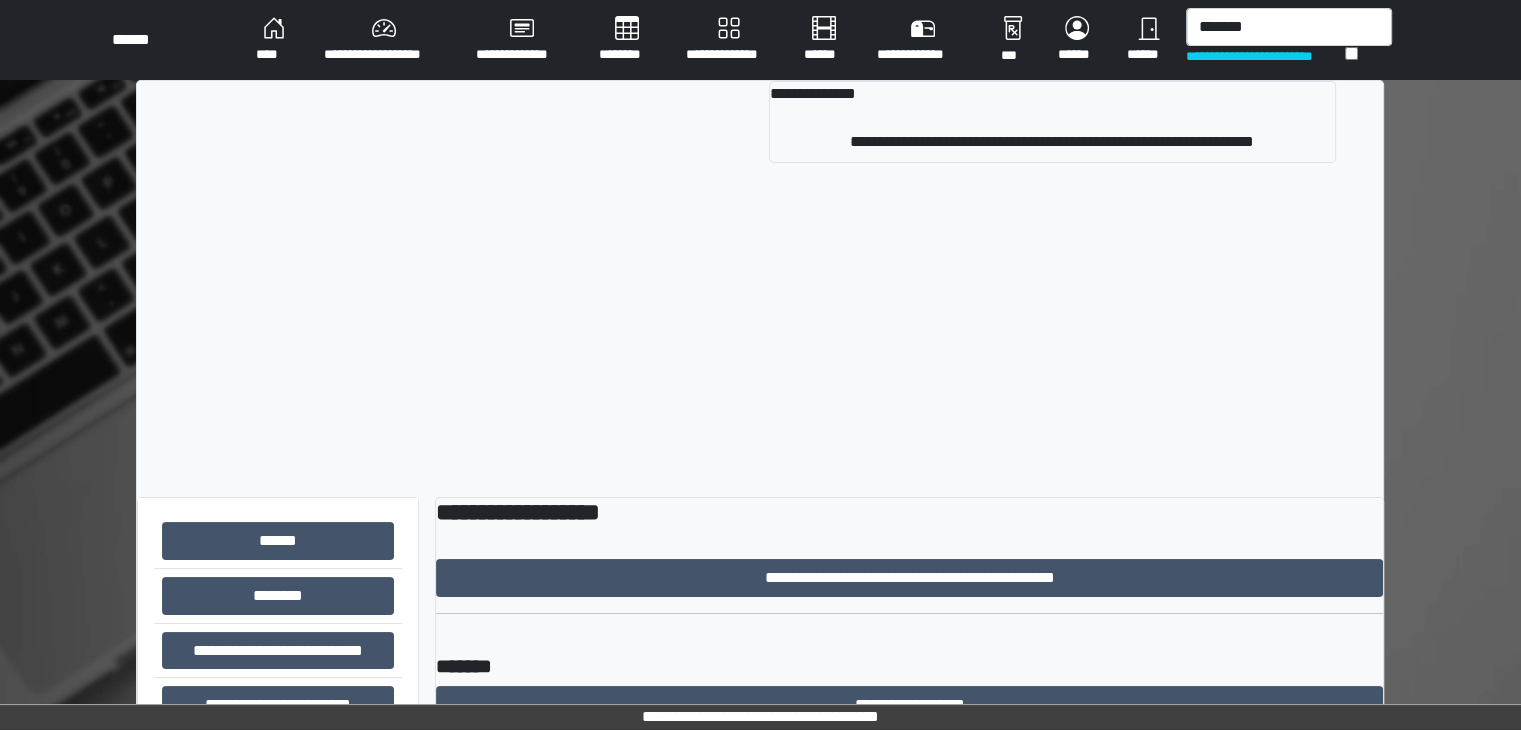 drag, startPoint x: 804, startPoint y: 89, endPoint x: 787, endPoint y: 111, distance: 27.802877 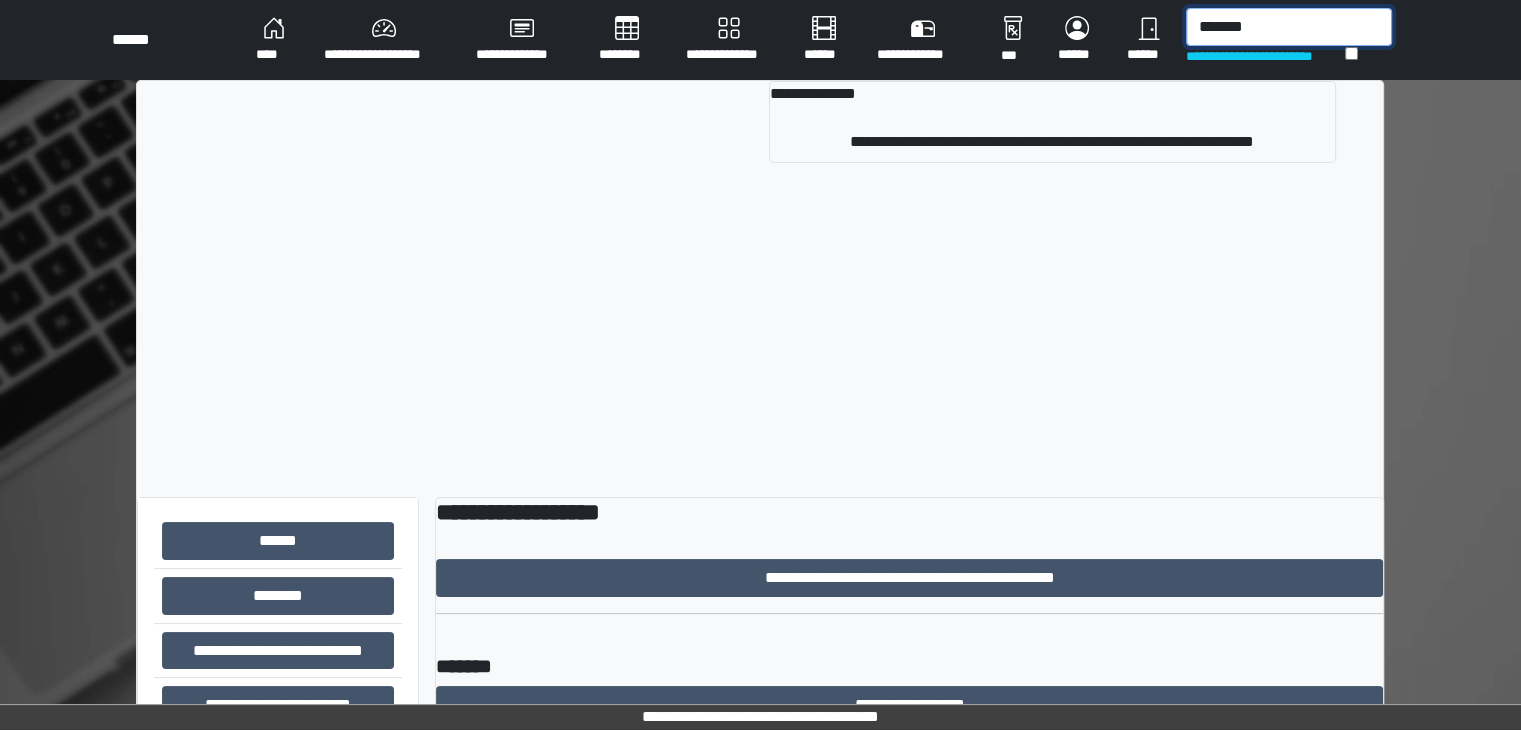 drag, startPoint x: 787, startPoint y: 111, endPoint x: 1240, endPoint y: 22, distance: 461.66003 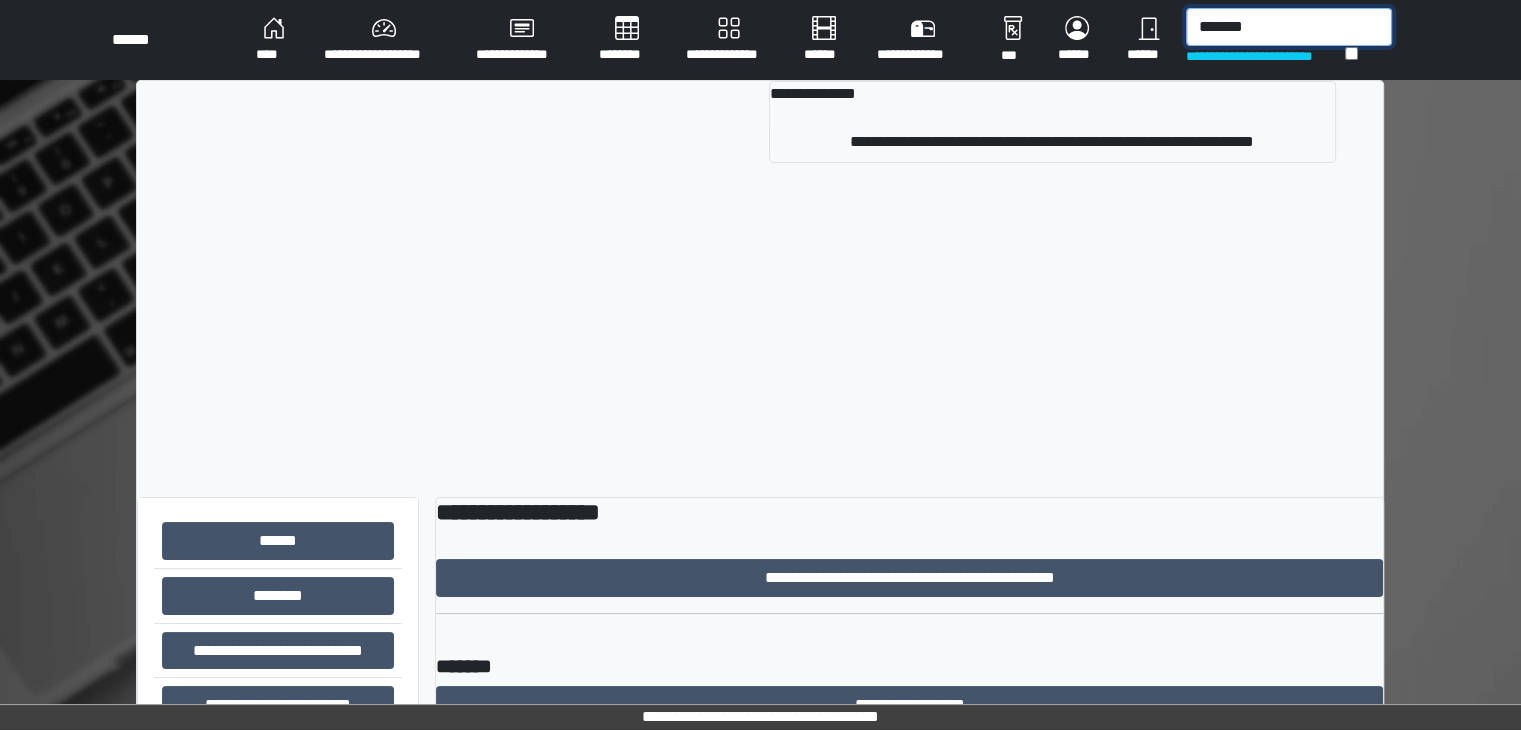 click on "*******" at bounding box center (1289, 27) 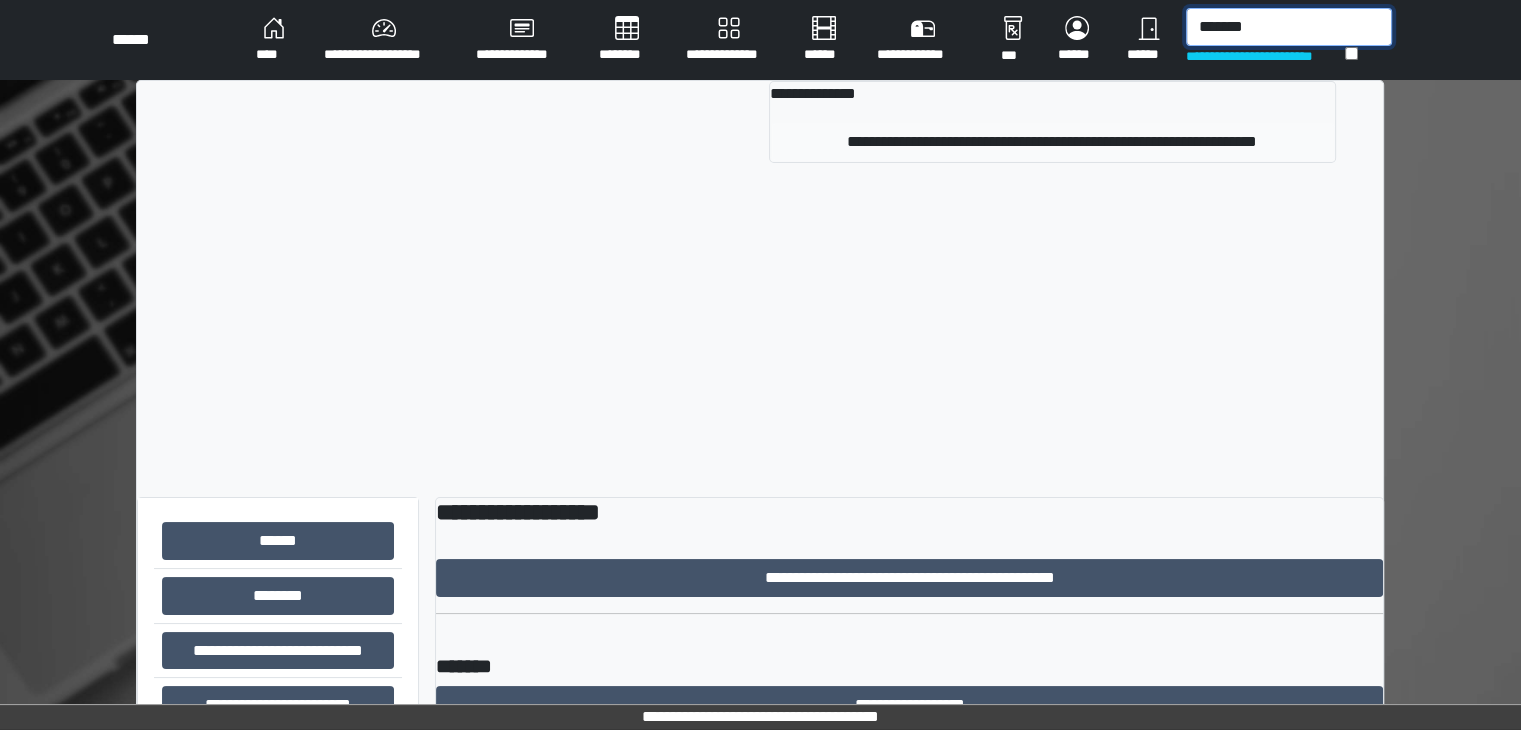 type on "*******" 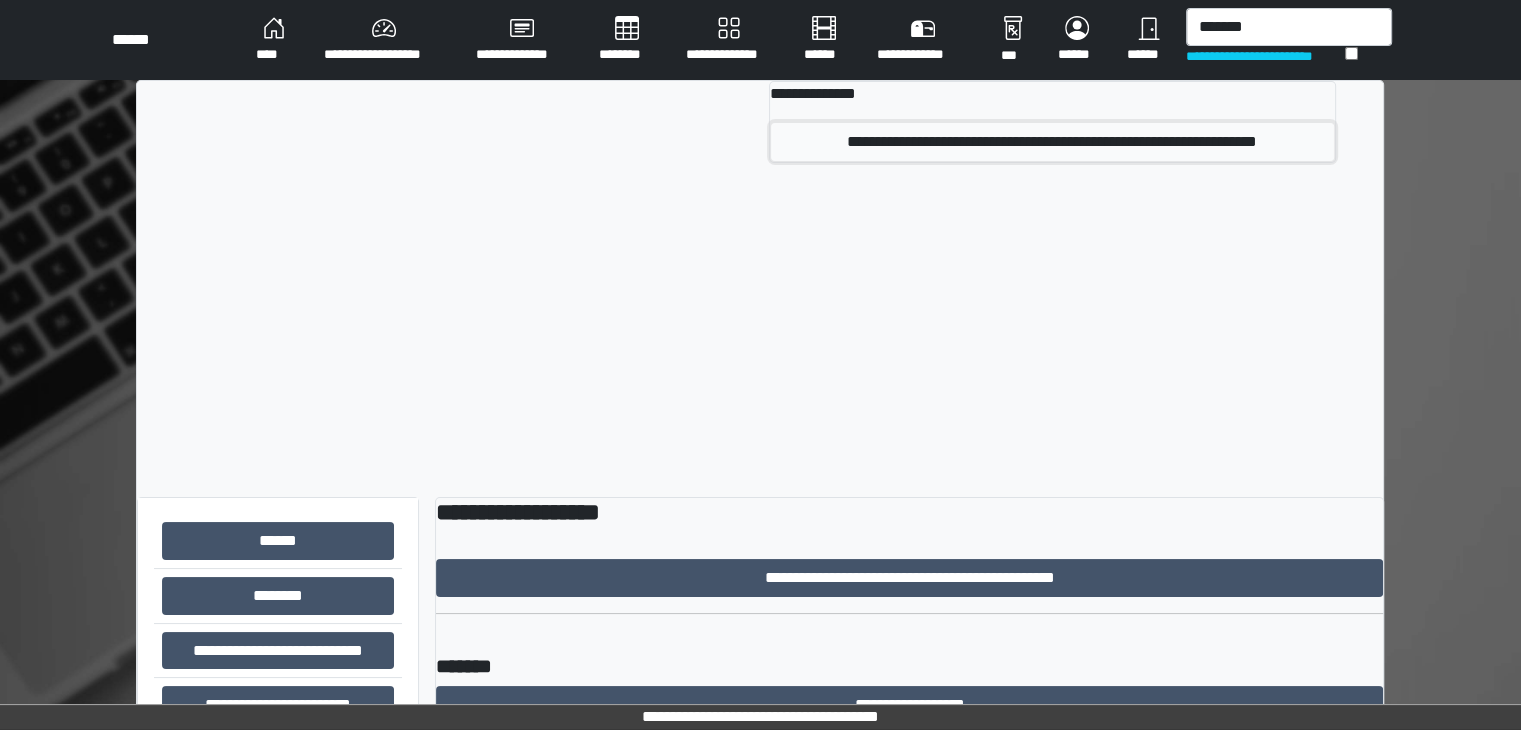 click on "**********" at bounding box center (1052, 142) 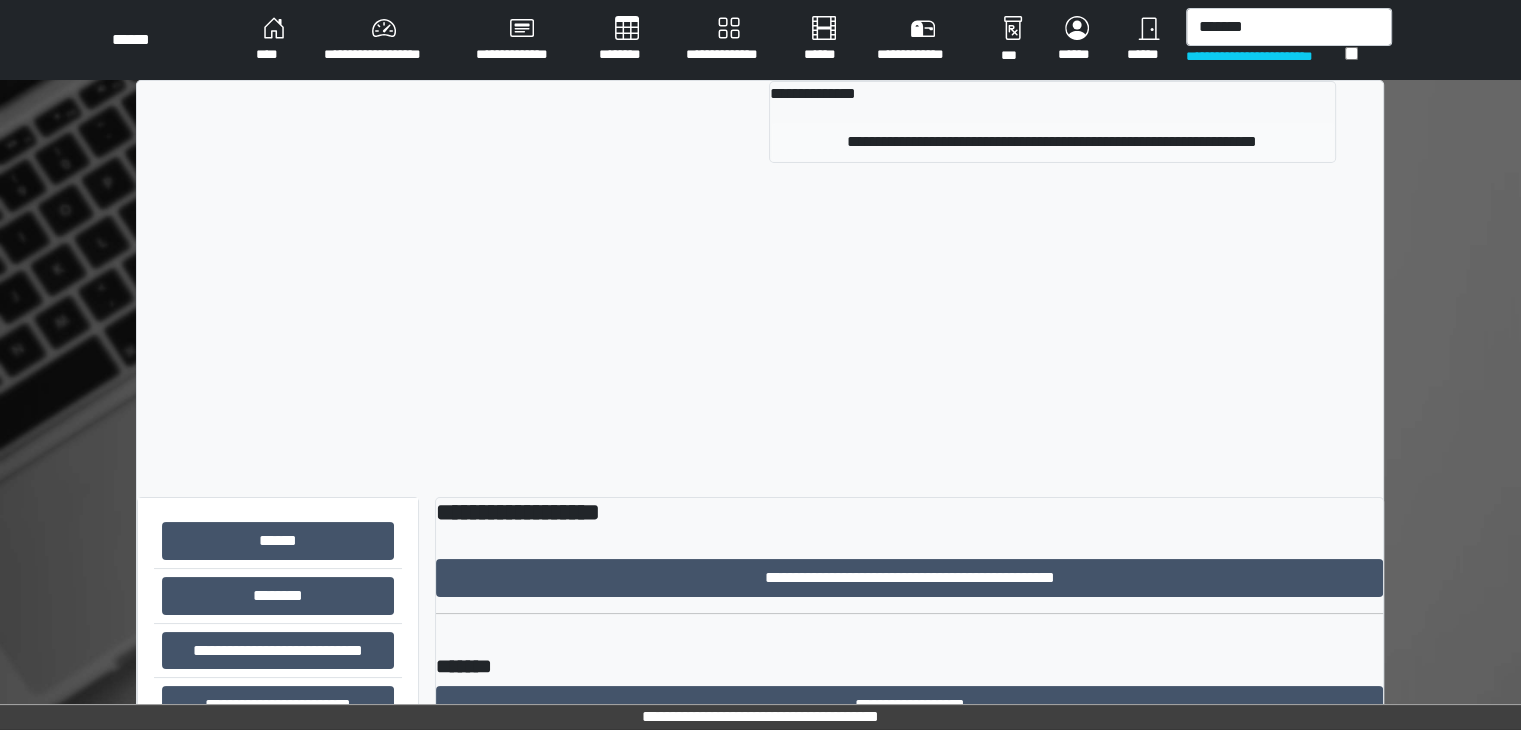 type 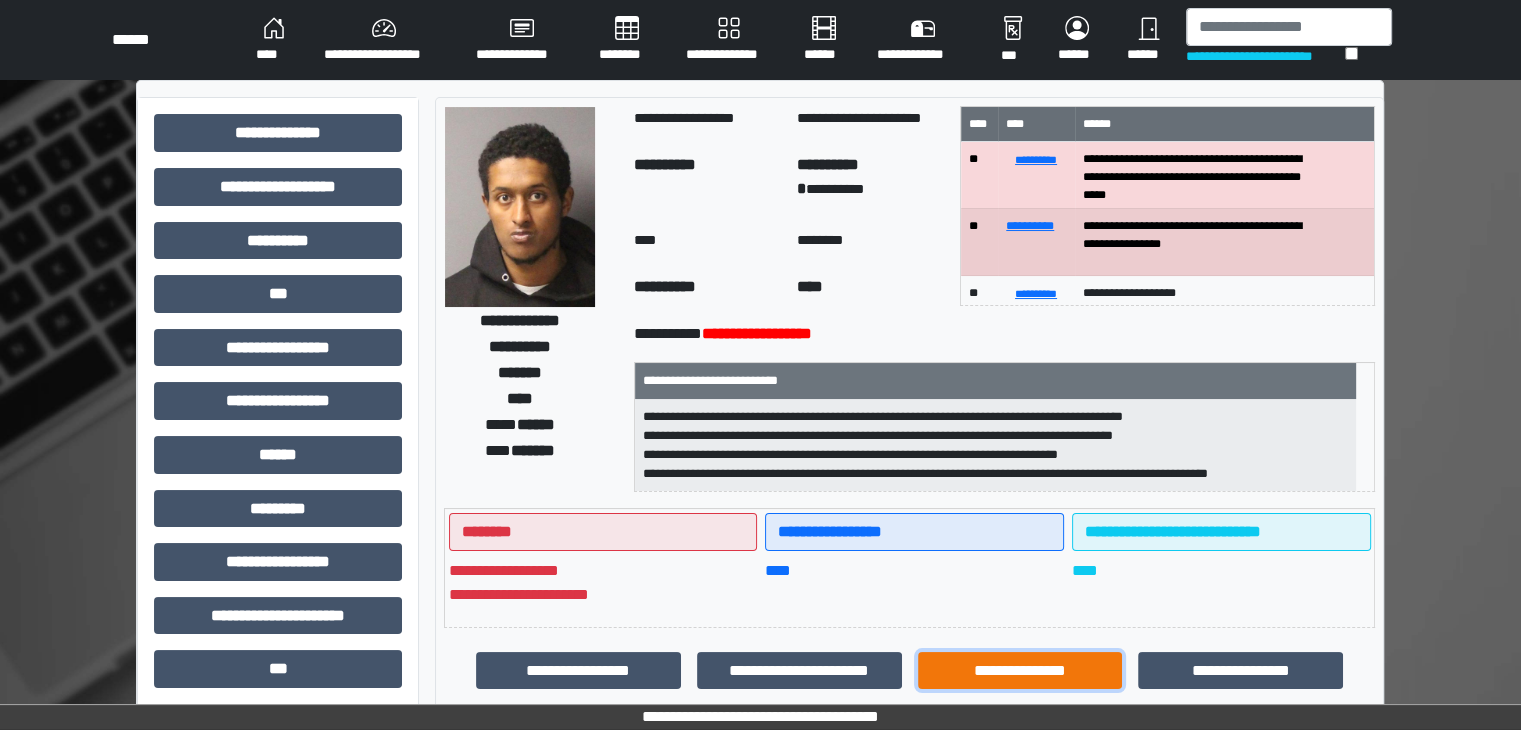 click on "**********" at bounding box center [1020, 671] 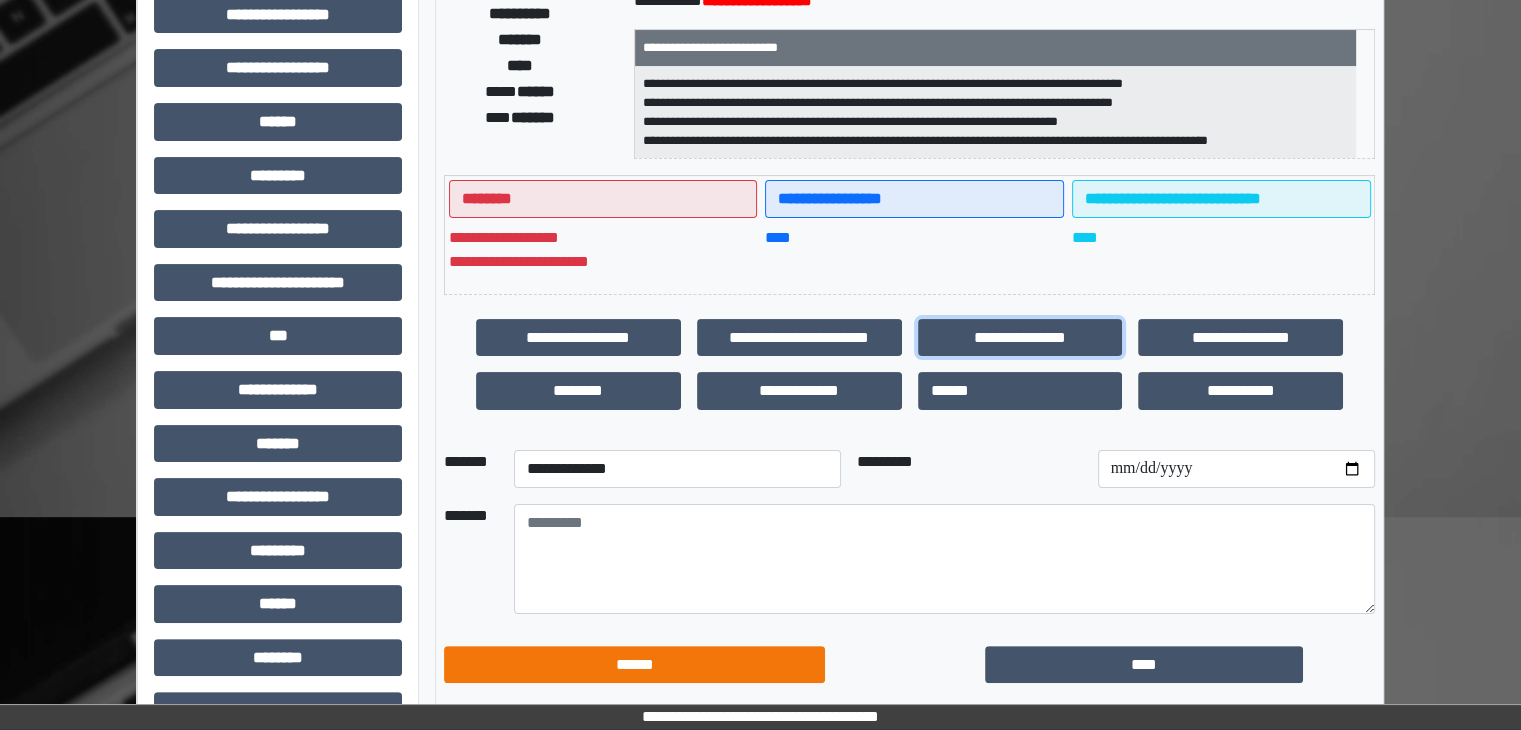 scroll, scrollTop: 436, scrollLeft: 0, axis: vertical 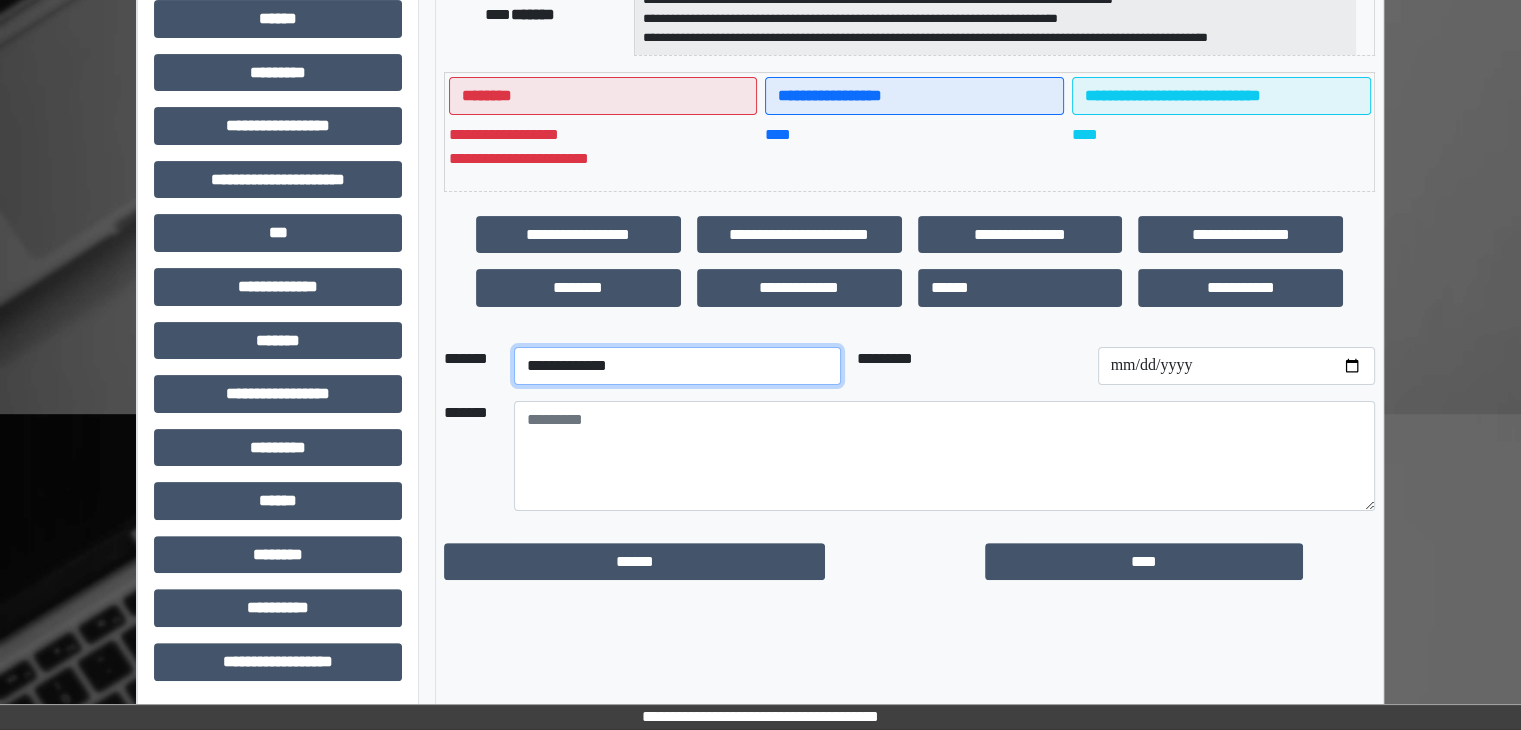 click on "**********" at bounding box center (677, 366) 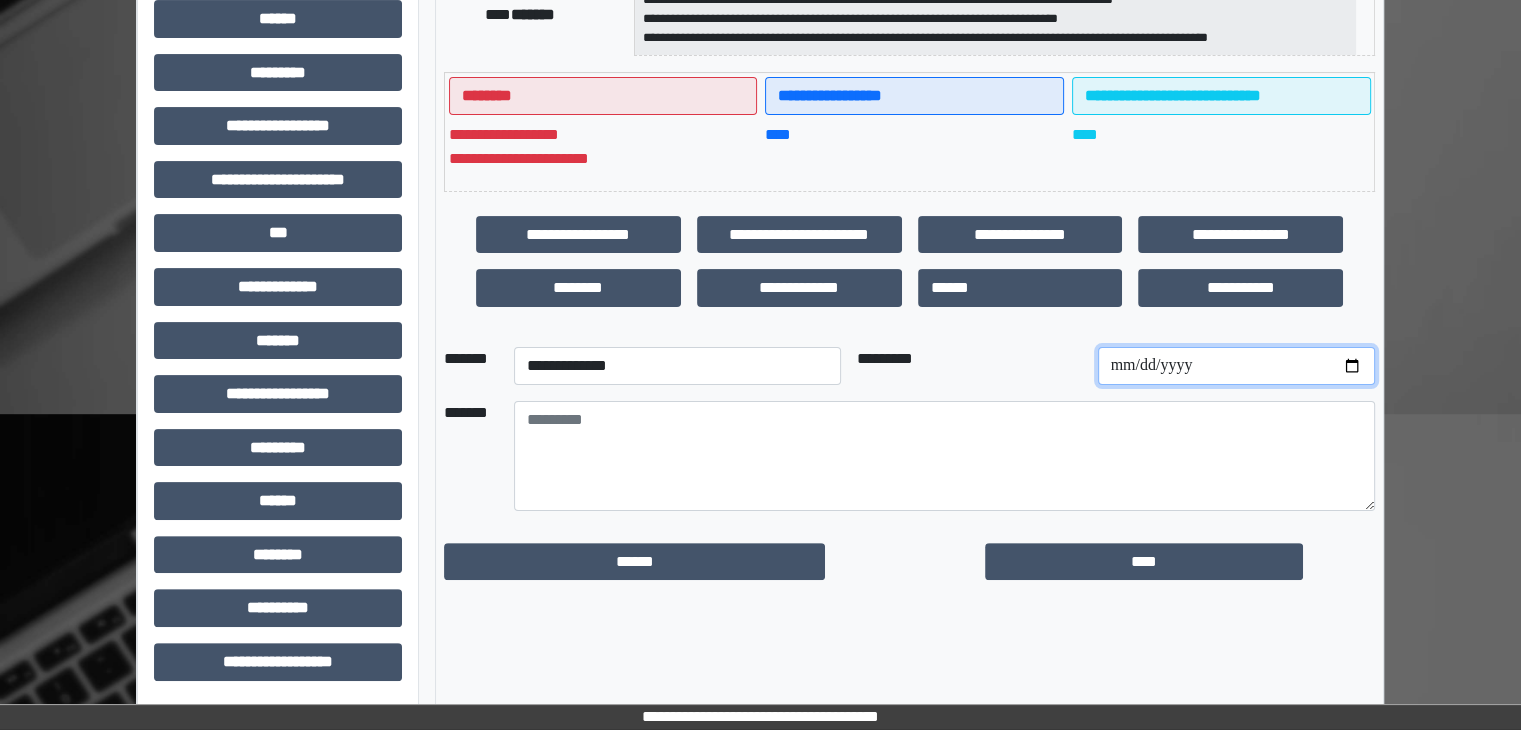 click at bounding box center (1236, 366) 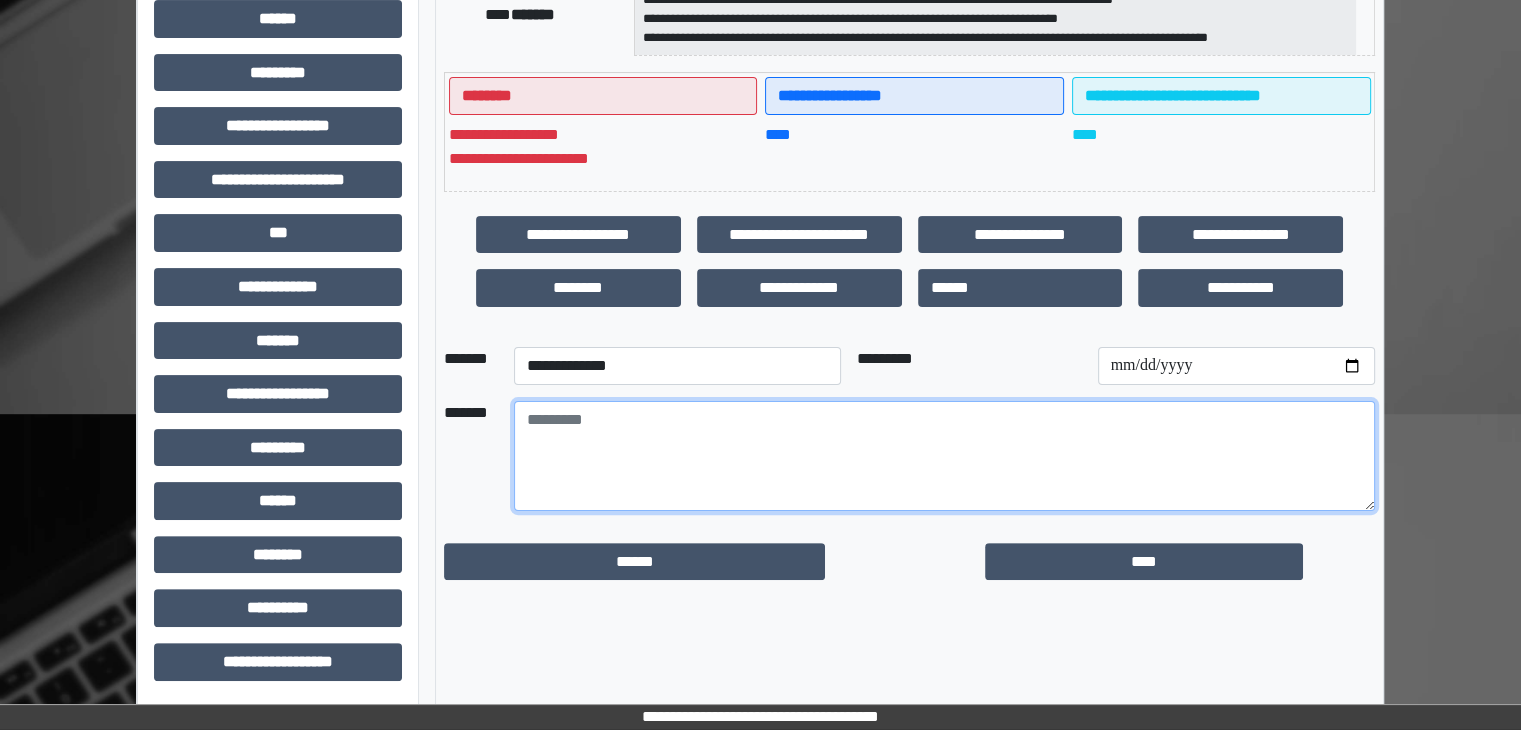 click at bounding box center [944, 456] 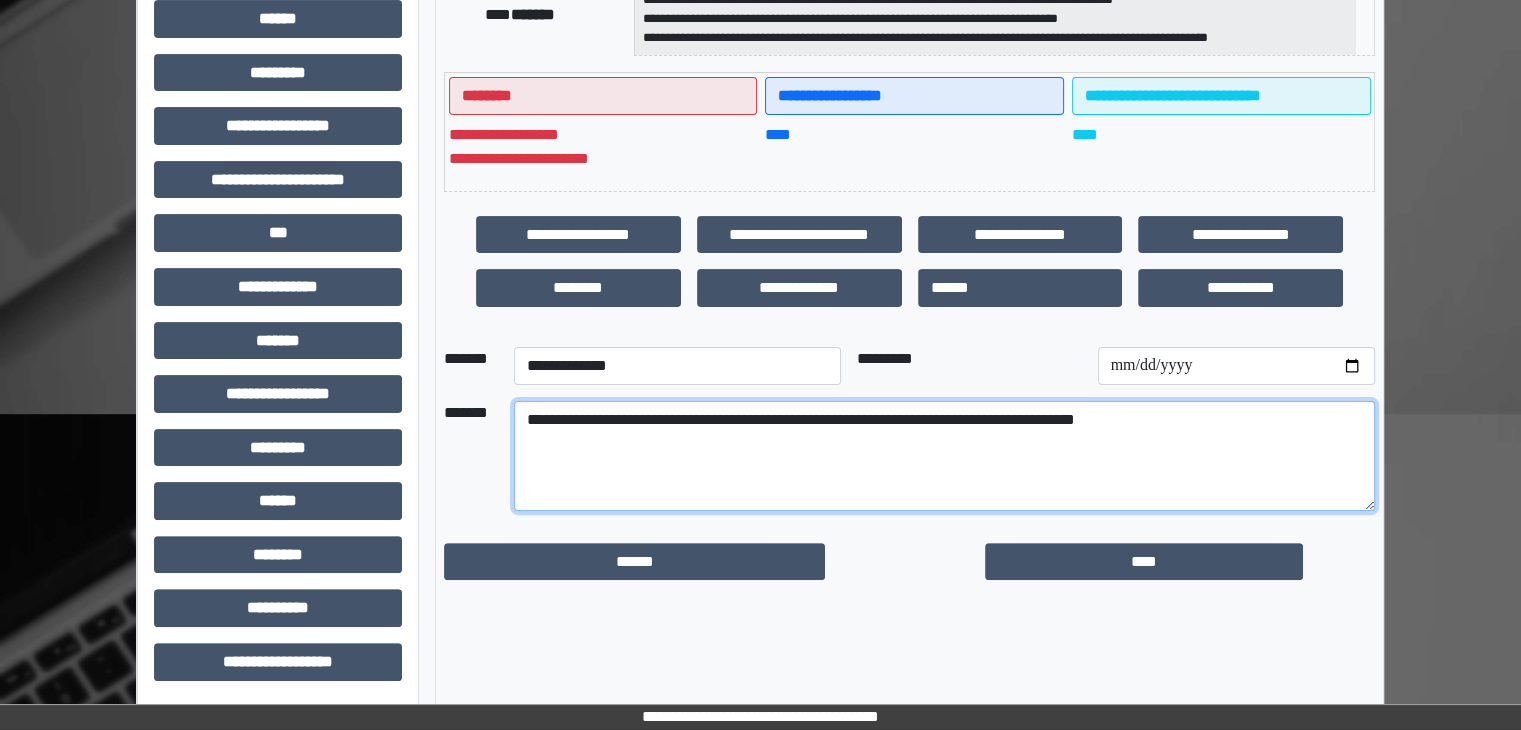click on "**********" at bounding box center [944, 456] 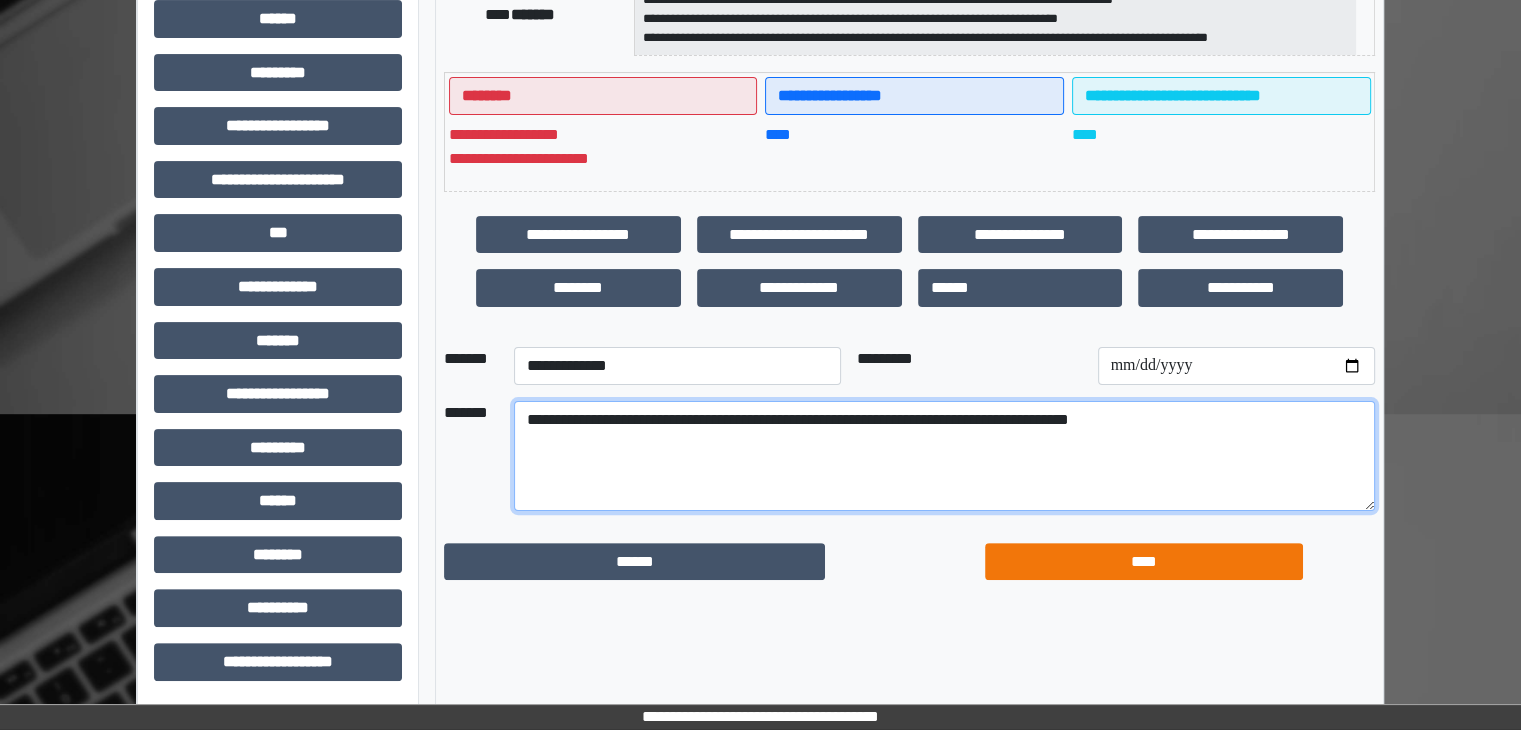 type on "**********" 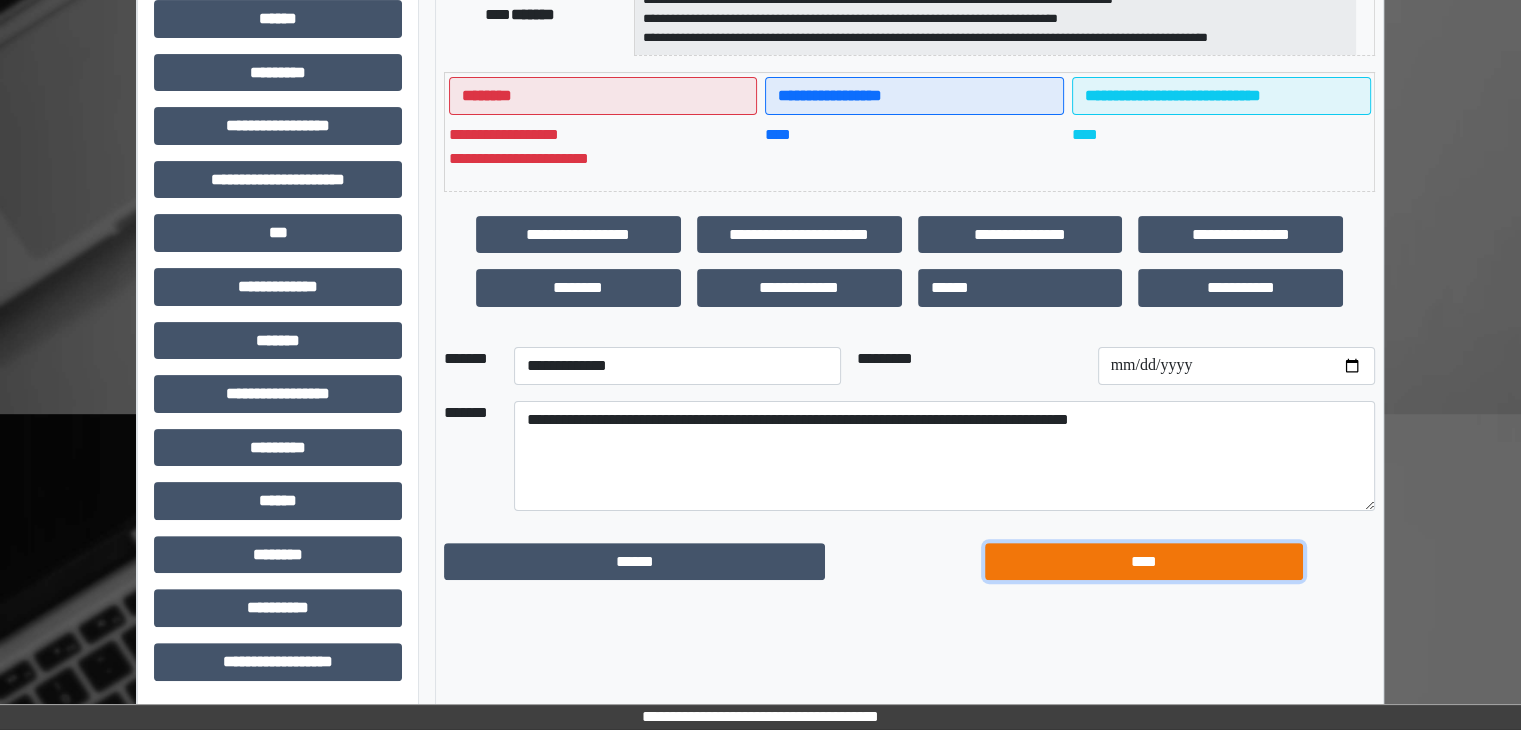 click on "****" at bounding box center (1144, 562) 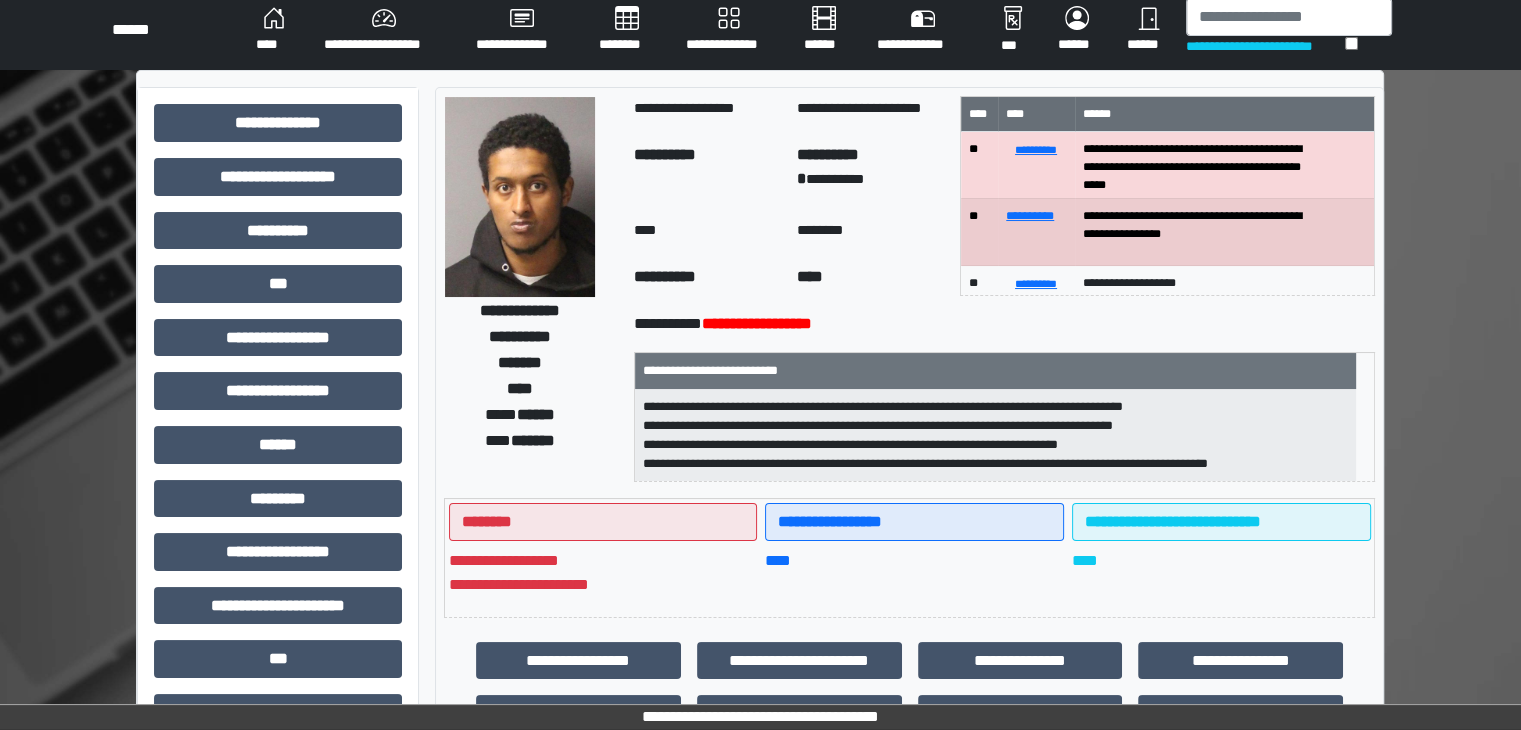scroll, scrollTop: 0, scrollLeft: 0, axis: both 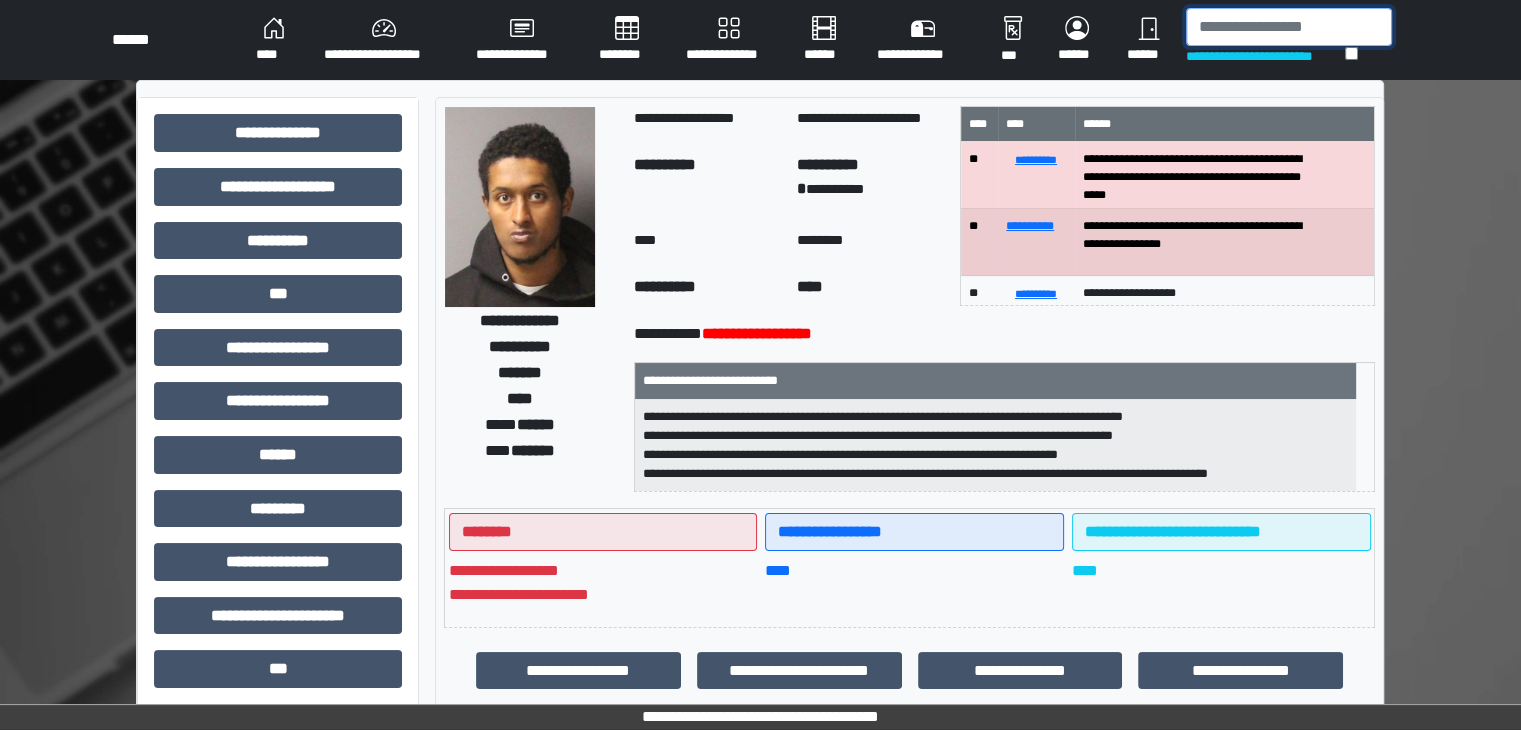 click at bounding box center [1289, 27] 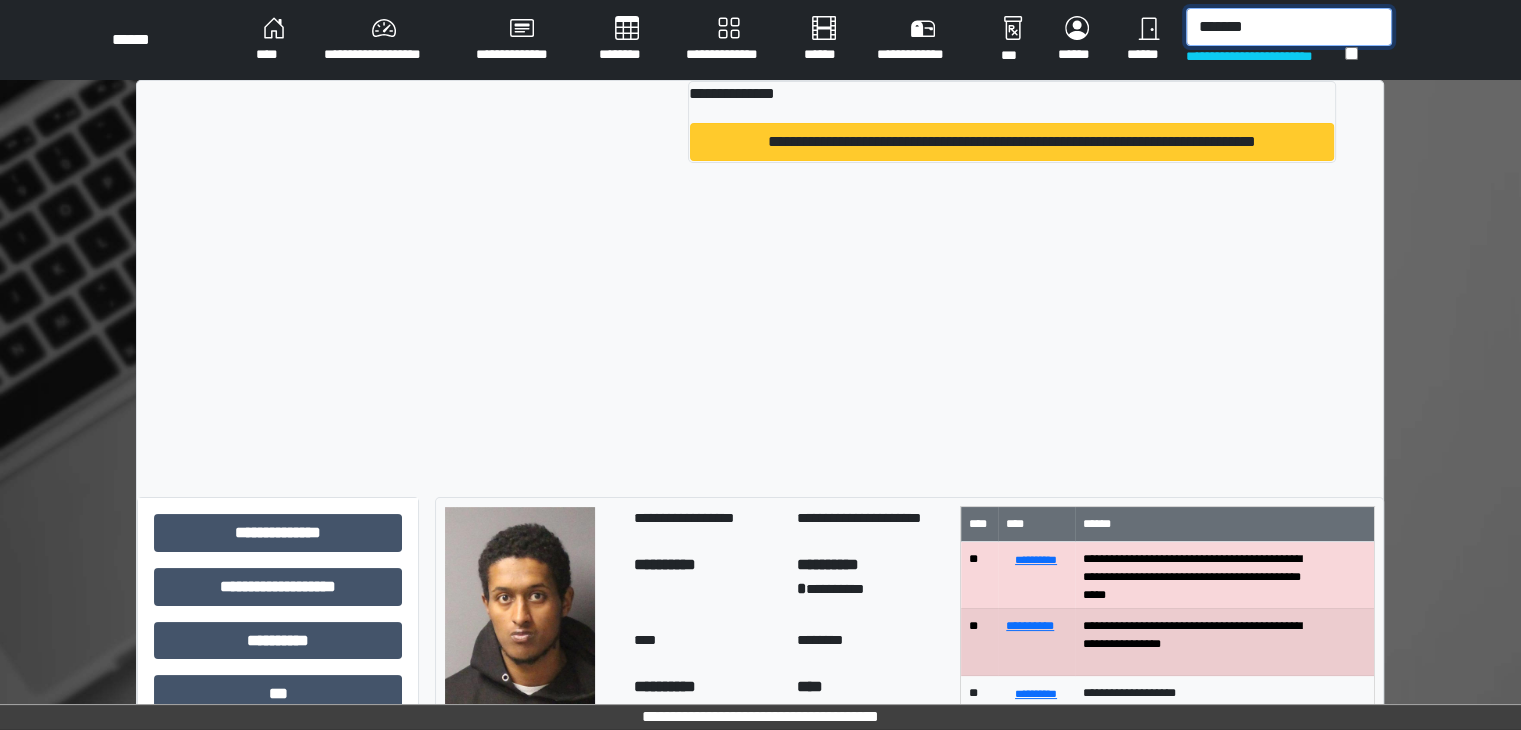 type on "*******" 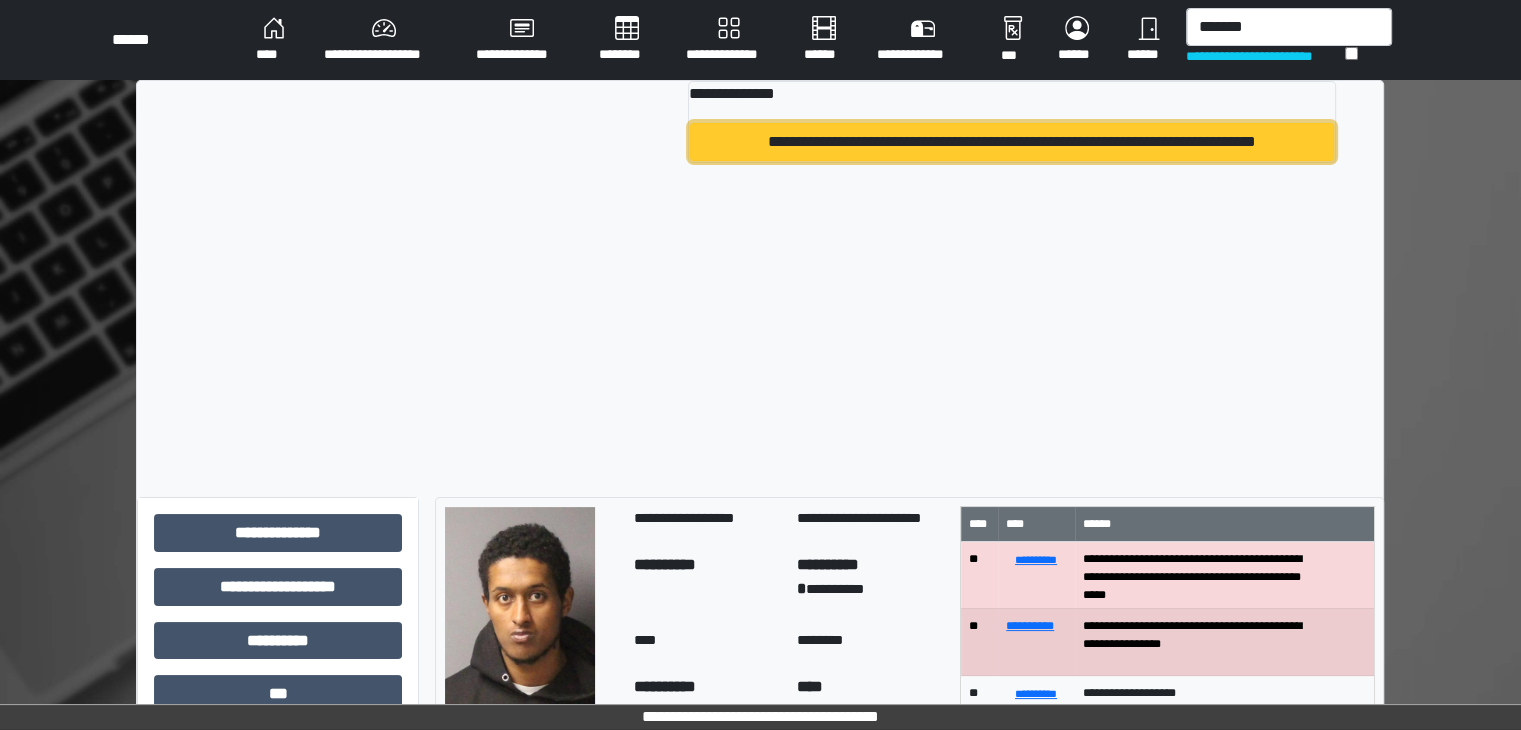 click on "**********" at bounding box center (1012, 142) 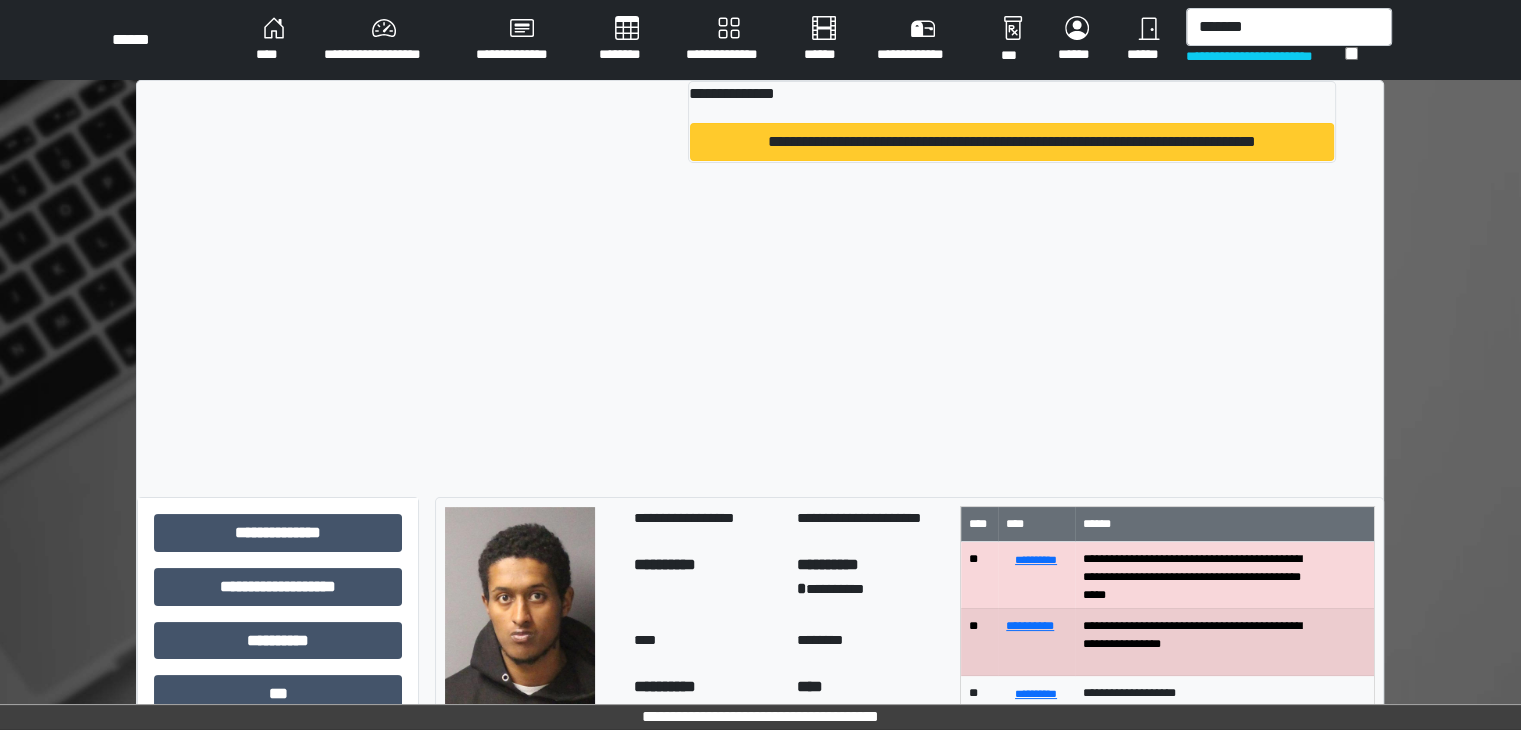 type 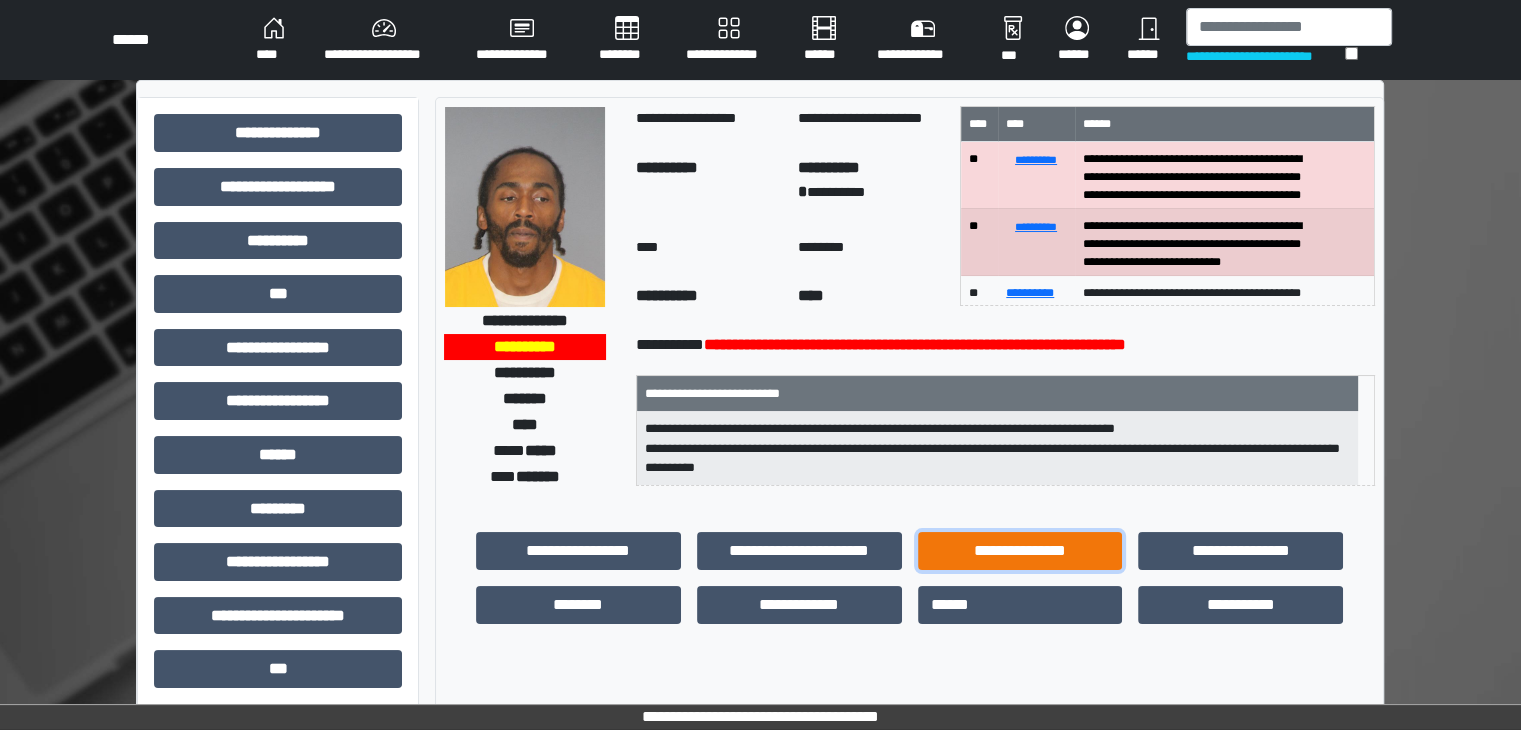 click on "**********" at bounding box center (1020, 551) 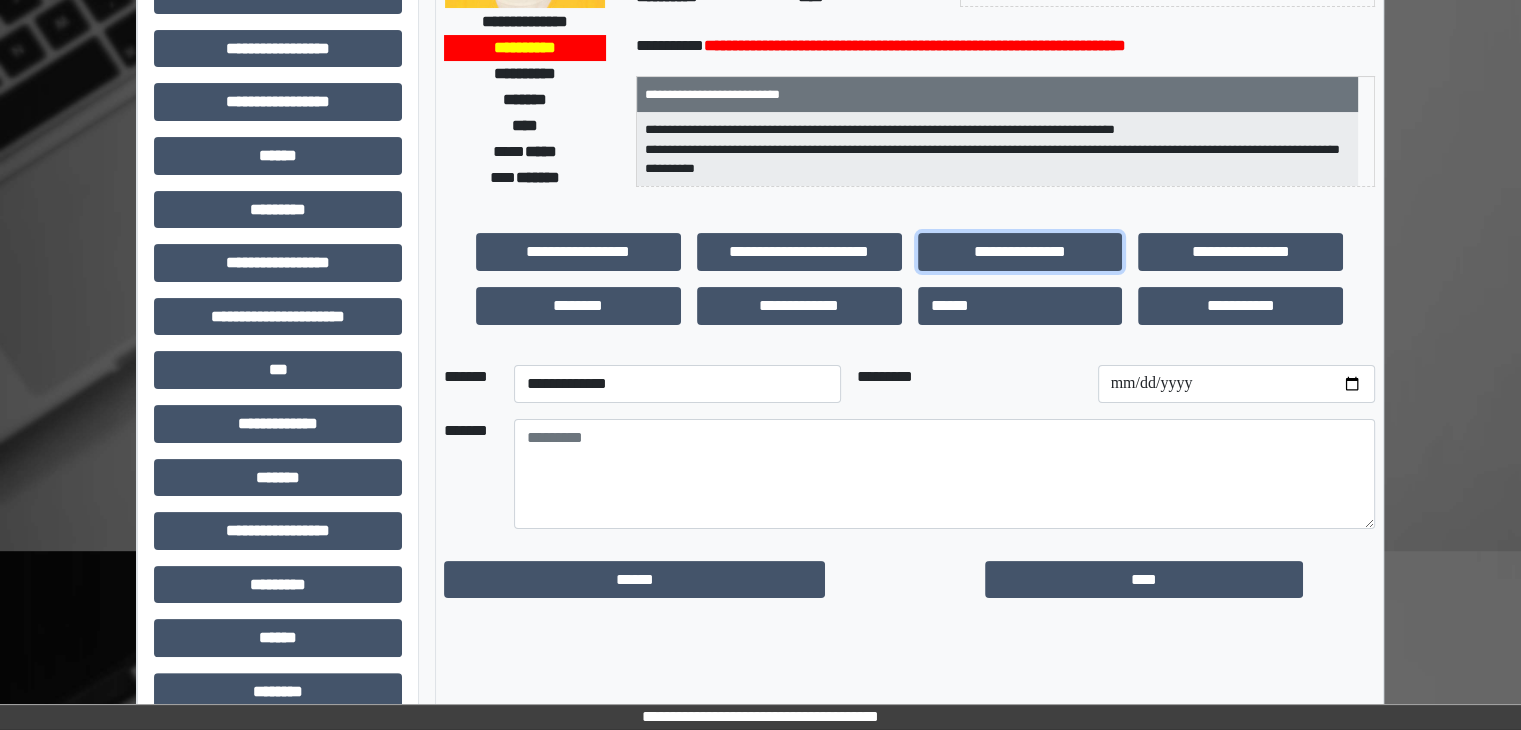 scroll, scrollTop: 300, scrollLeft: 0, axis: vertical 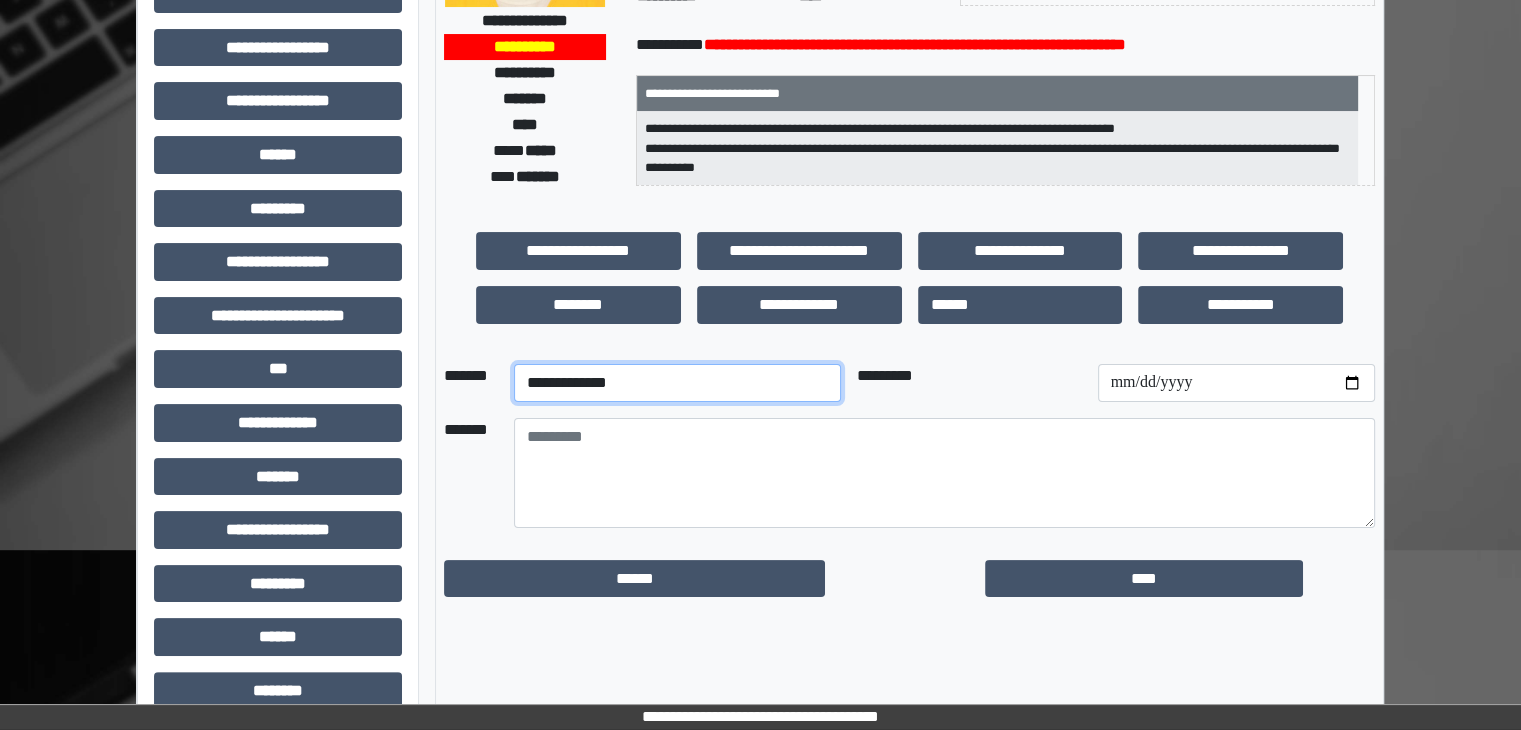 click on "**********" at bounding box center [677, 383] 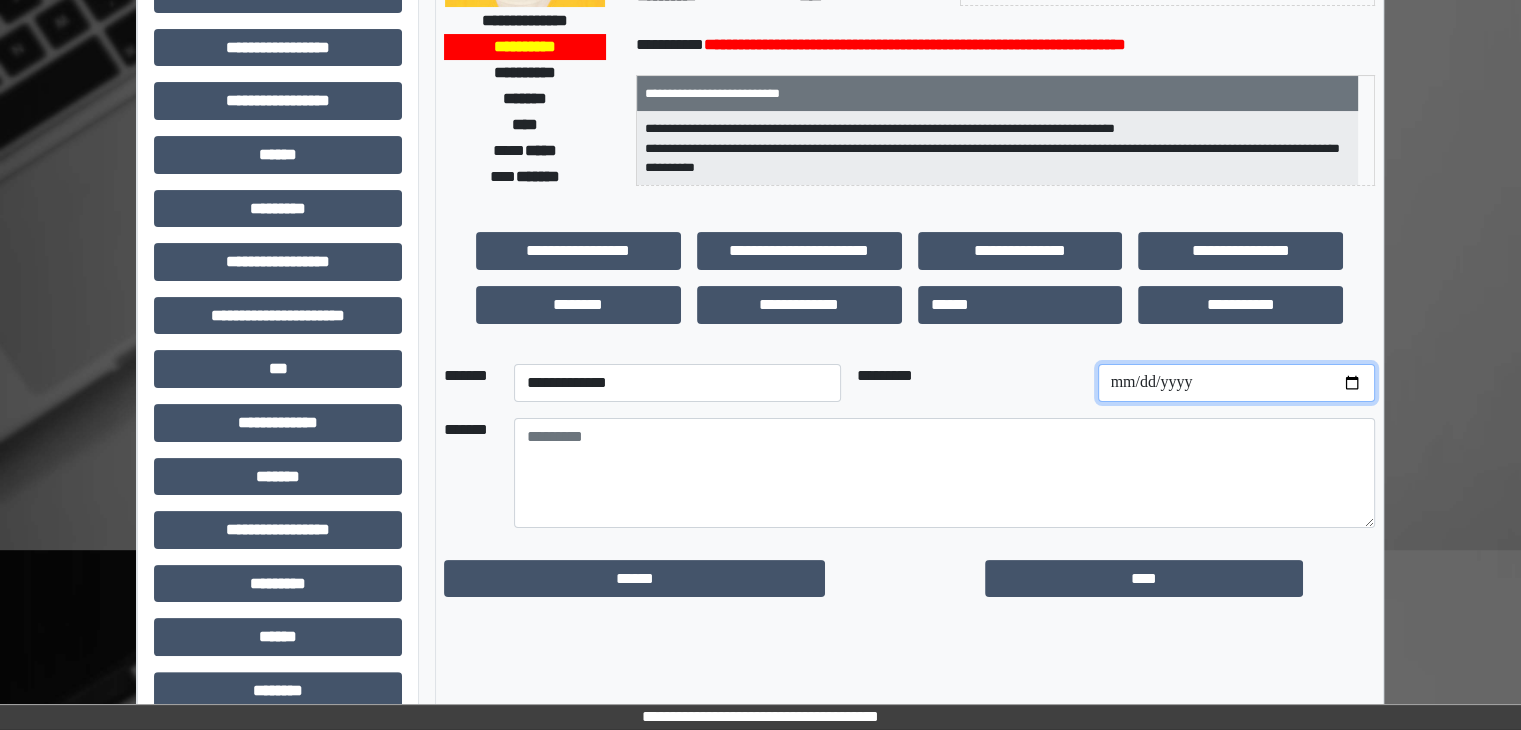 click at bounding box center [1236, 383] 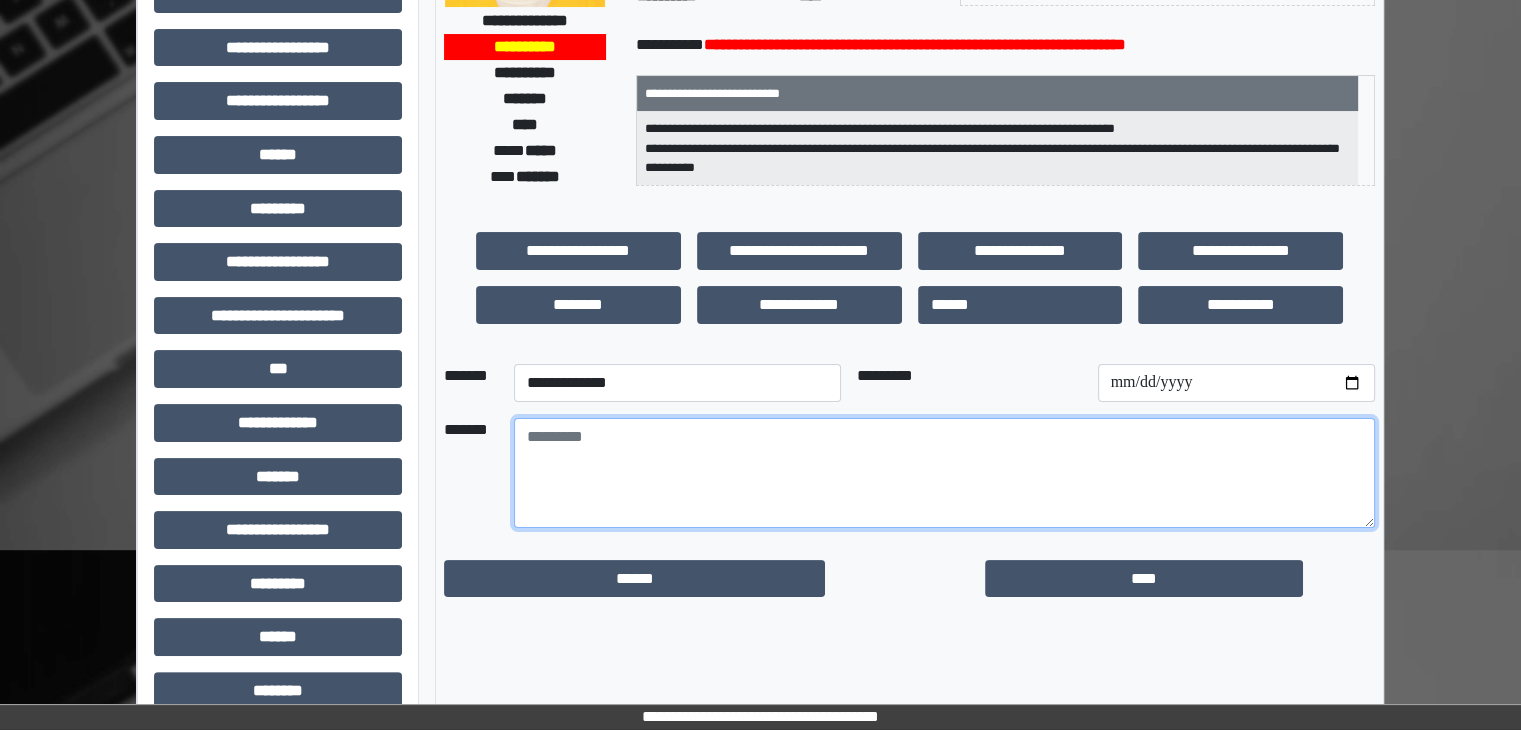 click at bounding box center (944, 473) 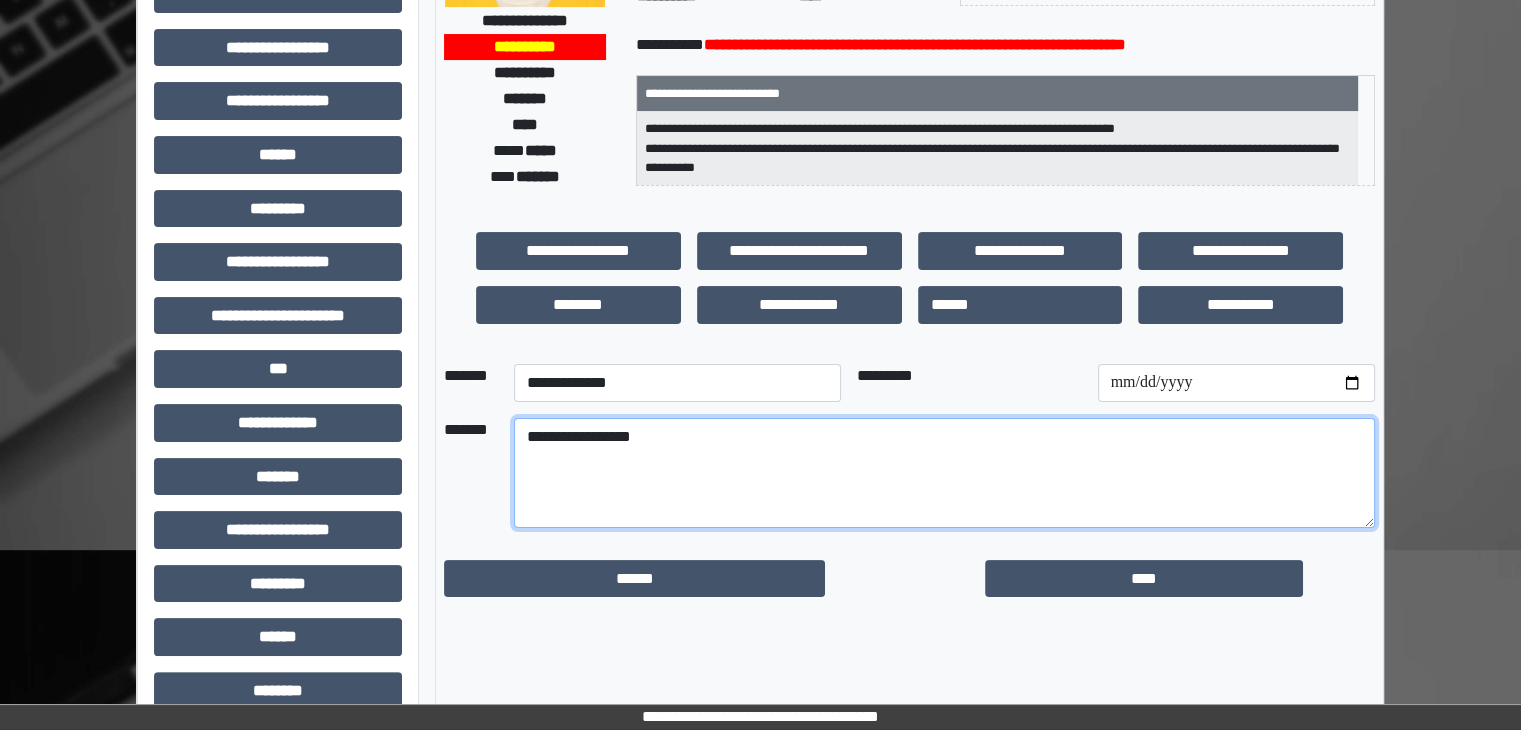 drag, startPoint x: 525, startPoint y: 433, endPoint x: 699, endPoint y: 453, distance: 175.14566 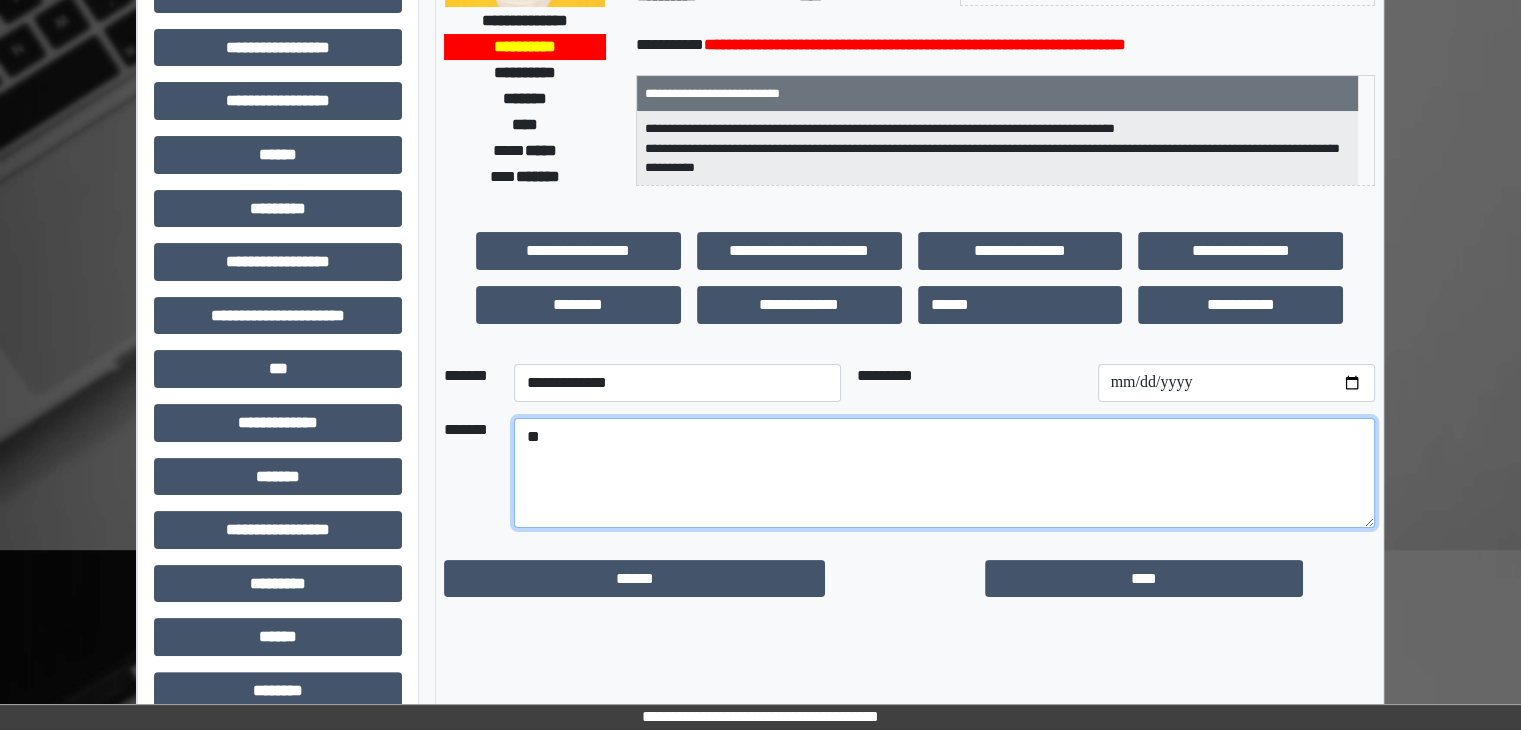 type on "*" 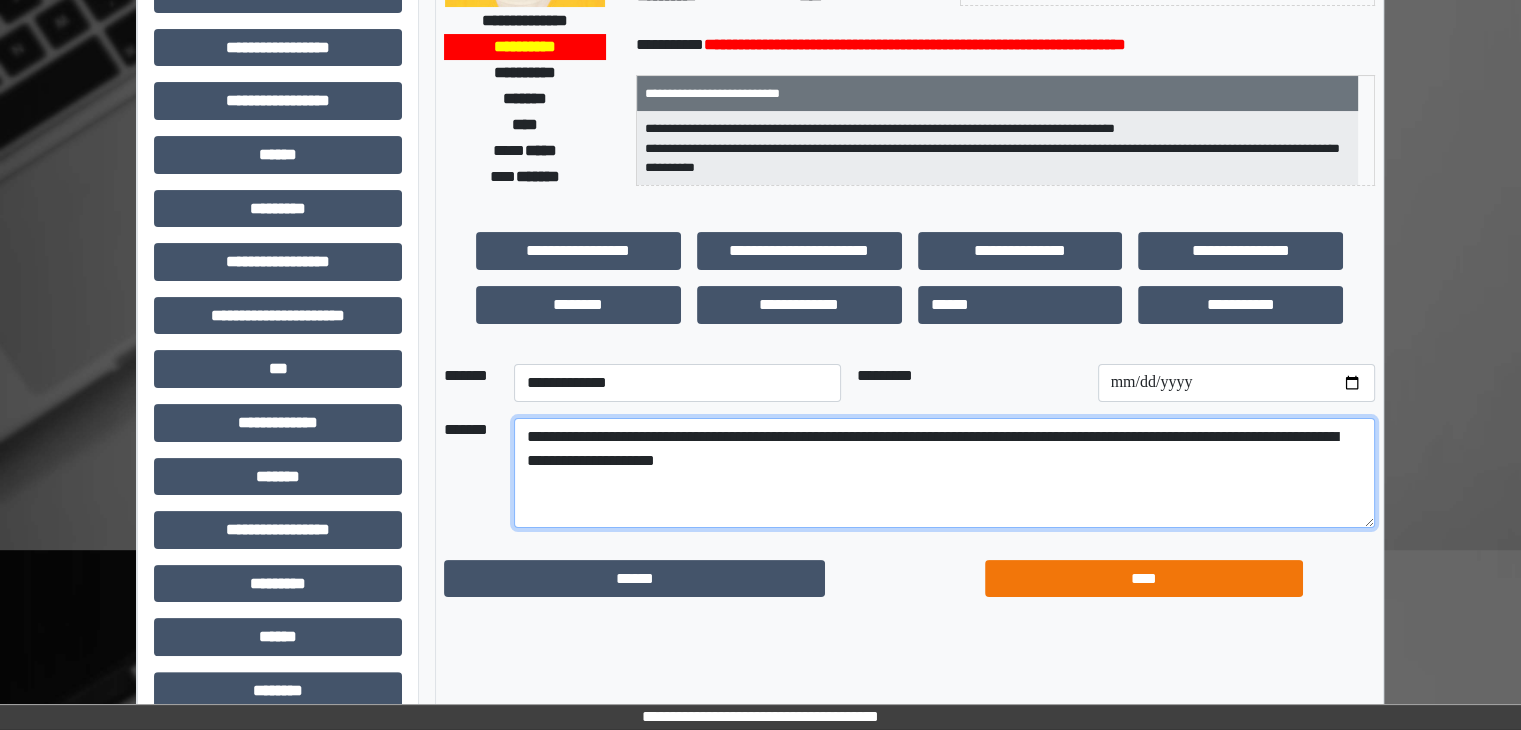 type on "**********" 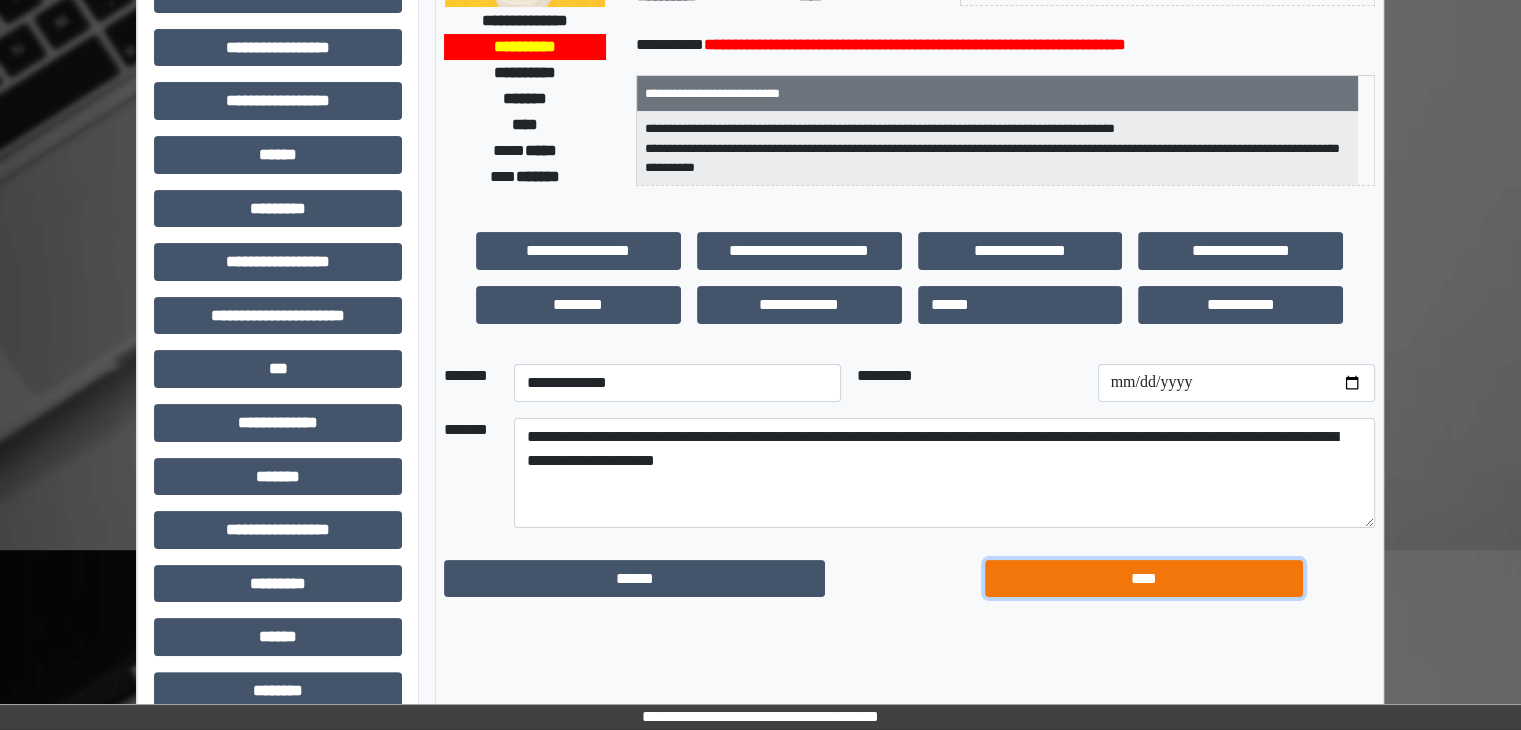 click on "****" at bounding box center [1144, 579] 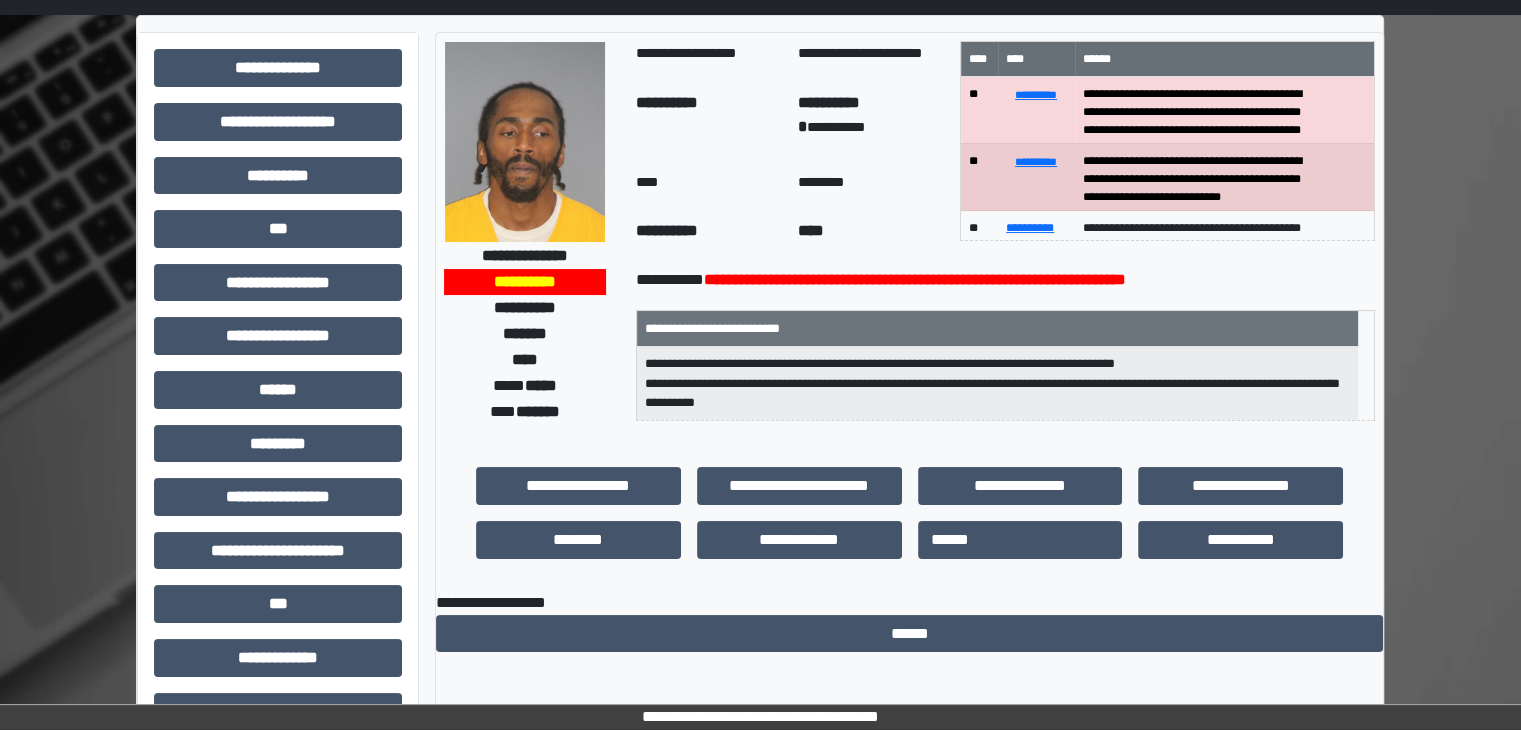 scroll, scrollTop: 0, scrollLeft: 0, axis: both 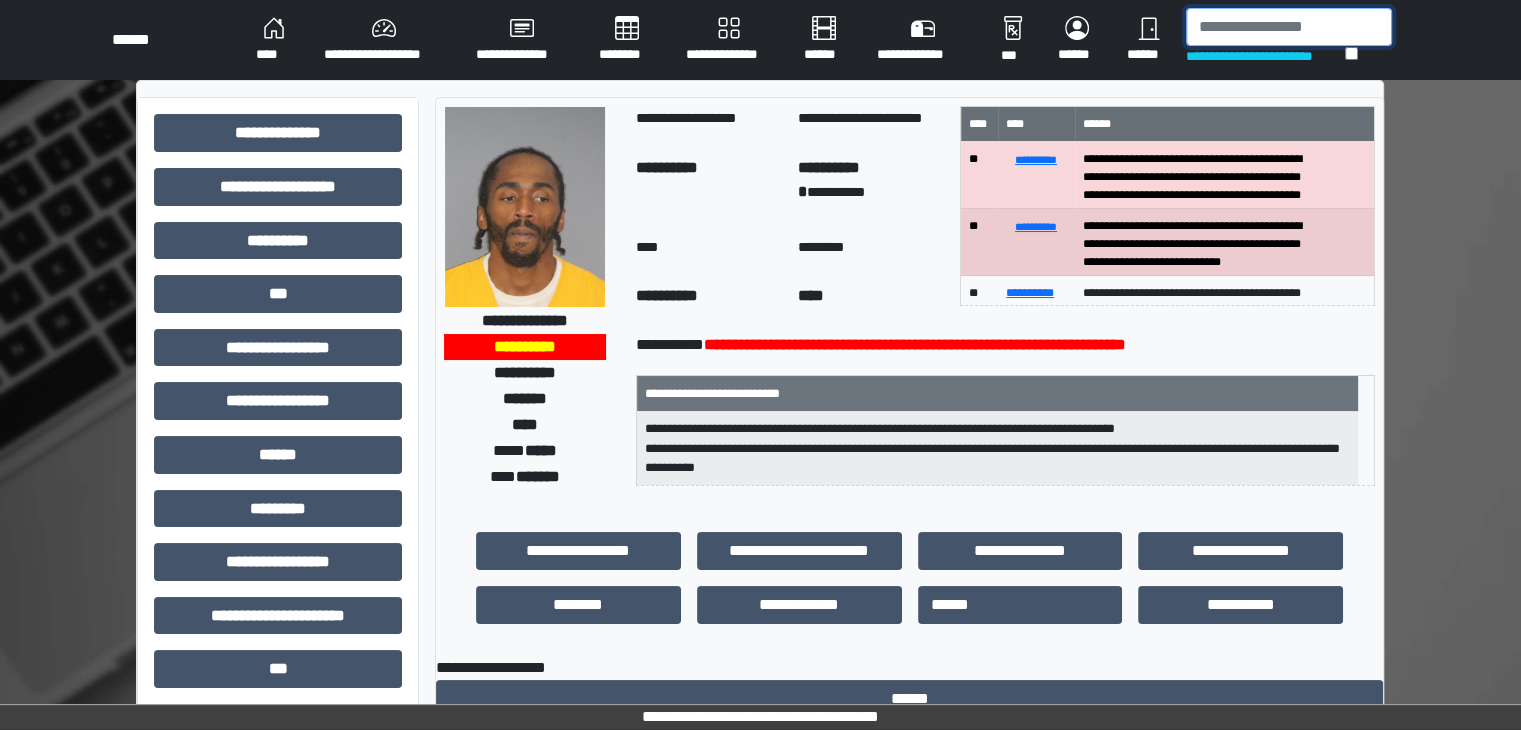 click at bounding box center [1289, 27] 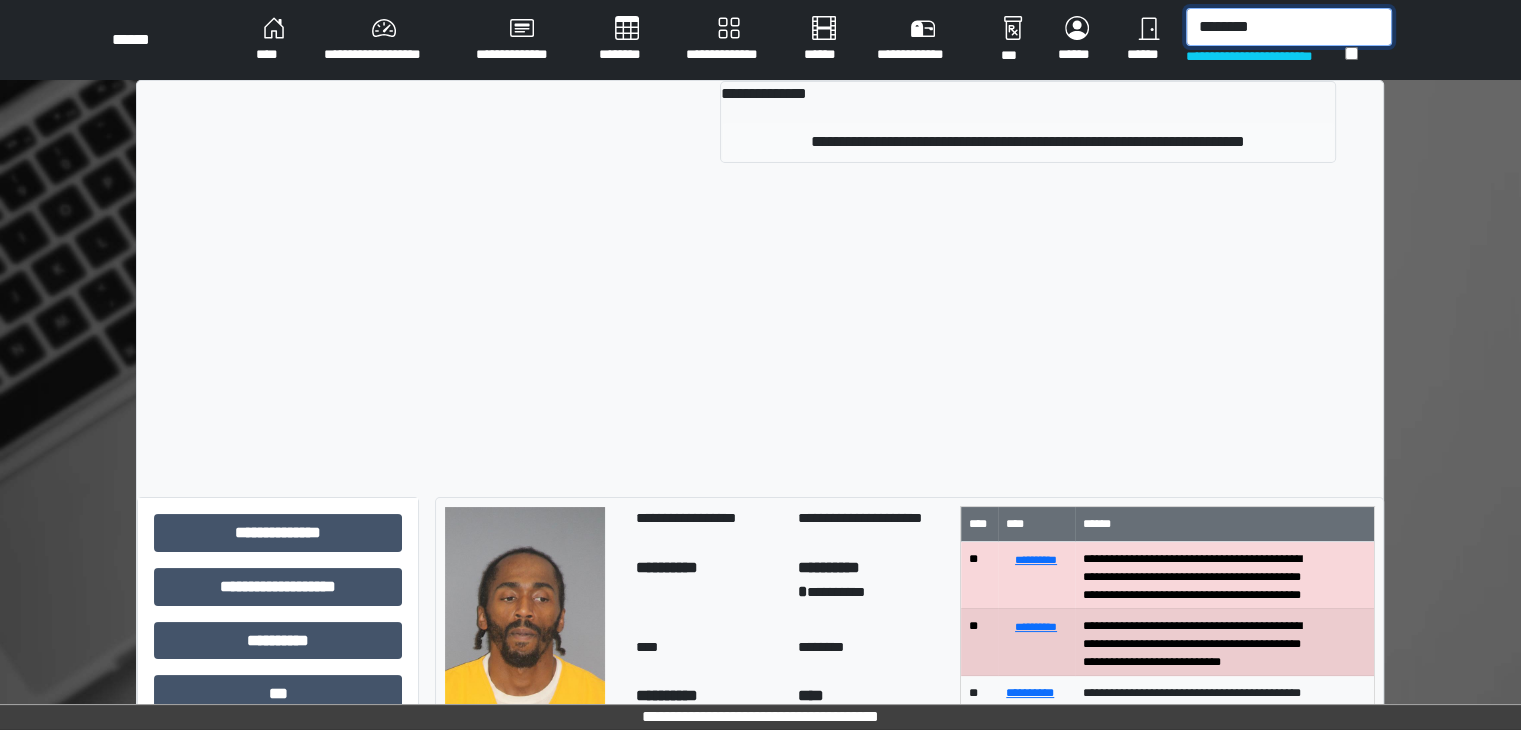 type on "********" 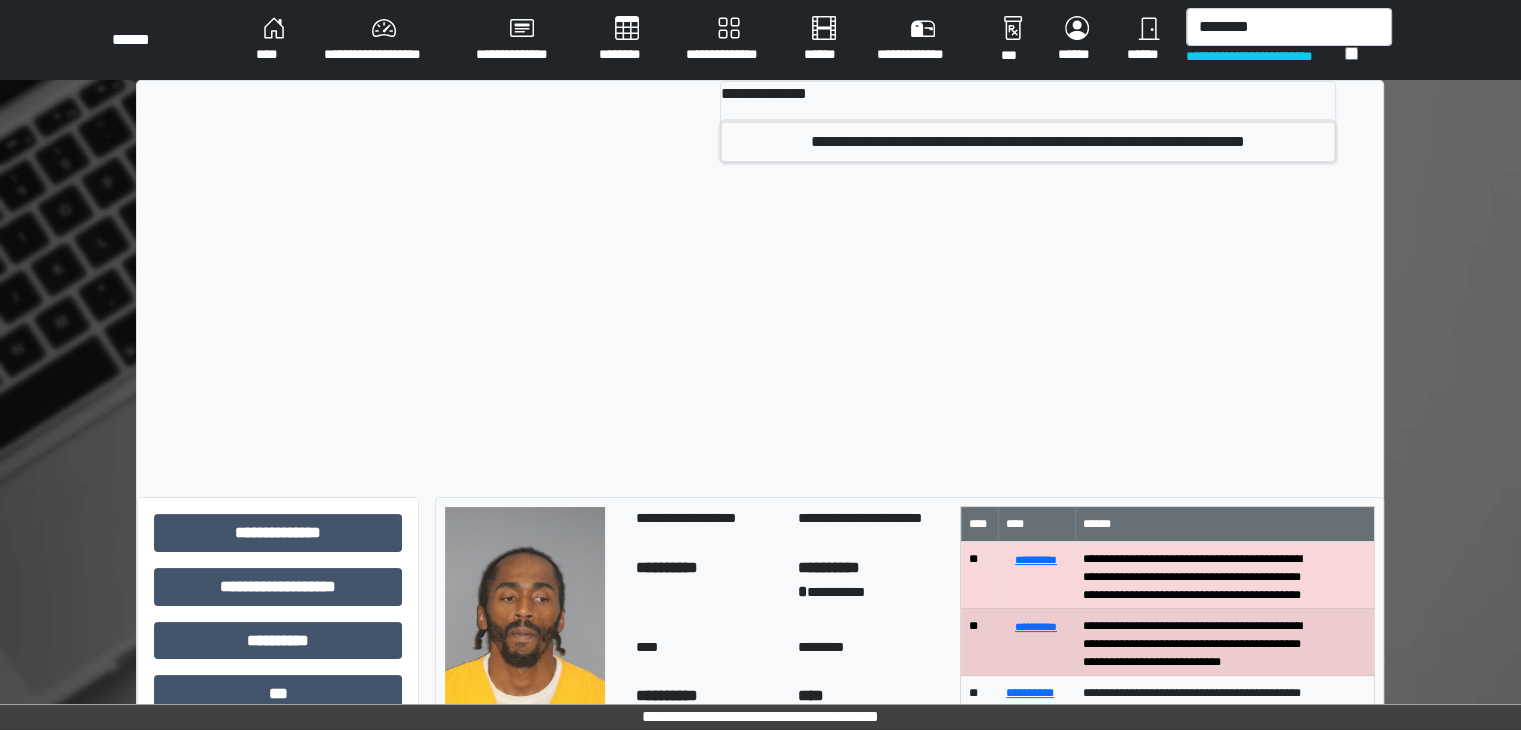 click on "**********" at bounding box center (1028, 142) 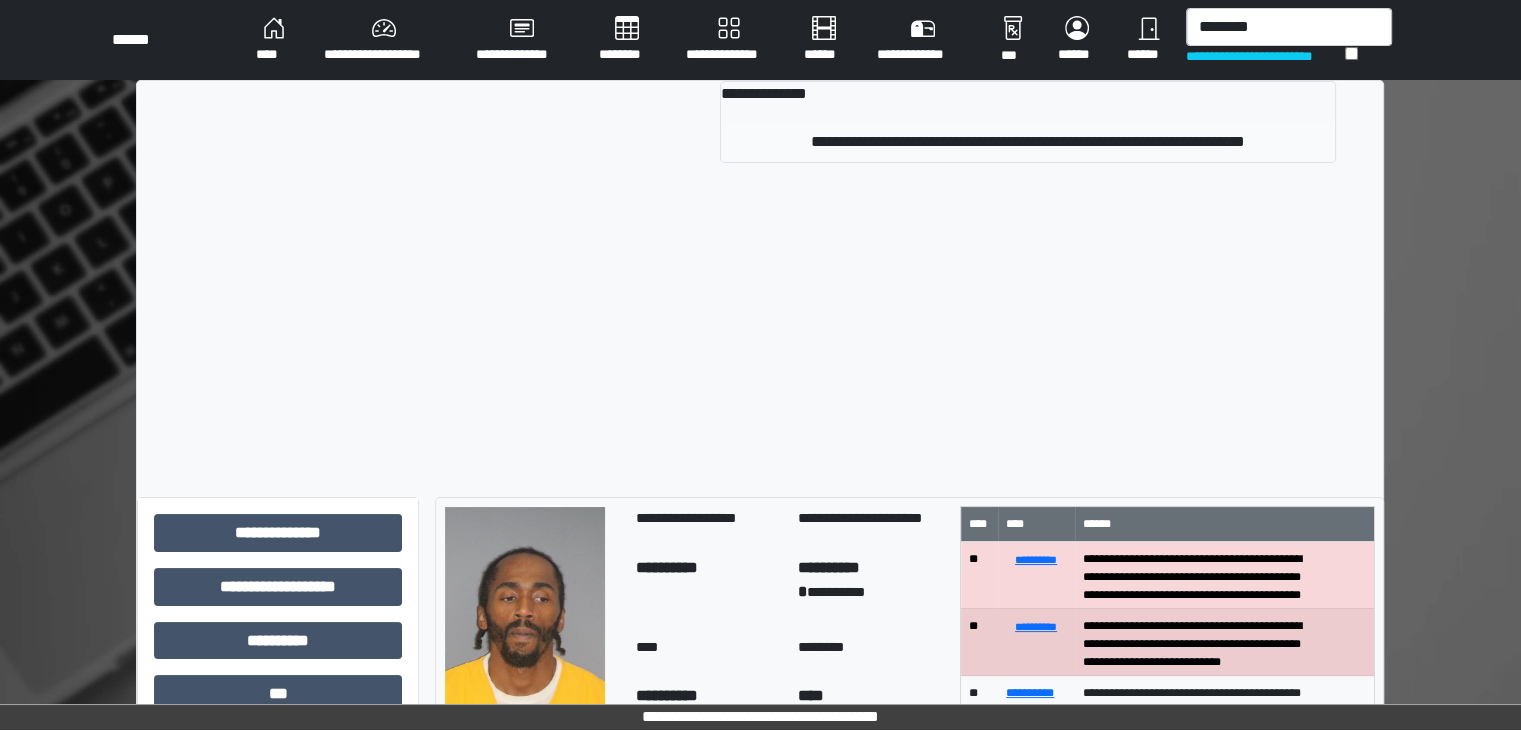 type 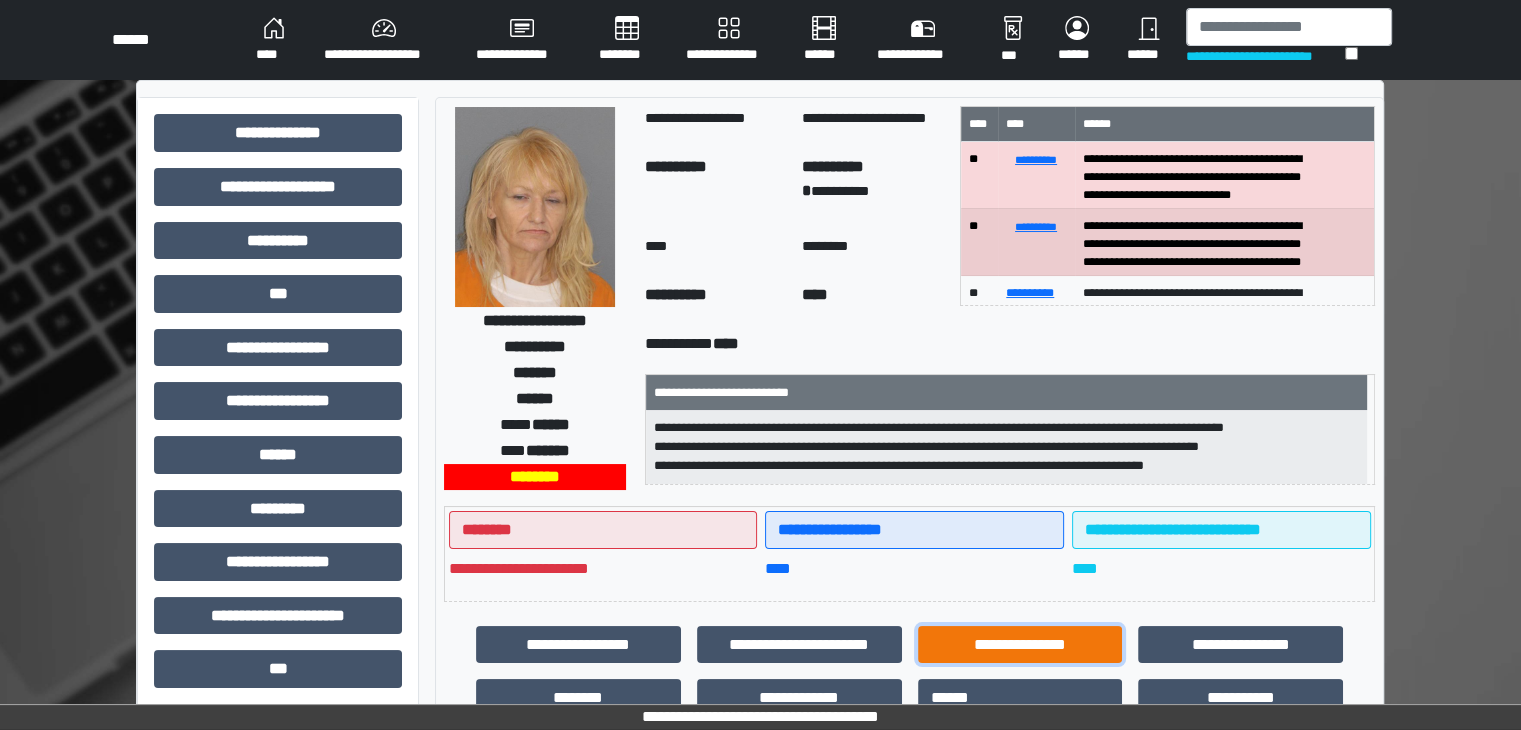 click on "**********" at bounding box center (1020, 645) 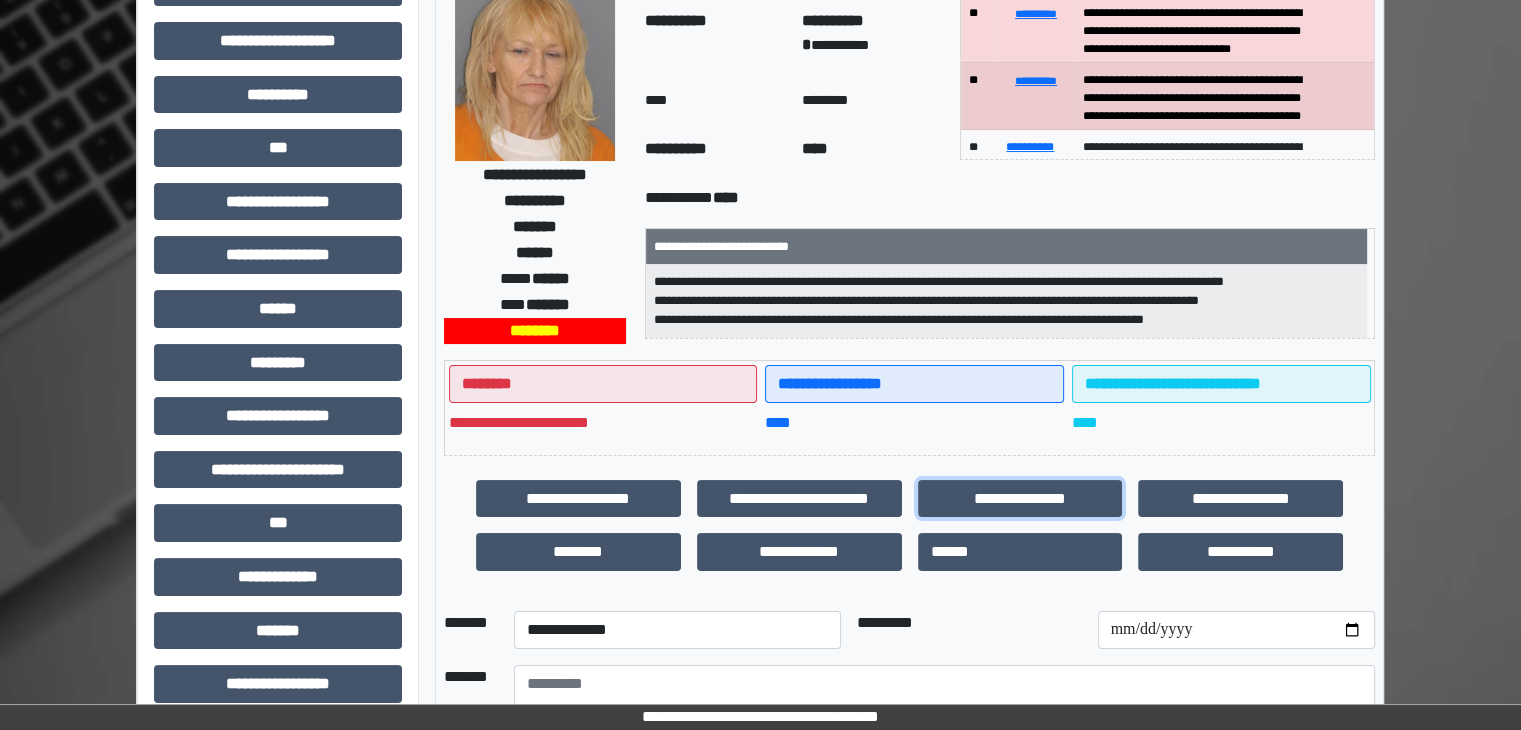 scroll, scrollTop: 436, scrollLeft: 0, axis: vertical 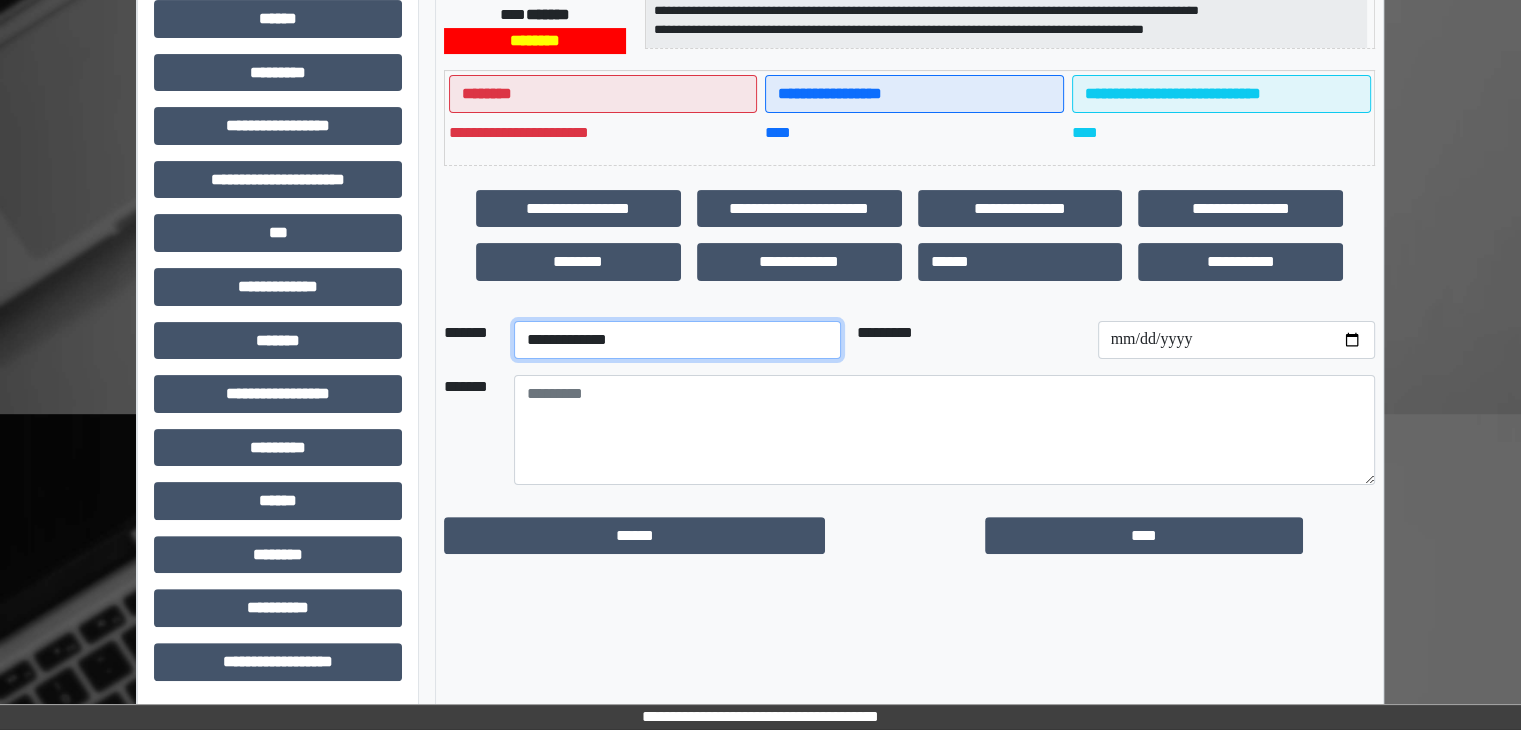 click on "**********" at bounding box center [677, 340] 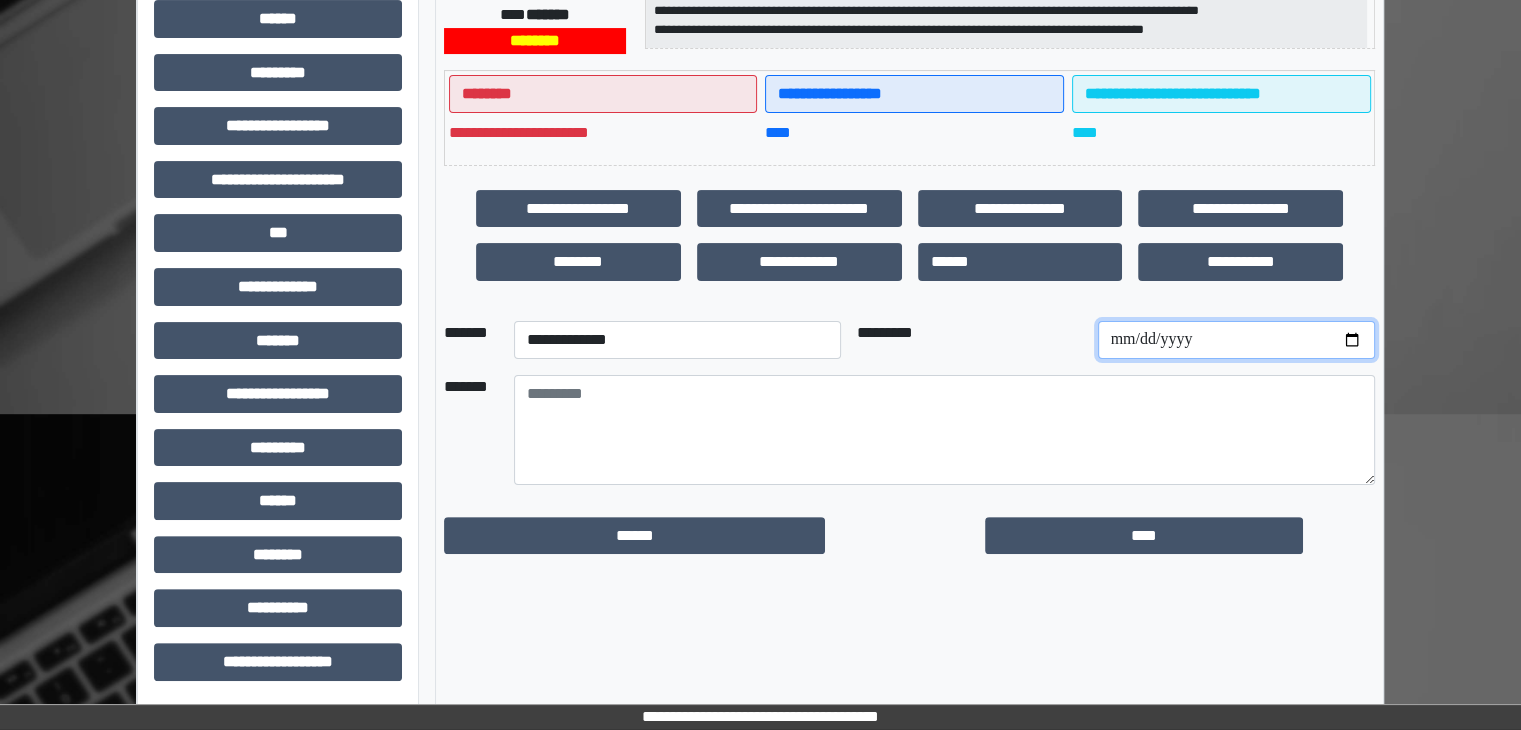 click at bounding box center (1236, 340) 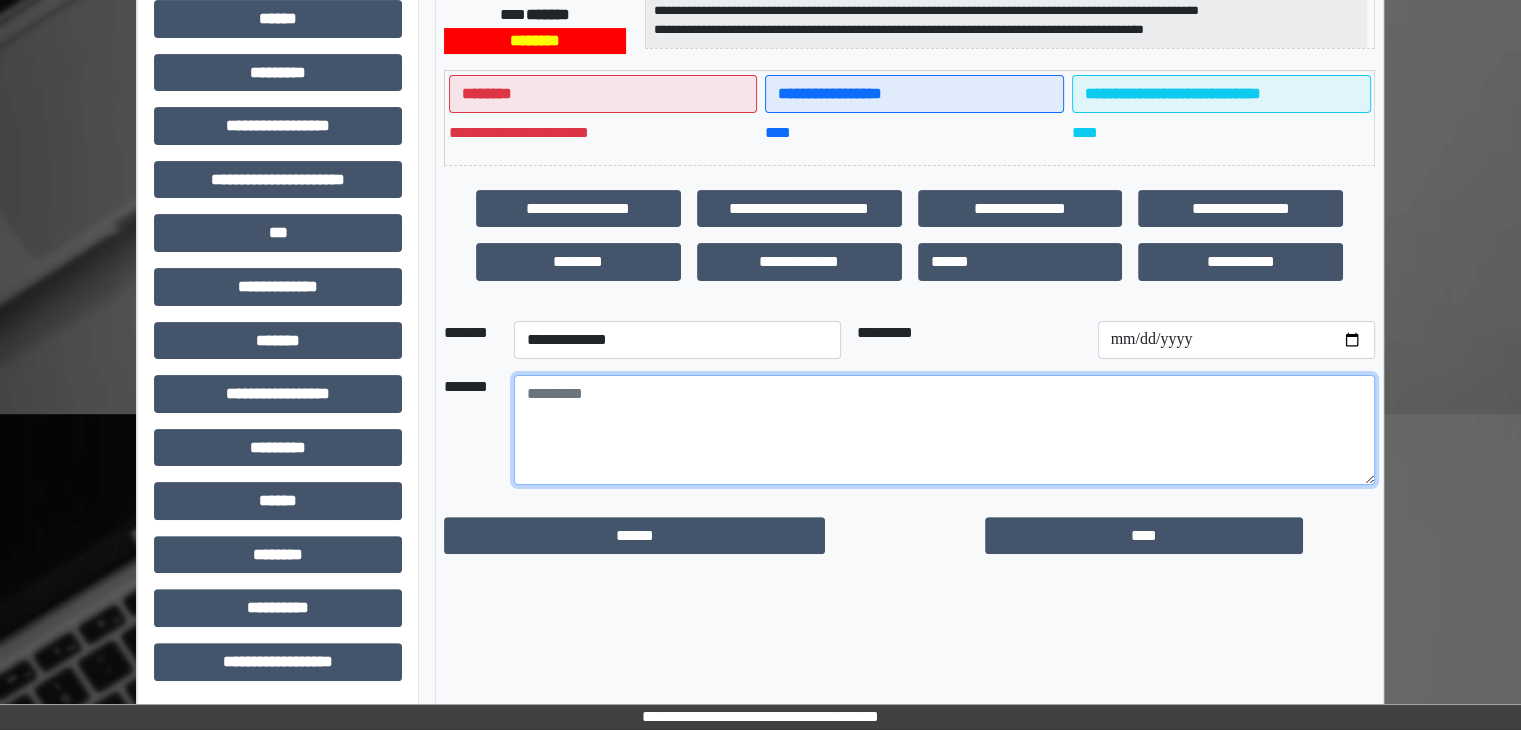 click at bounding box center (944, 430) 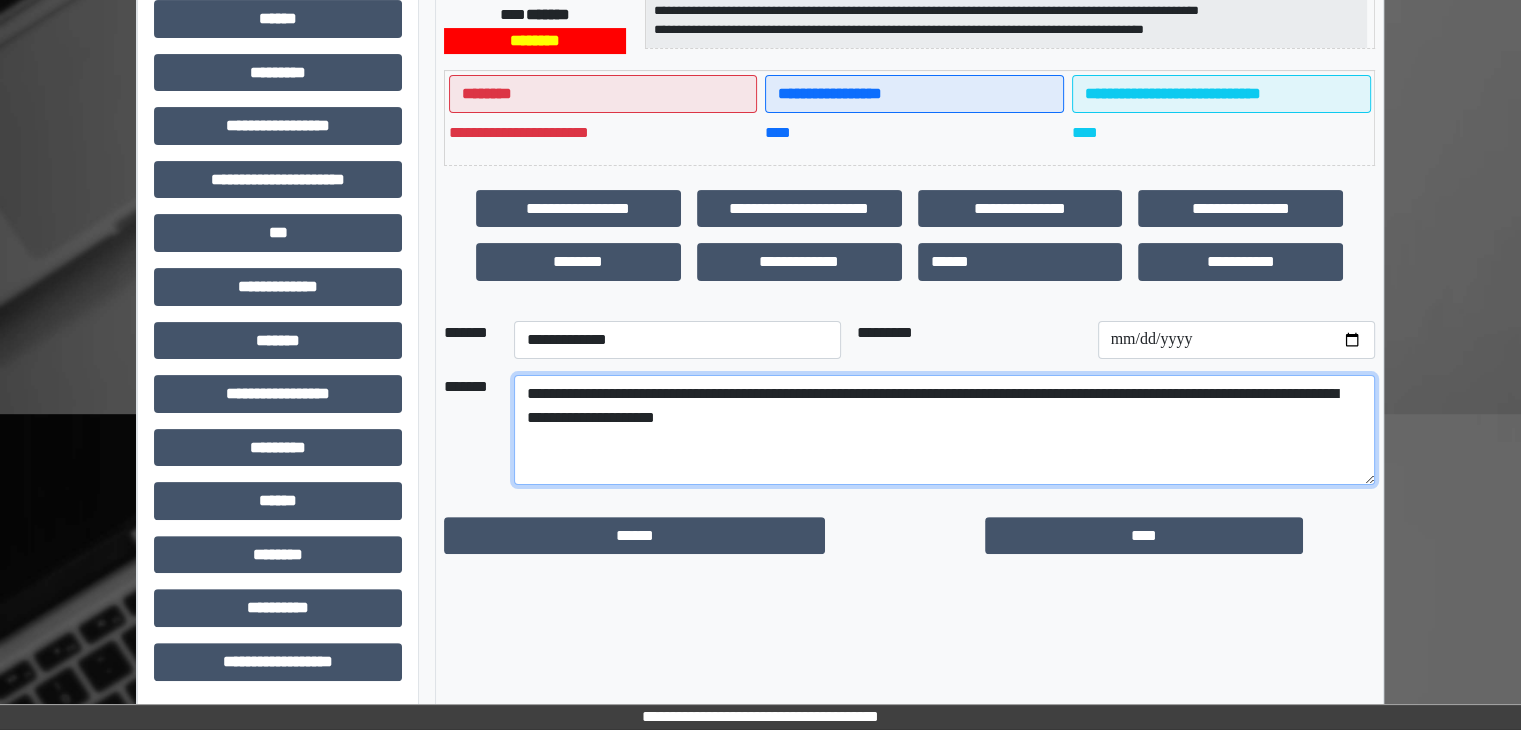 click on "**********" at bounding box center [944, 430] 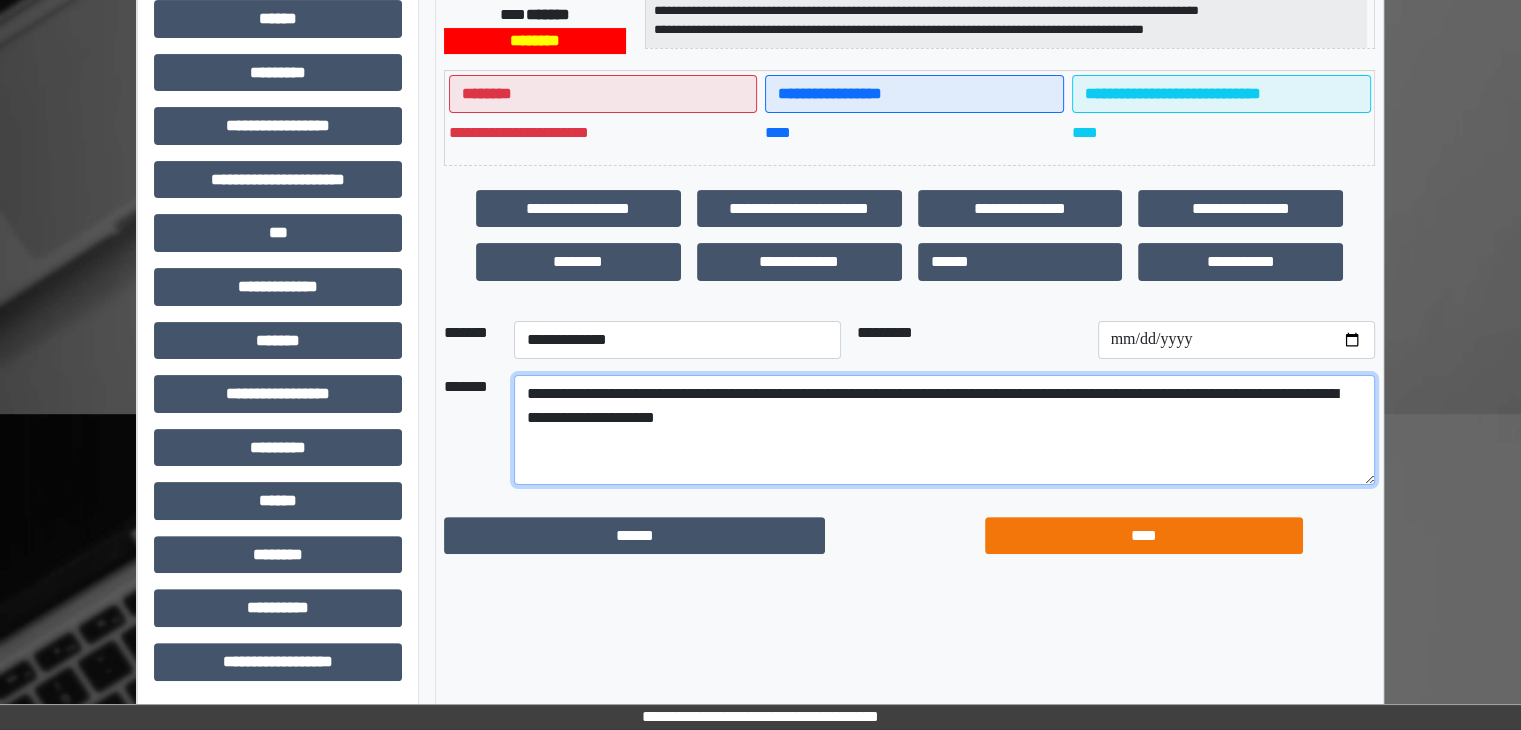 type on "**********" 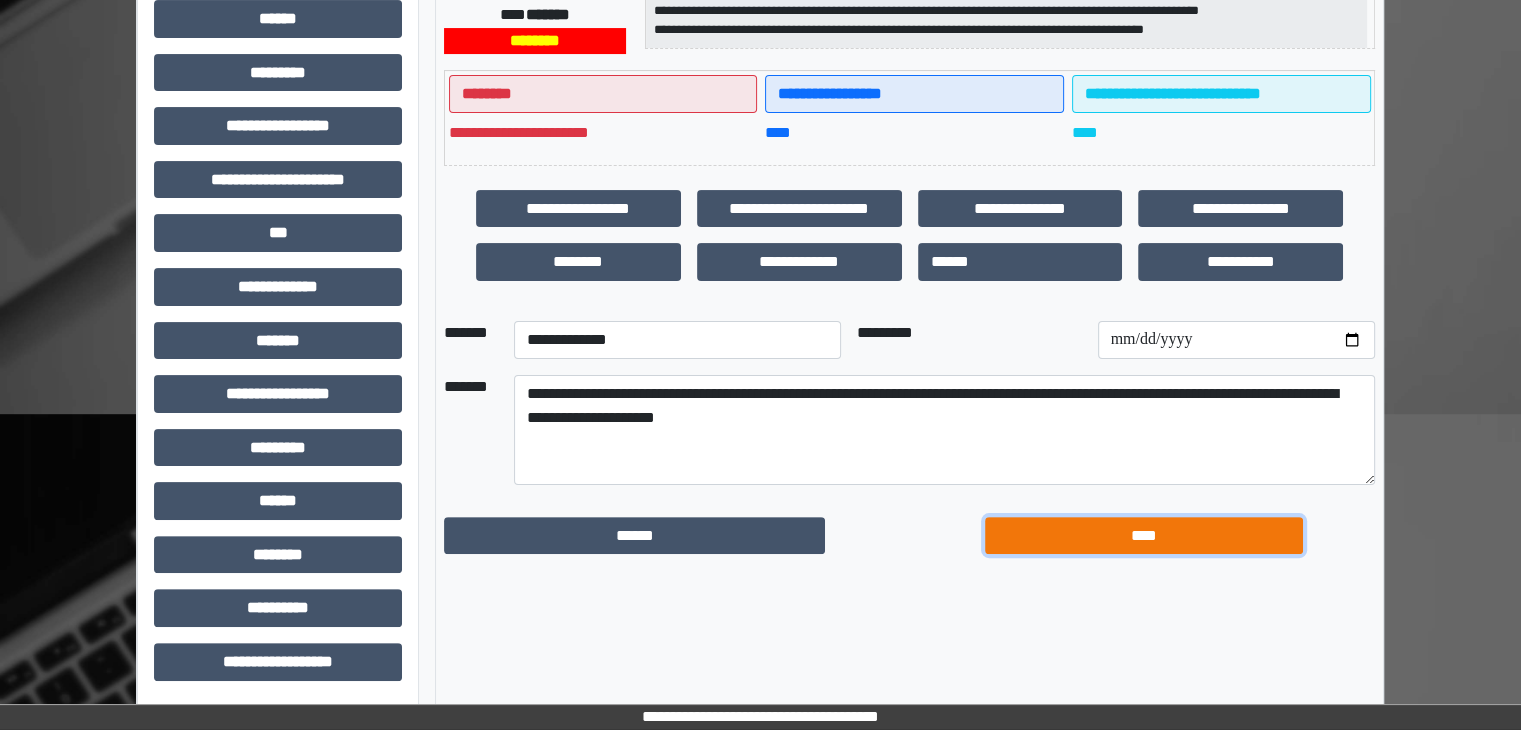 click on "****" at bounding box center [1144, 536] 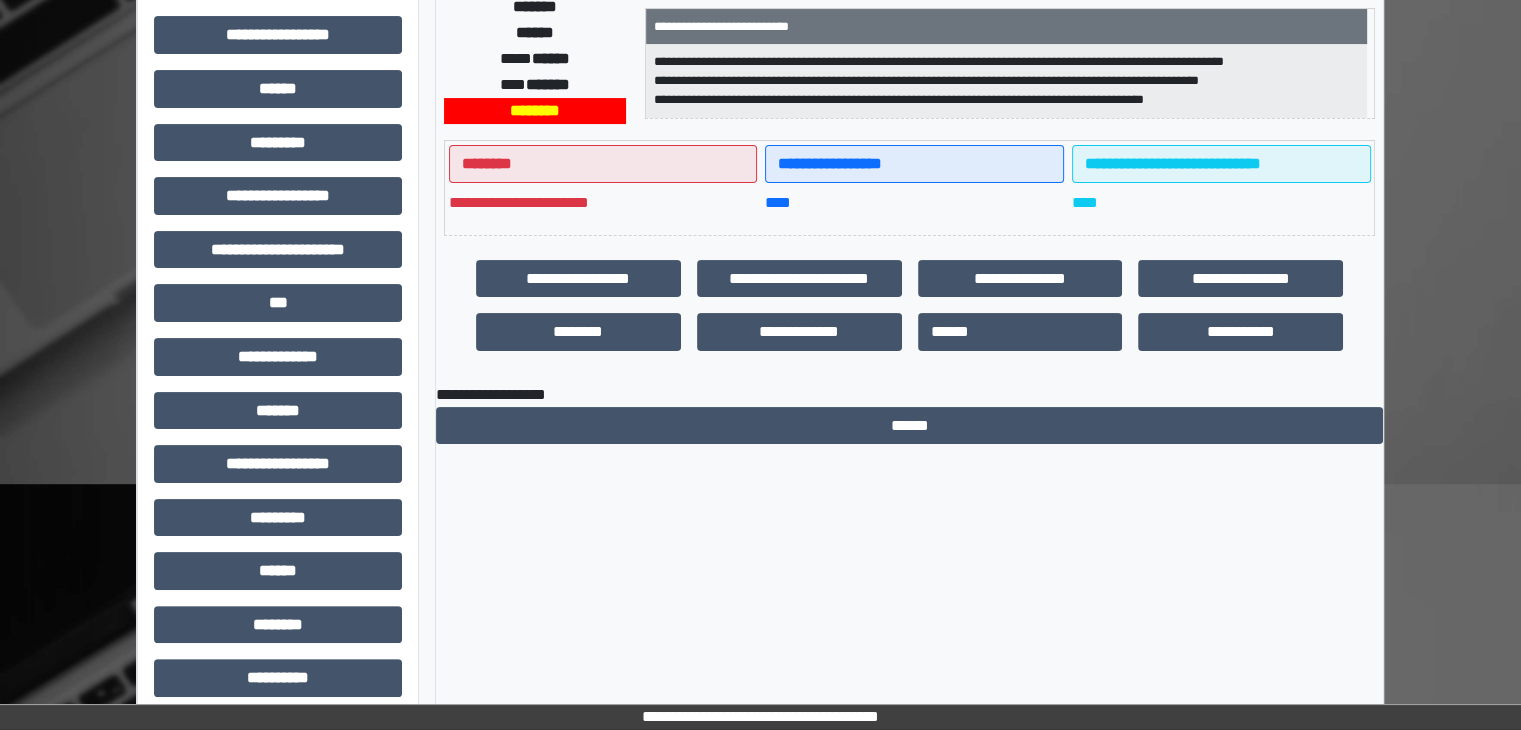 scroll, scrollTop: 0, scrollLeft: 0, axis: both 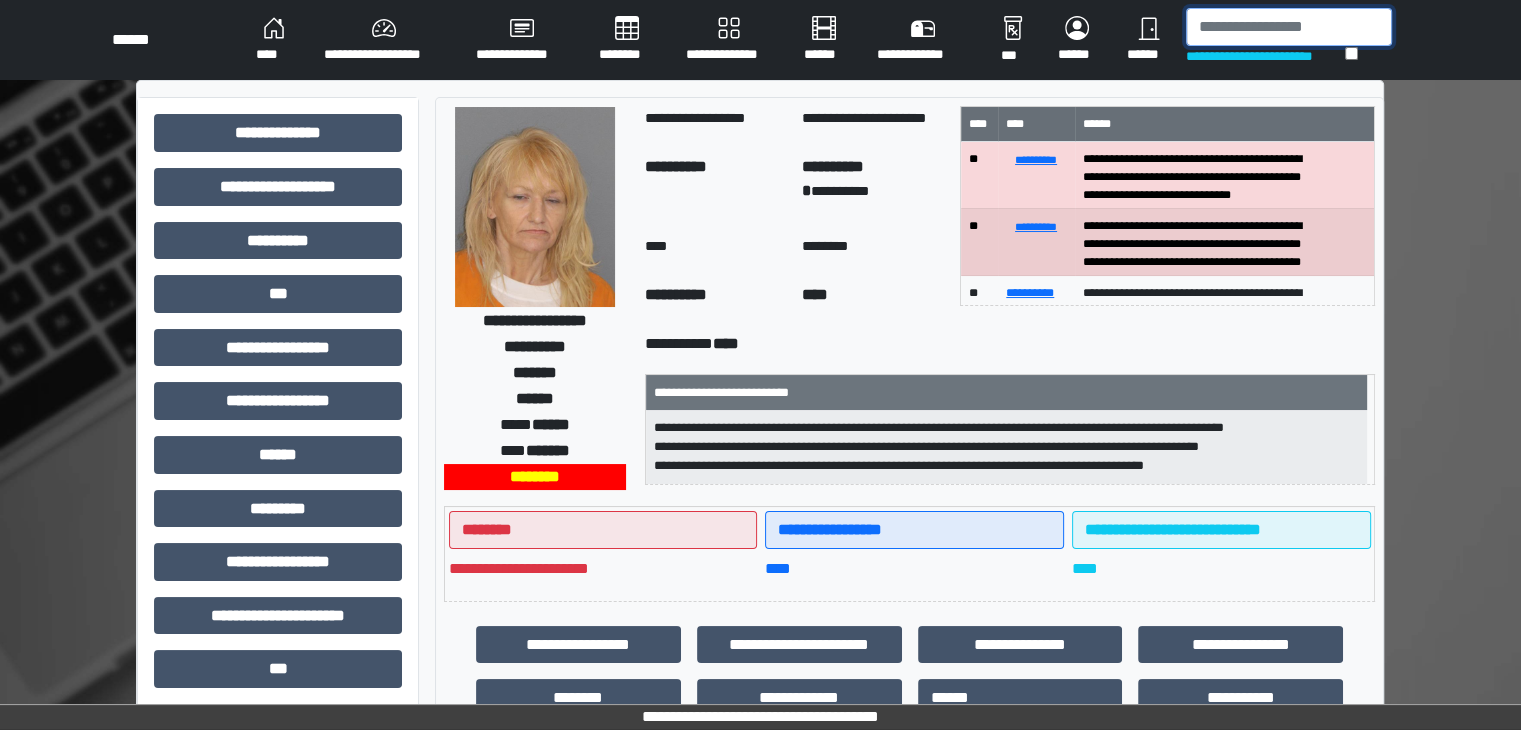 drag, startPoint x: 1215, startPoint y: 33, endPoint x: 1201, endPoint y: 41, distance: 16.124516 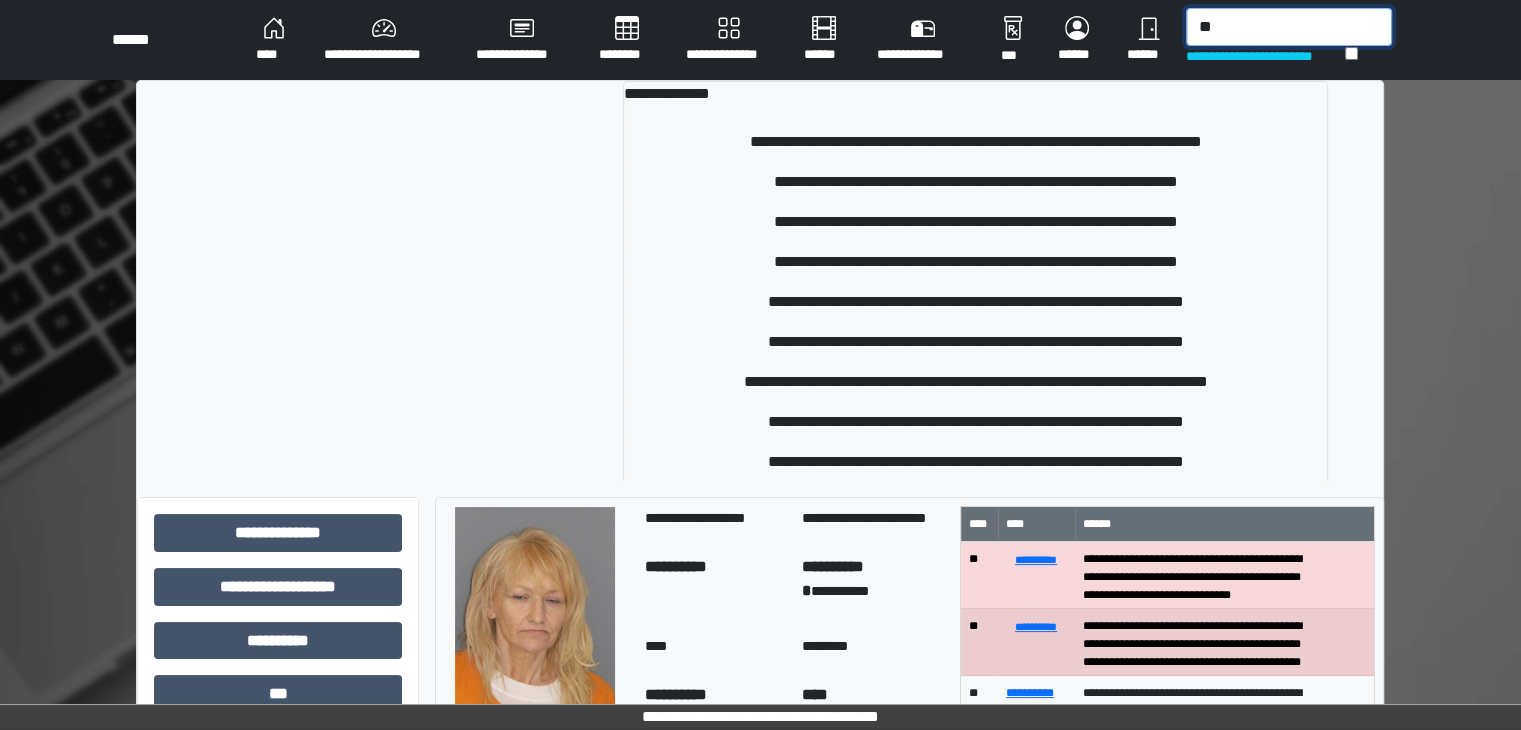 type on "*" 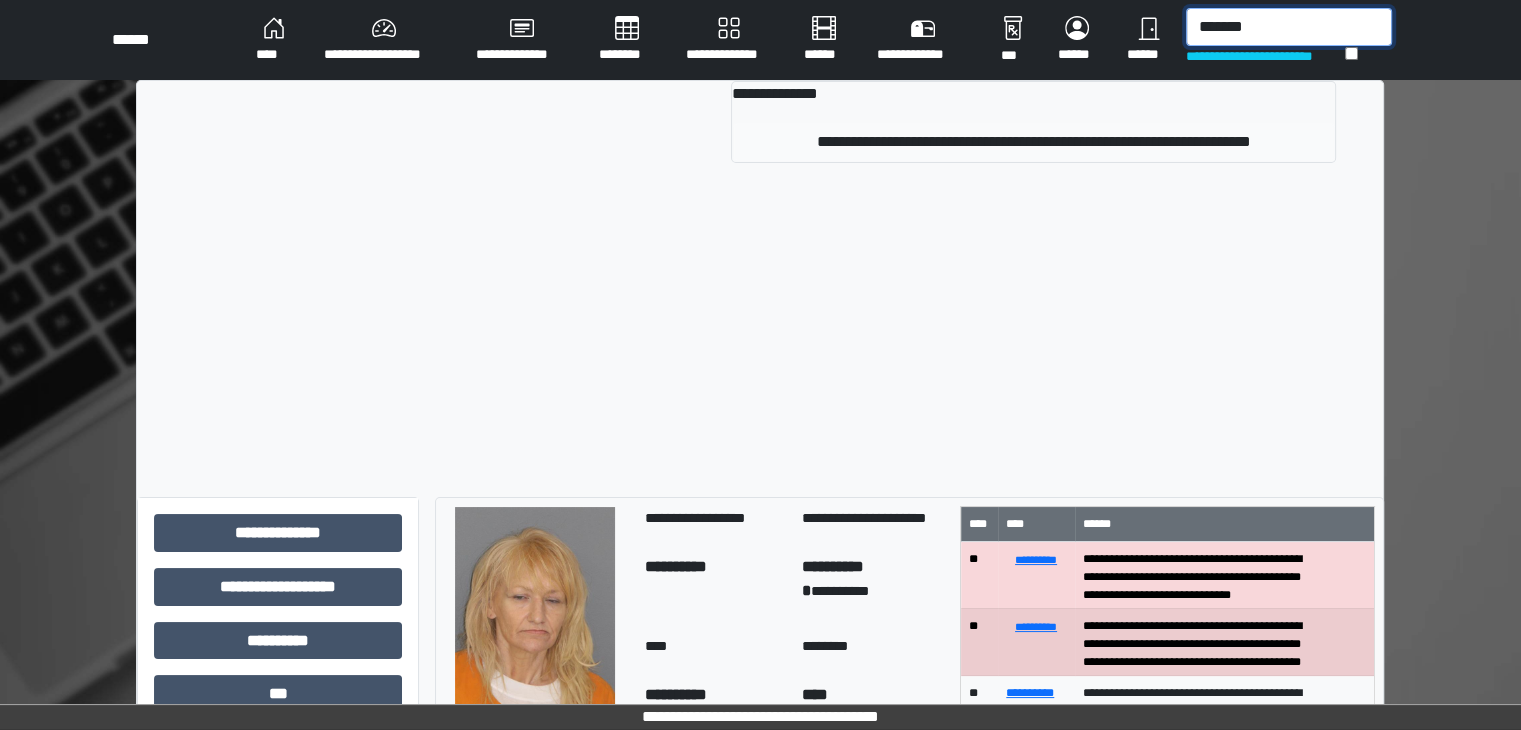 type on "*******" 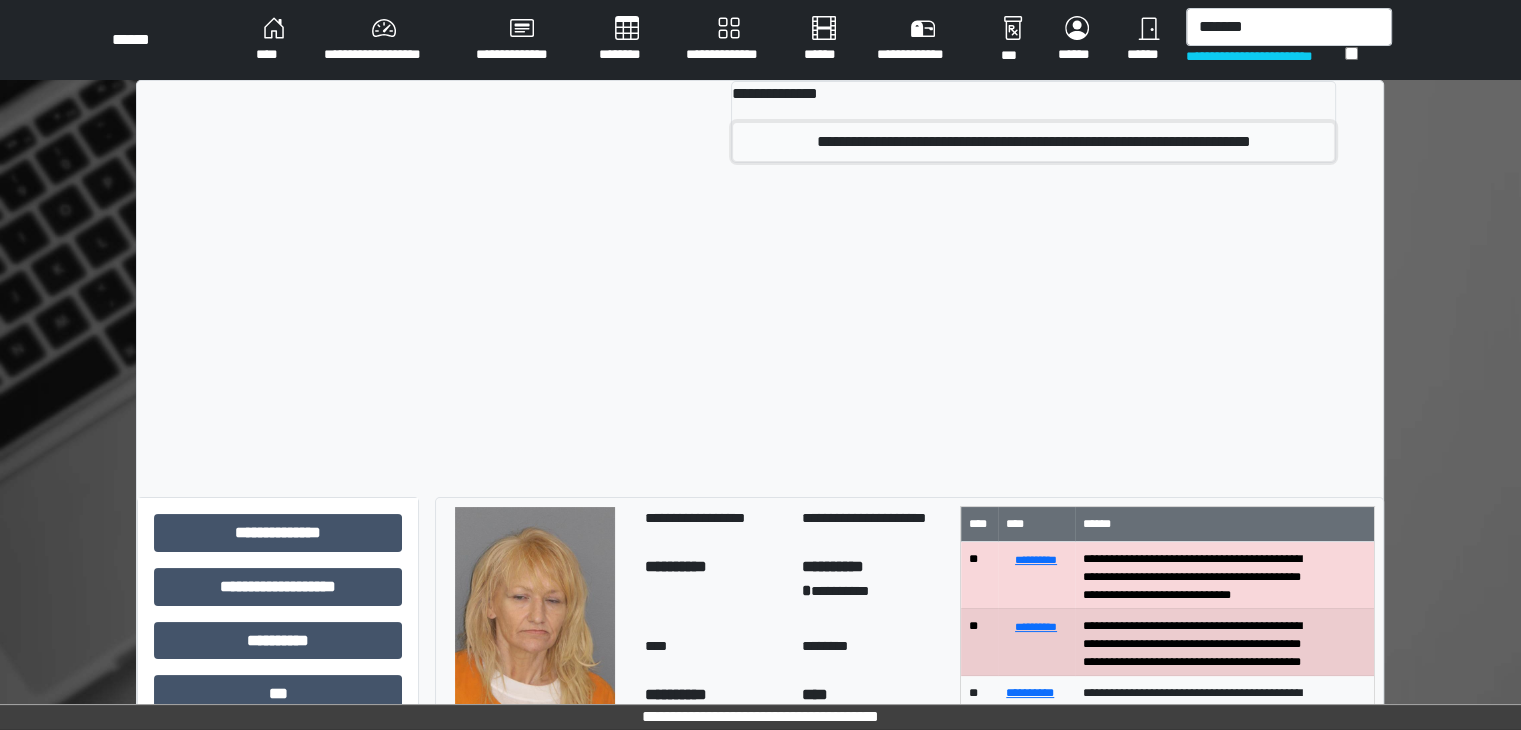 click on "**********" at bounding box center [1033, 142] 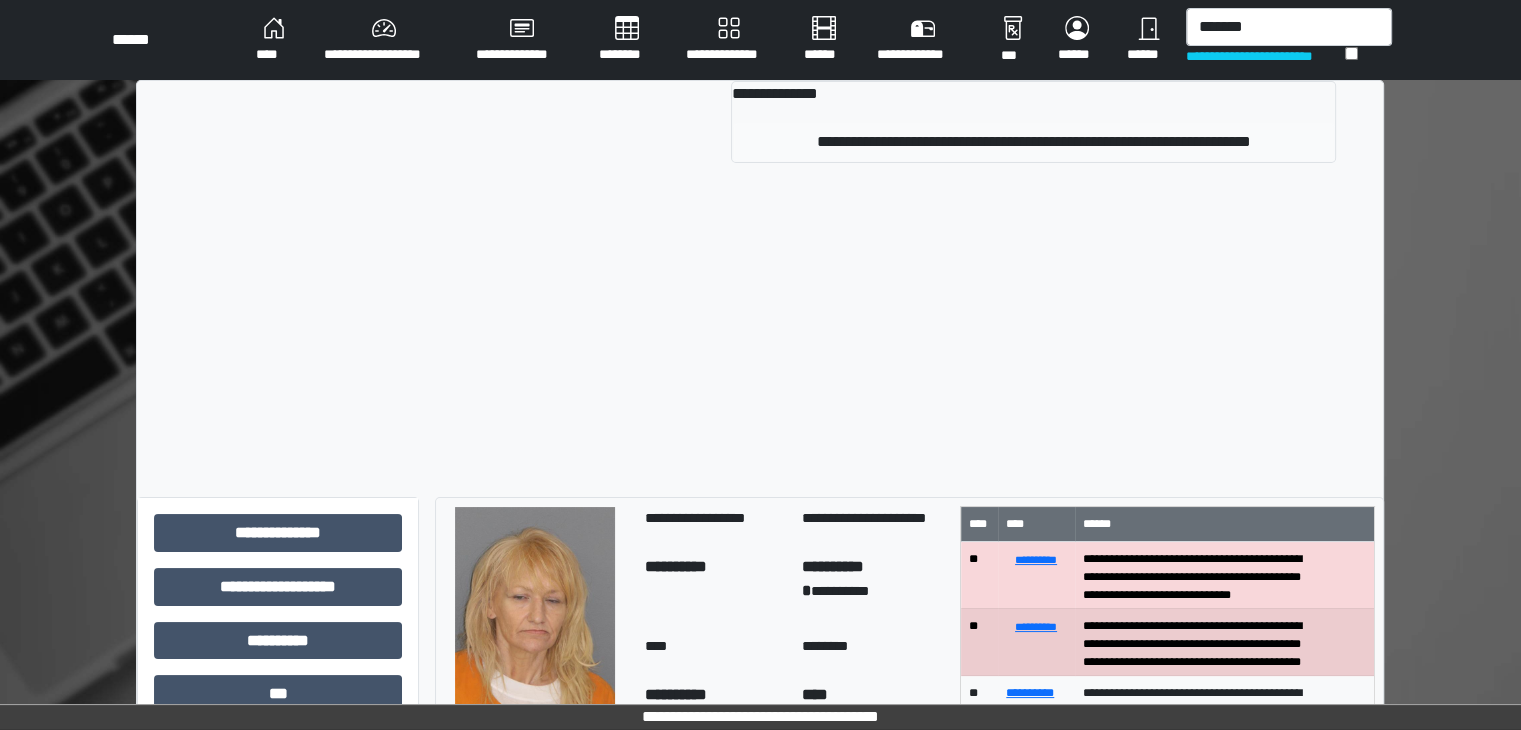 type 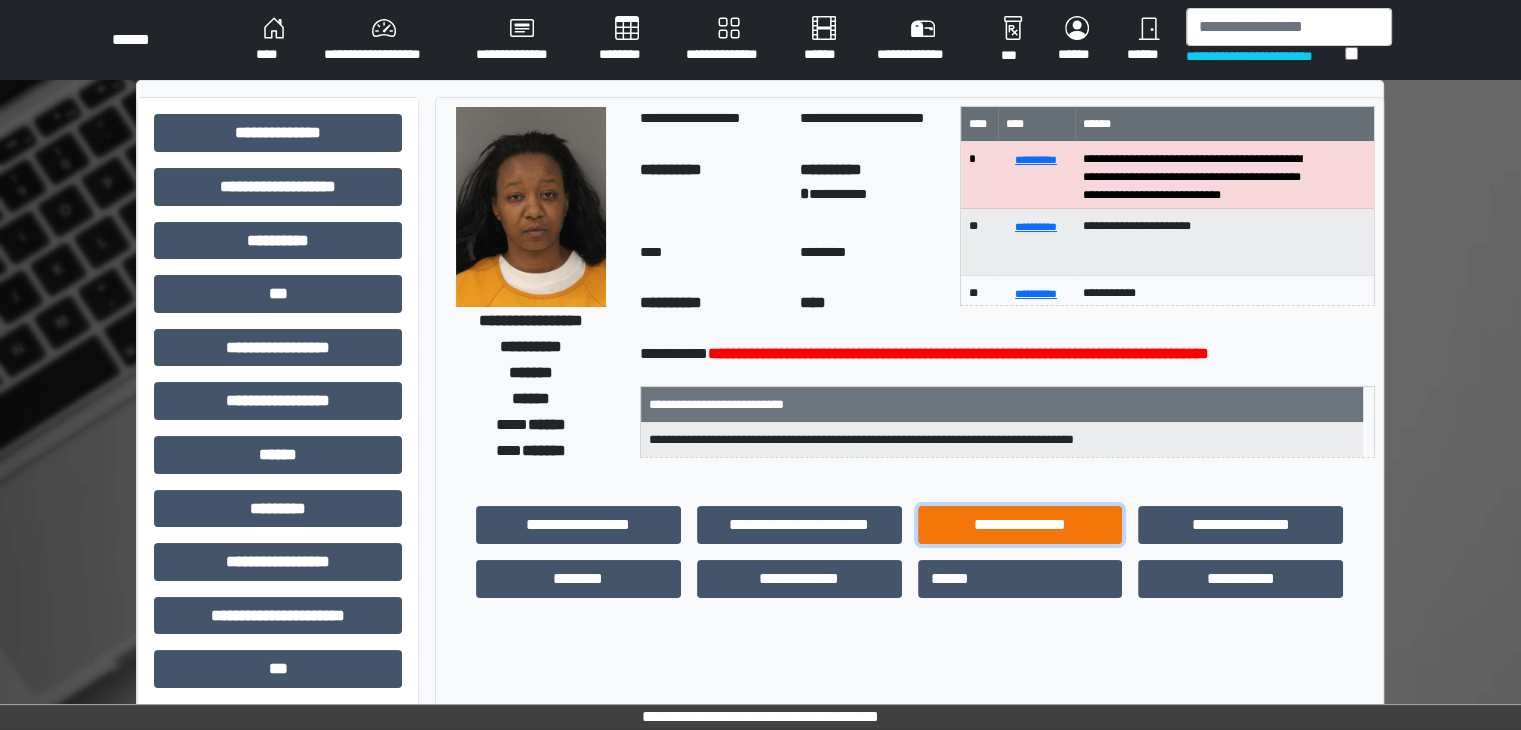 click on "**********" at bounding box center (1020, 525) 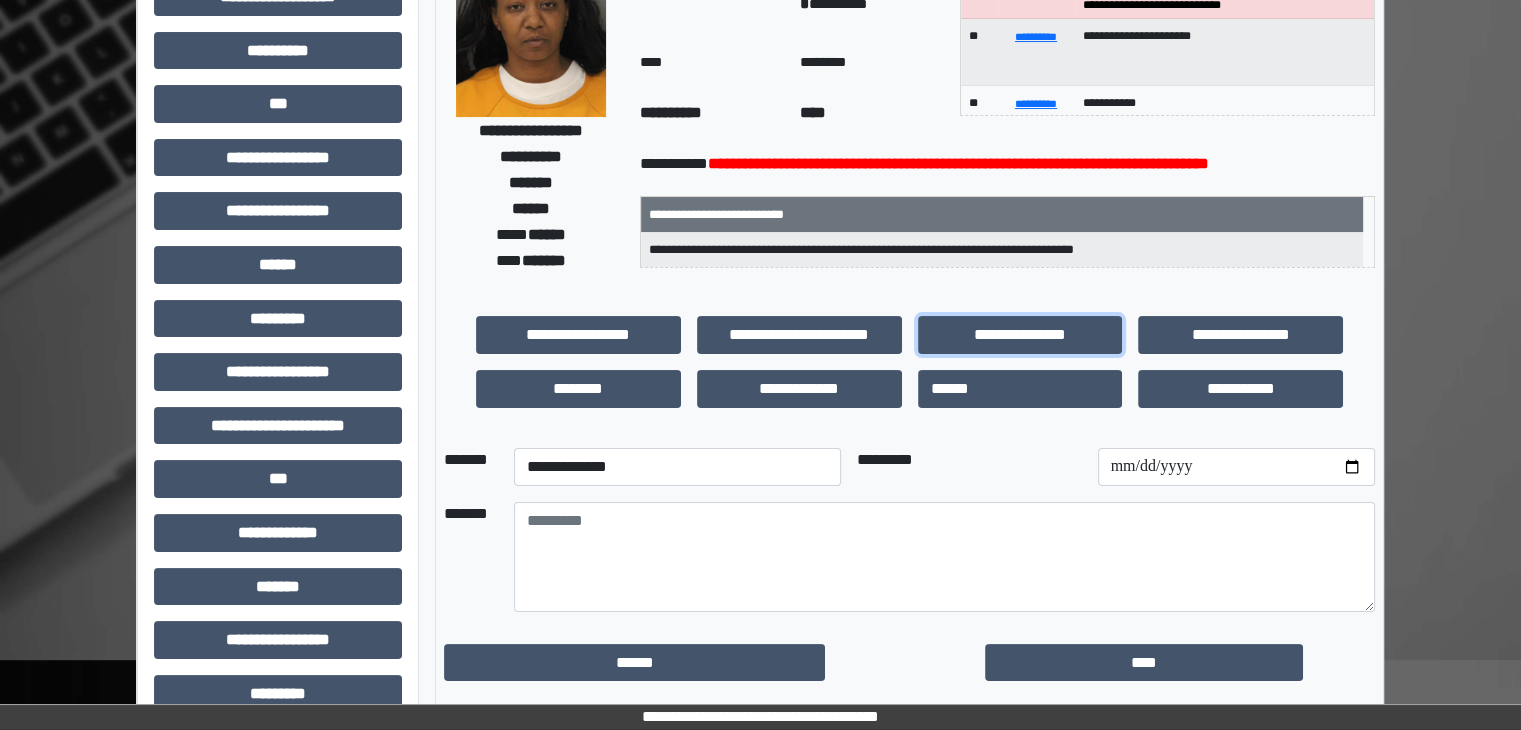 scroll, scrollTop: 200, scrollLeft: 0, axis: vertical 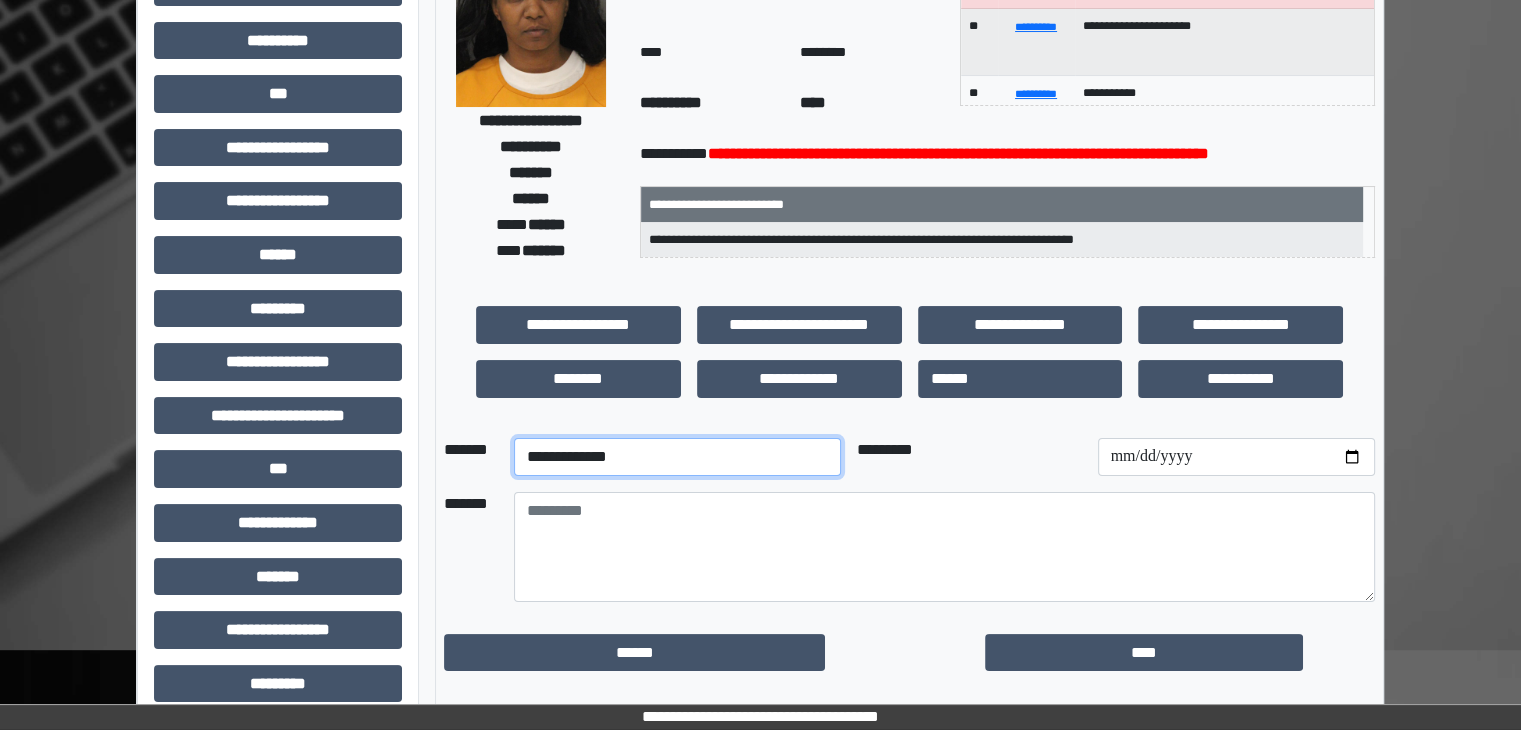 click on "**********" at bounding box center [677, 457] 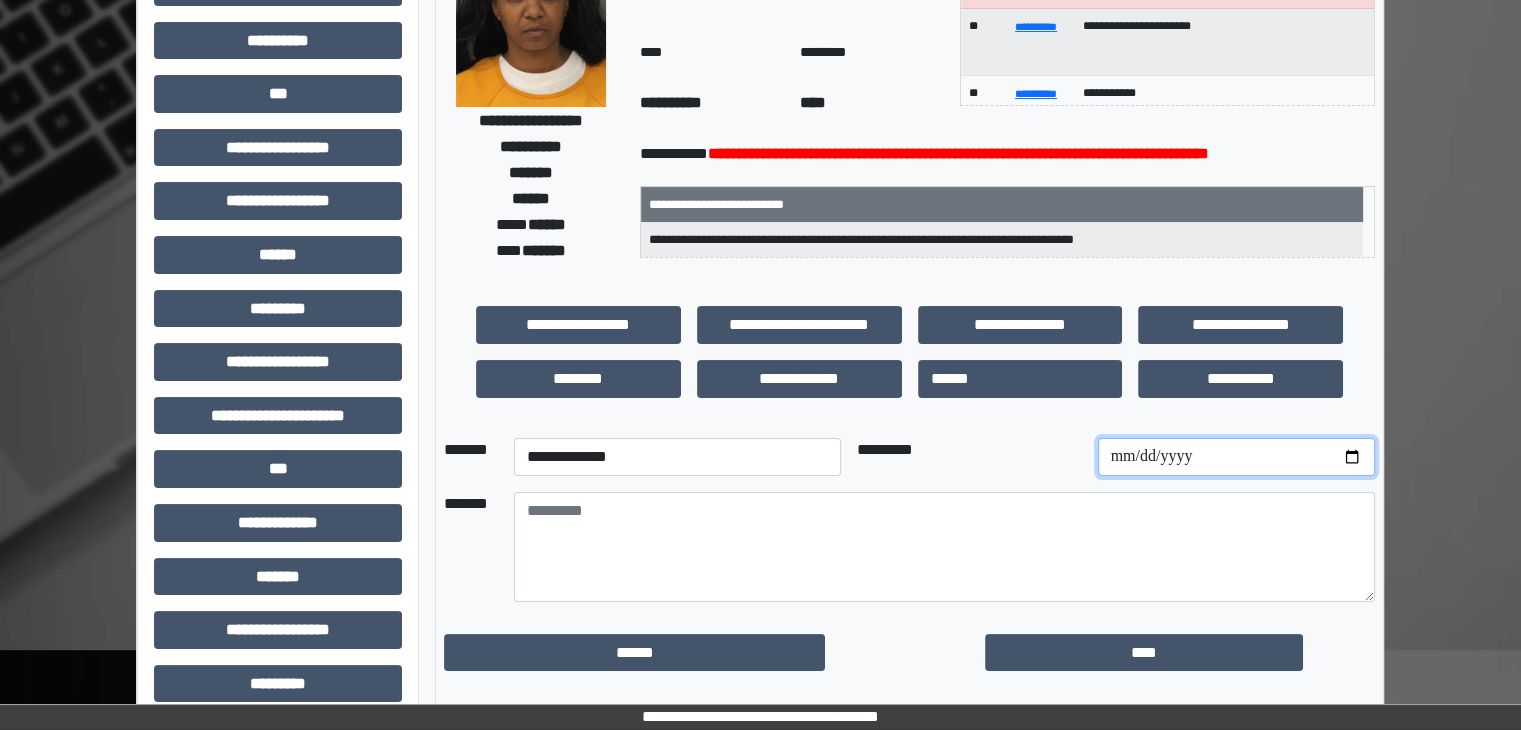 click at bounding box center (1236, 457) 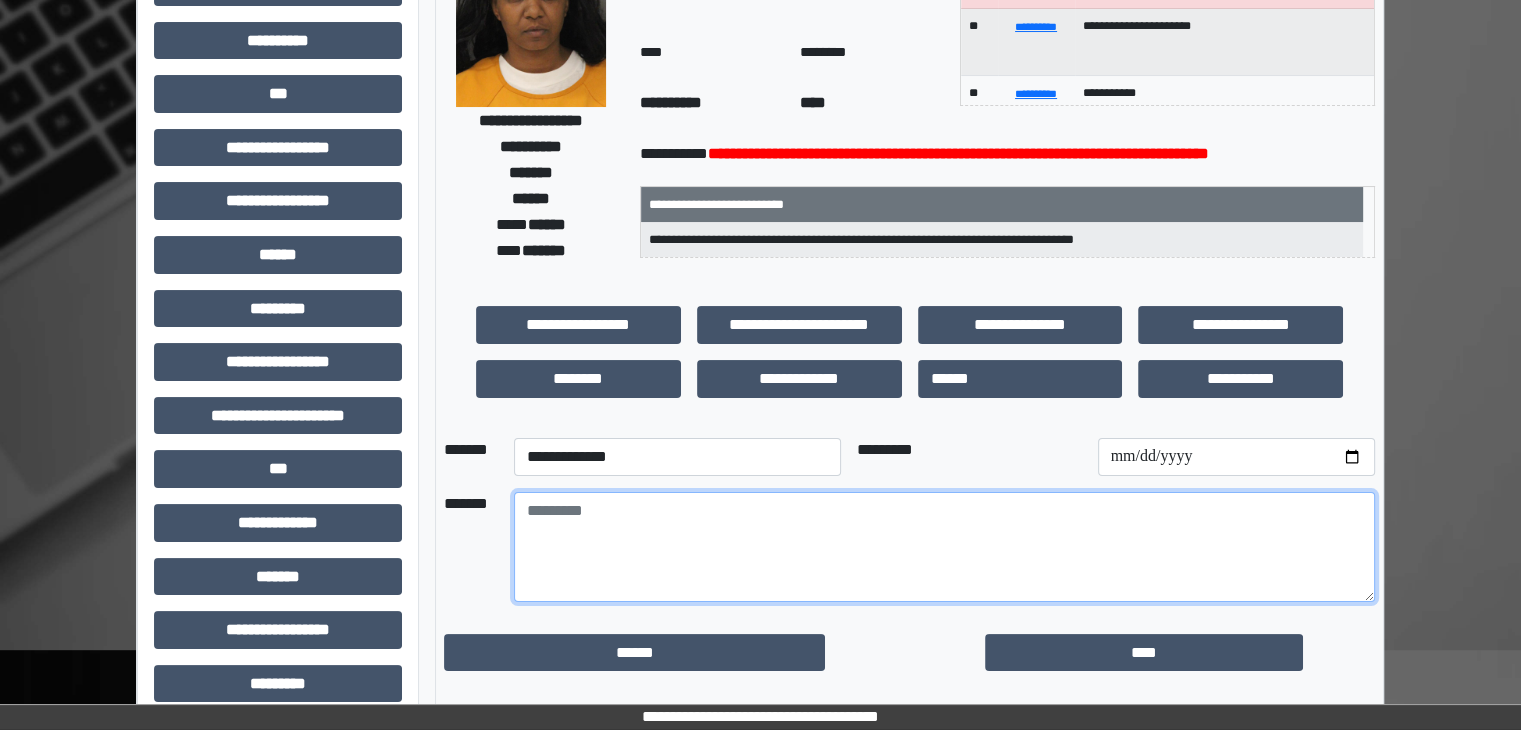 click at bounding box center (944, 547) 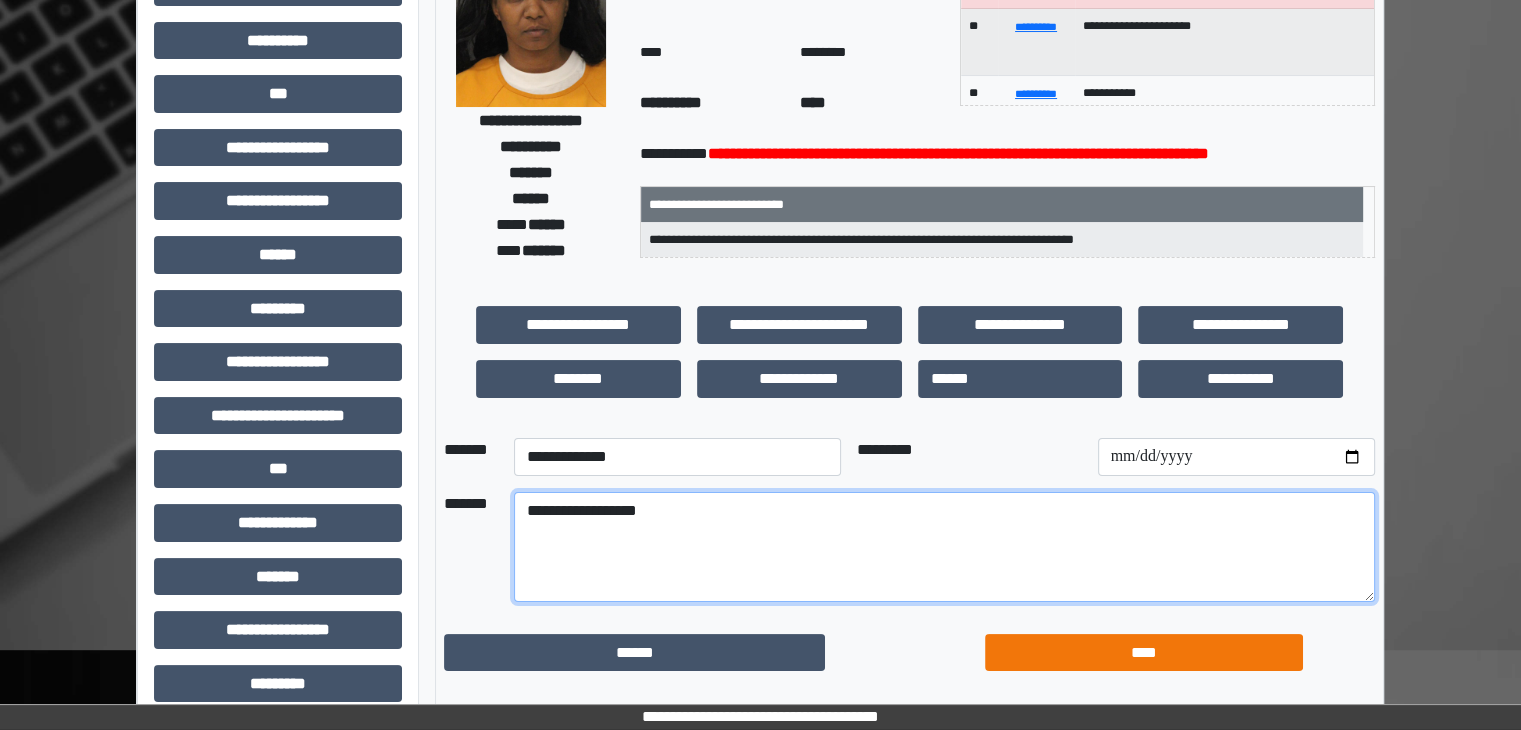 type on "**********" 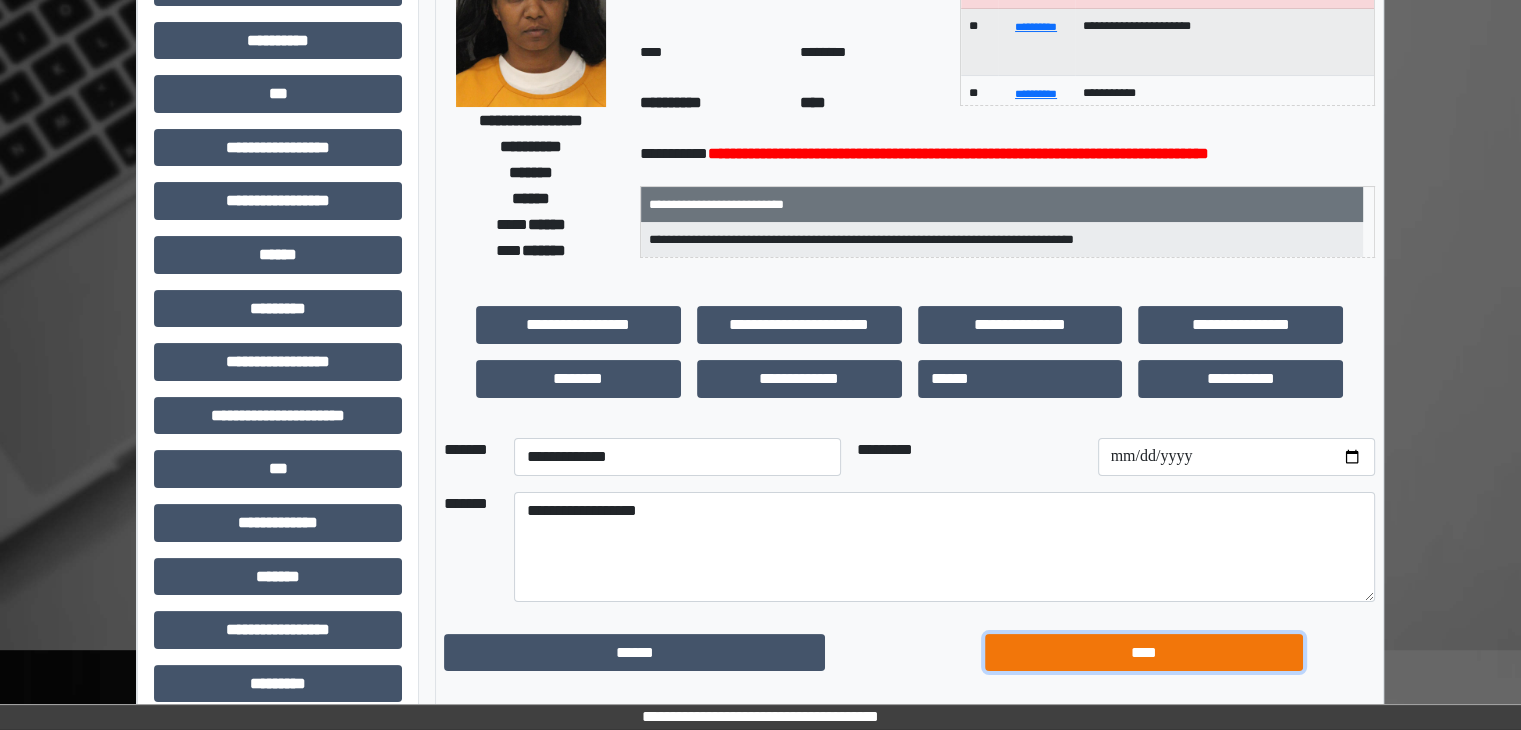 click on "****" at bounding box center [1144, 653] 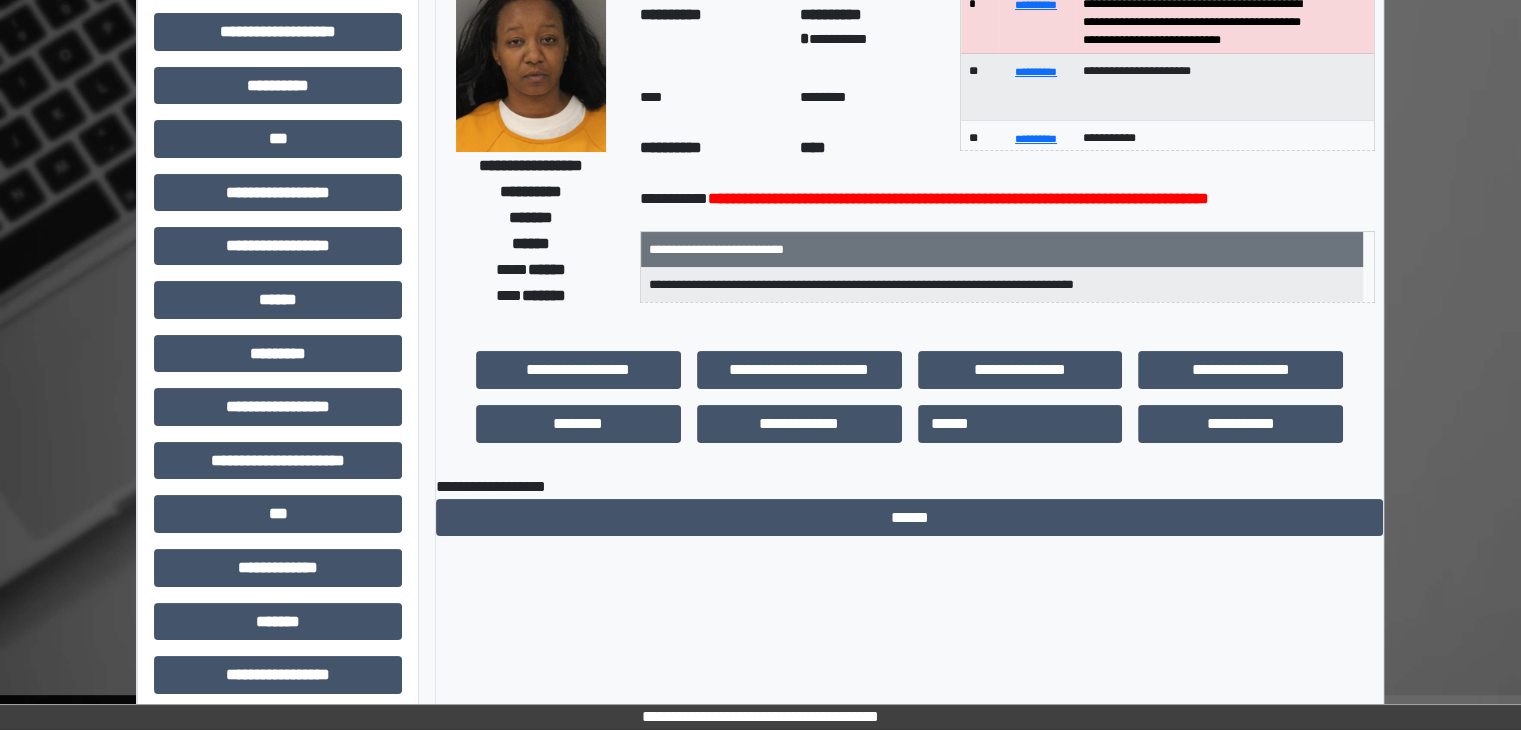 scroll, scrollTop: 0, scrollLeft: 0, axis: both 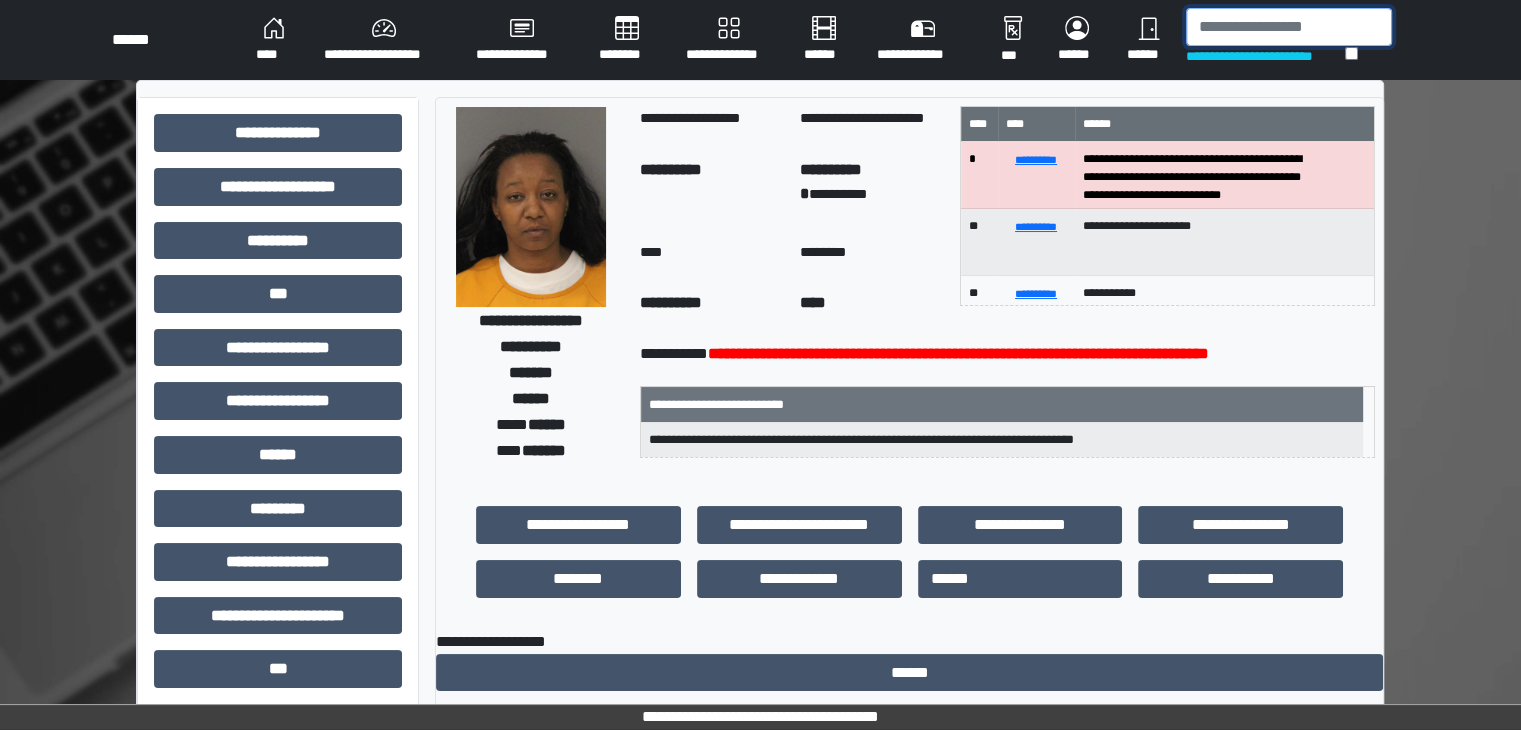 click at bounding box center (1289, 27) 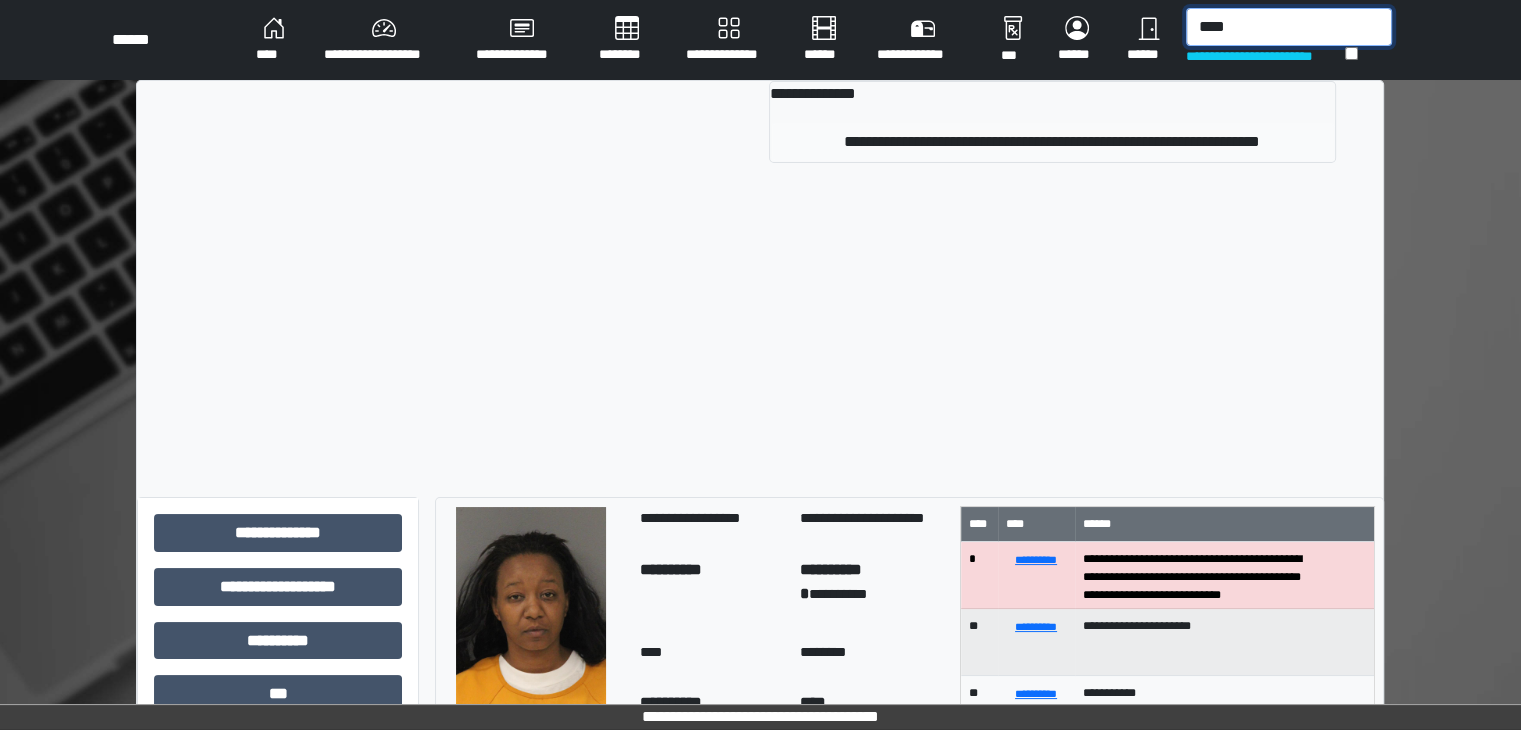 type on "****" 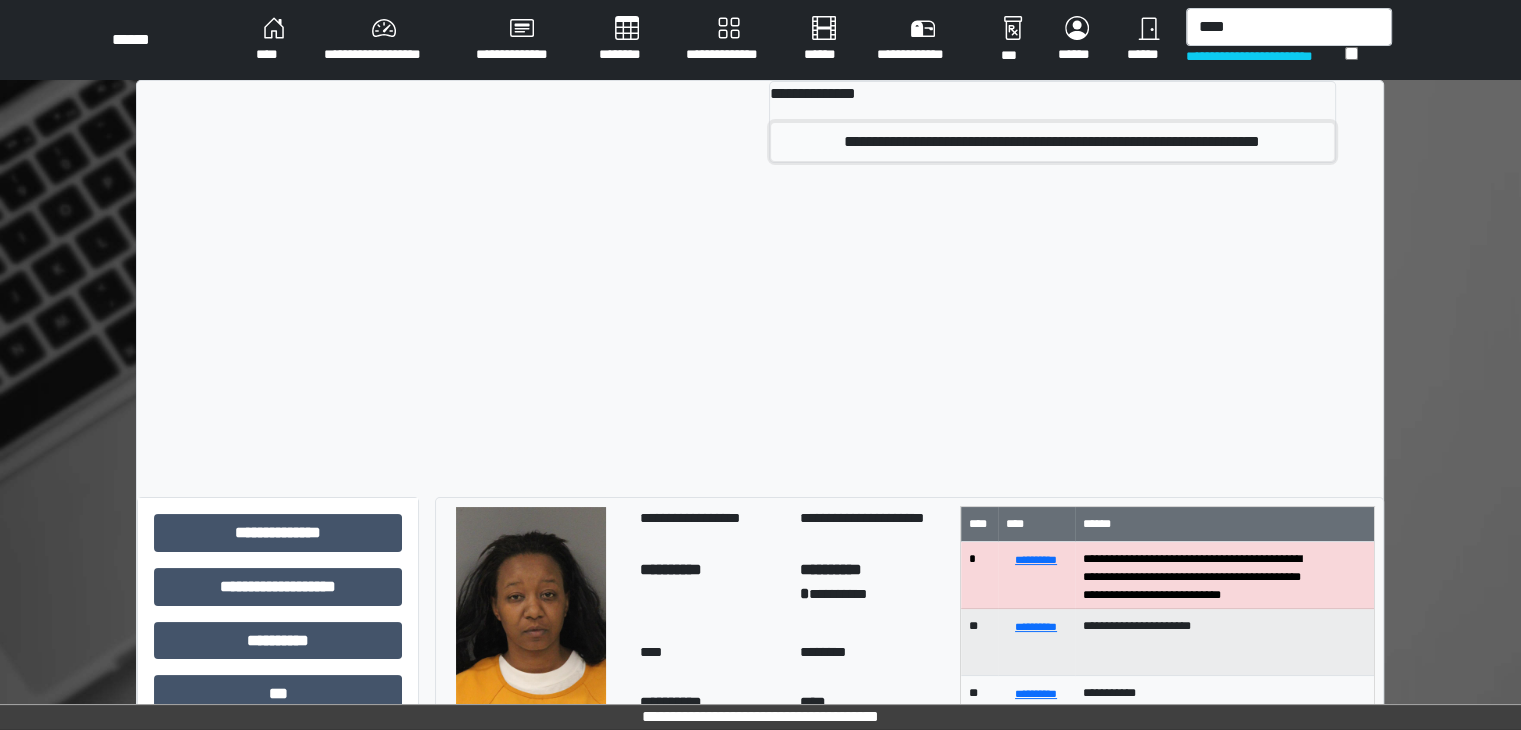 click on "**********" at bounding box center [1052, 142] 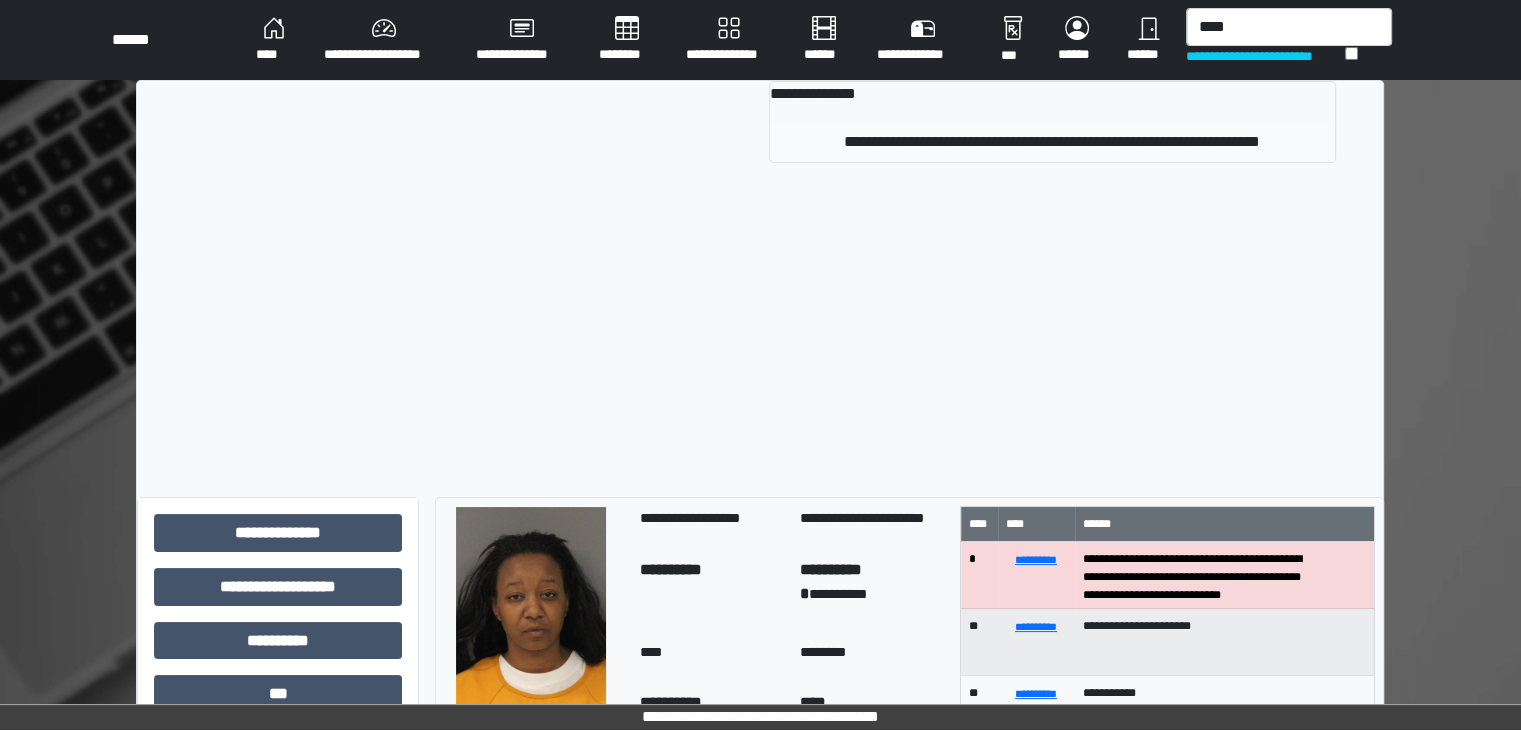 type 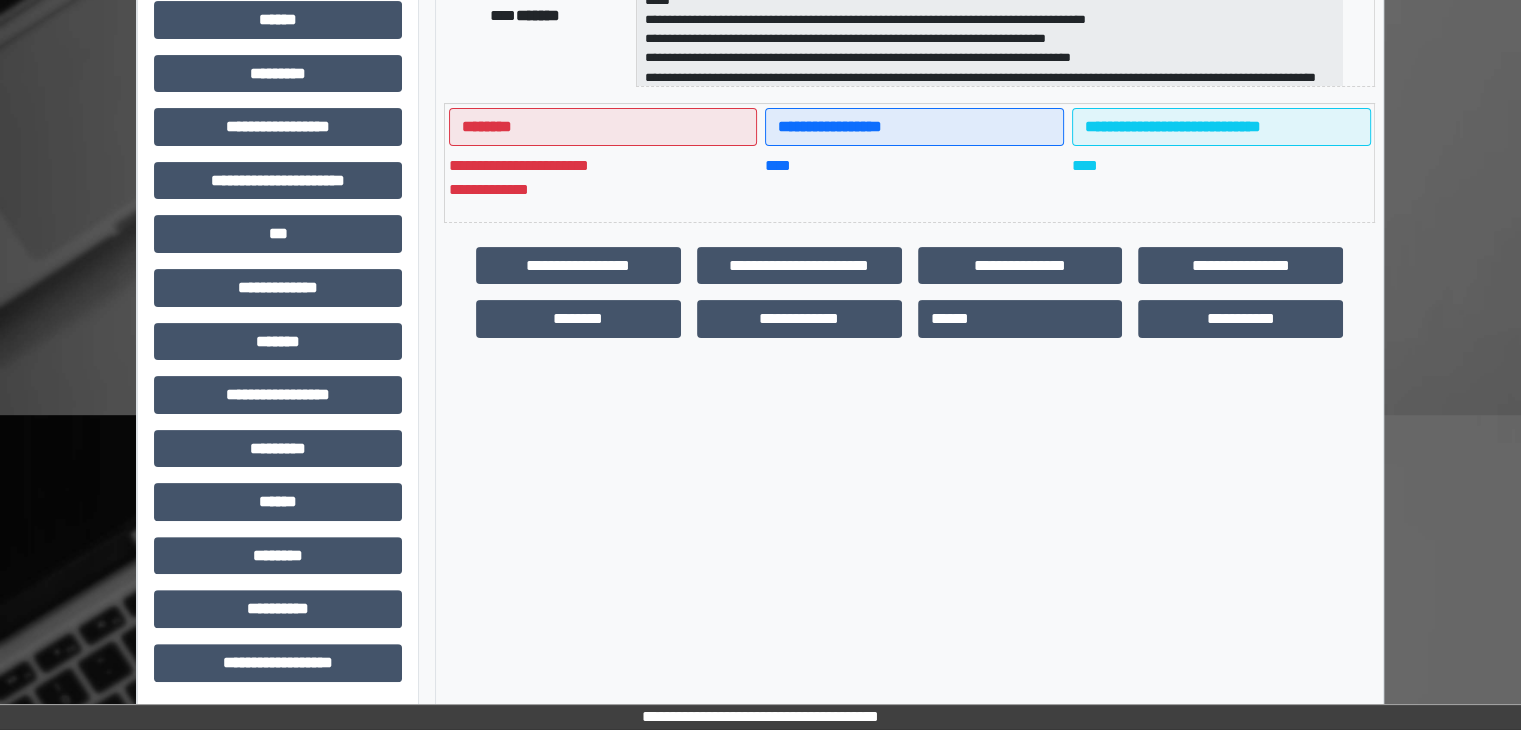 scroll, scrollTop: 436, scrollLeft: 0, axis: vertical 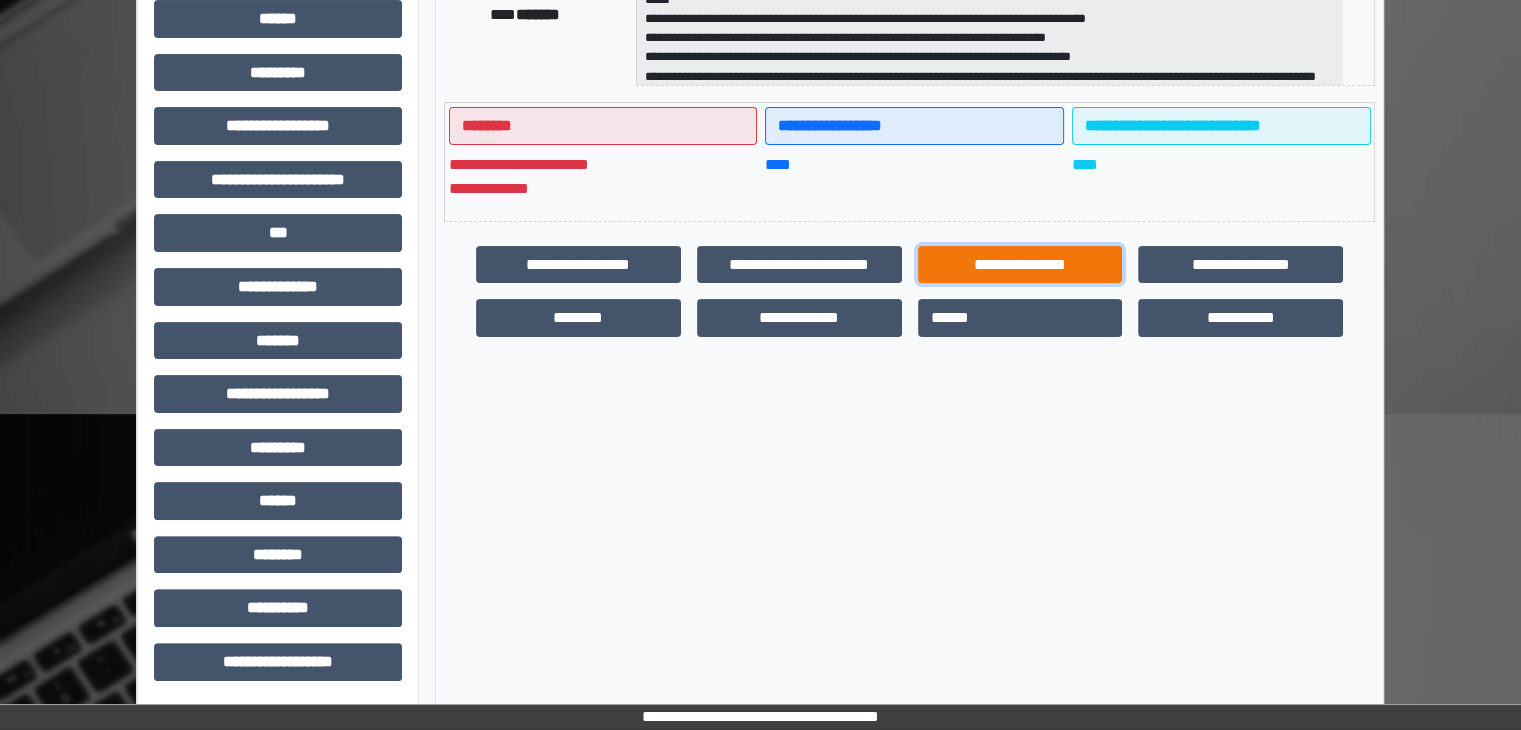 click on "**********" at bounding box center (1020, 265) 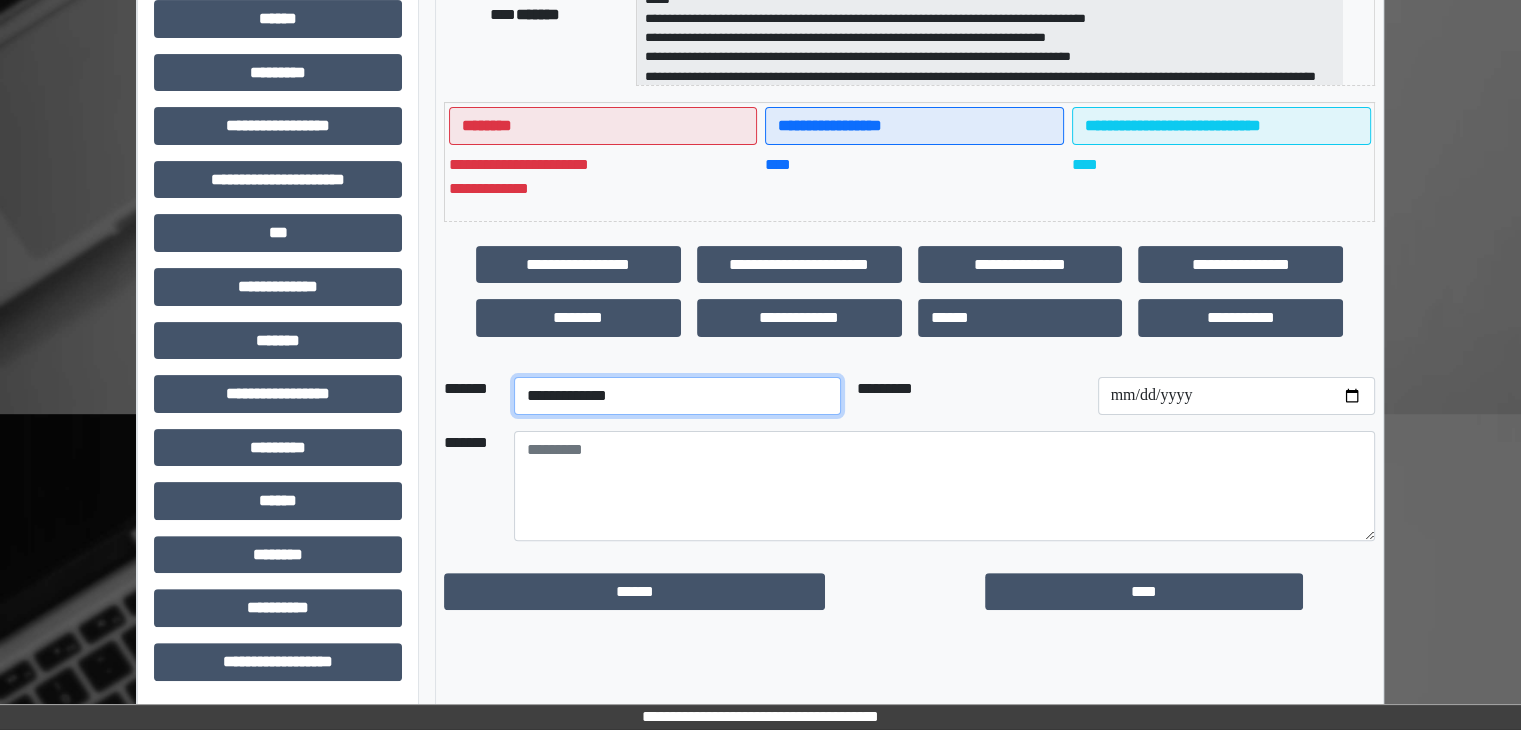 click on "**********" at bounding box center (677, 396) 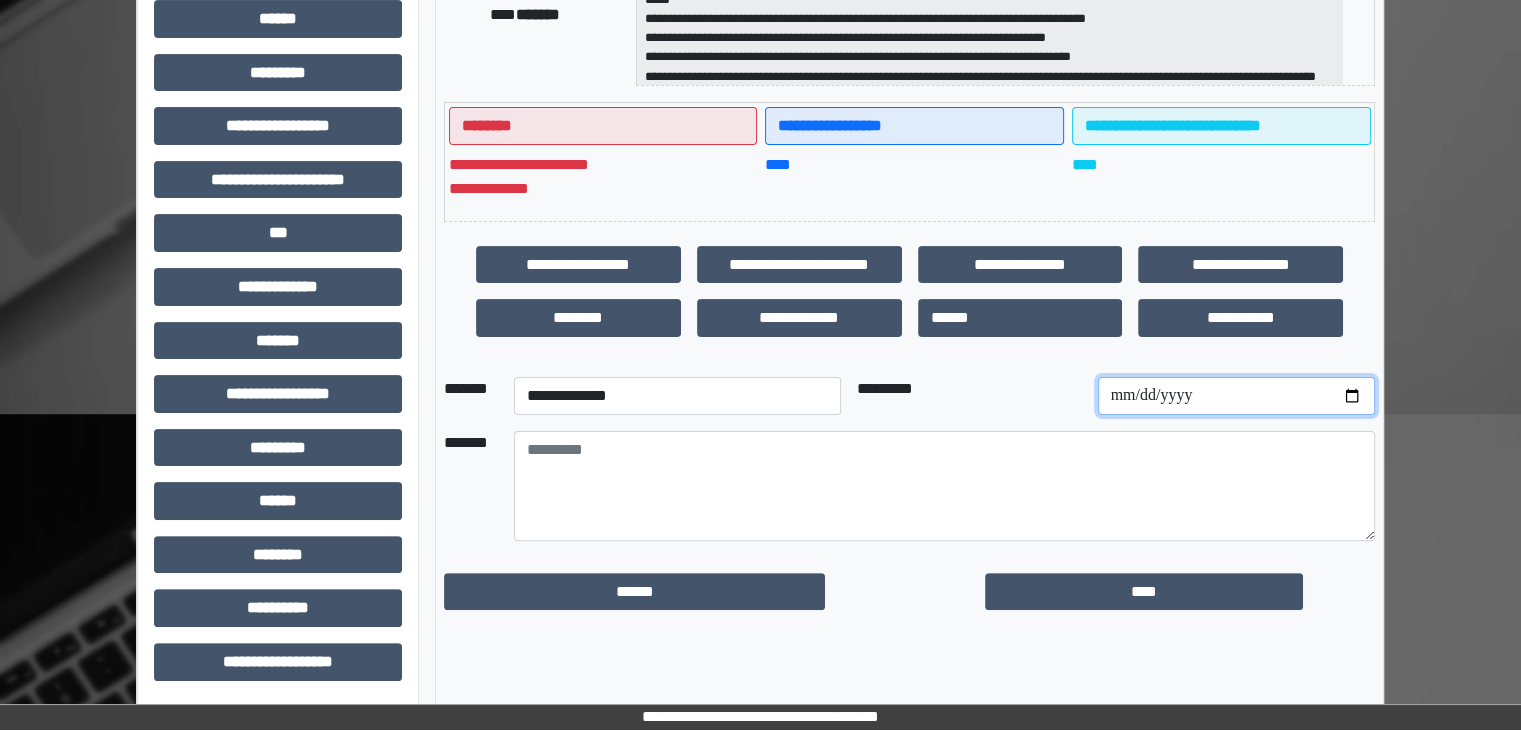 click at bounding box center [1236, 396] 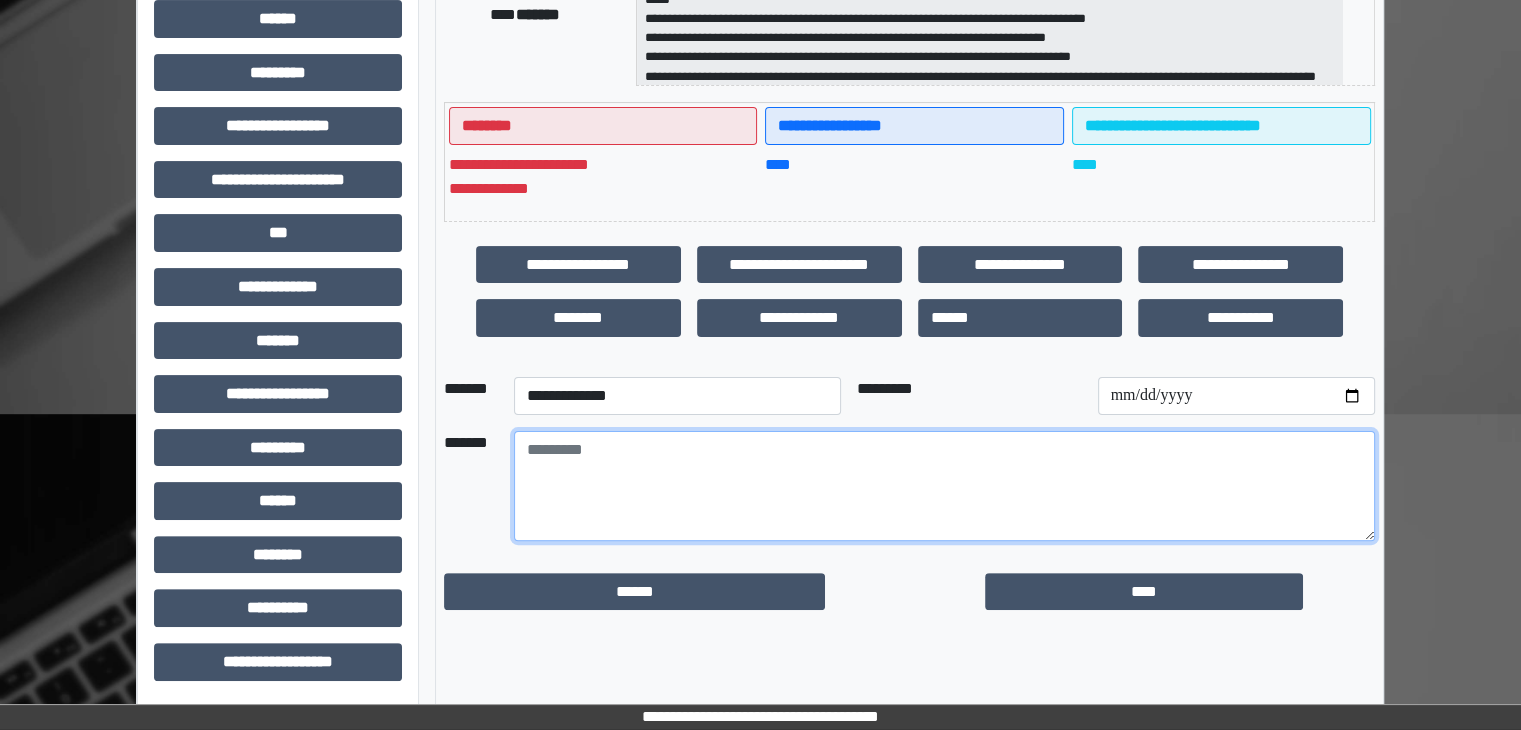 paste on "**********" 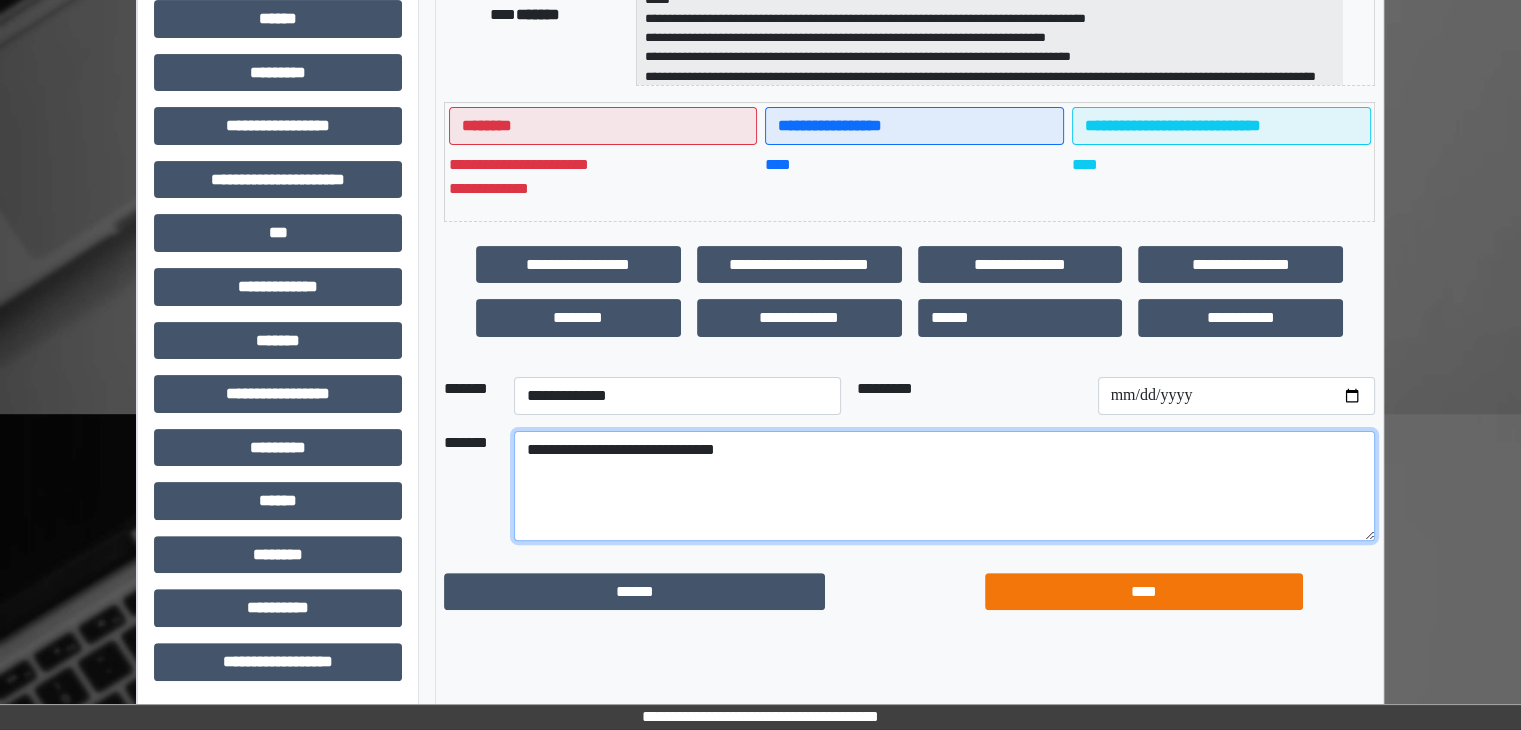 type on "**********" 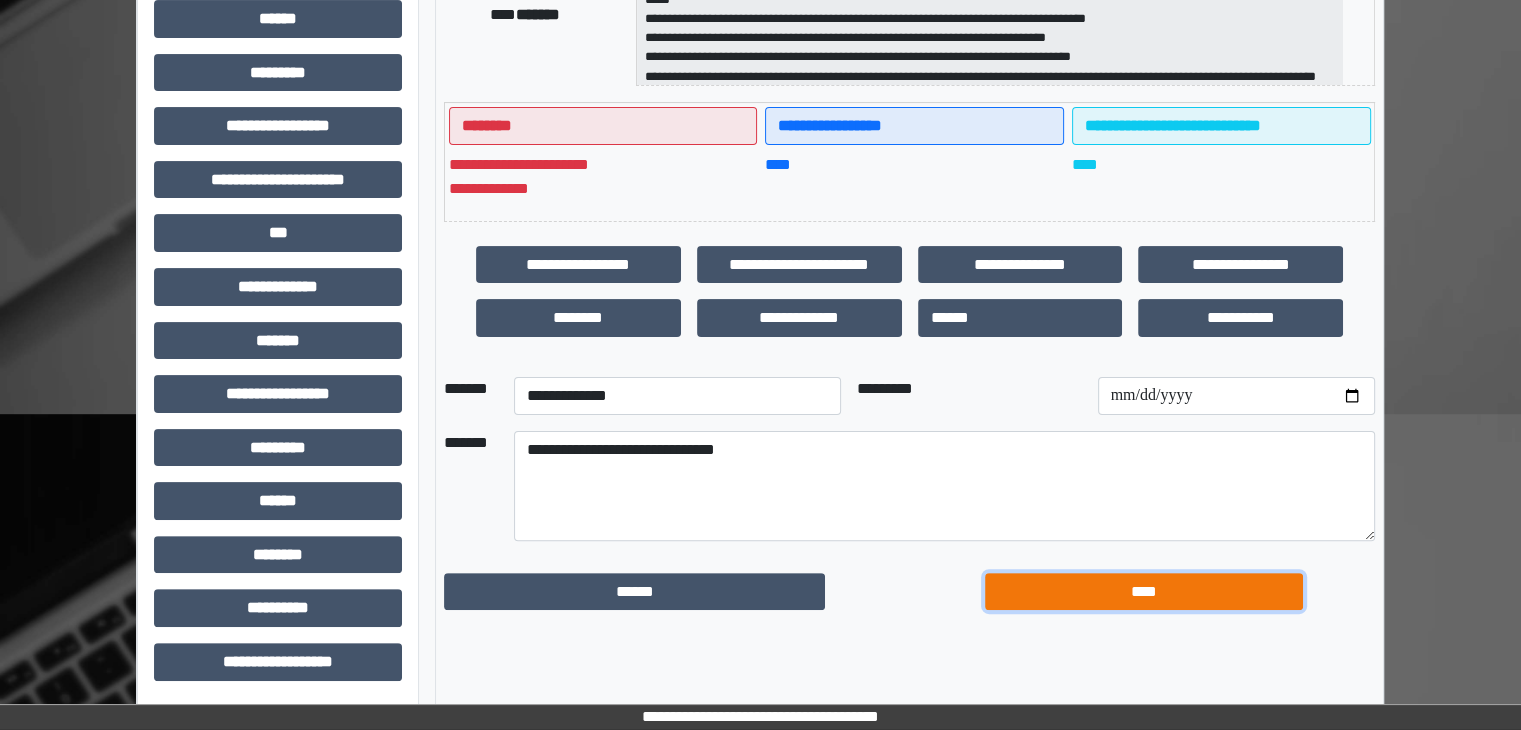 click on "****" at bounding box center [1144, 592] 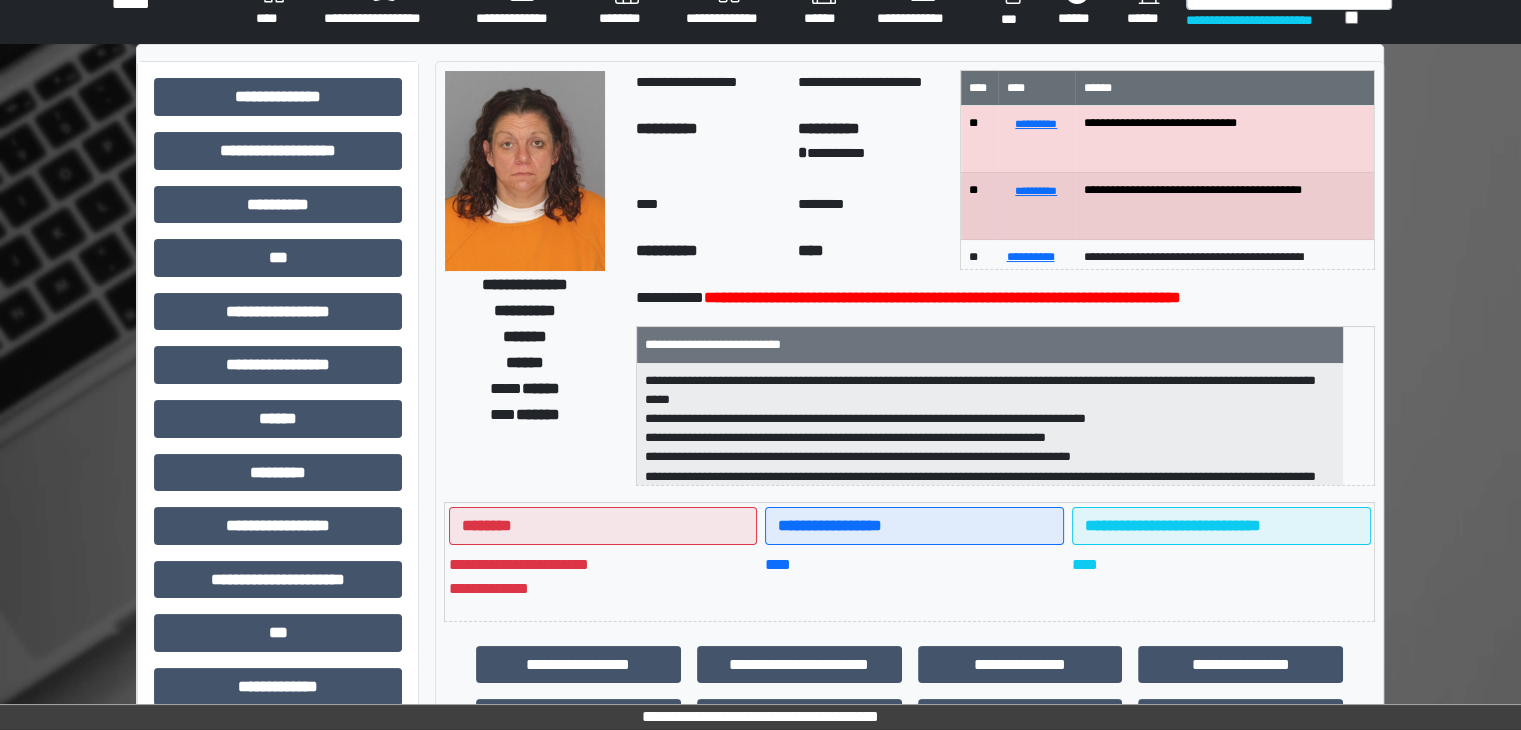 scroll, scrollTop: 0, scrollLeft: 0, axis: both 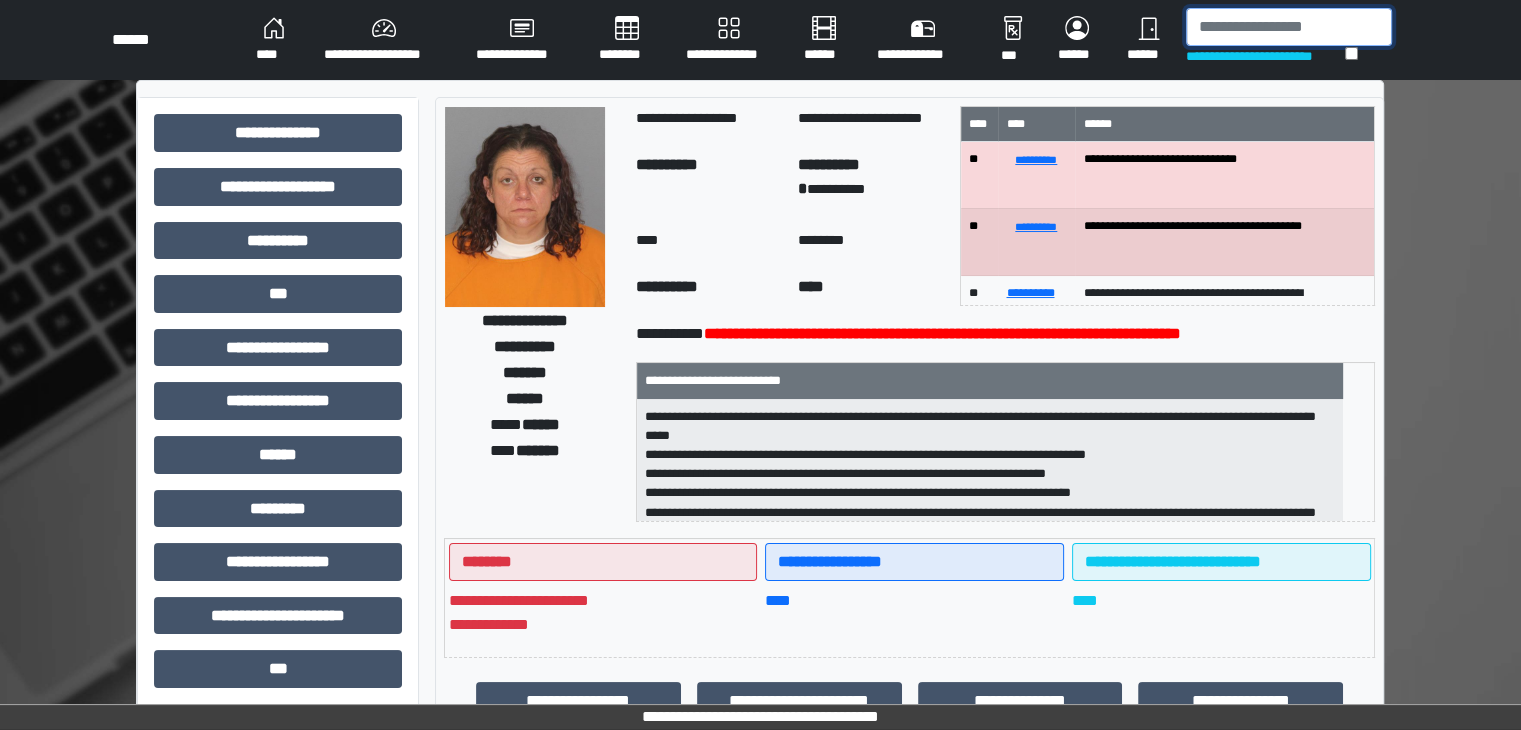 click at bounding box center (1289, 27) 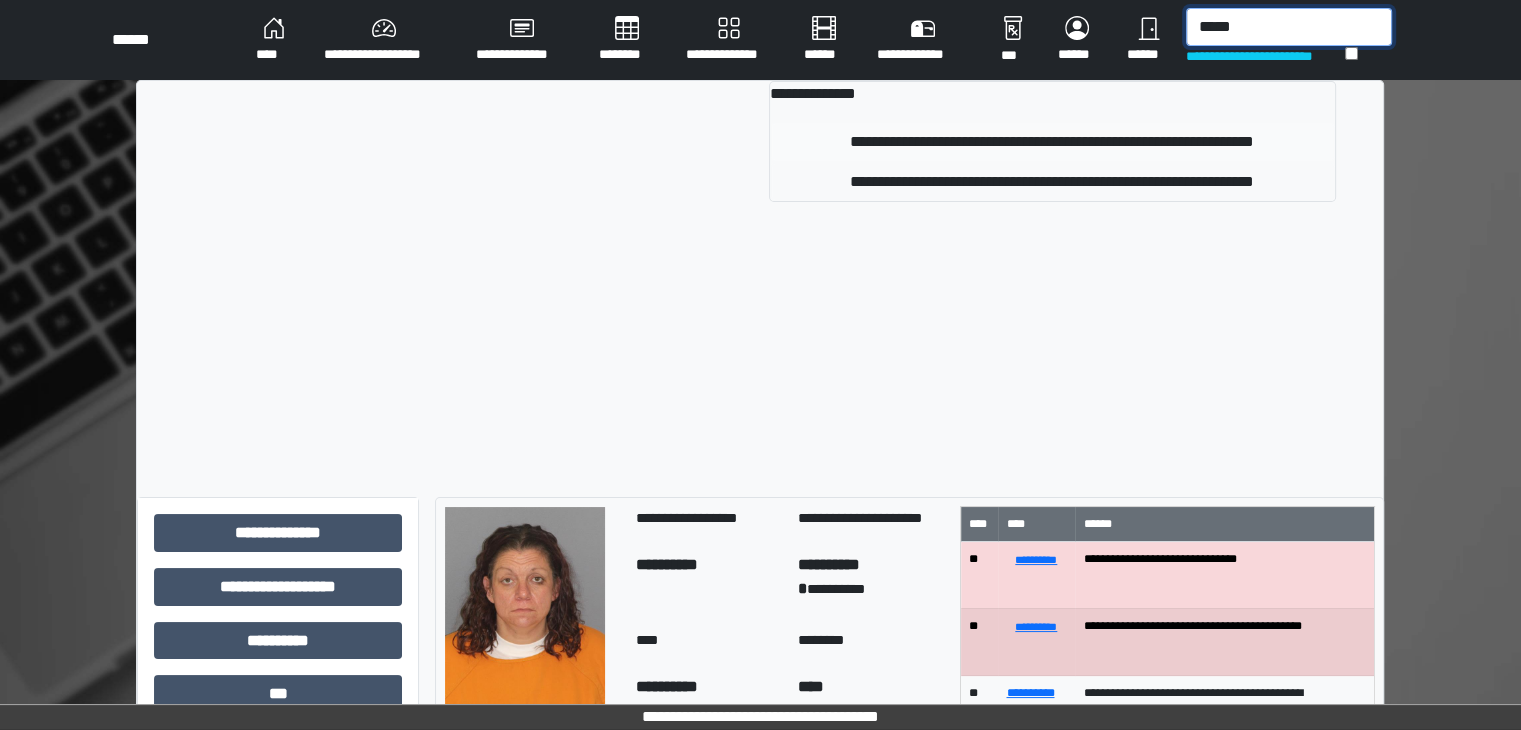 type on "*****" 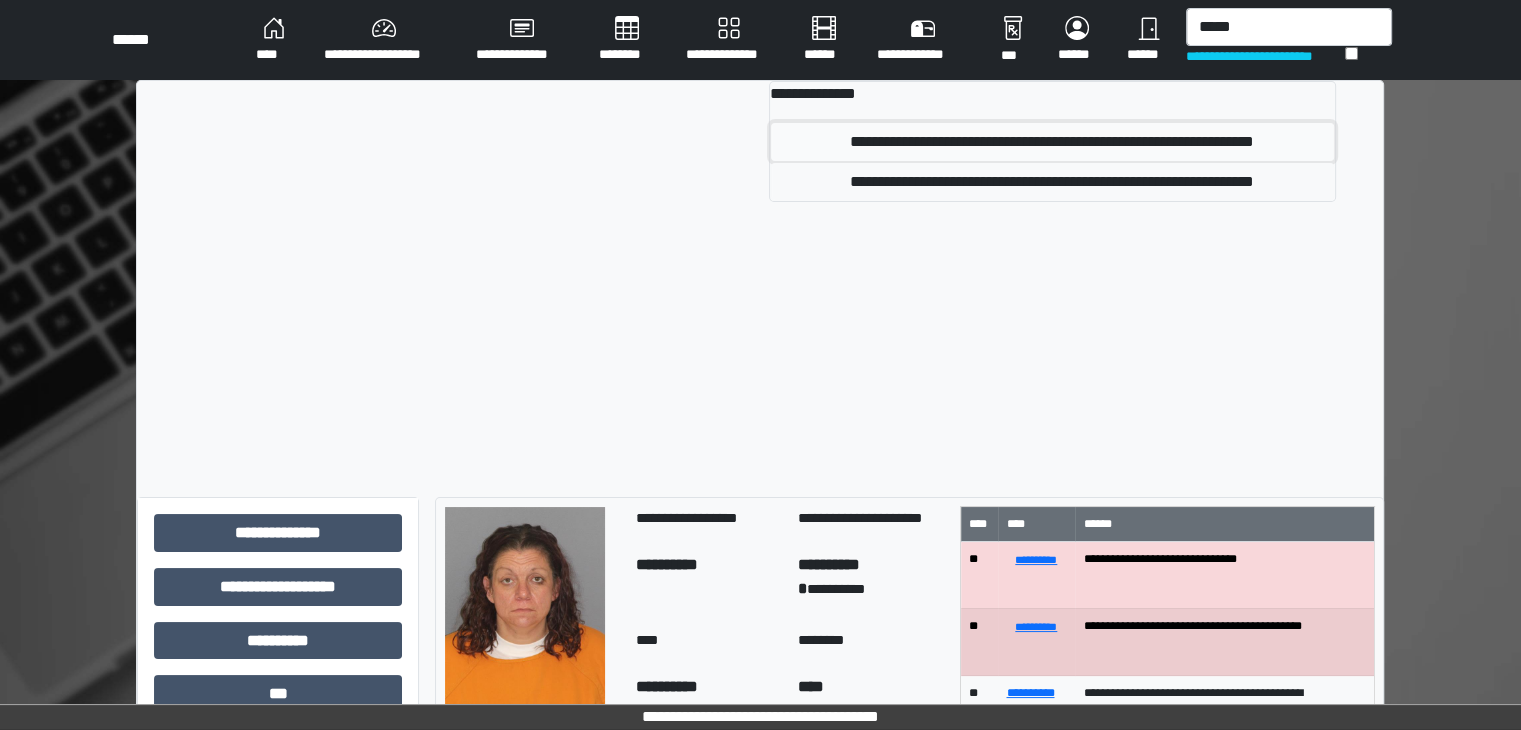 click on "**********" at bounding box center [1052, 142] 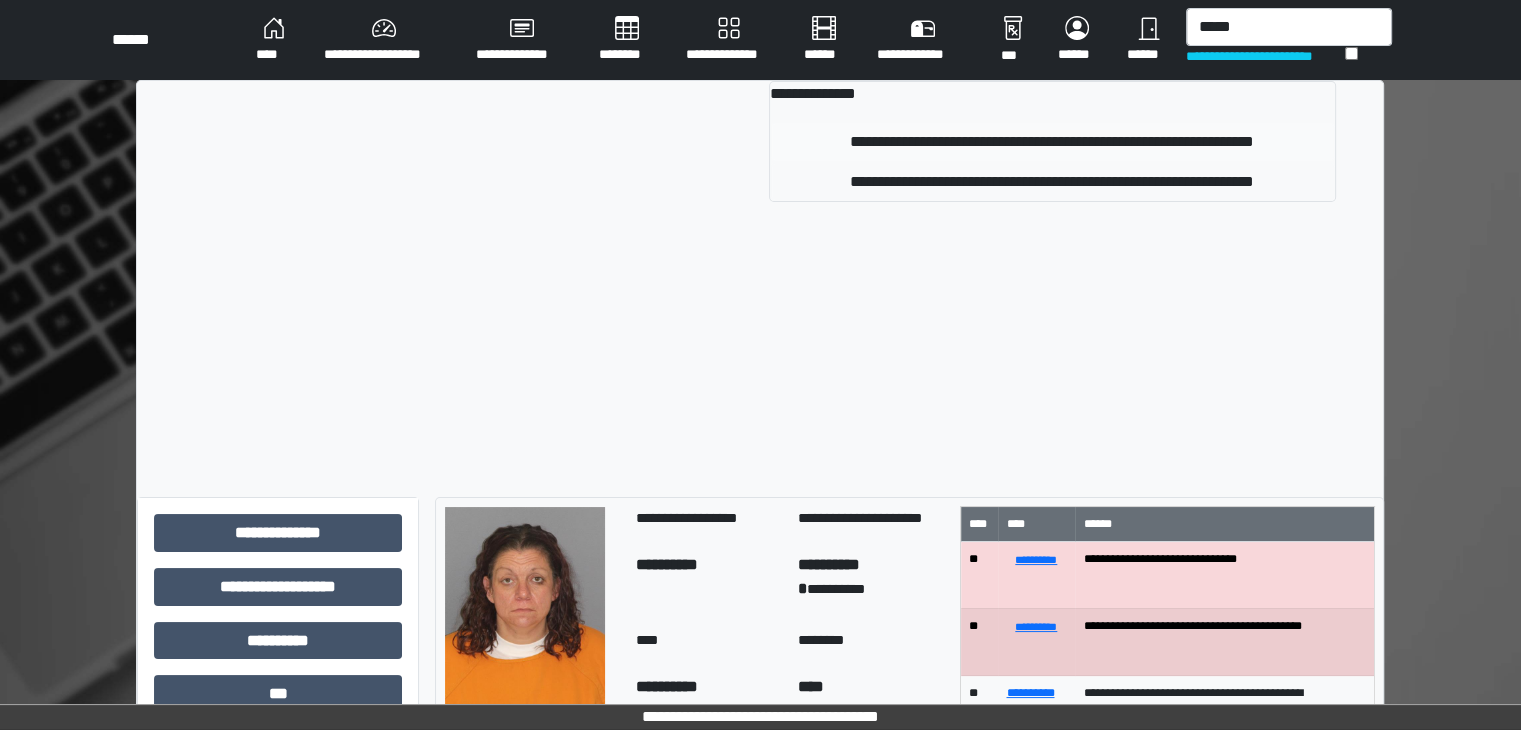 type 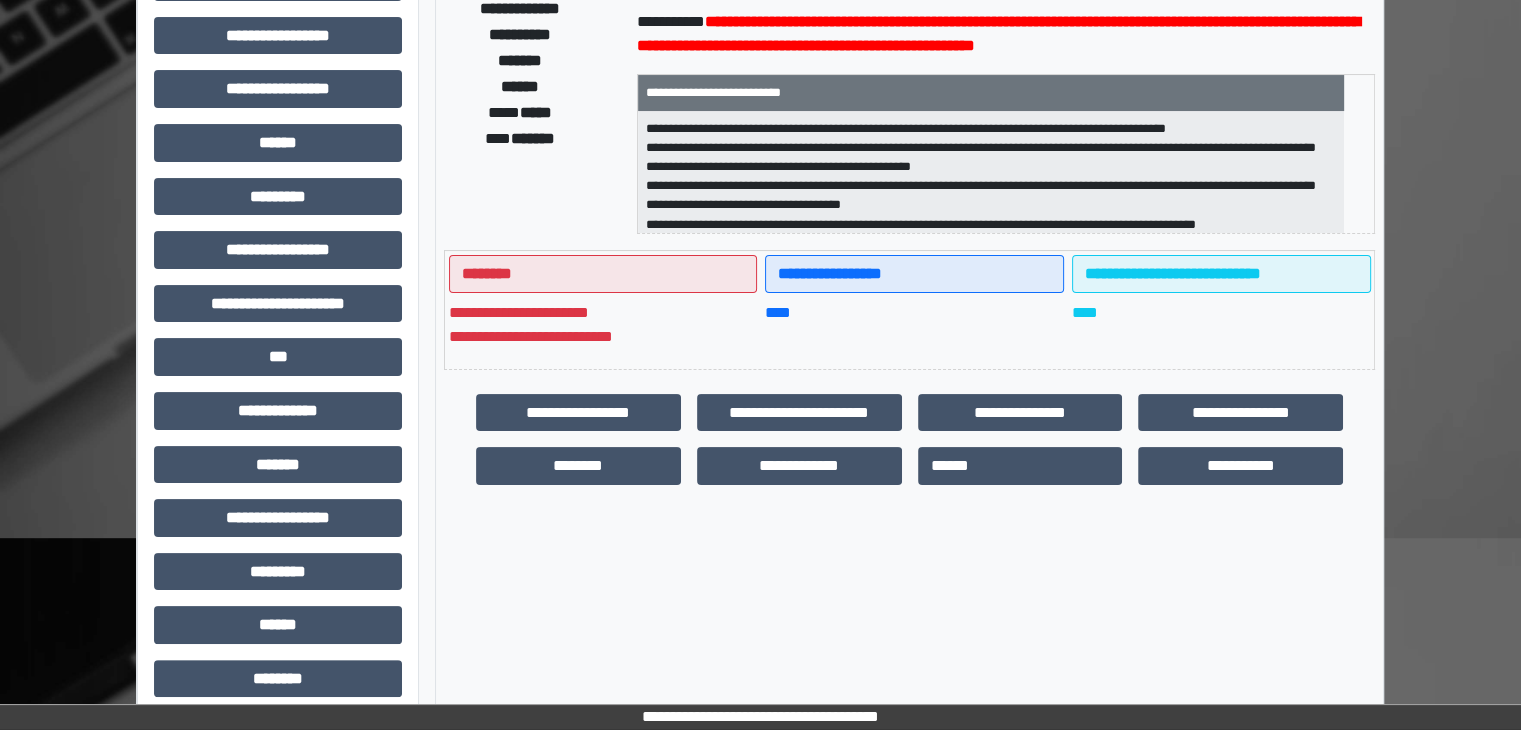 scroll, scrollTop: 436, scrollLeft: 0, axis: vertical 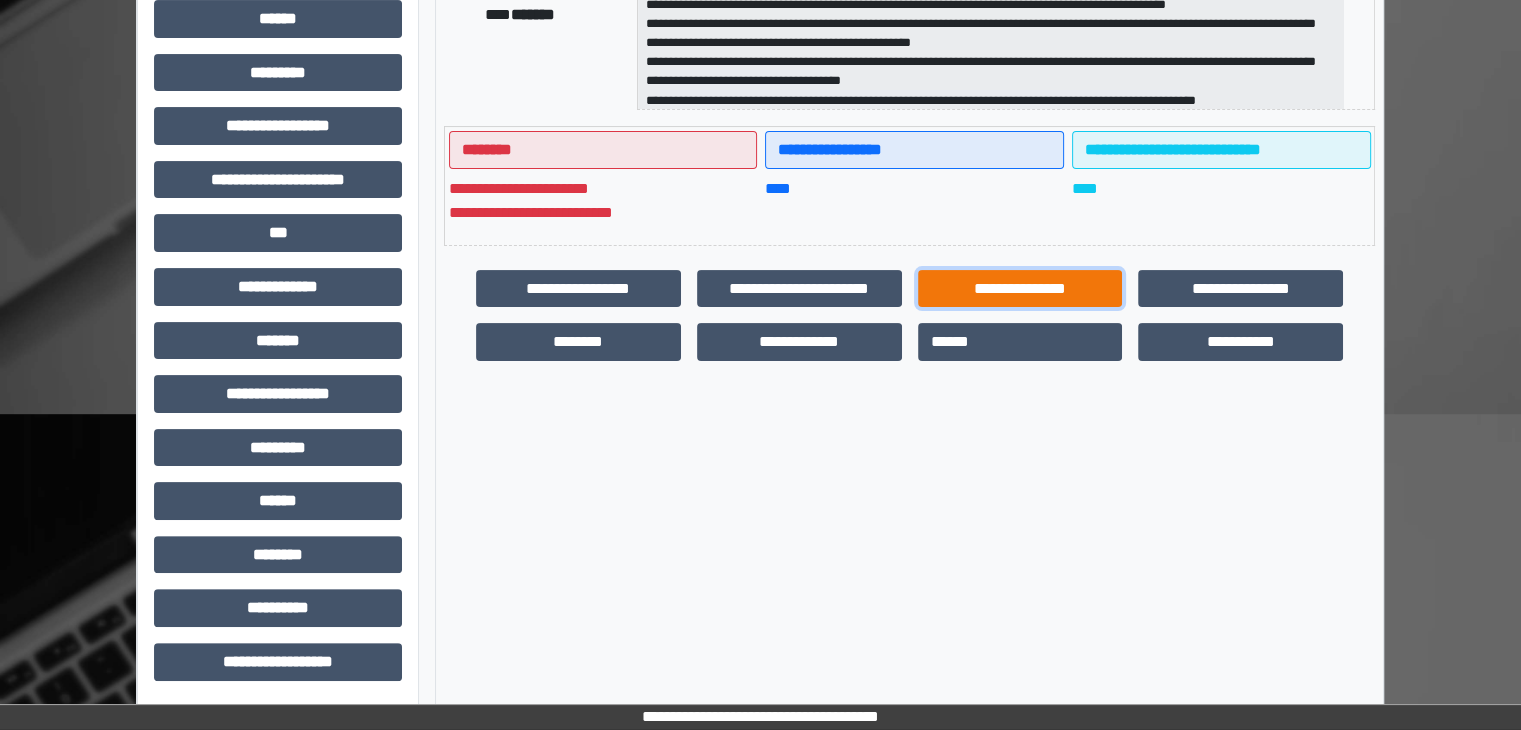 click on "**********" at bounding box center (1020, 289) 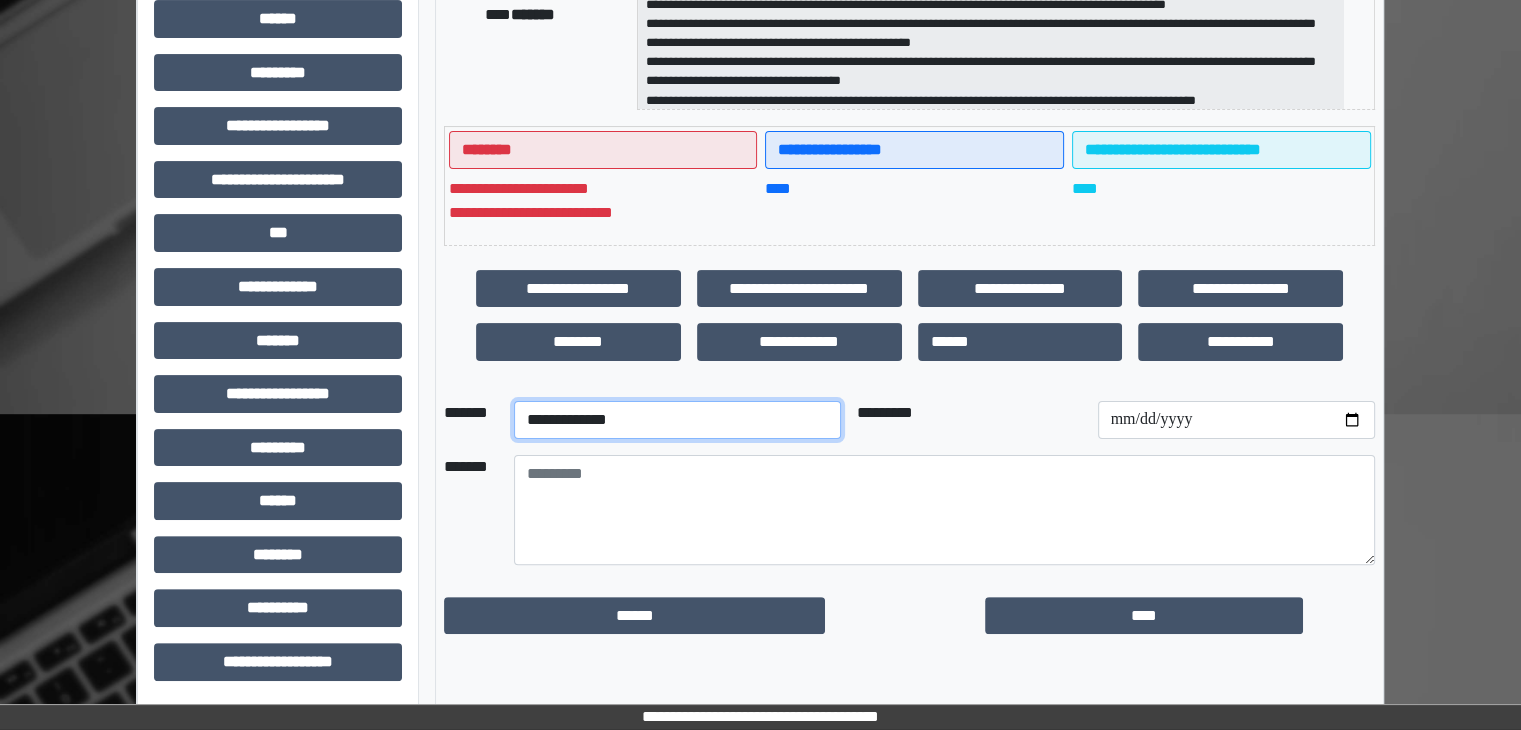 click on "**********" at bounding box center [677, 420] 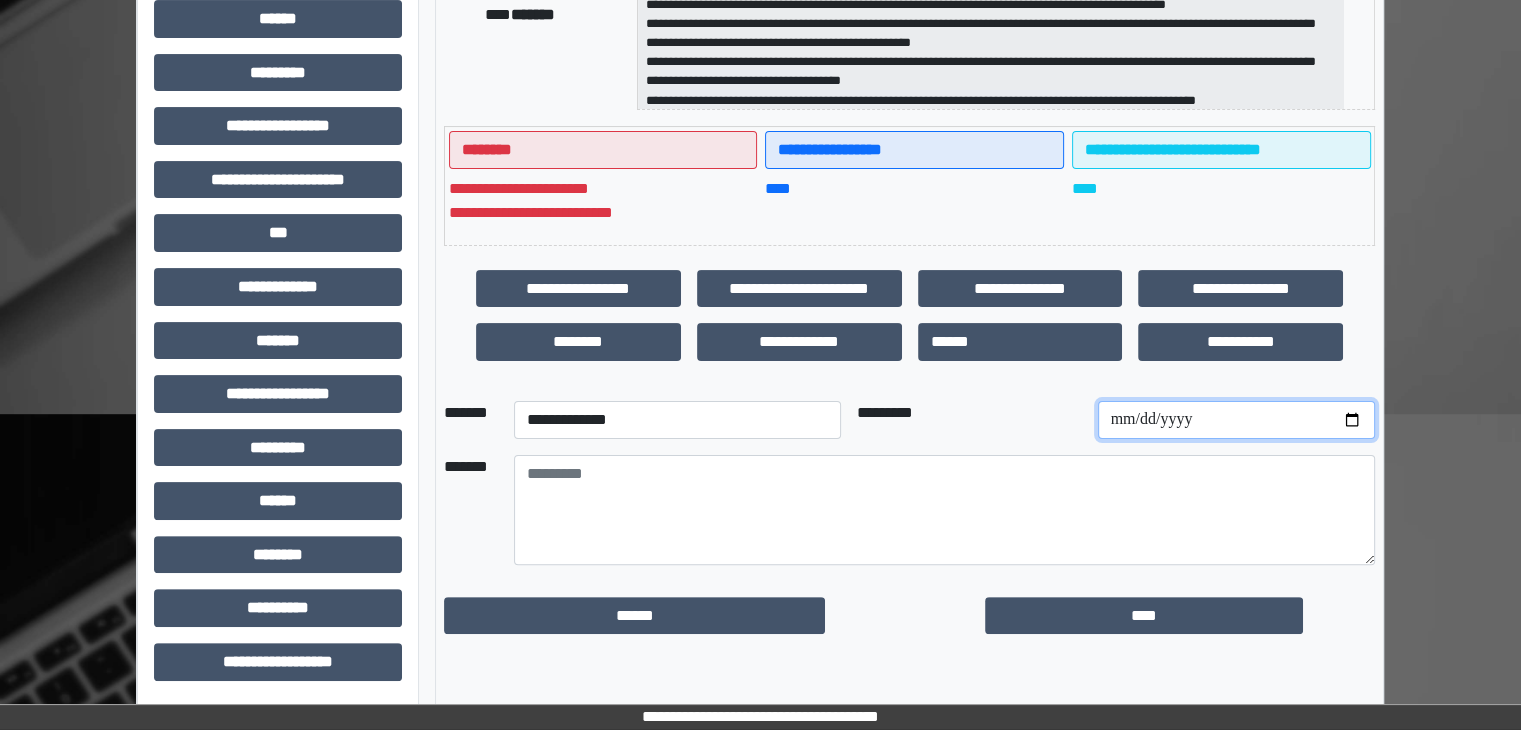 click at bounding box center [1236, 420] 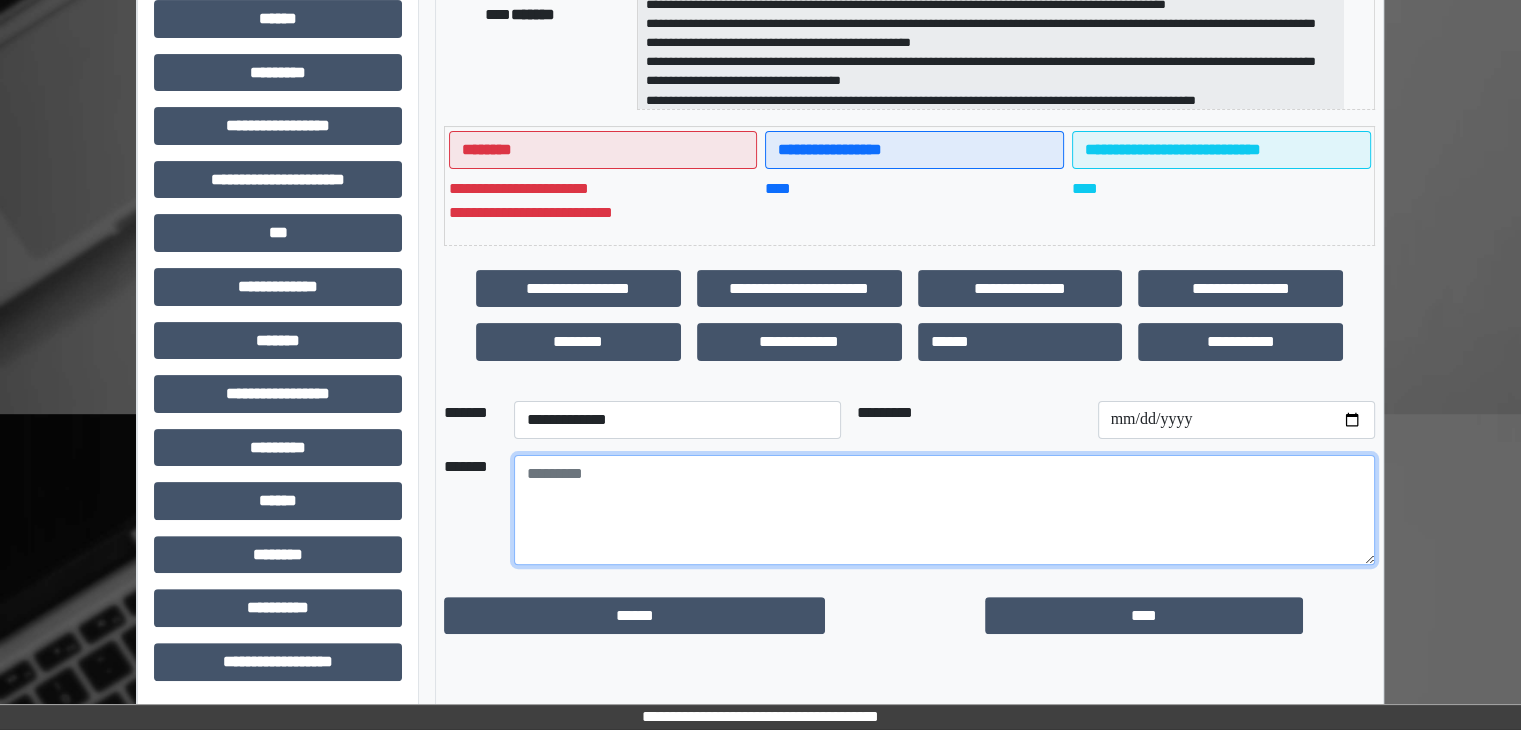 drag, startPoint x: 652, startPoint y: 547, endPoint x: 555, endPoint y: 517, distance: 101.53325 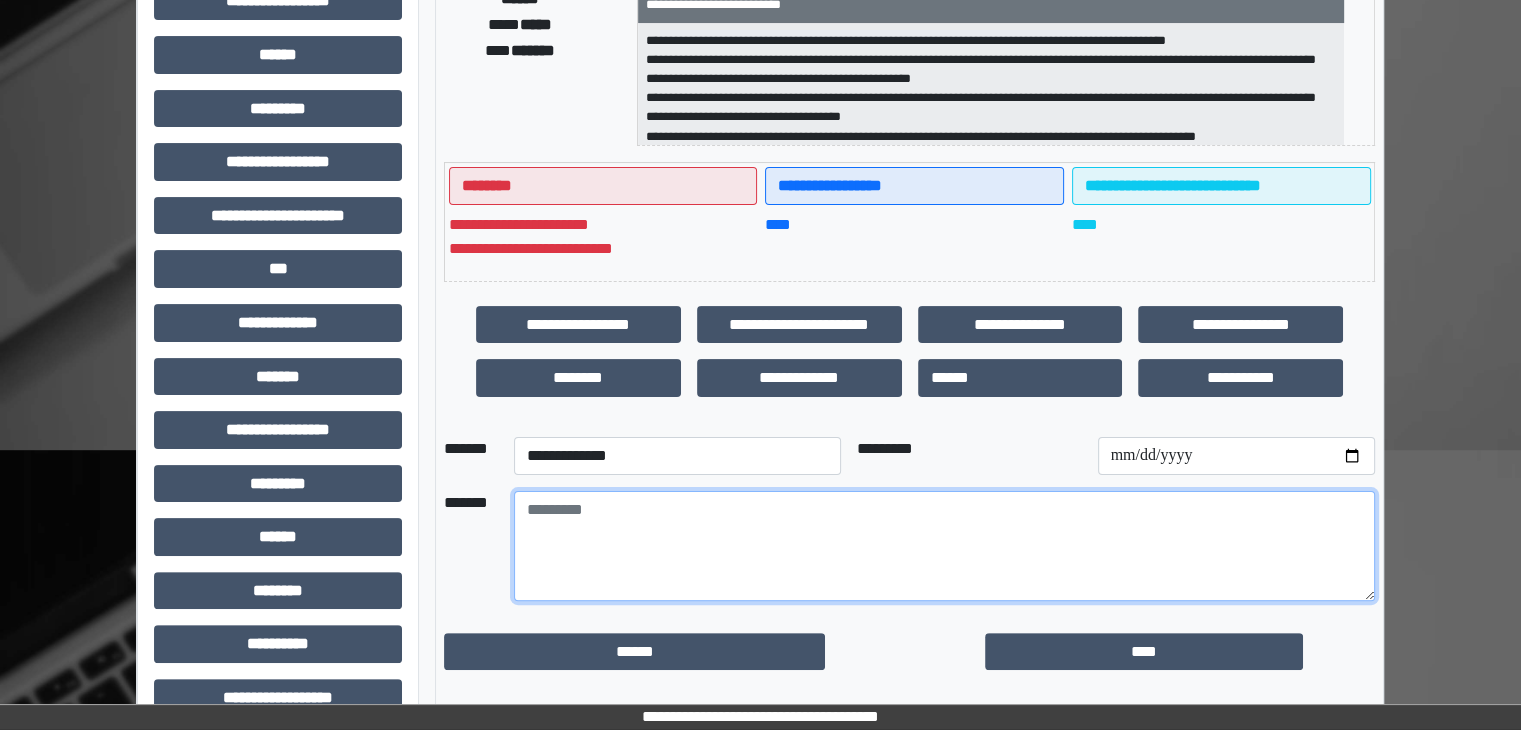 scroll, scrollTop: 436, scrollLeft: 0, axis: vertical 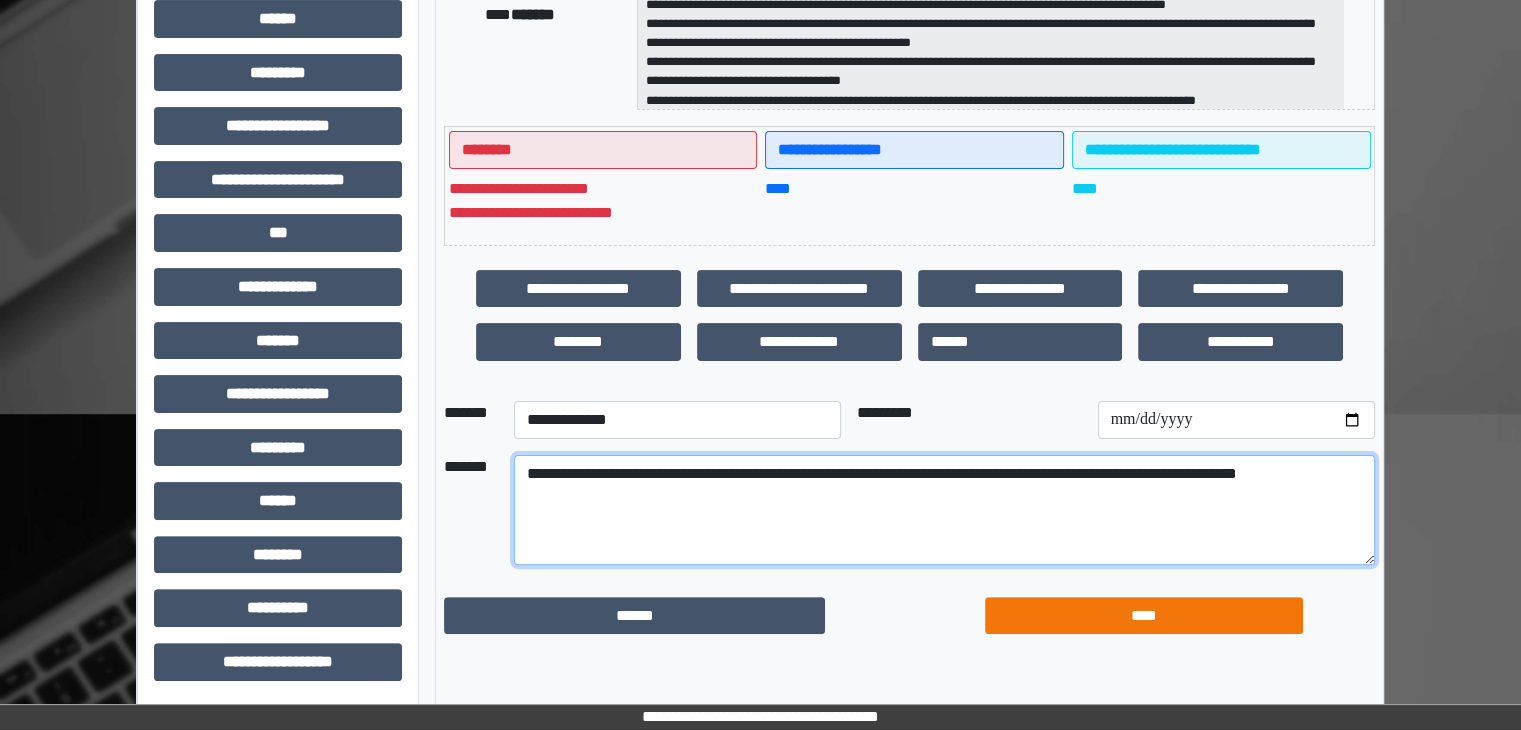 type on "**********" 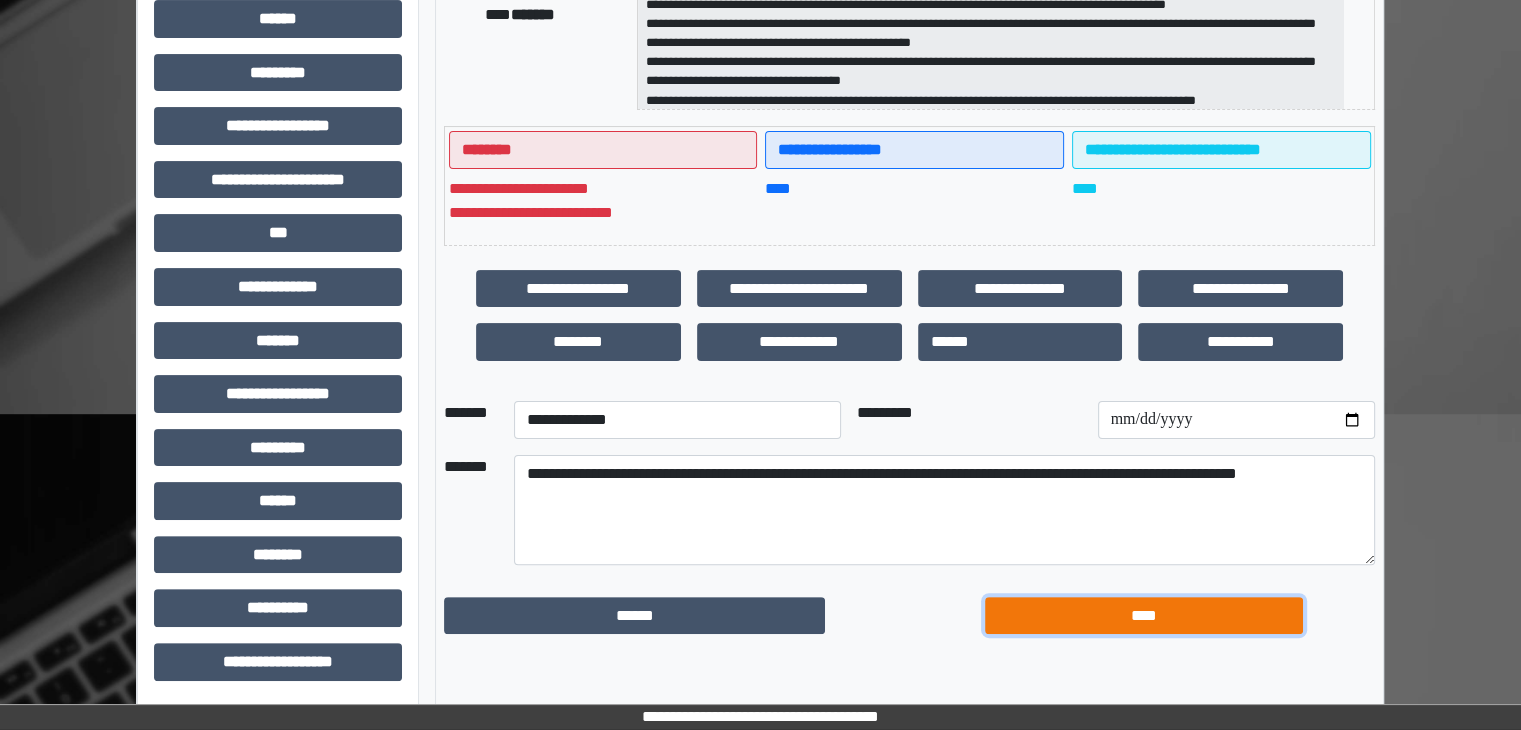 click on "****" at bounding box center (1144, 616) 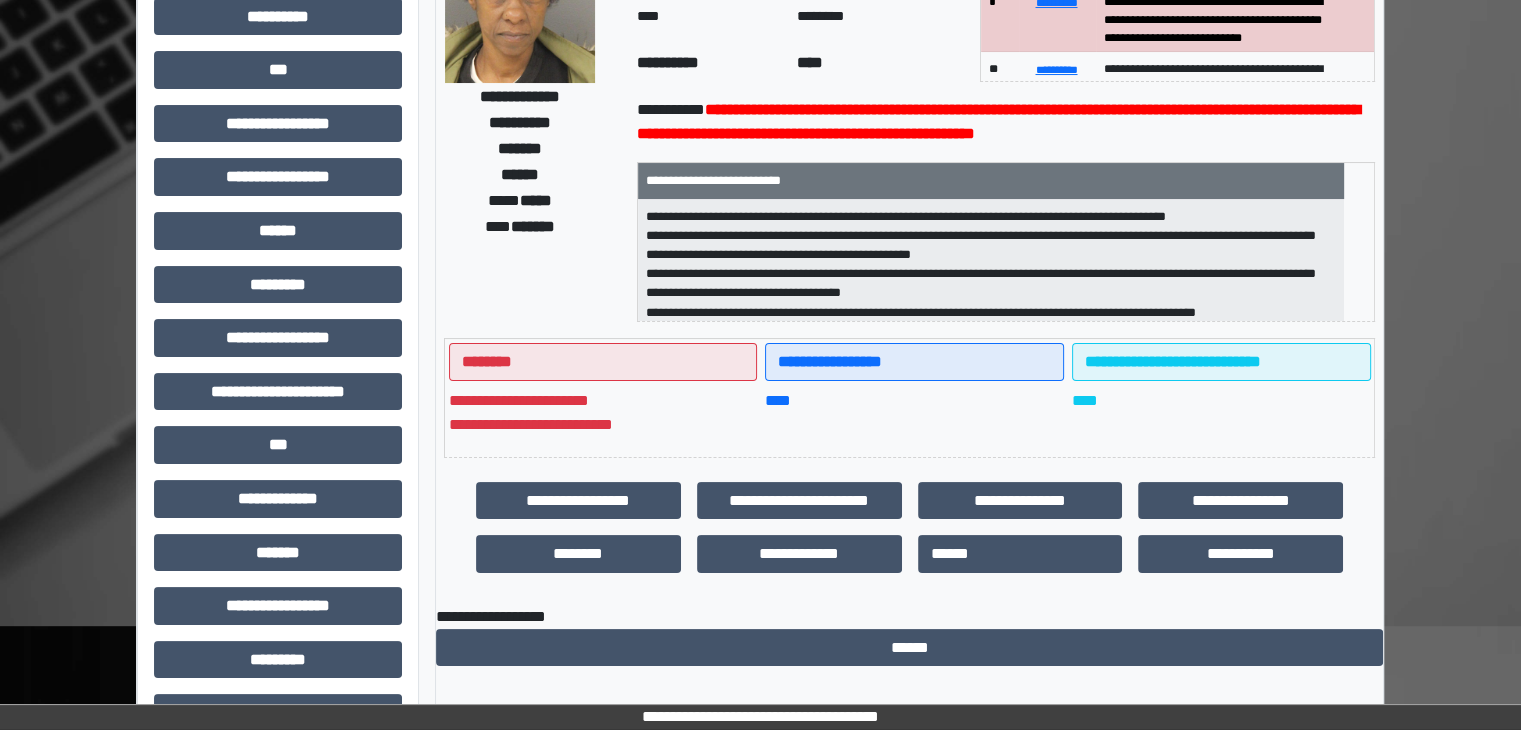 scroll, scrollTop: 0, scrollLeft: 0, axis: both 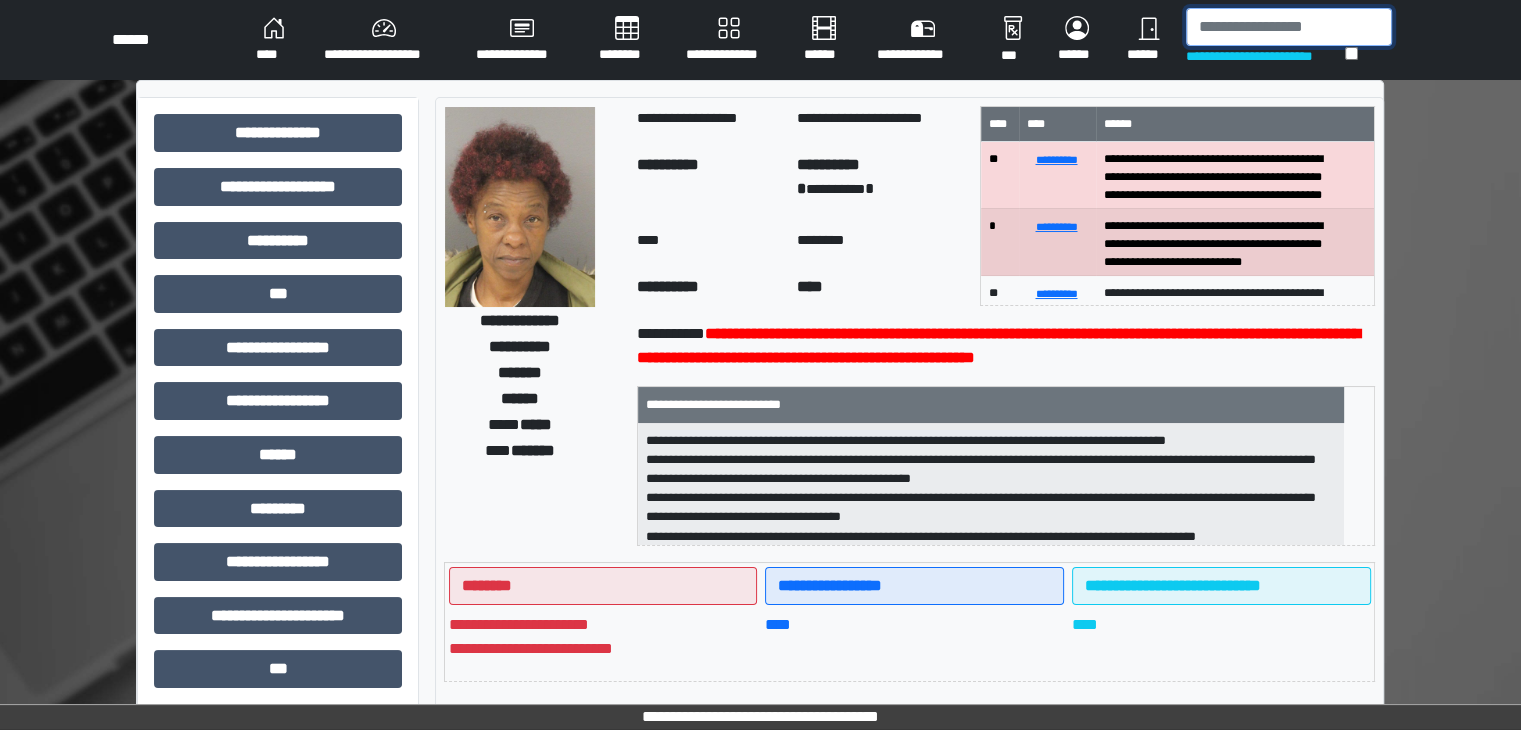 click at bounding box center [1289, 27] 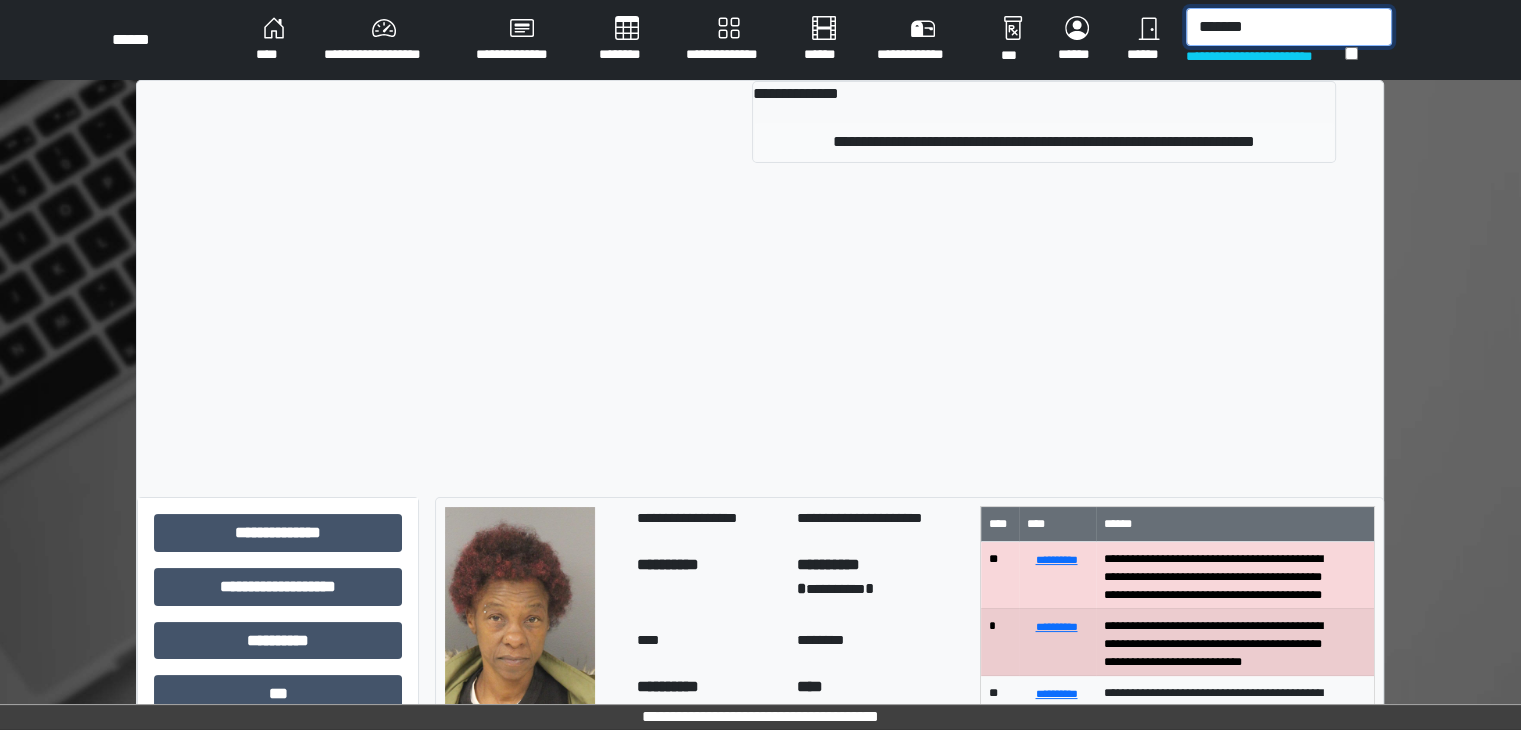 type on "*******" 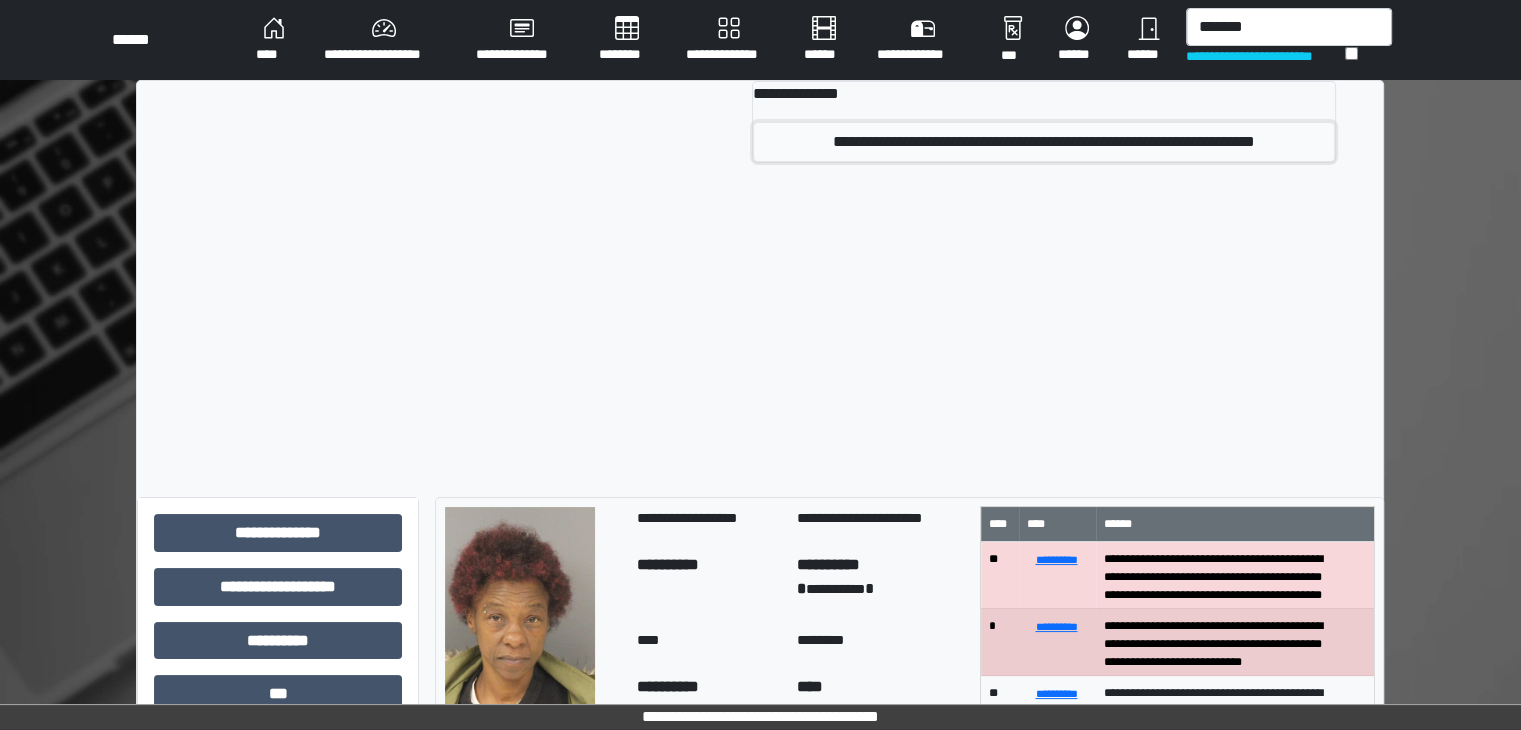 click on "**********" at bounding box center (1044, 142) 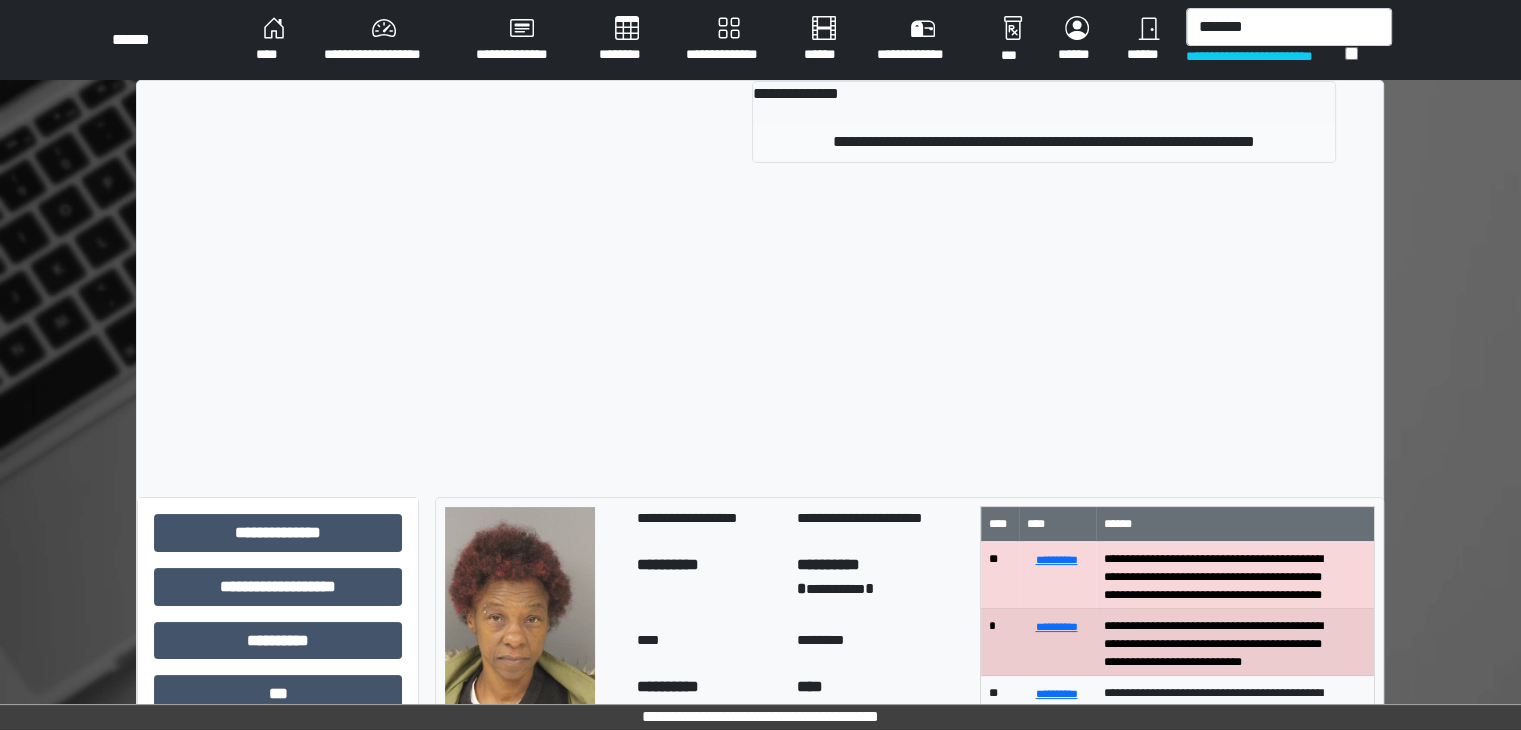 type 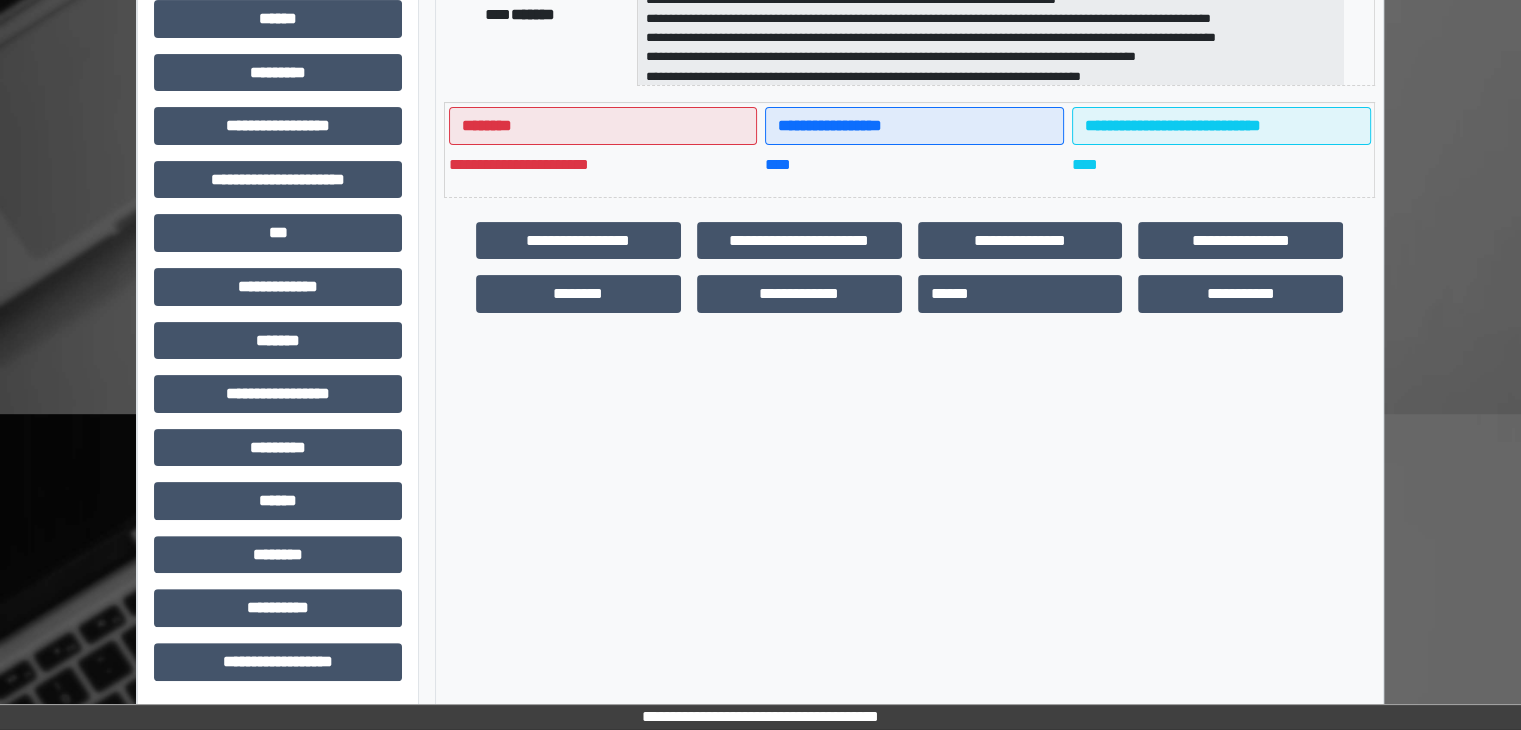 scroll, scrollTop: 436, scrollLeft: 0, axis: vertical 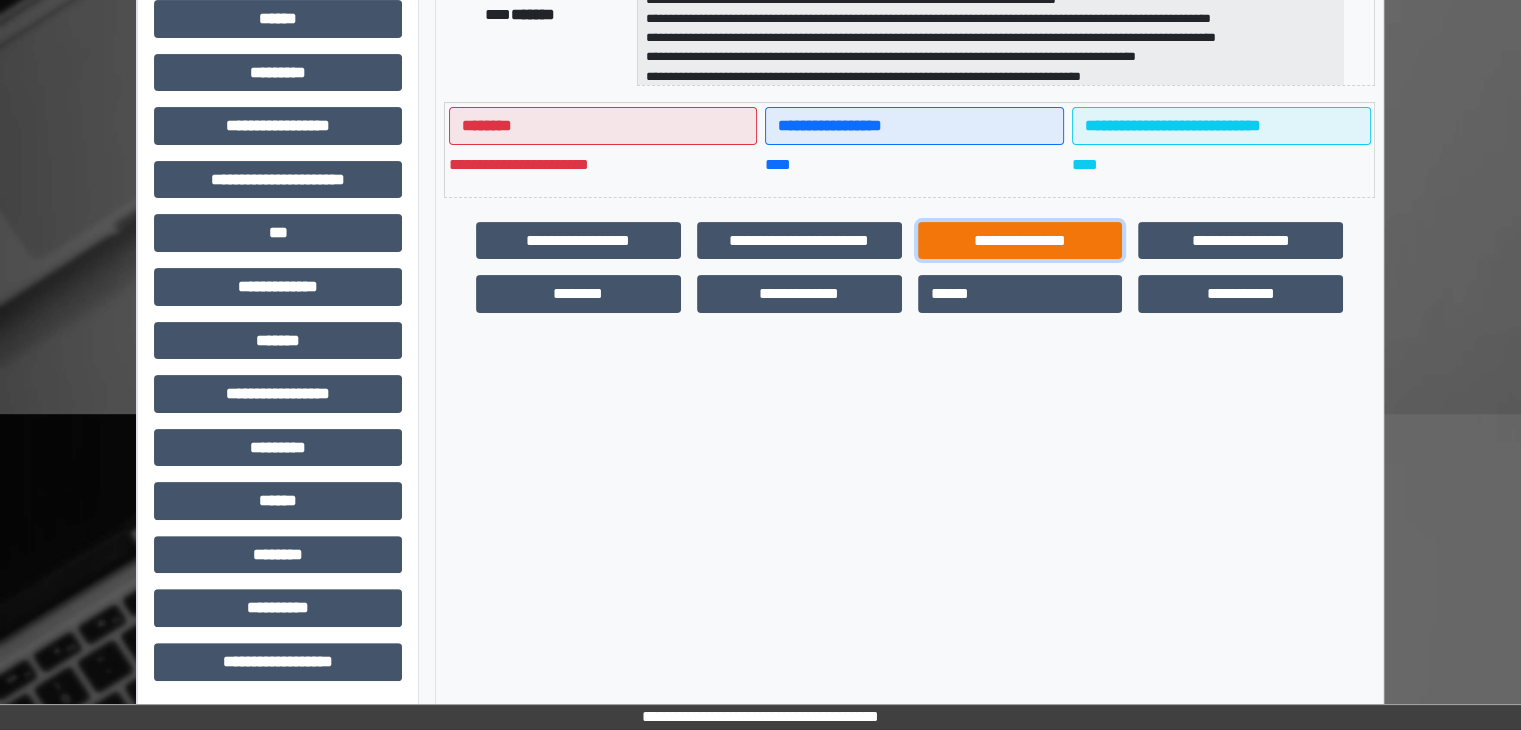 click on "**********" at bounding box center [1020, 241] 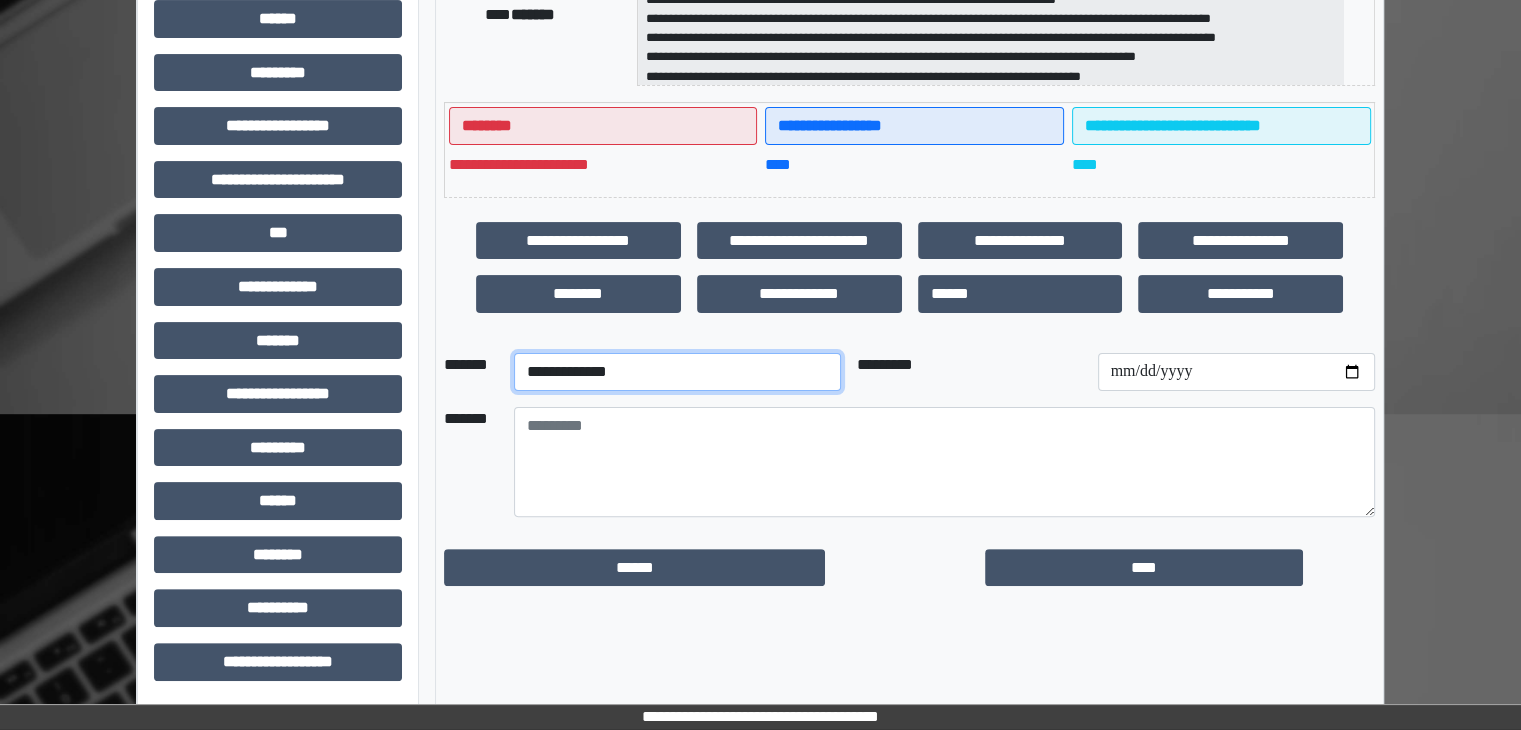 click on "**********" at bounding box center [677, 372] 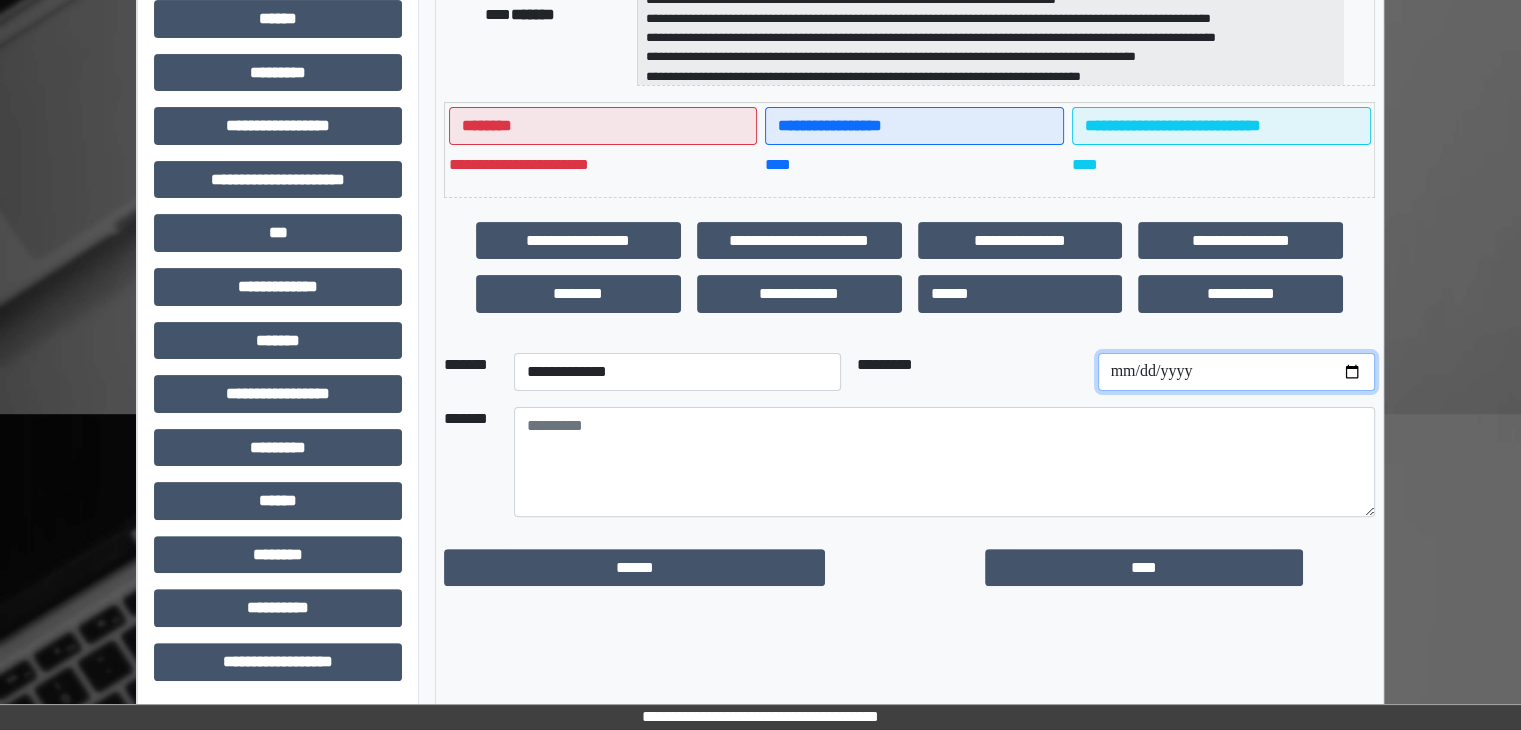 click at bounding box center [1236, 372] 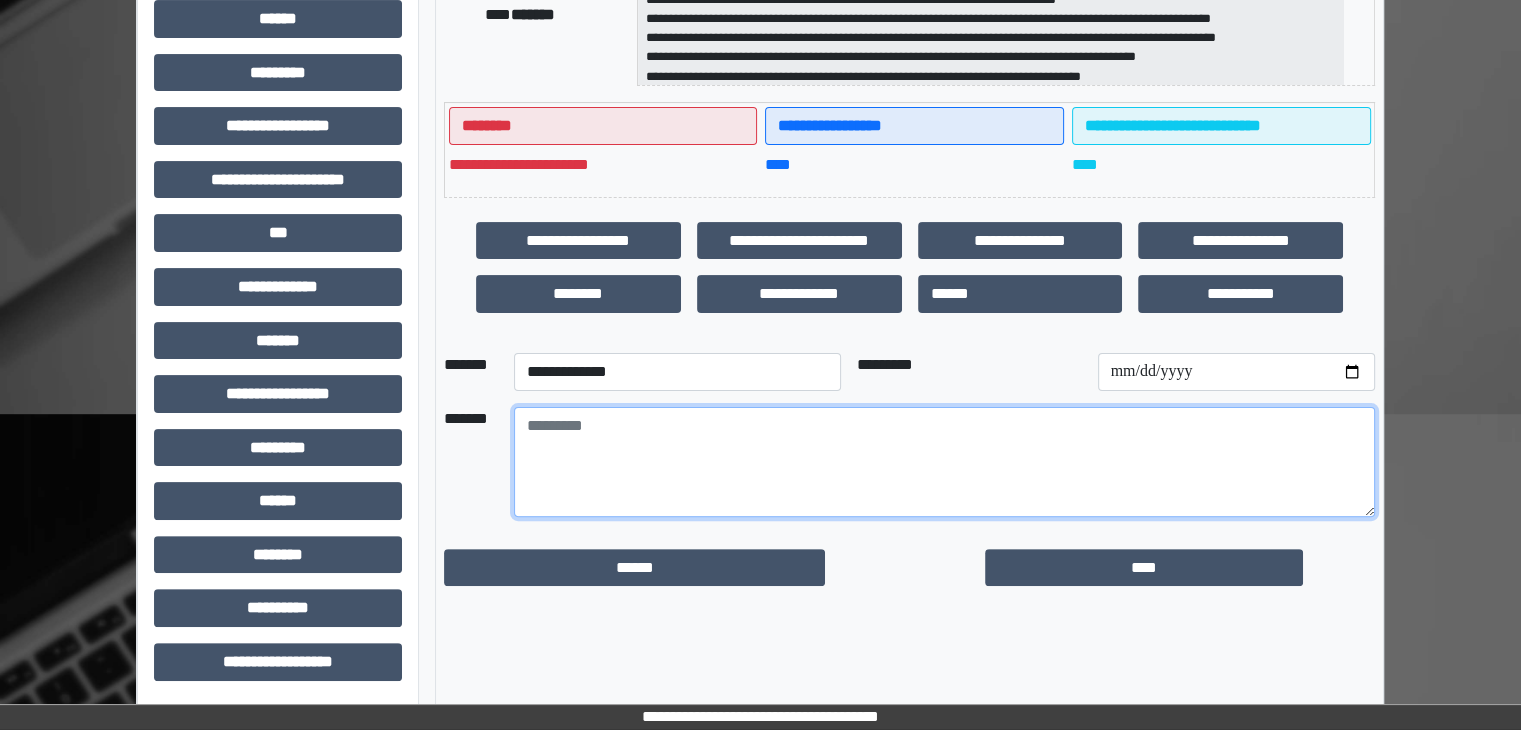 click at bounding box center (944, 462) 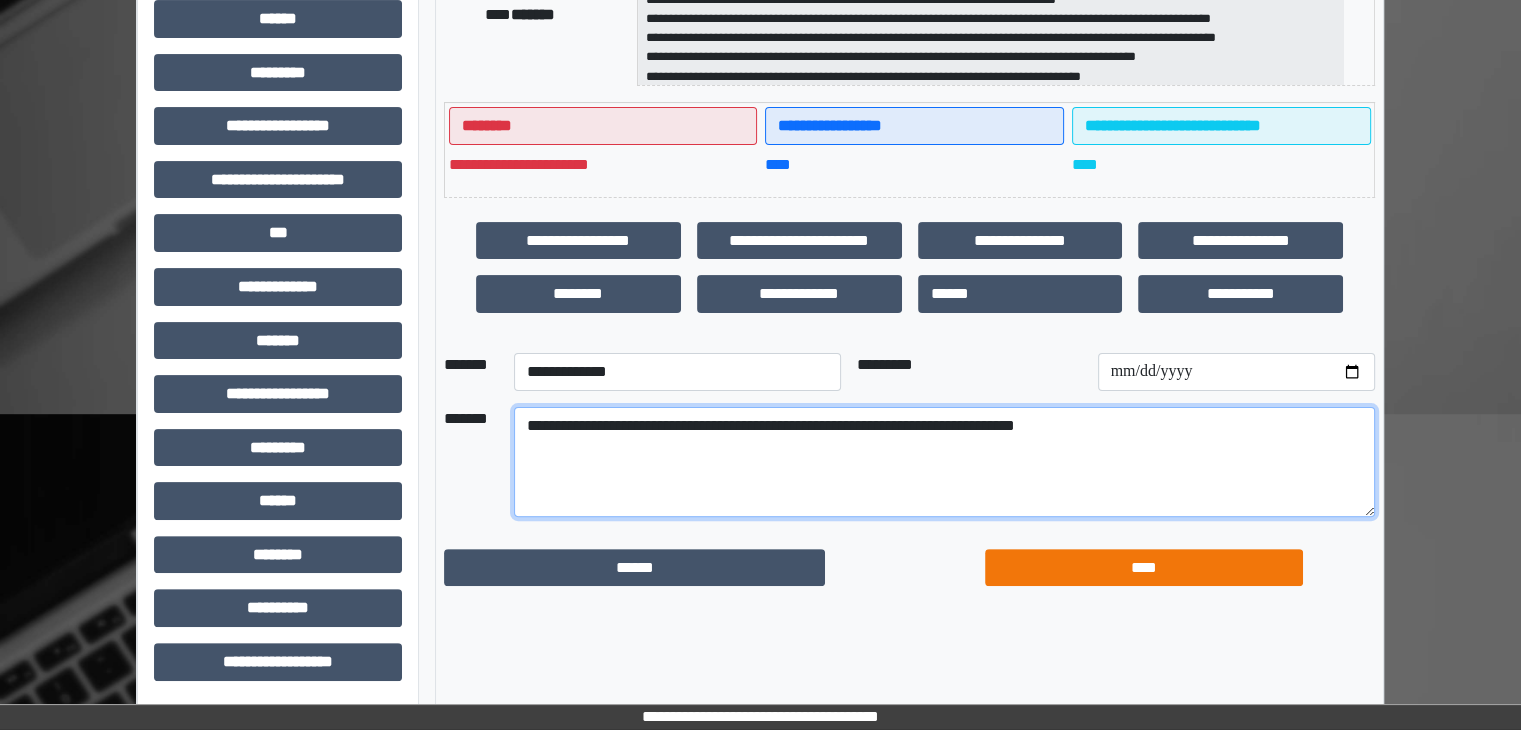 type on "**********" 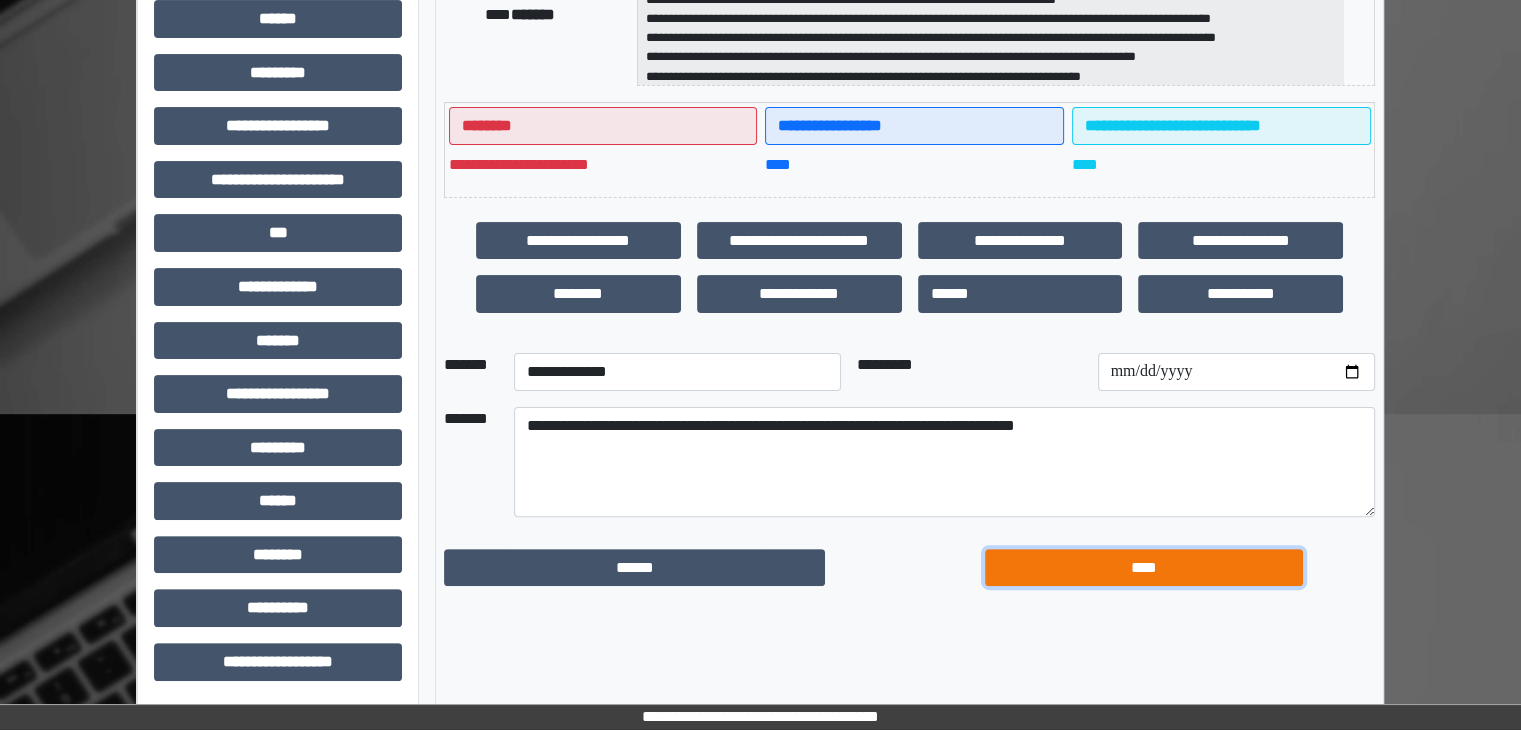 click on "****" at bounding box center [1144, 568] 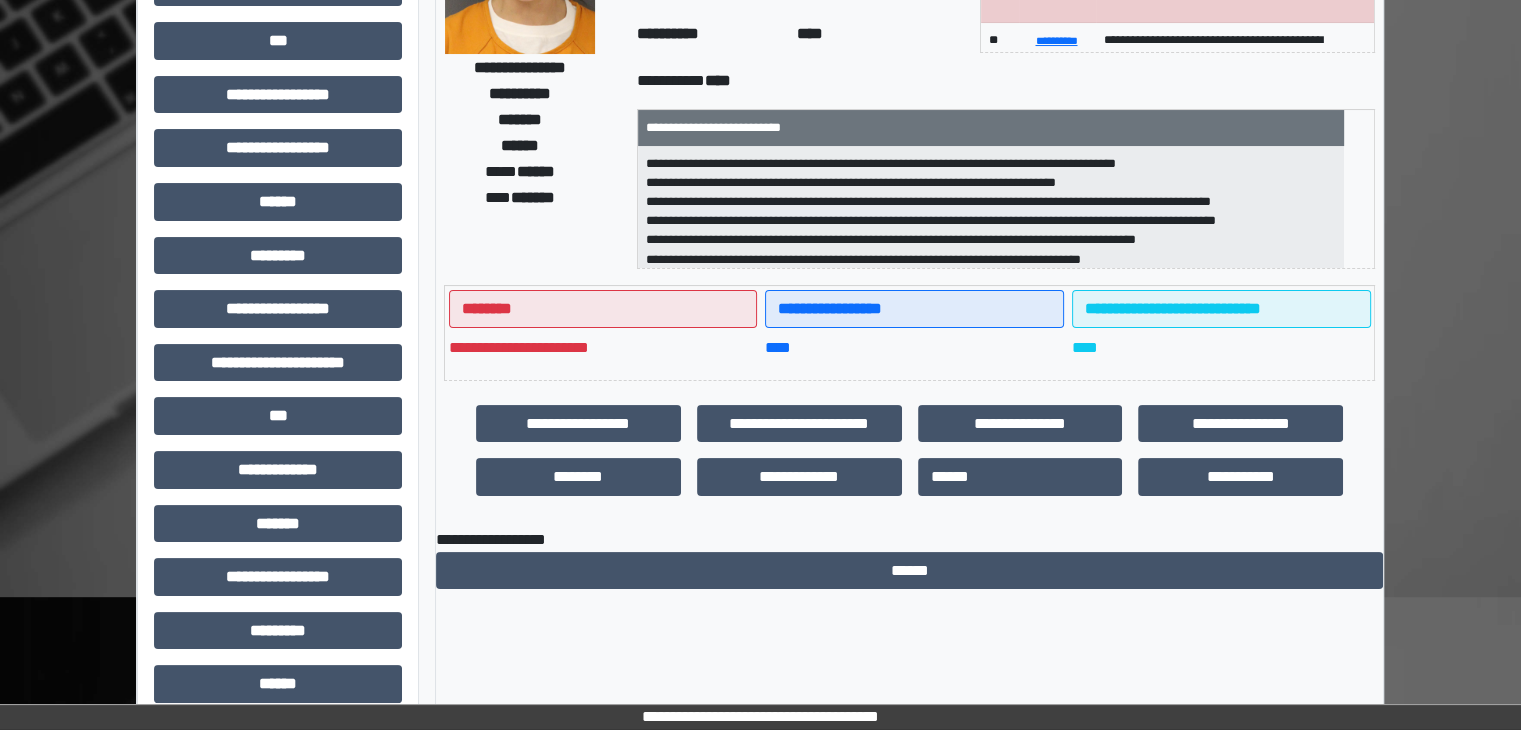 scroll, scrollTop: 0, scrollLeft: 0, axis: both 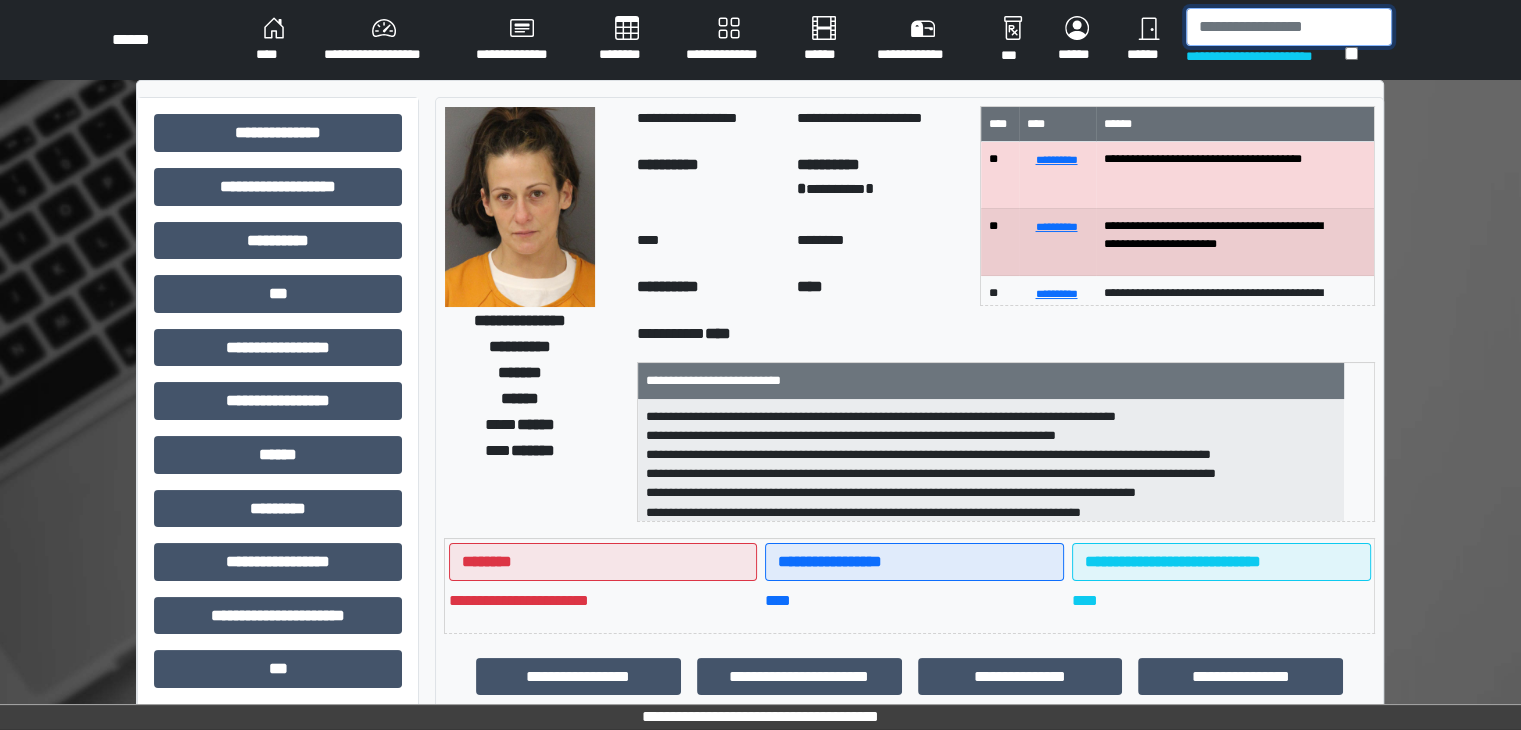 click at bounding box center (1289, 27) 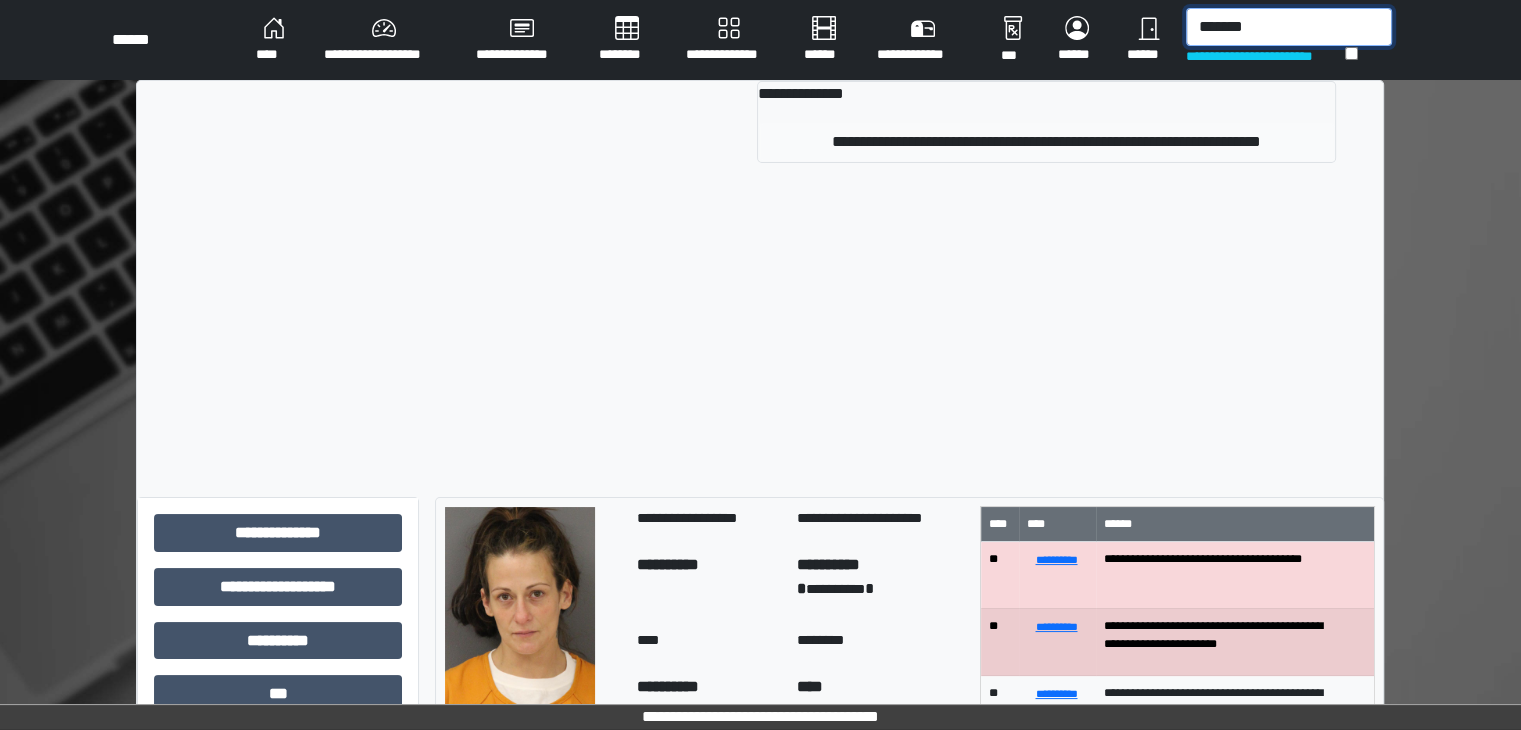 type on "*******" 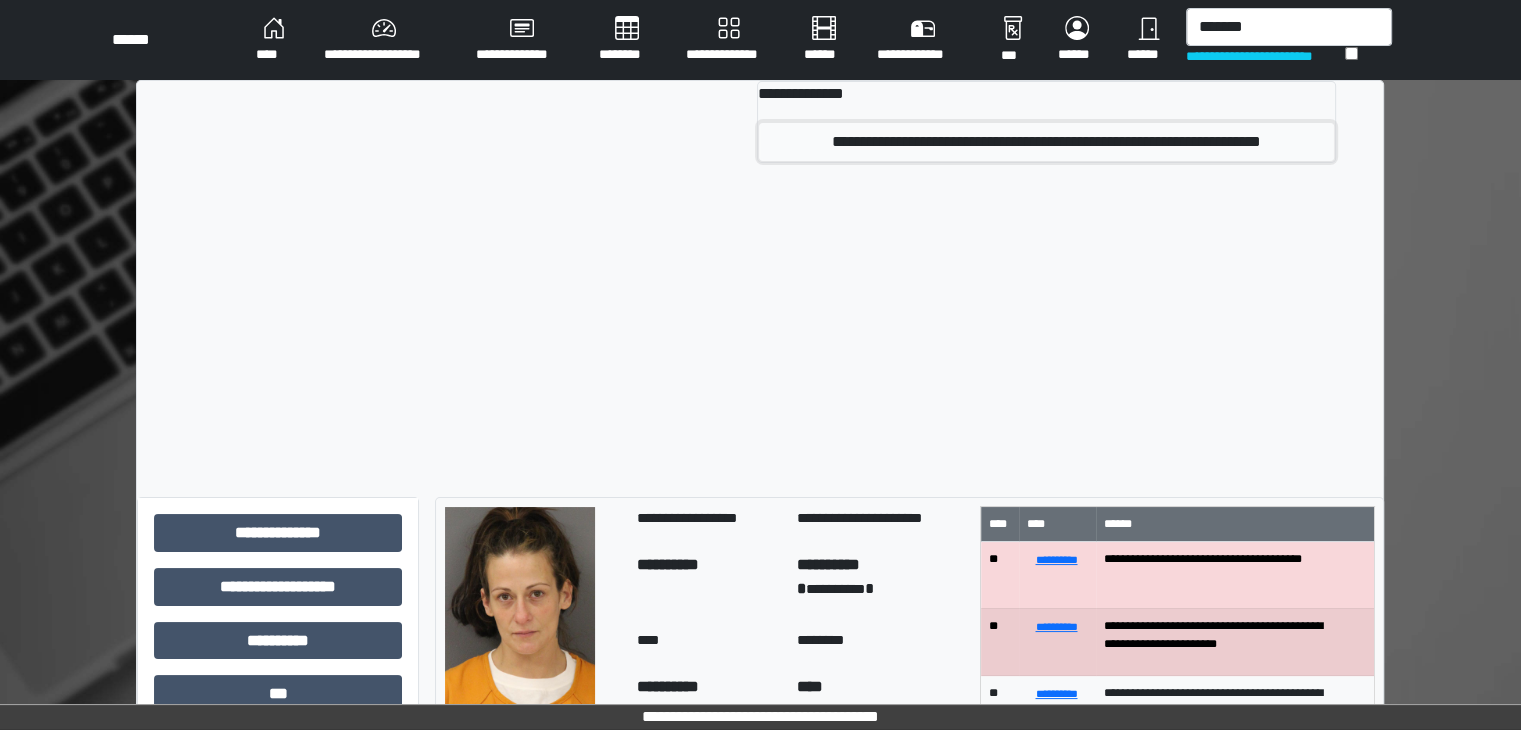 click on "**********" at bounding box center [1046, 142] 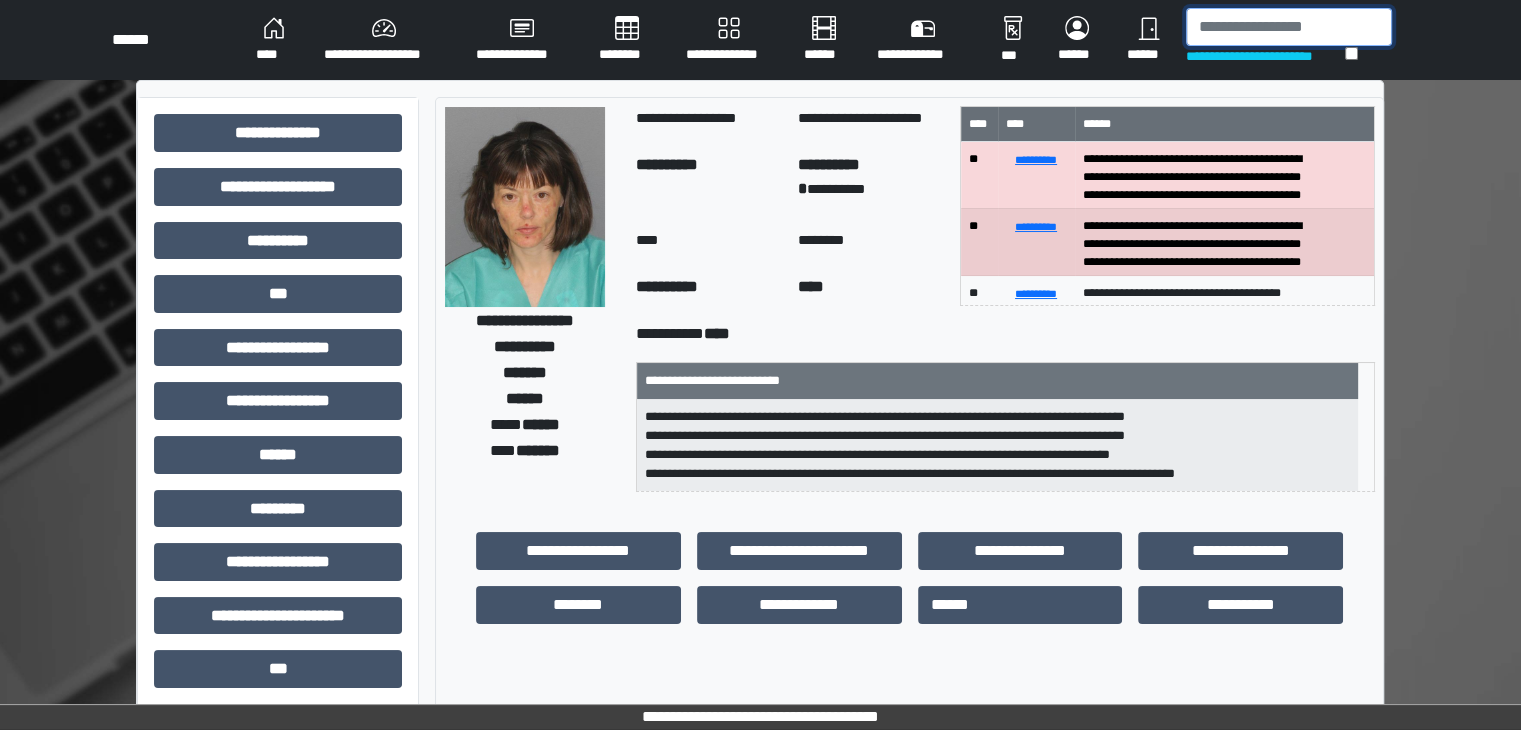 click at bounding box center [1289, 27] 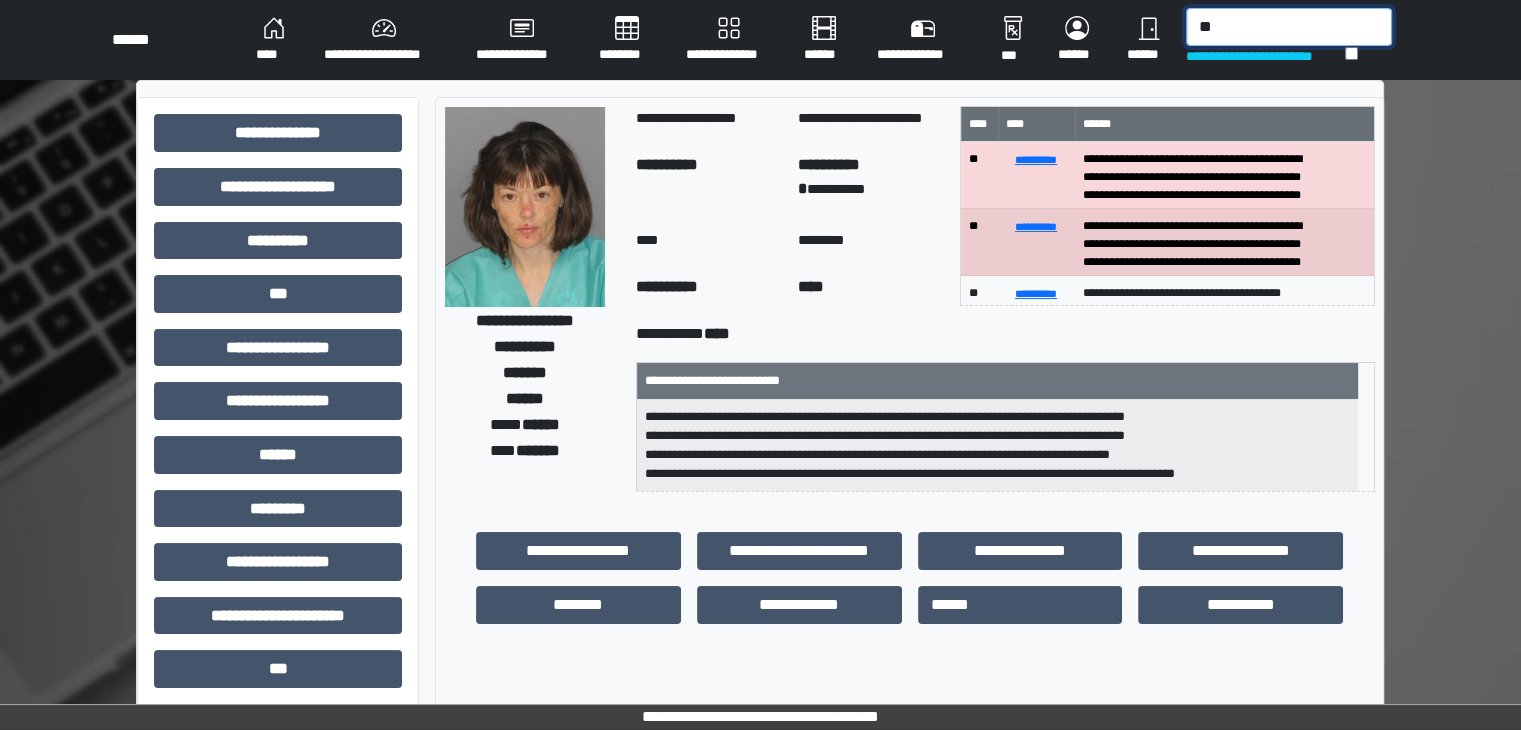 type on "*" 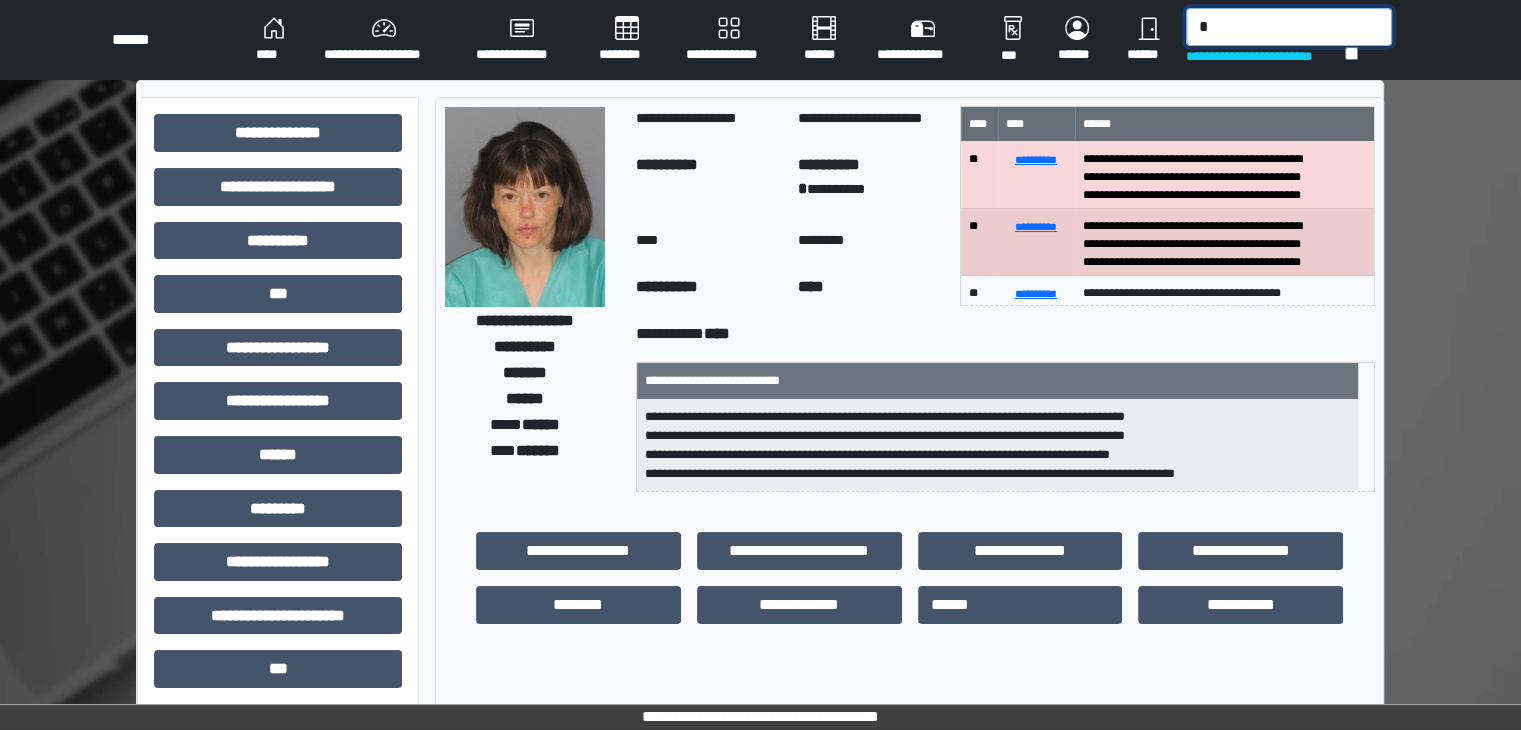 type 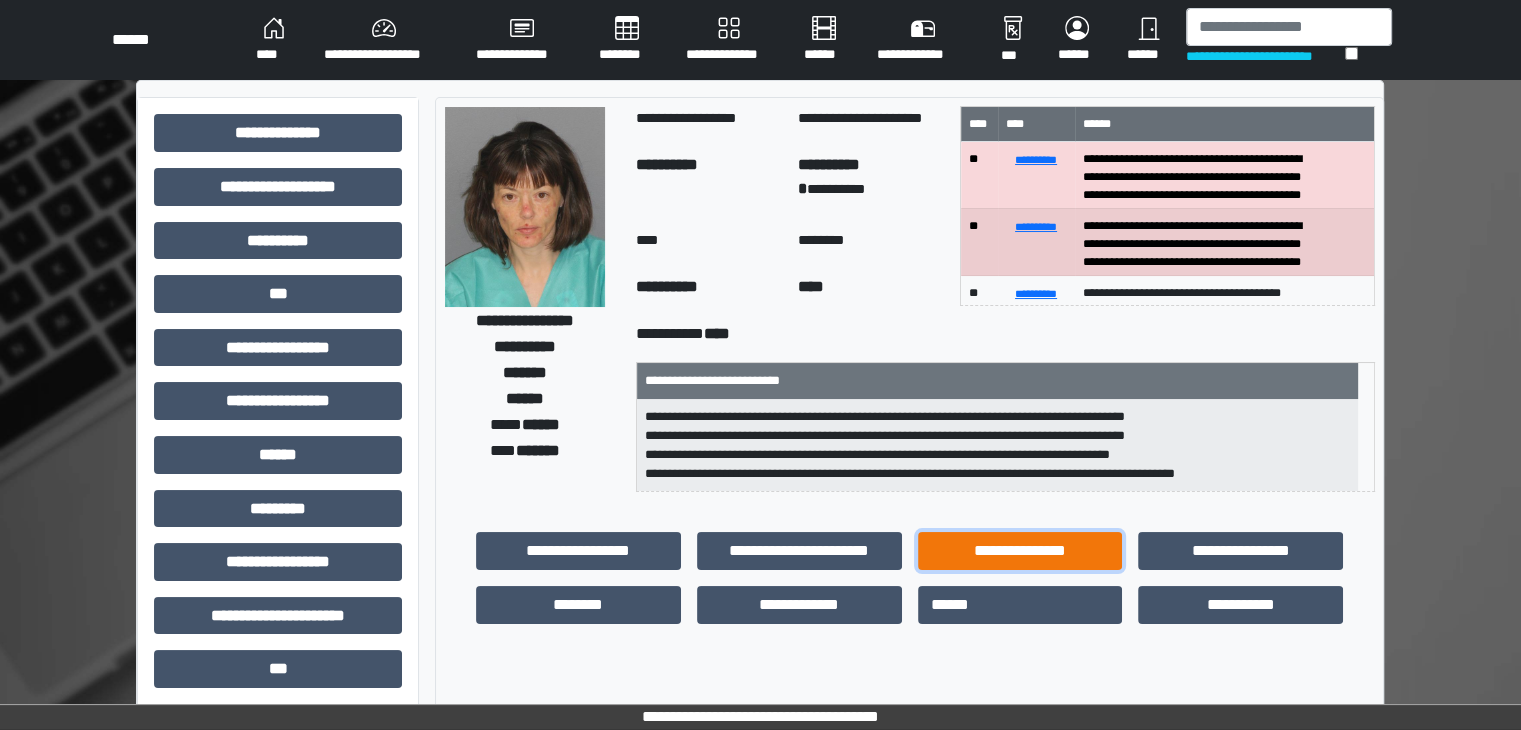 click on "**********" at bounding box center (1020, 551) 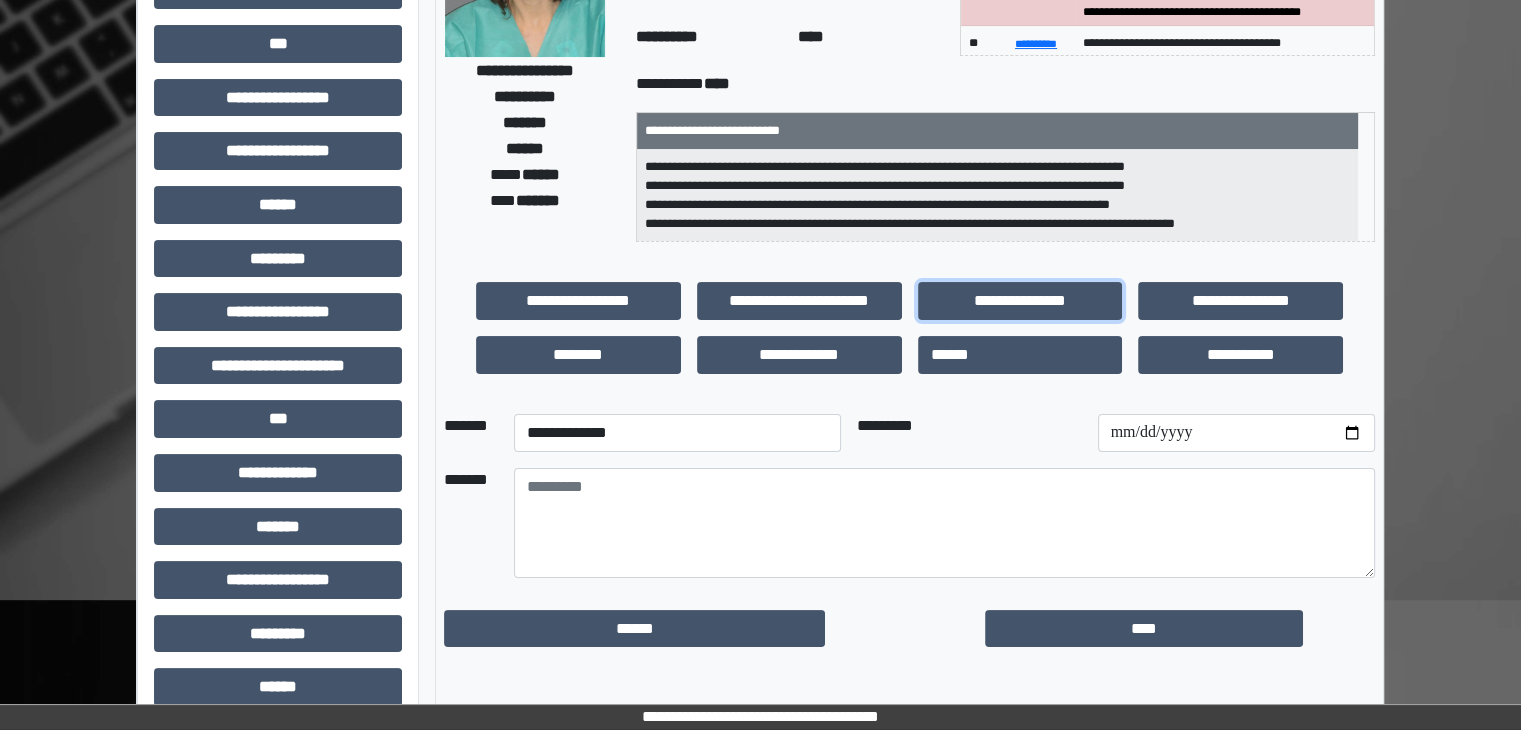 scroll, scrollTop: 300, scrollLeft: 0, axis: vertical 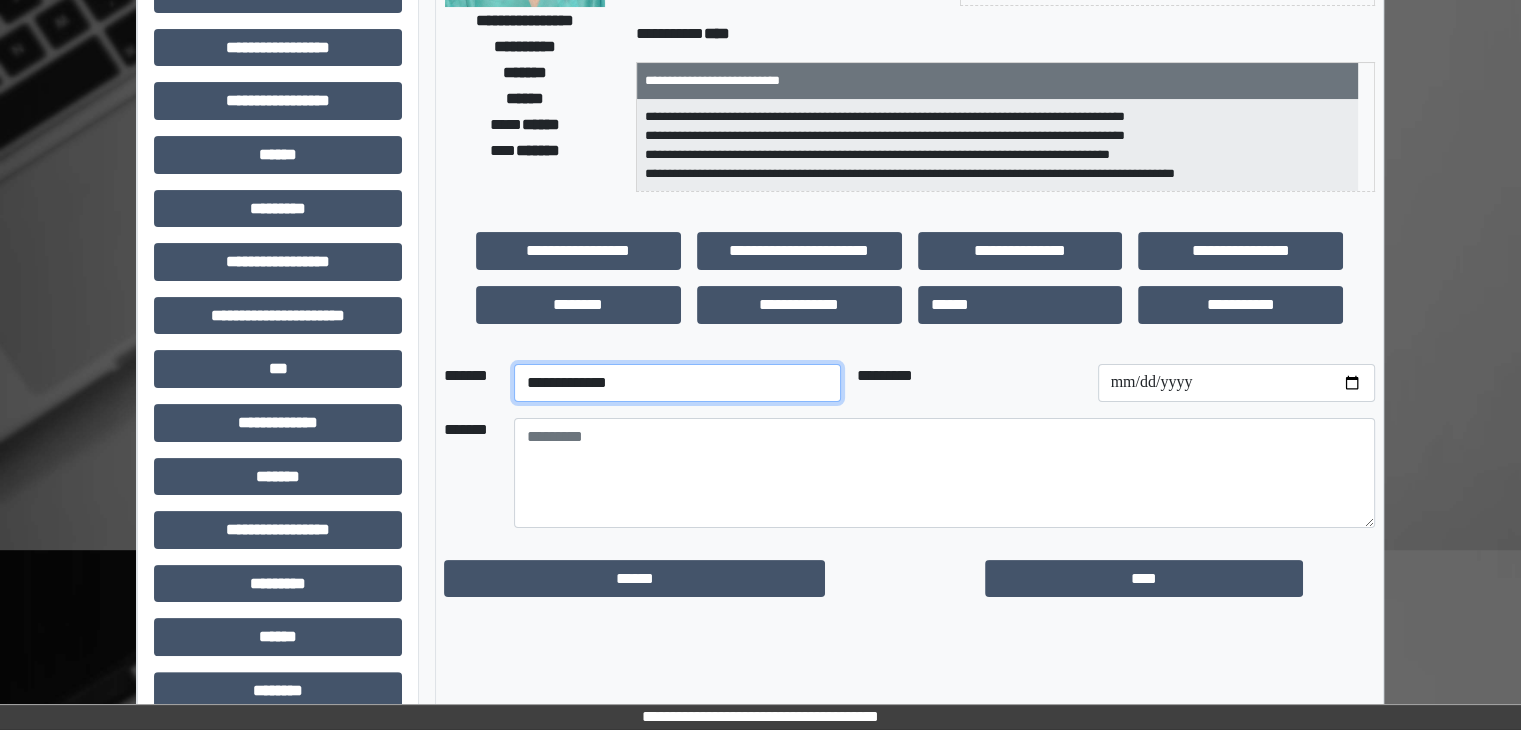 click on "**********" at bounding box center [677, 383] 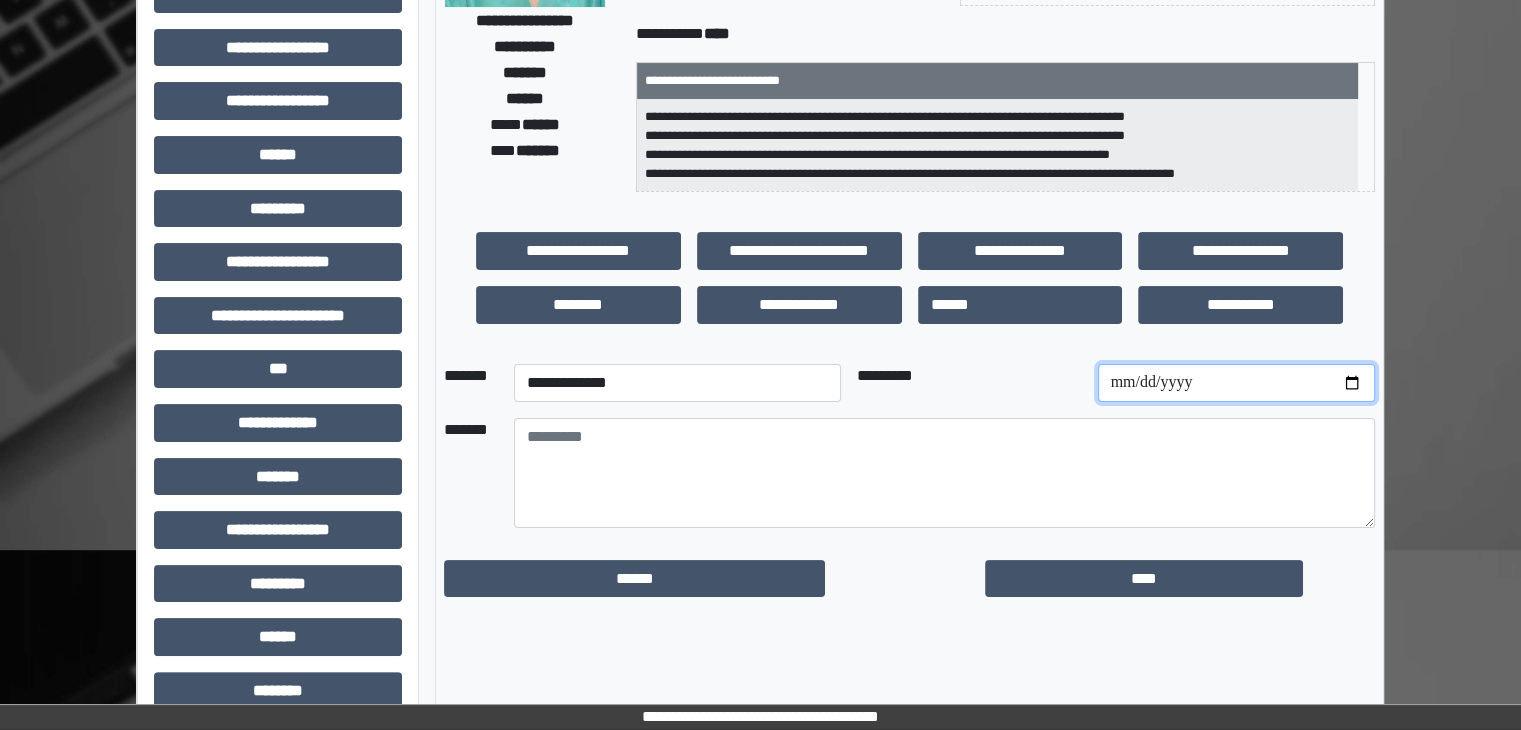 click at bounding box center (1236, 383) 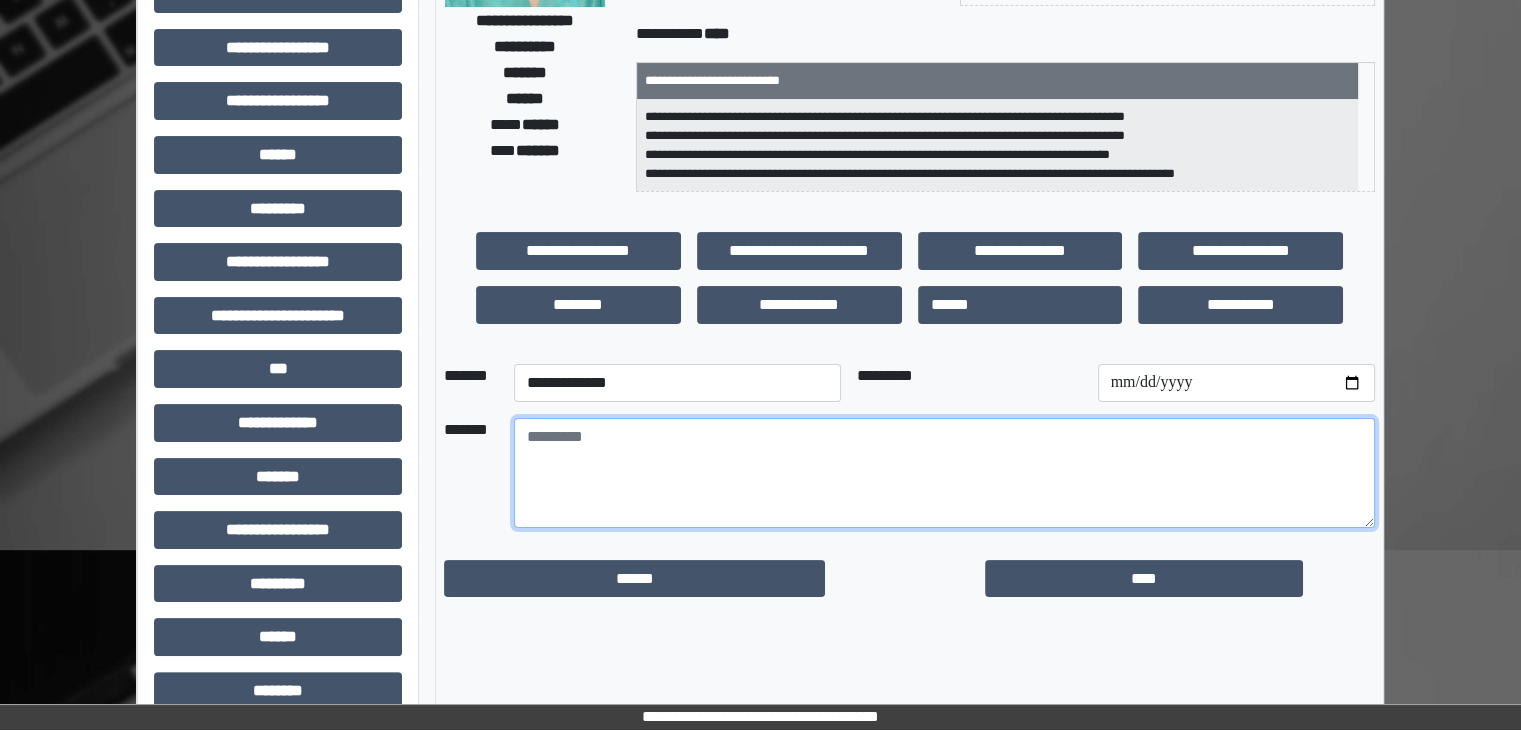 click at bounding box center [944, 473] 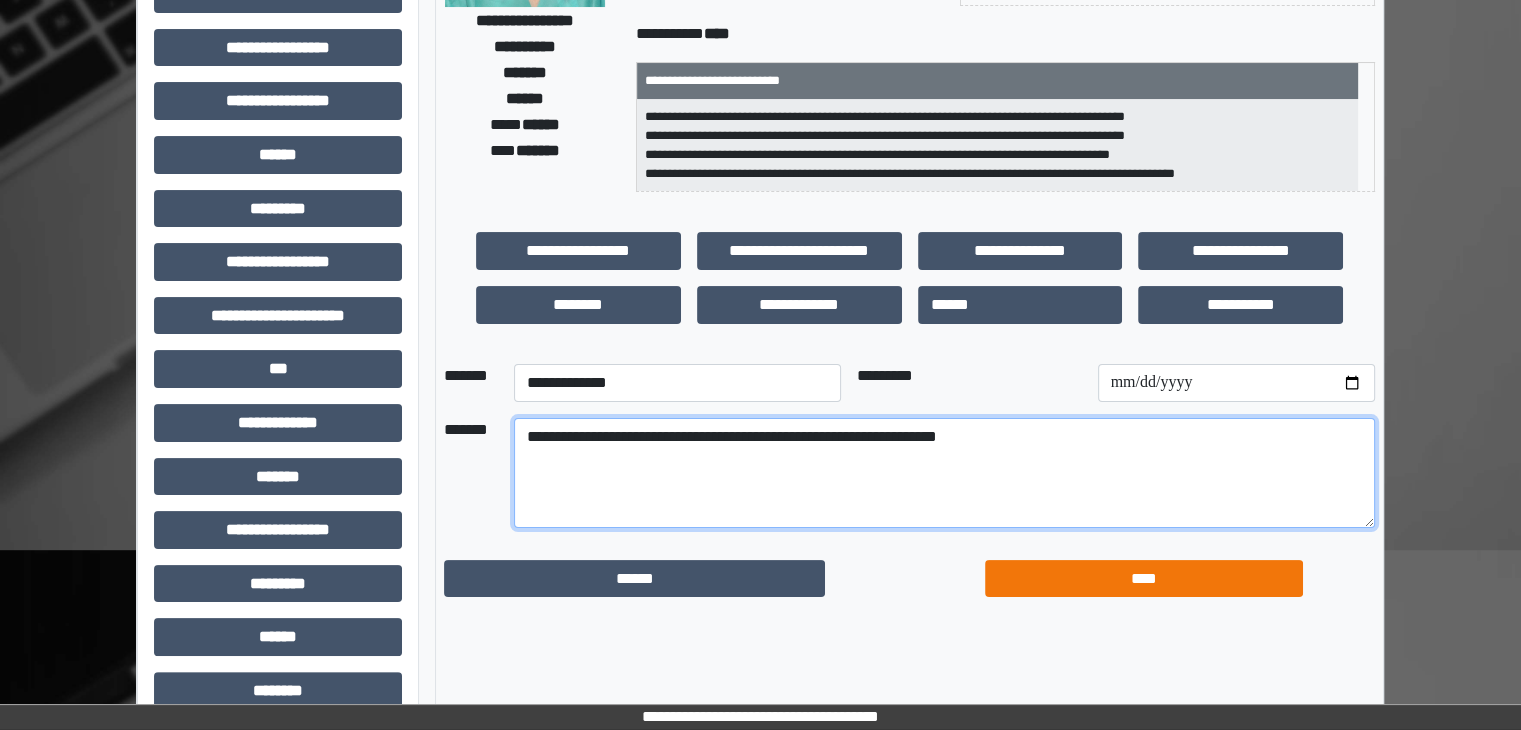 type on "**********" 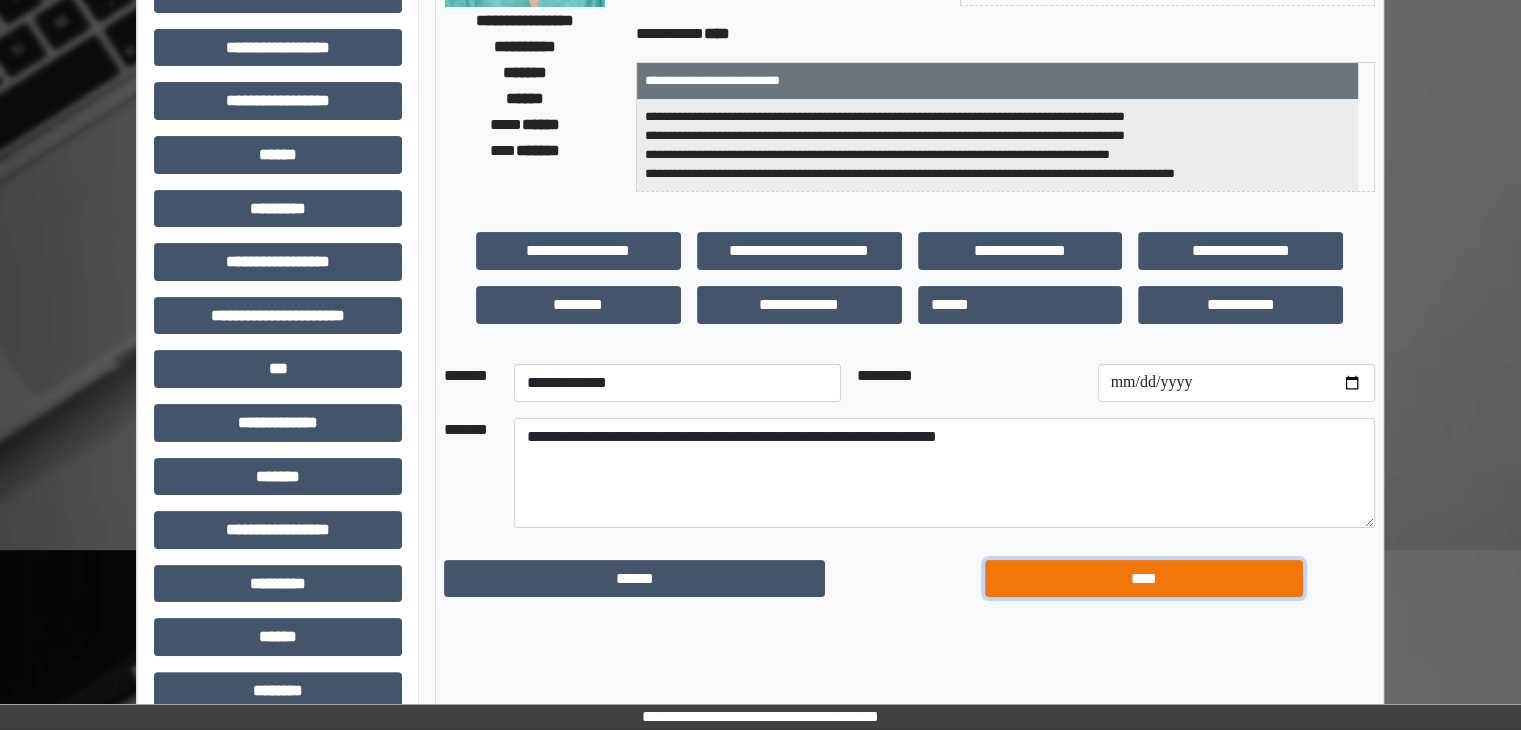 click on "****" at bounding box center [1144, 579] 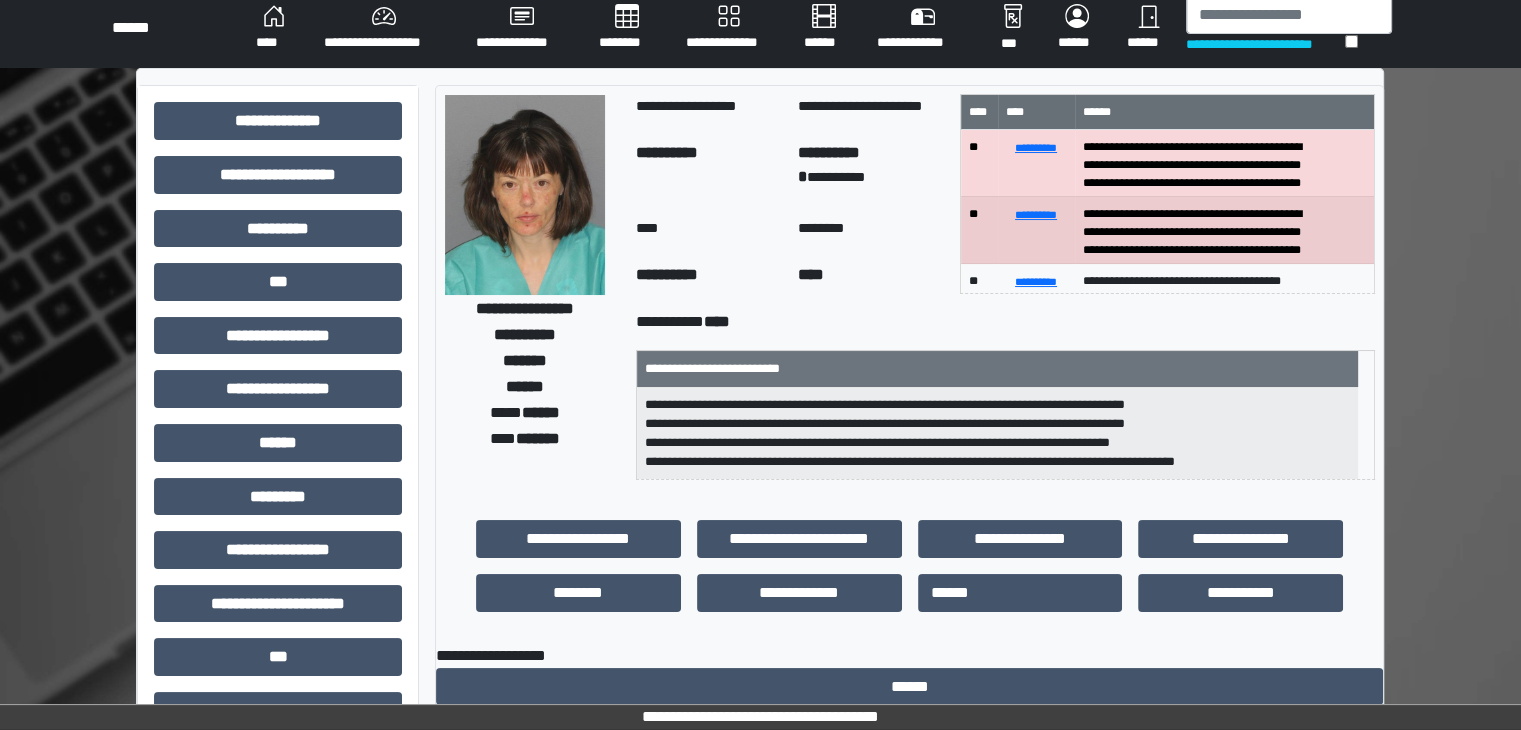 scroll, scrollTop: 0, scrollLeft: 0, axis: both 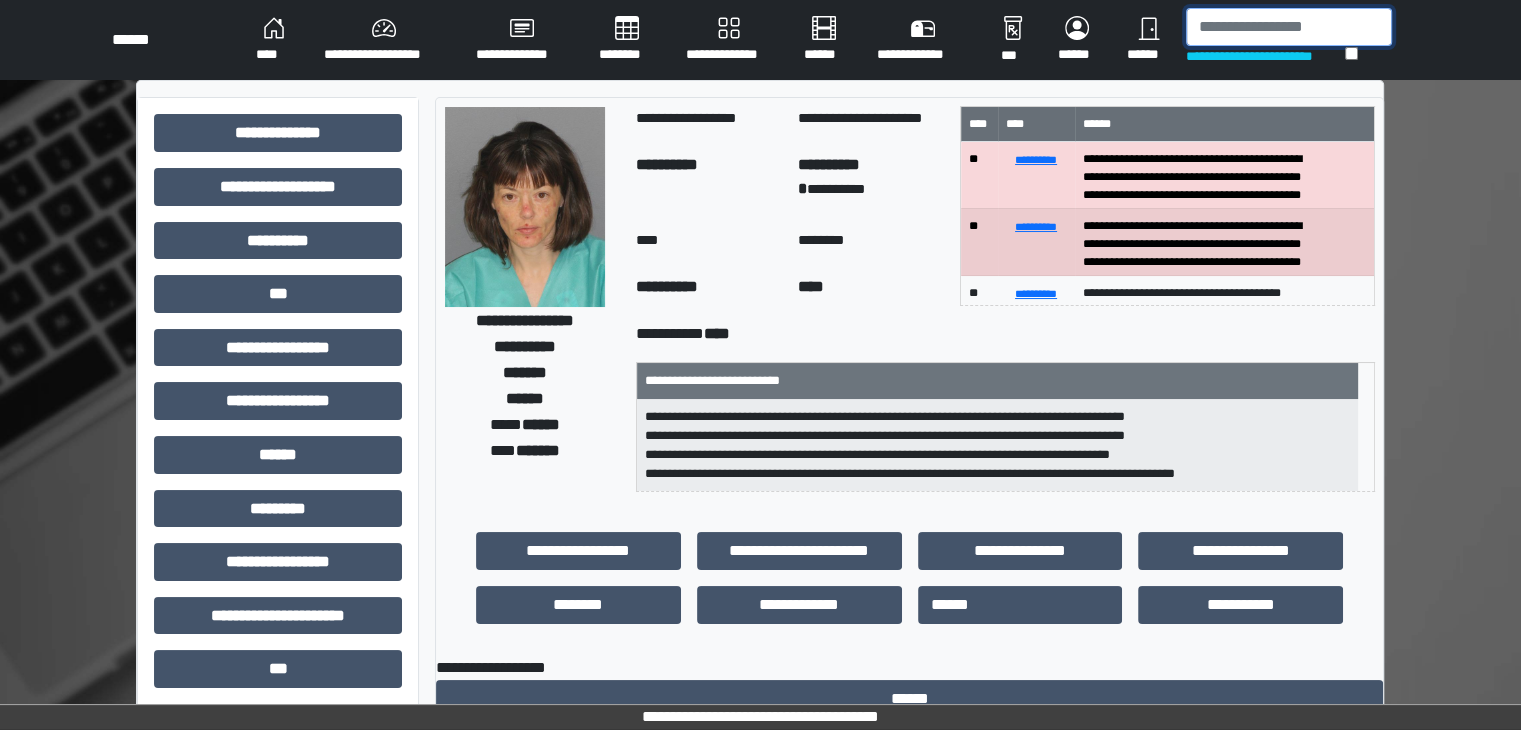 click at bounding box center [1289, 27] 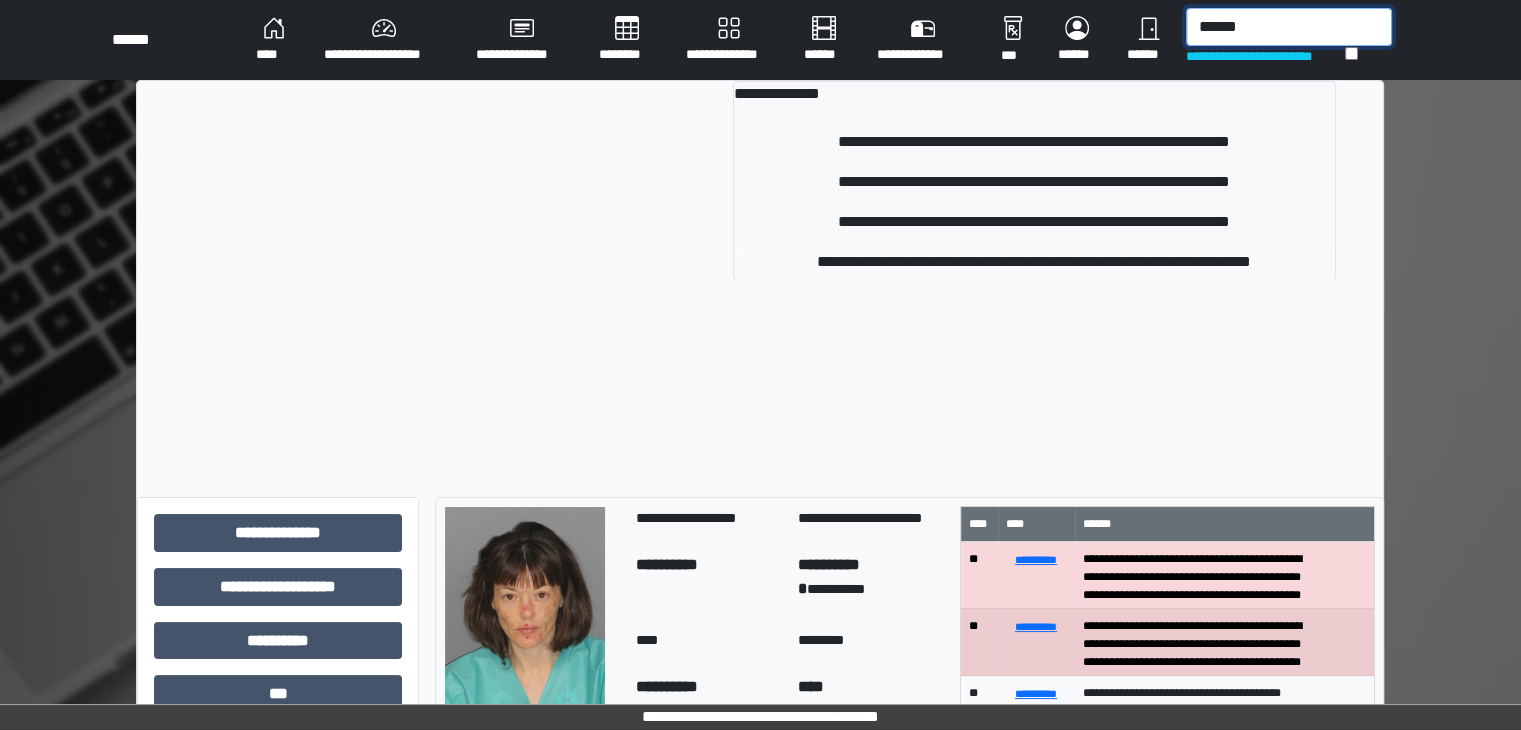 type on "******" 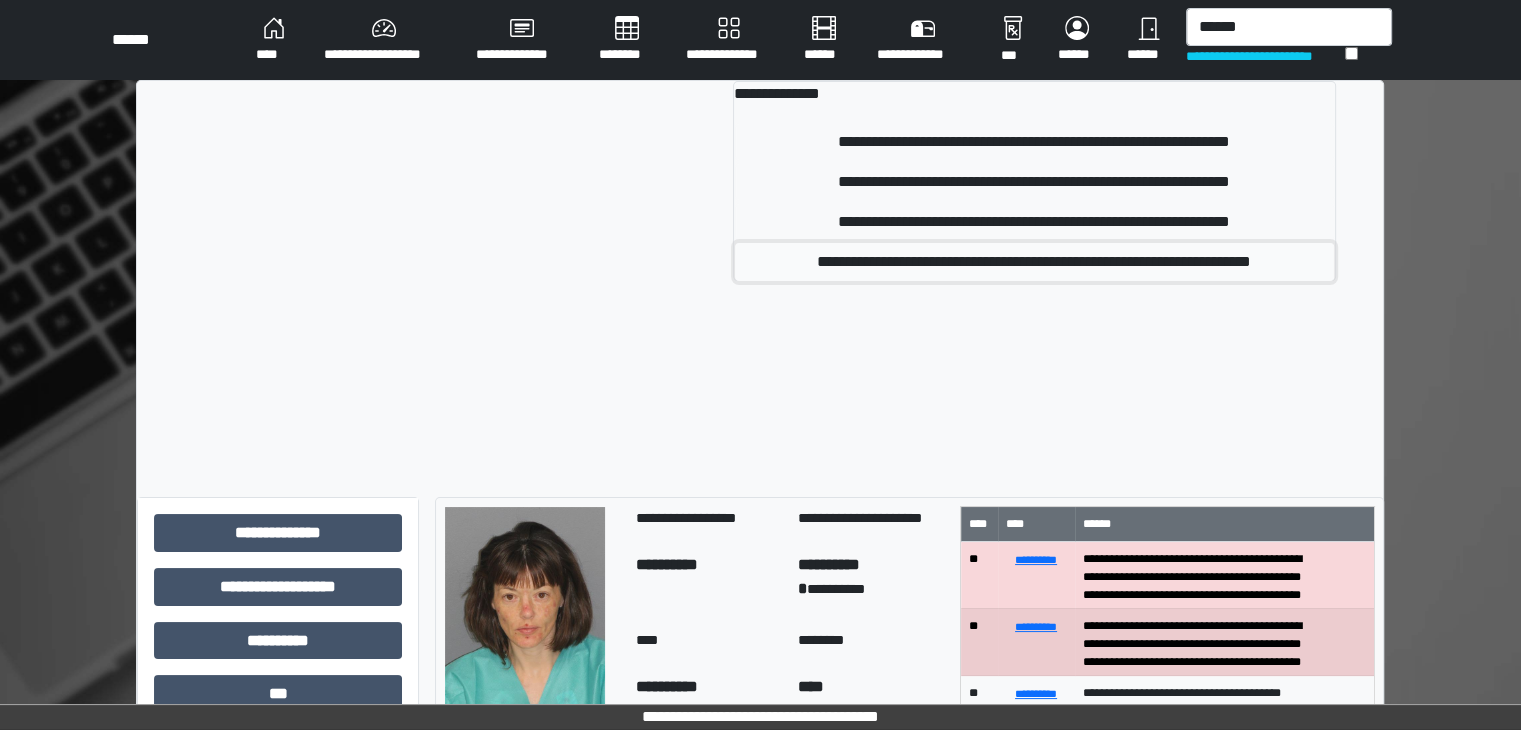 click on "**********" at bounding box center [1034, 262] 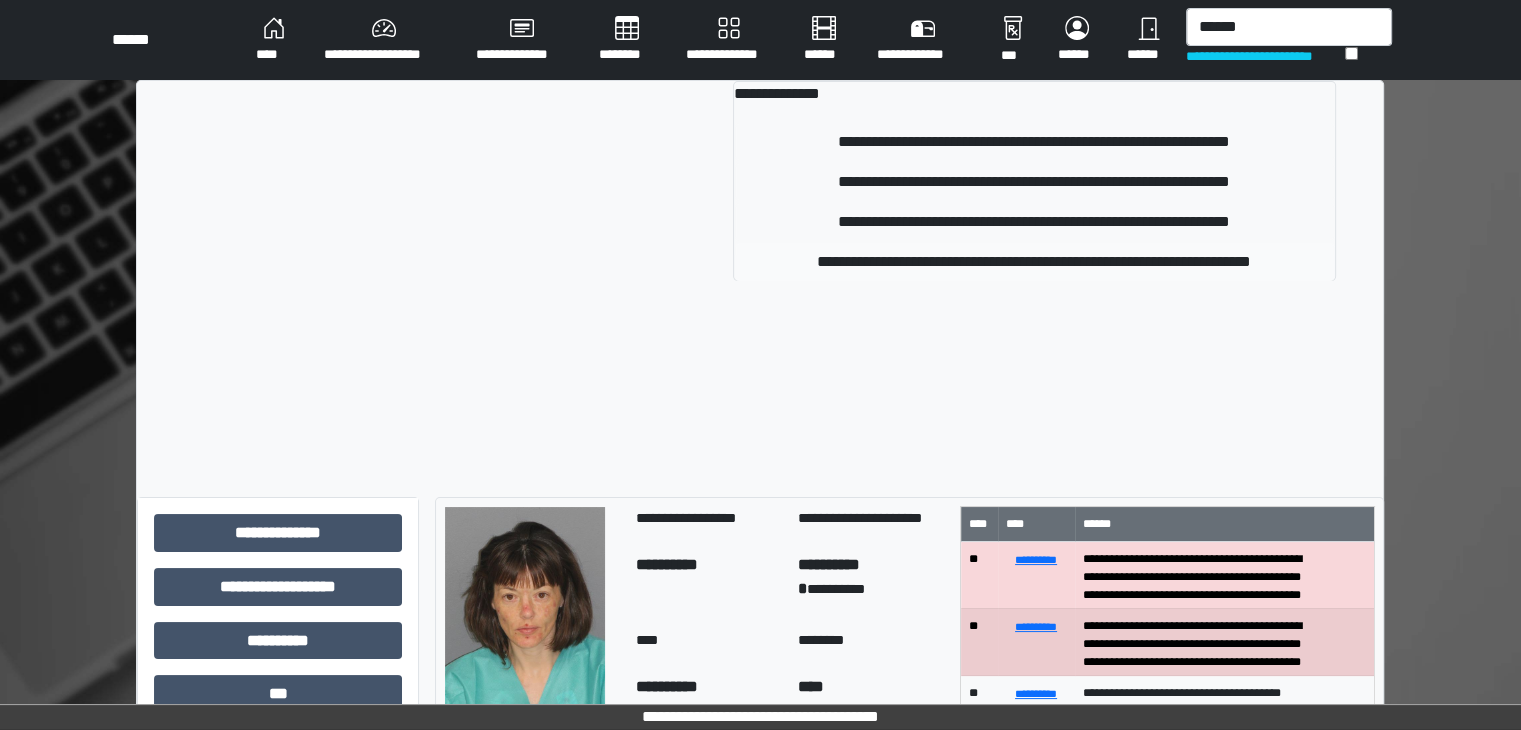type 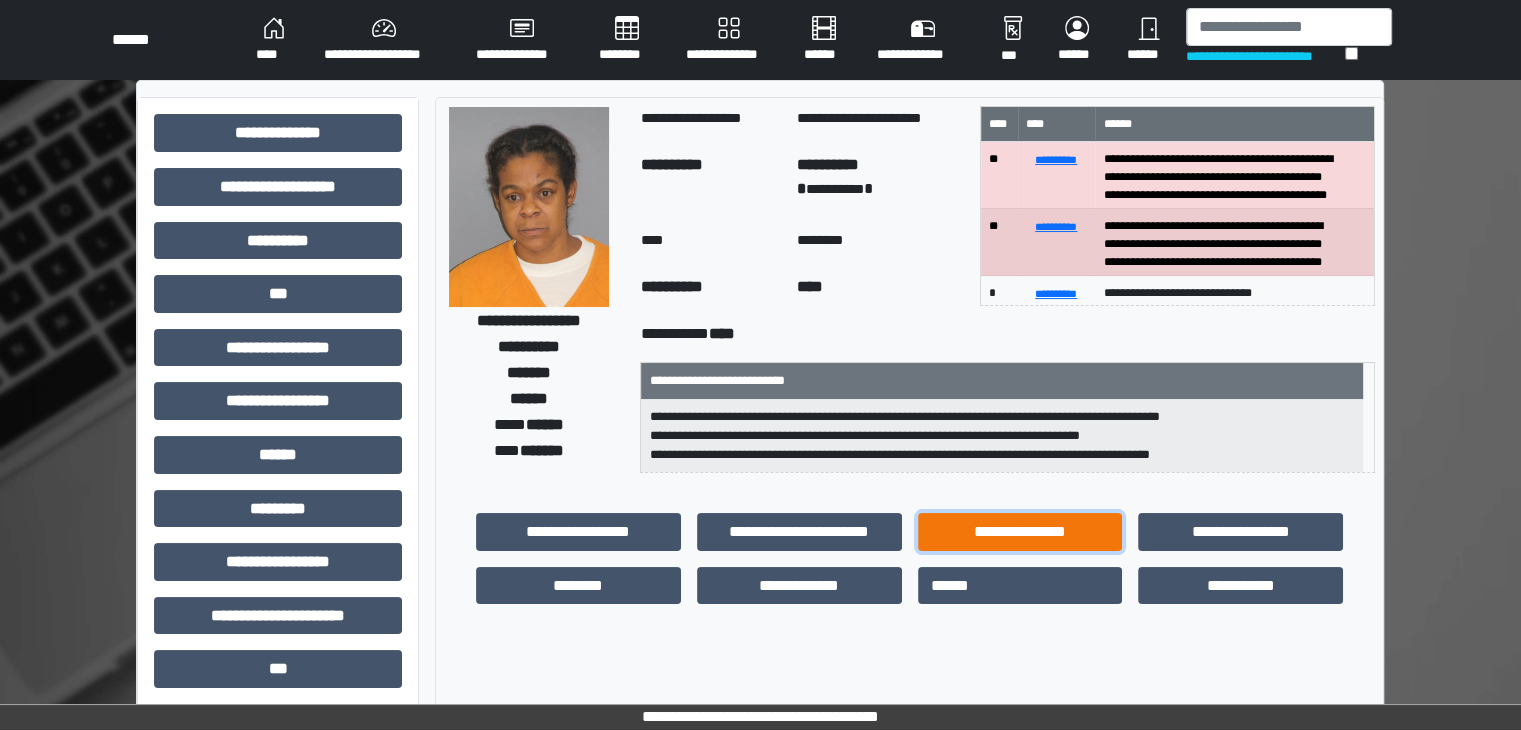 click on "**********" at bounding box center (1020, 532) 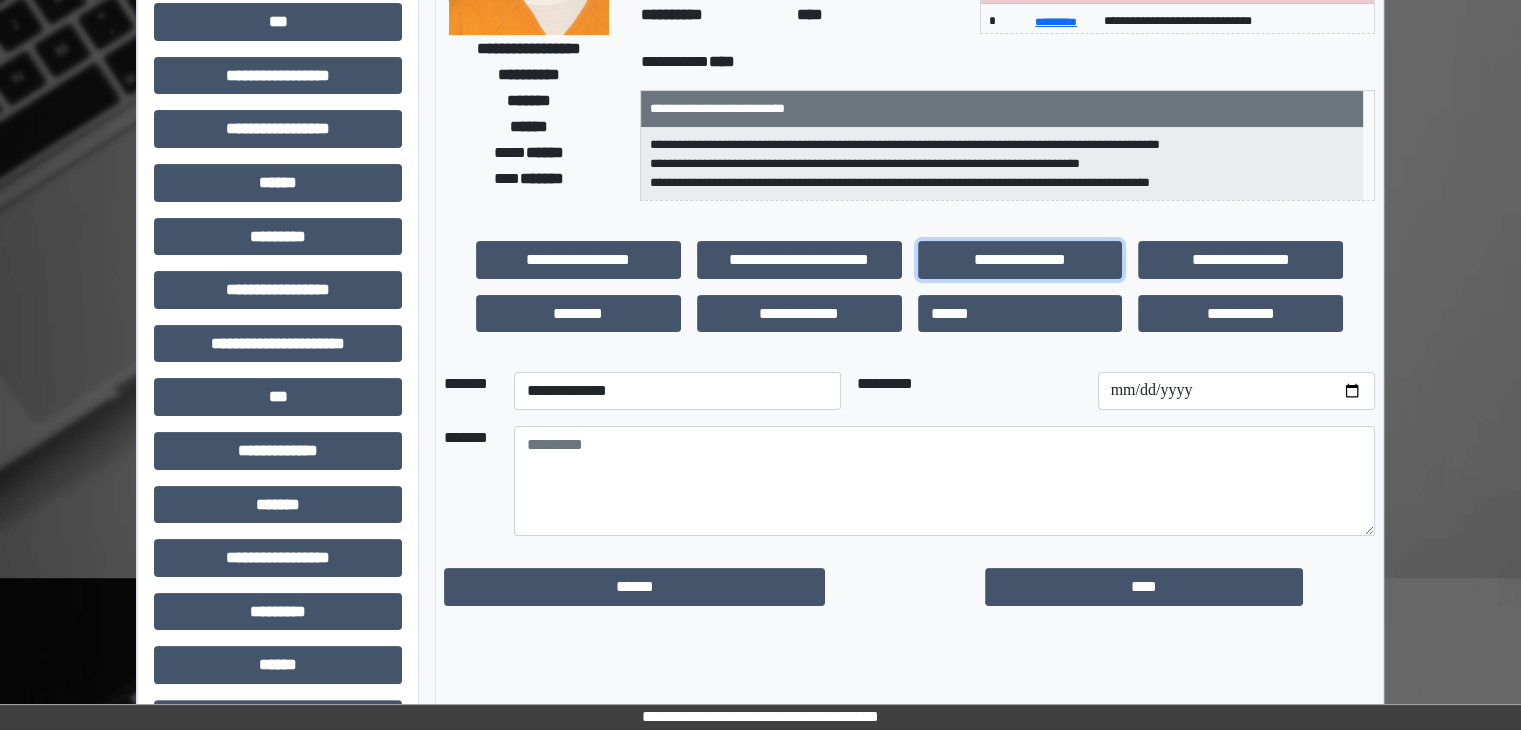 scroll, scrollTop: 300, scrollLeft: 0, axis: vertical 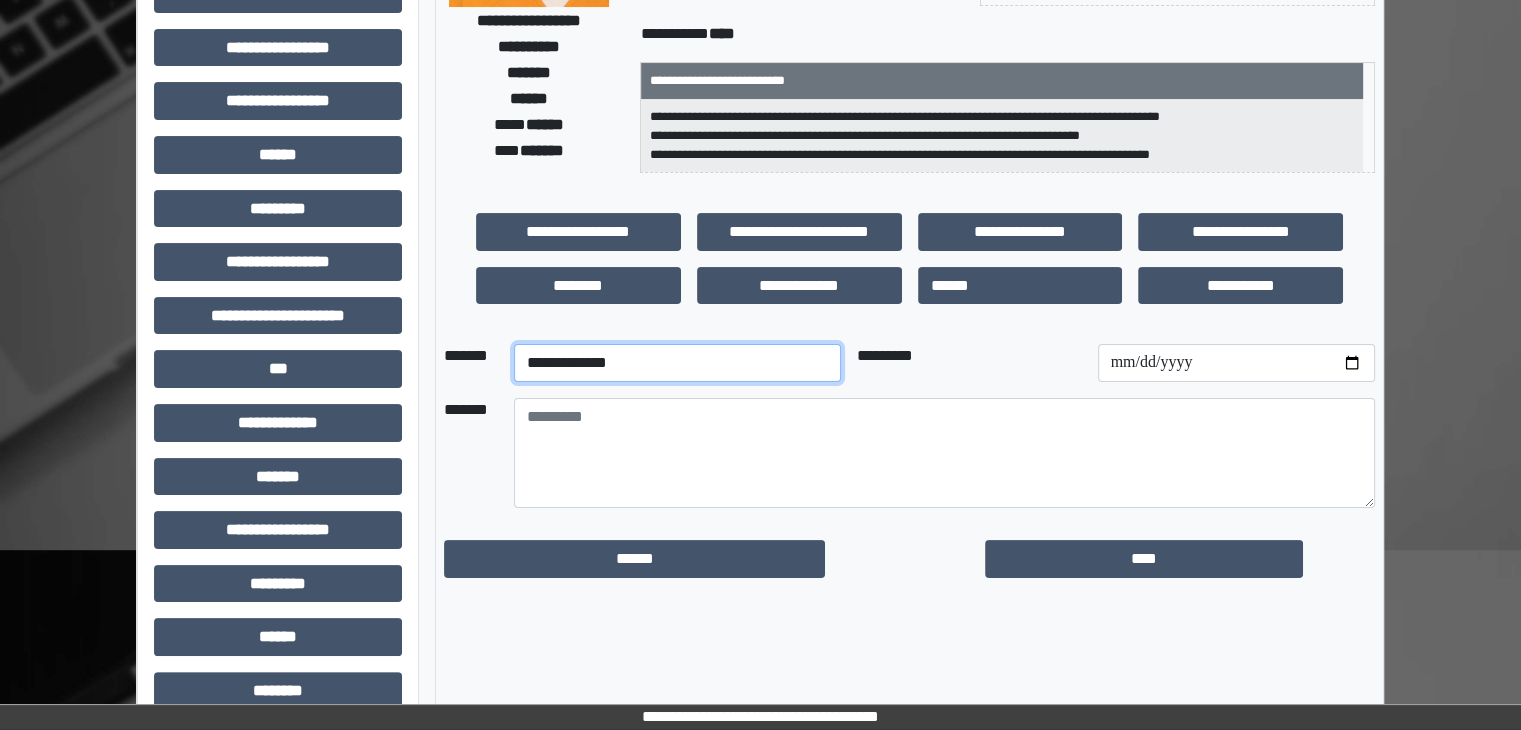 click on "**********" at bounding box center [677, 363] 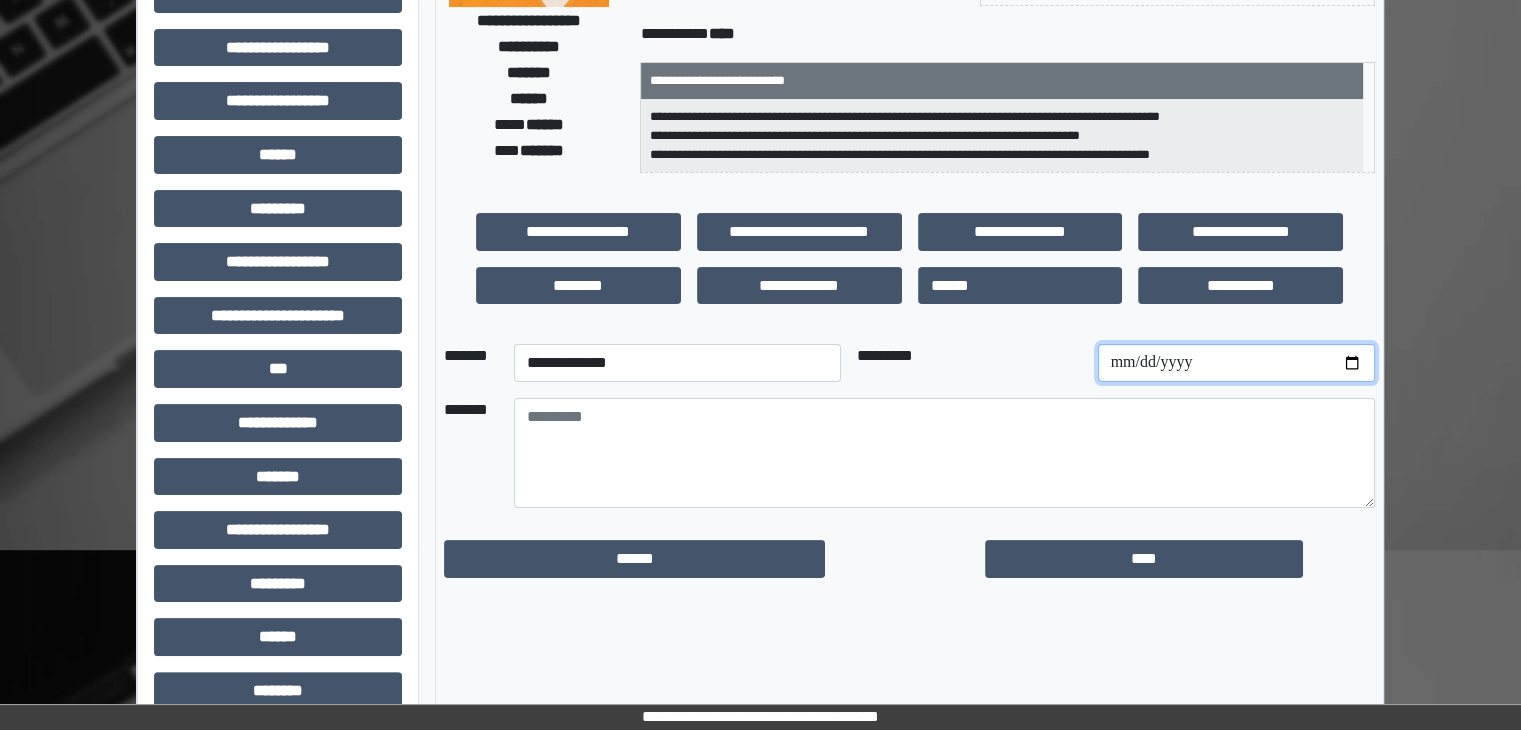 click at bounding box center (1236, 363) 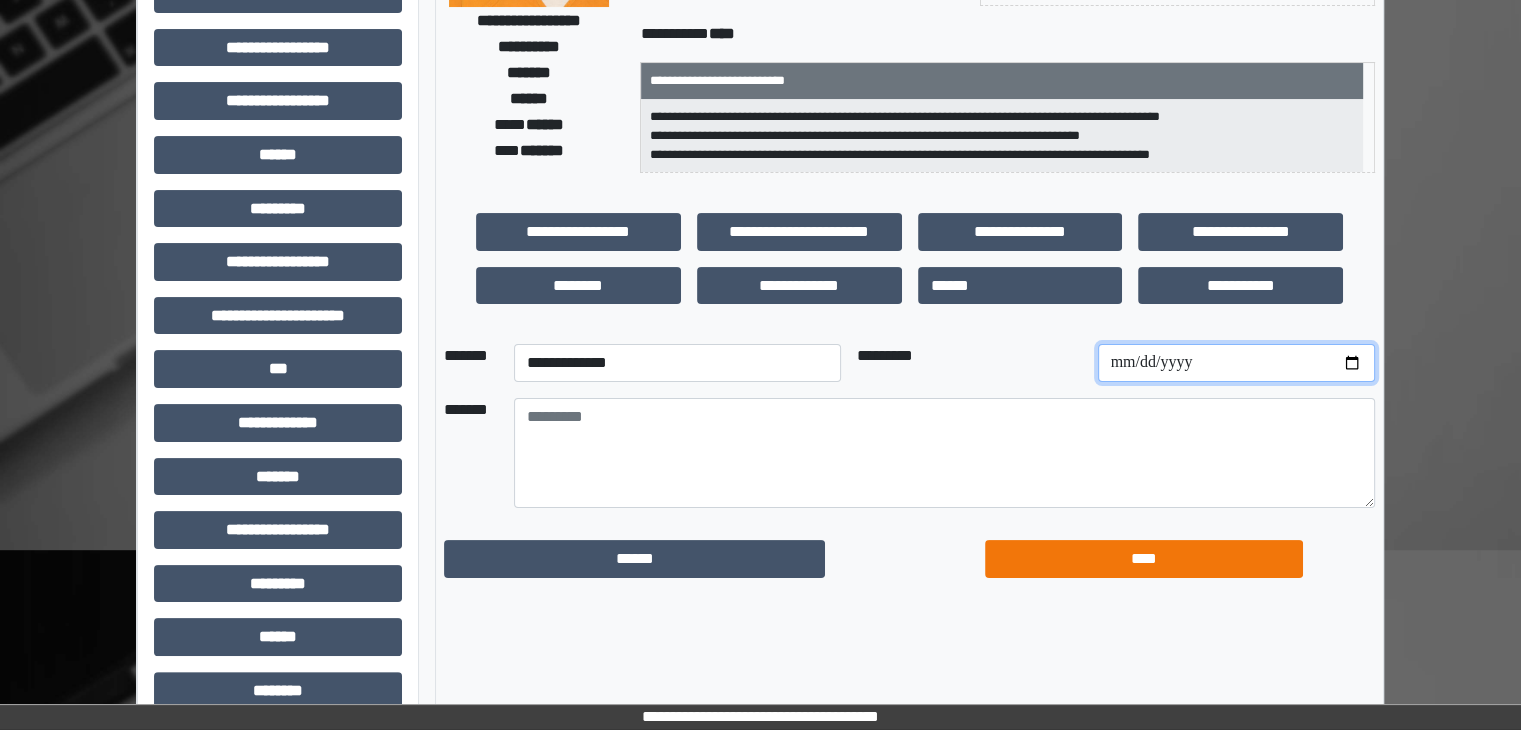 type on "**********" 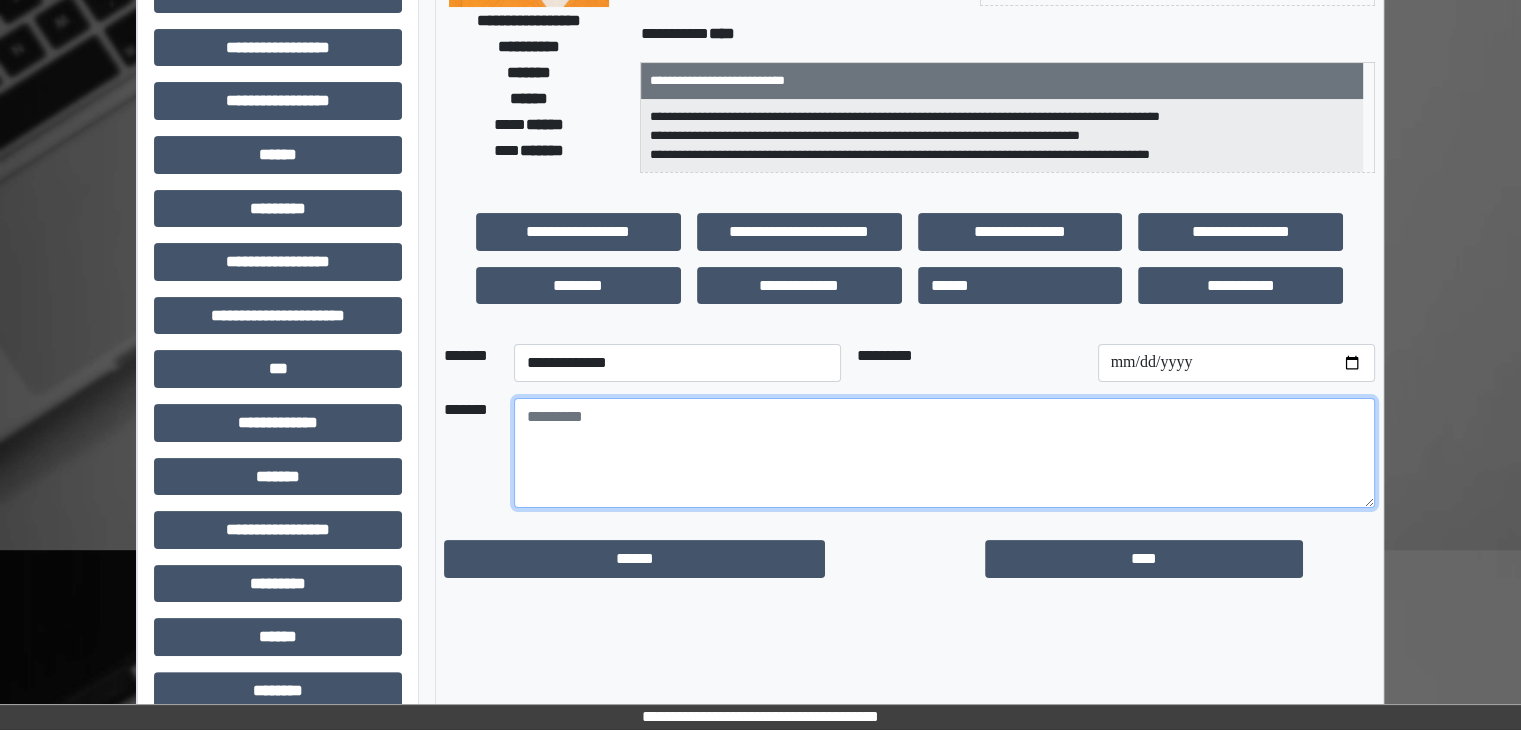 click at bounding box center [944, 453] 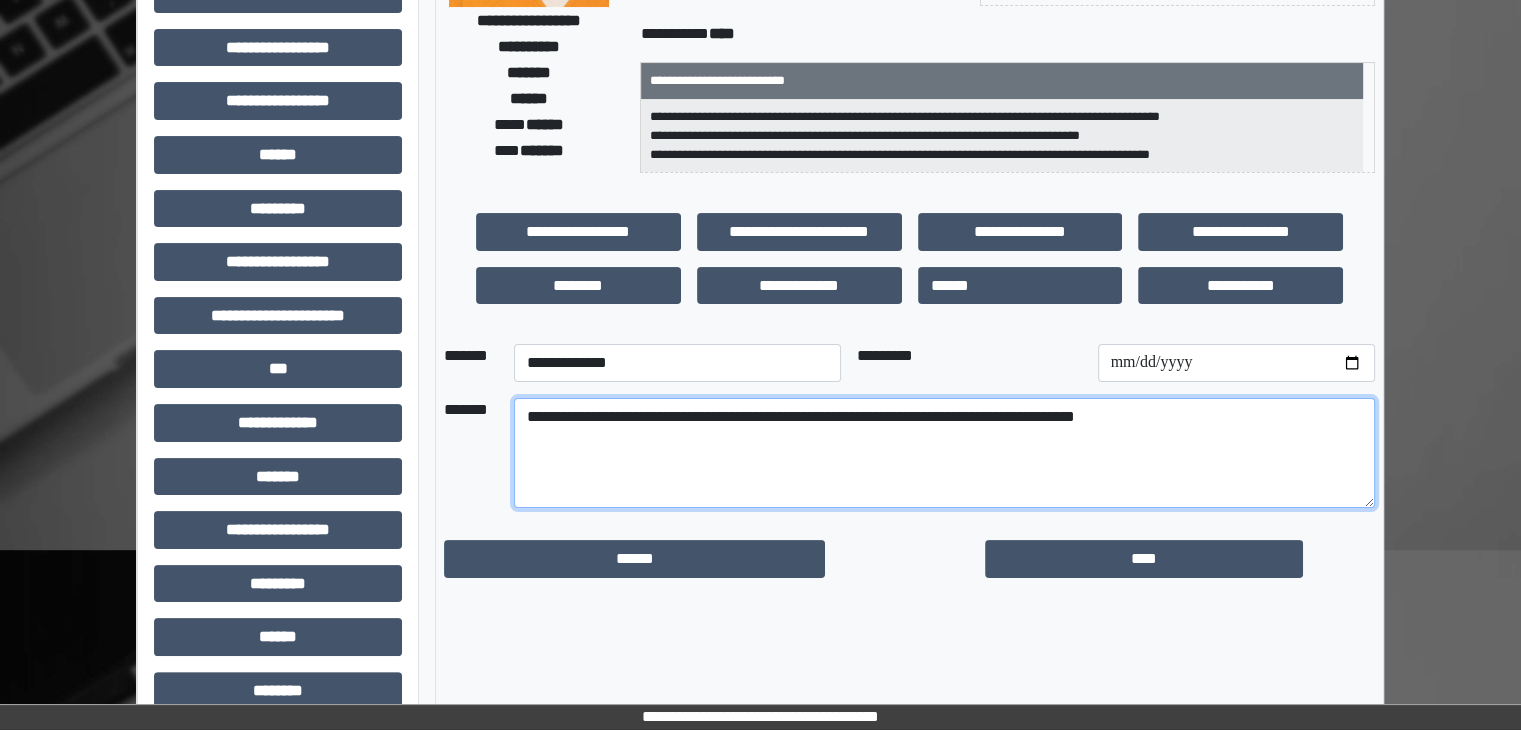 click on "**********" at bounding box center (944, 453) 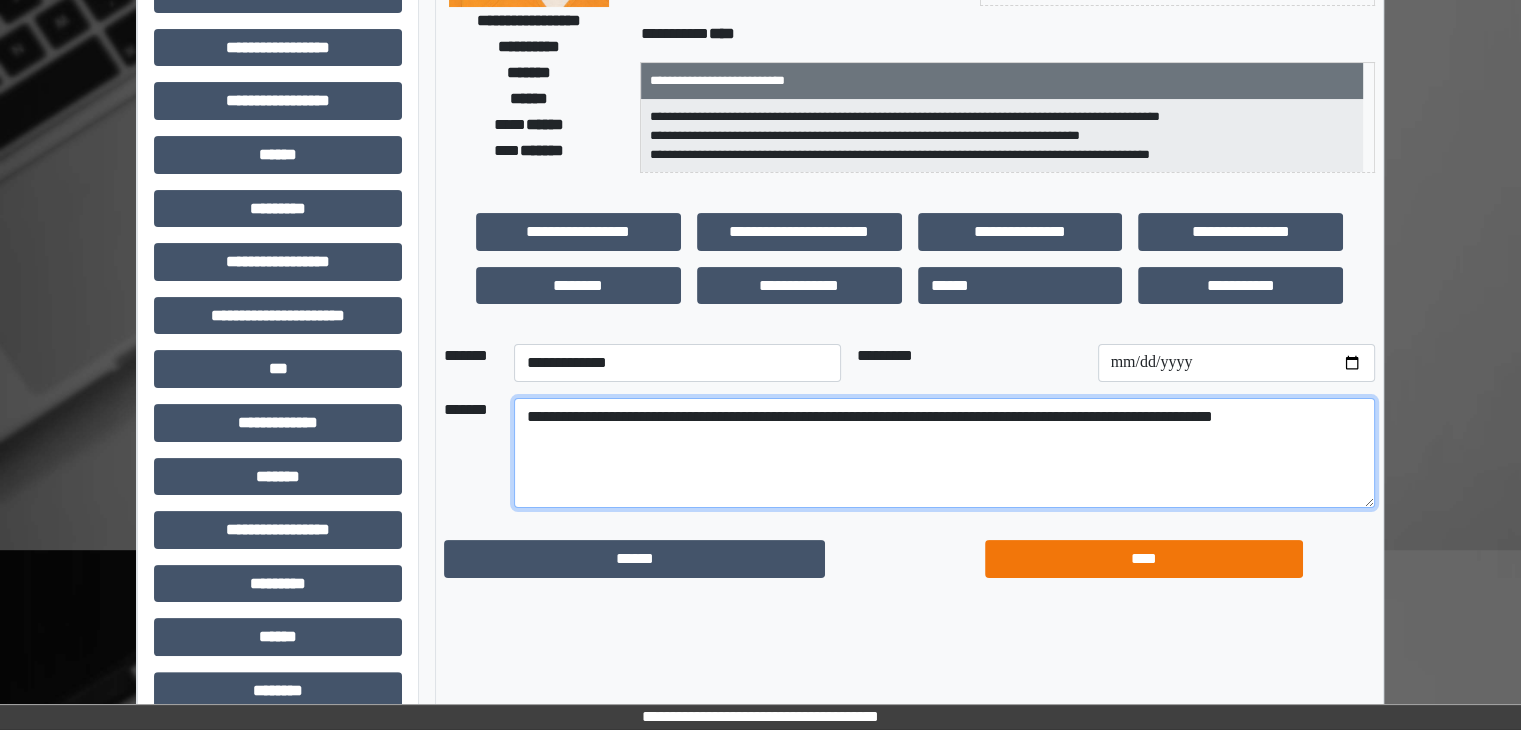 type on "**********" 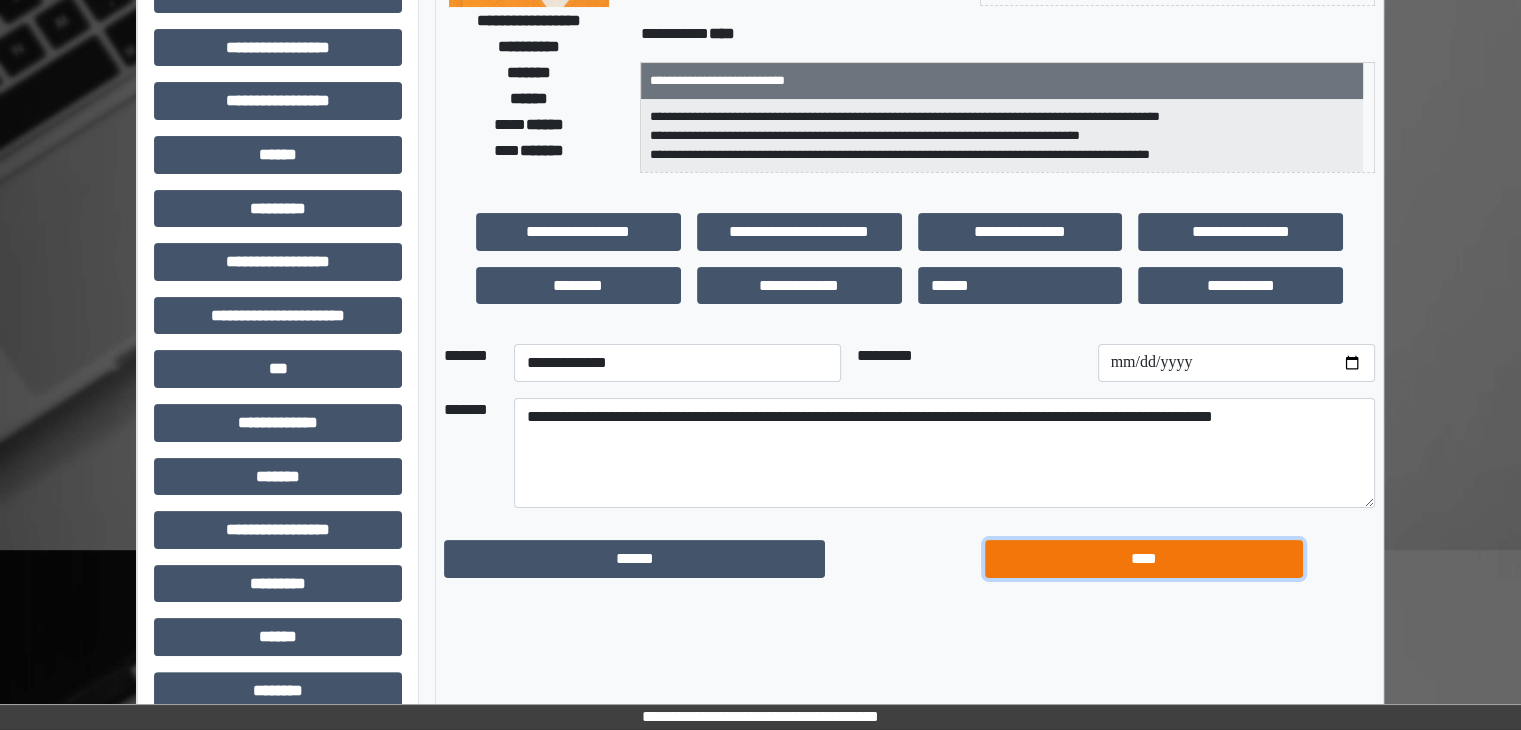 click on "****" at bounding box center (1144, 559) 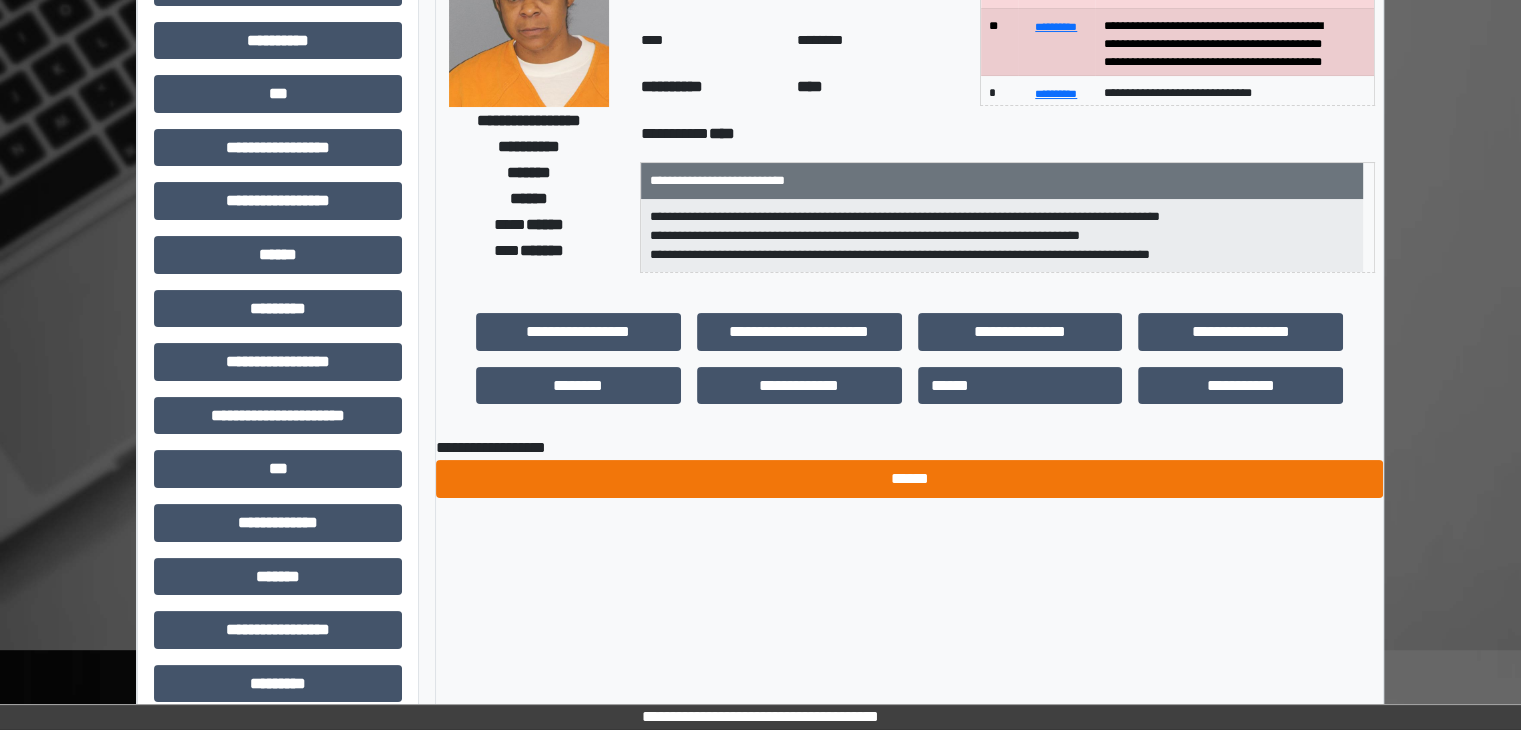 scroll, scrollTop: 200, scrollLeft: 0, axis: vertical 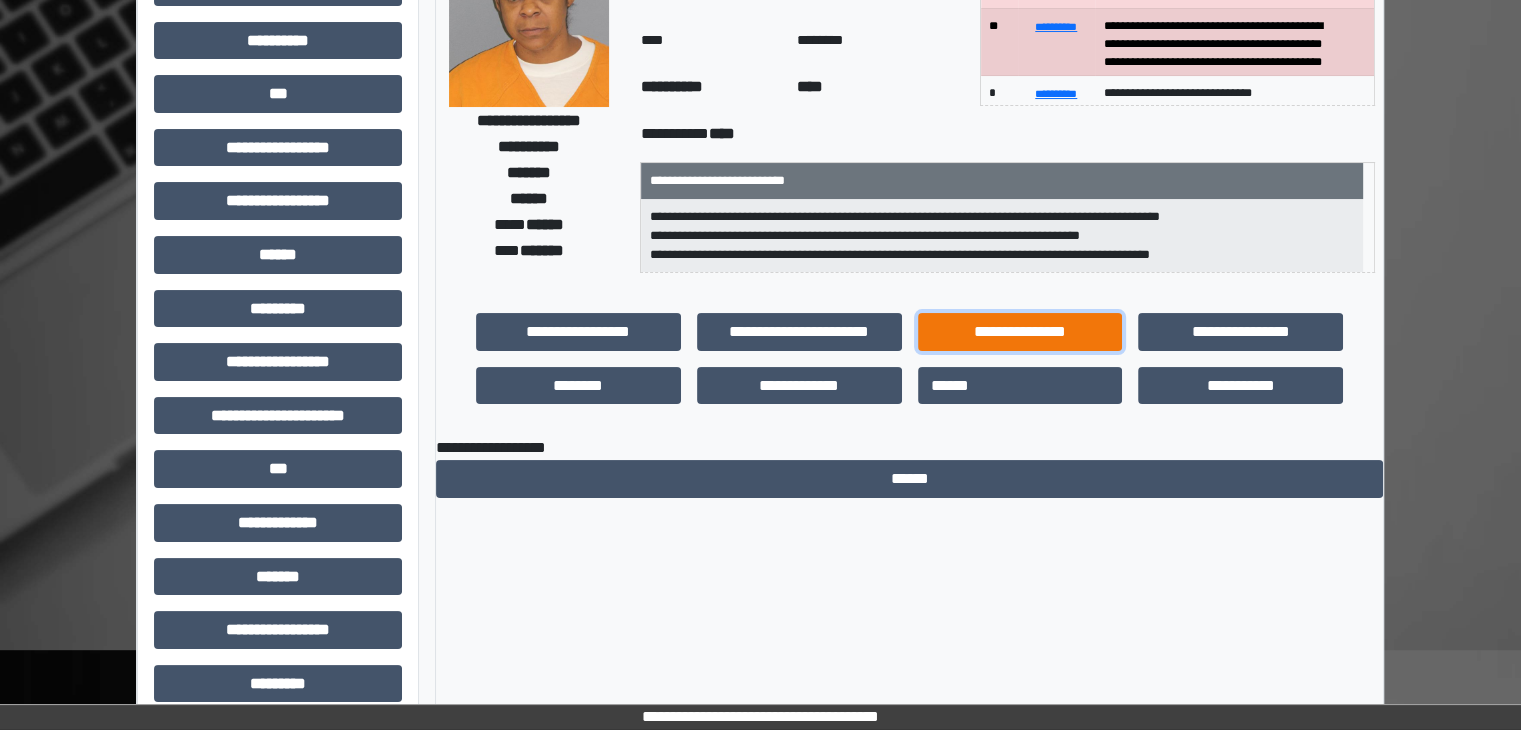 click on "**********" at bounding box center (1020, 332) 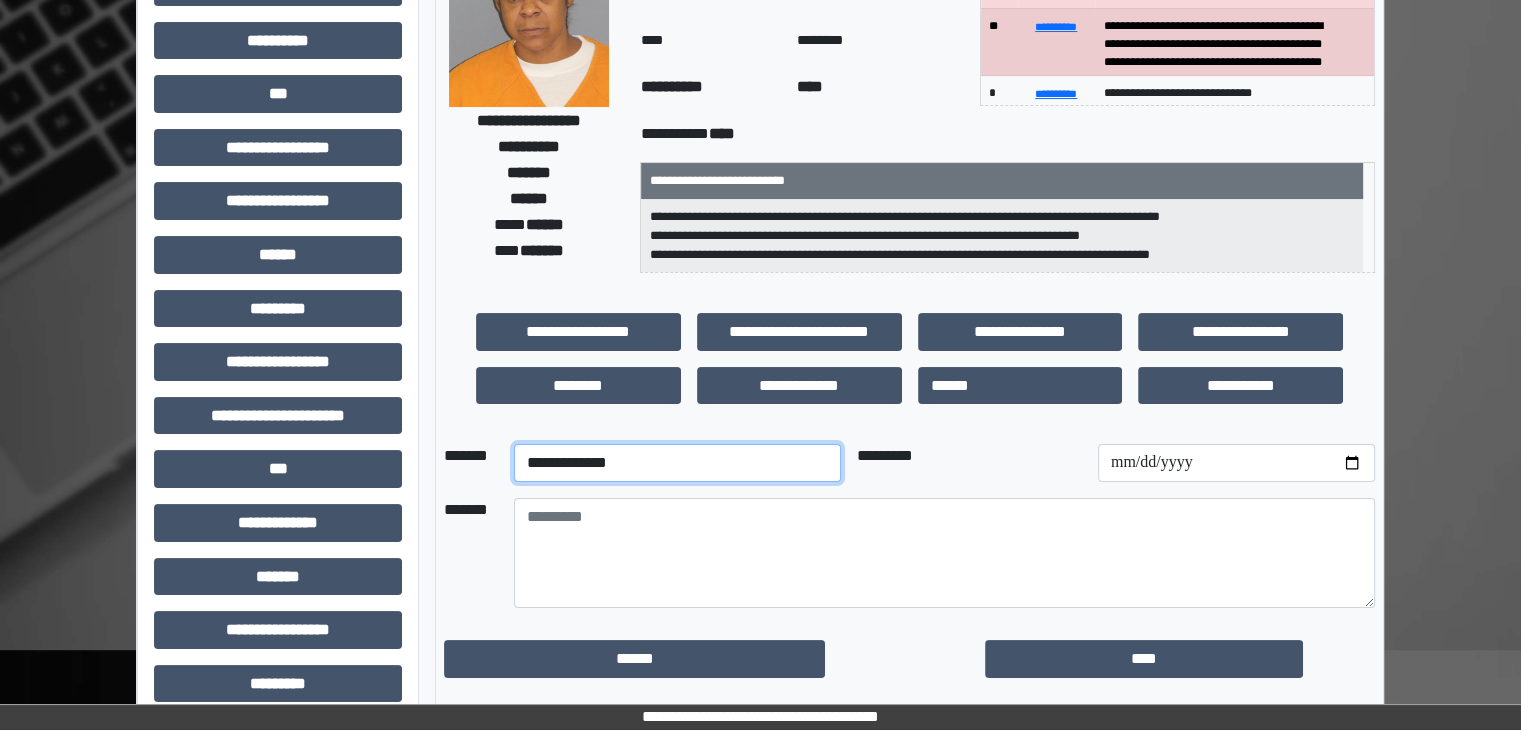 click on "**********" at bounding box center [677, 463] 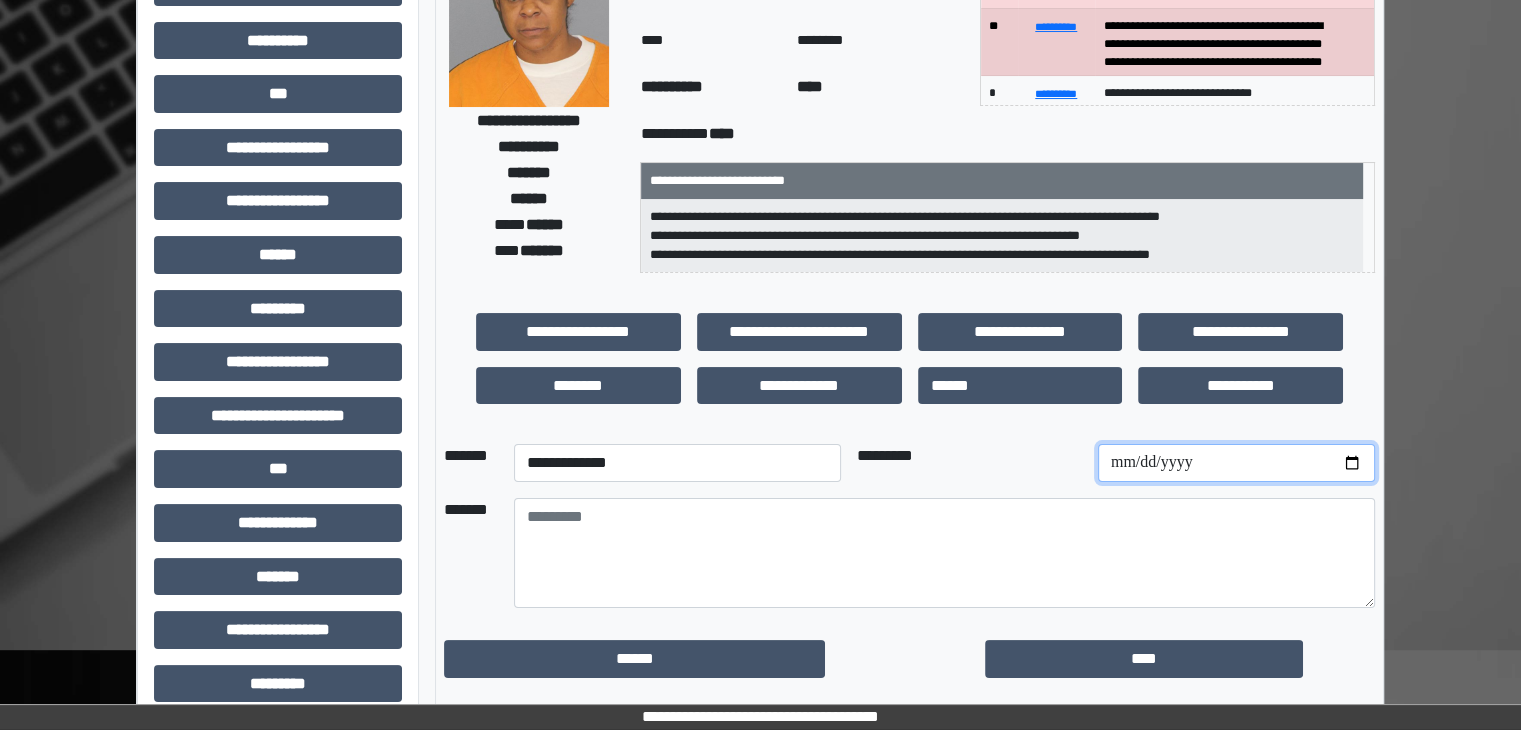 click at bounding box center [1236, 463] 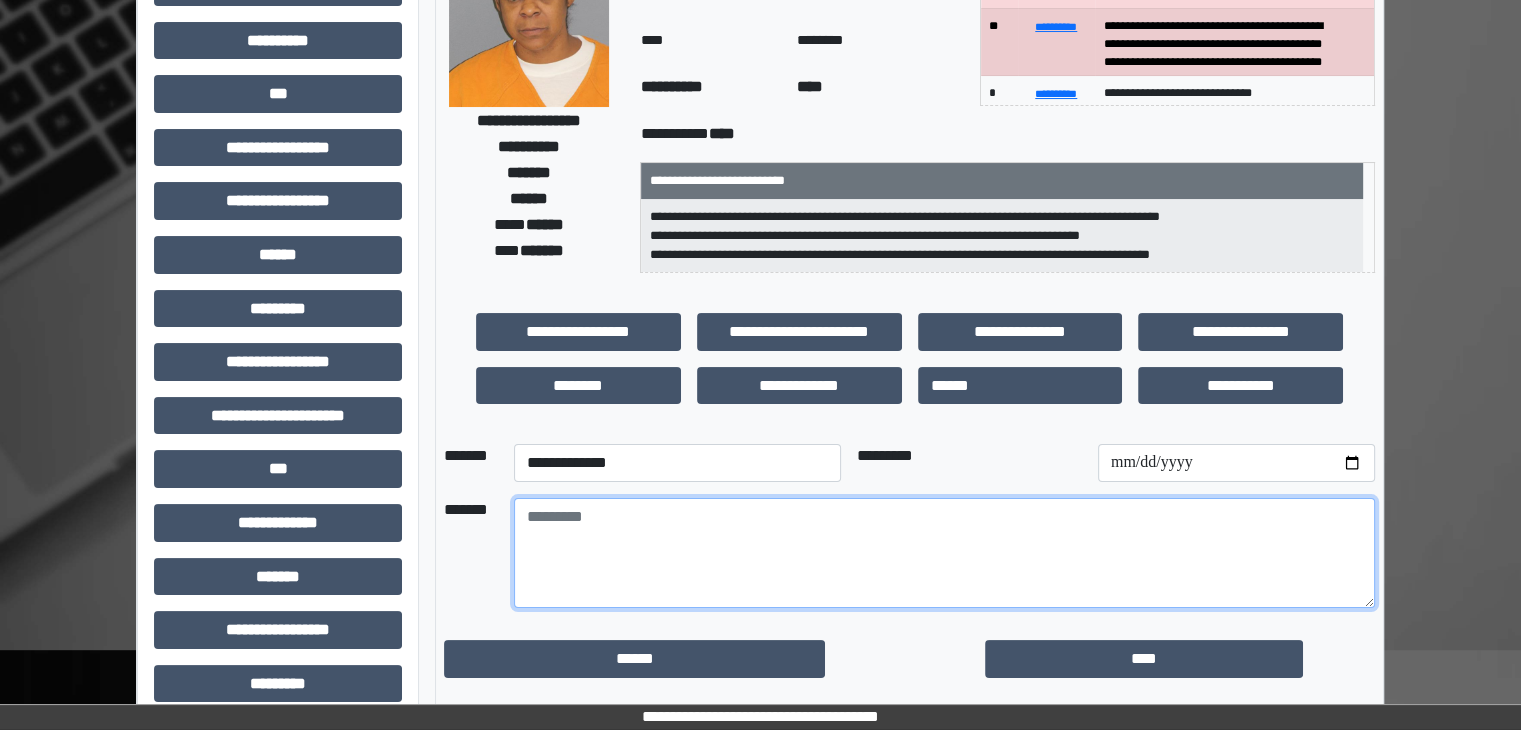 click at bounding box center (944, 553) 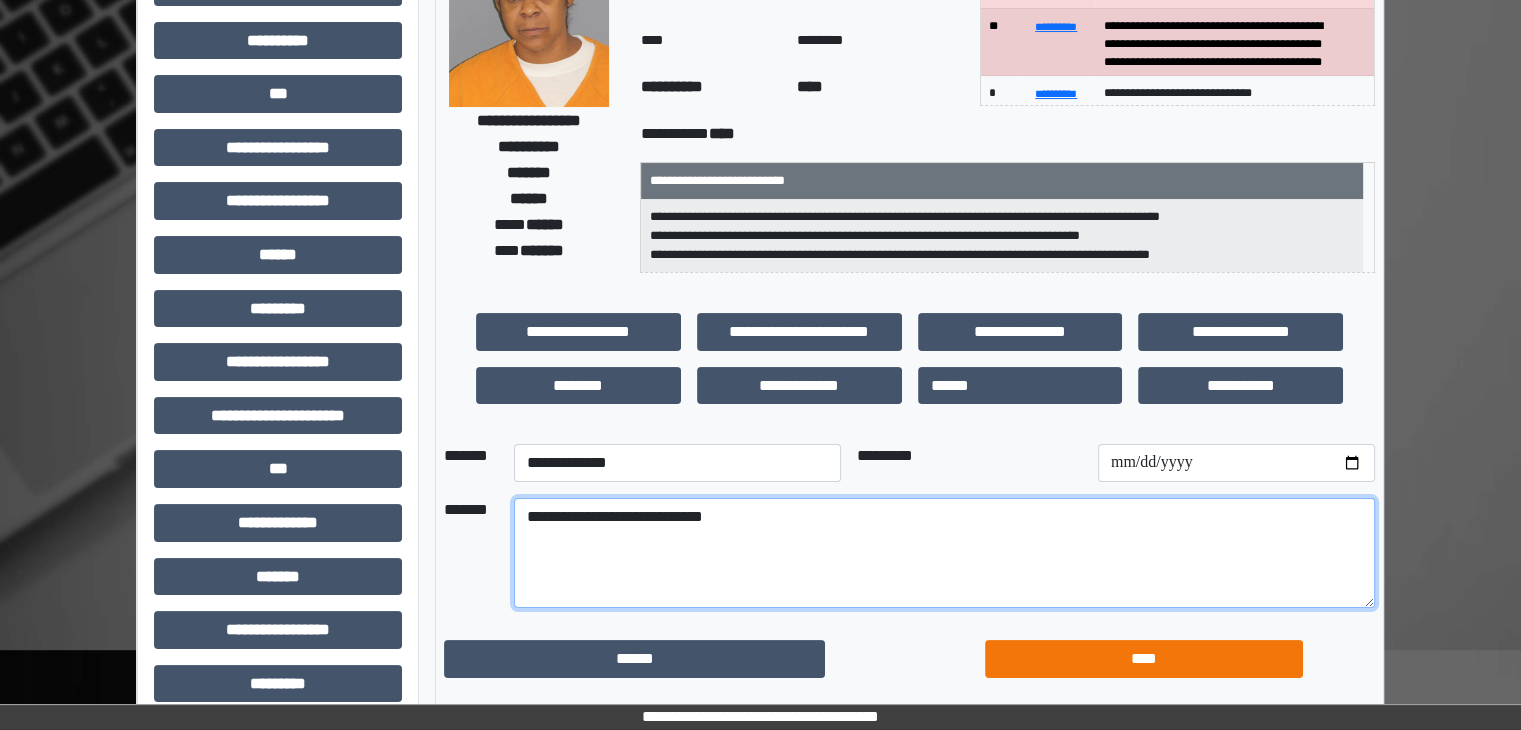 type on "**********" 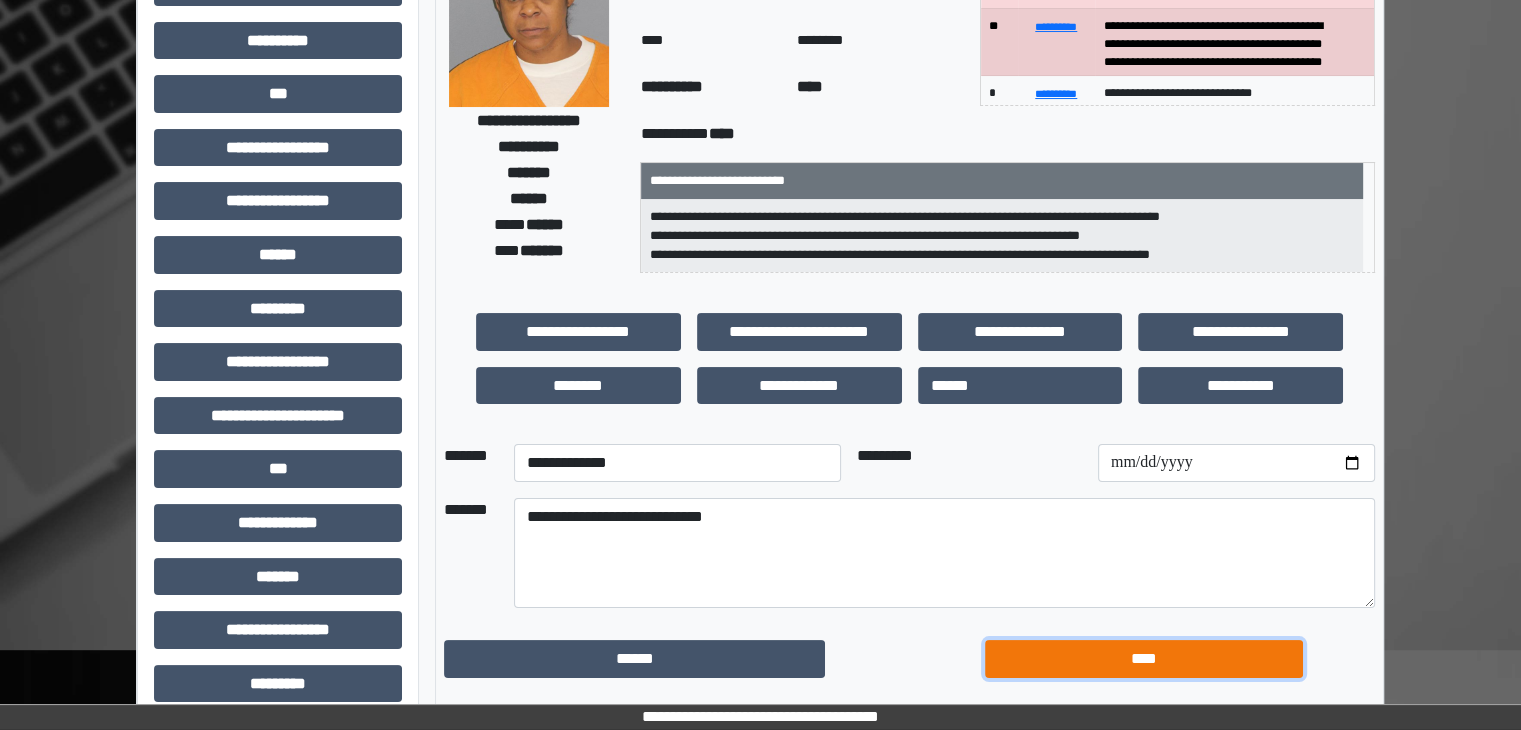 click on "****" at bounding box center [1144, 659] 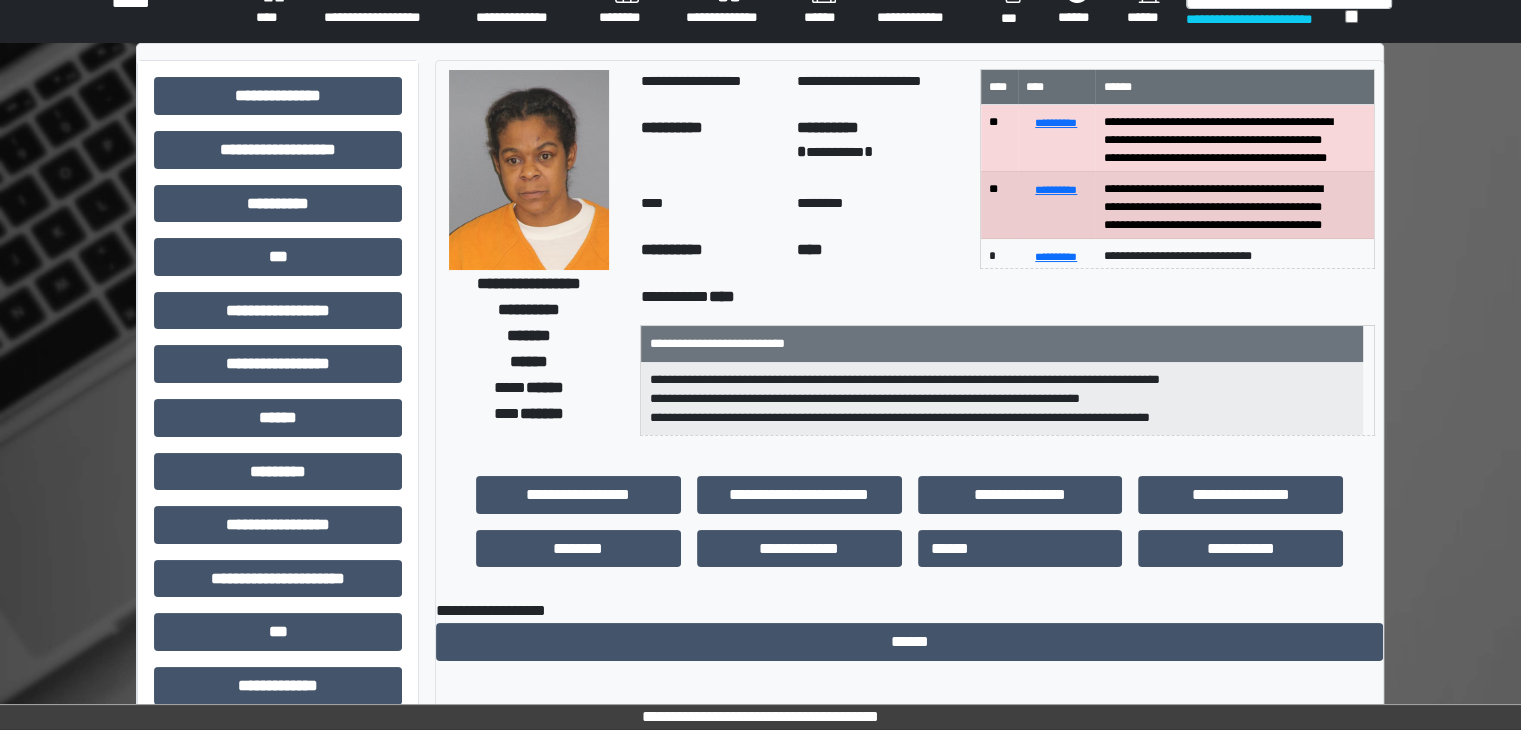 scroll, scrollTop: 0, scrollLeft: 0, axis: both 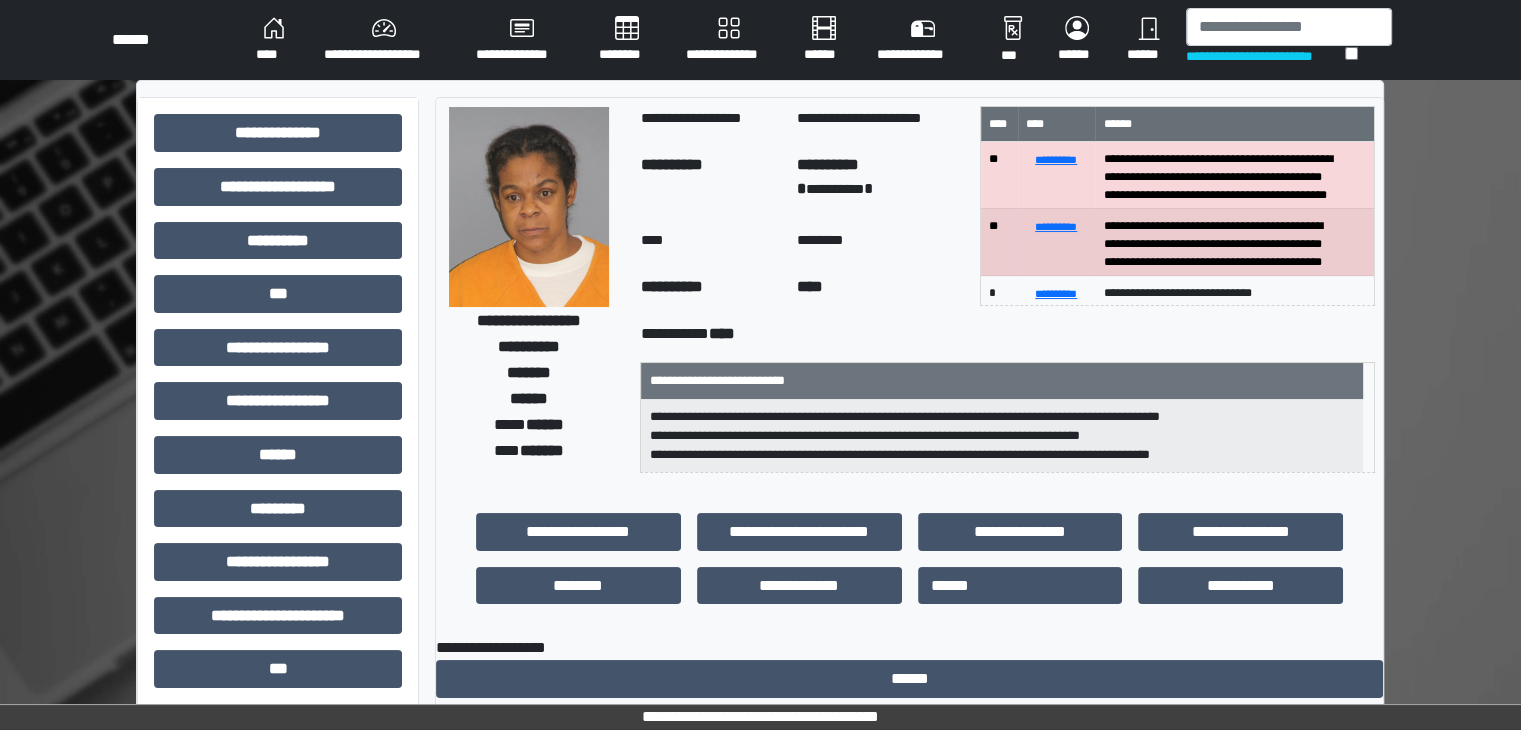 click on "******" at bounding box center [1148, 40] 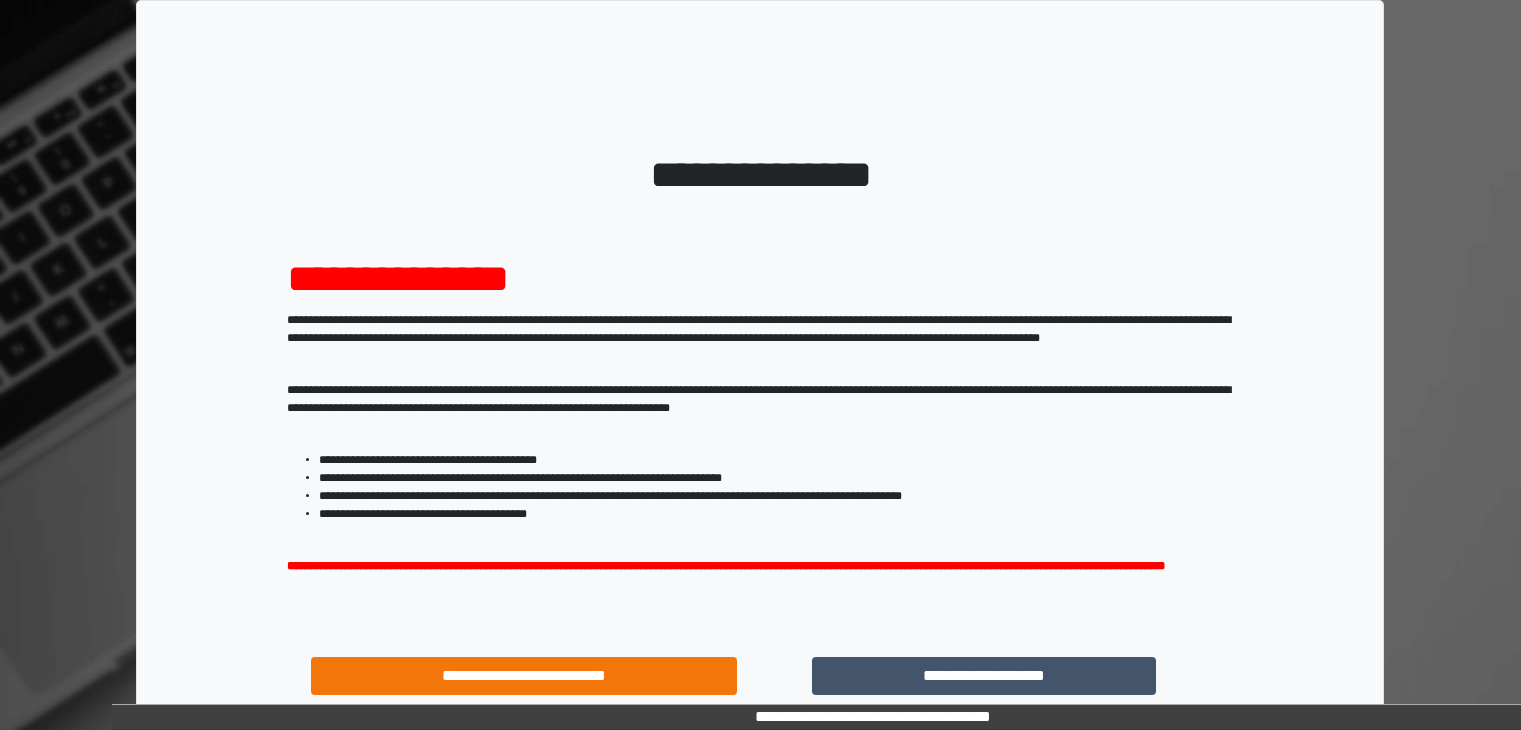 scroll, scrollTop: 0, scrollLeft: 0, axis: both 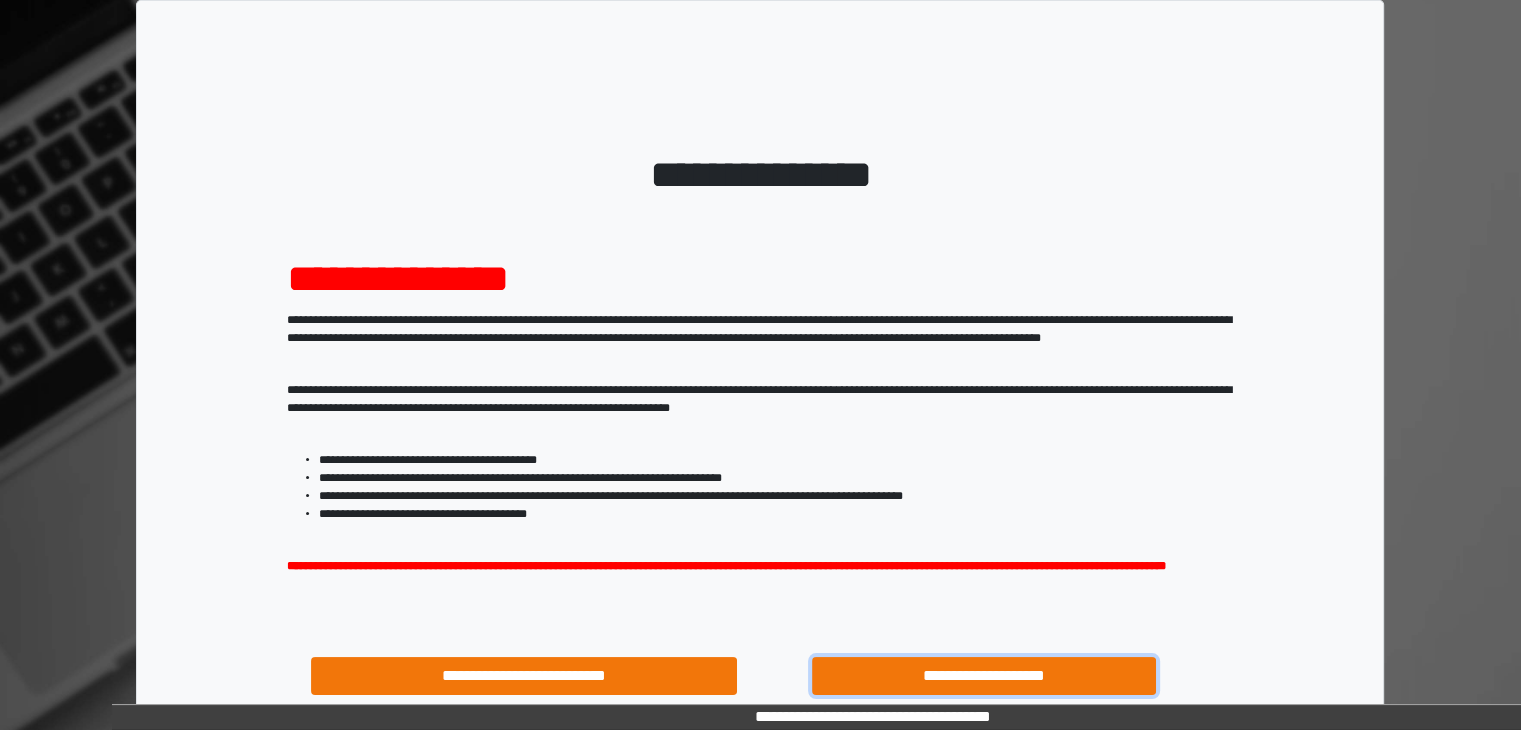 click on "**********" at bounding box center (984, 676) 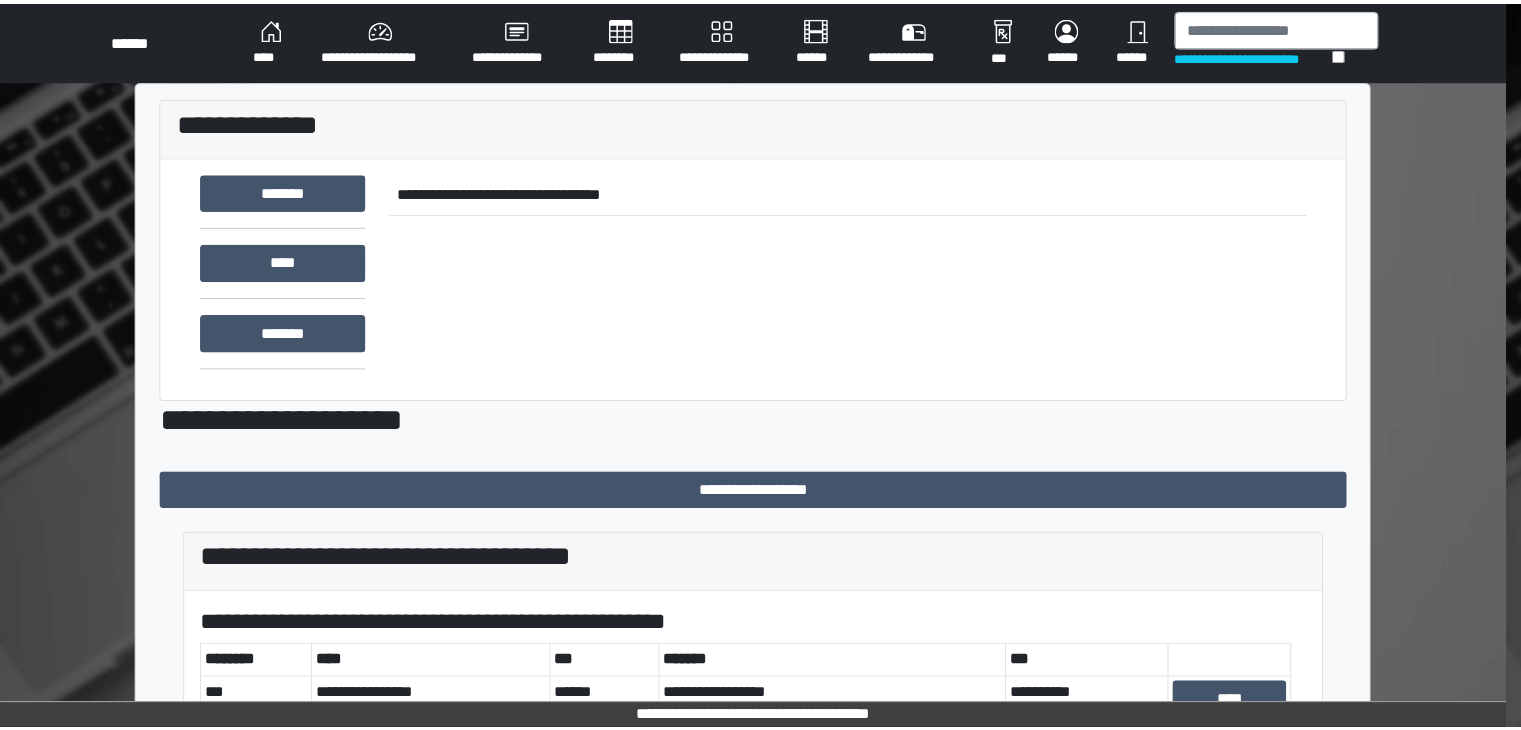 scroll, scrollTop: 0, scrollLeft: 0, axis: both 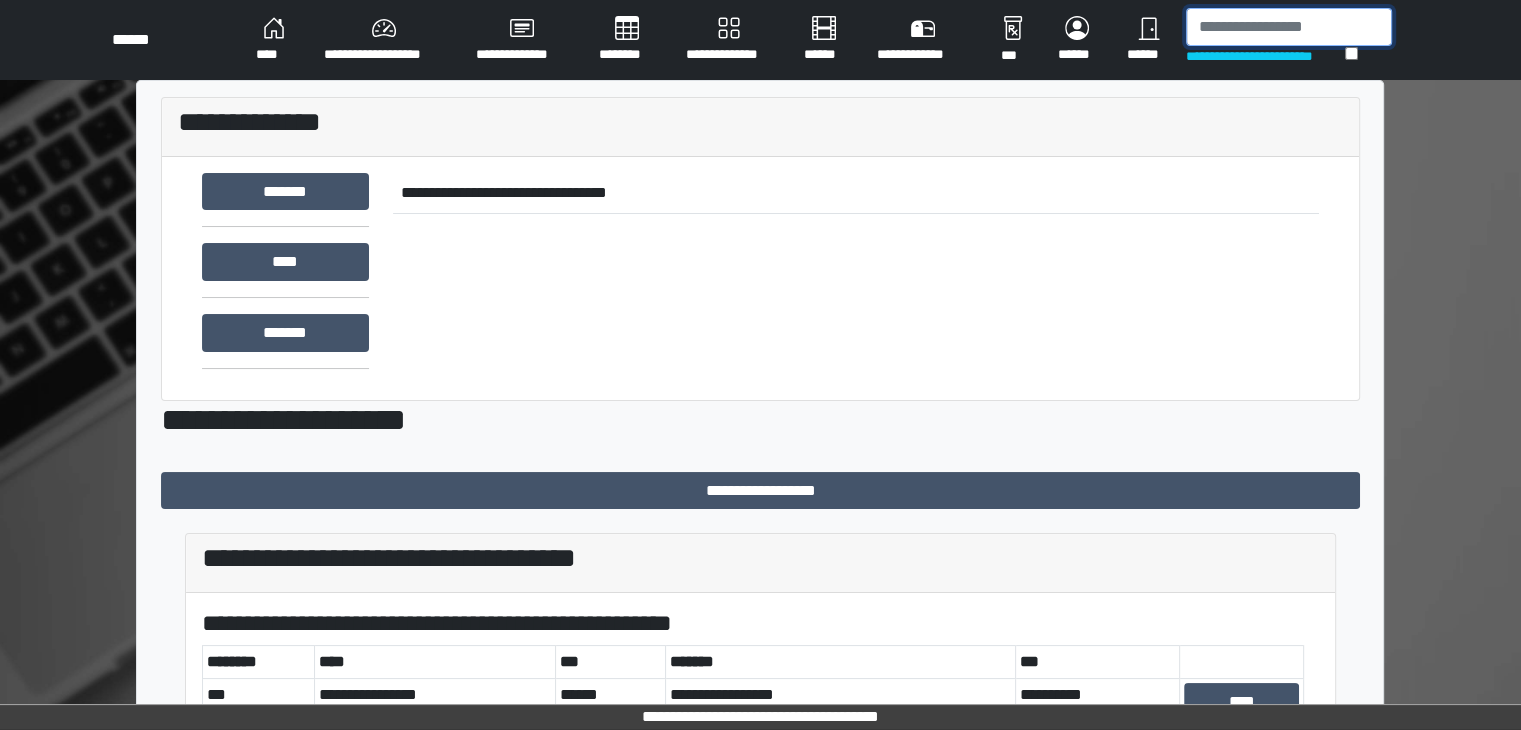 click at bounding box center [1289, 27] 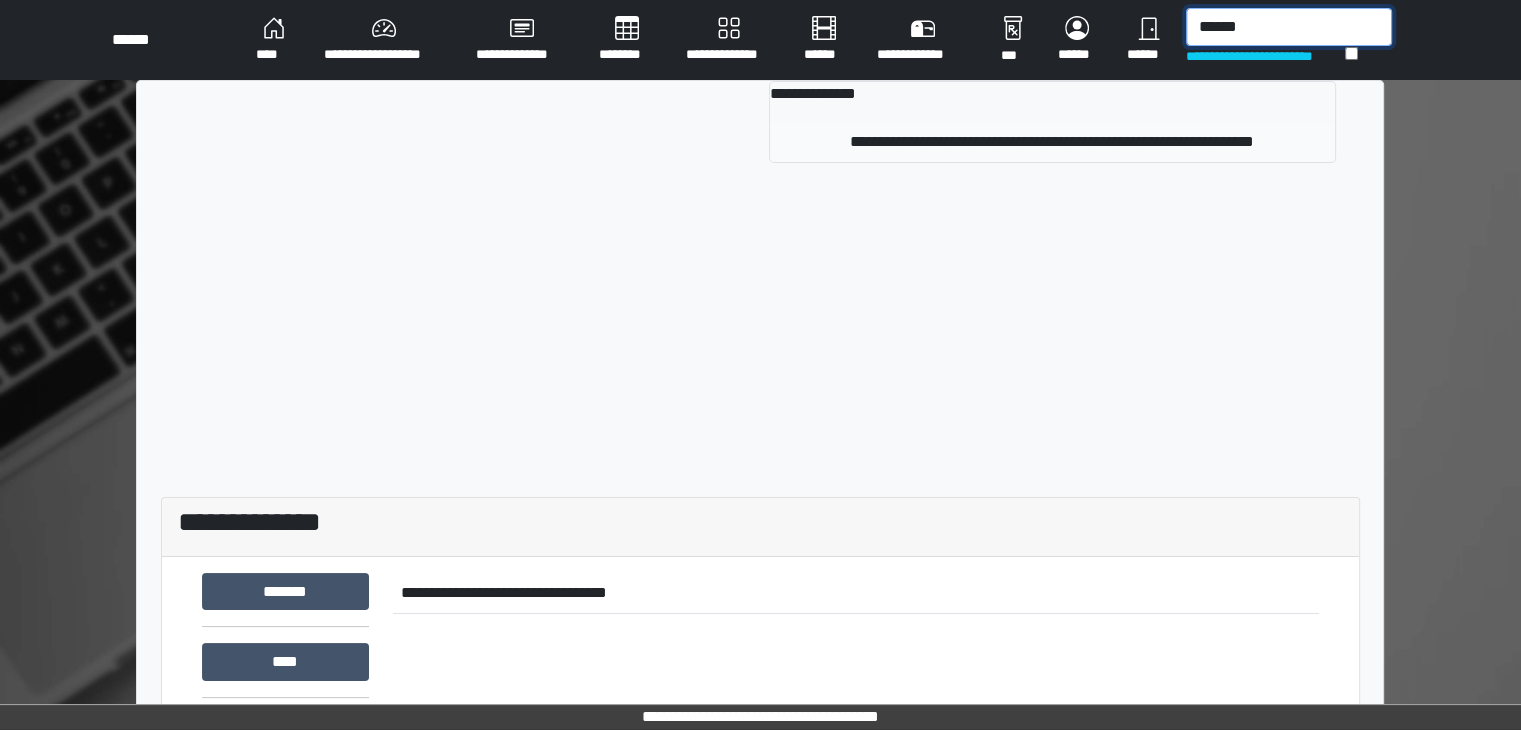 type on "******" 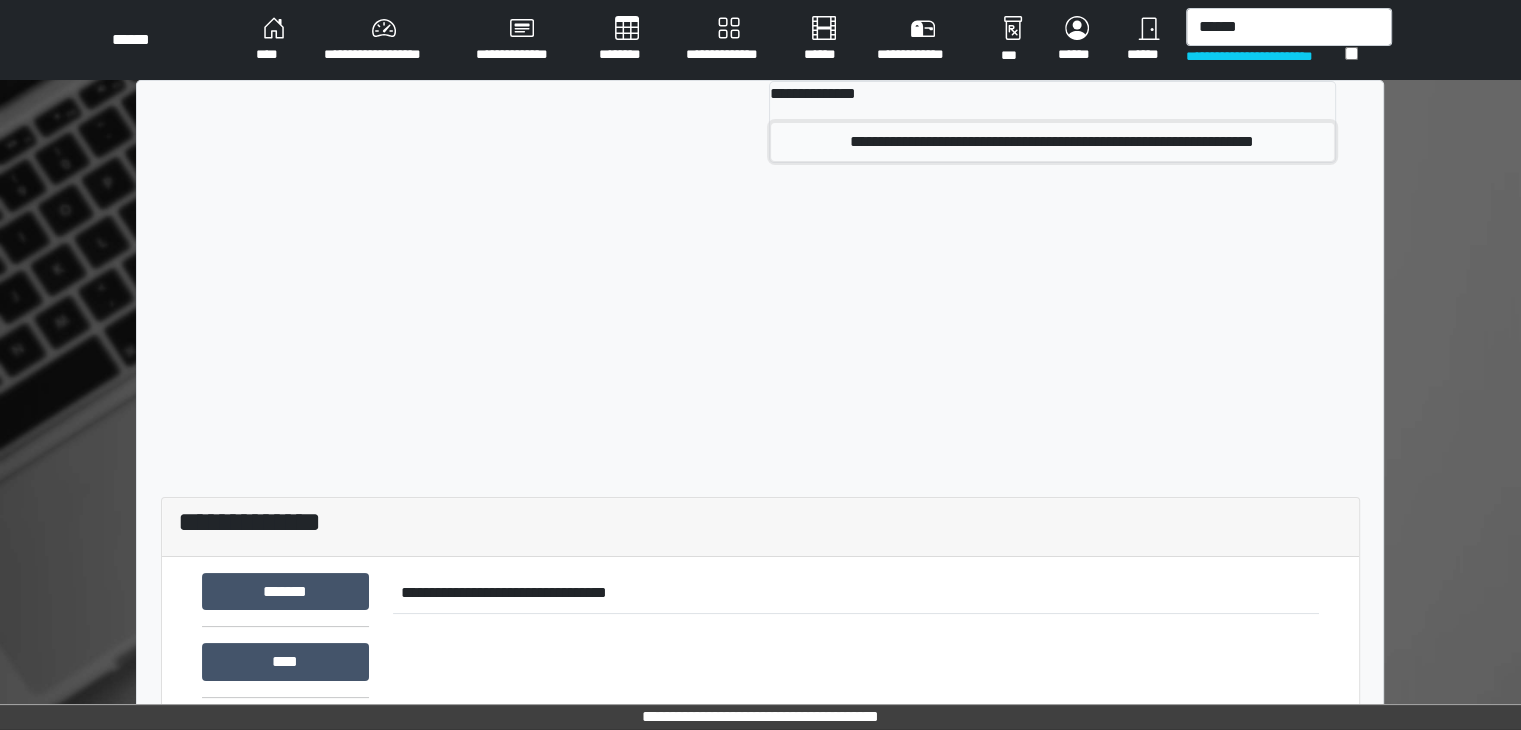 click on "**********" at bounding box center [1052, 142] 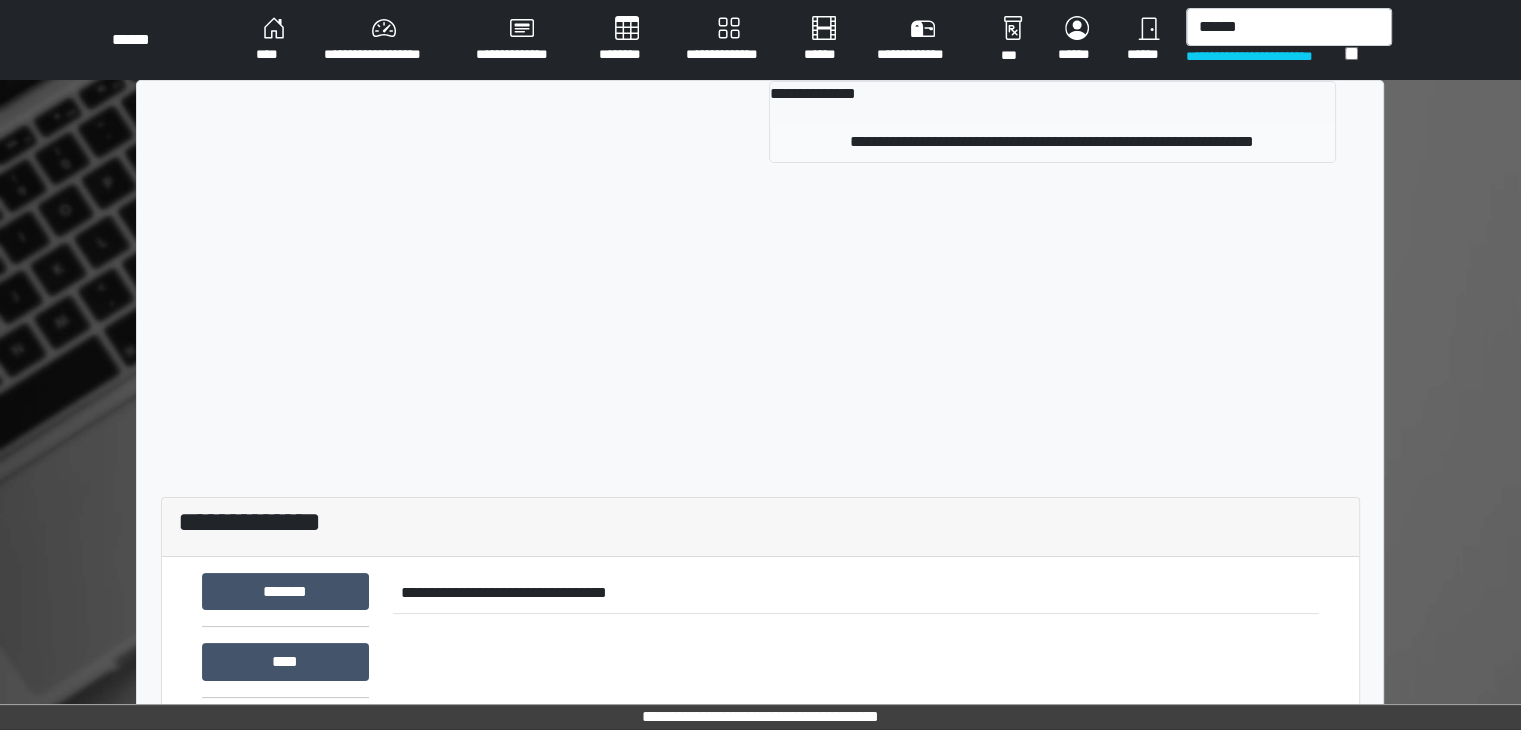 type 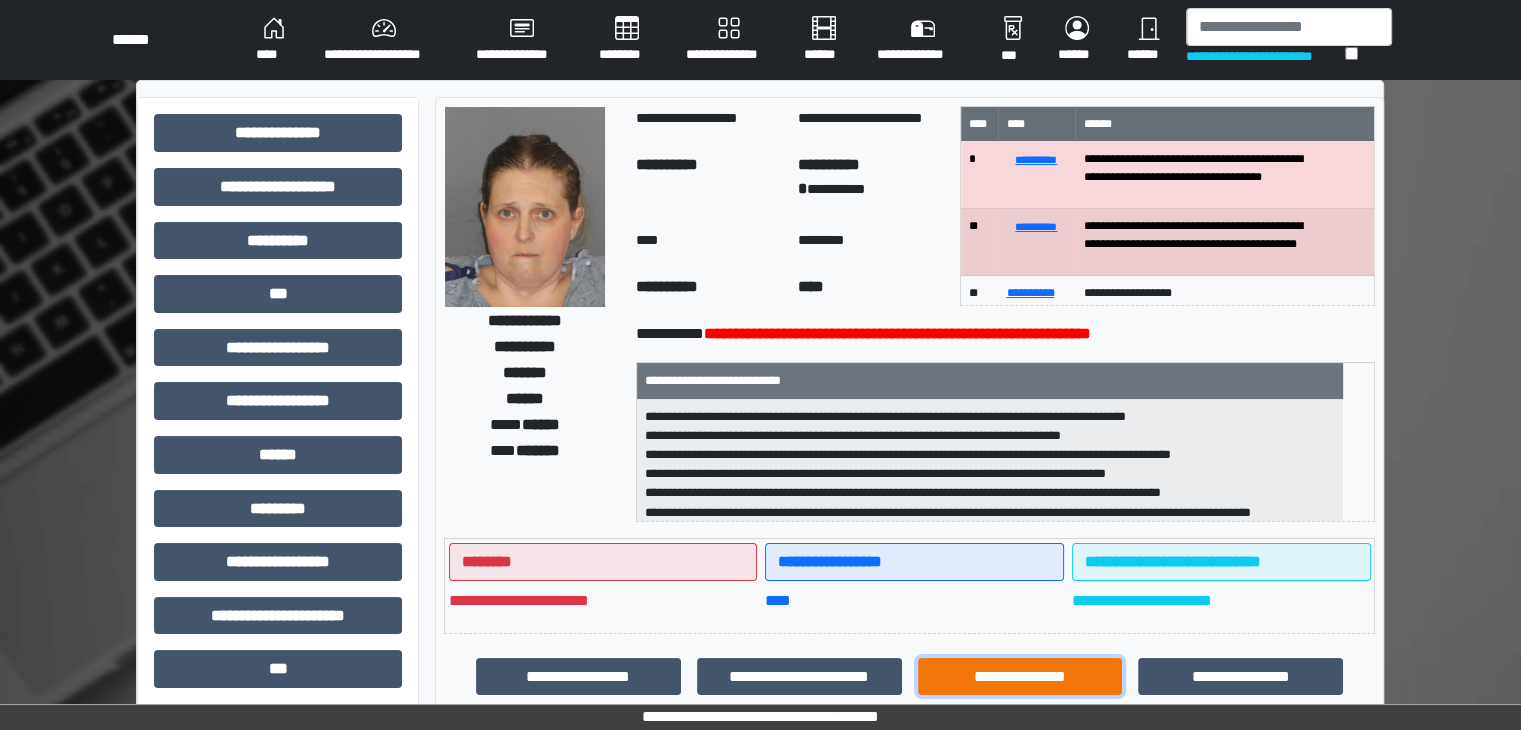 click on "**********" at bounding box center (1020, 677) 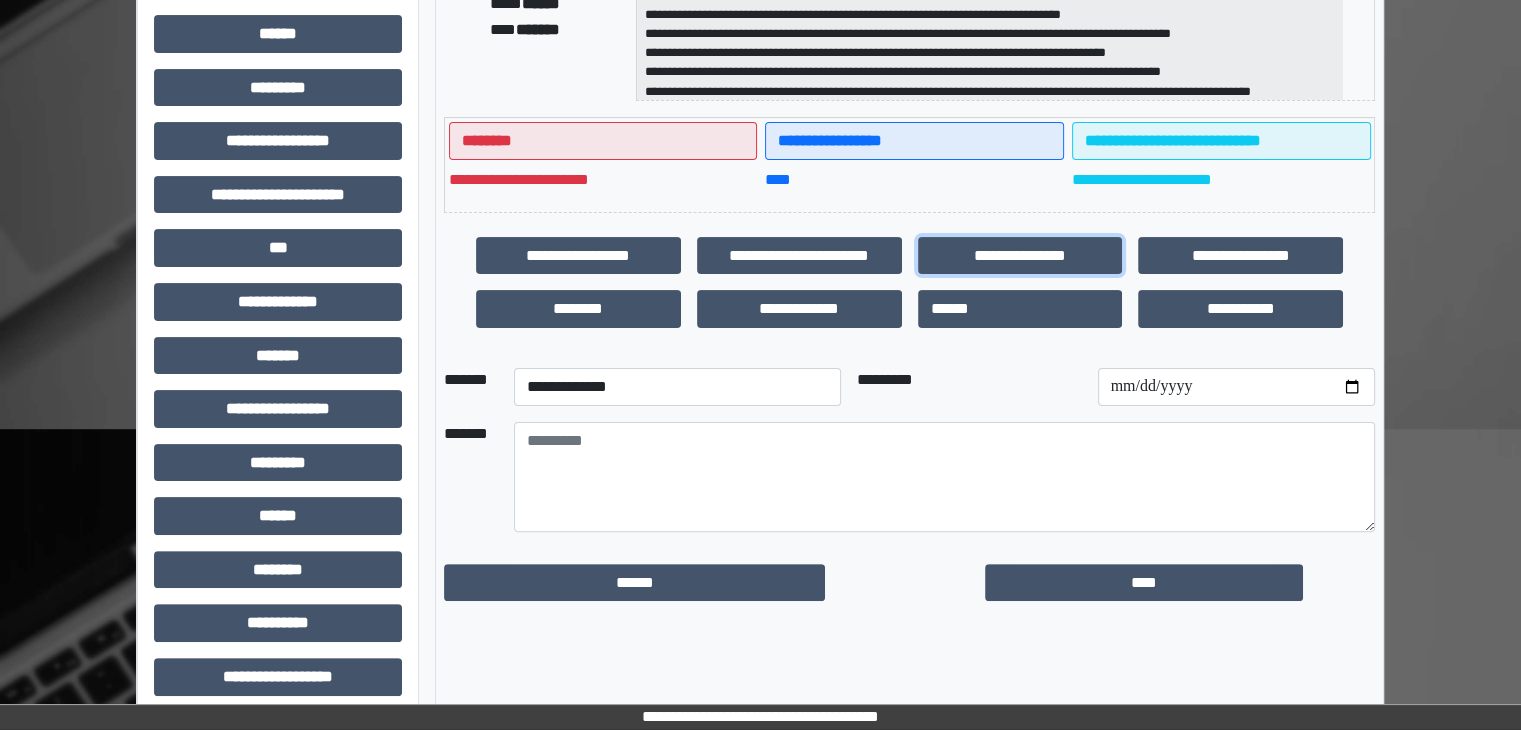 scroll, scrollTop: 436, scrollLeft: 0, axis: vertical 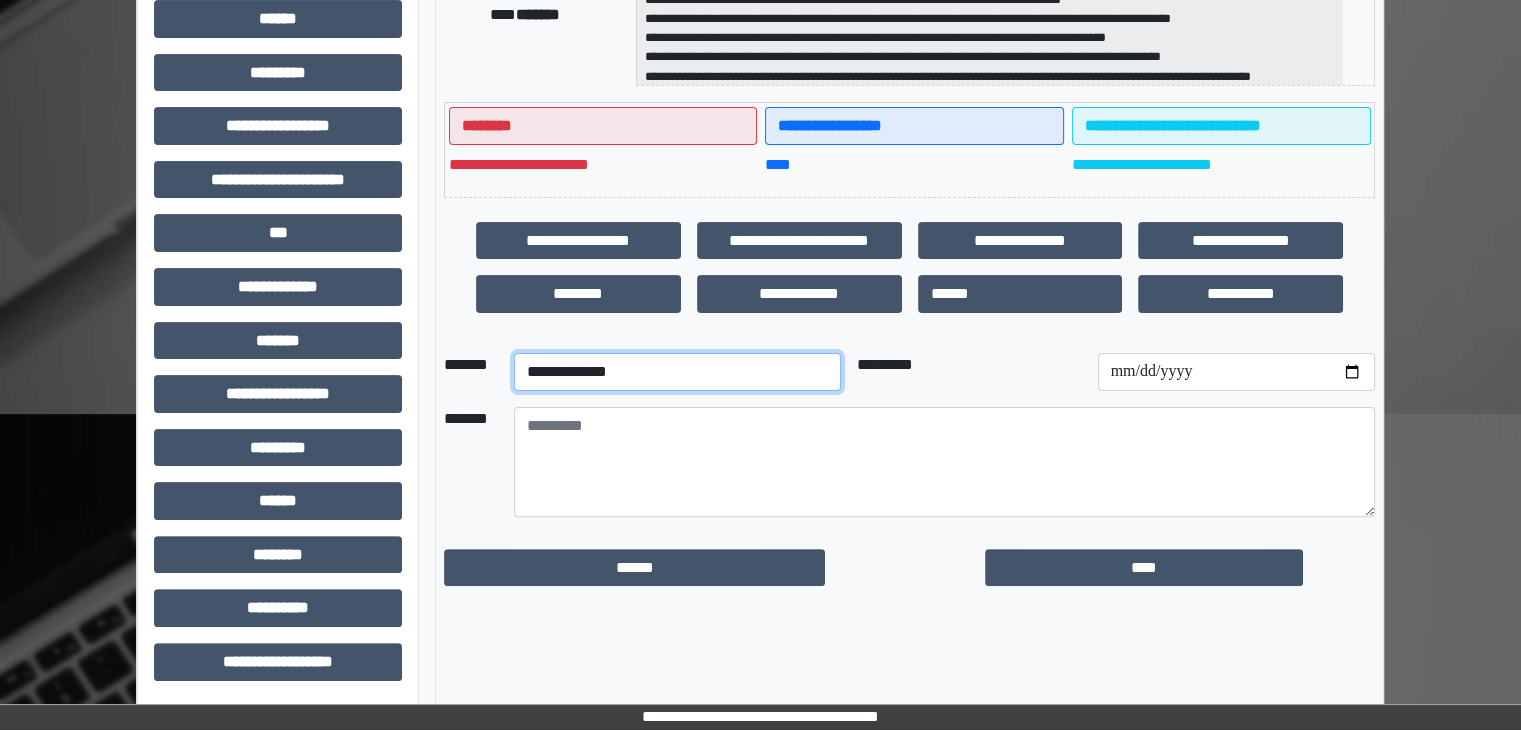 click on "**********" at bounding box center (677, 372) 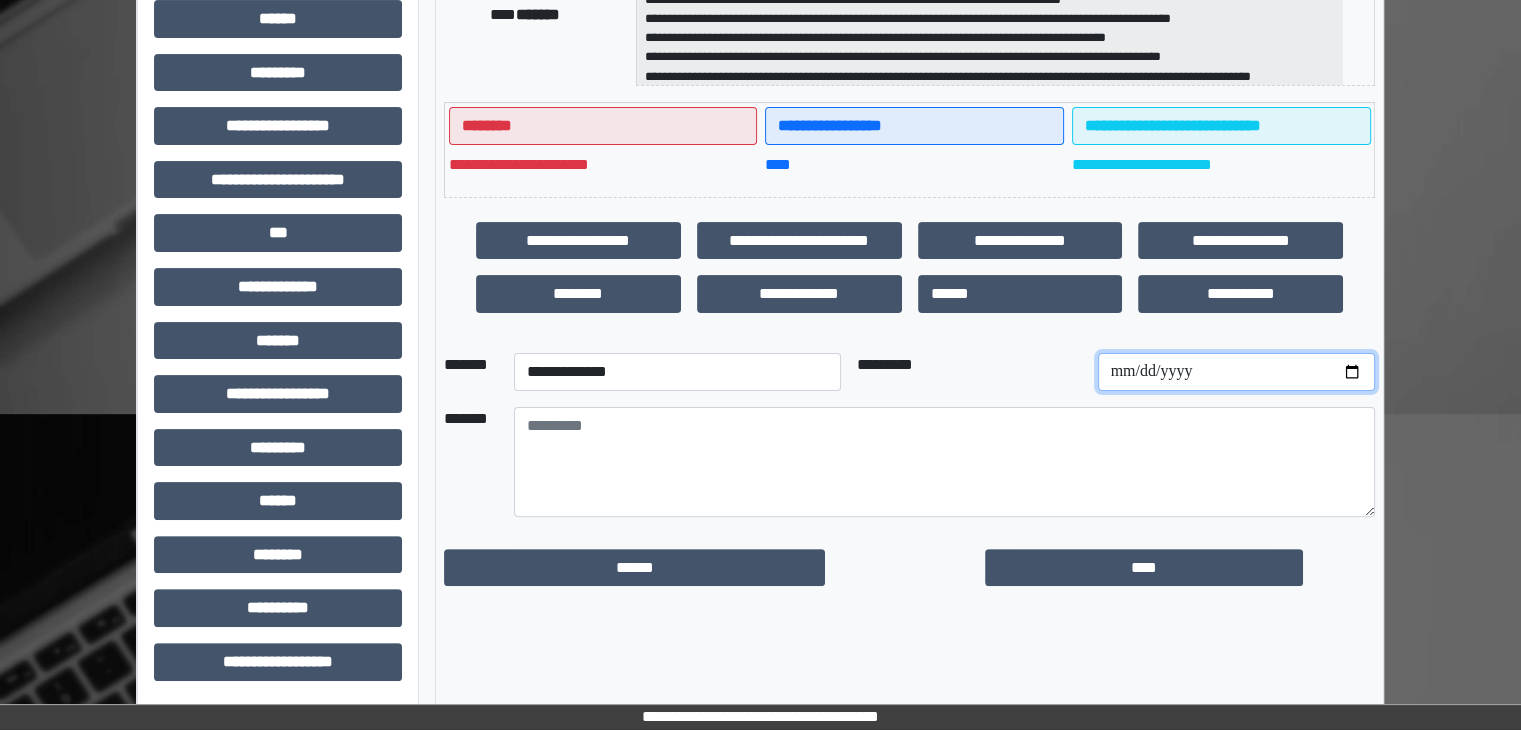 click at bounding box center [1236, 372] 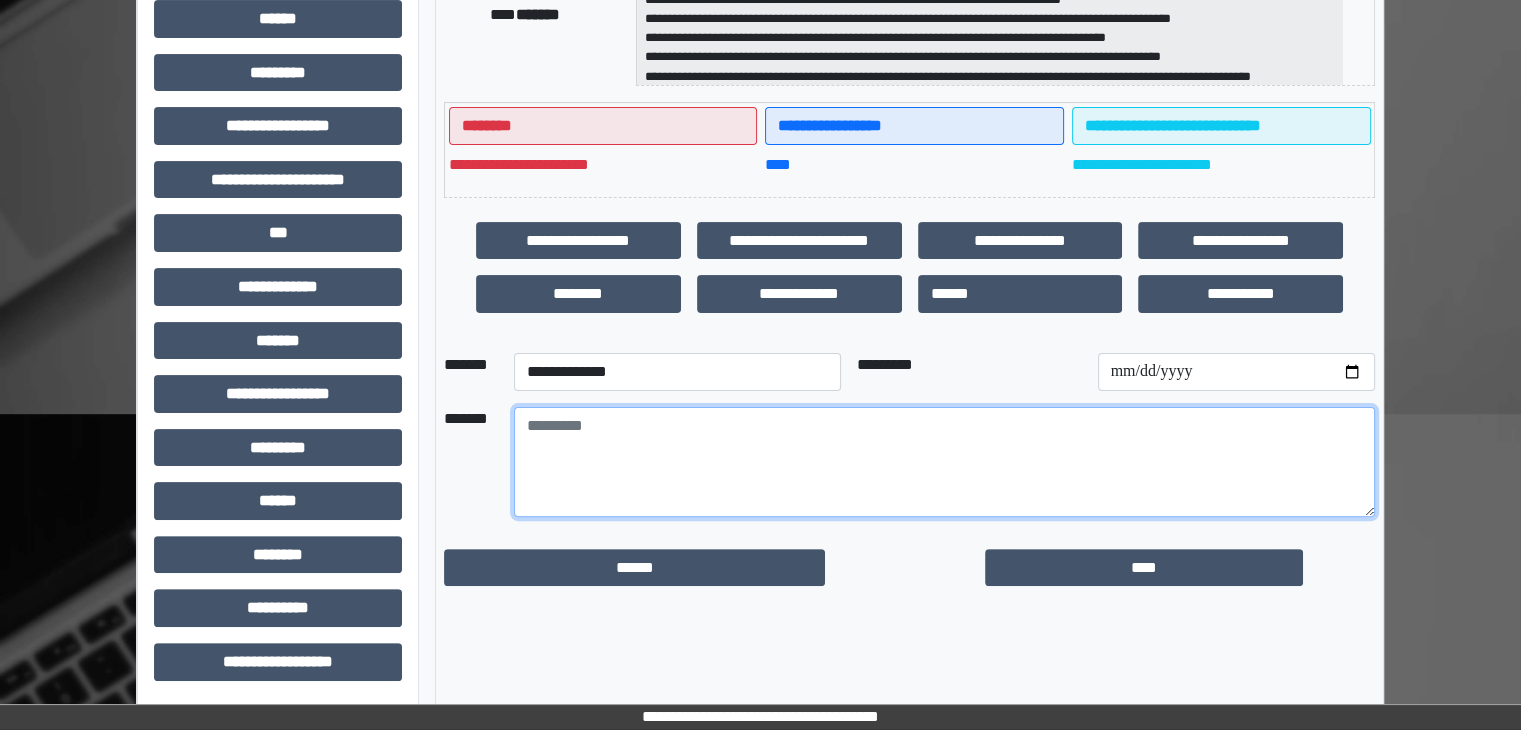 click at bounding box center [944, 462] 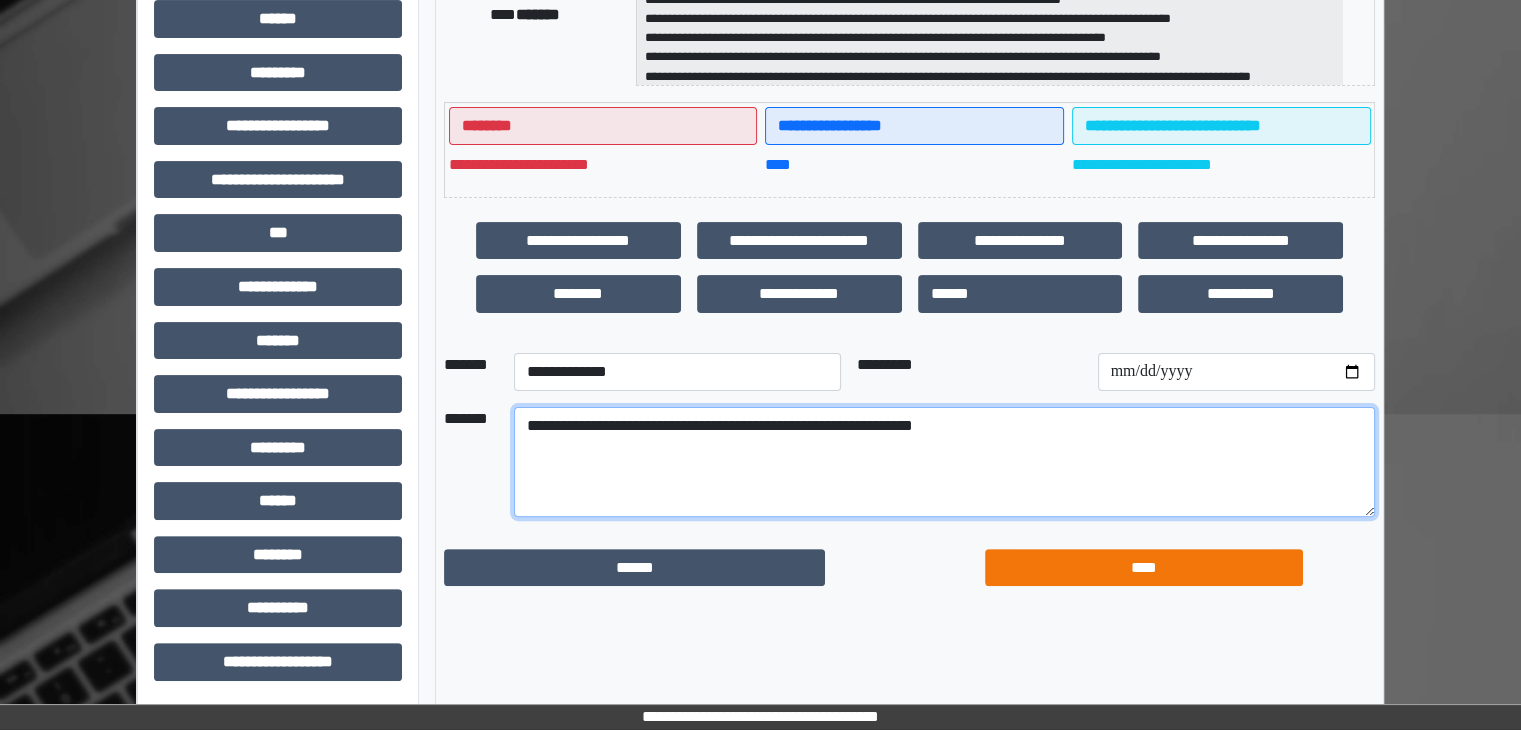 type on "**********" 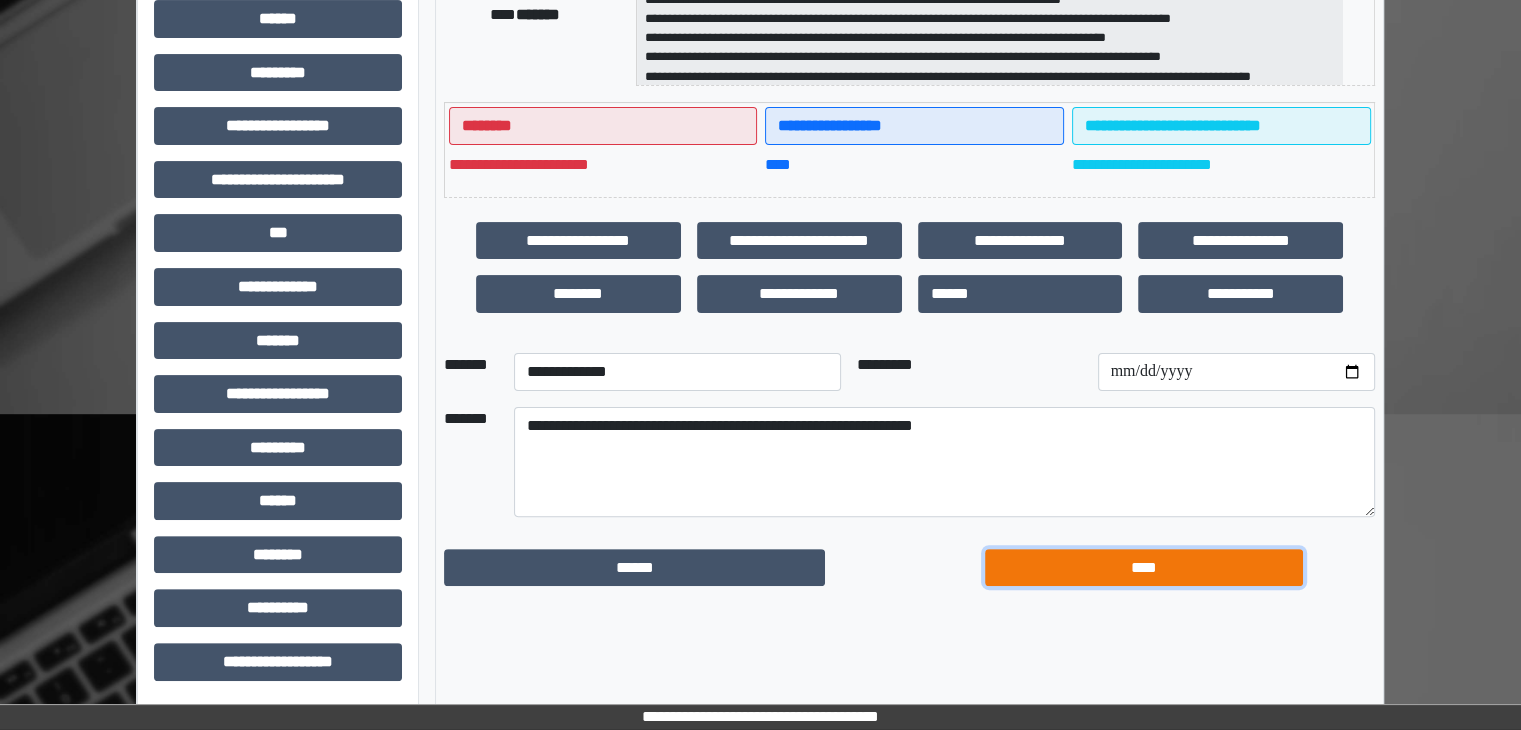 click on "****" at bounding box center (1144, 568) 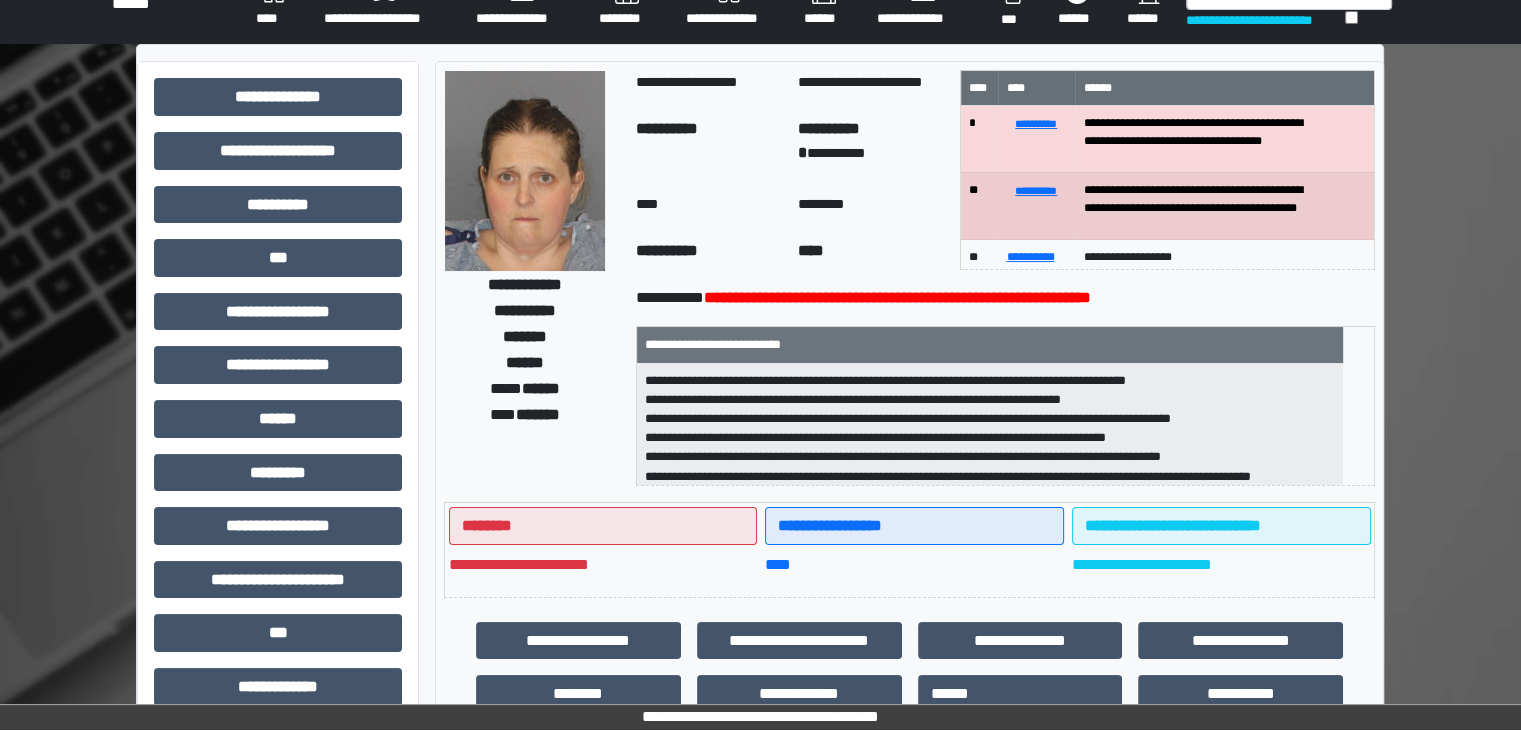 scroll, scrollTop: 0, scrollLeft: 0, axis: both 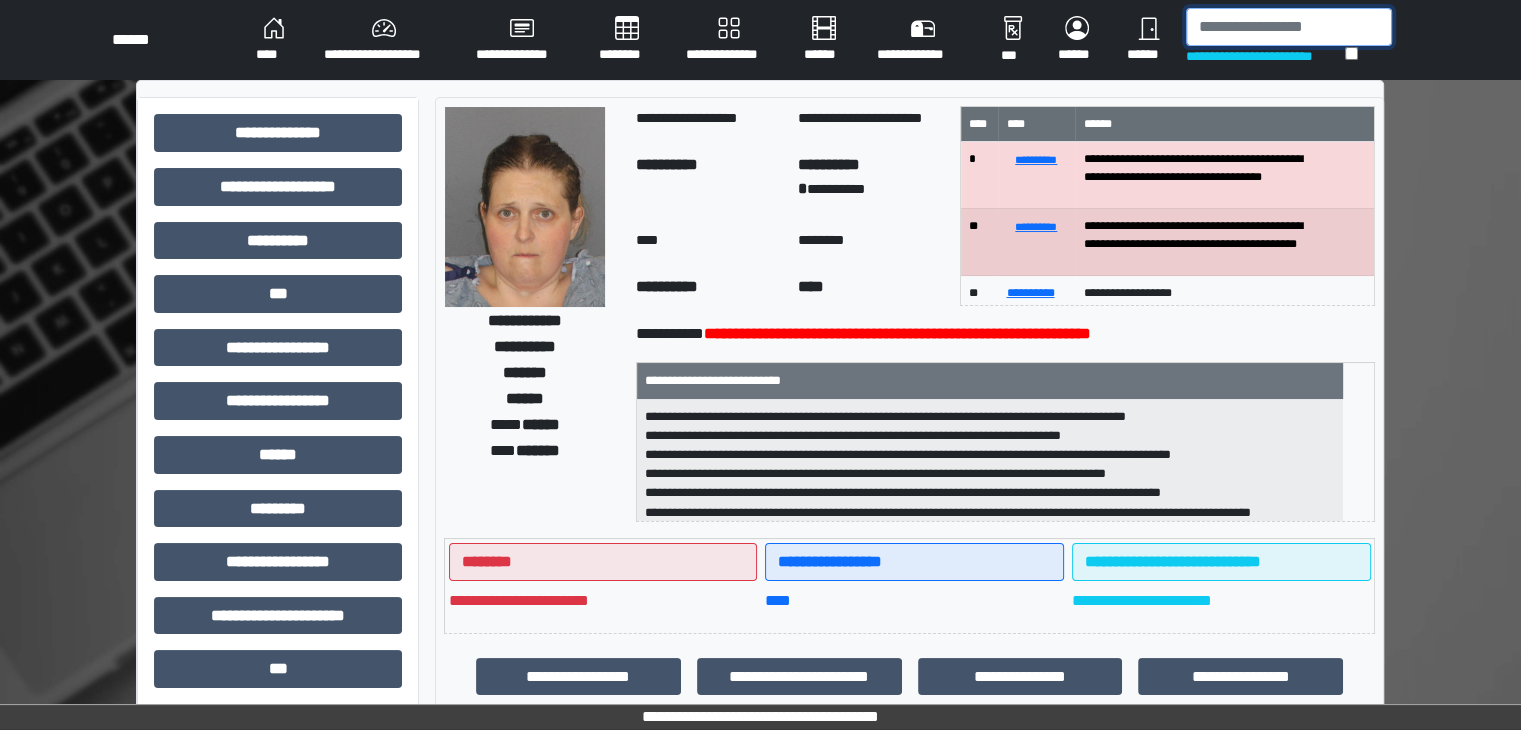 click at bounding box center [1289, 27] 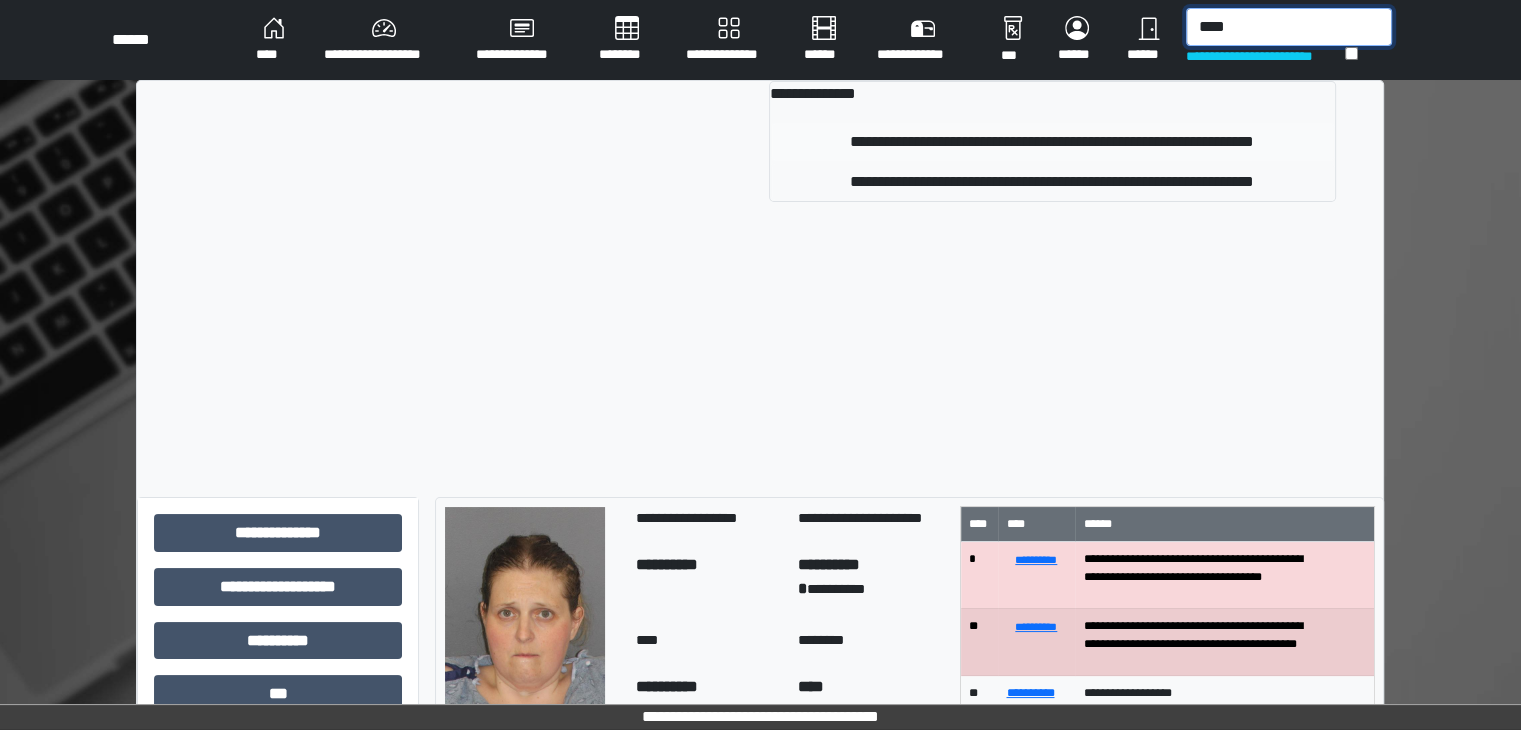 type on "****" 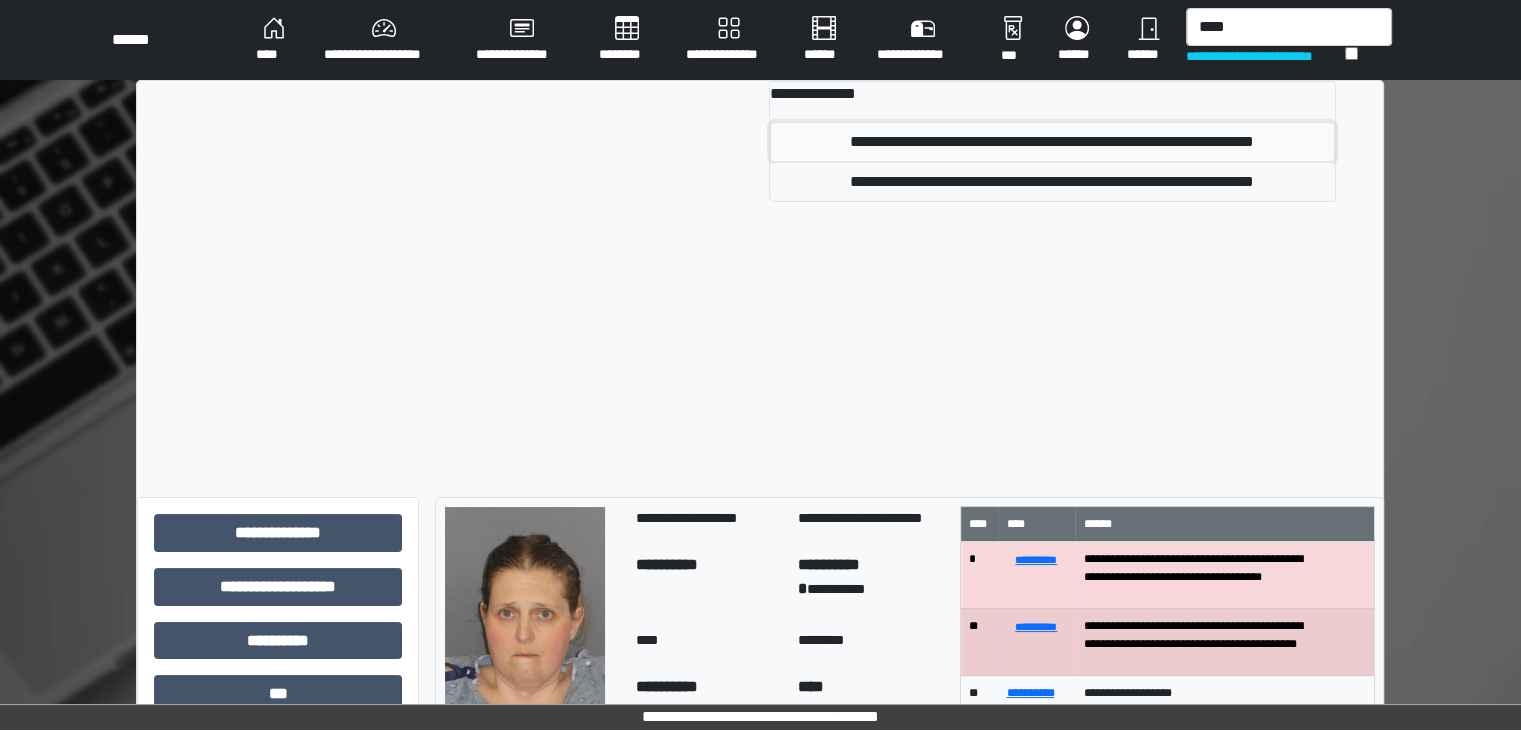 click on "**********" at bounding box center (1052, 142) 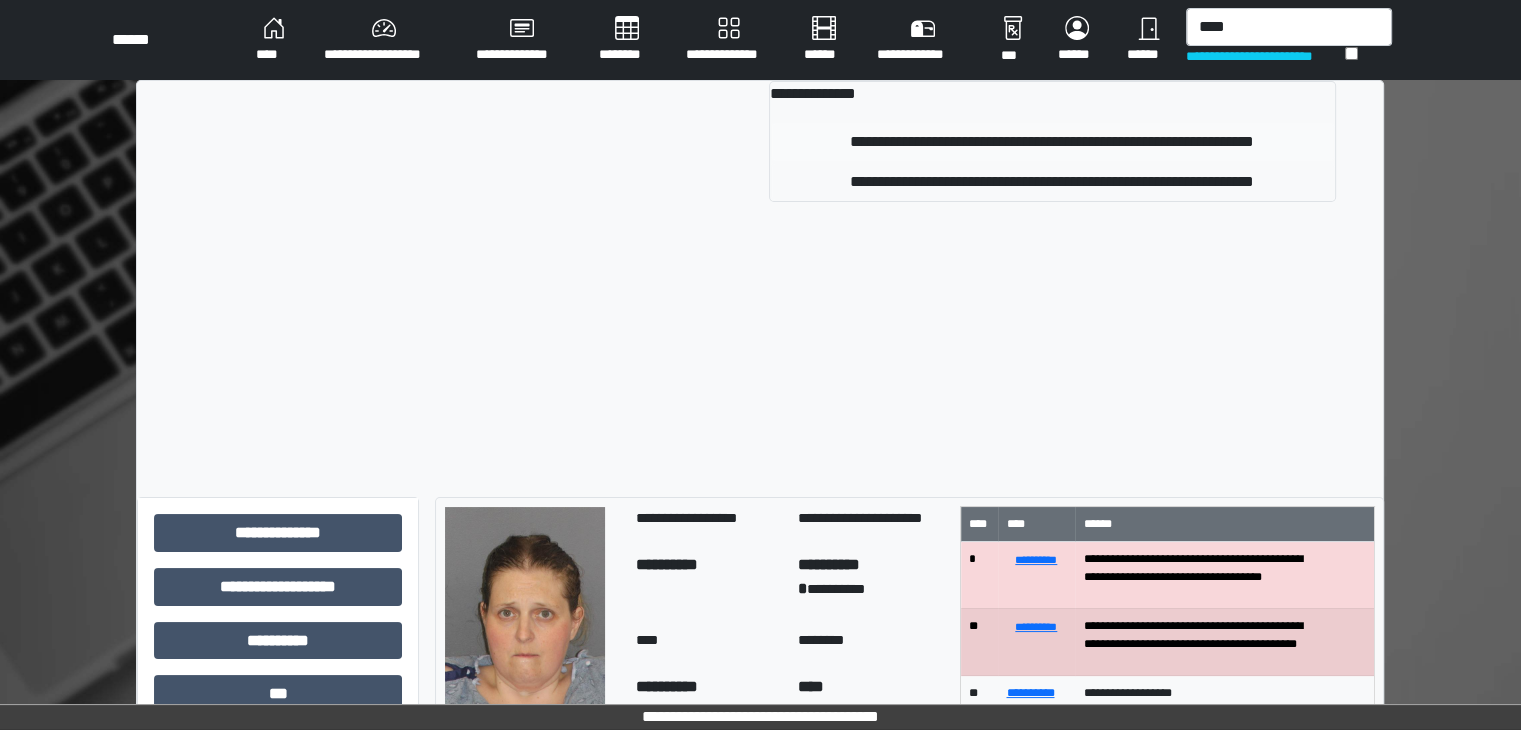 type 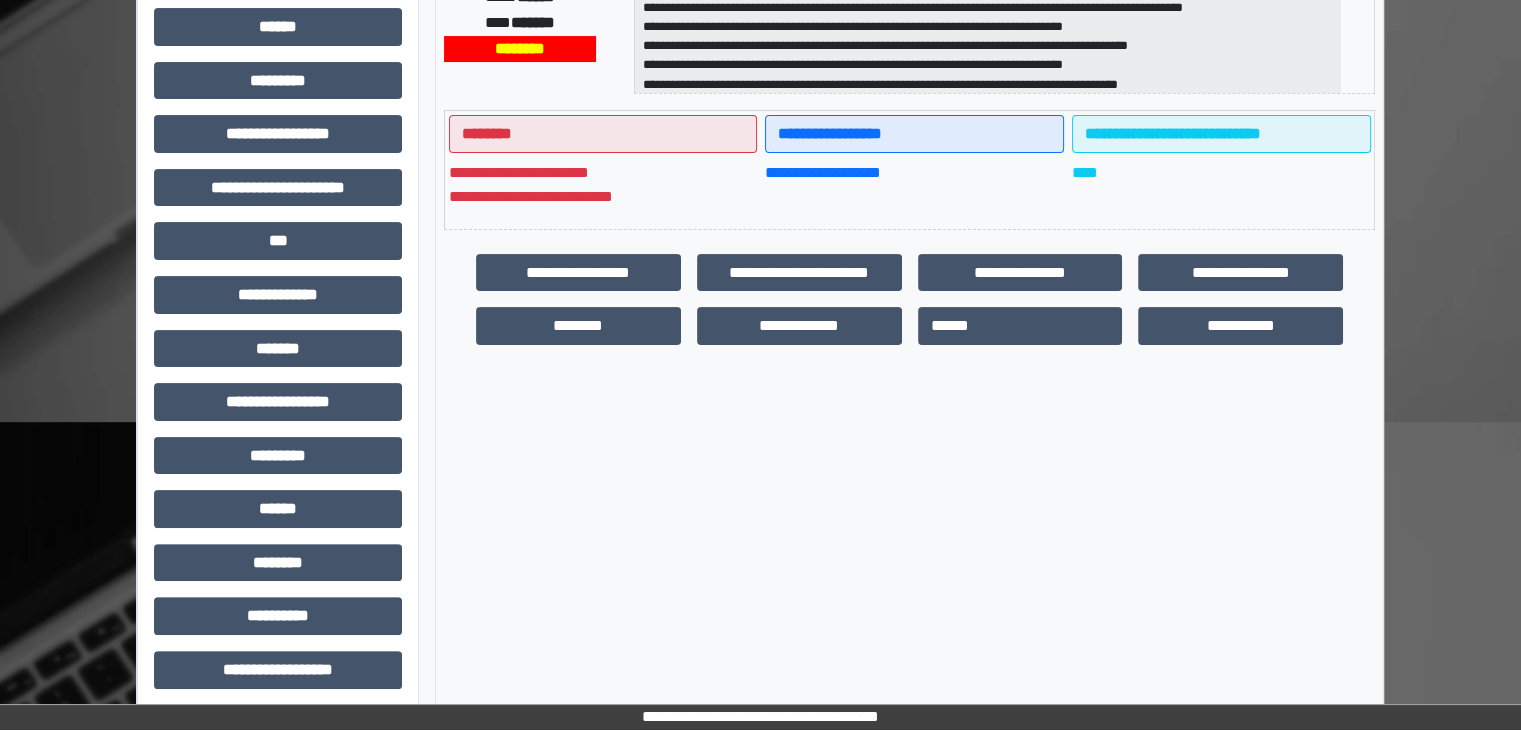 scroll, scrollTop: 436, scrollLeft: 0, axis: vertical 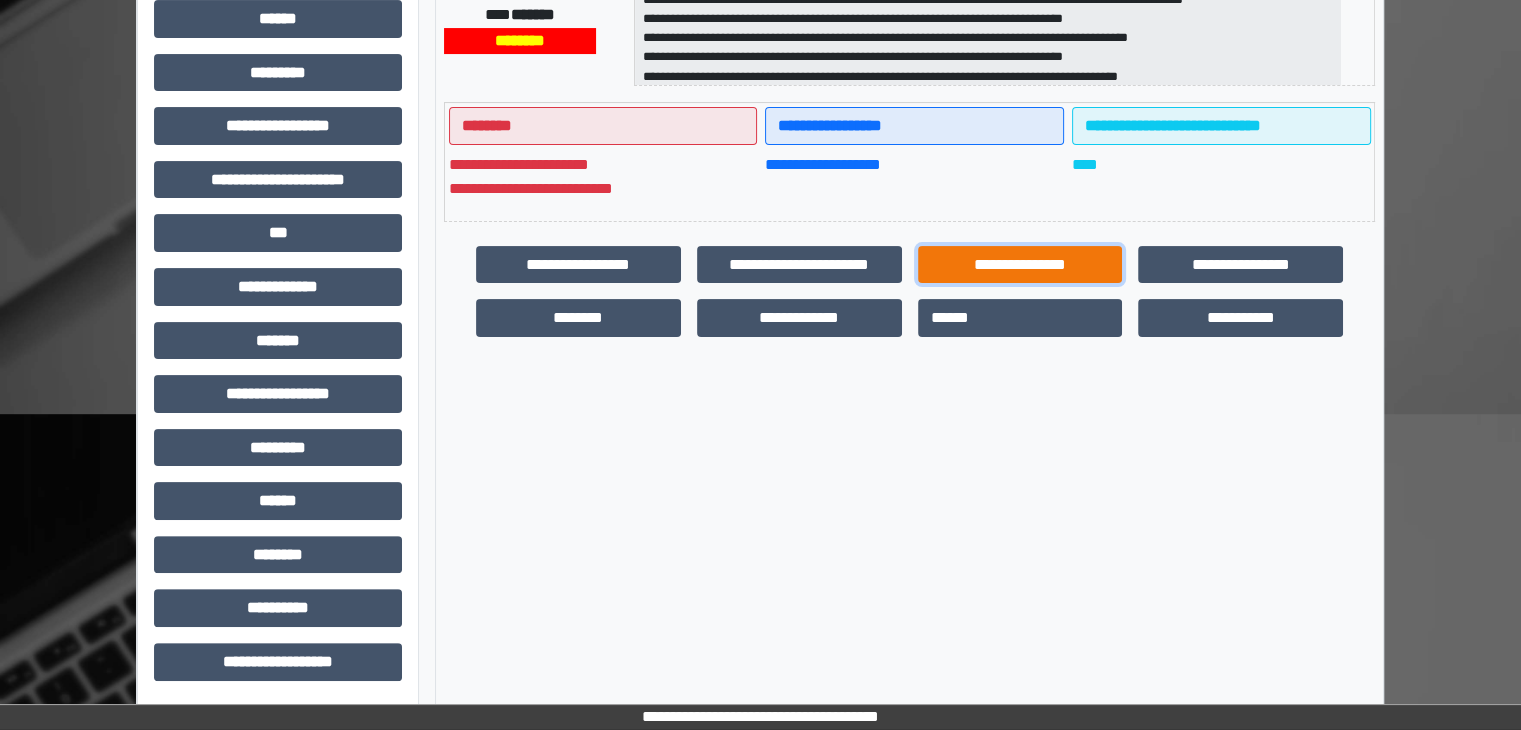click on "**********" at bounding box center (1020, 265) 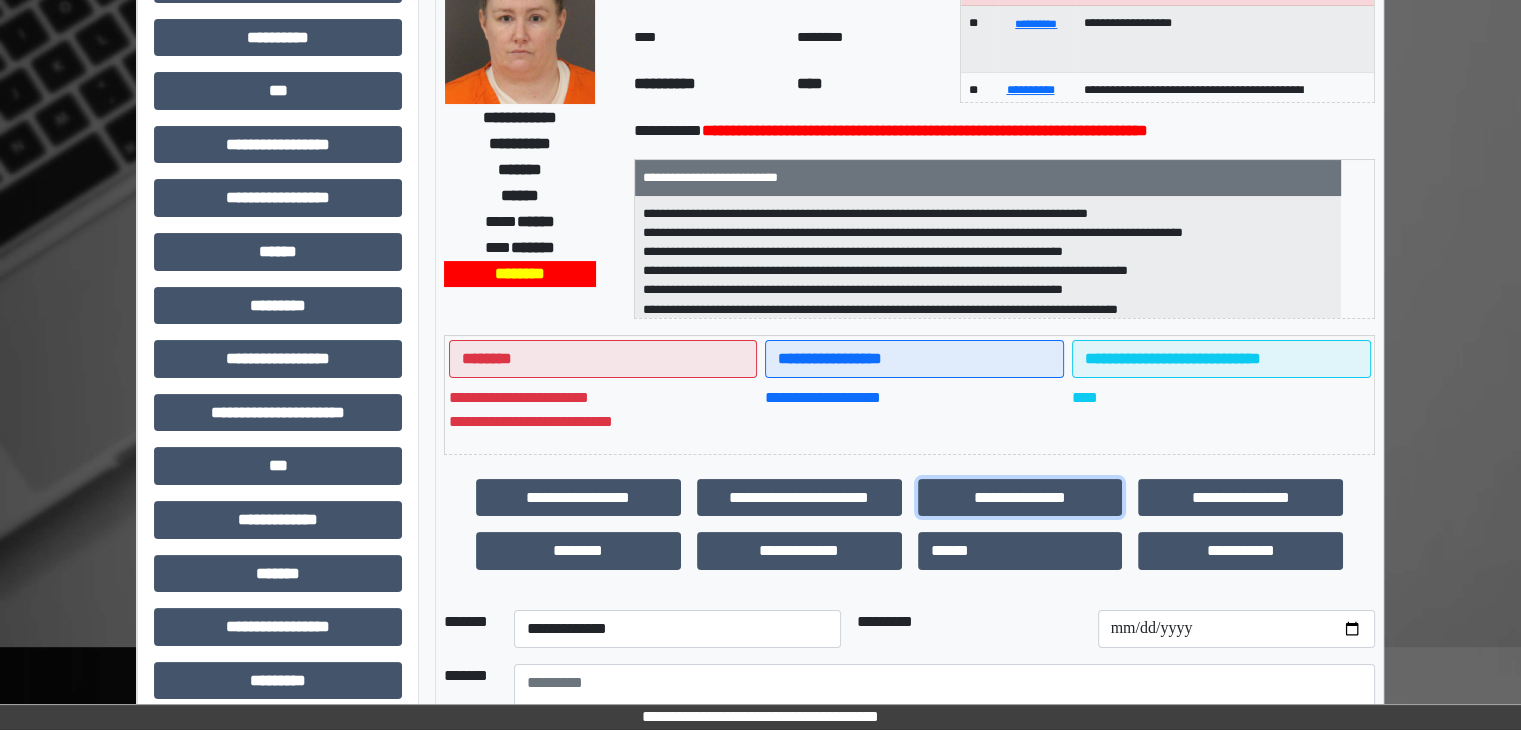 scroll, scrollTop: 436, scrollLeft: 0, axis: vertical 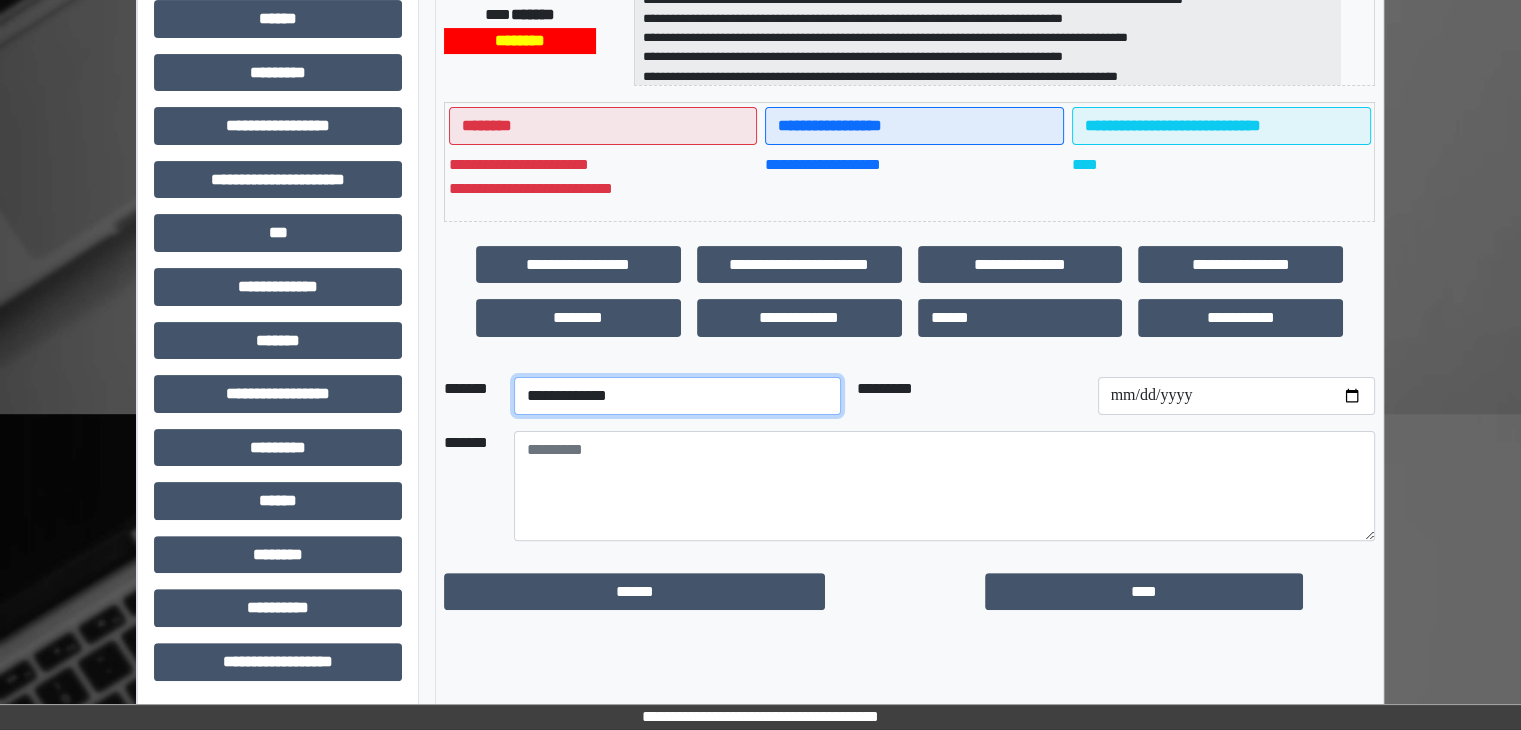 click on "**********" at bounding box center [677, 396] 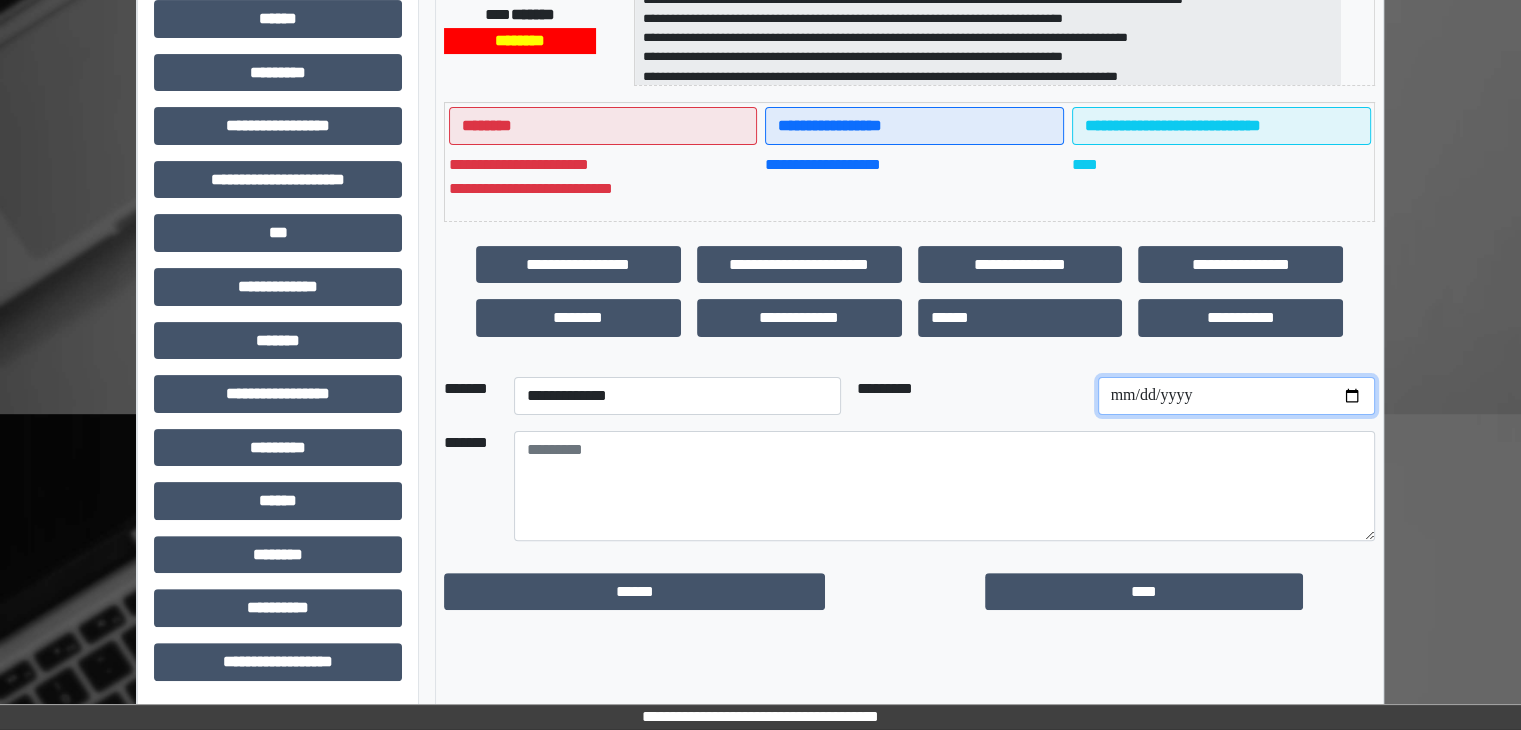 click at bounding box center [1236, 396] 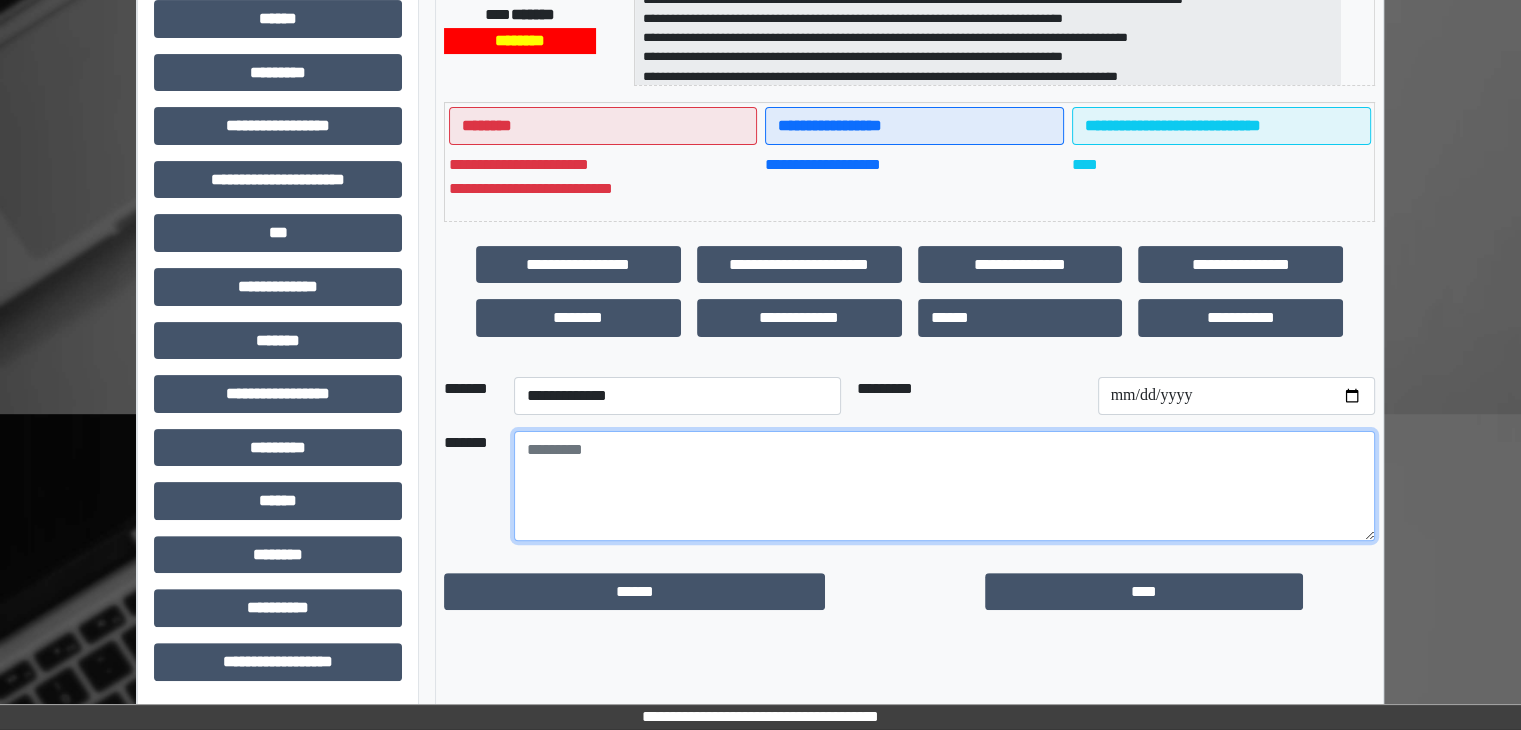 click at bounding box center (944, 486) 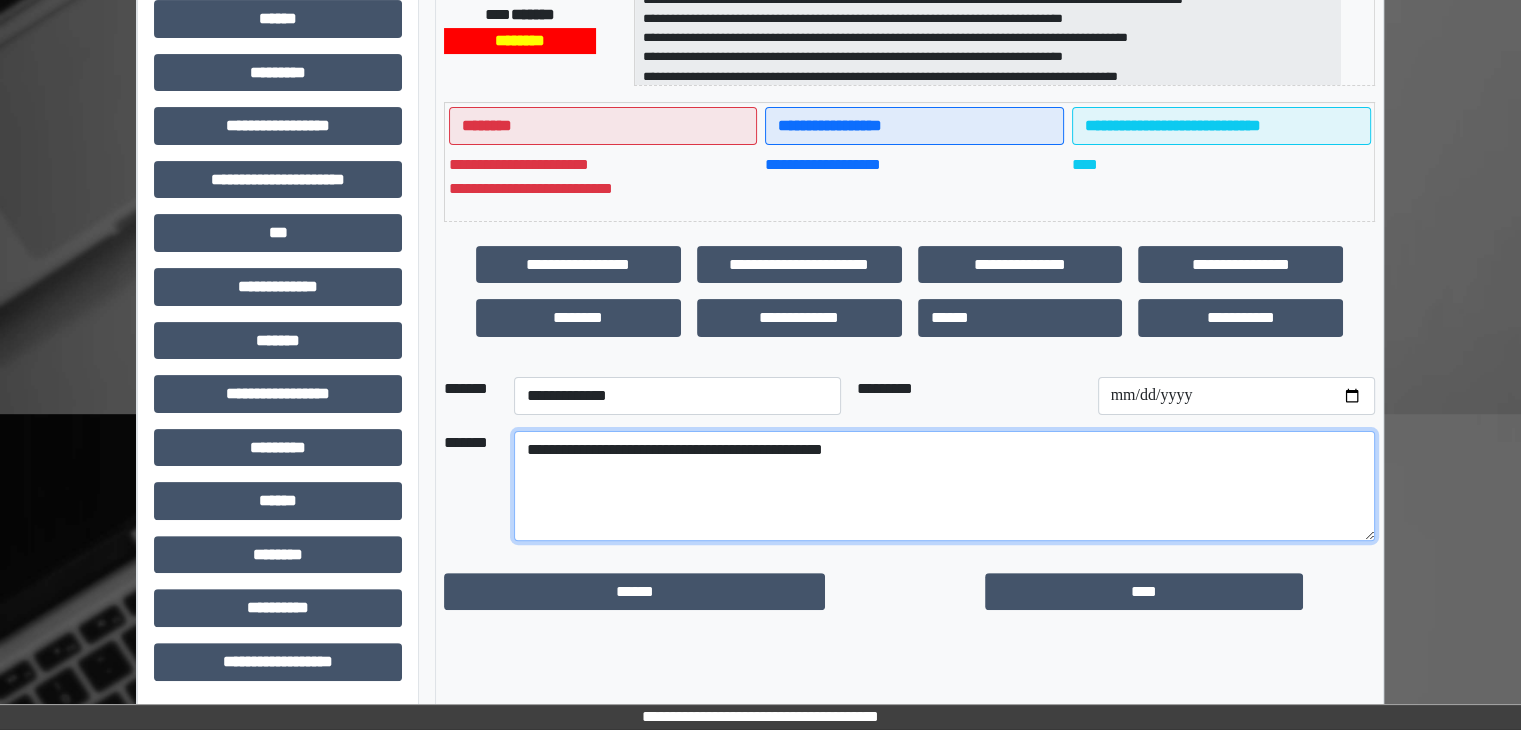 click on "**********" at bounding box center (944, 486) 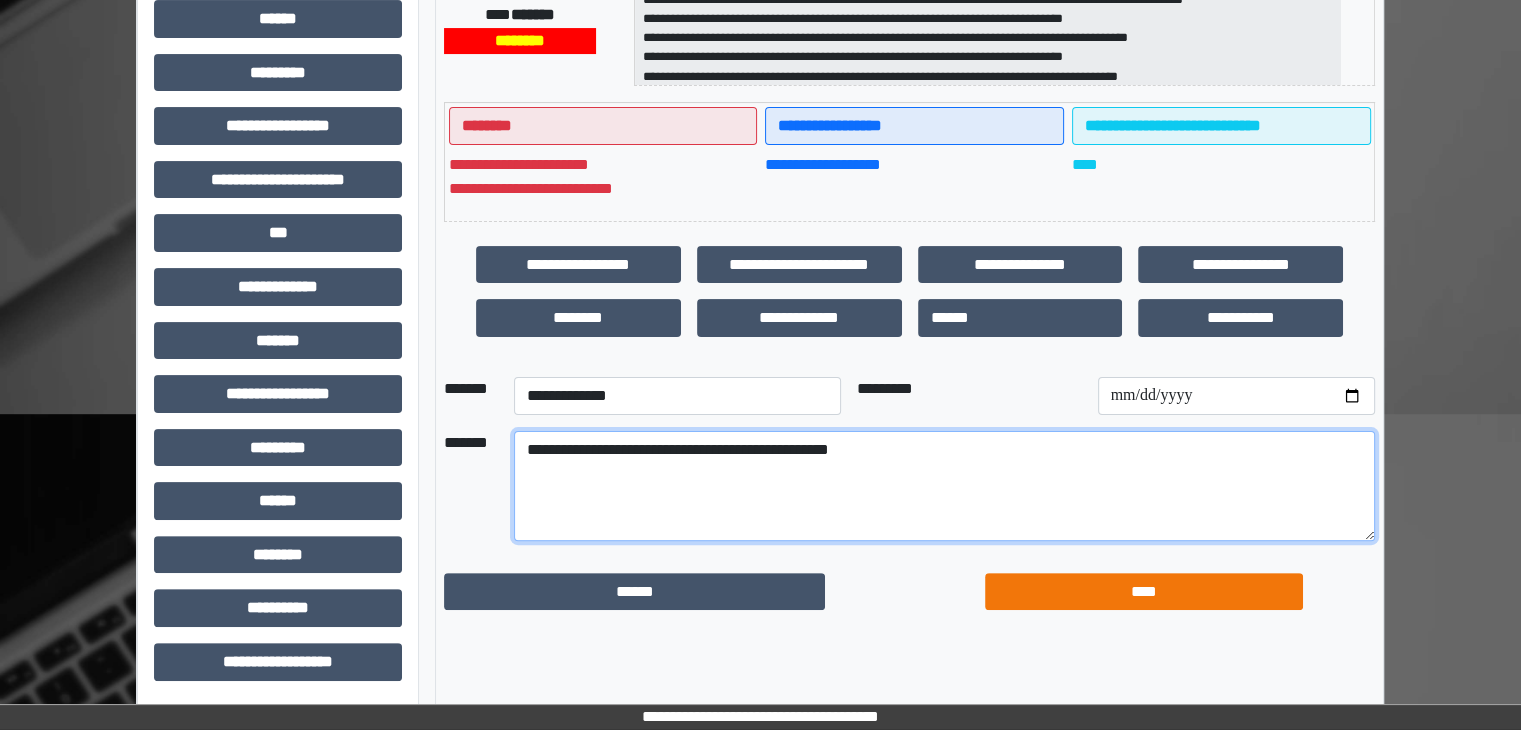 type on "**********" 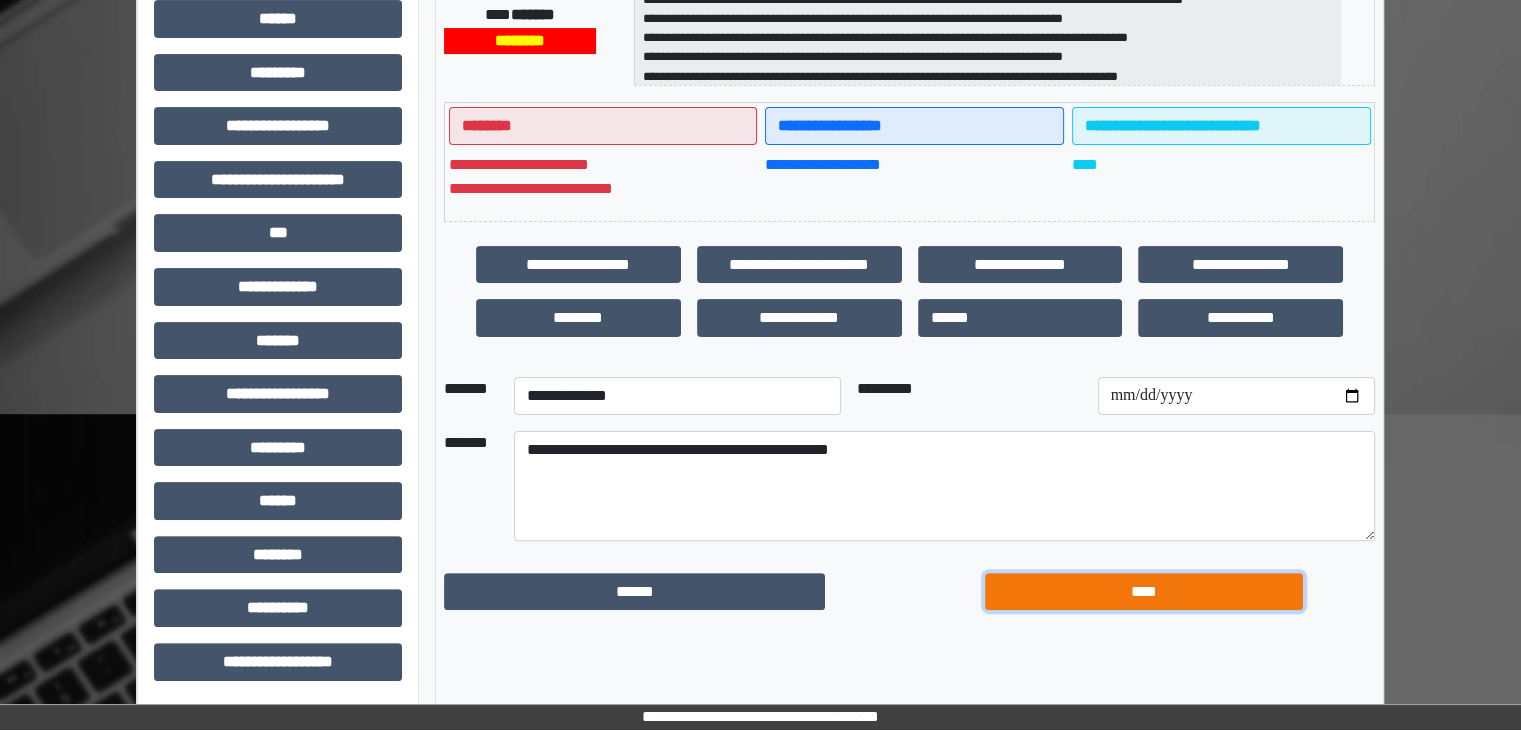 click on "****" at bounding box center (1144, 592) 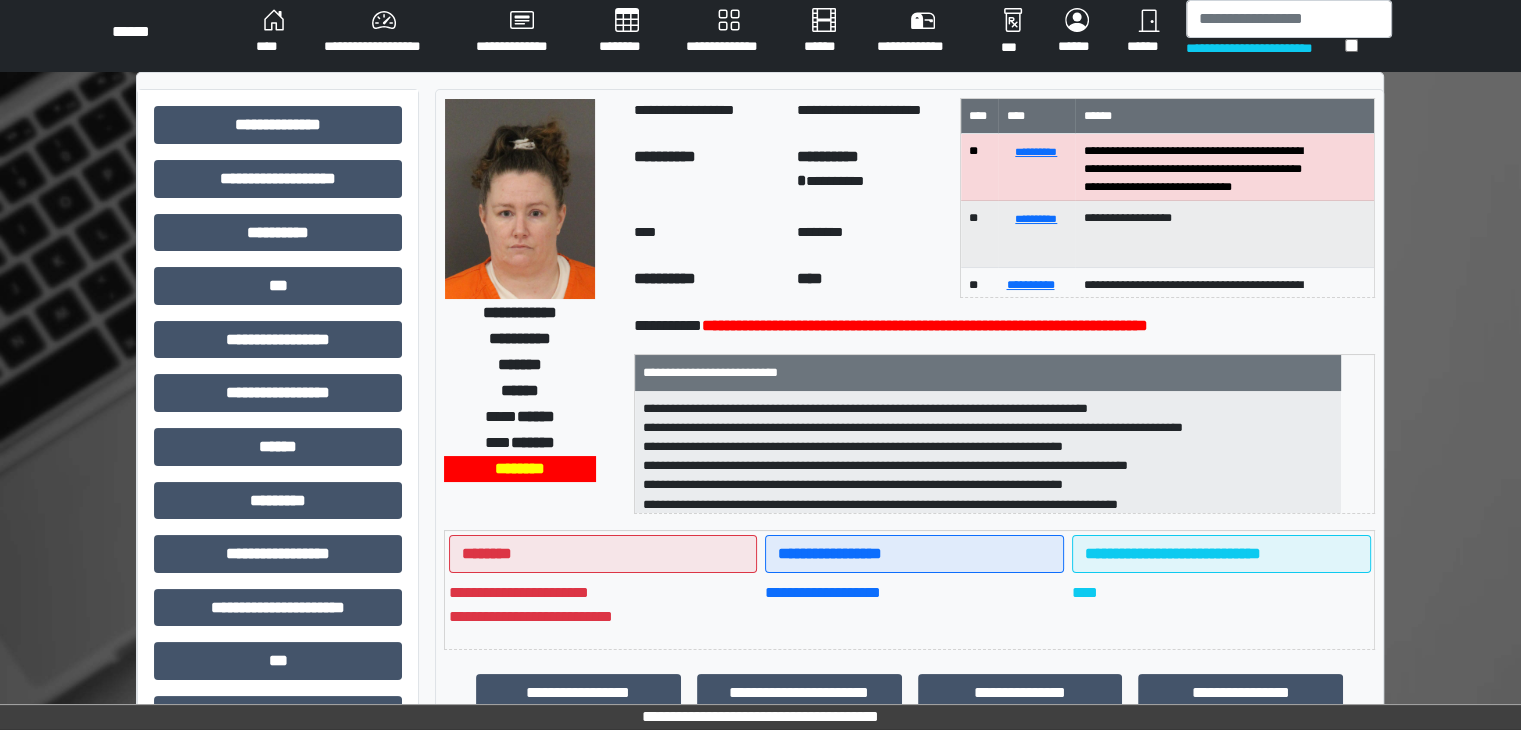 scroll, scrollTop: 0, scrollLeft: 0, axis: both 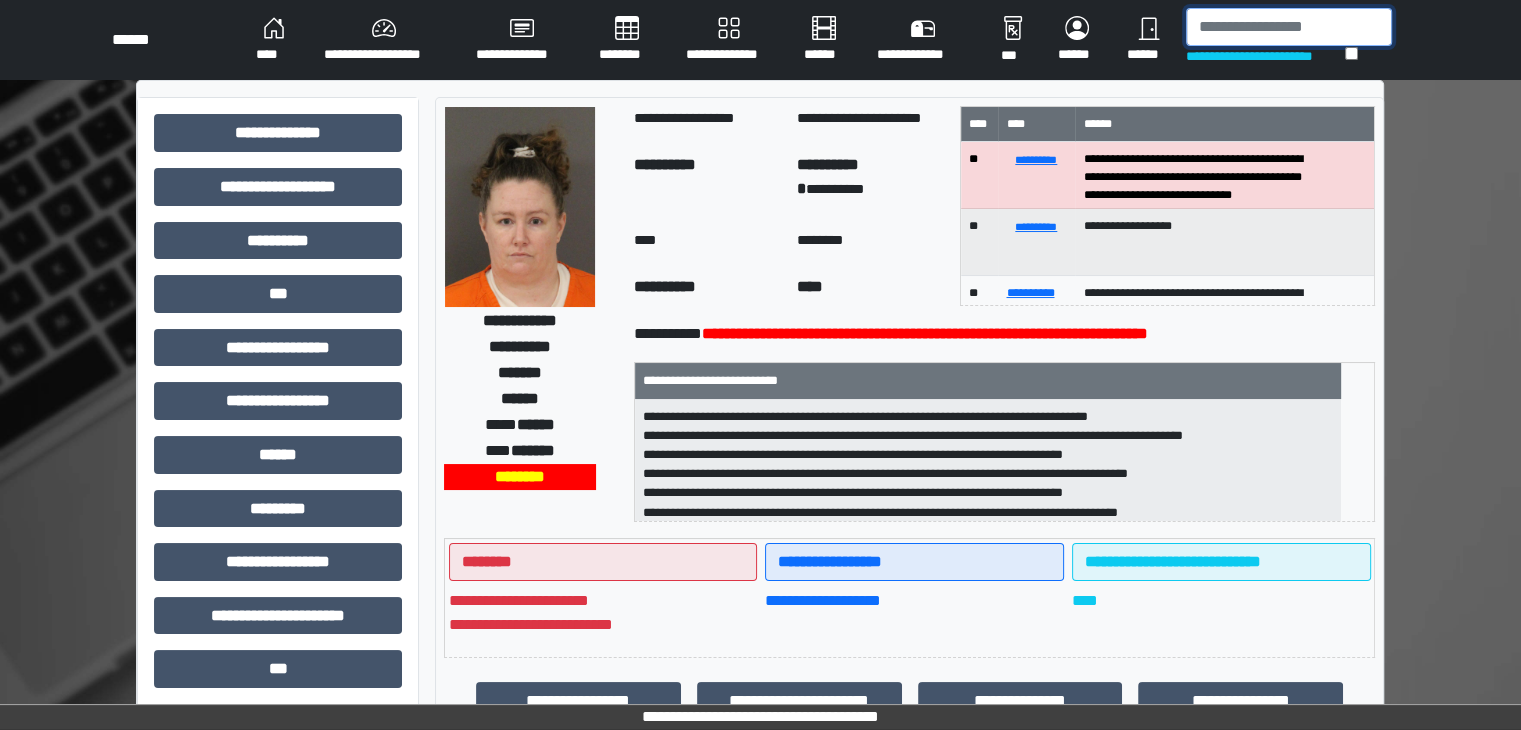 click at bounding box center [1289, 27] 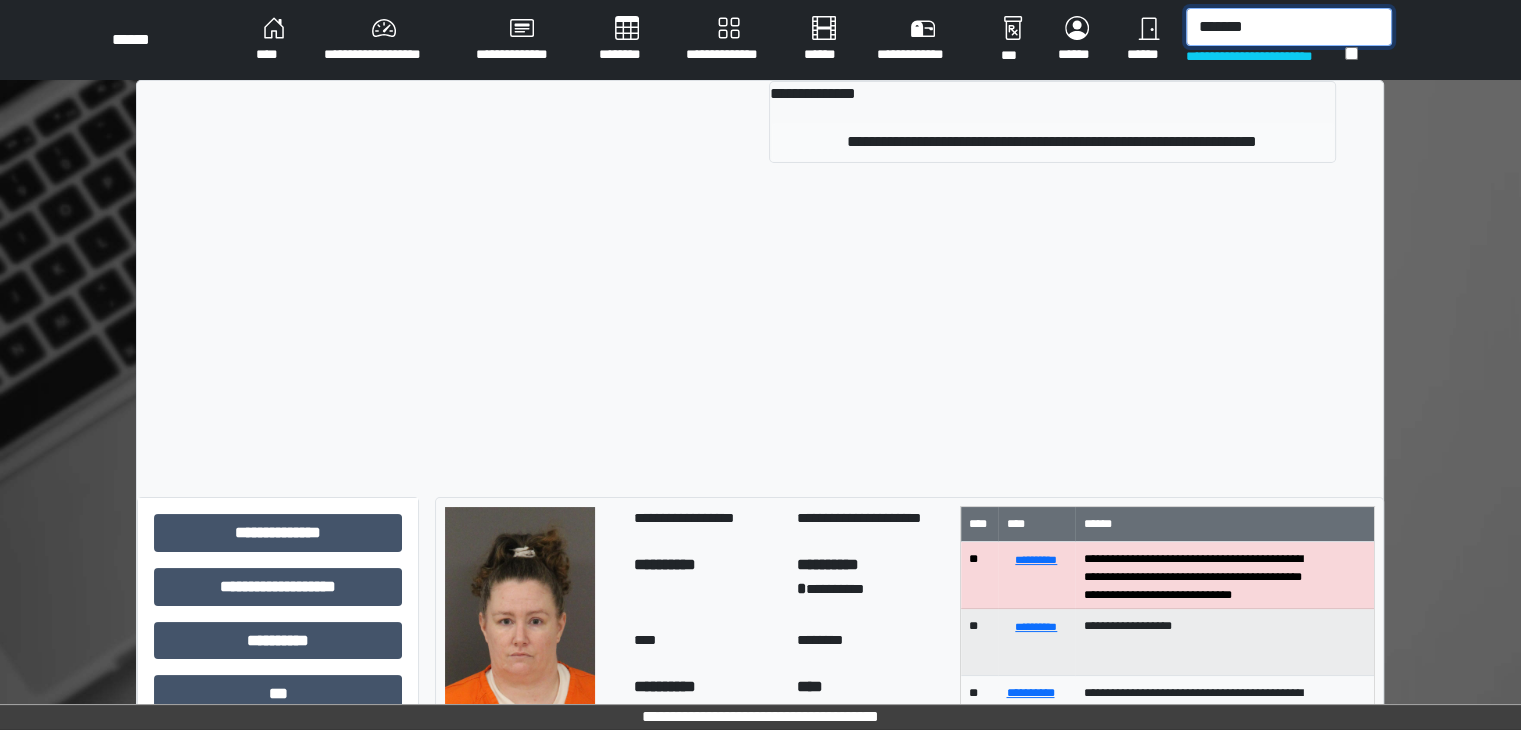 type on "*******" 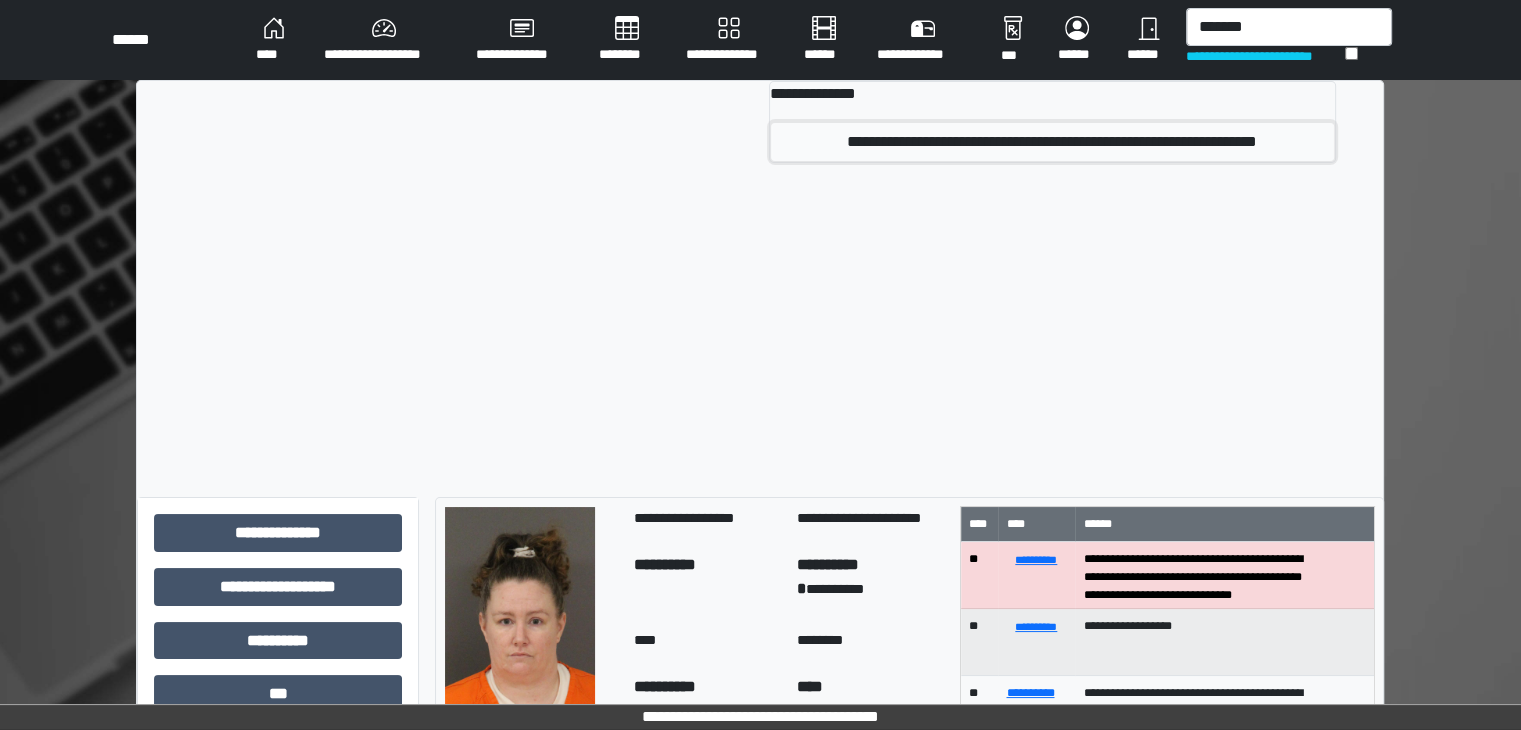 click on "**********" at bounding box center [1052, 142] 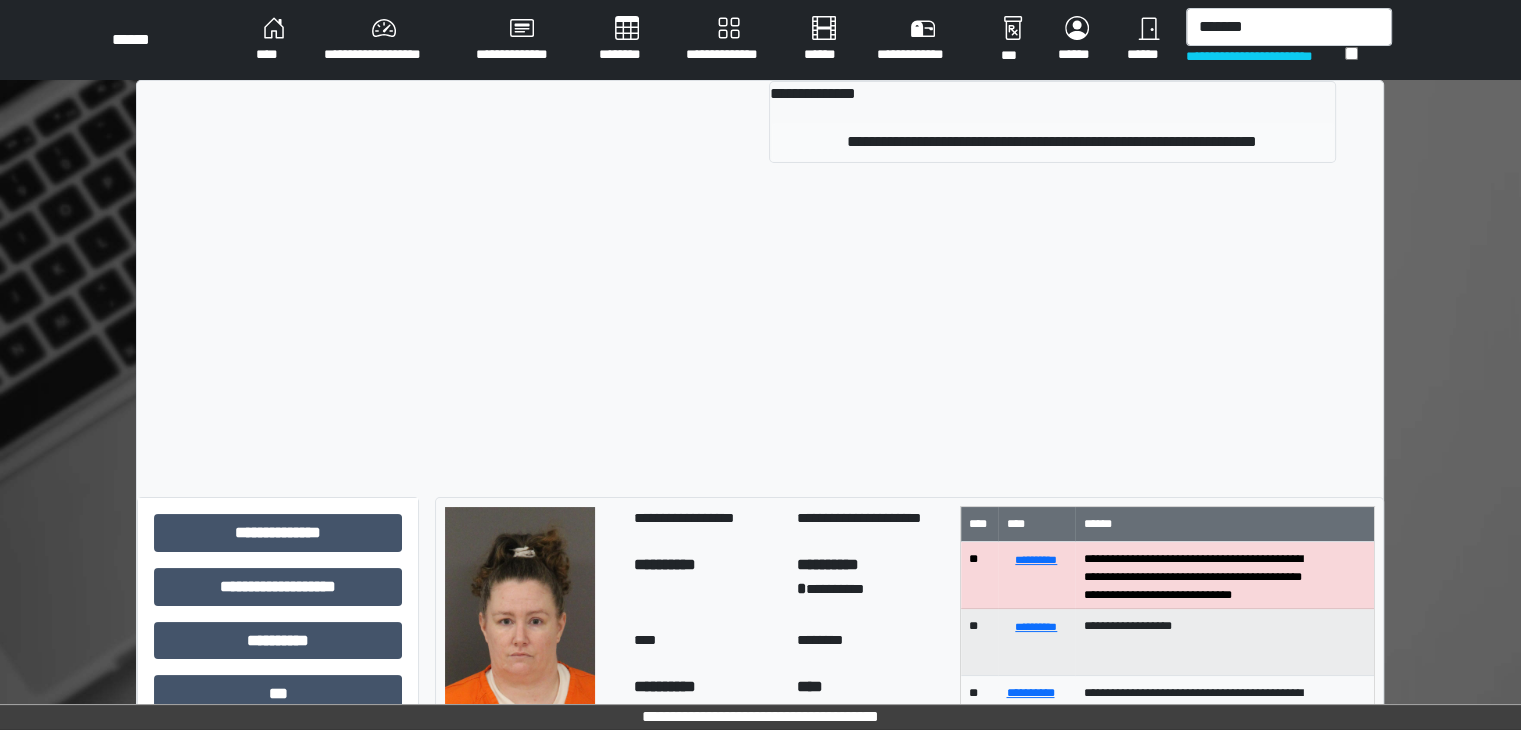 type 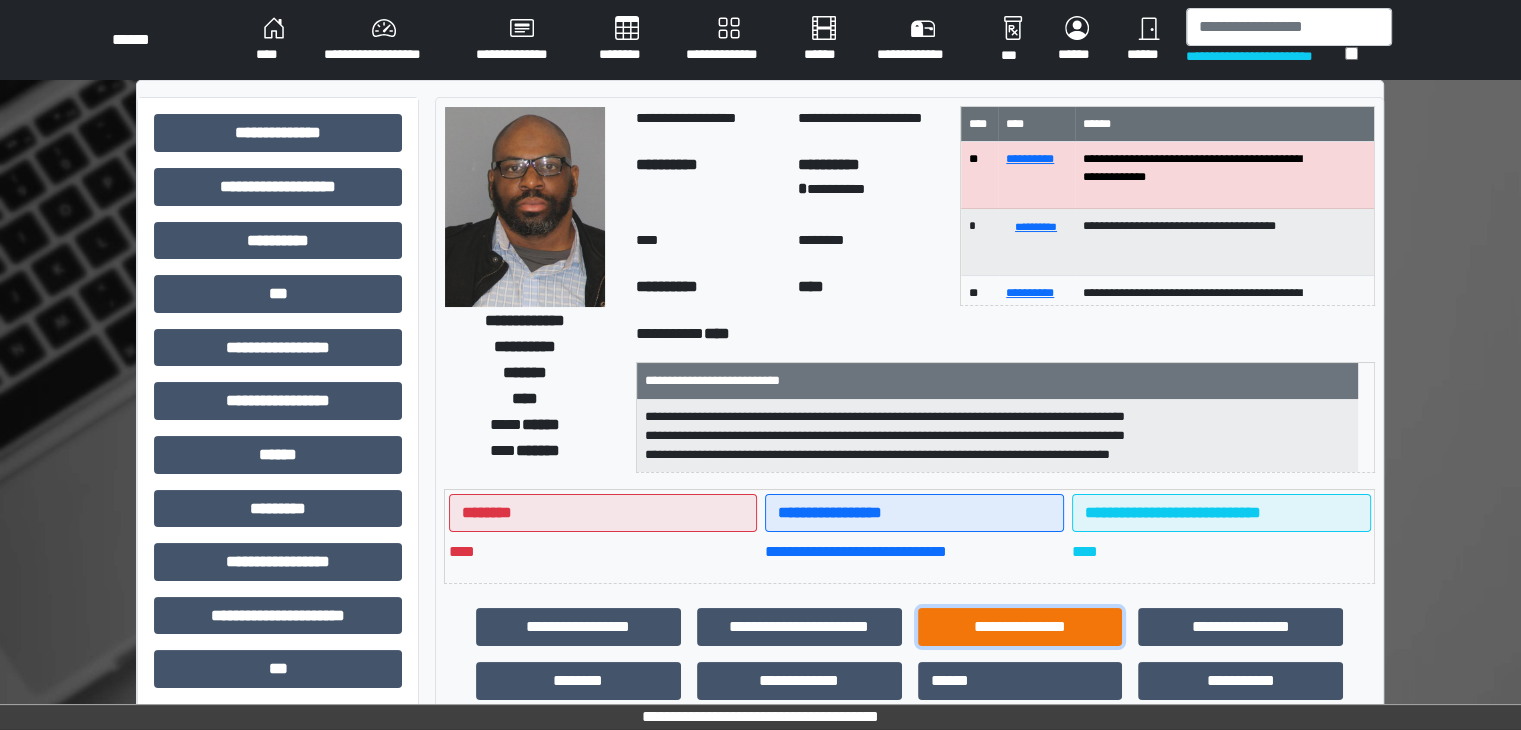 click on "**********" at bounding box center [1020, 627] 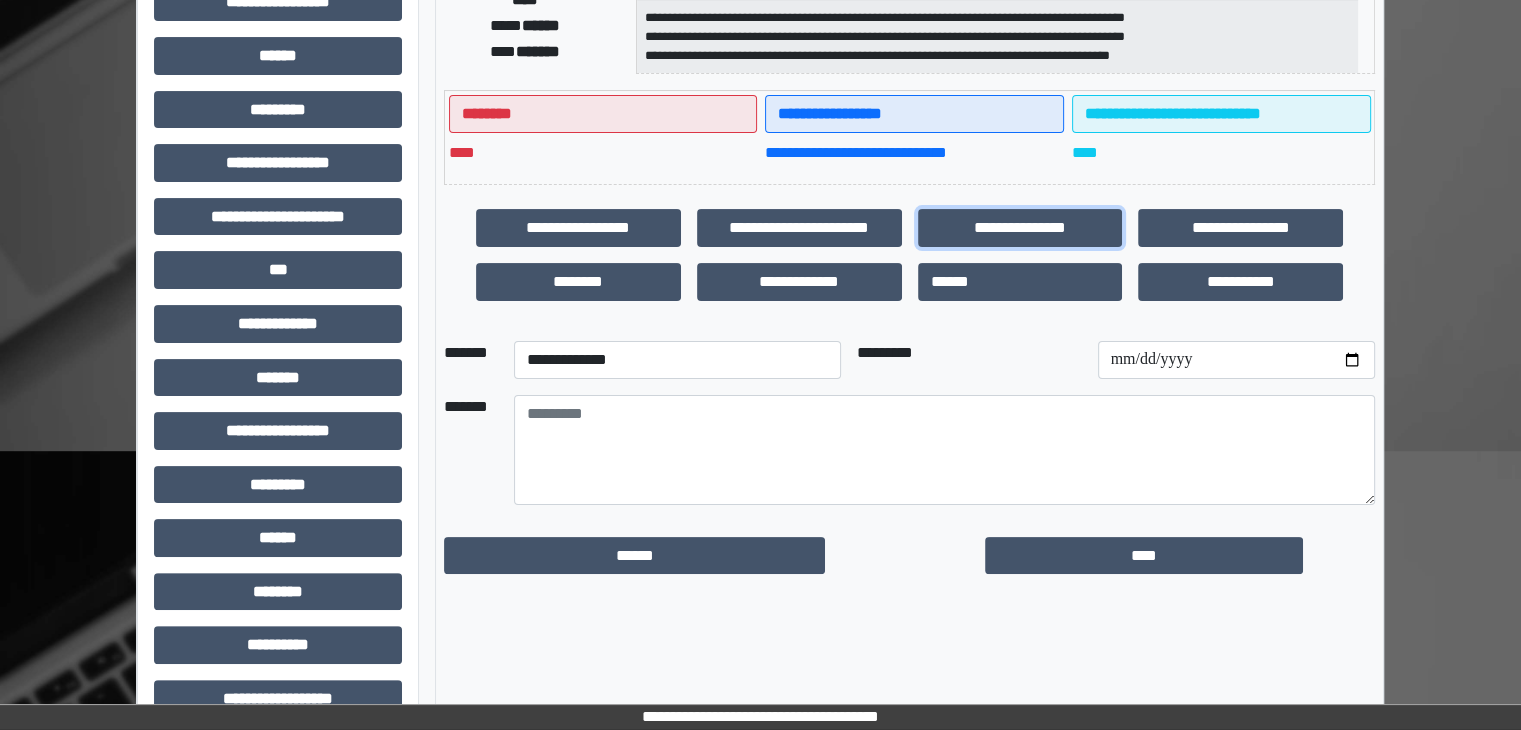 scroll, scrollTop: 400, scrollLeft: 0, axis: vertical 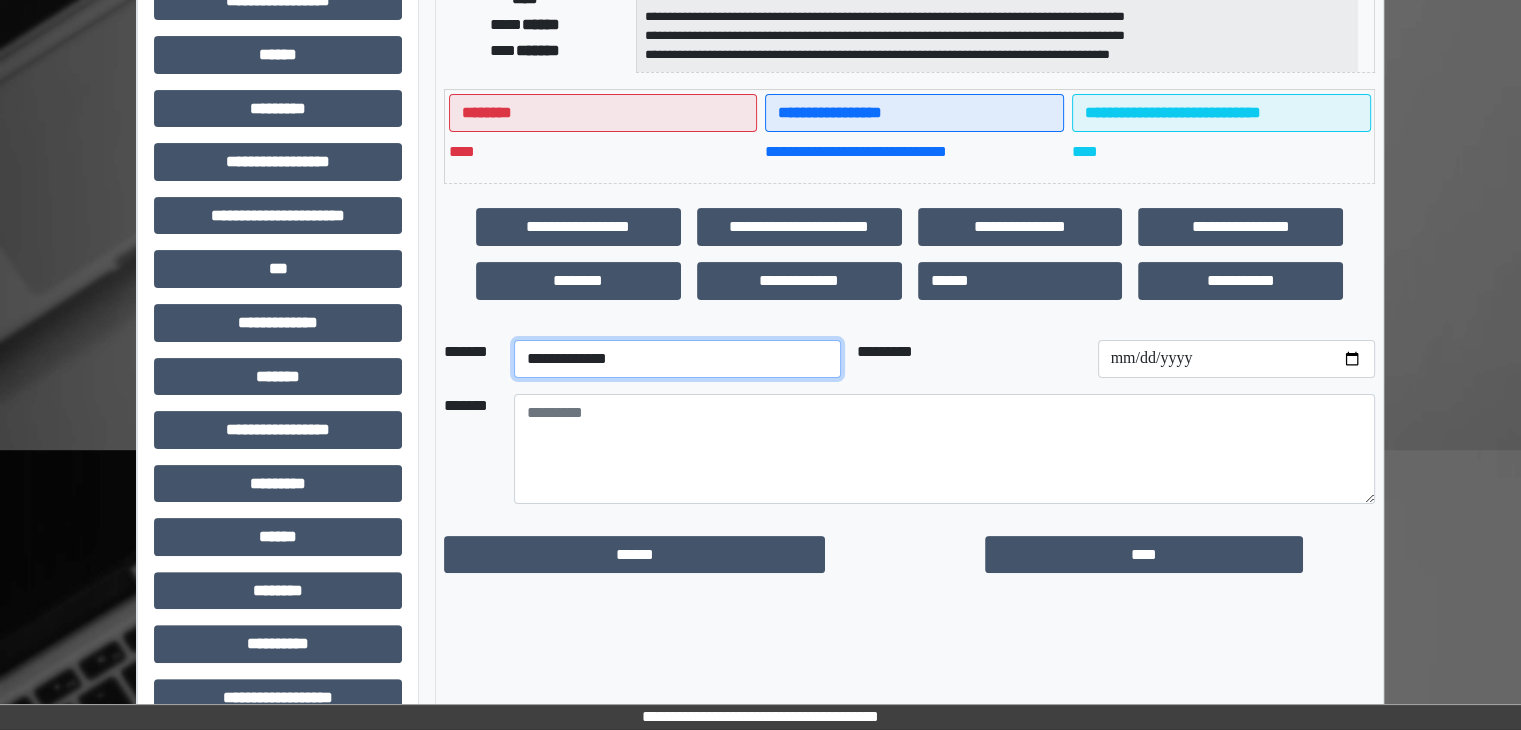 click on "**********" at bounding box center (677, 359) 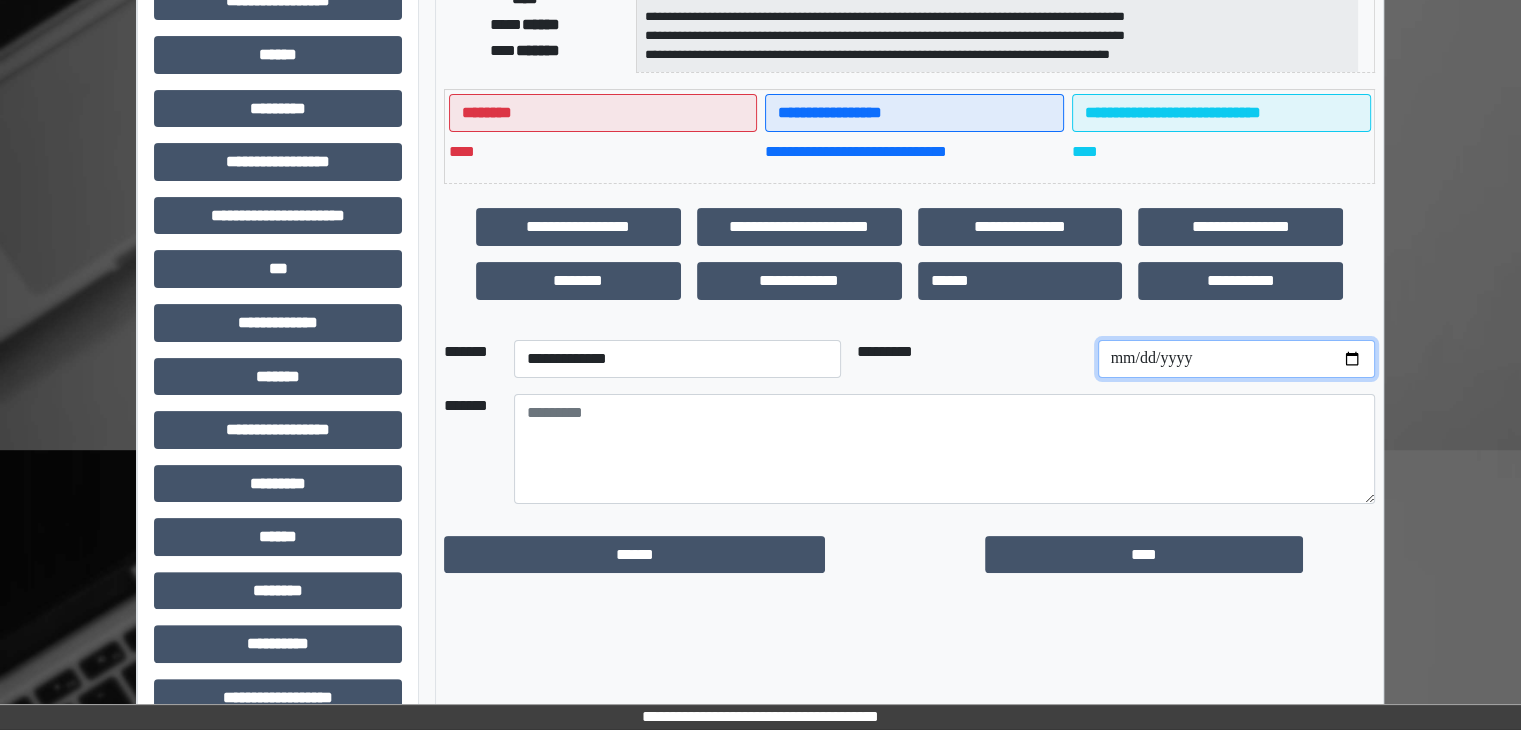 click at bounding box center (1236, 359) 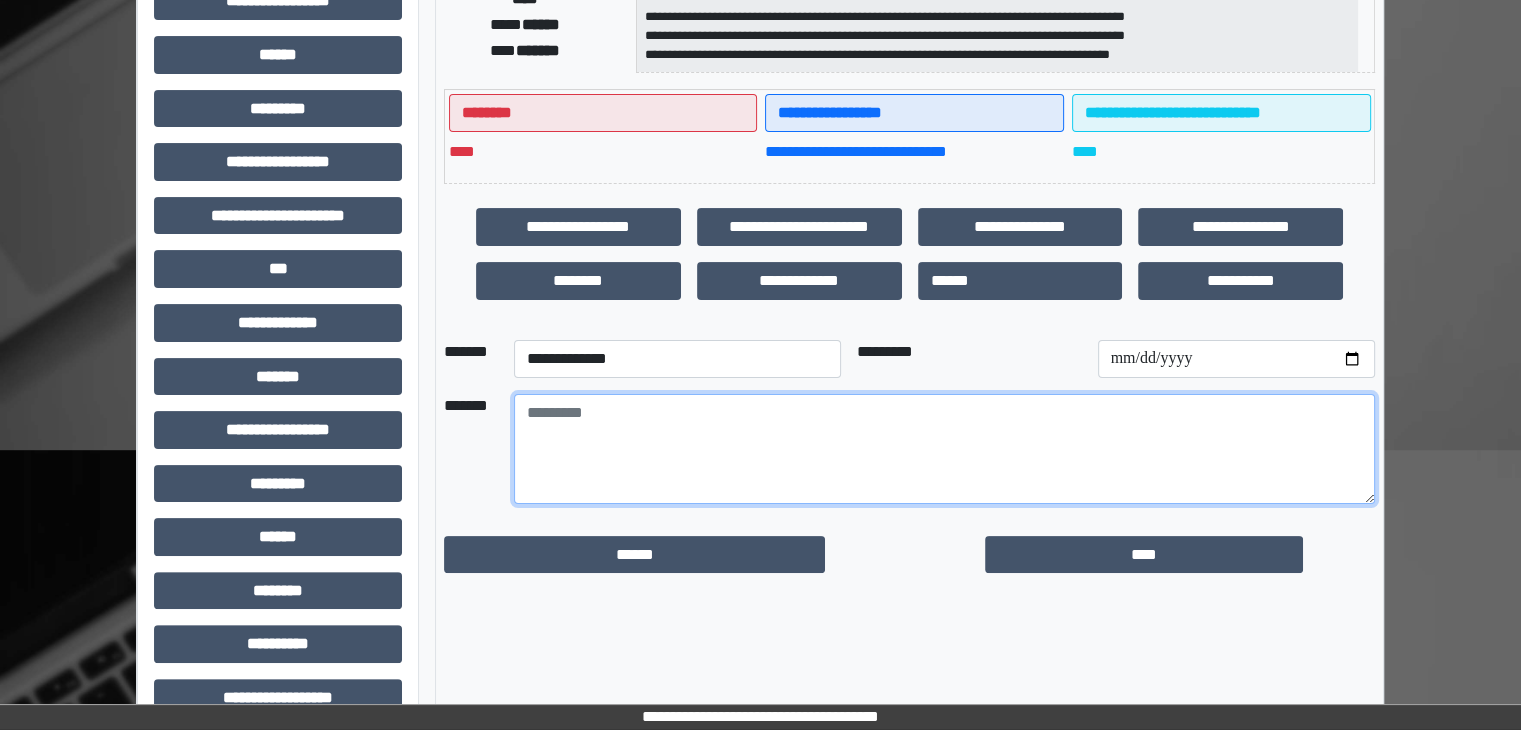 paste on "**********" 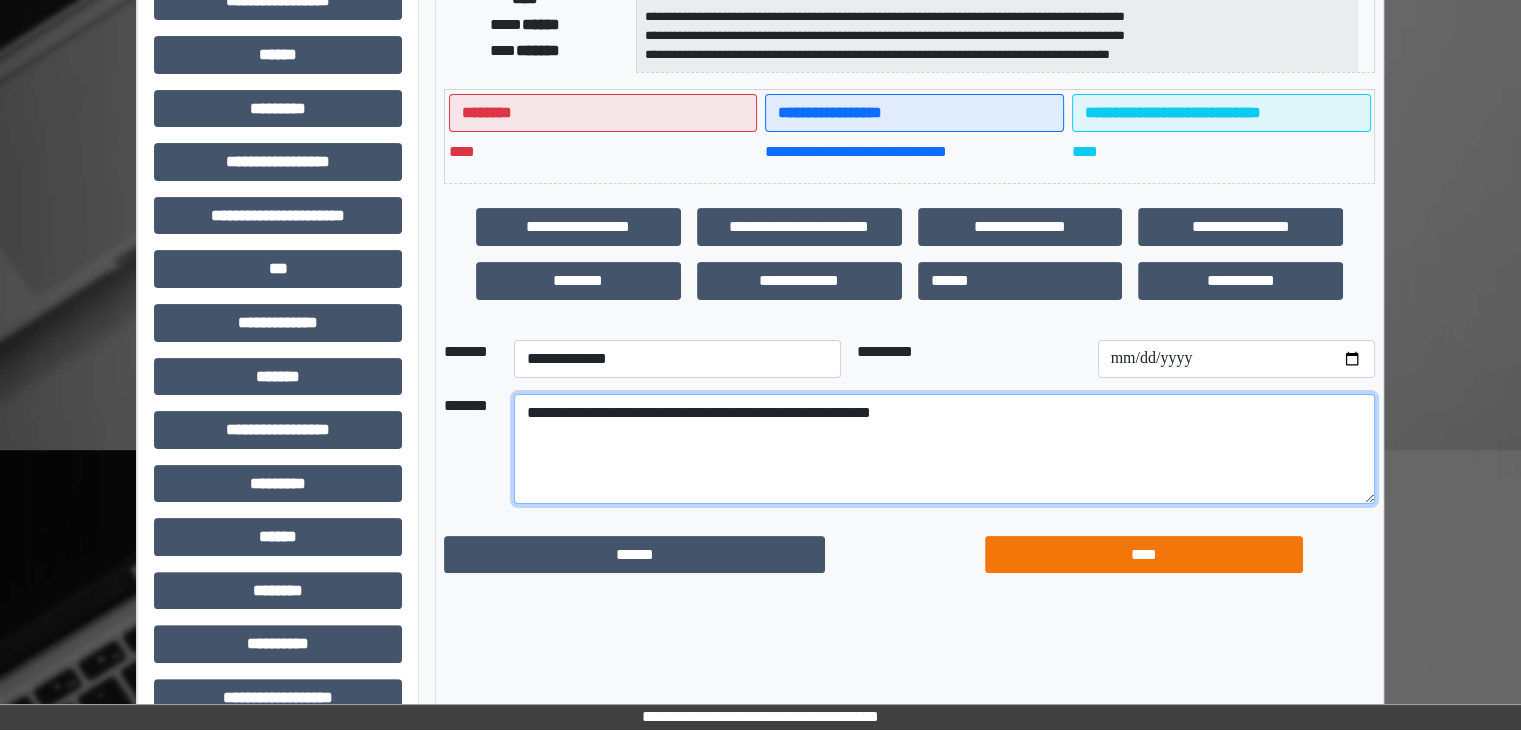type on "**********" 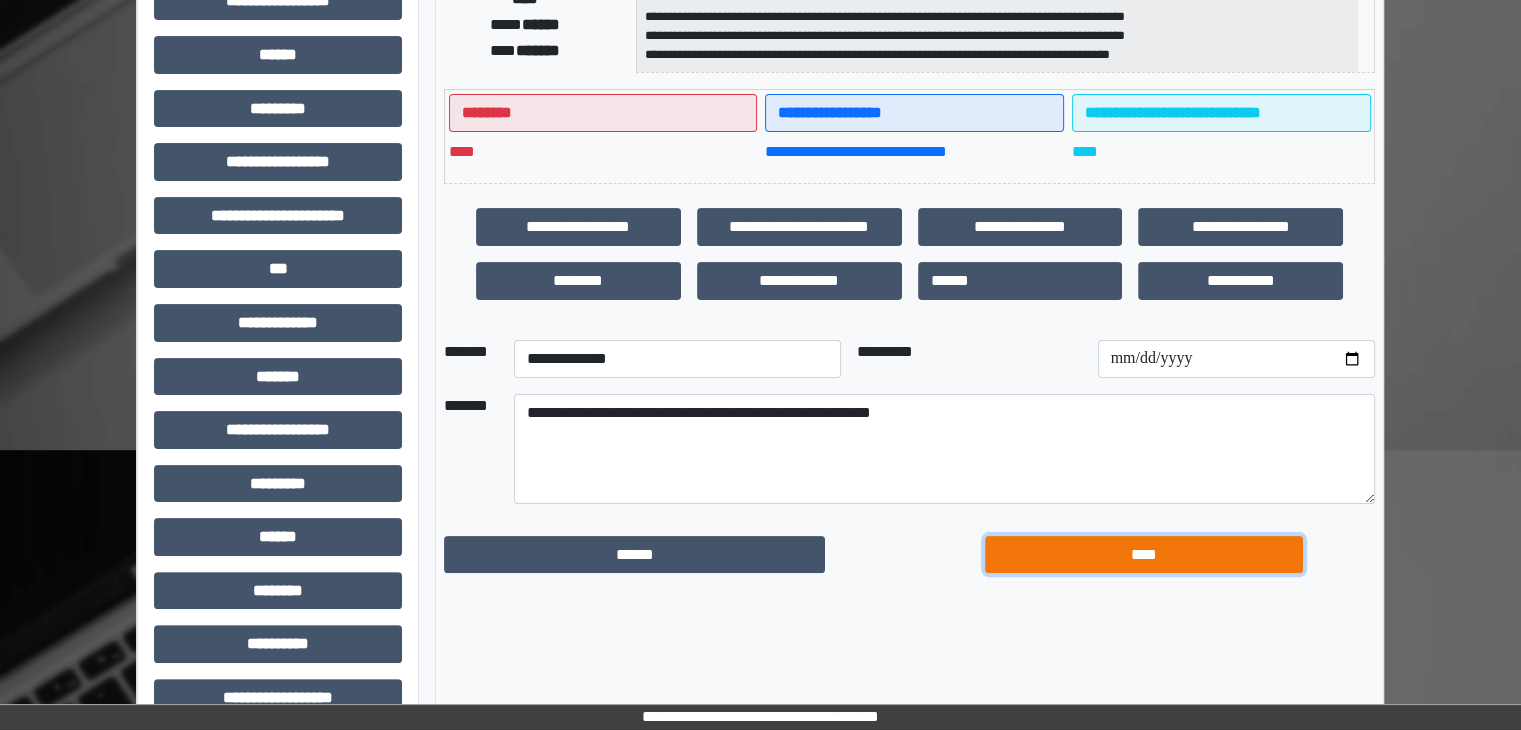click on "****" at bounding box center [1144, 555] 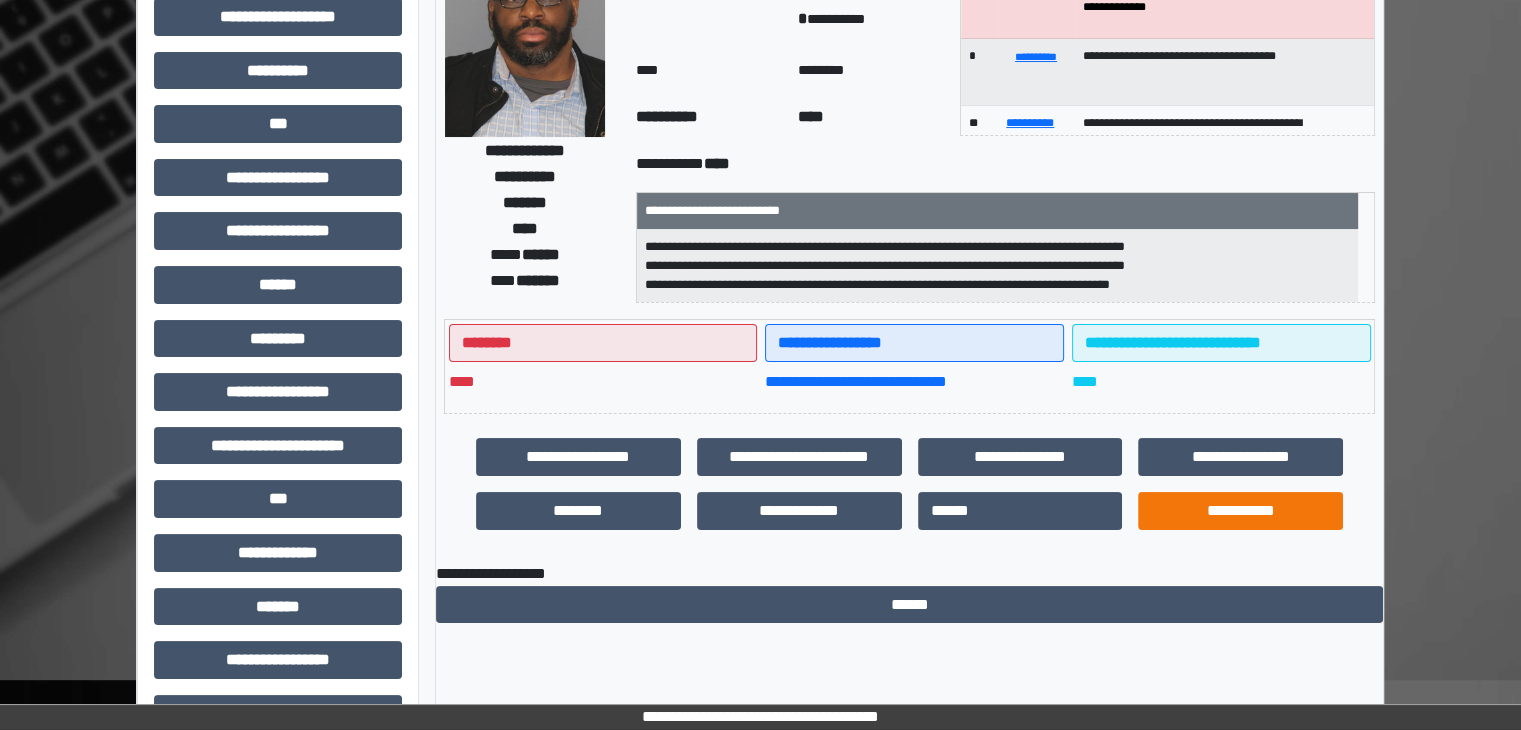 scroll, scrollTop: 0, scrollLeft: 0, axis: both 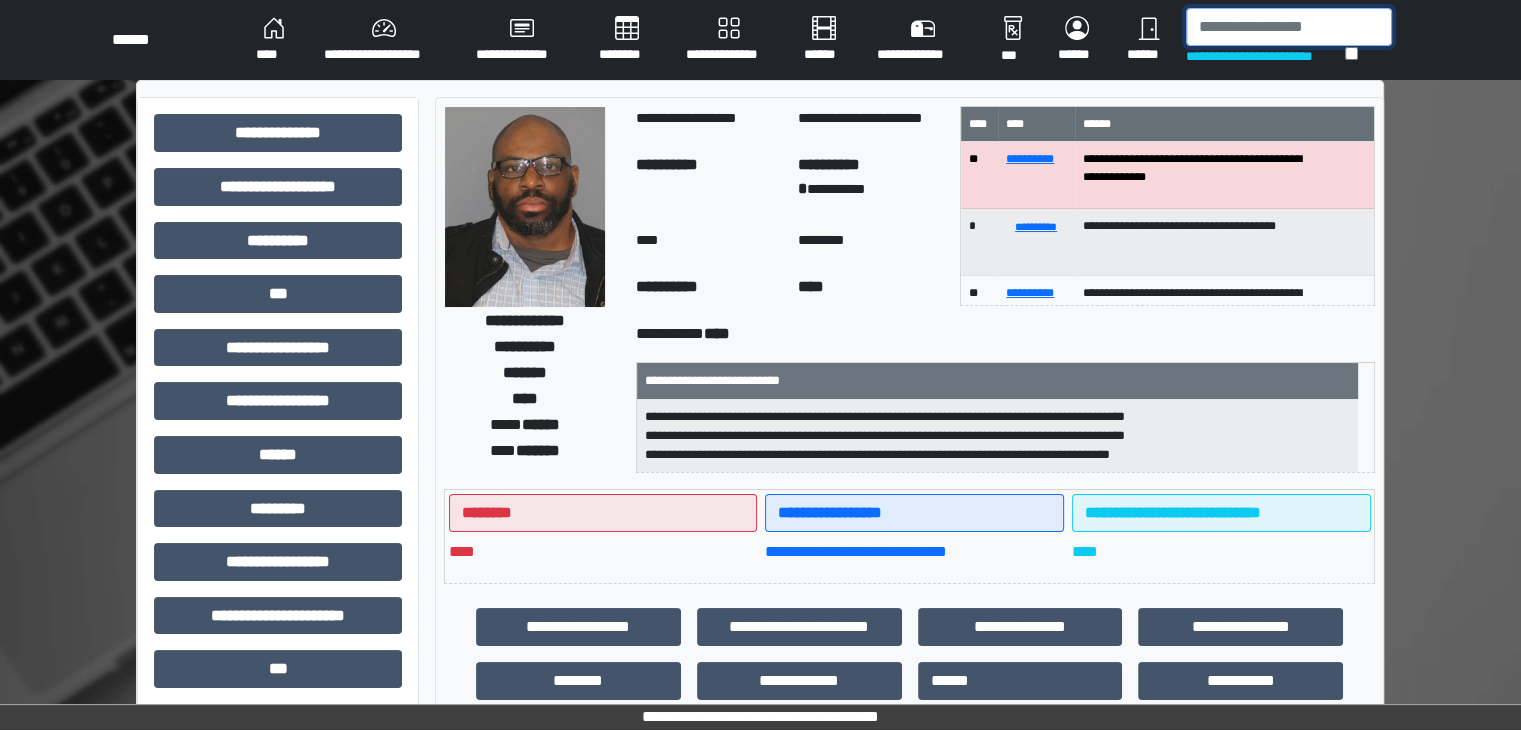 click at bounding box center [1289, 27] 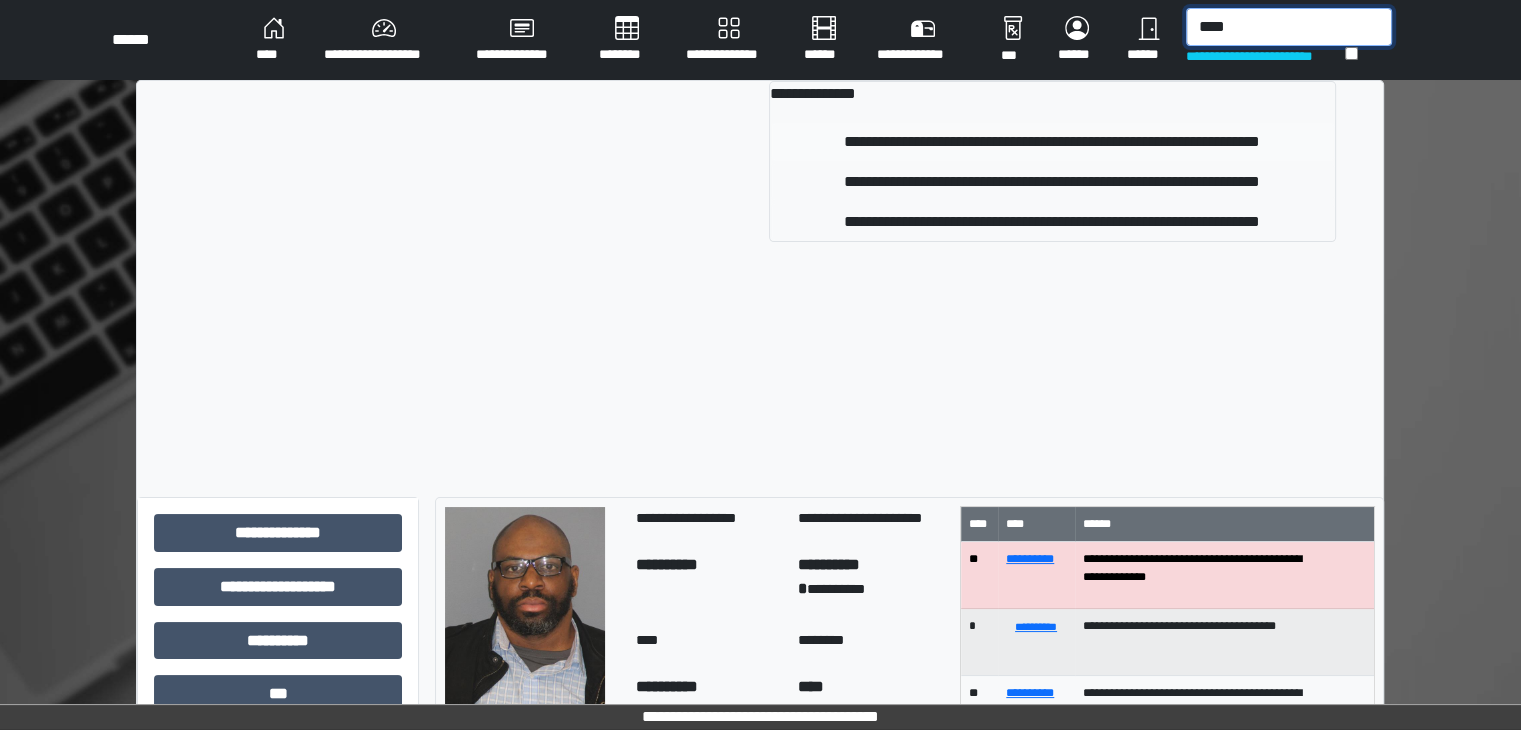 type on "****" 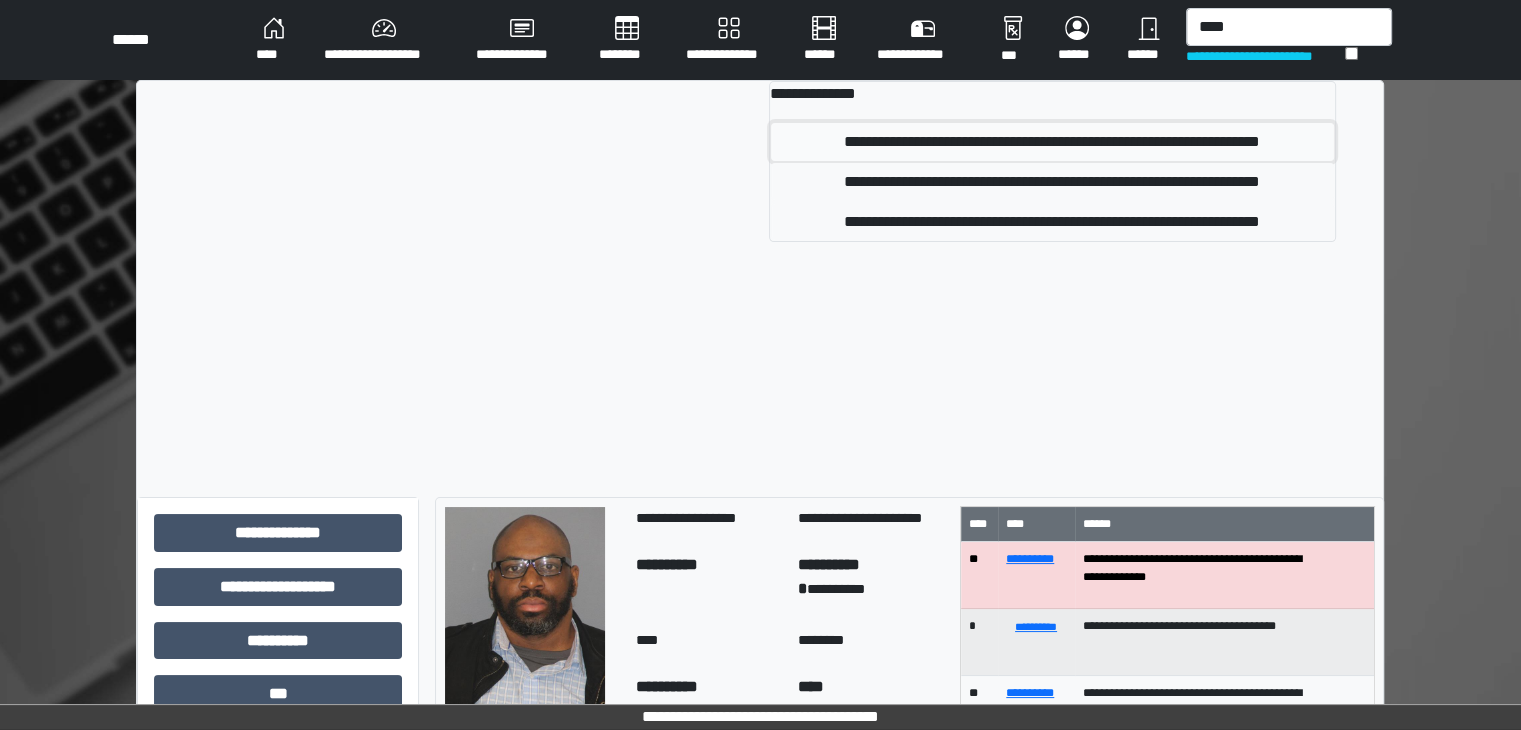 click on "**********" at bounding box center [1052, 142] 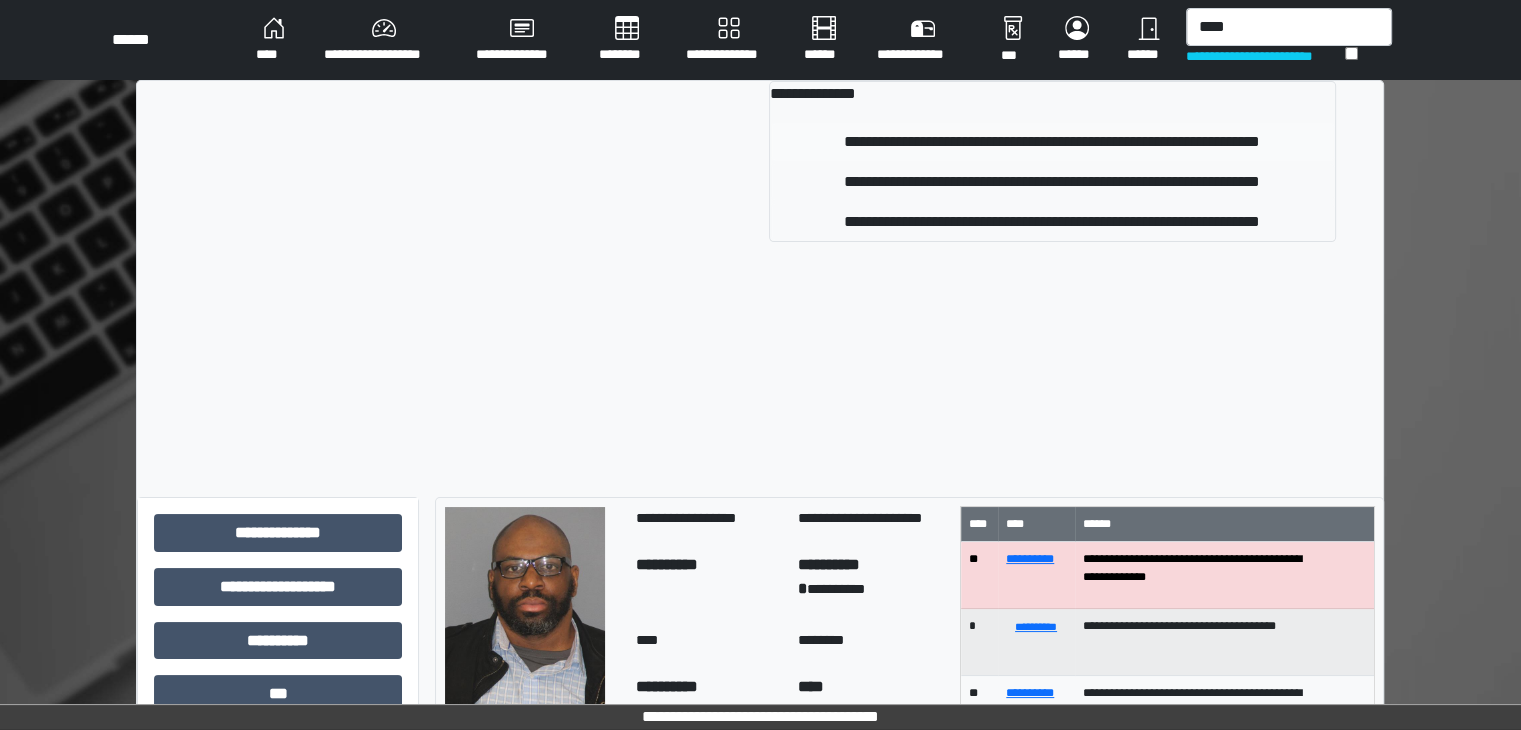 type 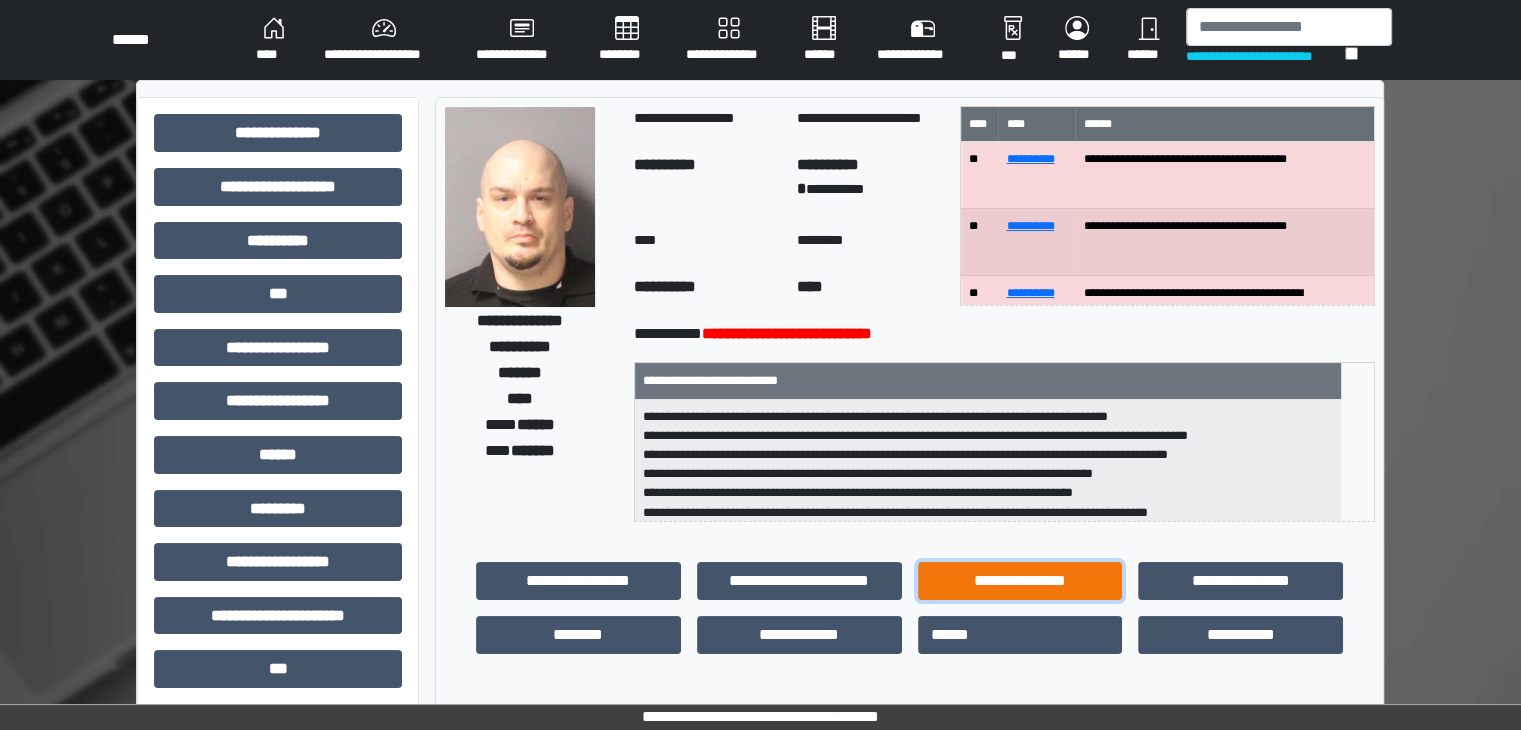 click on "**********" at bounding box center [1020, 581] 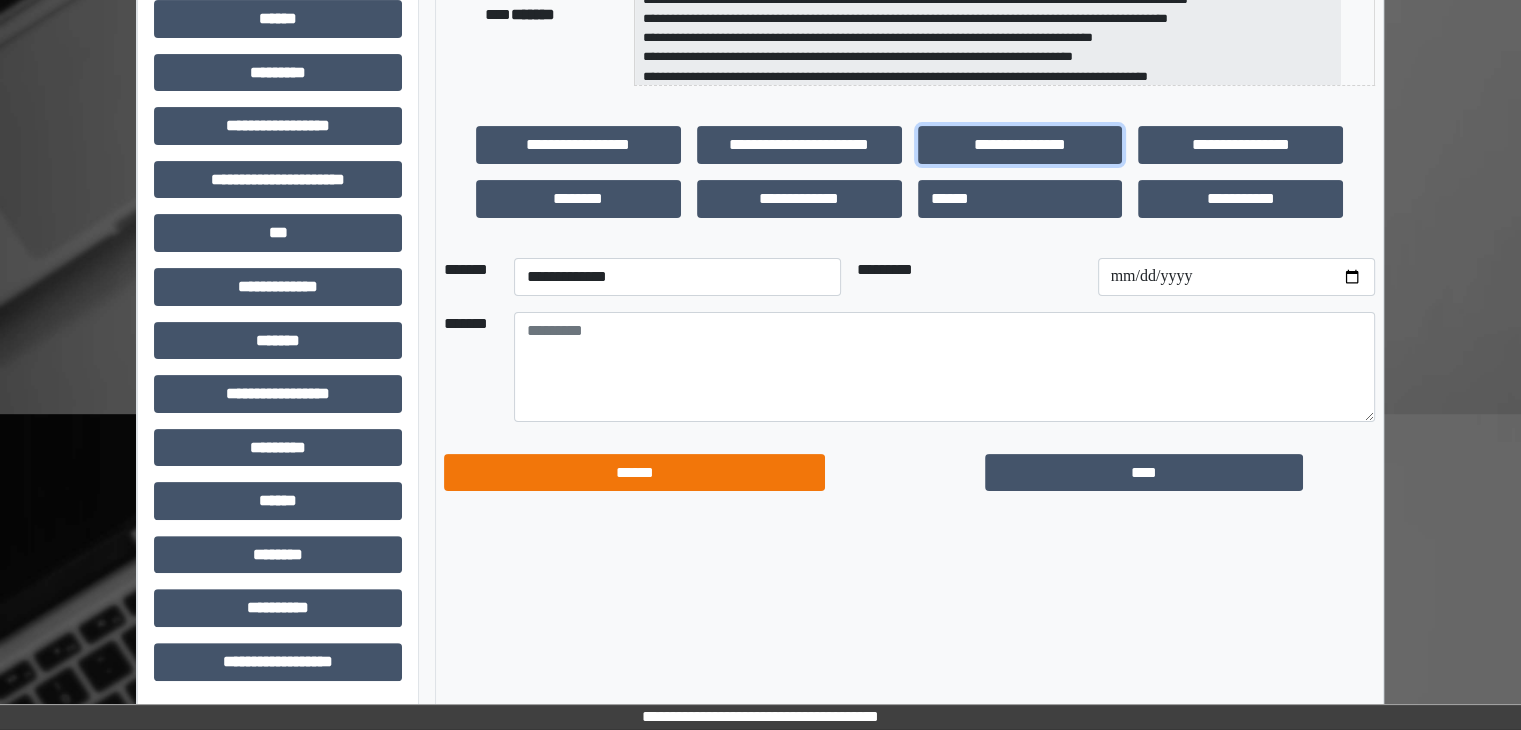 scroll, scrollTop: 436, scrollLeft: 0, axis: vertical 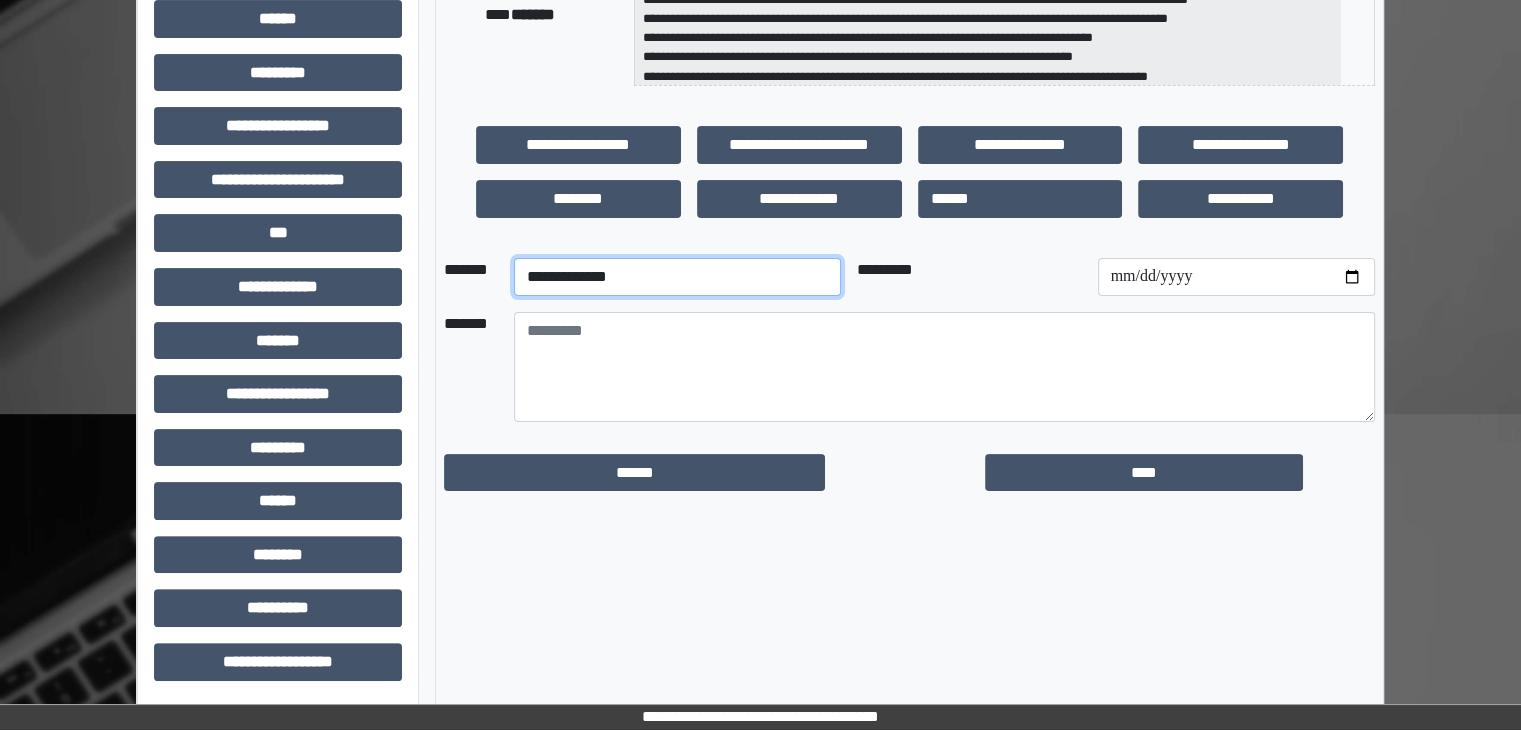 click on "**********" at bounding box center (677, 277) 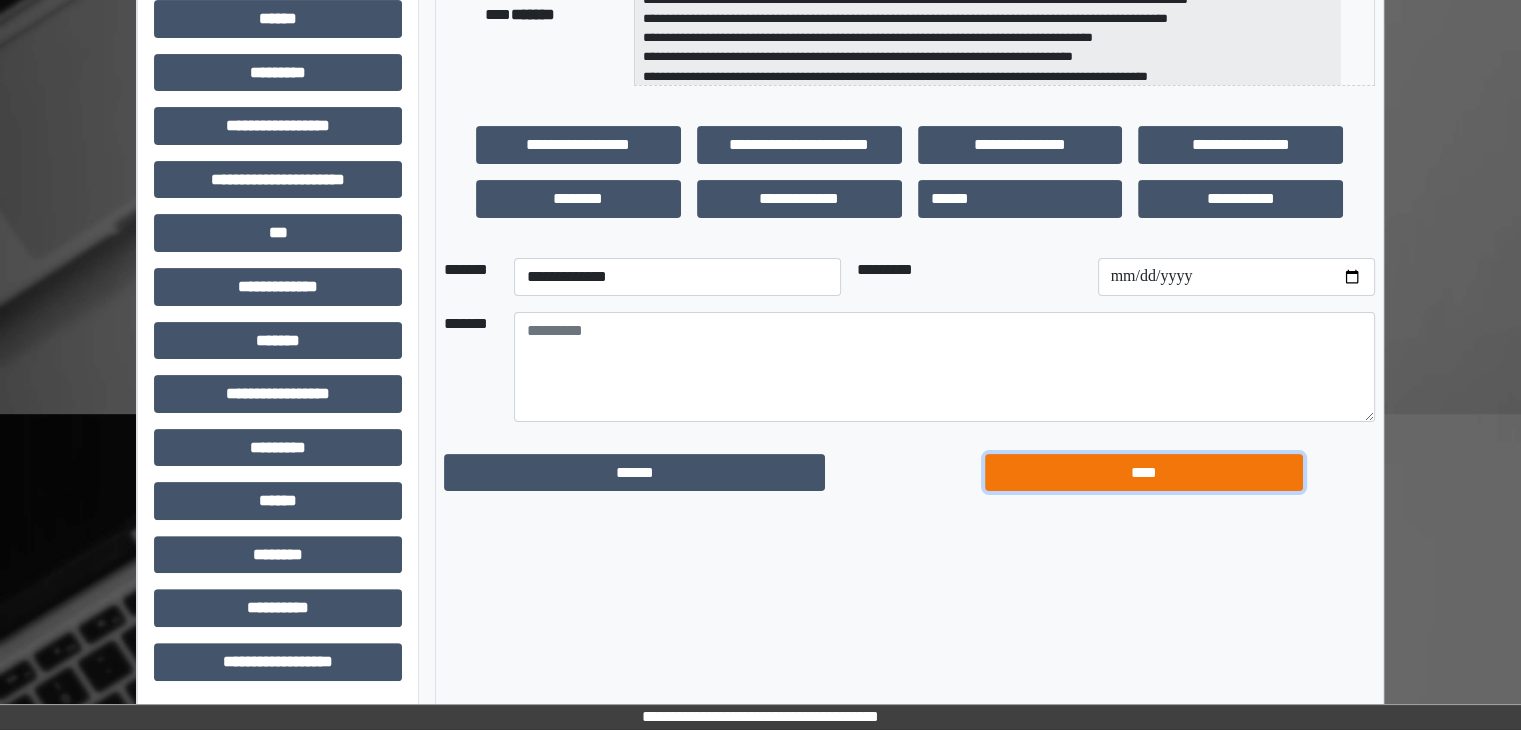click on "****" at bounding box center (1144, 473) 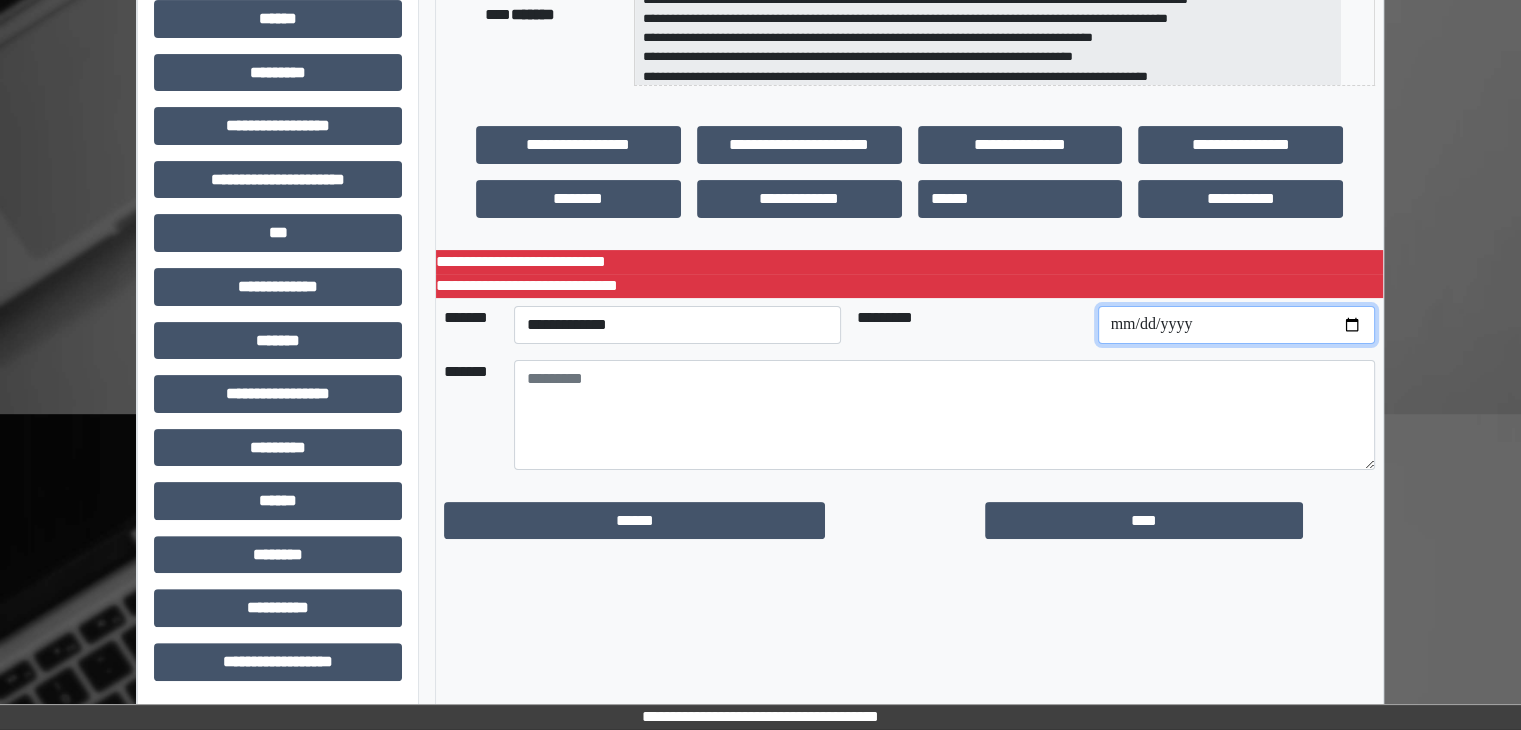 click at bounding box center [1236, 325] 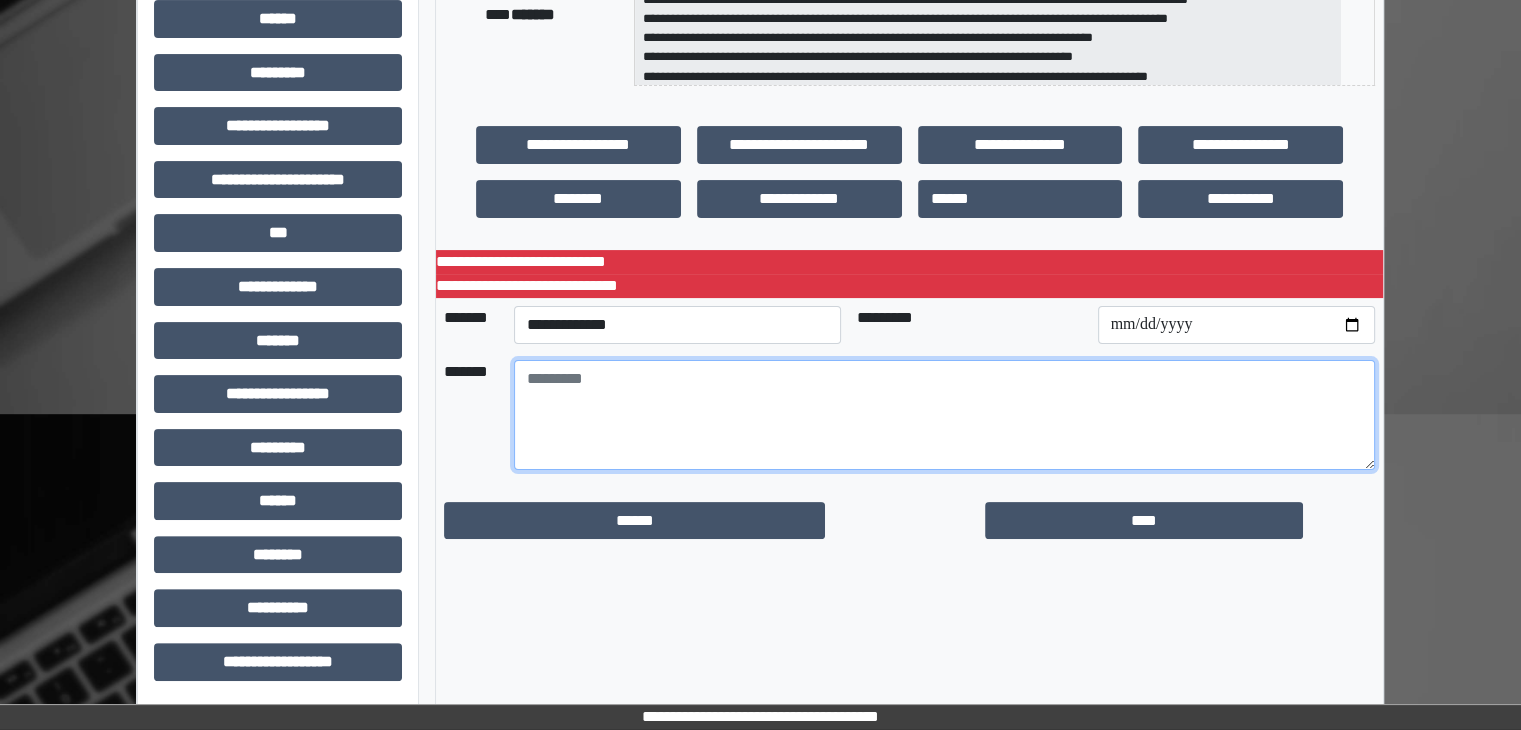 click at bounding box center [944, 415] 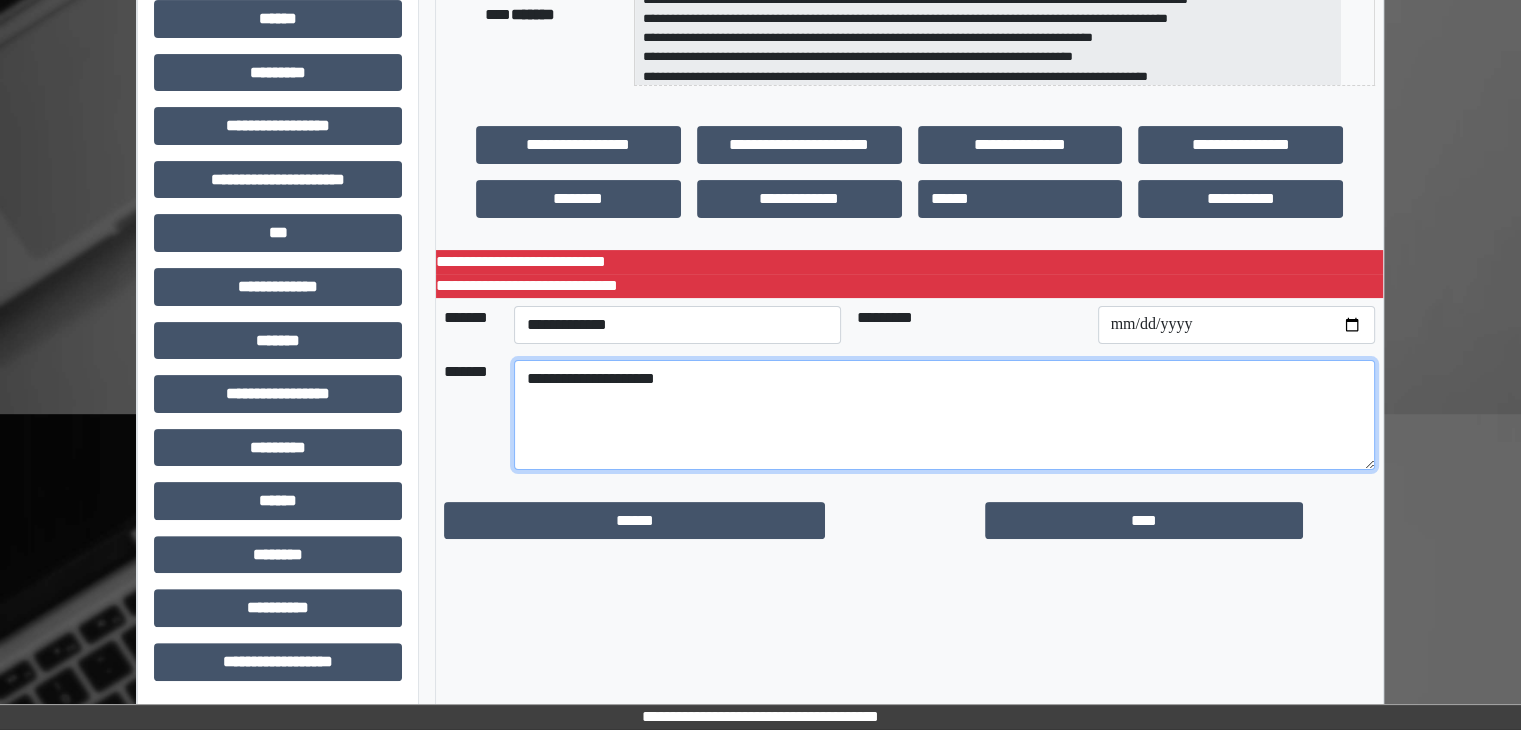 click on "**********" at bounding box center (944, 415) 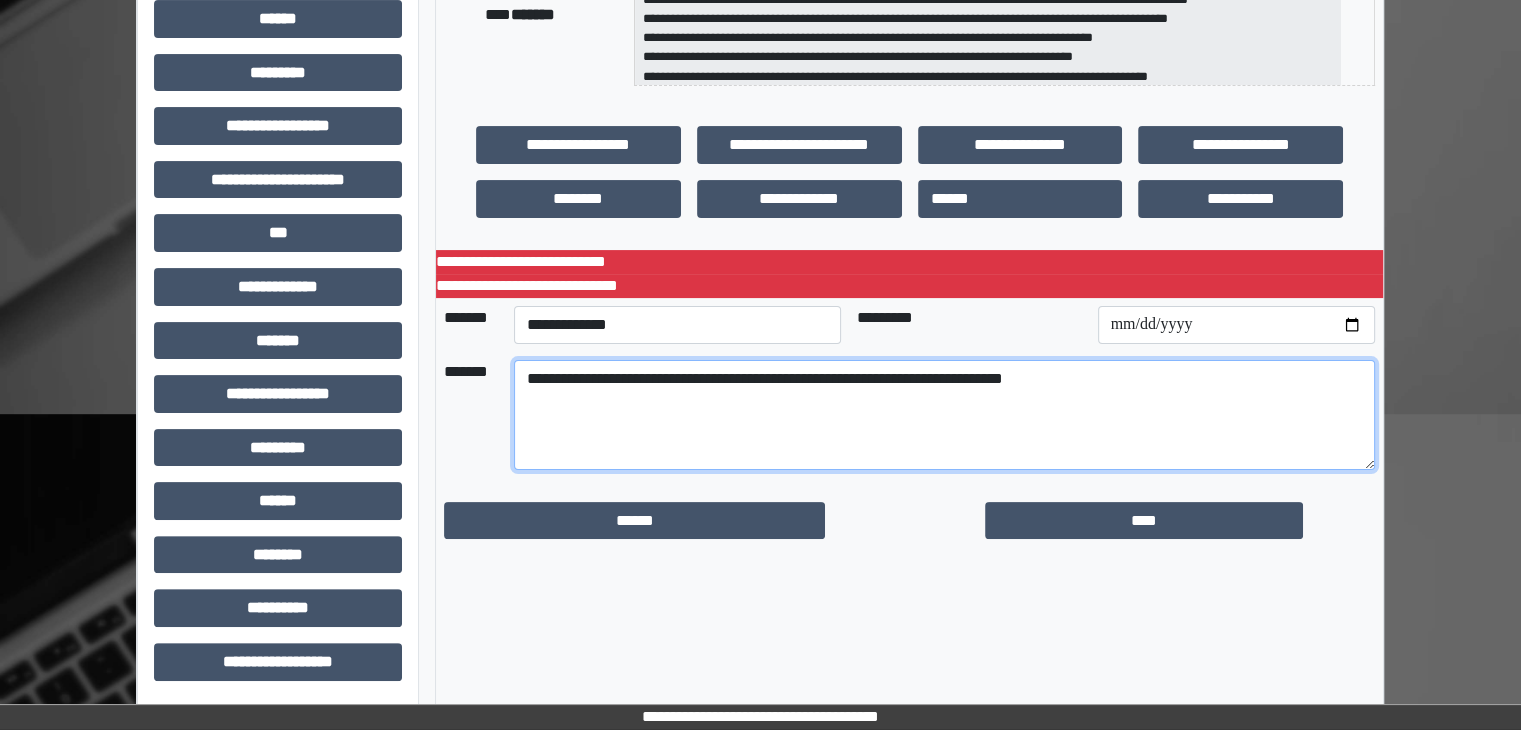drag, startPoint x: 523, startPoint y: 371, endPoint x: 1128, endPoint y: 421, distance: 607.0626 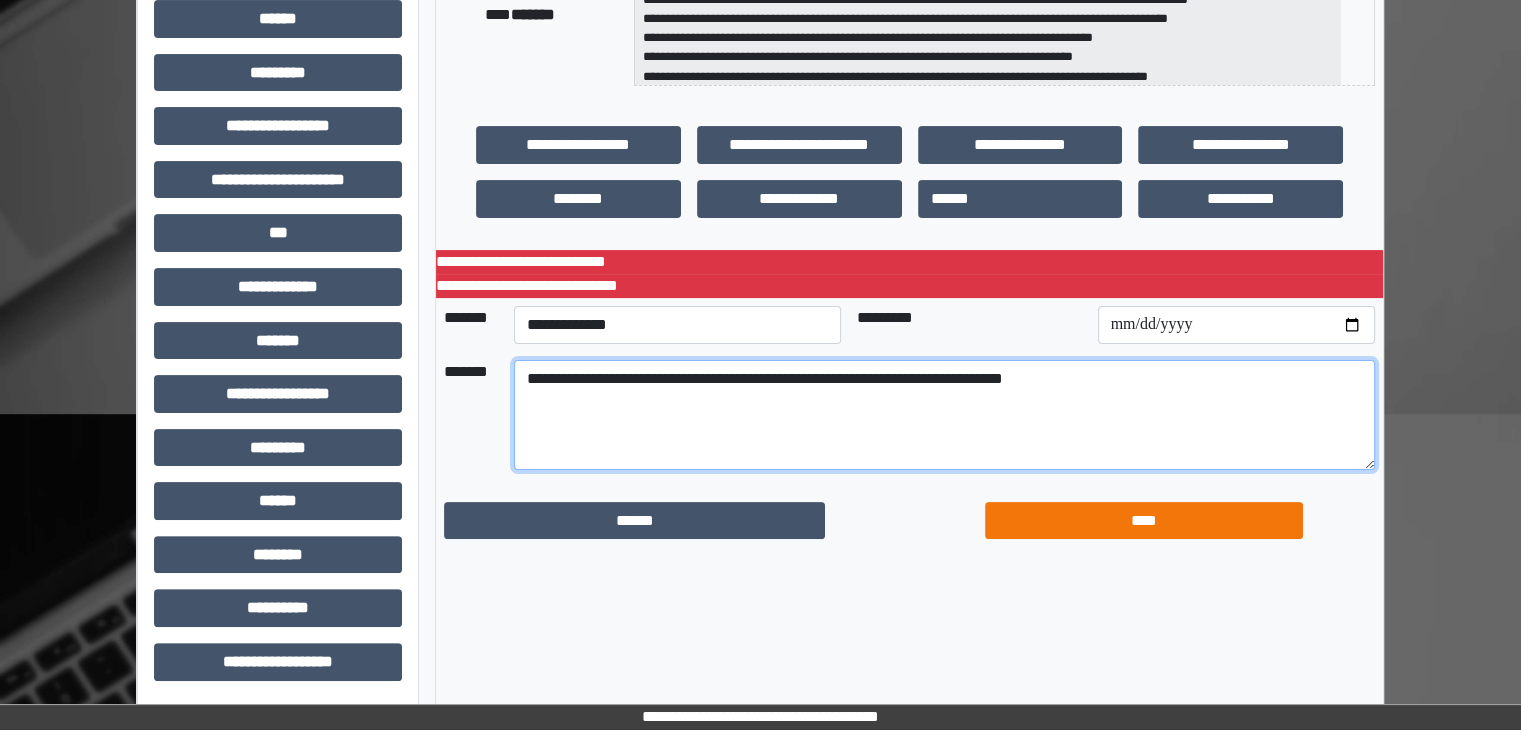 type on "**********" 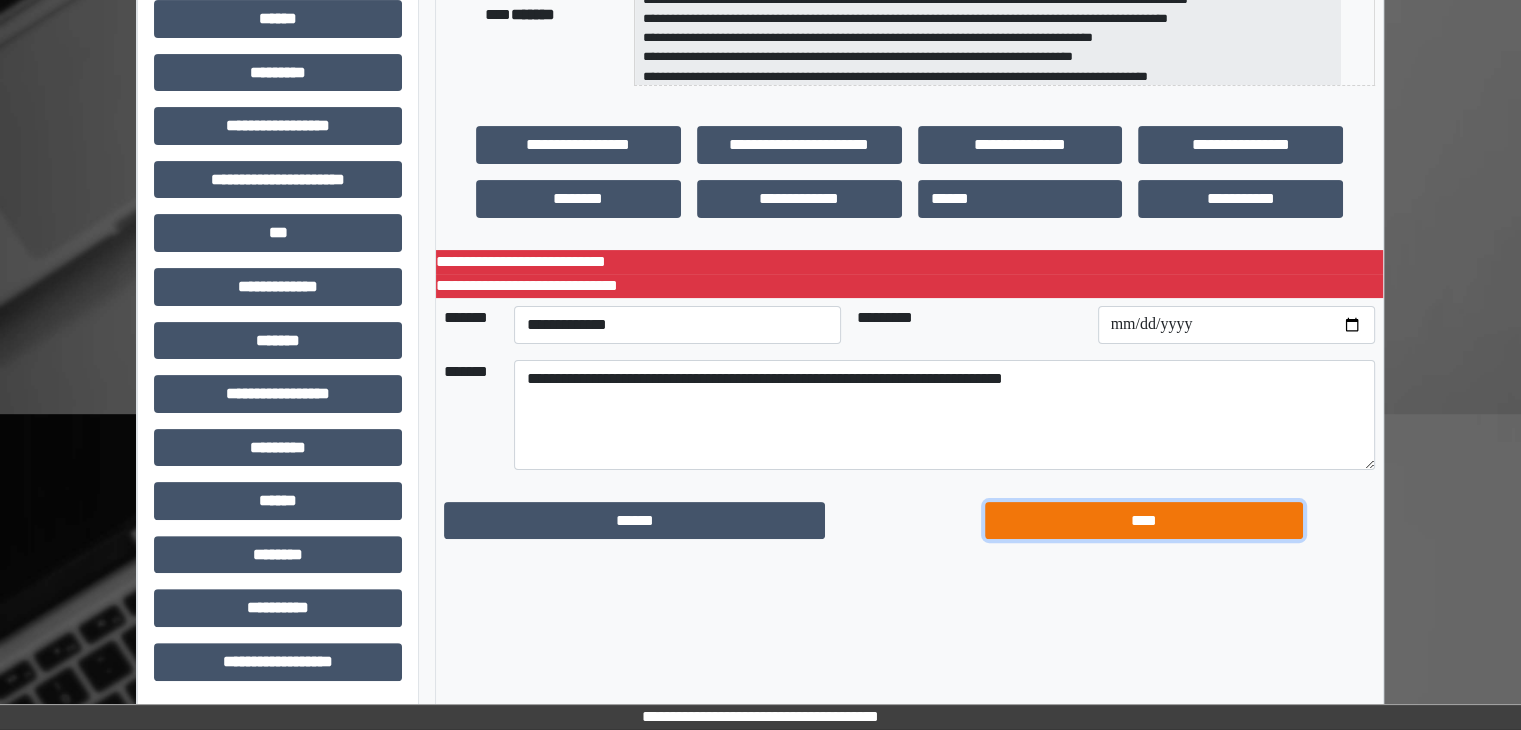 click on "****" at bounding box center [1144, 521] 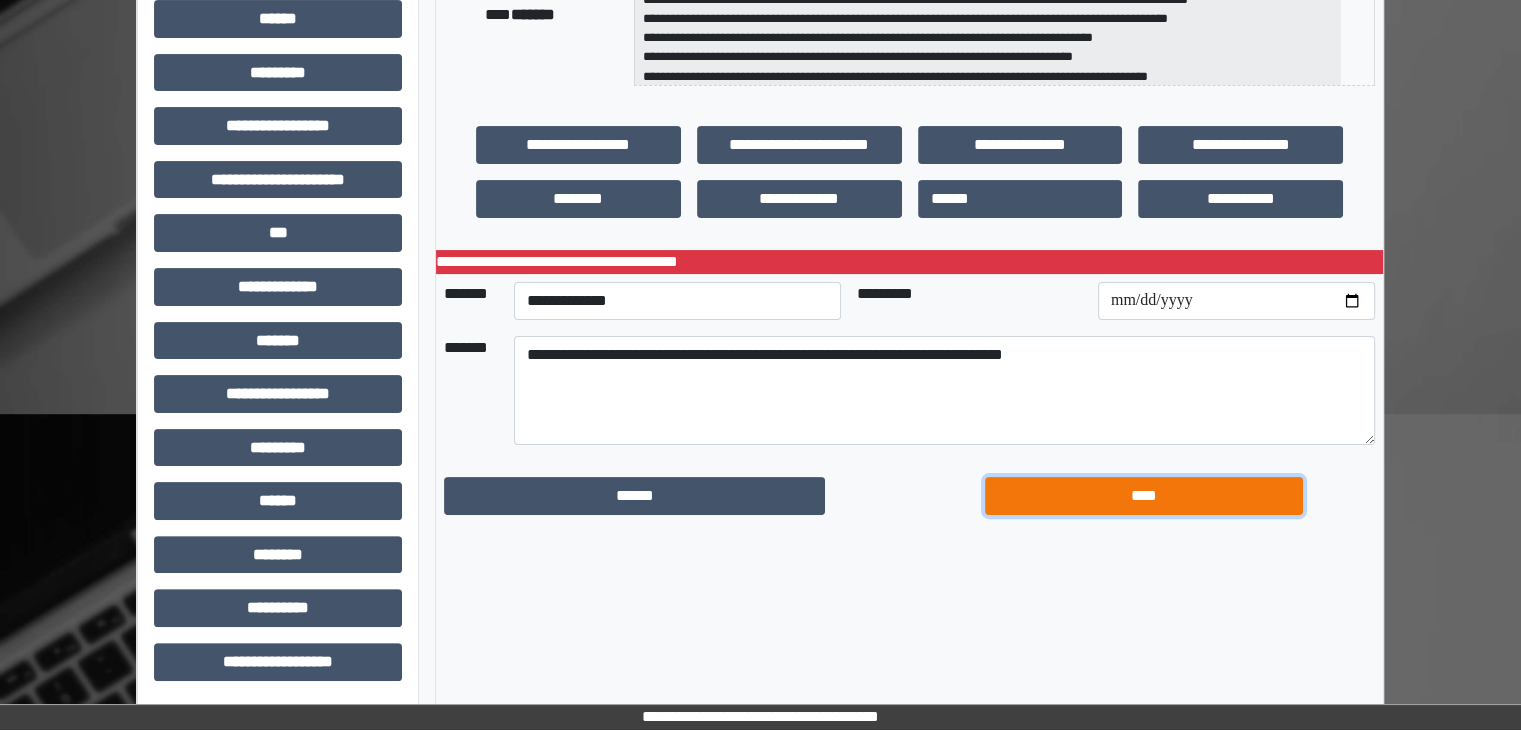 click on "****" at bounding box center (1144, 496) 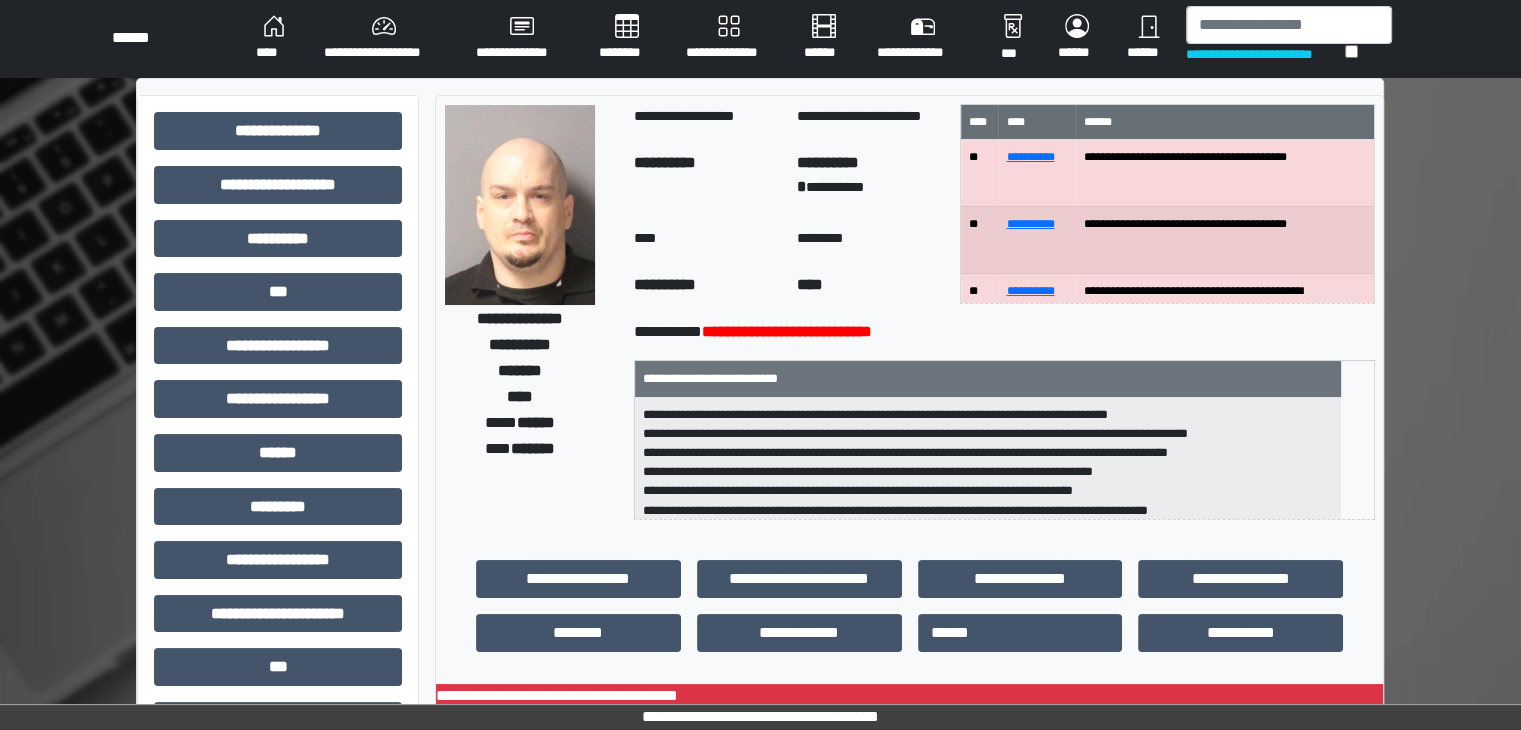 scroll, scrollTop: 0, scrollLeft: 0, axis: both 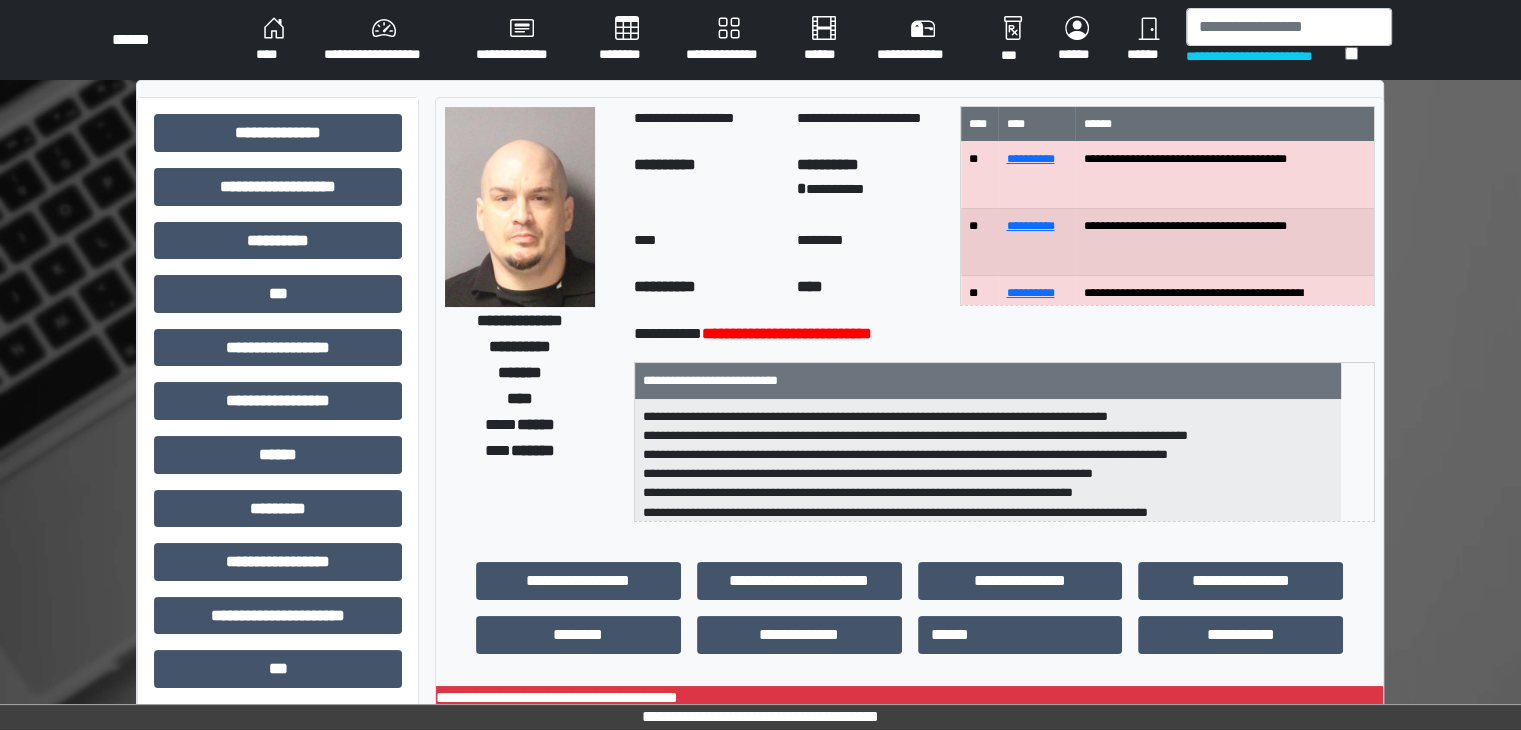 click on "********" at bounding box center (626, 40) 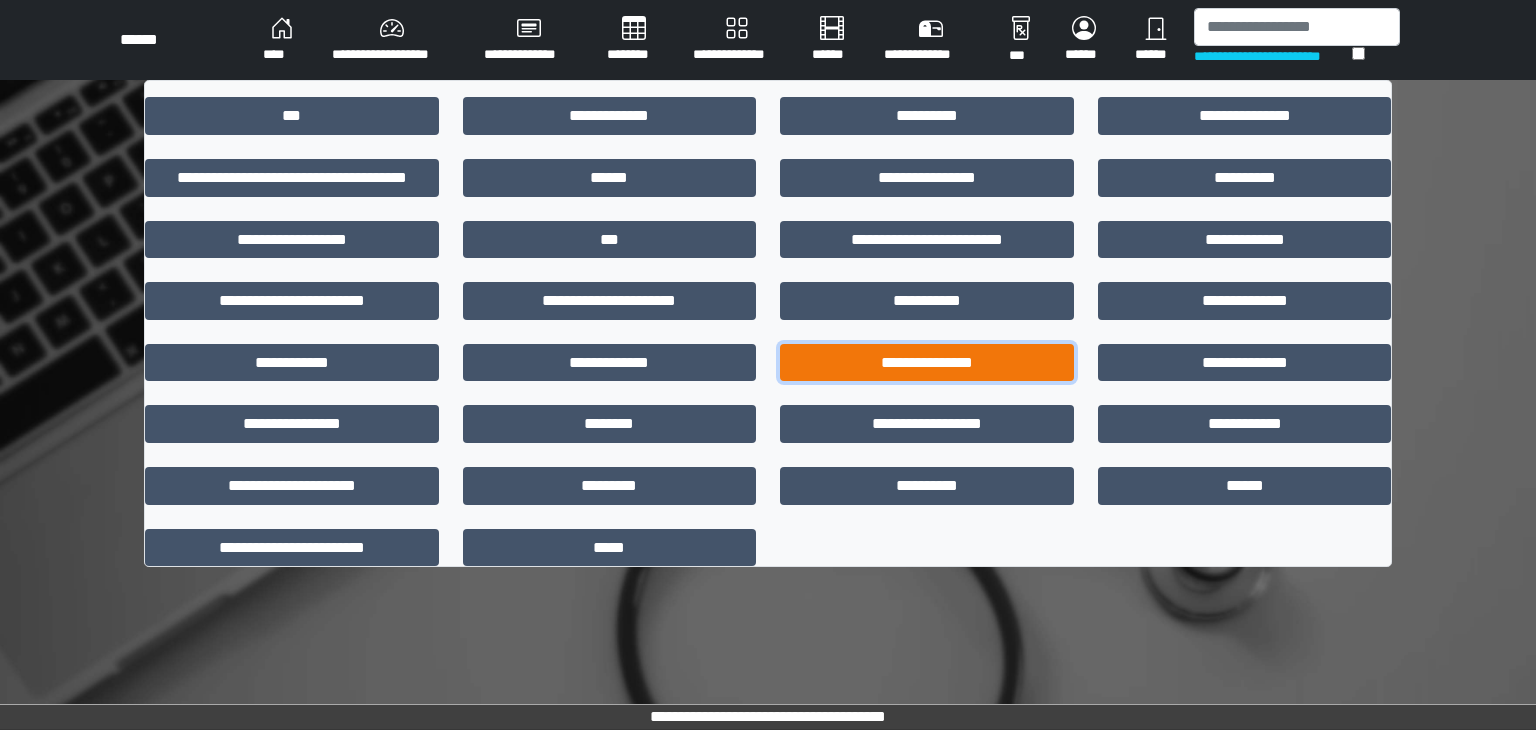 click on "**********" at bounding box center [927, 363] 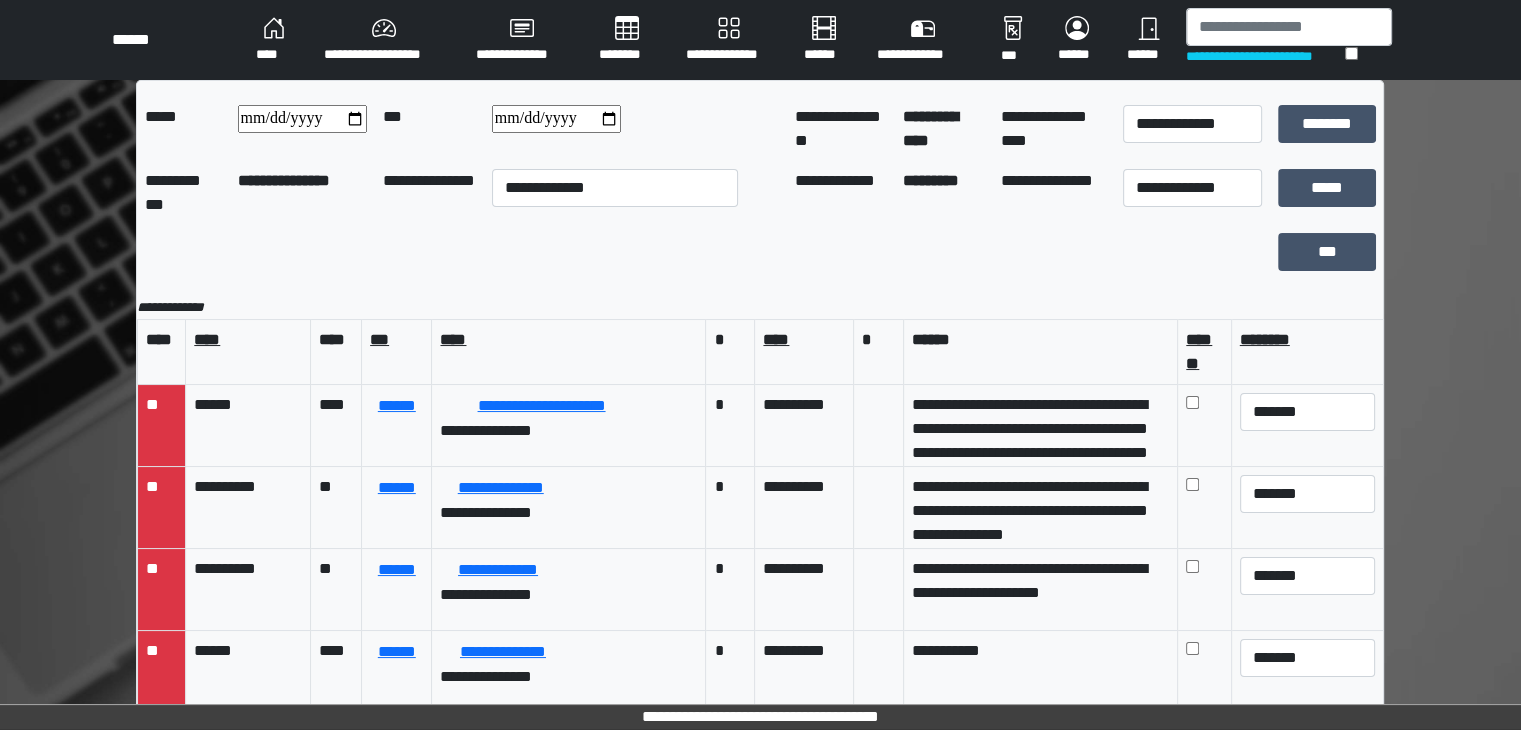 click at bounding box center [302, 119] 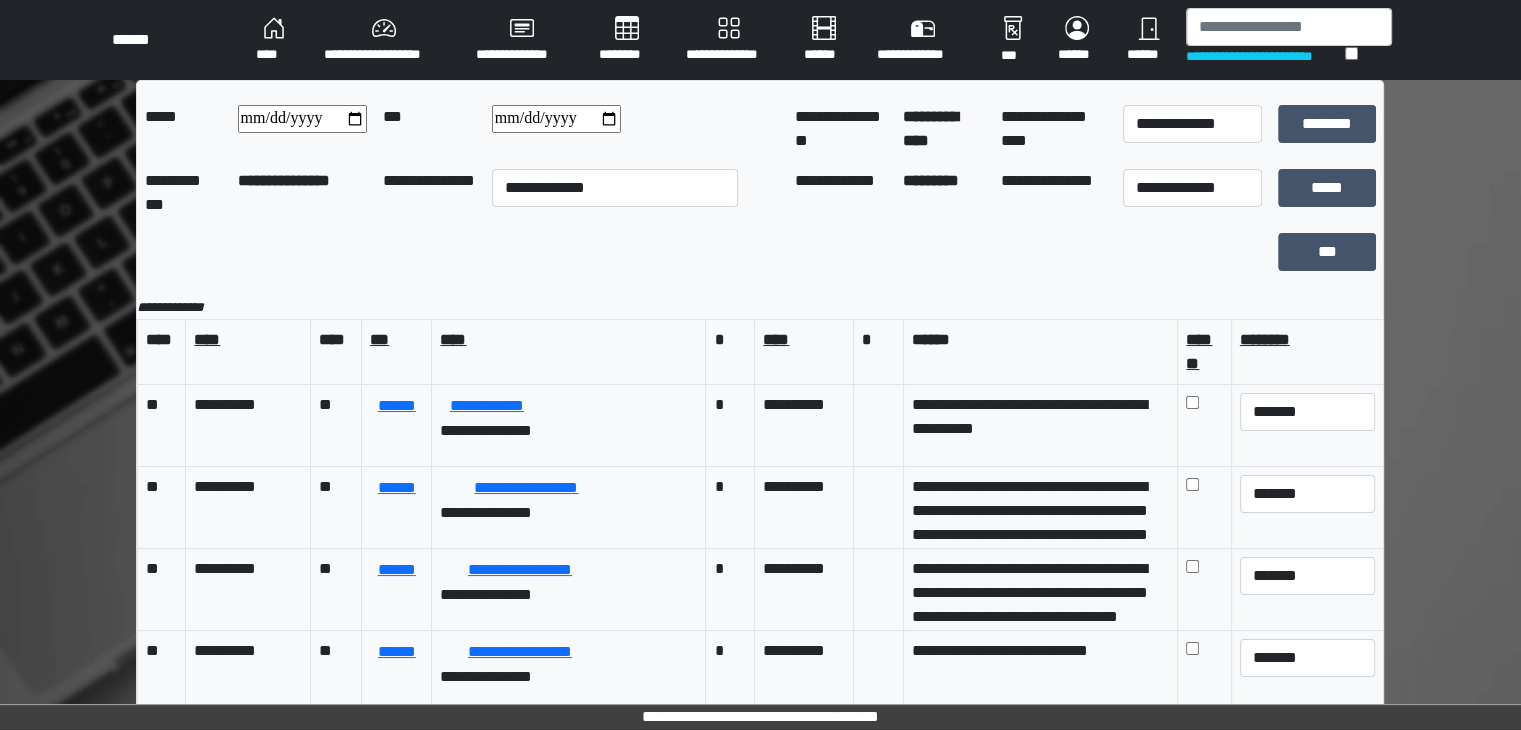 click at bounding box center [556, 119] 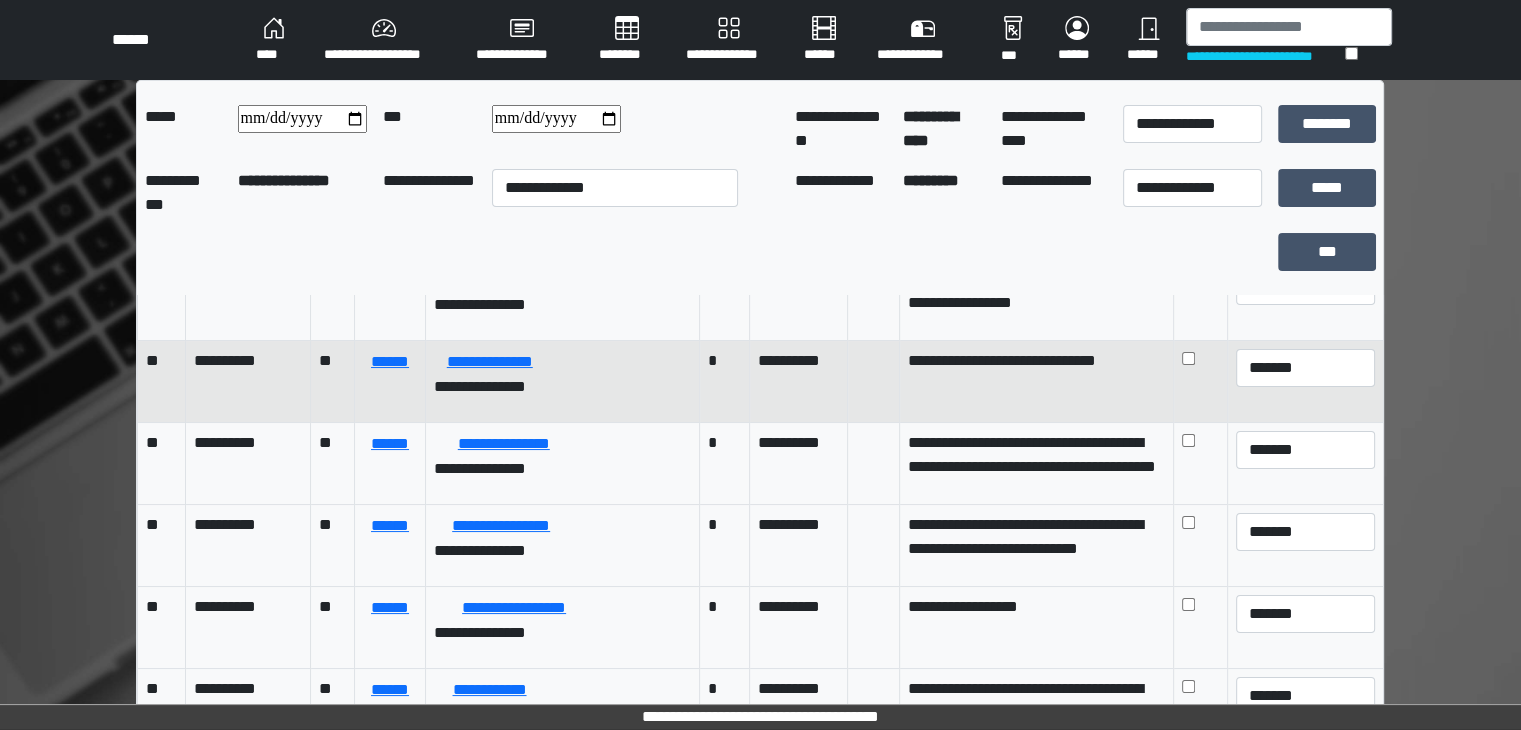 scroll, scrollTop: 568, scrollLeft: 0, axis: vertical 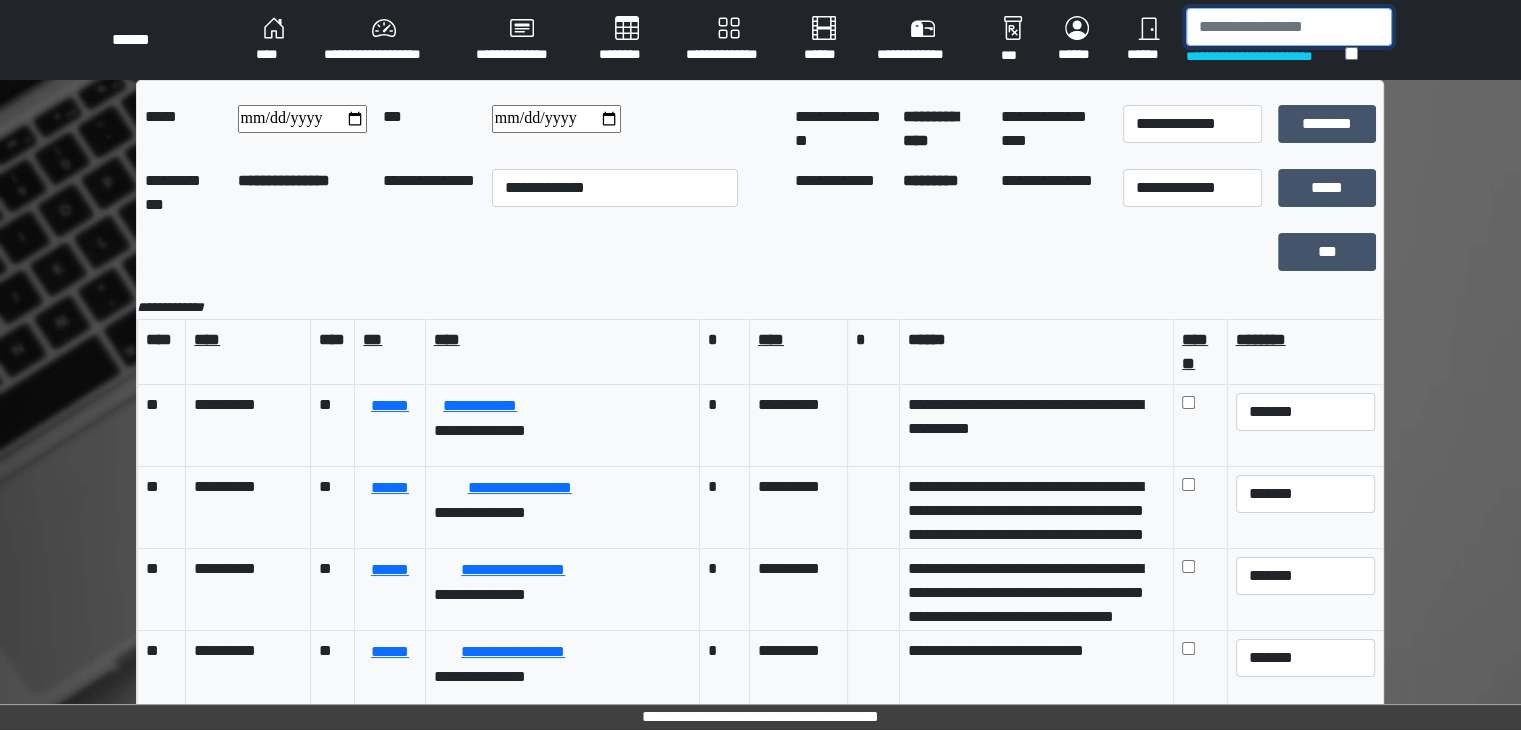 click at bounding box center [1289, 27] 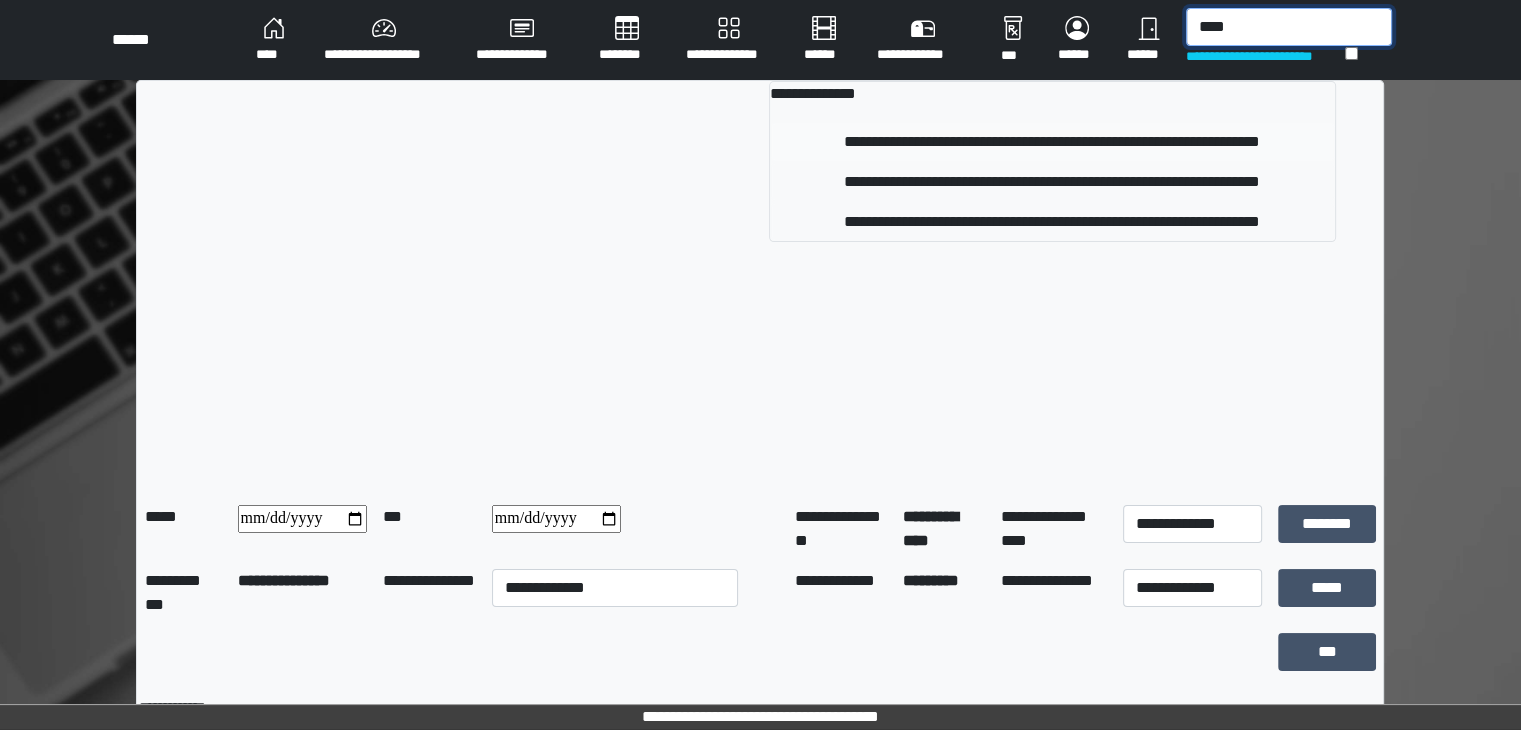 type on "****" 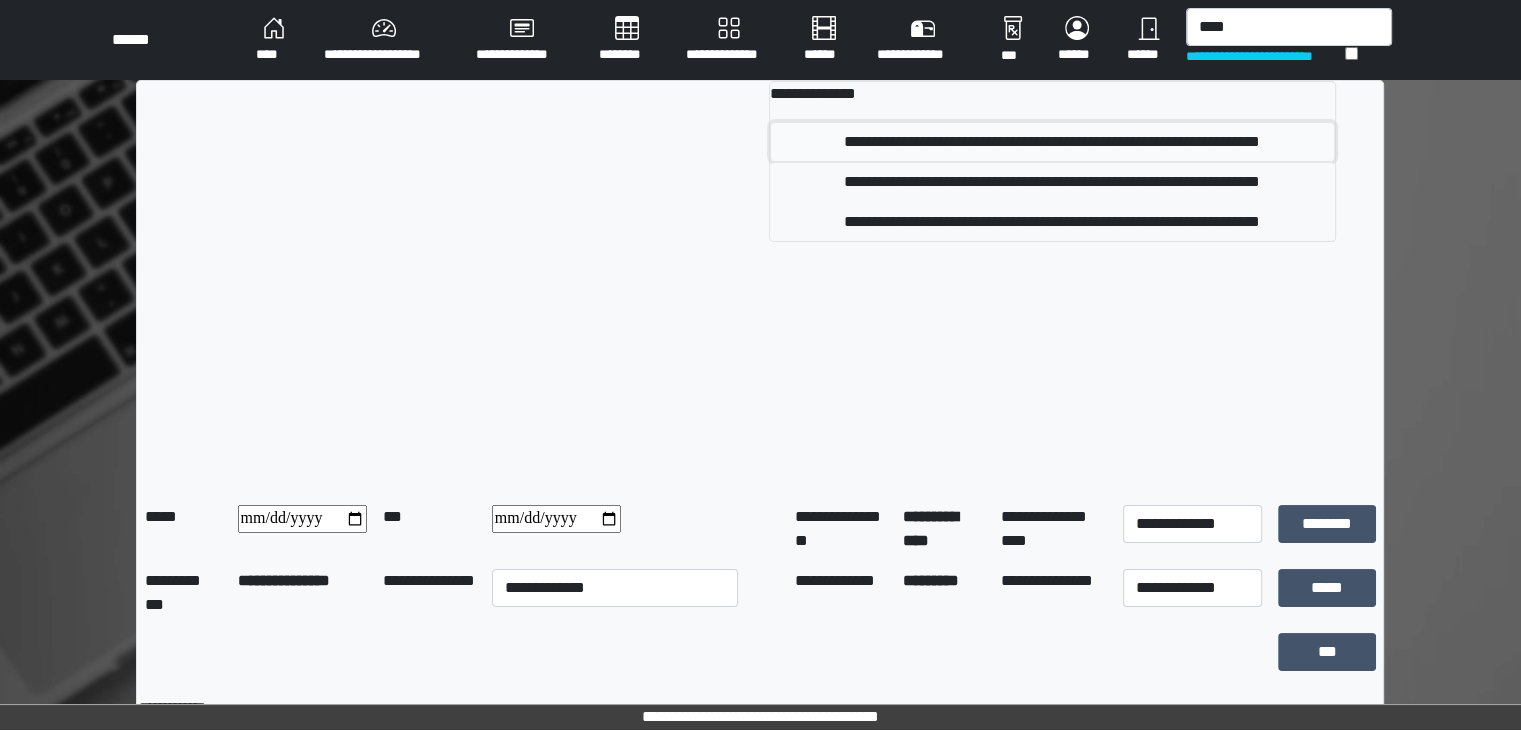 click on "**********" at bounding box center (1052, 142) 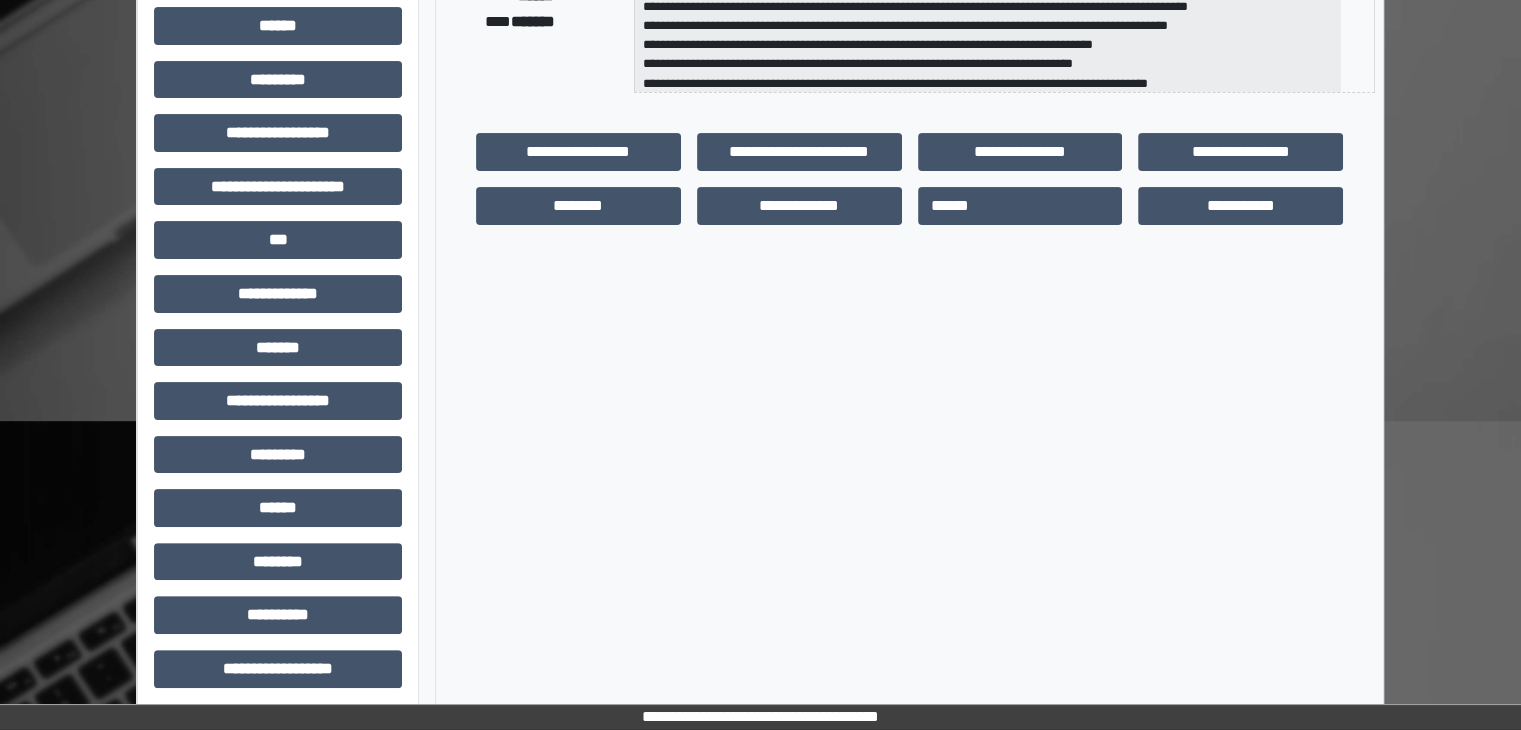 scroll, scrollTop: 436, scrollLeft: 0, axis: vertical 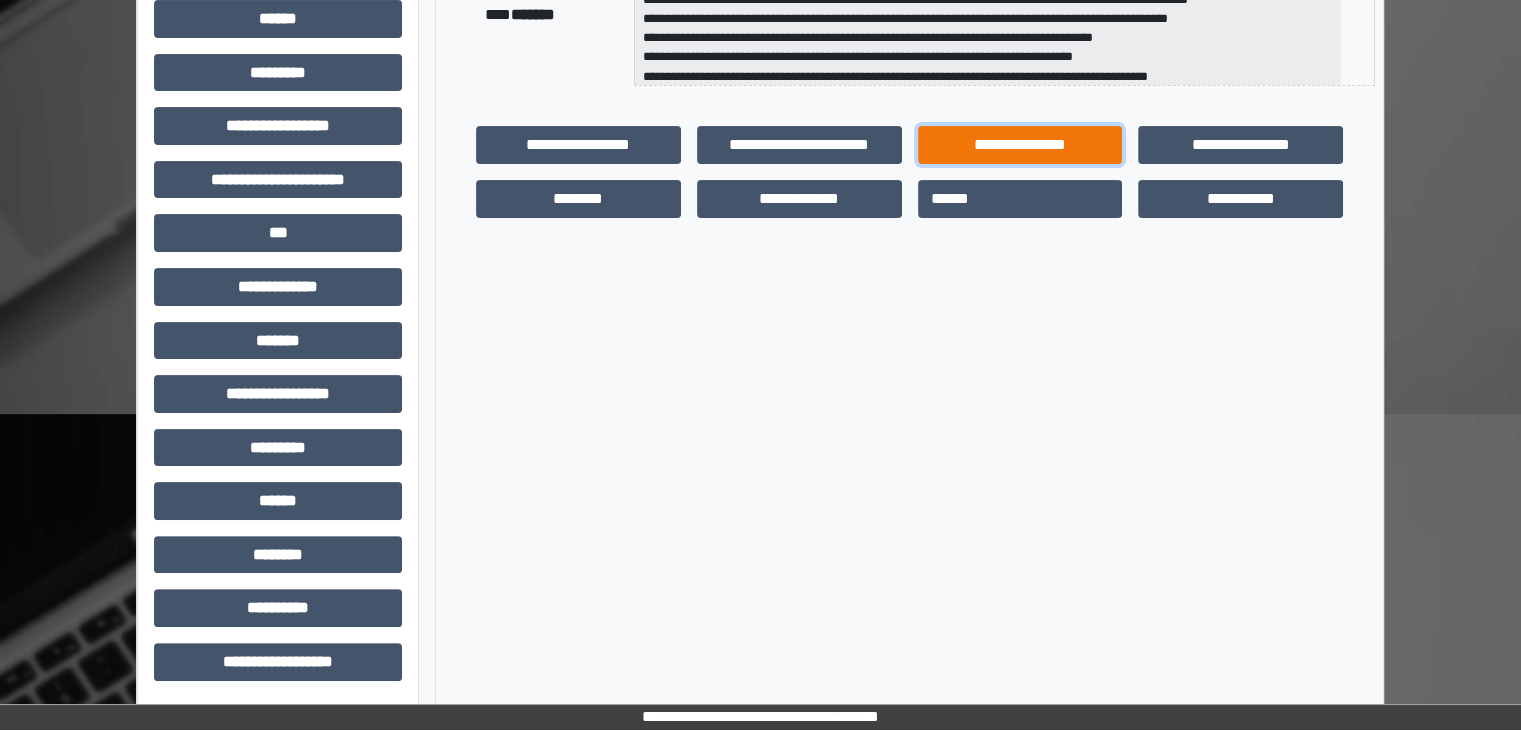 click on "**********" at bounding box center [1020, 145] 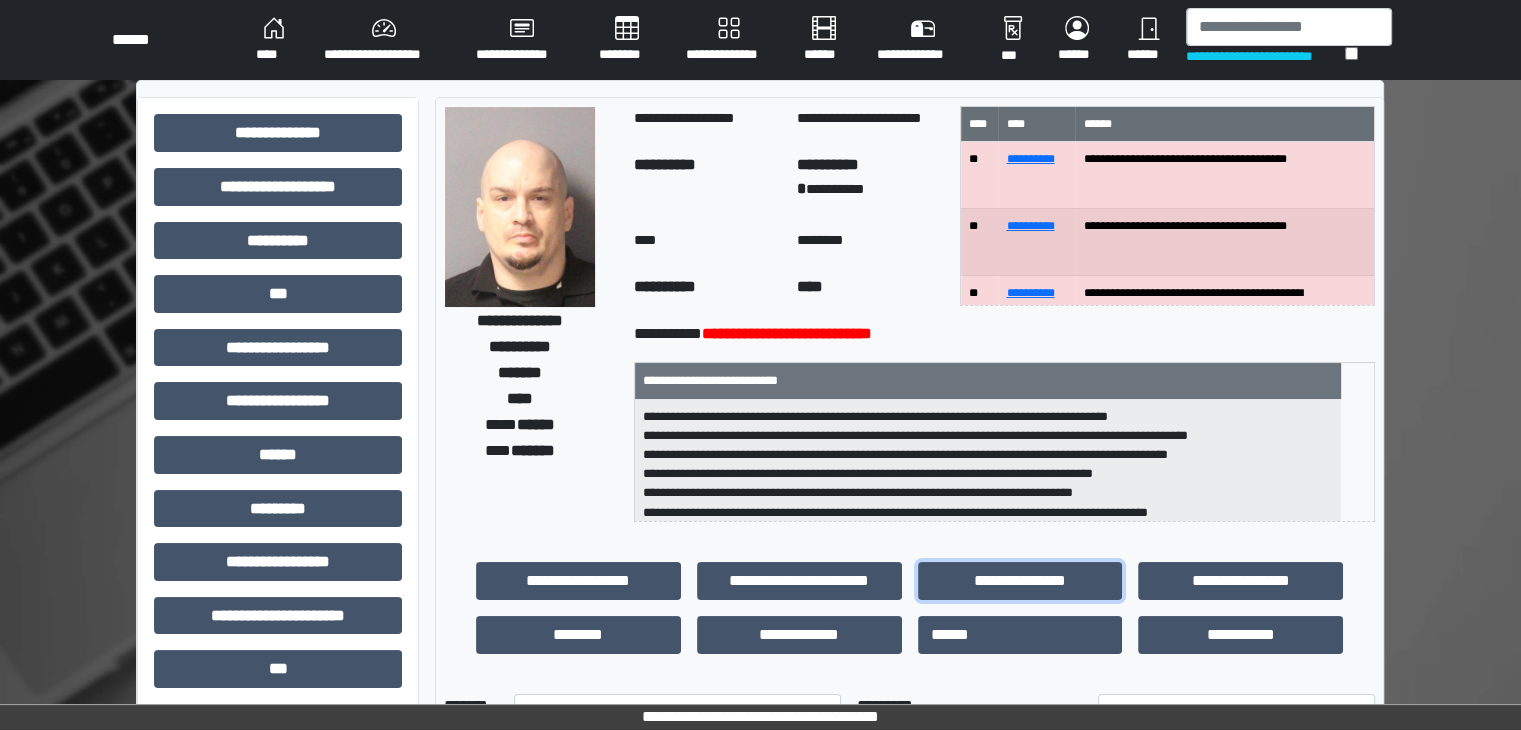 scroll, scrollTop: 0, scrollLeft: 0, axis: both 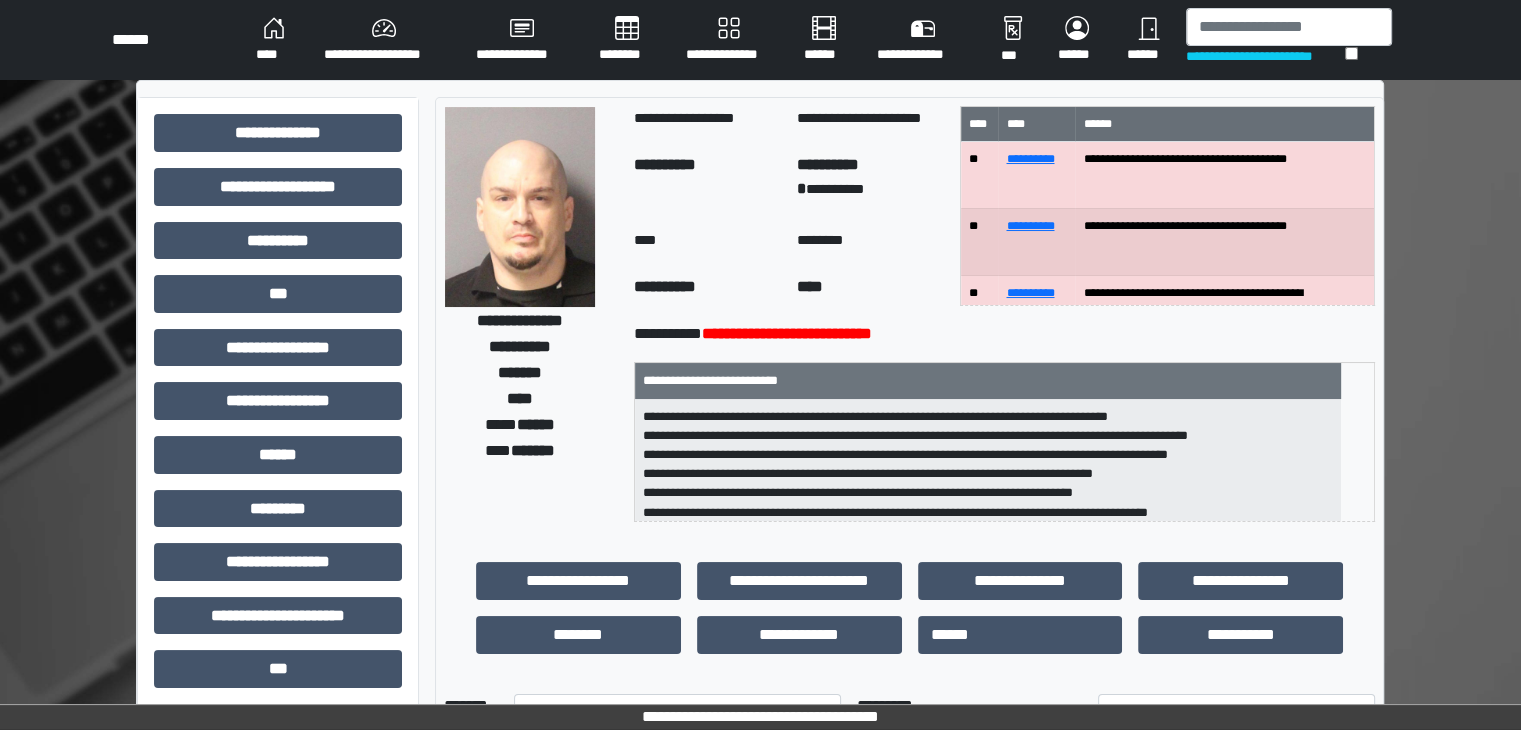 click on "********" at bounding box center [626, 40] 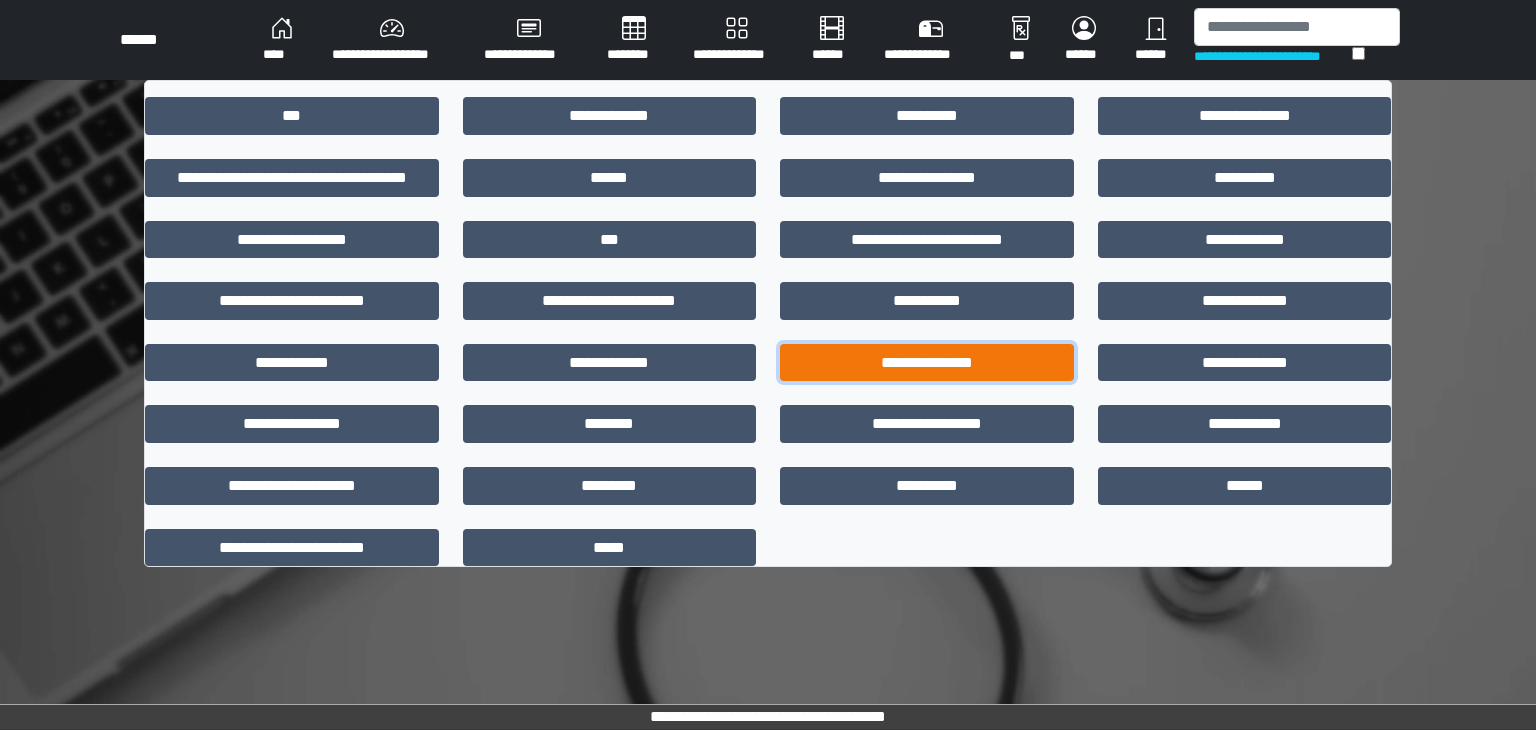 click on "**********" at bounding box center (927, 363) 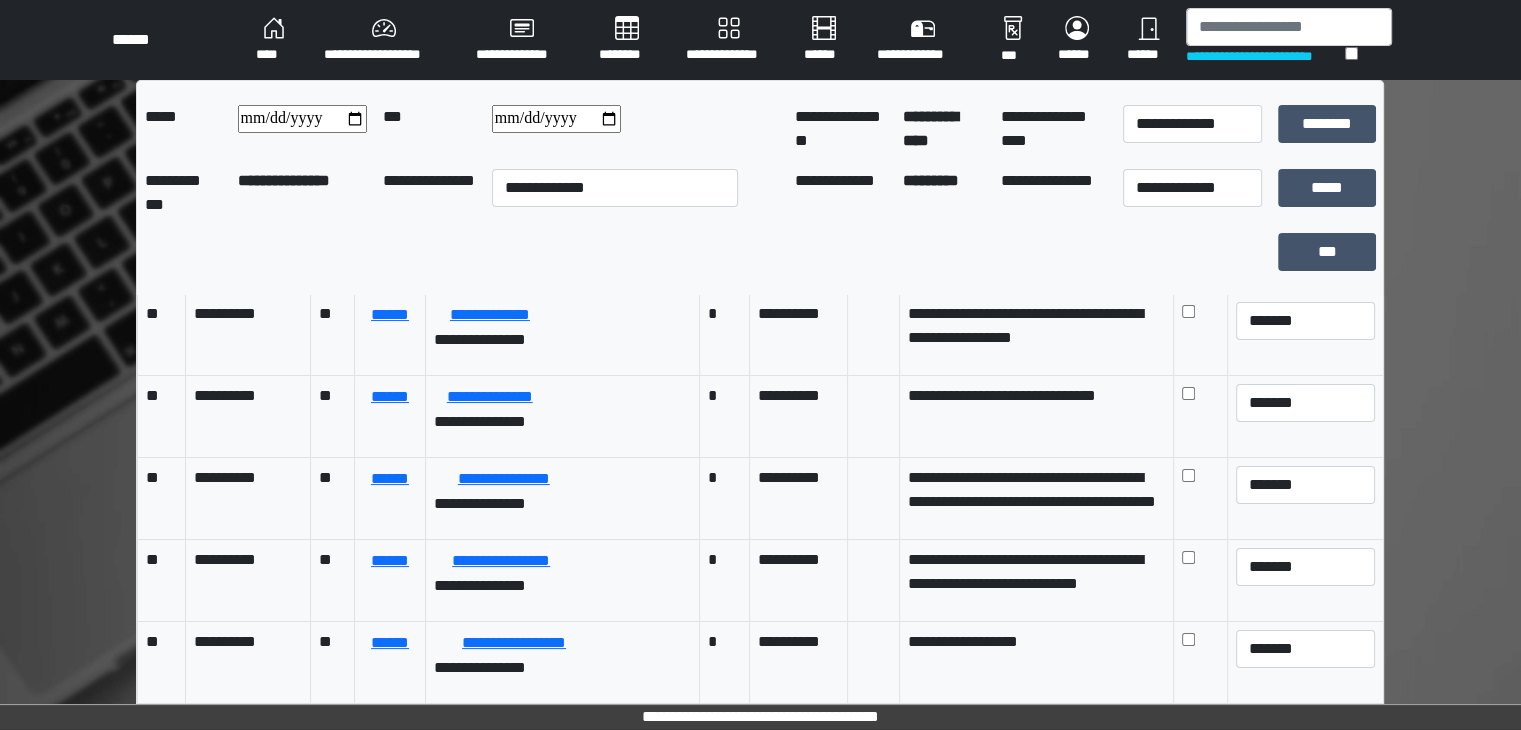 scroll, scrollTop: 568, scrollLeft: 0, axis: vertical 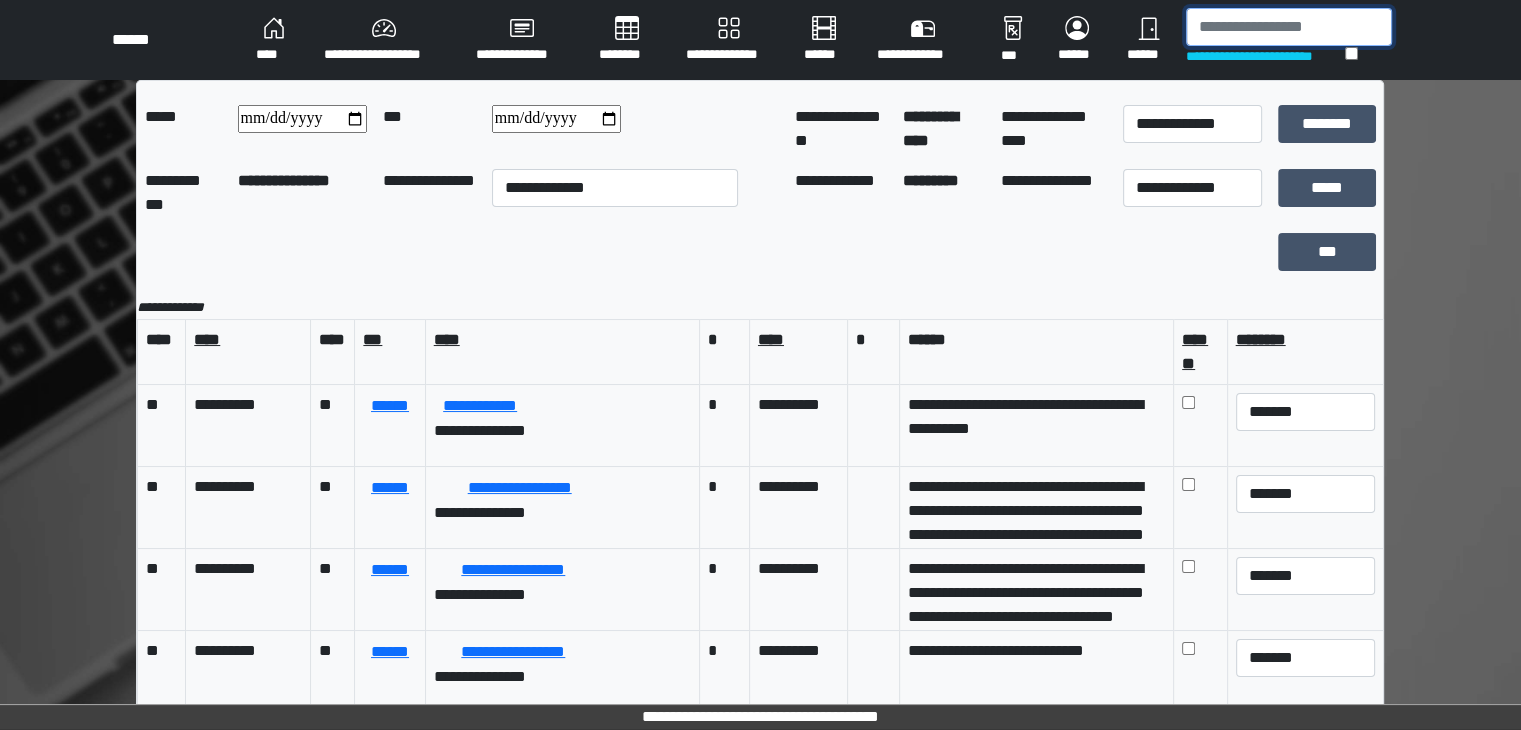 click at bounding box center (1289, 27) 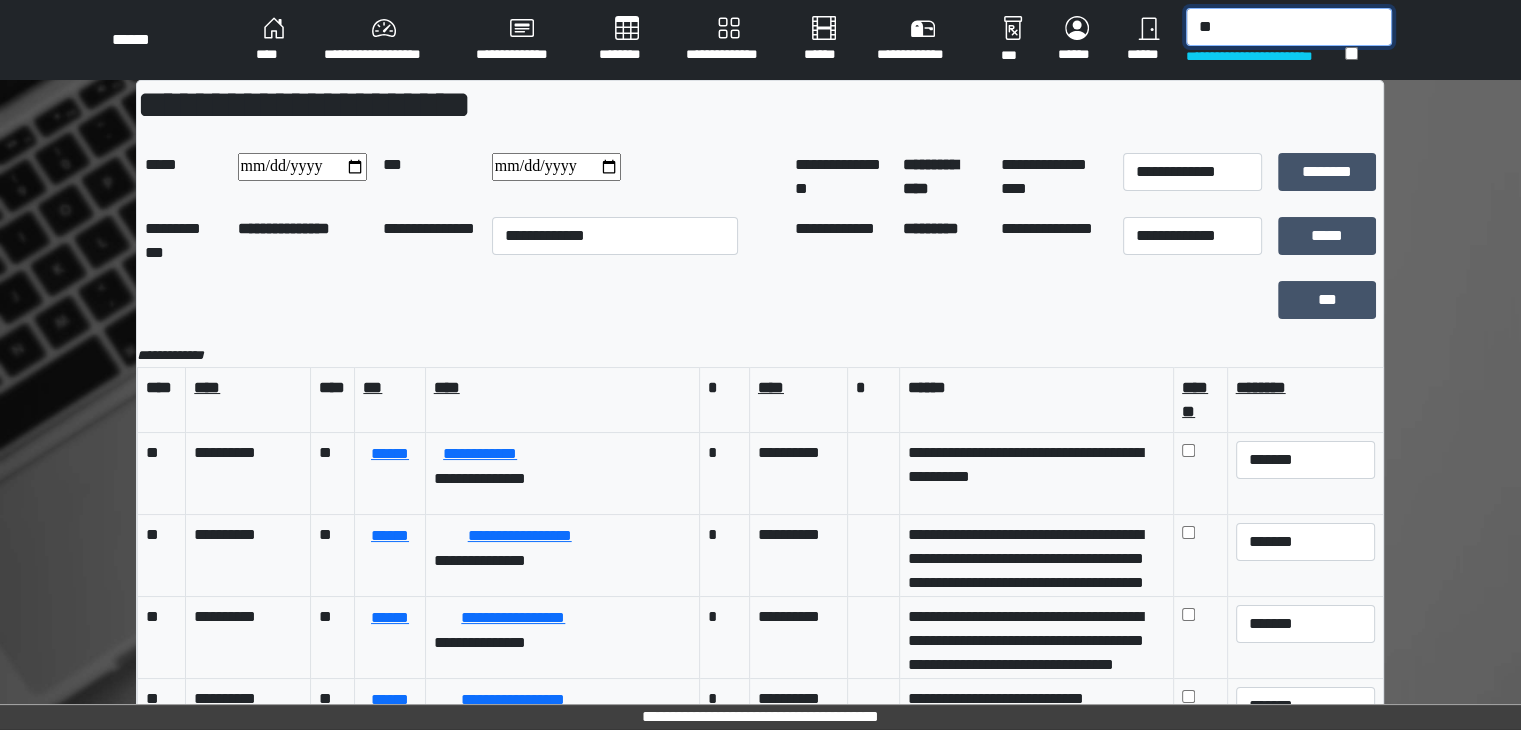 type on "*" 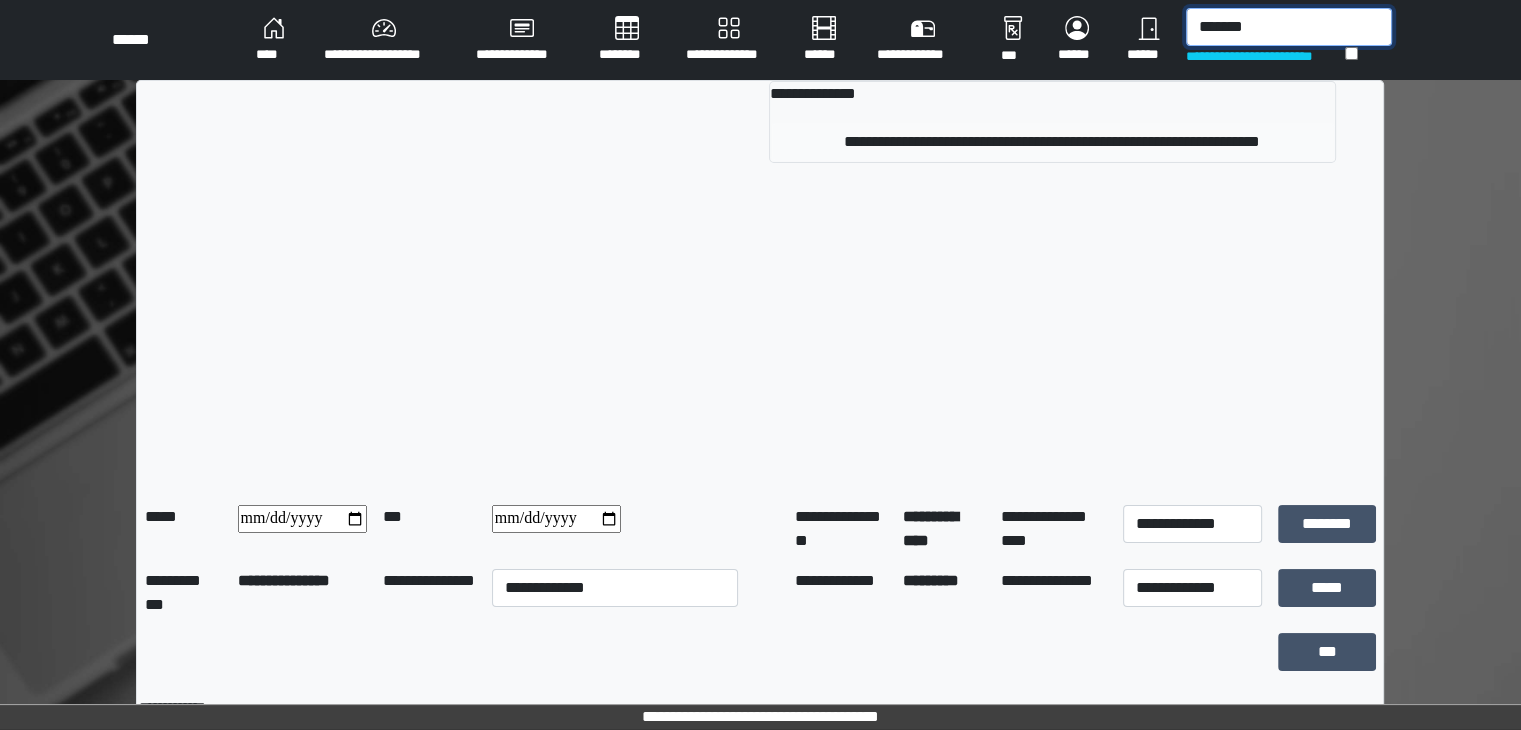 type on "*******" 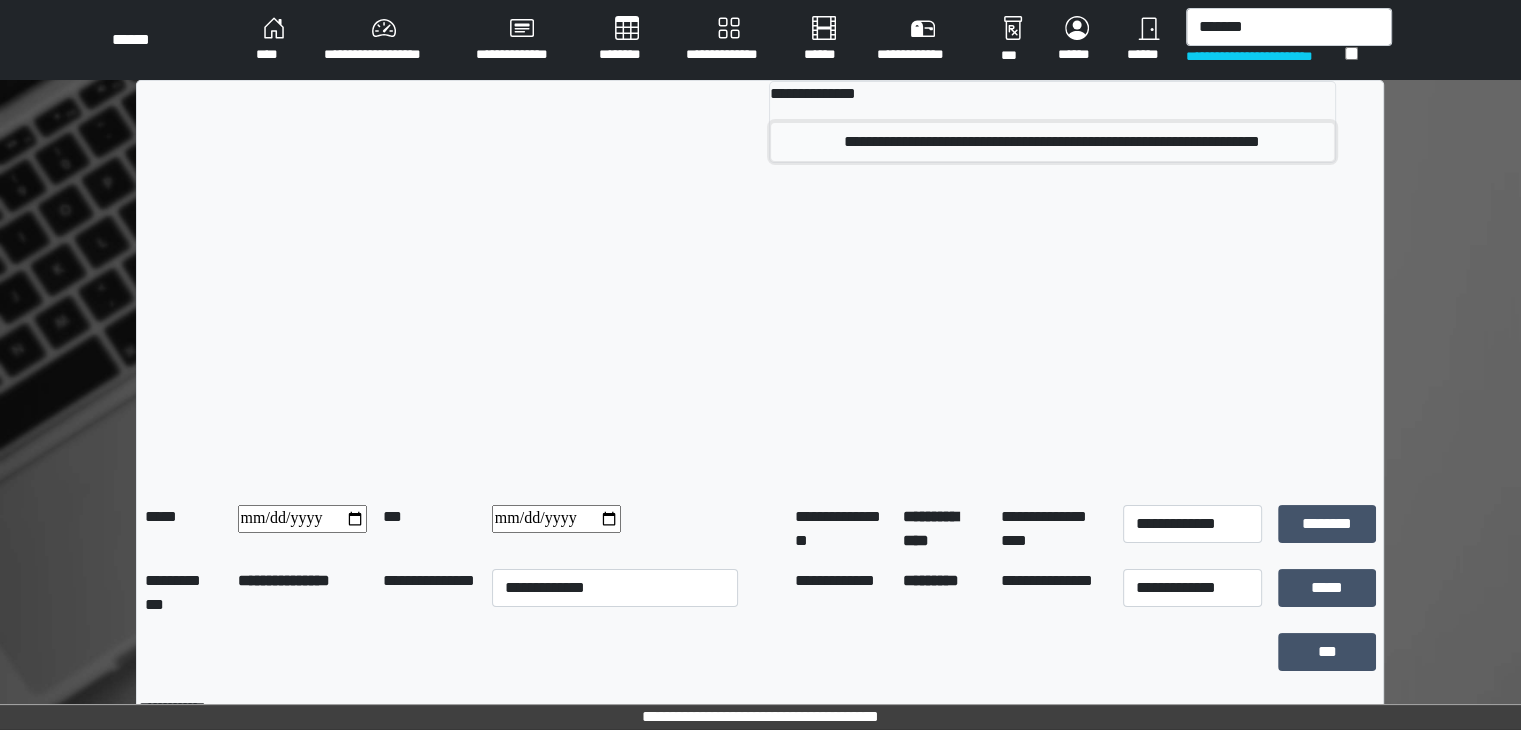 click on "**********" at bounding box center (1052, 142) 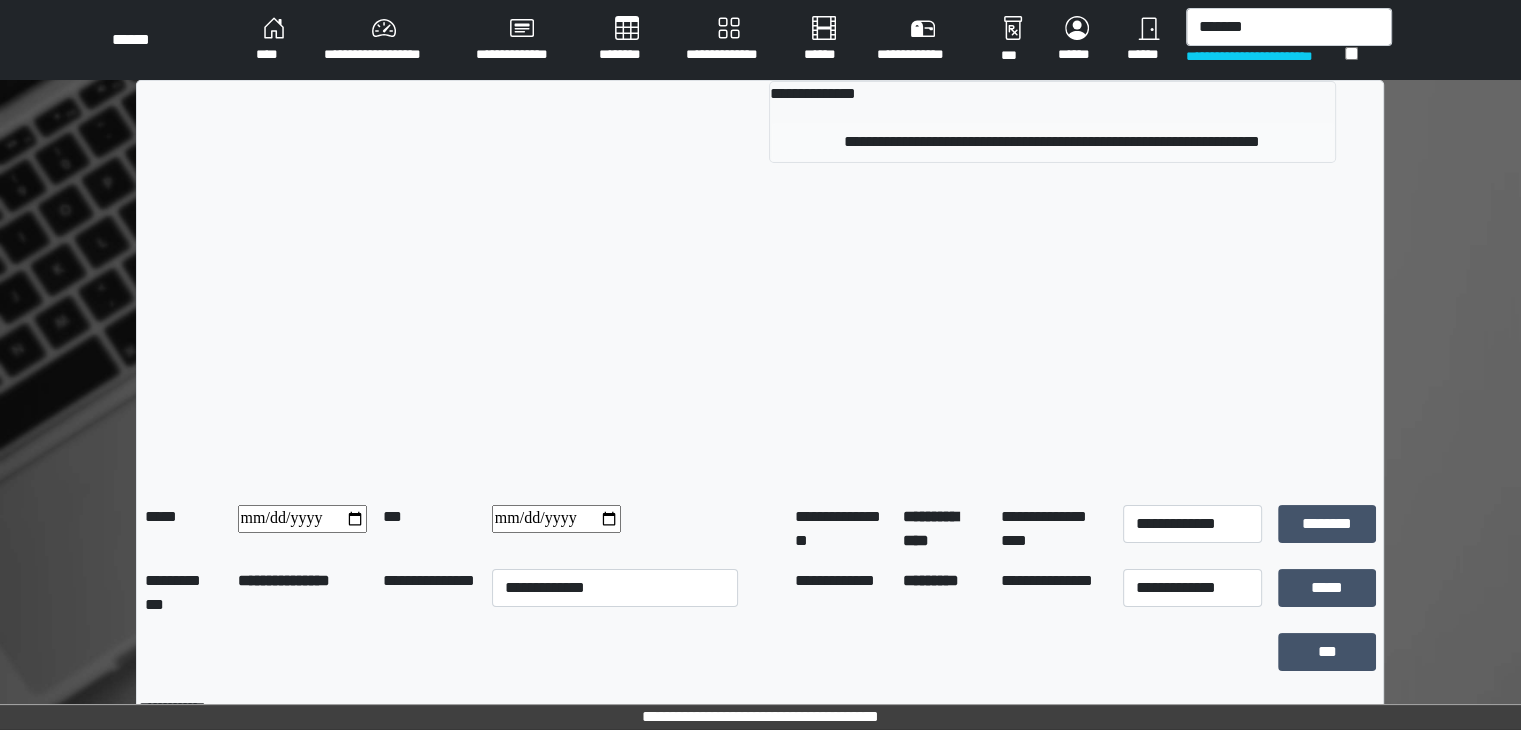 type 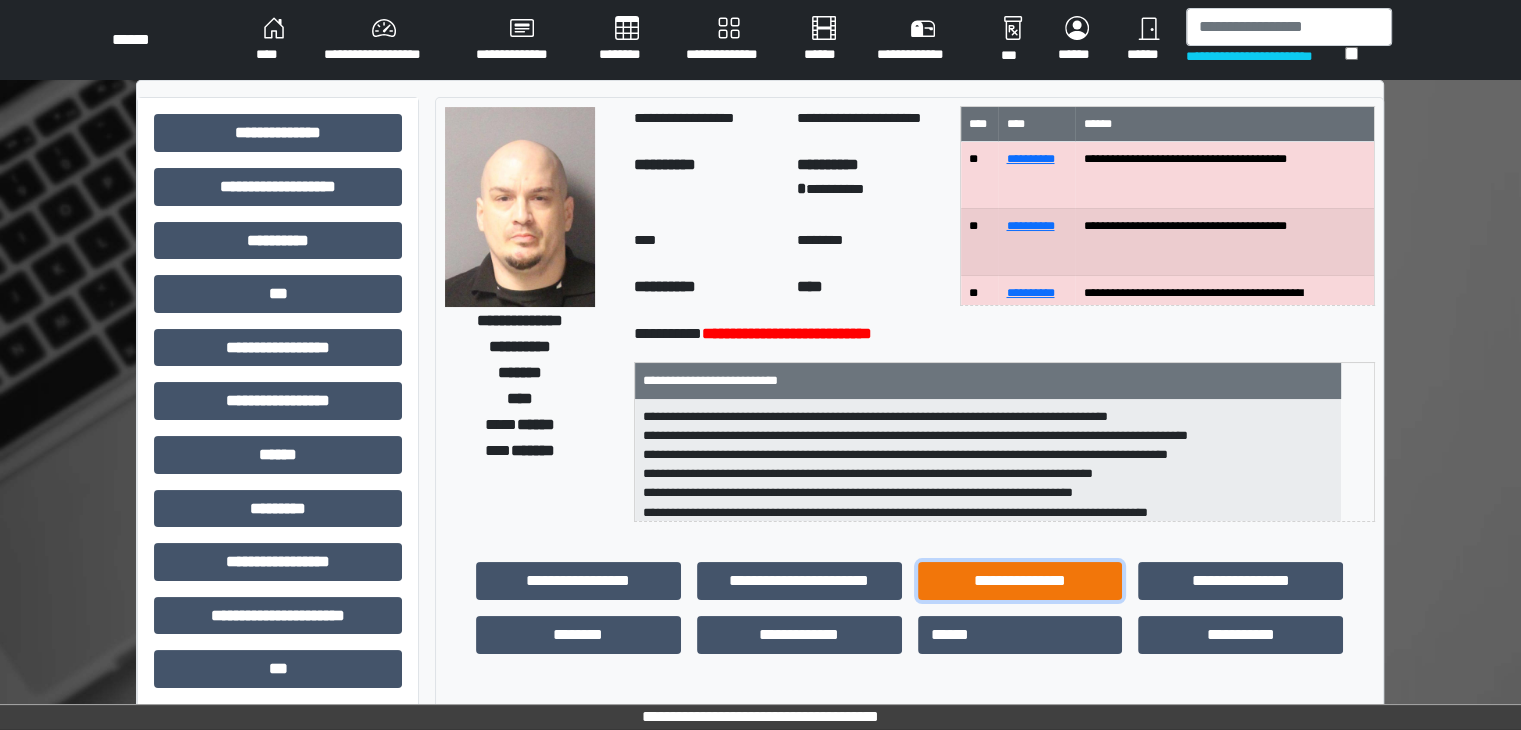 click on "**********" at bounding box center (1020, 581) 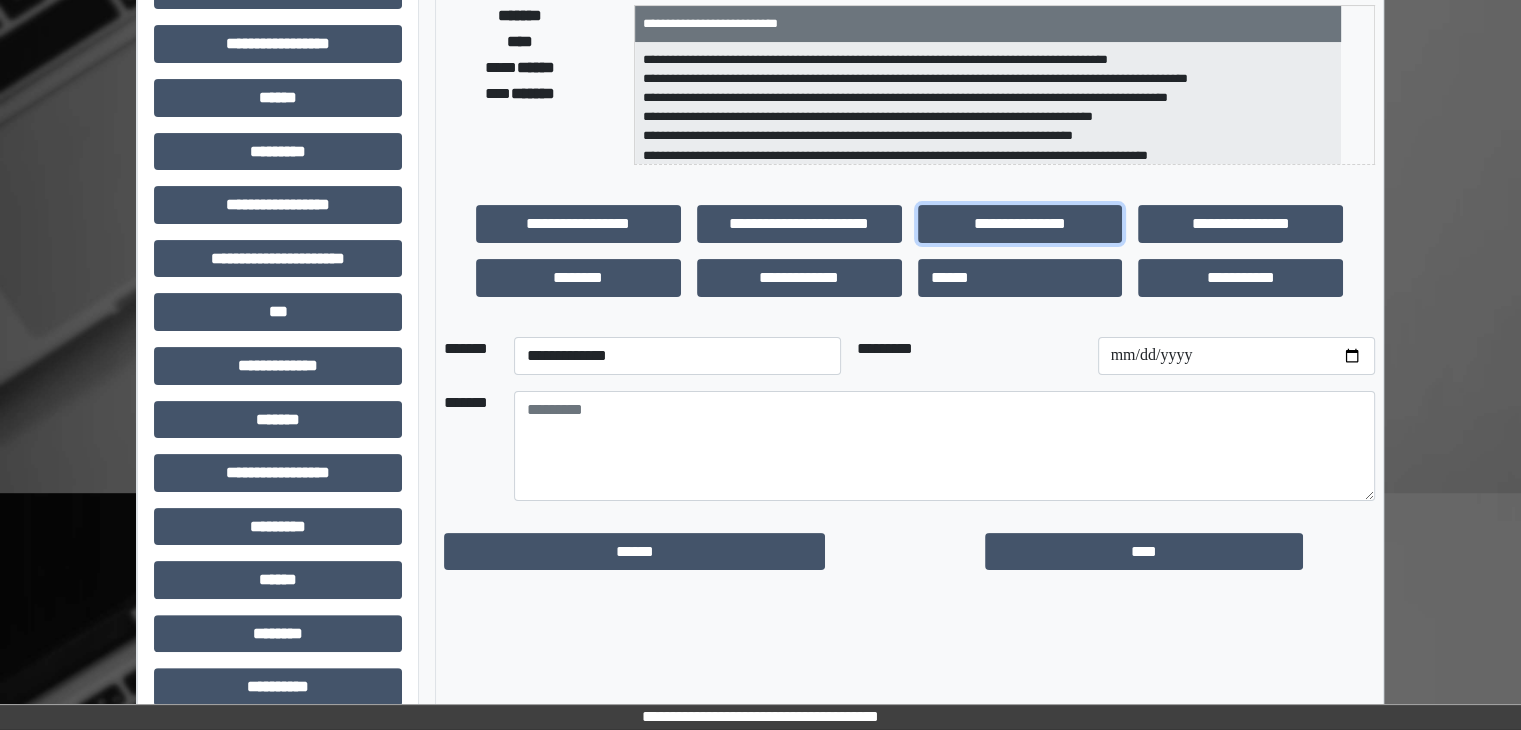 scroll, scrollTop: 436, scrollLeft: 0, axis: vertical 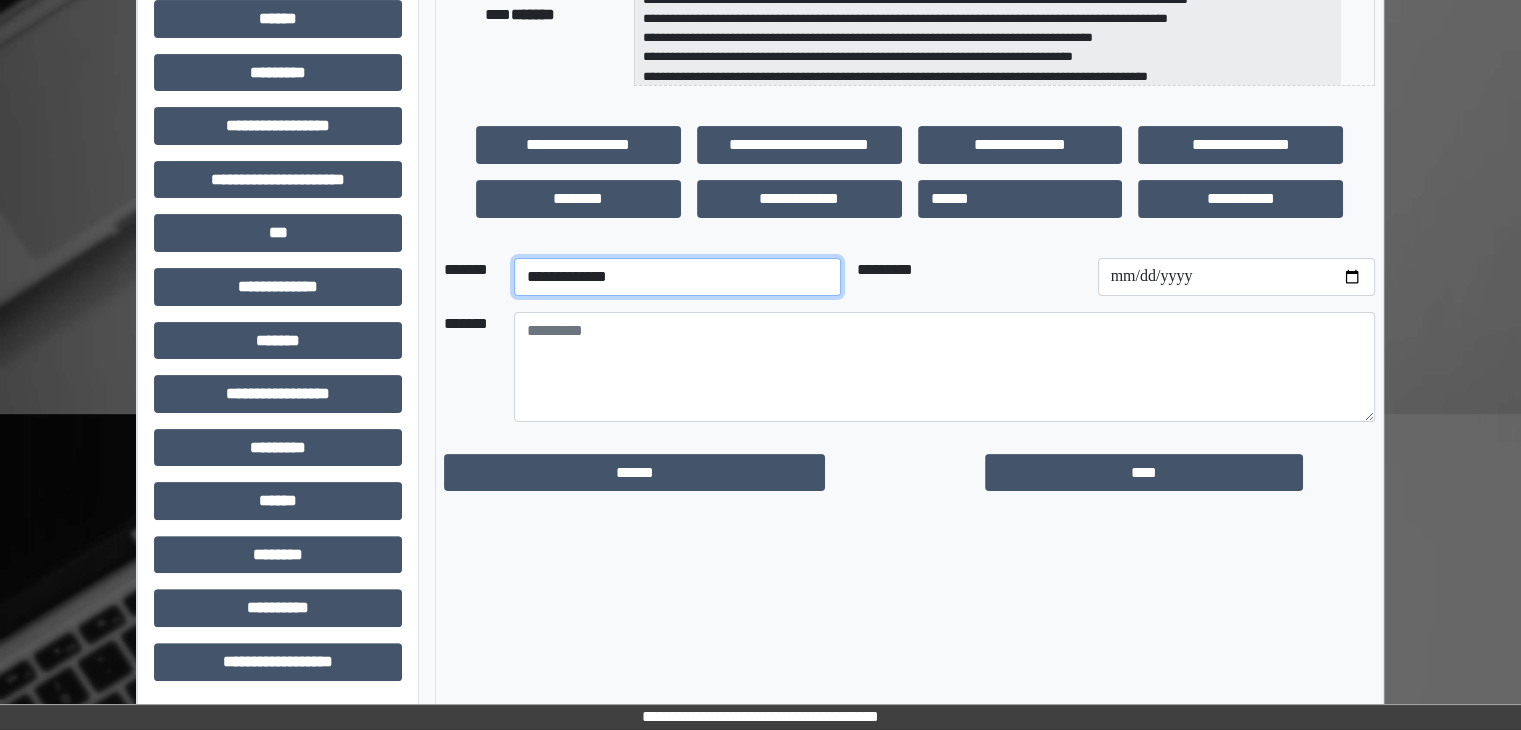 click on "**********" at bounding box center (677, 277) 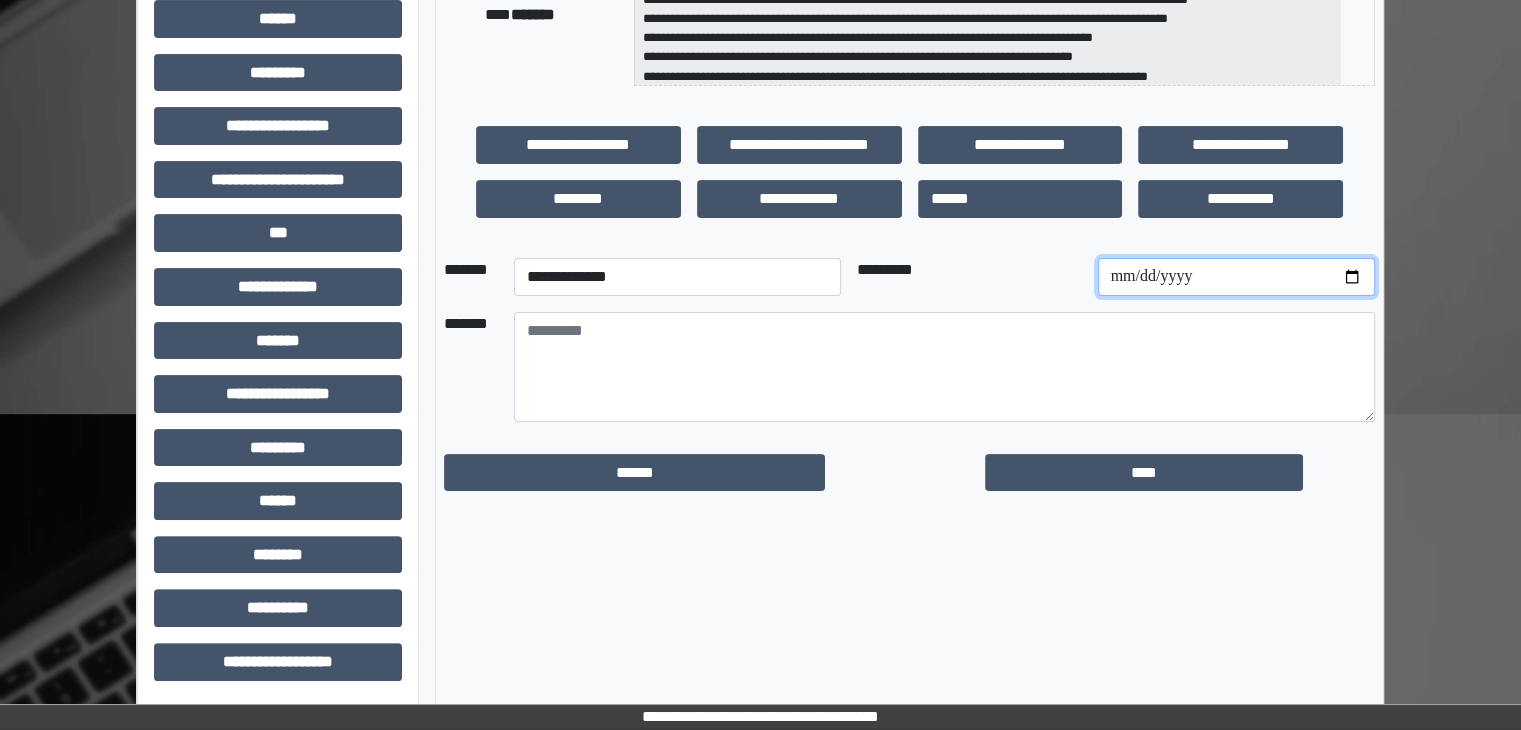 click at bounding box center [1236, 277] 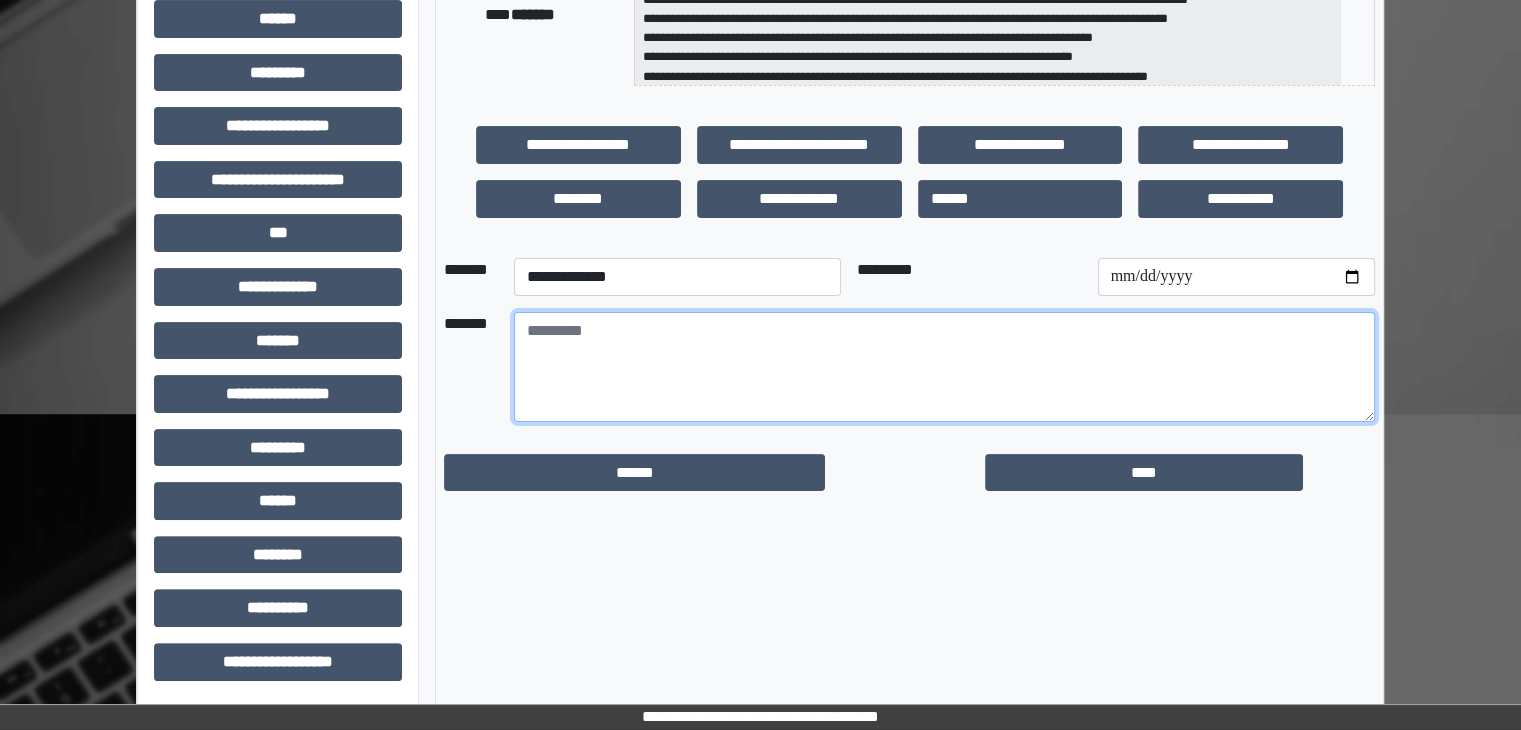 paste on "**********" 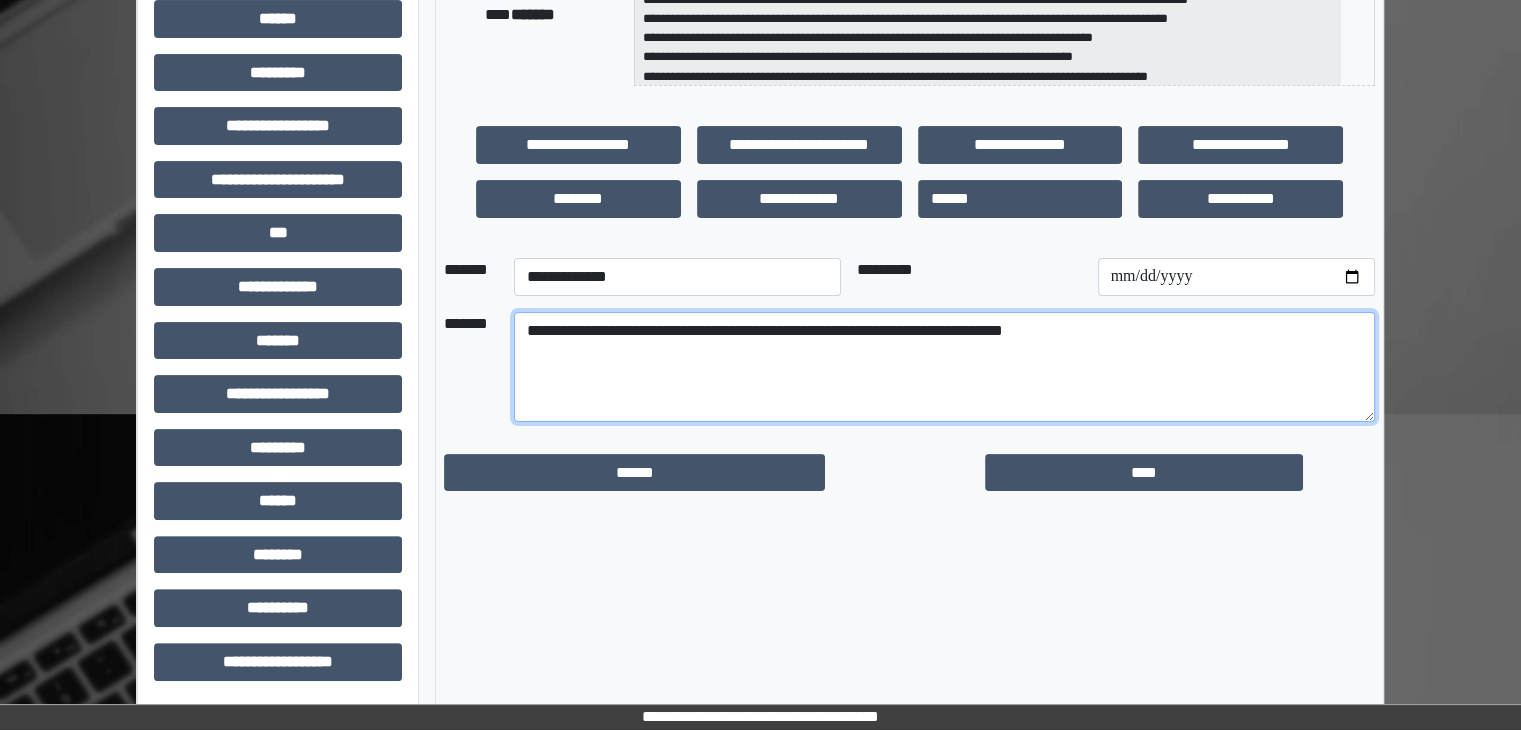 click on "**********" at bounding box center [944, 367] 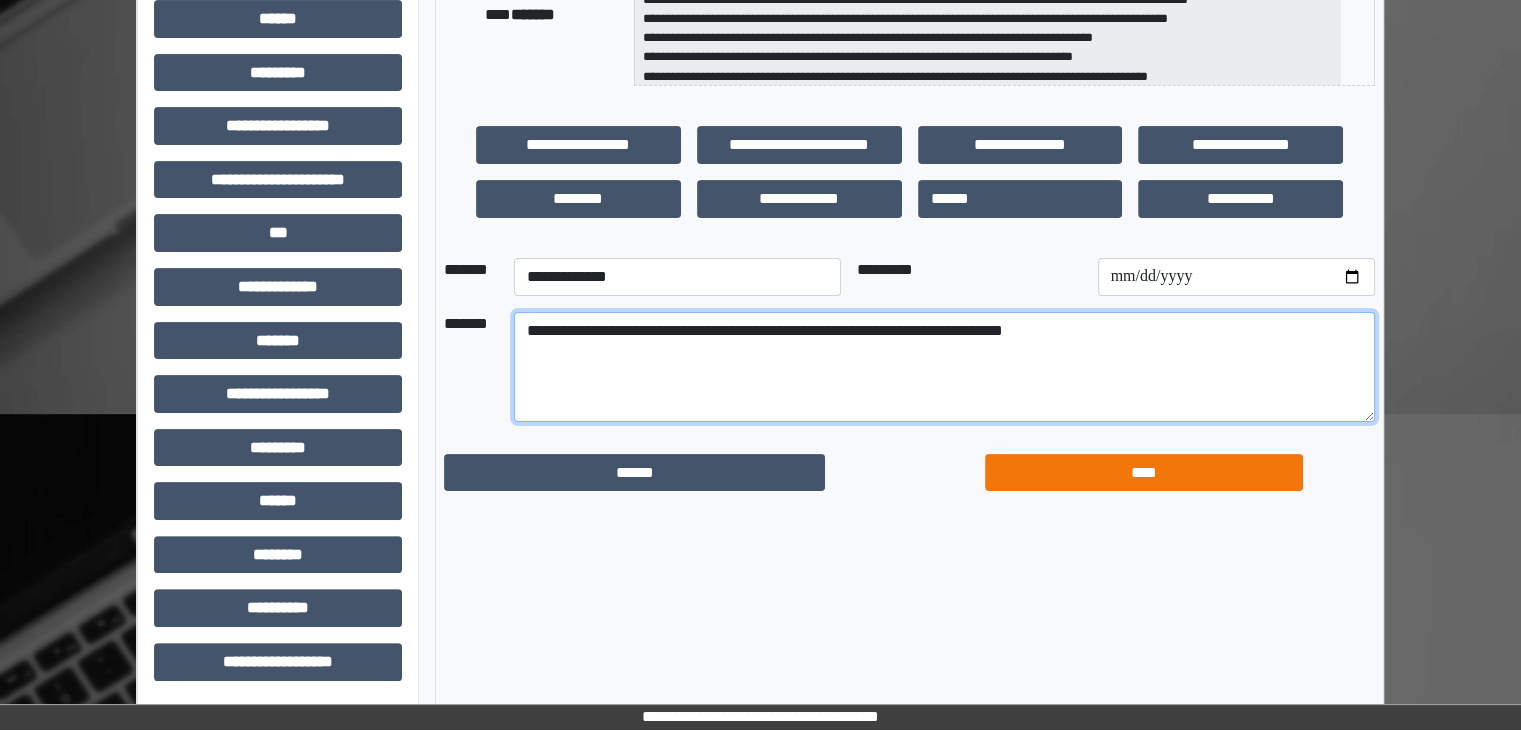 type on "**********" 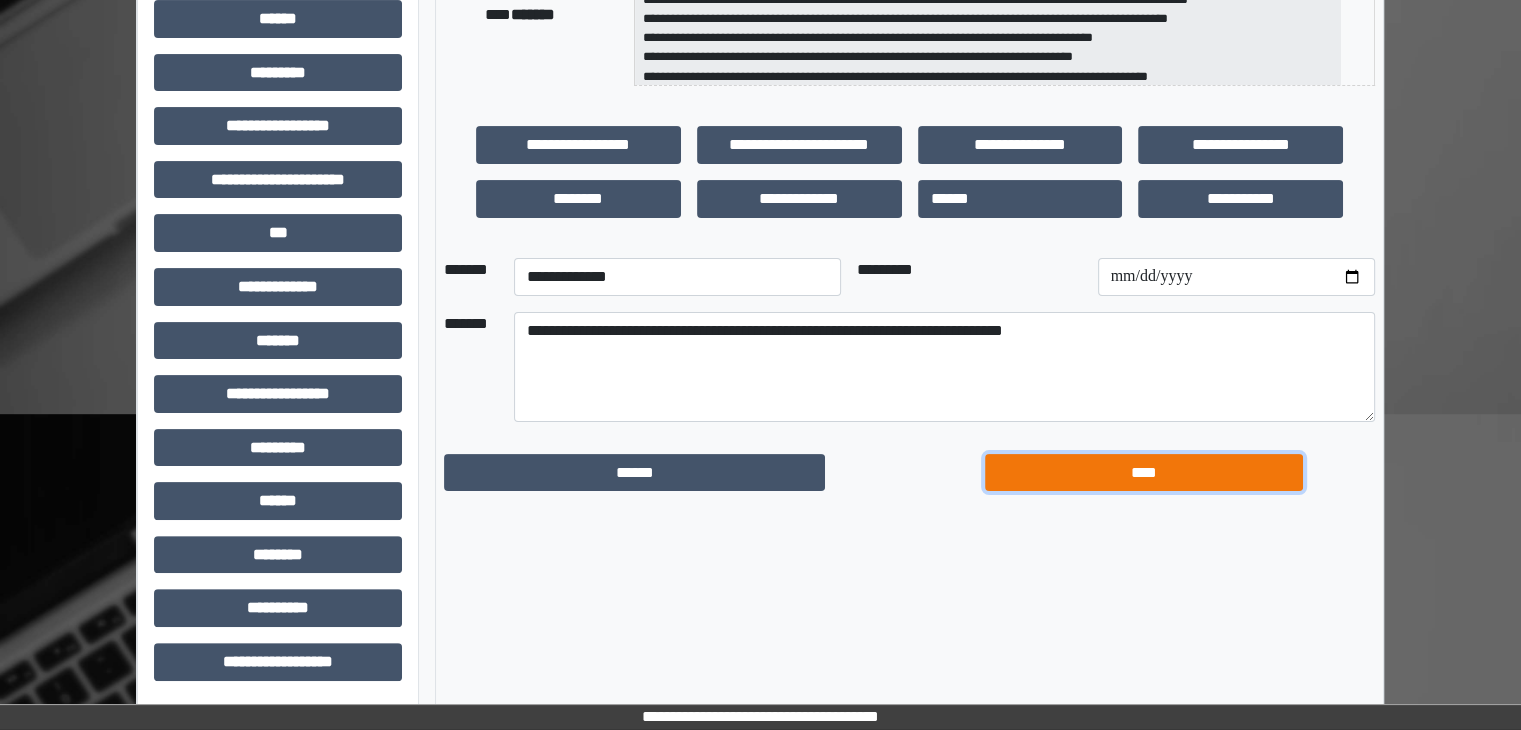 click on "****" at bounding box center (1144, 473) 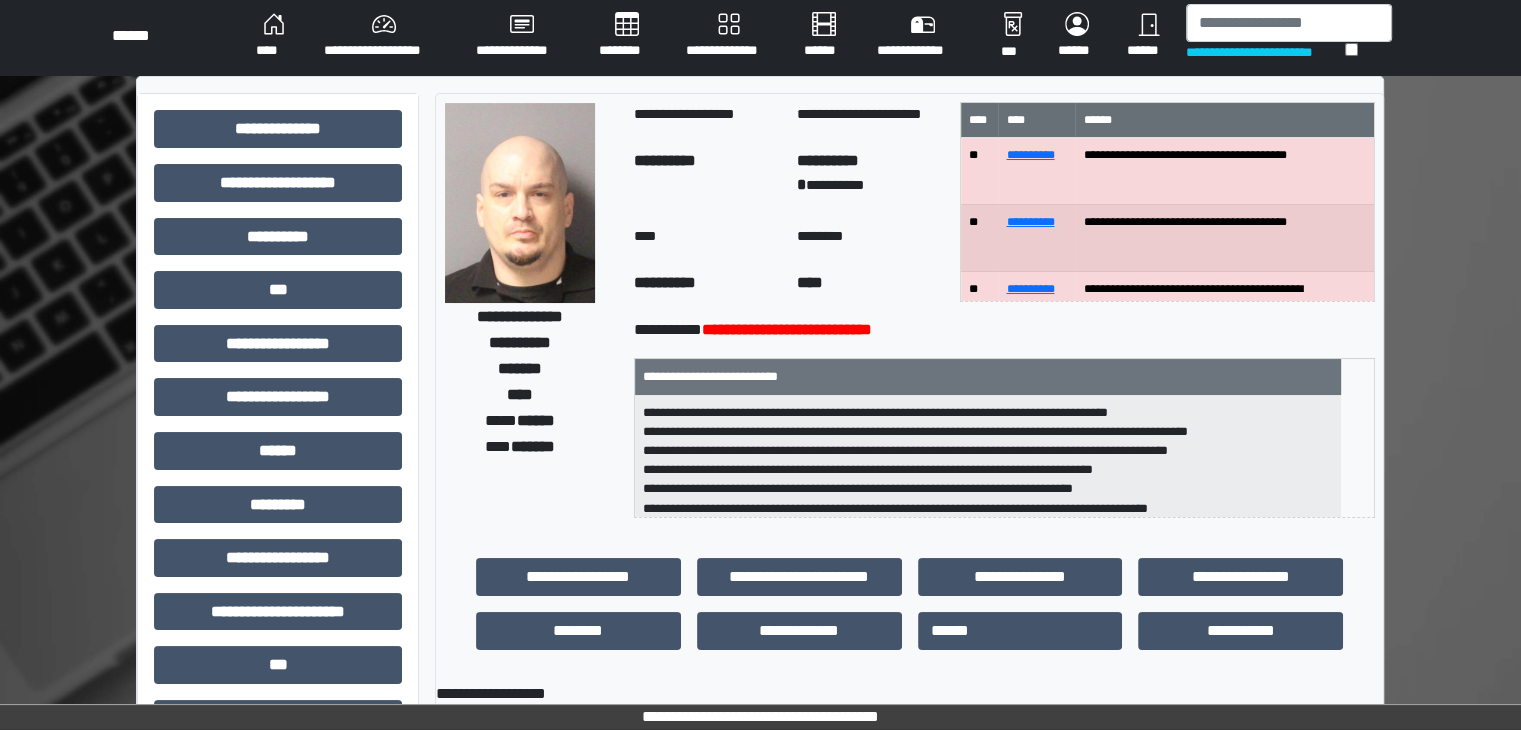scroll, scrollTop: 0, scrollLeft: 0, axis: both 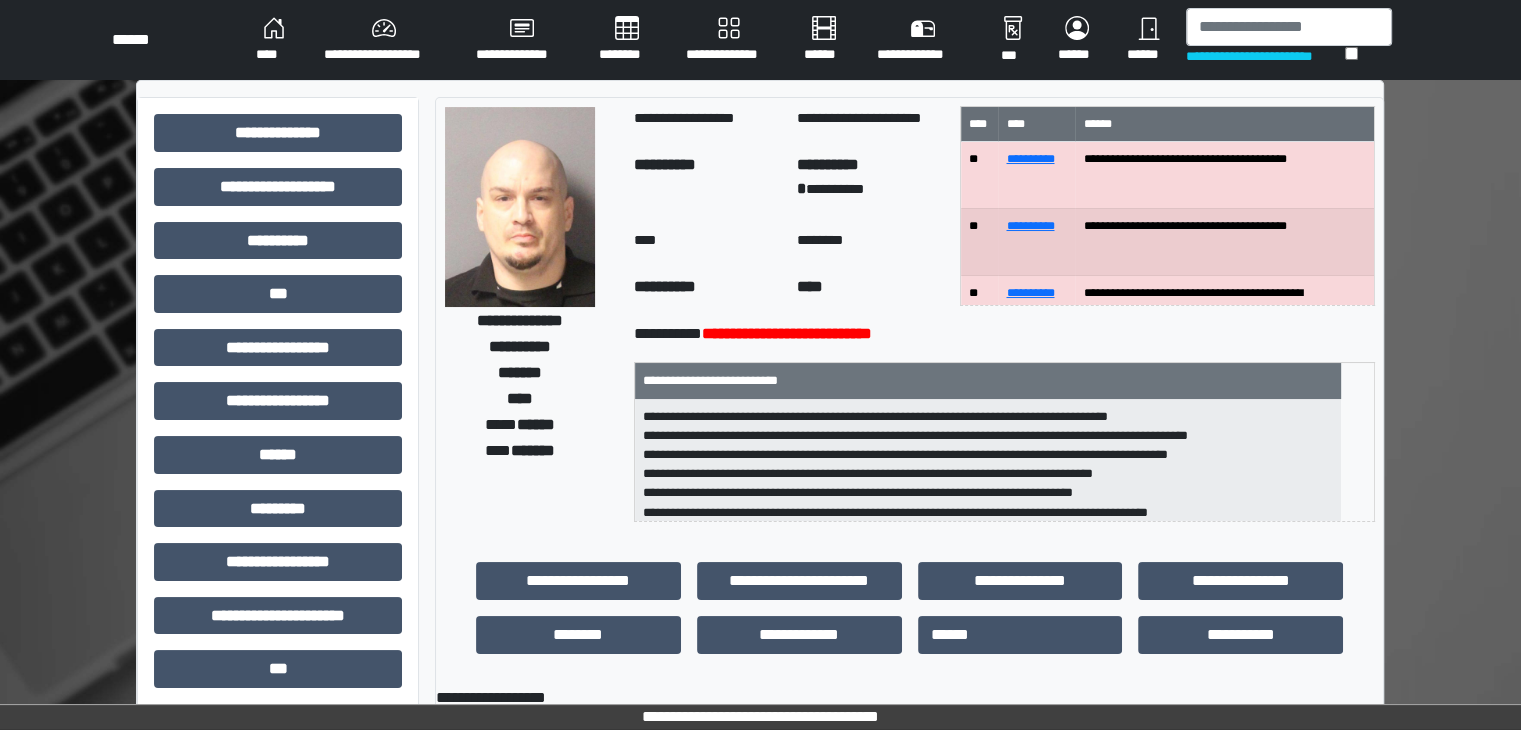 click on "********" at bounding box center (626, 40) 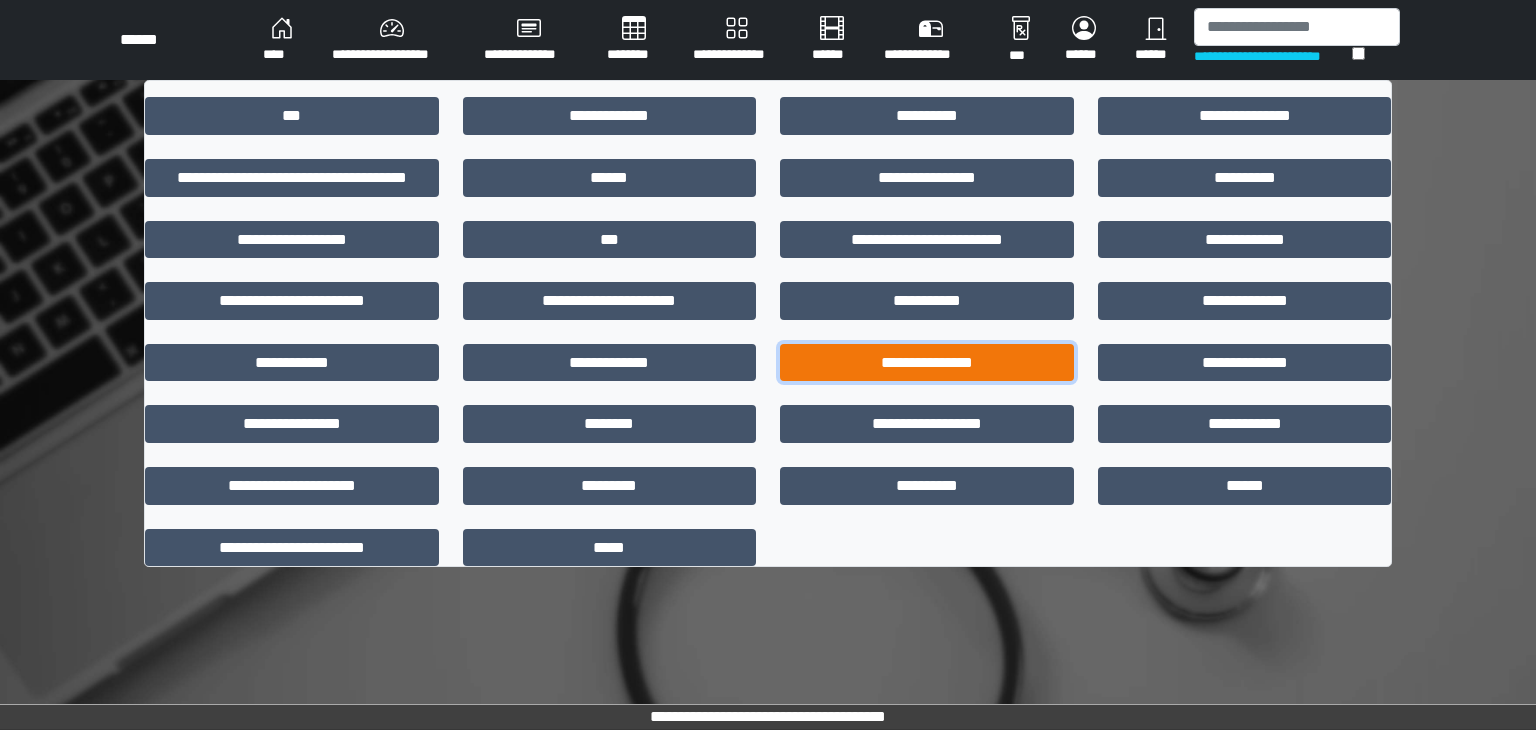 click on "**********" at bounding box center (927, 363) 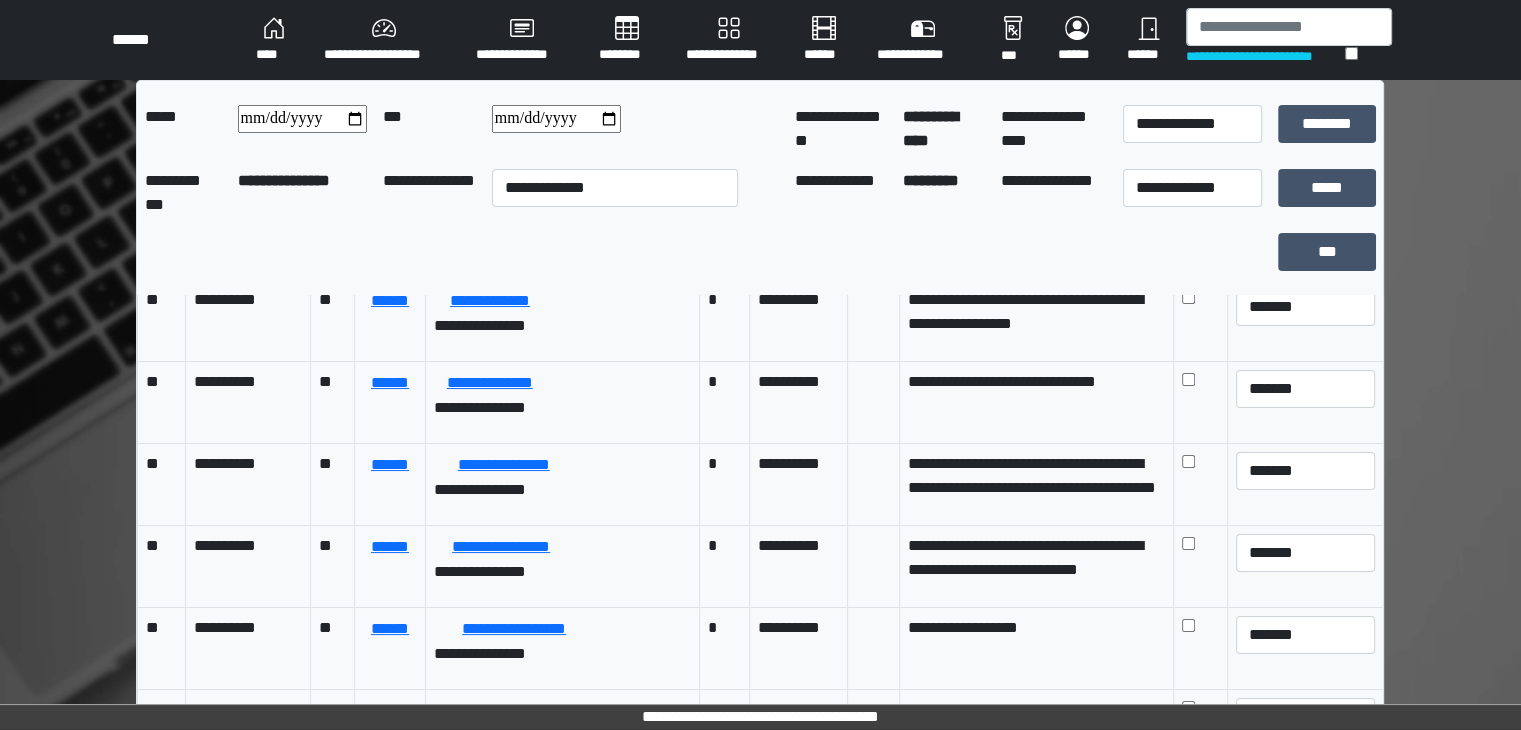 scroll, scrollTop: 650, scrollLeft: 0, axis: vertical 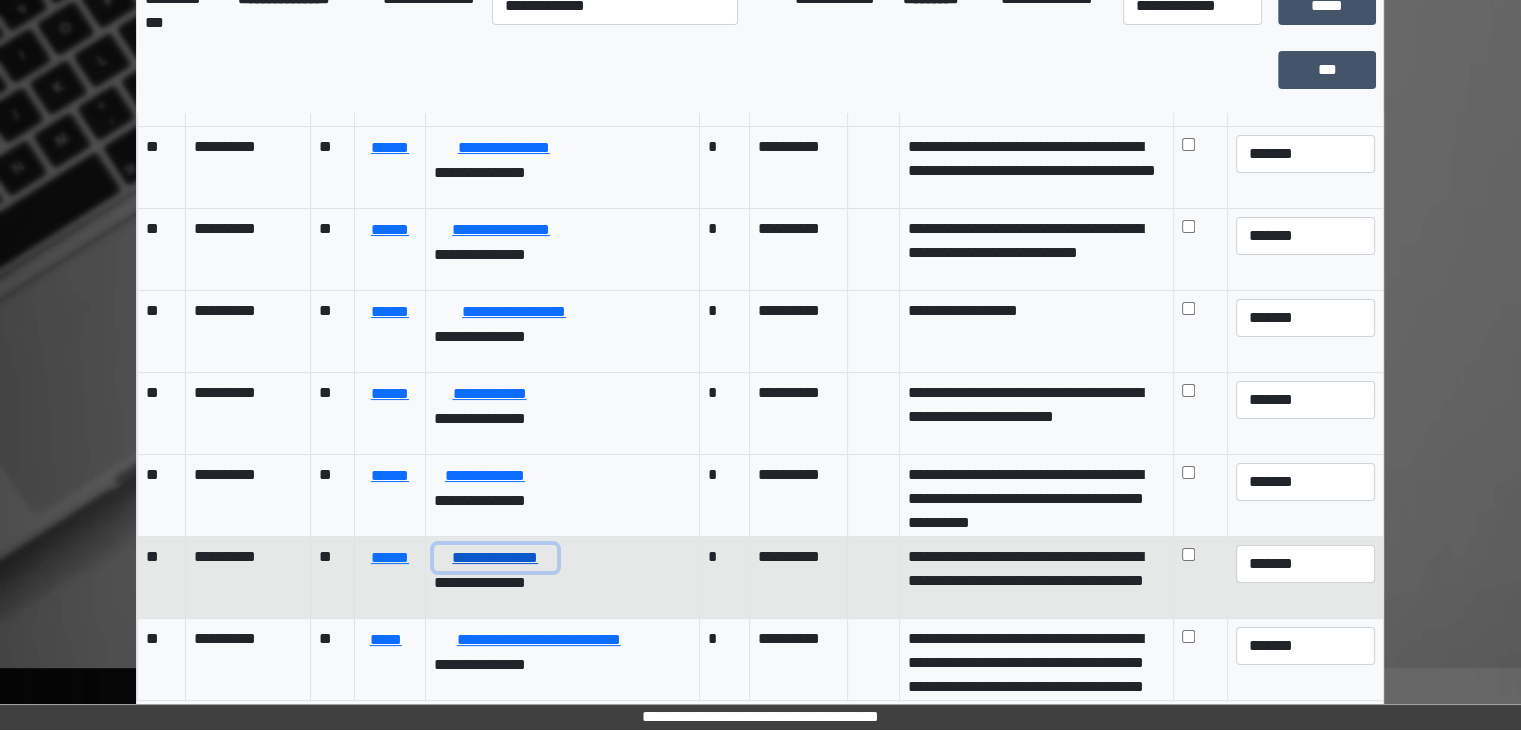 click on "**********" at bounding box center (495, 558) 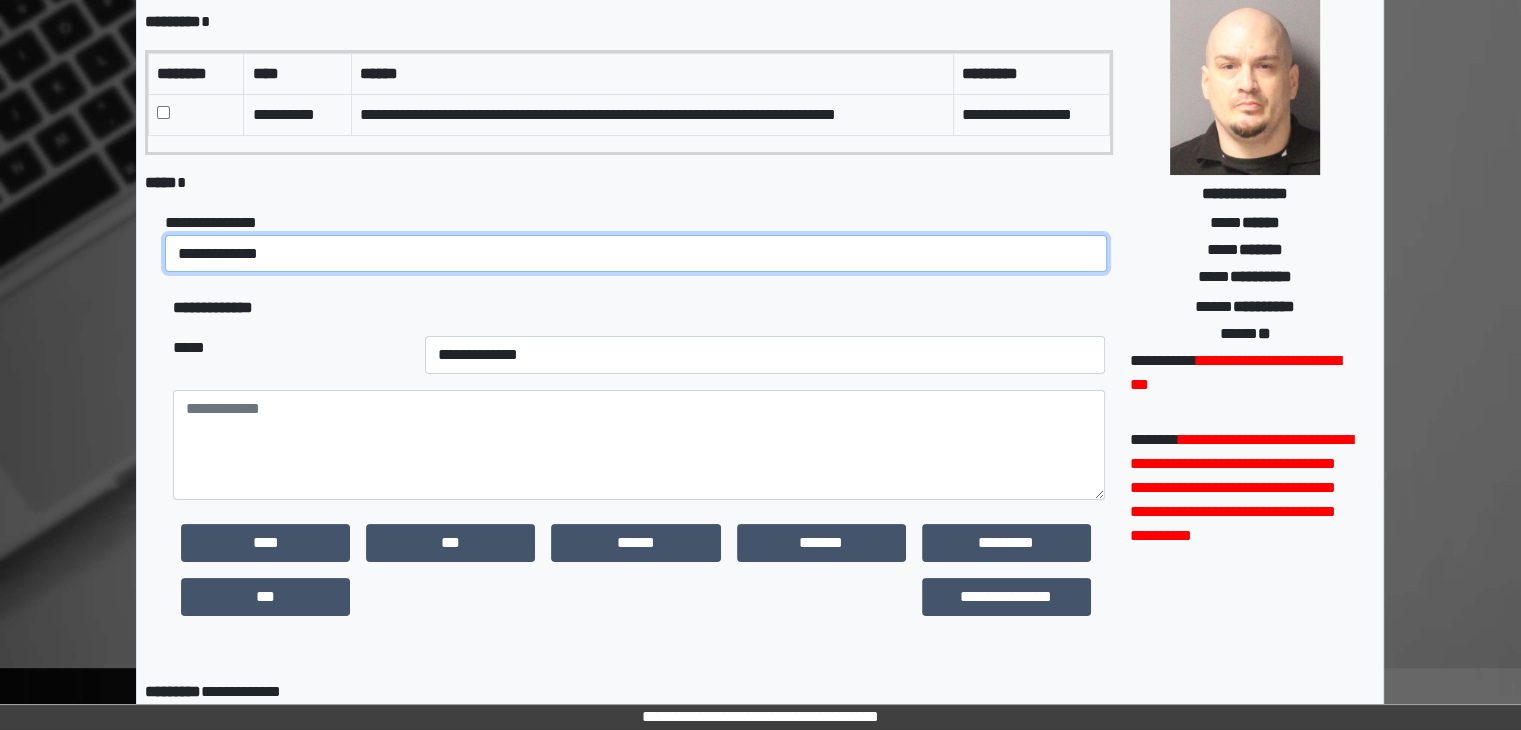 click on "**********" at bounding box center (636, 254) 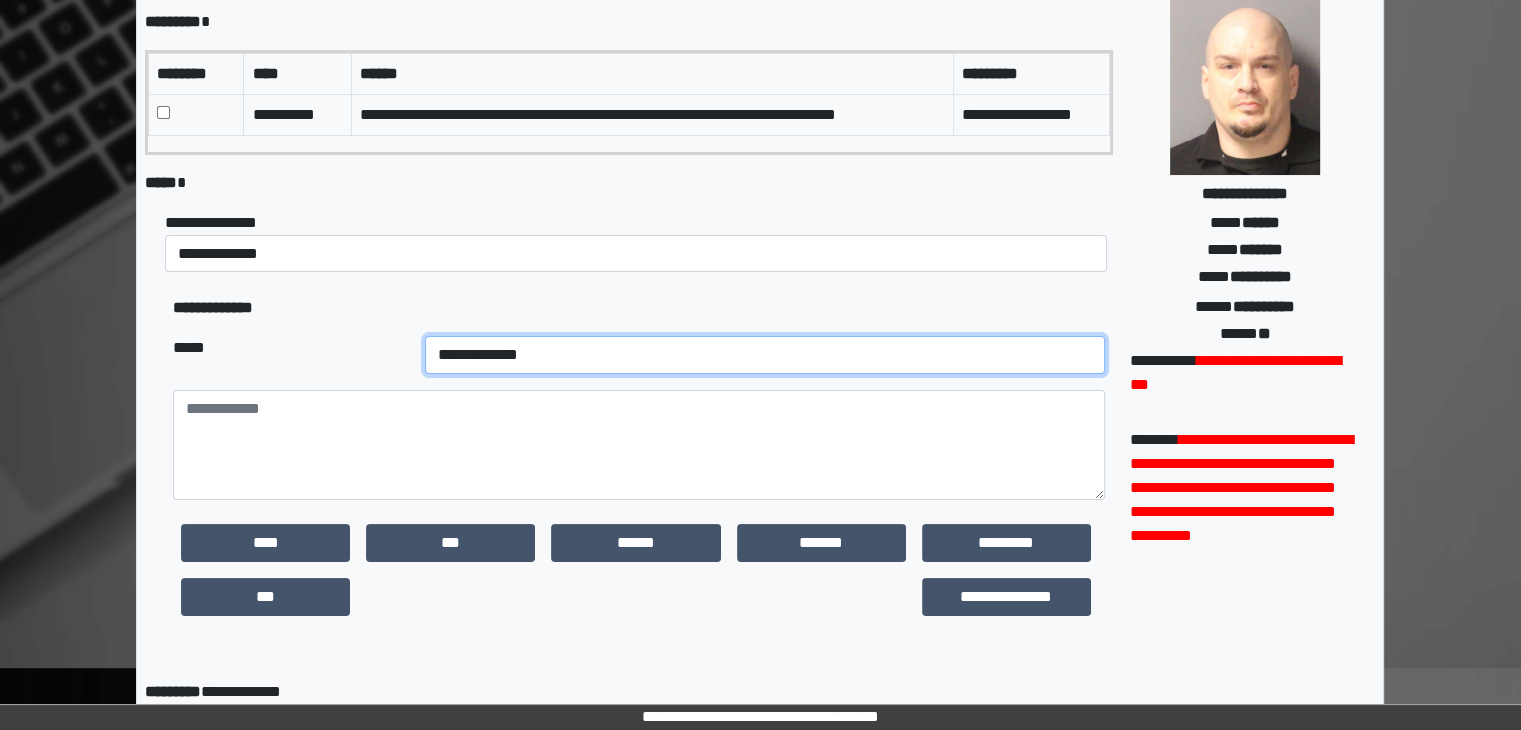 click on "**********" at bounding box center (765, 355) 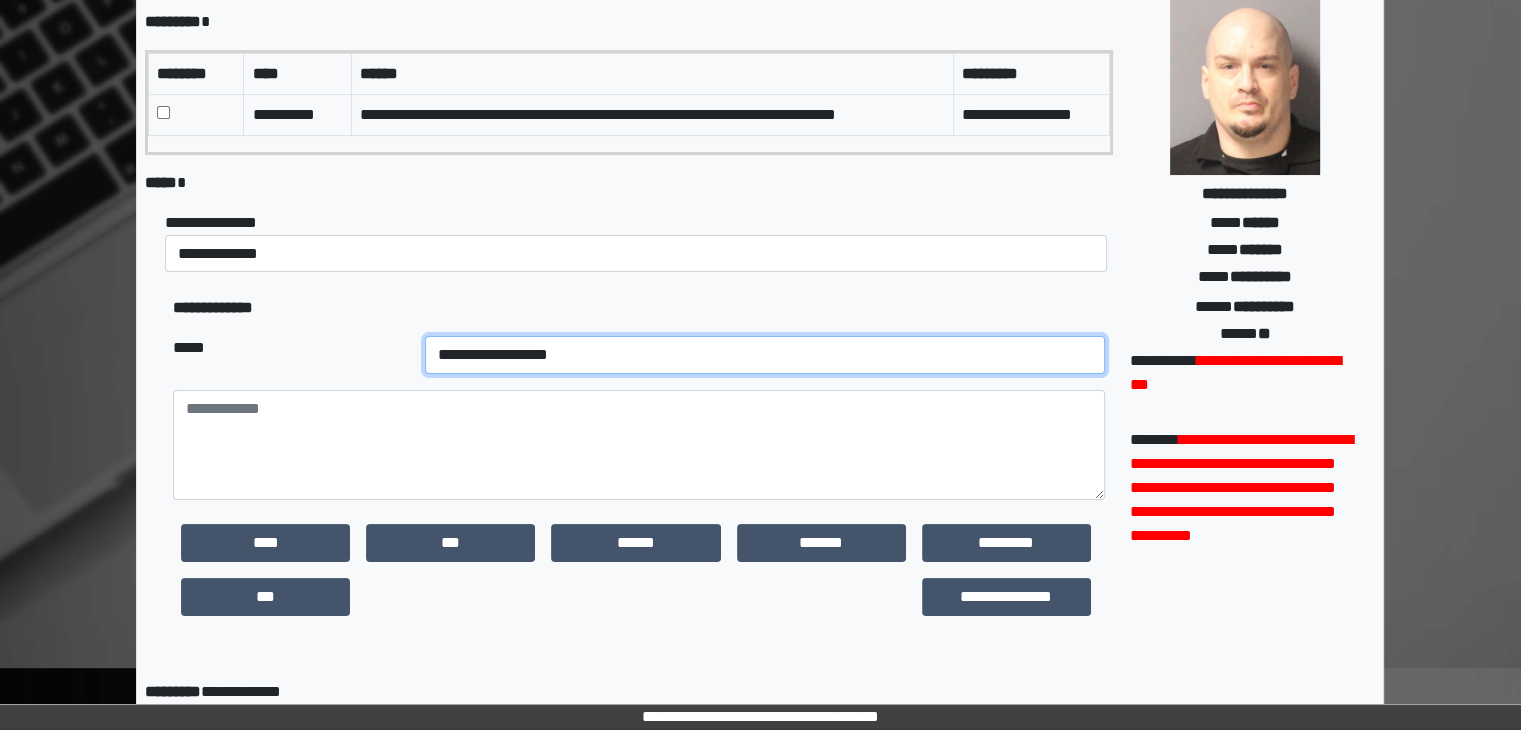 click on "**********" at bounding box center [765, 355] 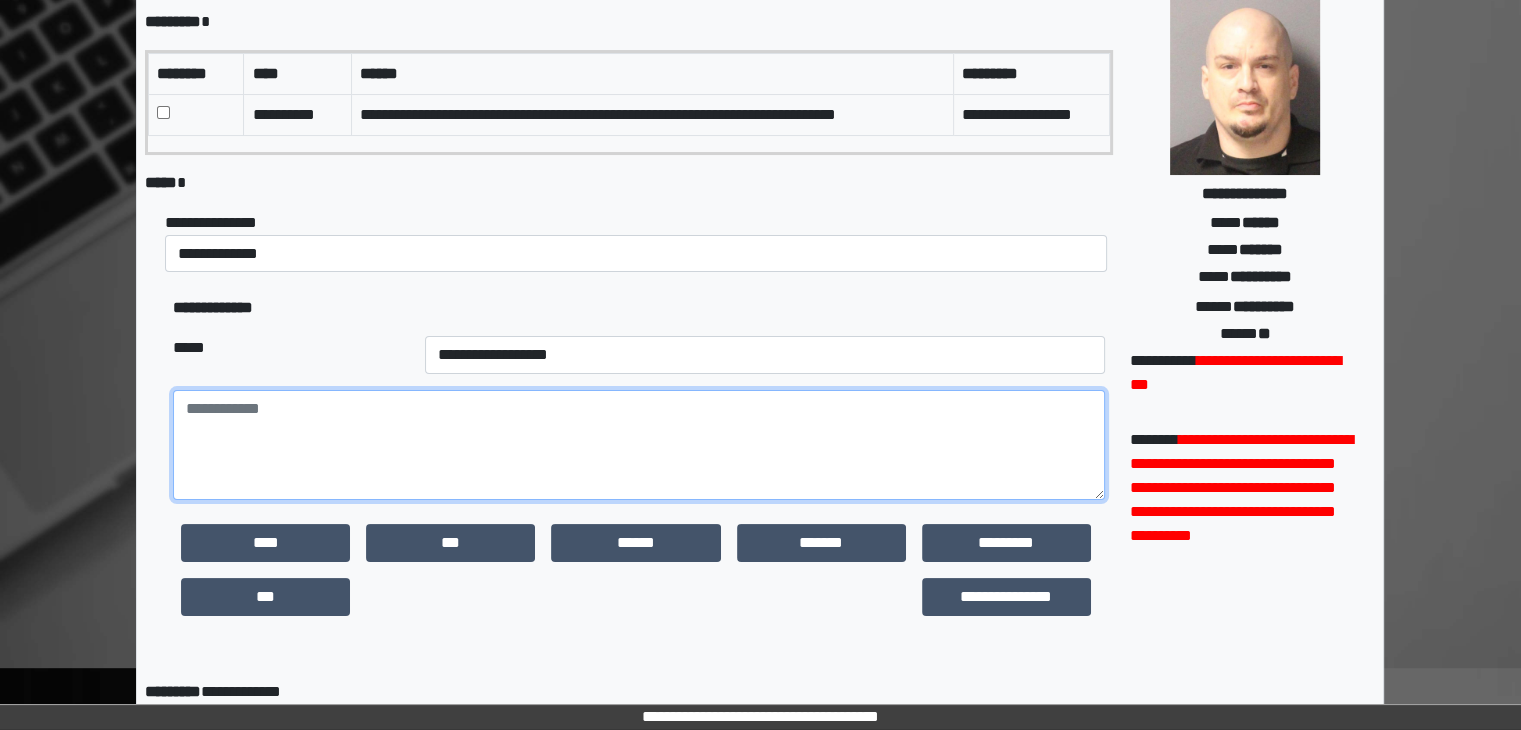 click at bounding box center (639, 445) 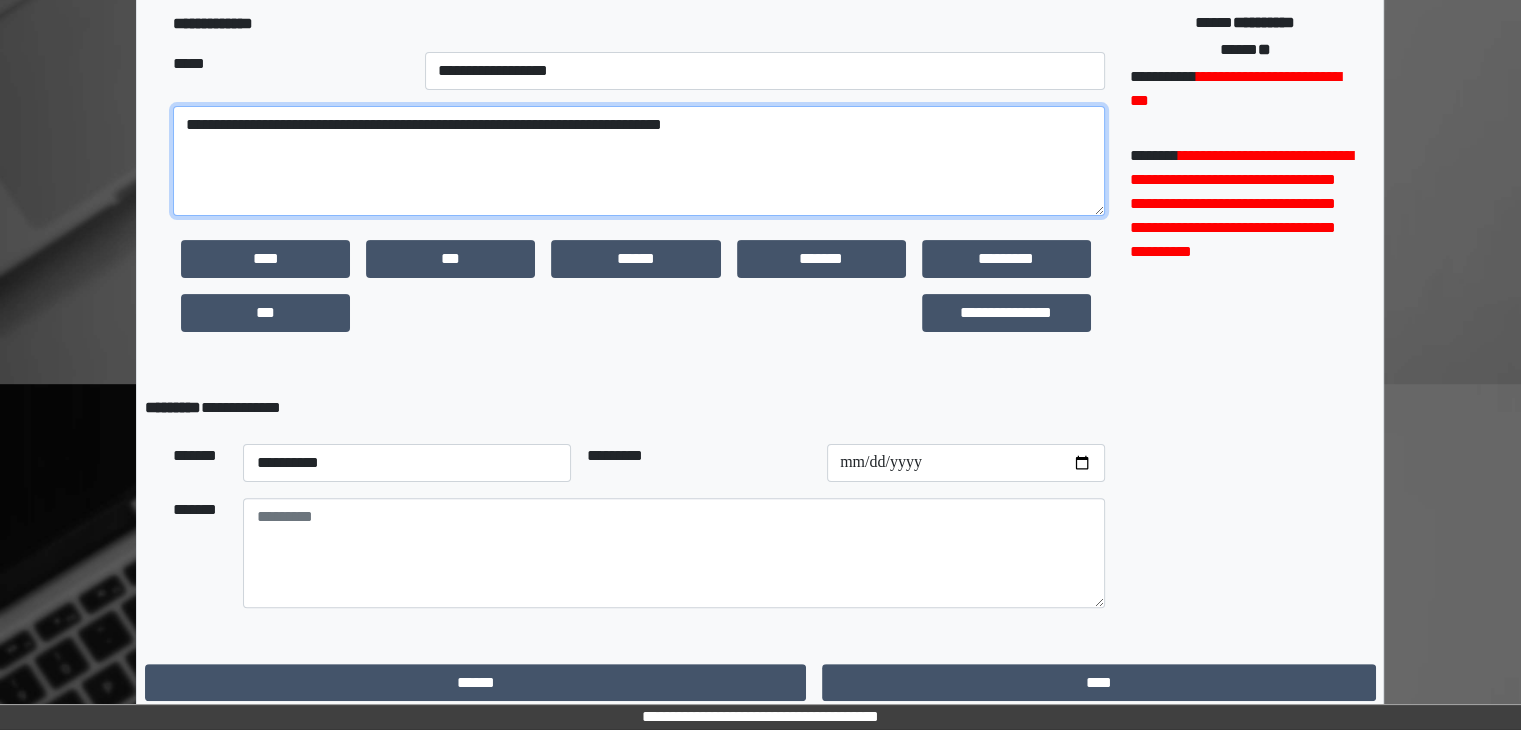 scroll, scrollTop: 475, scrollLeft: 0, axis: vertical 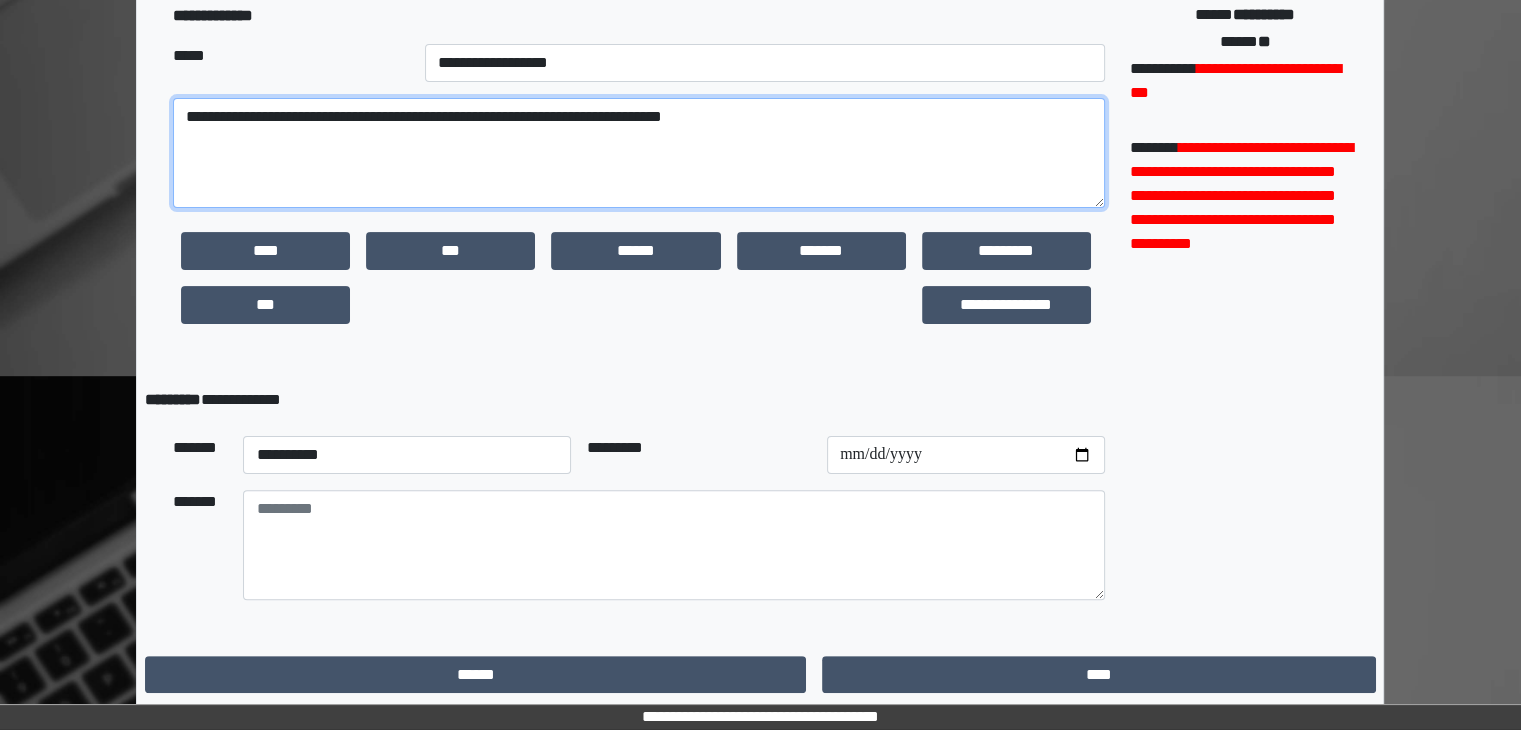 type on "**********" 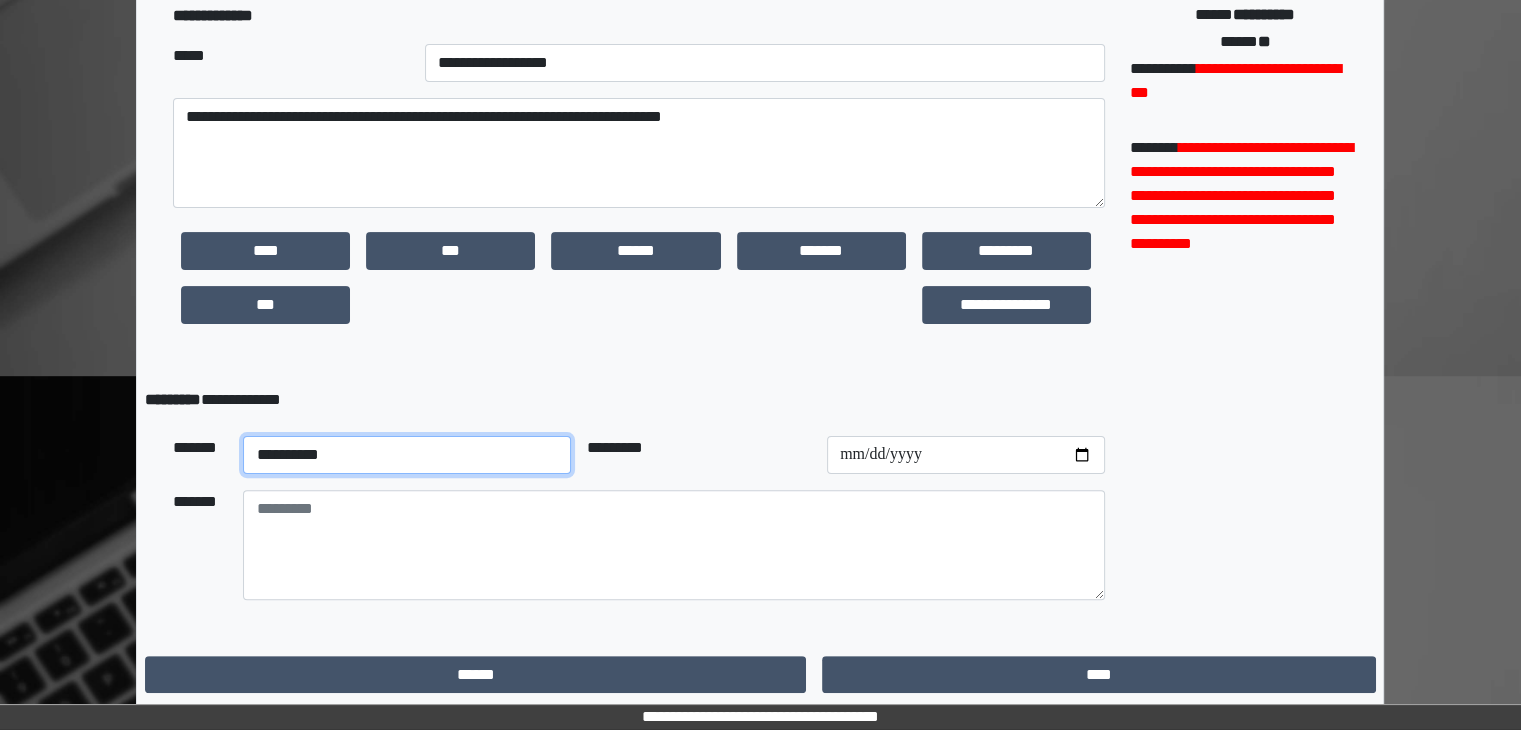 click on "**********" at bounding box center [407, 455] 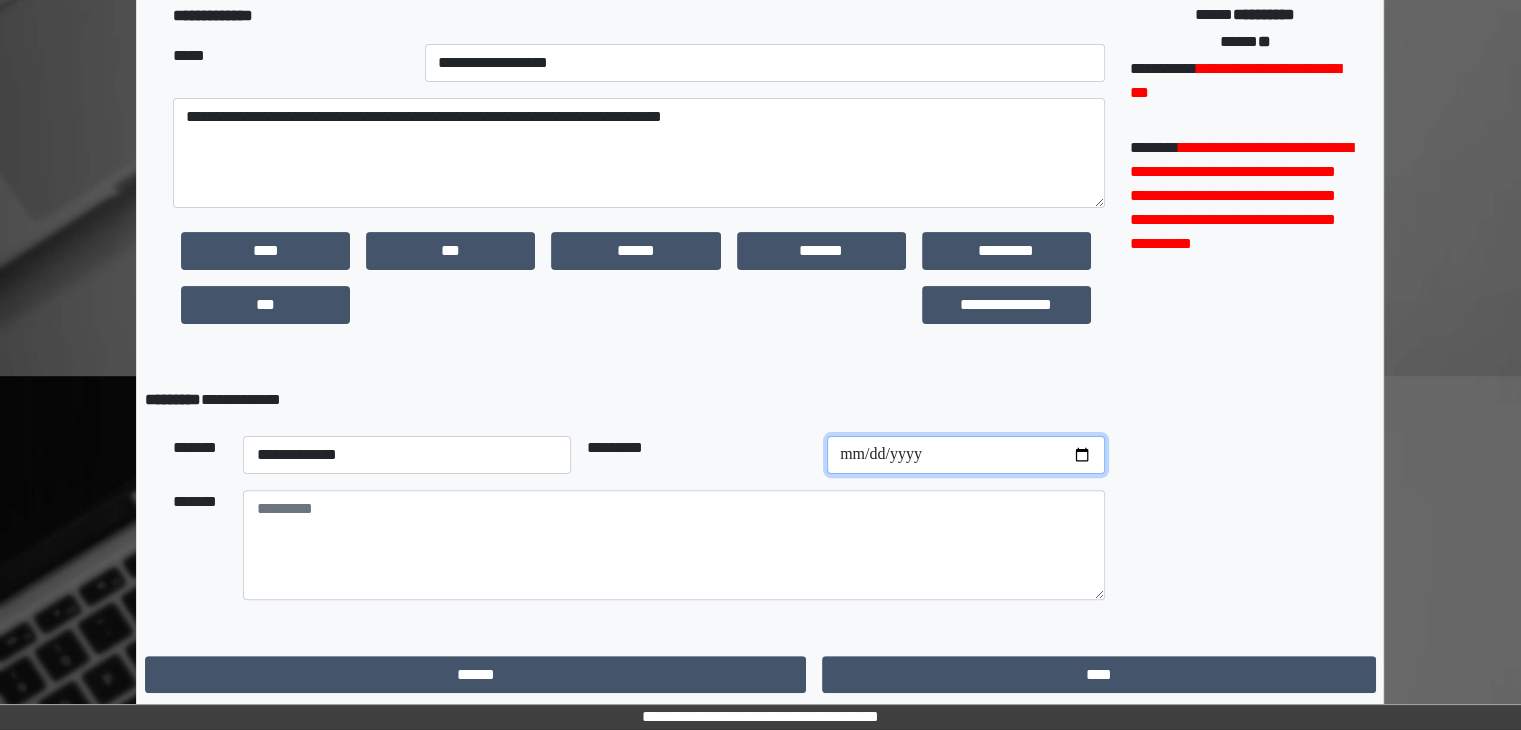 click at bounding box center (966, 455) 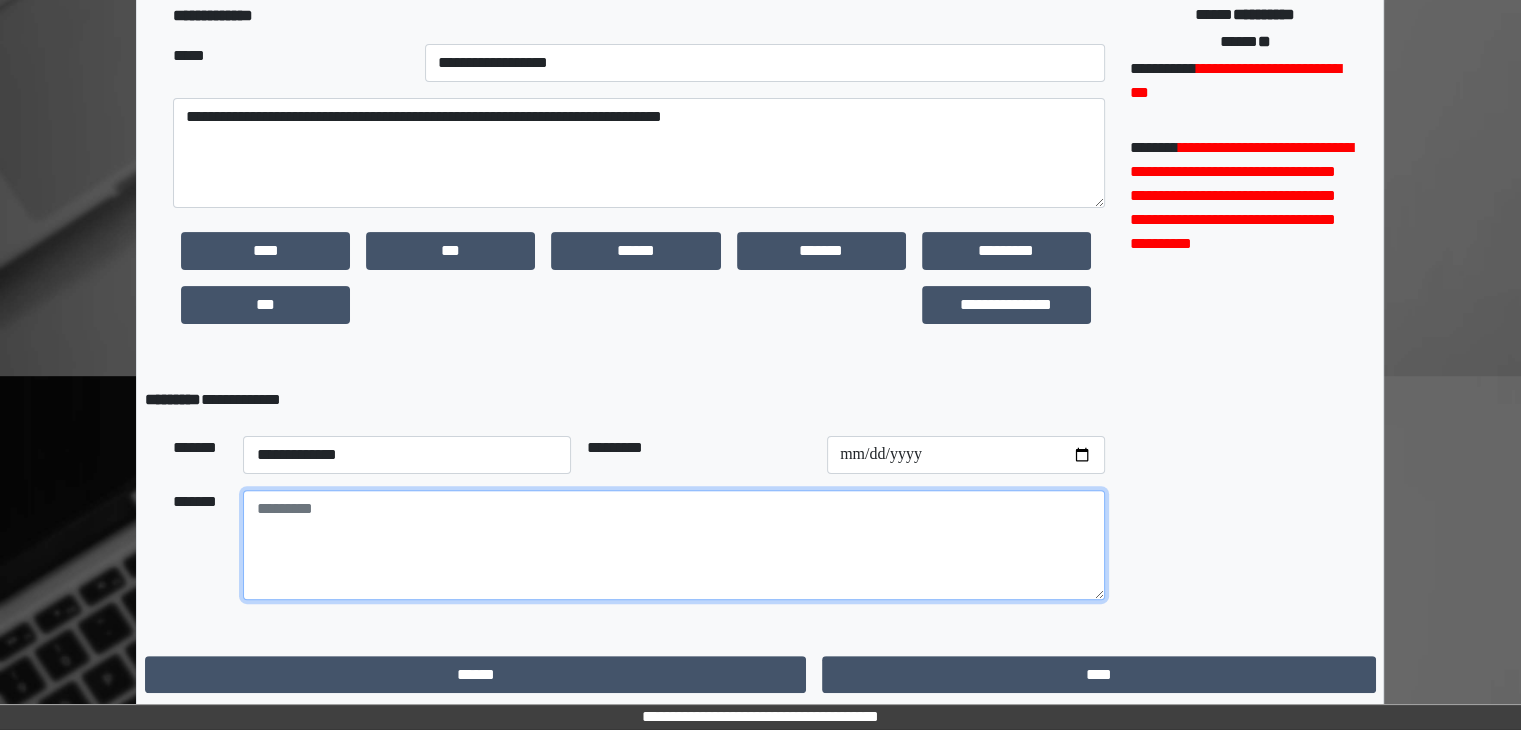 paste on "**********" 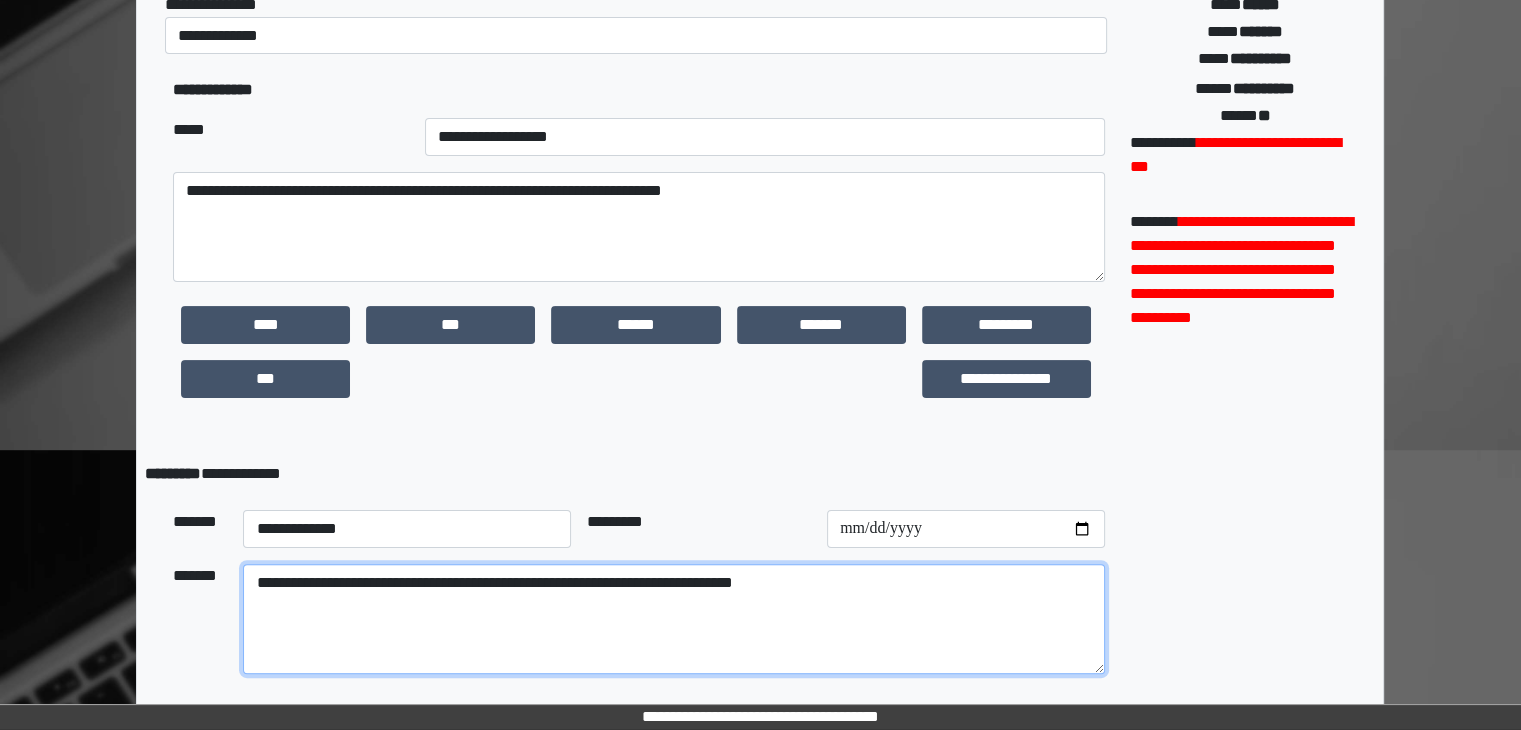 scroll, scrollTop: 475, scrollLeft: 0, axis: vertical 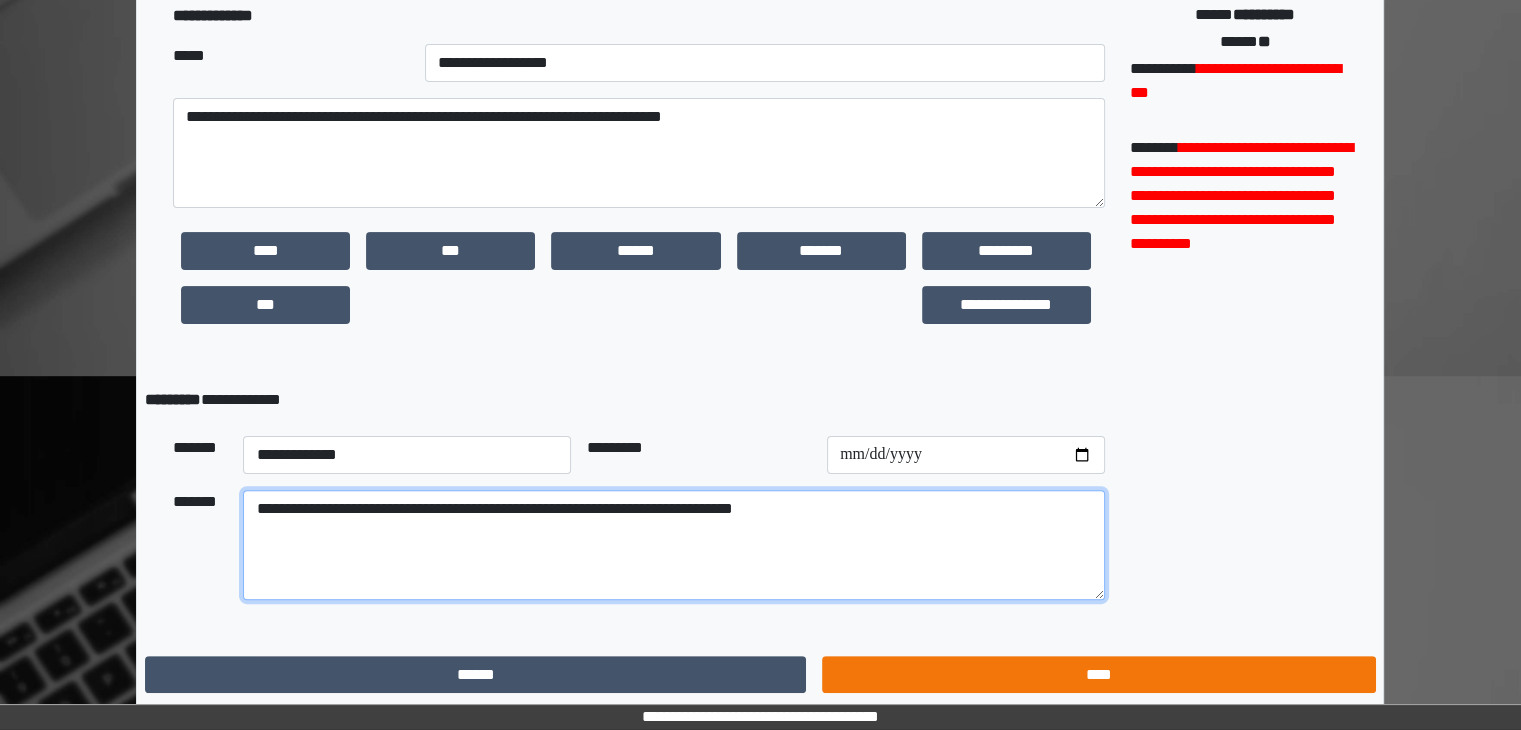 type on "**********" 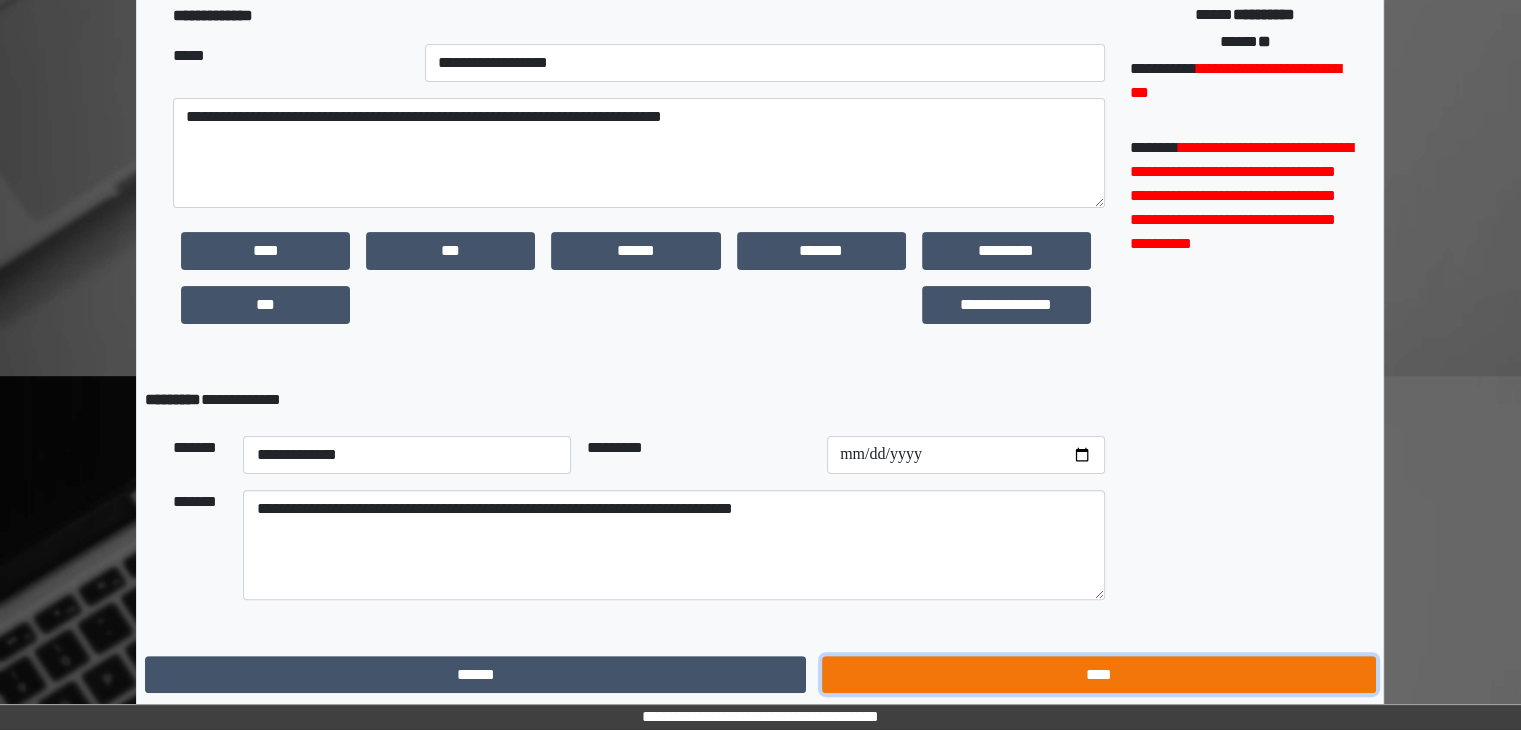 click on "****" at bounding box center (1098, 675) 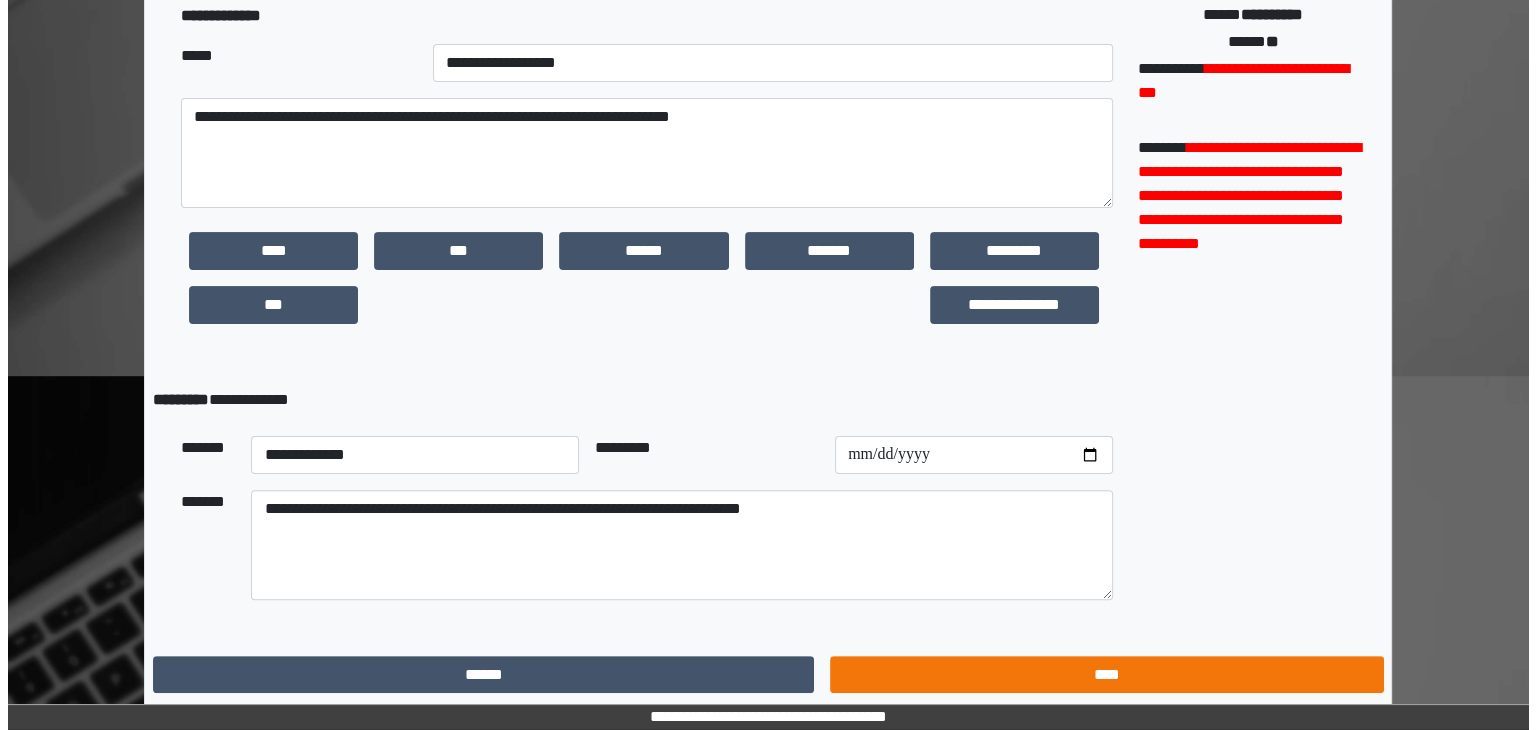 scroll, scrollTop: 0, scrollLeft: 0, axis: both 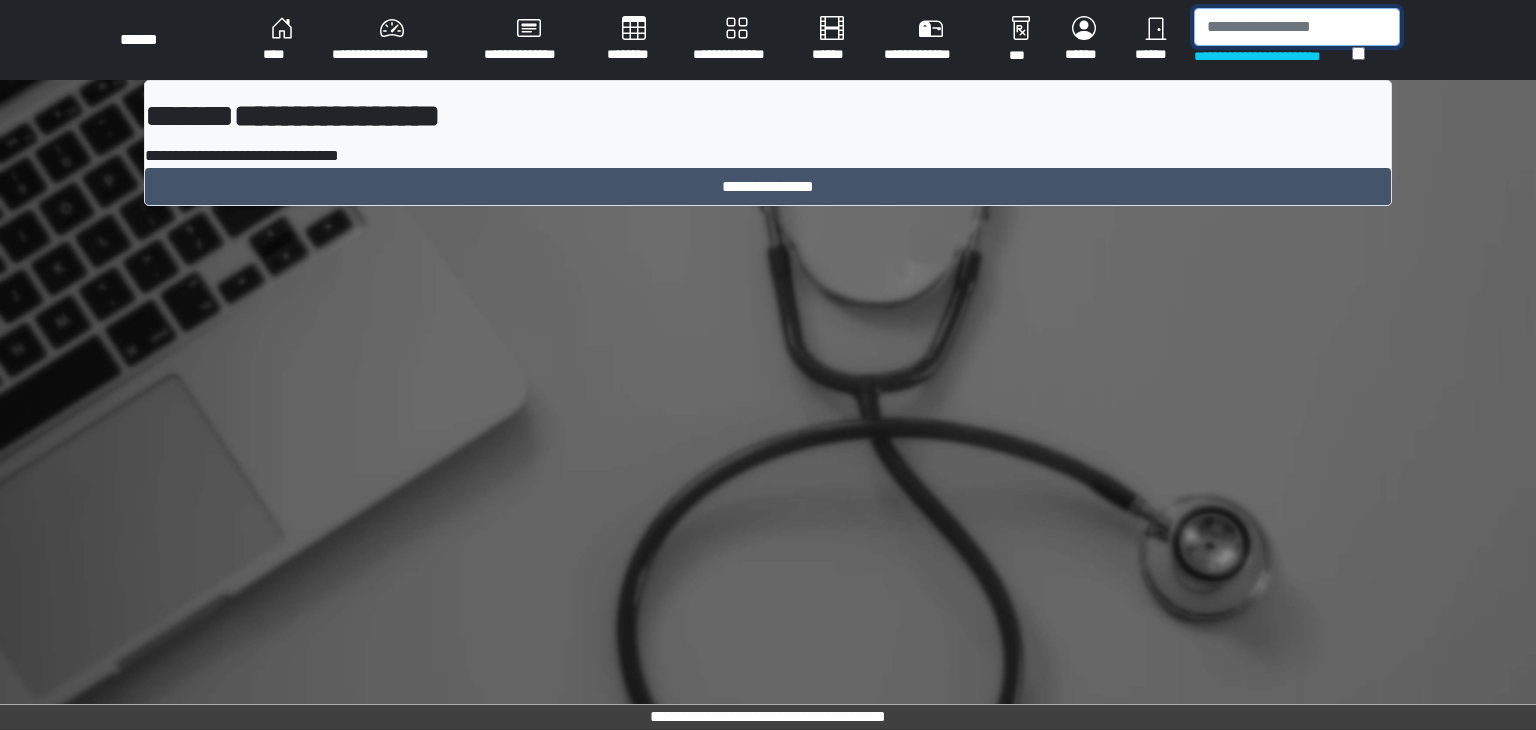 click at bounding box center [1297, 27] 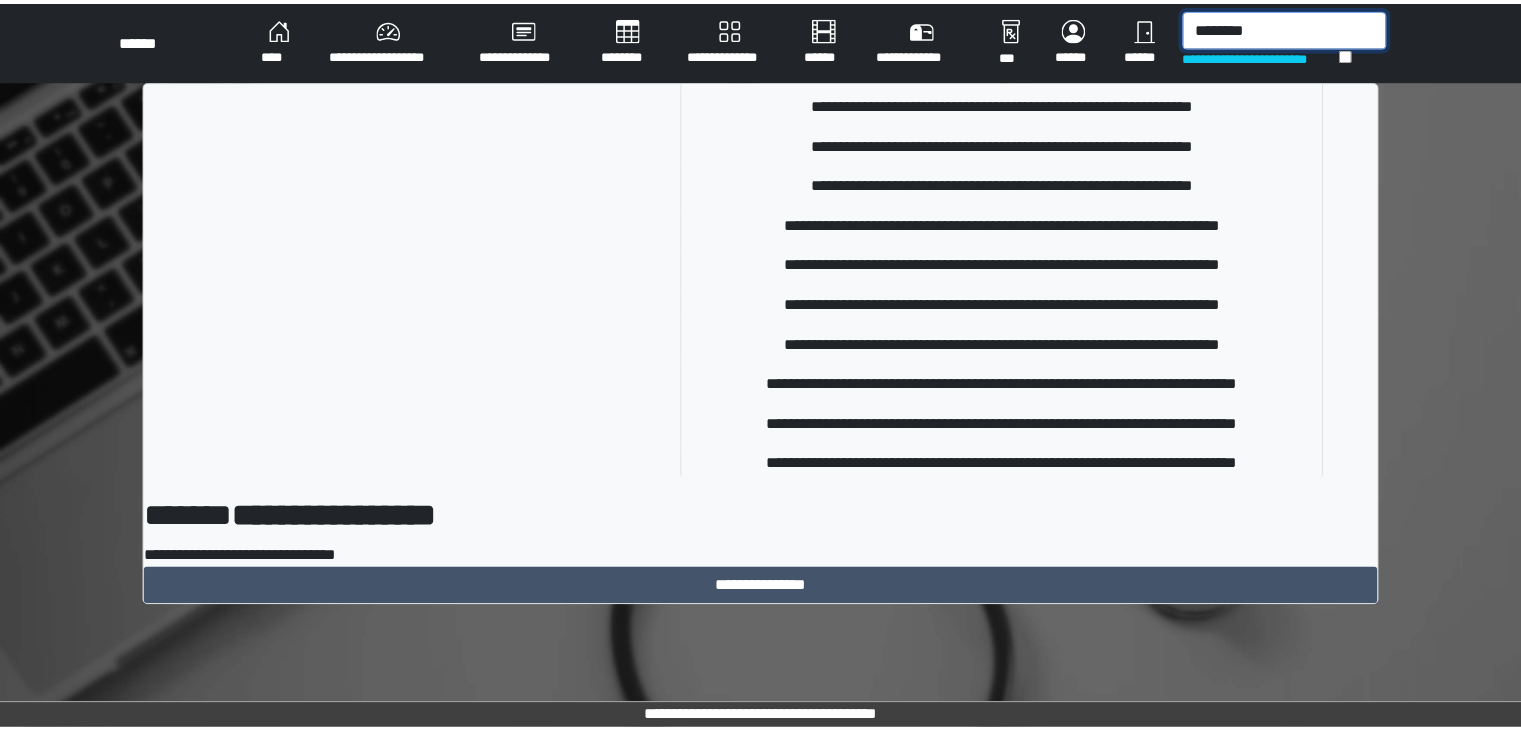 scroll, scrollTop: 291, scrollLeft: 0, axis: vertical 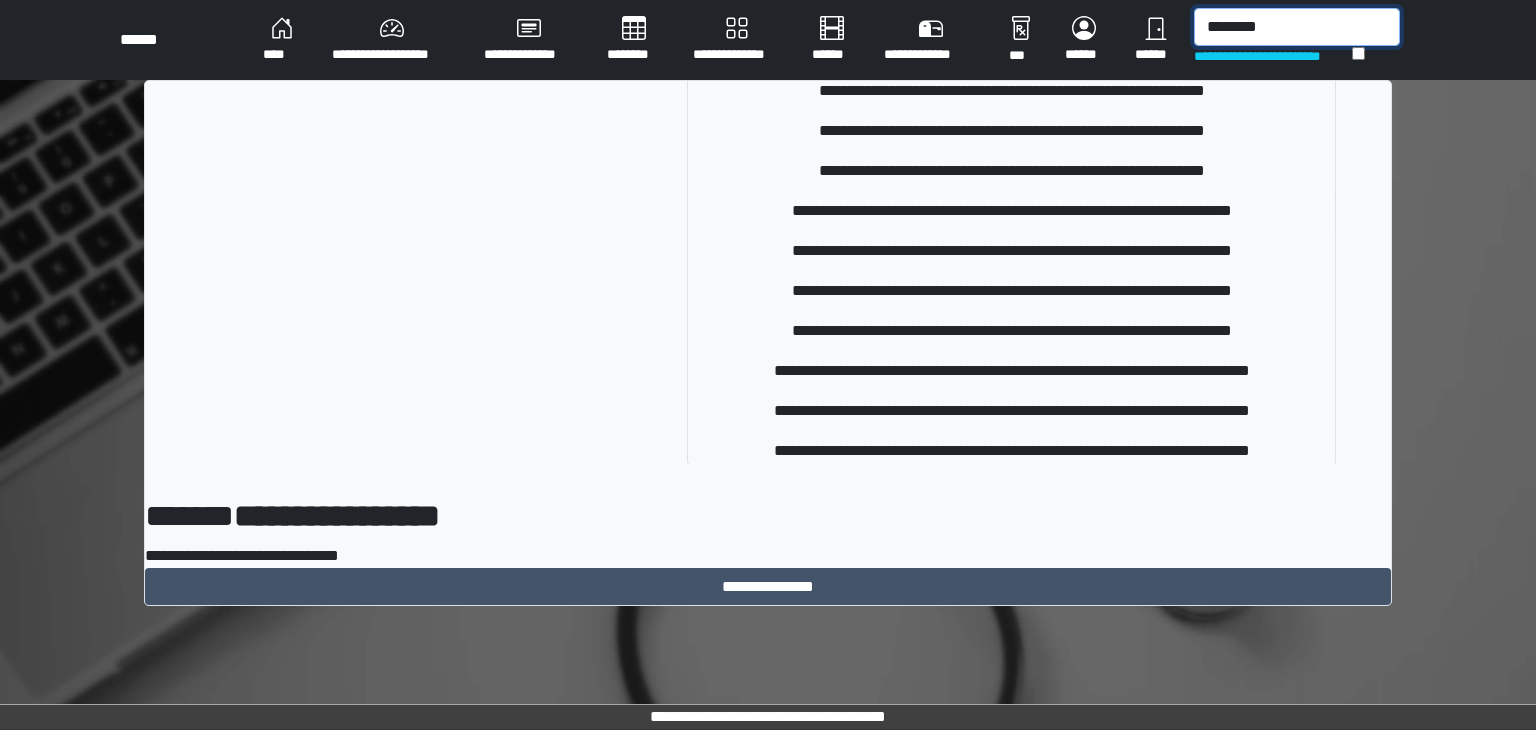 type on "********" 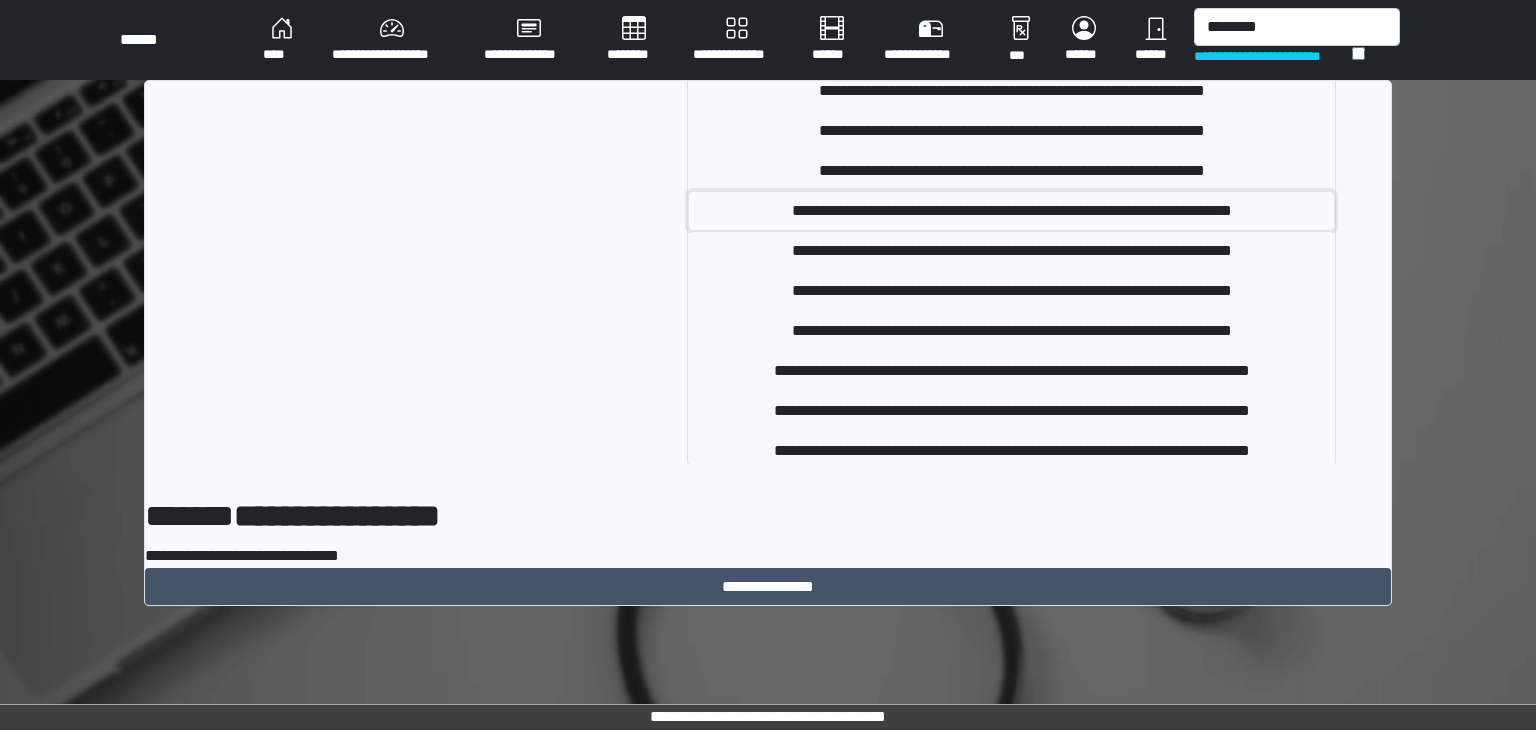click on "**********" at bounding box center (1011, 211) 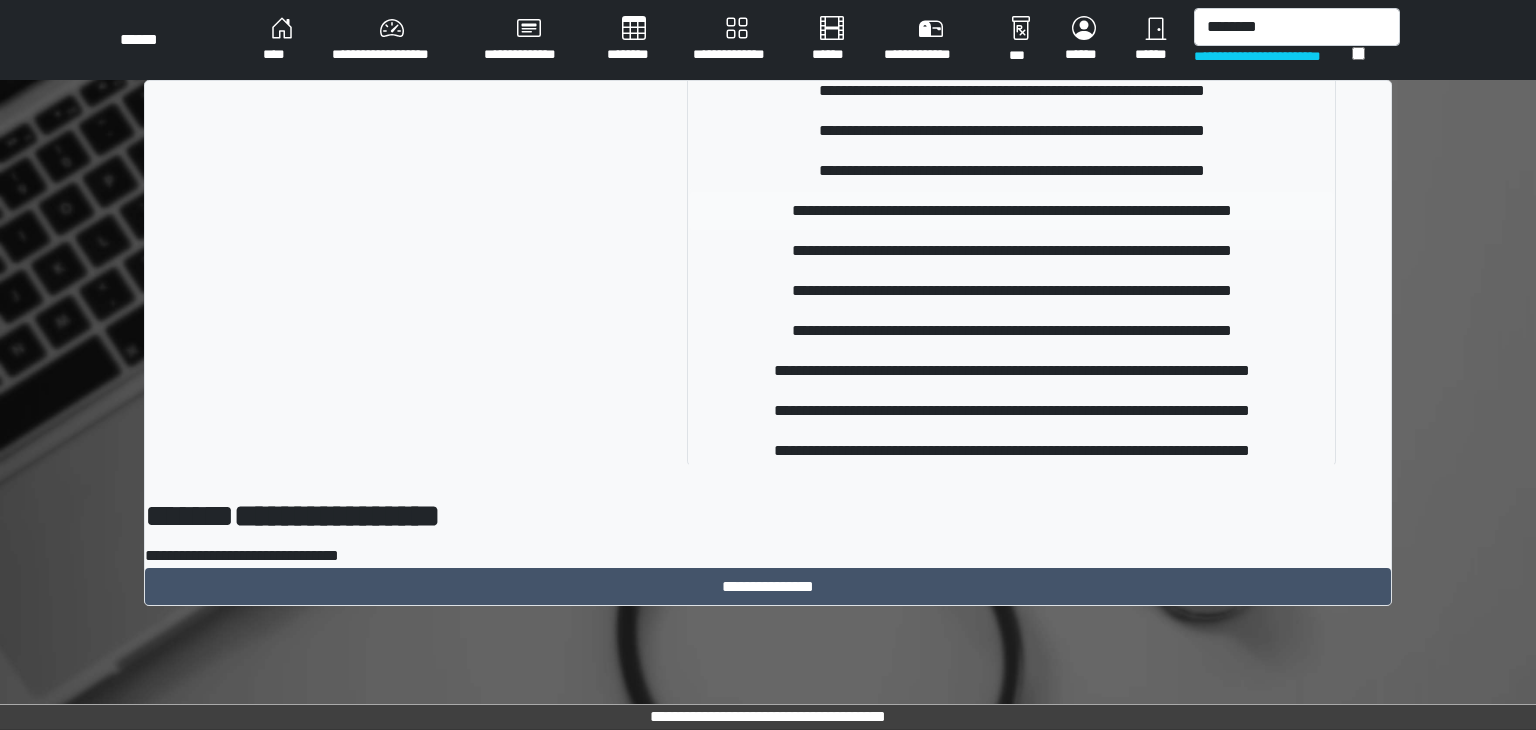type 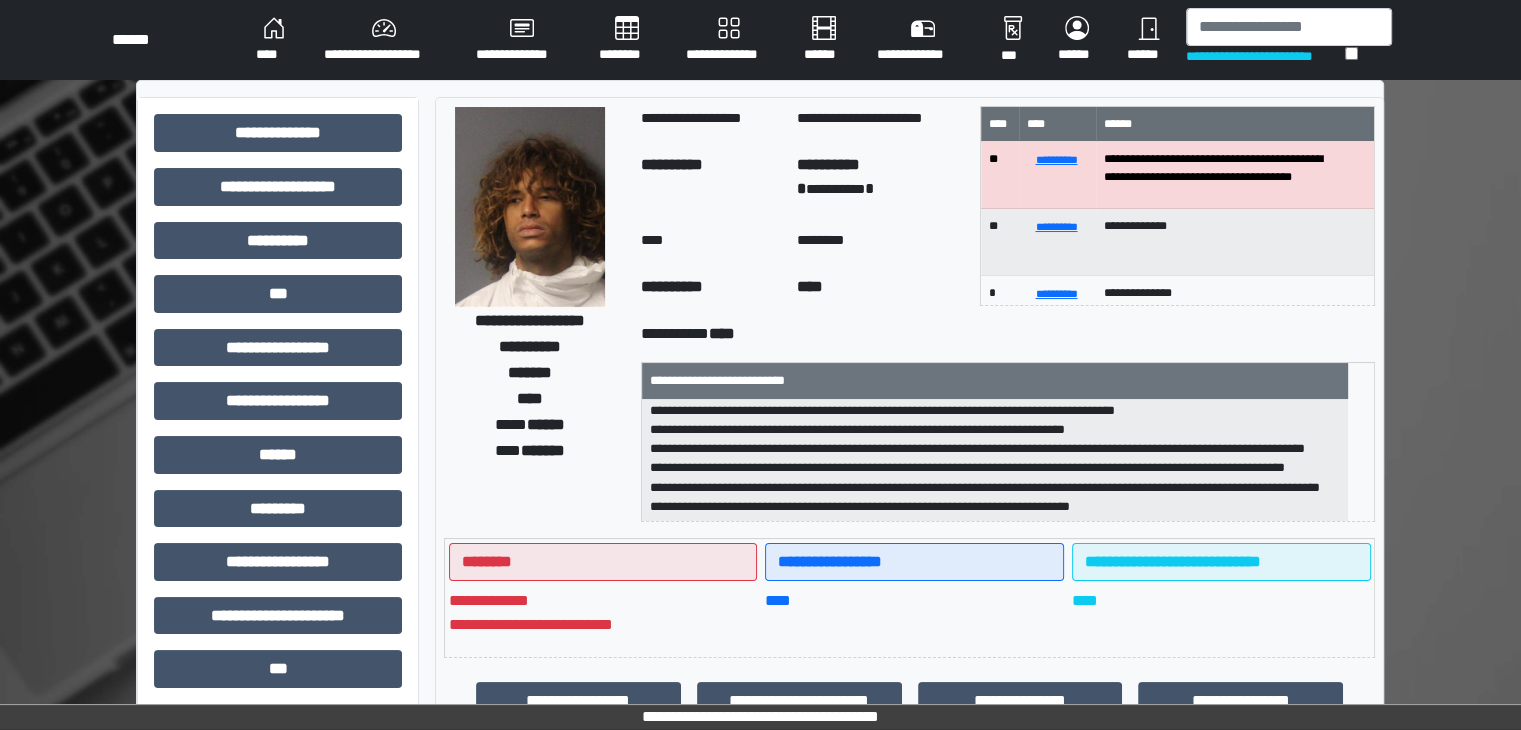 scroll, scrollTop: 83, scrollLeft: 0, axis: vertical 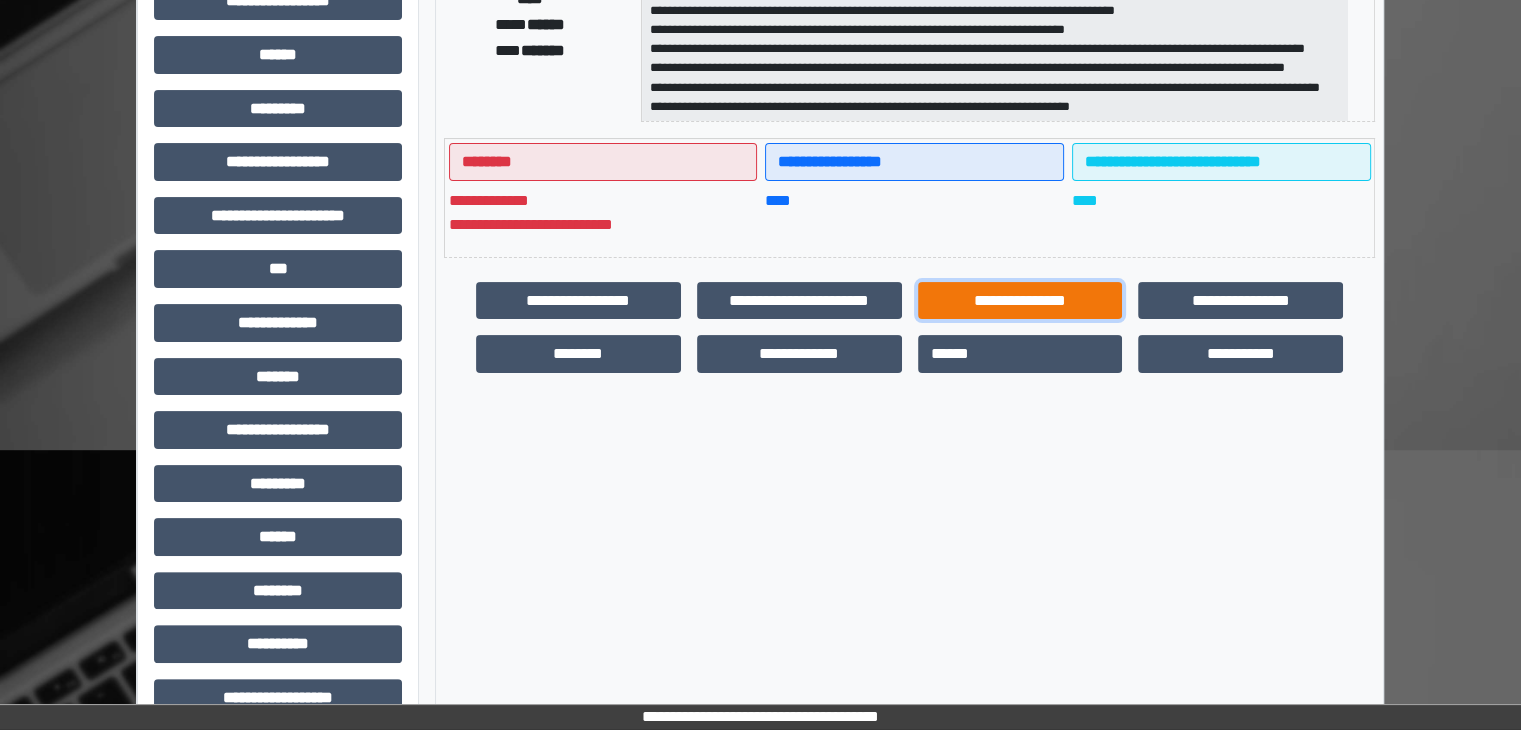 click on "**********" at bounding box center (1020, 301) 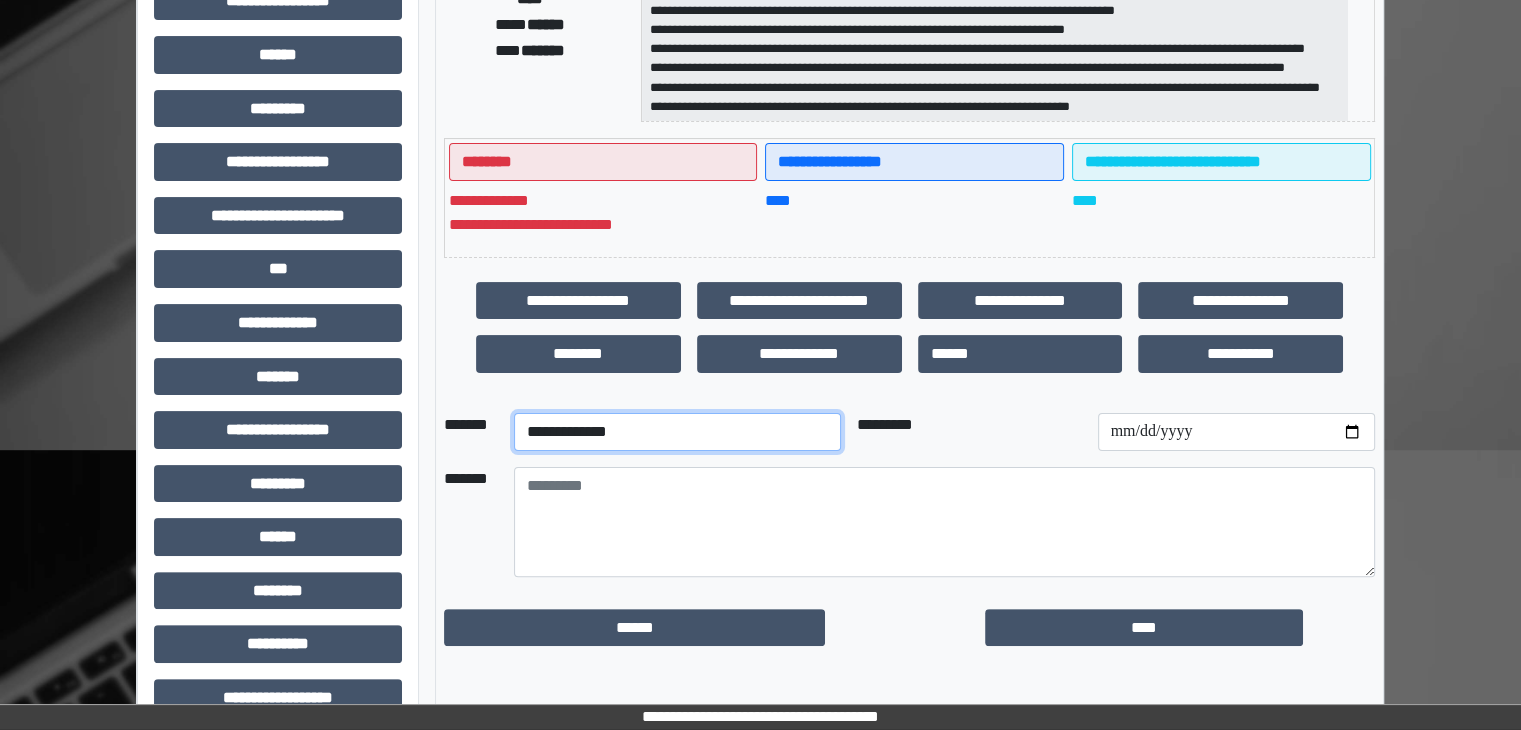 click on "**********" at bounding box center (677, 432) 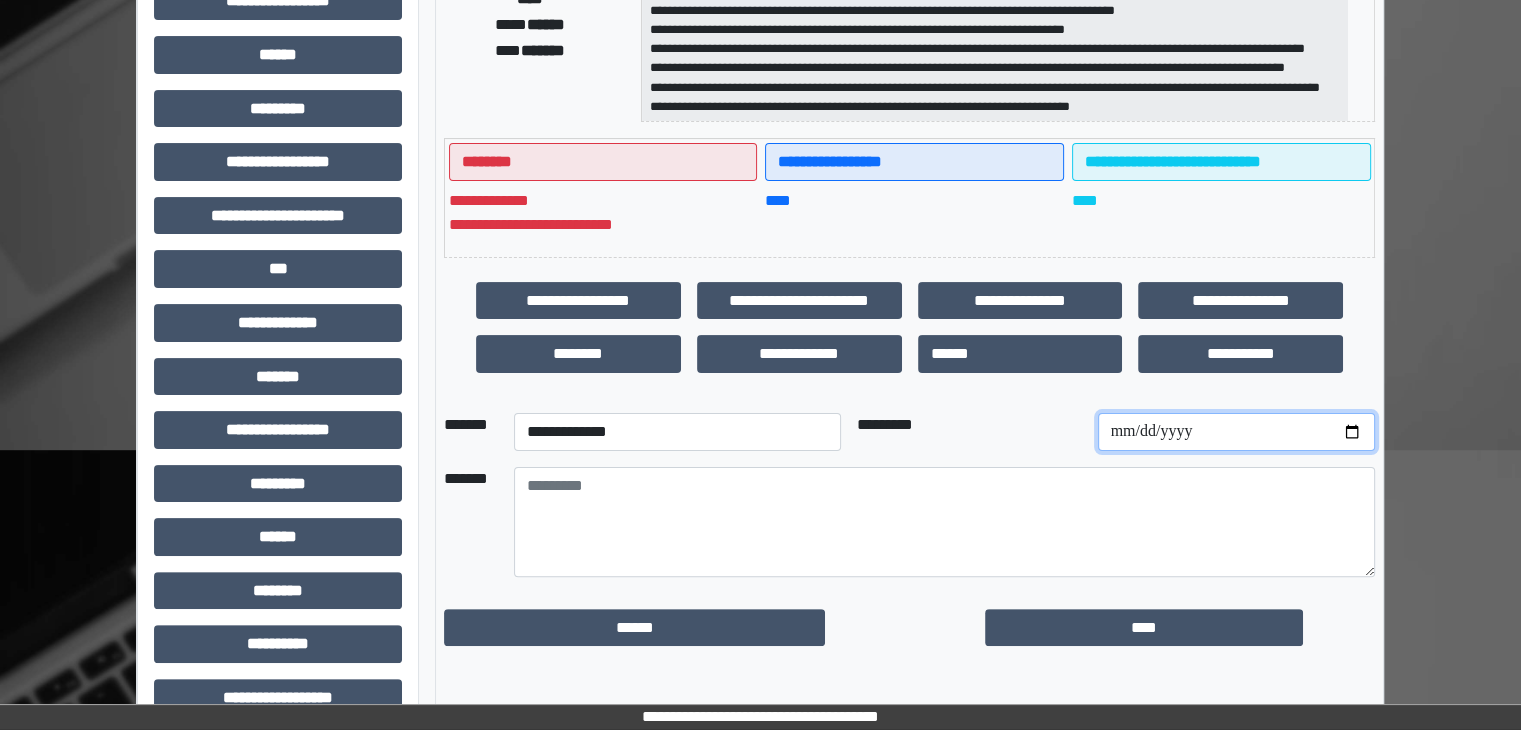click at bounding box center (1236, 432) 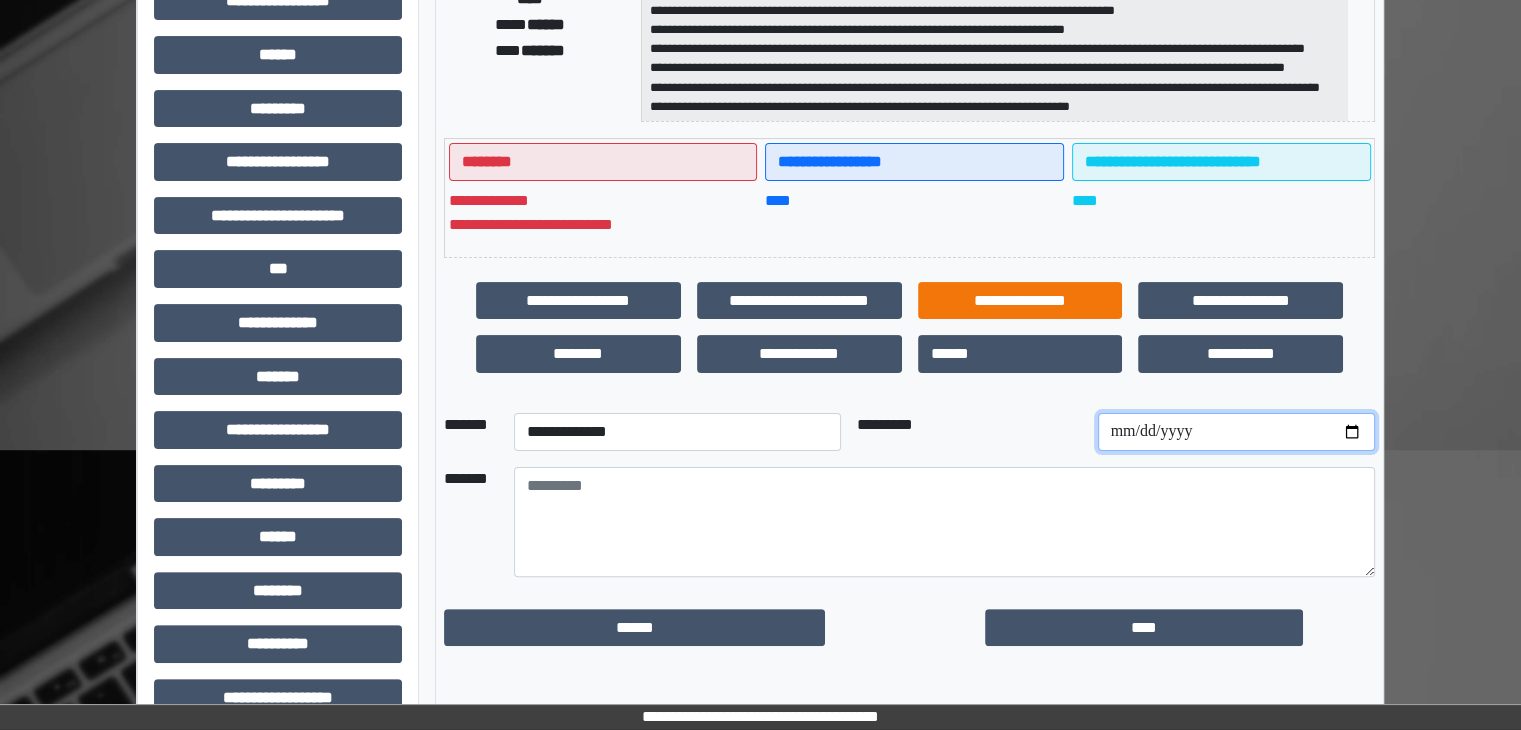 type on "**********" 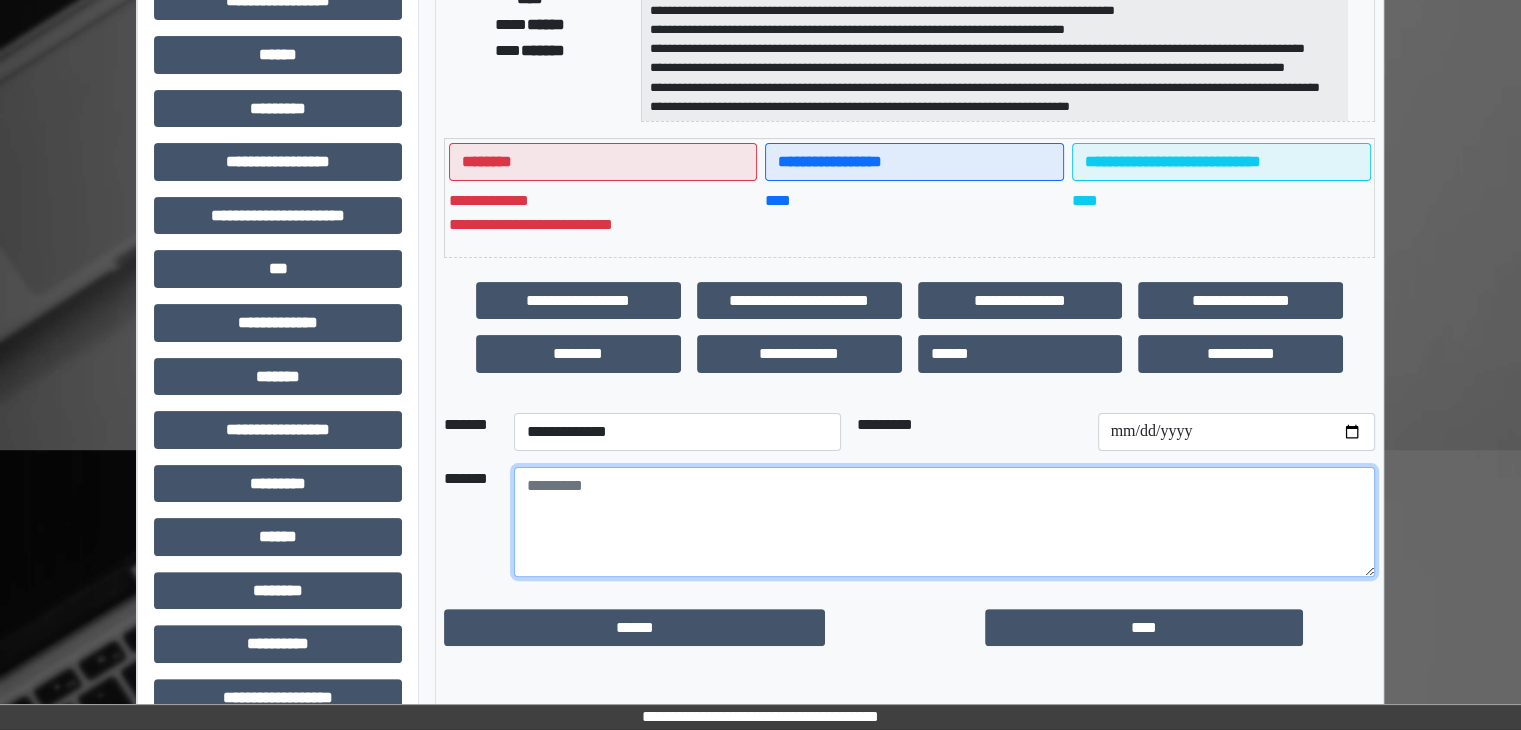 click at bounding box center (944, 522) 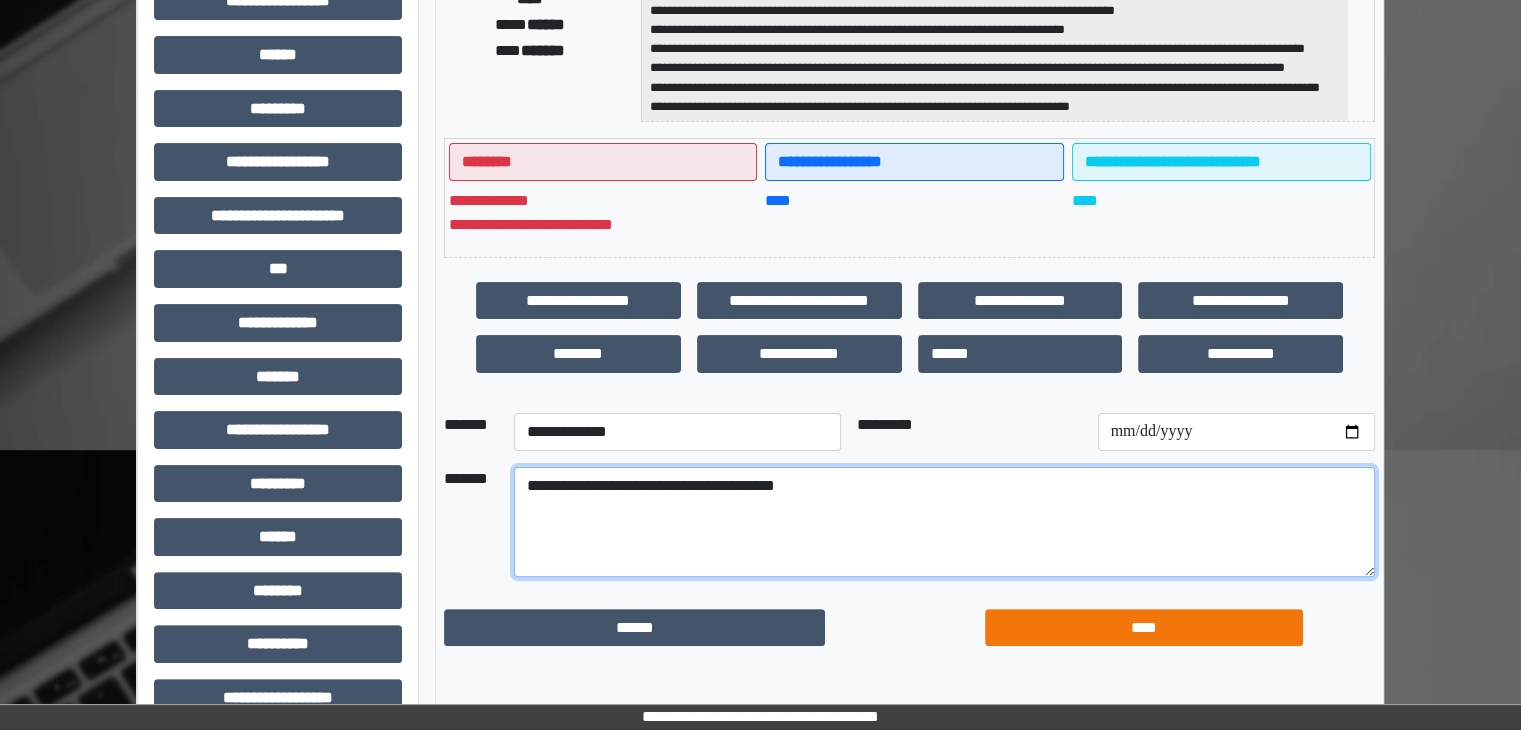 type on "**********" 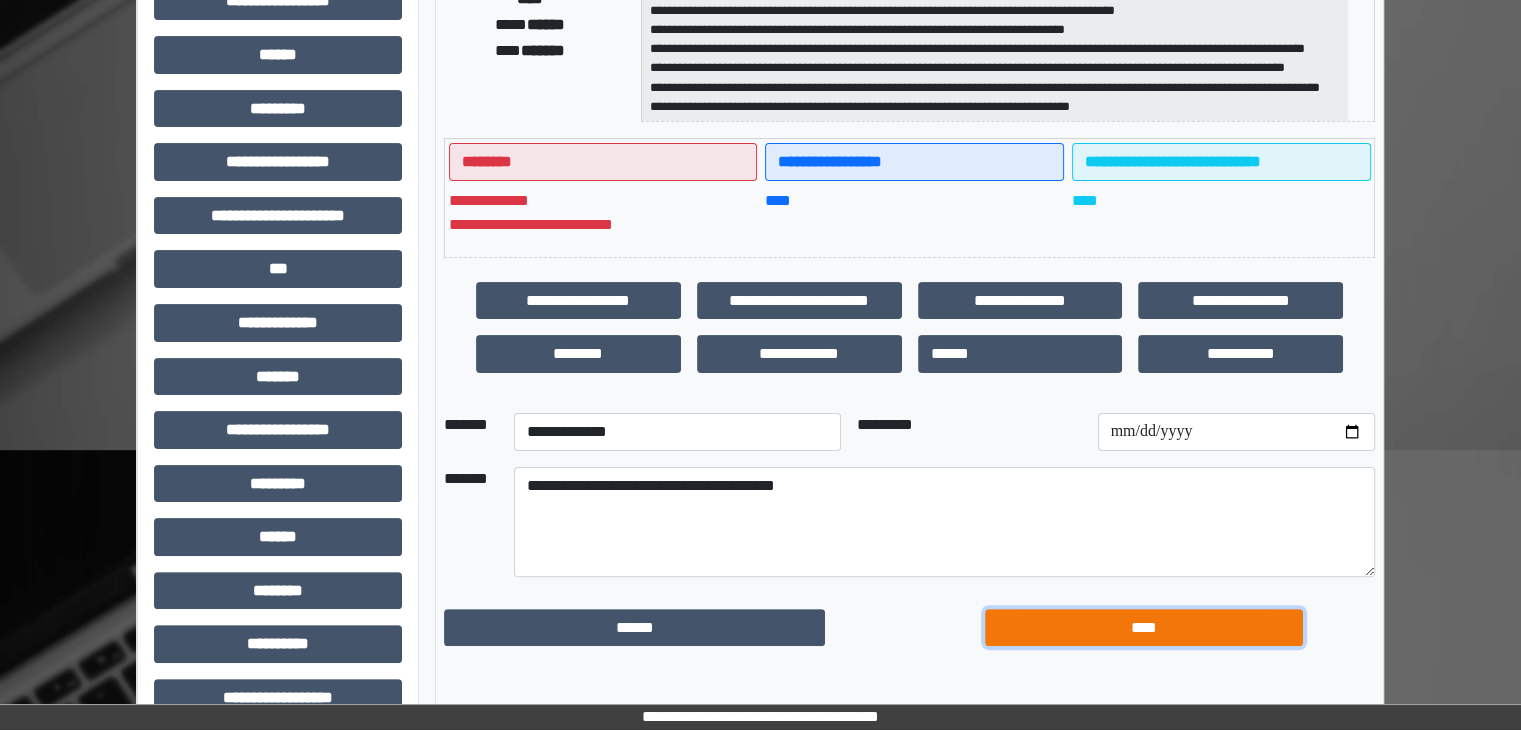 click on "****" at bounding box center (1144, 628) 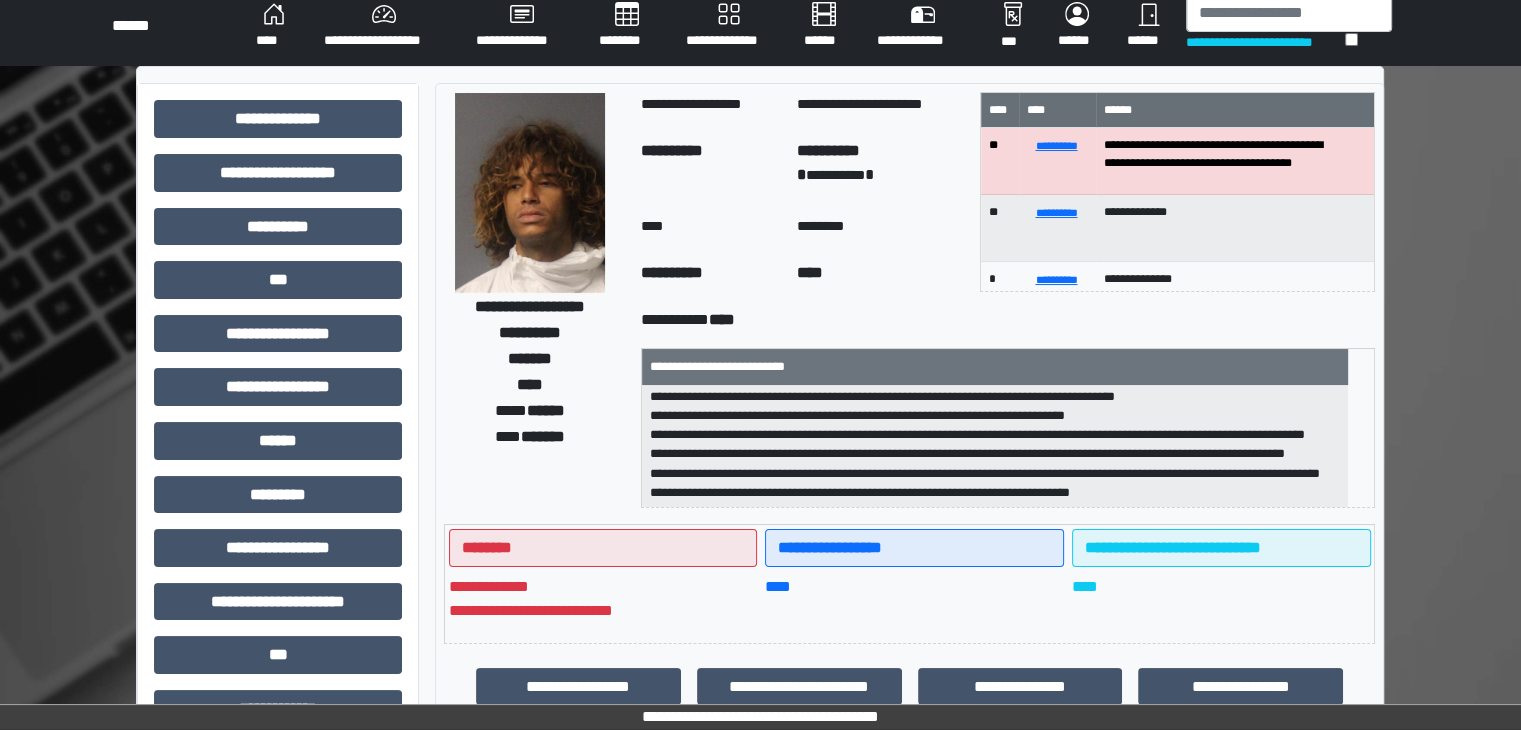 scroll, scrollTop: 0, scrollLeft: 0, axis: both 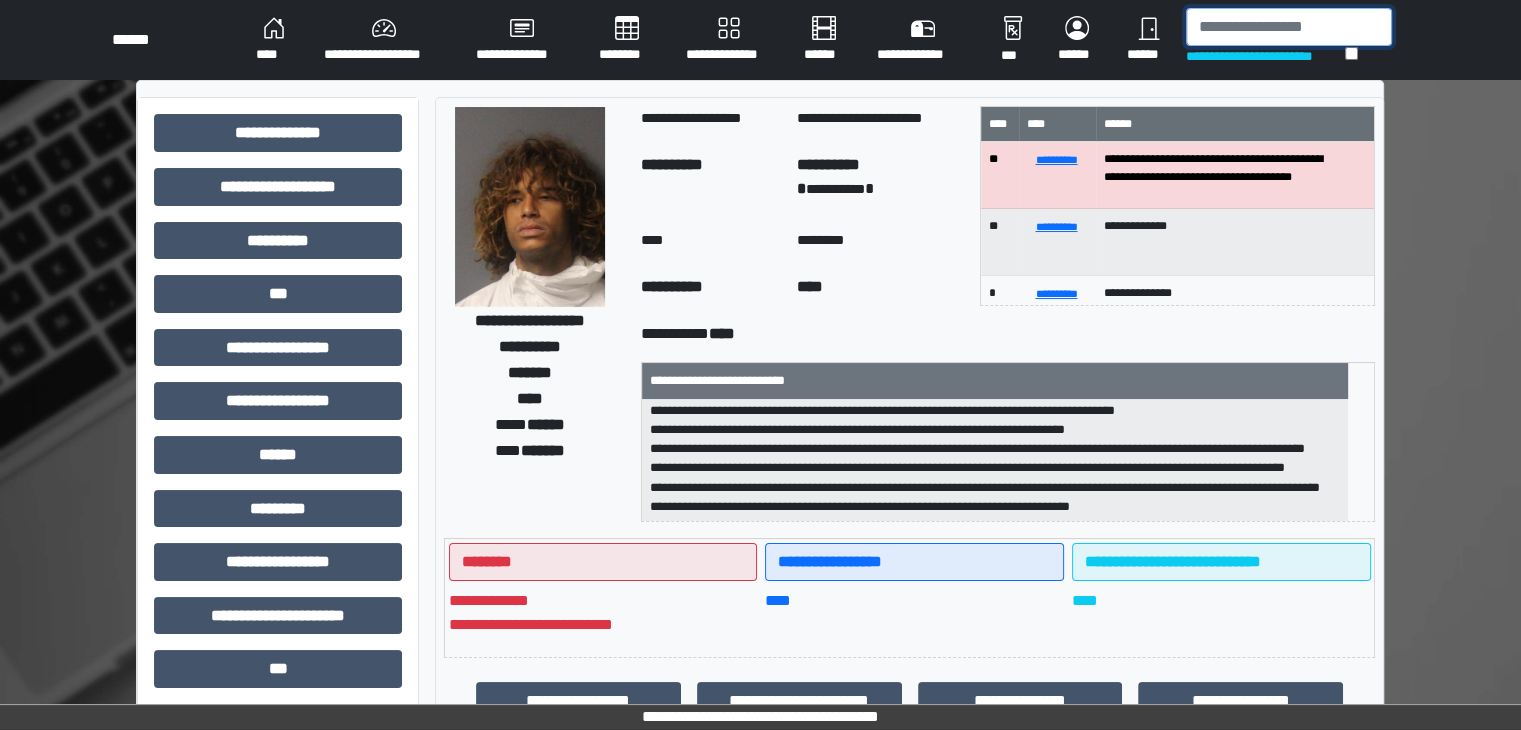click at bounding box center (1289, 27) 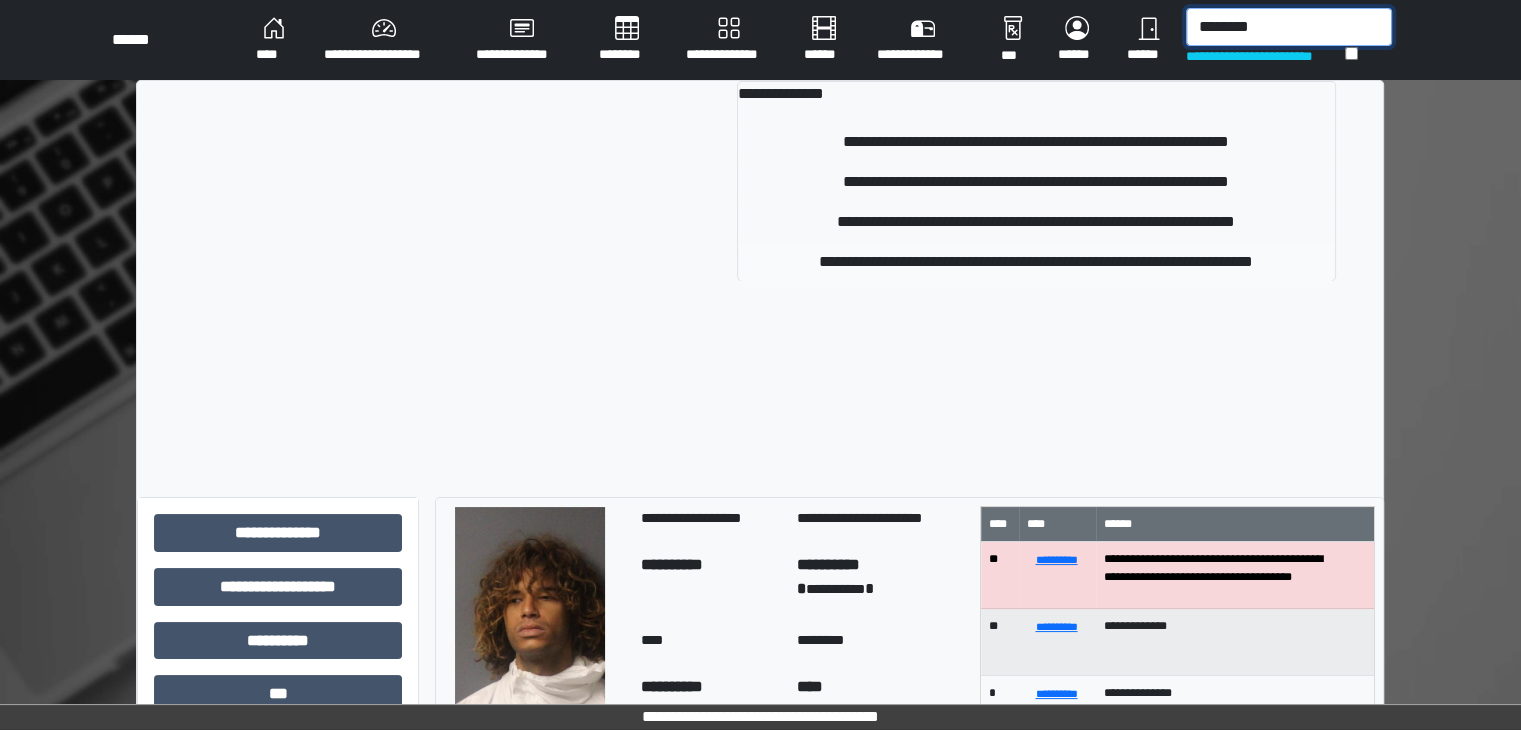 type on "********" 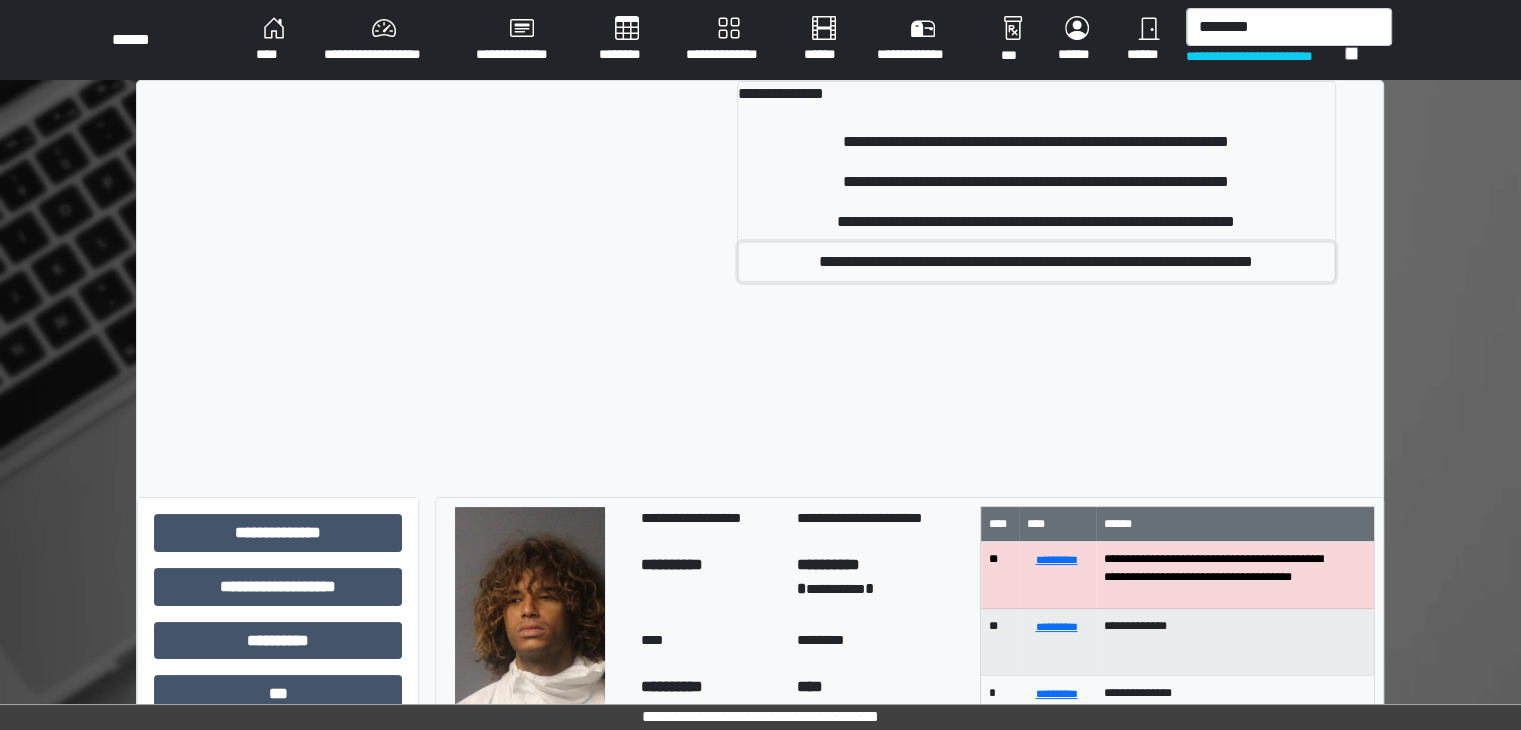 click on "**********" at bounding box center (1036, 262) 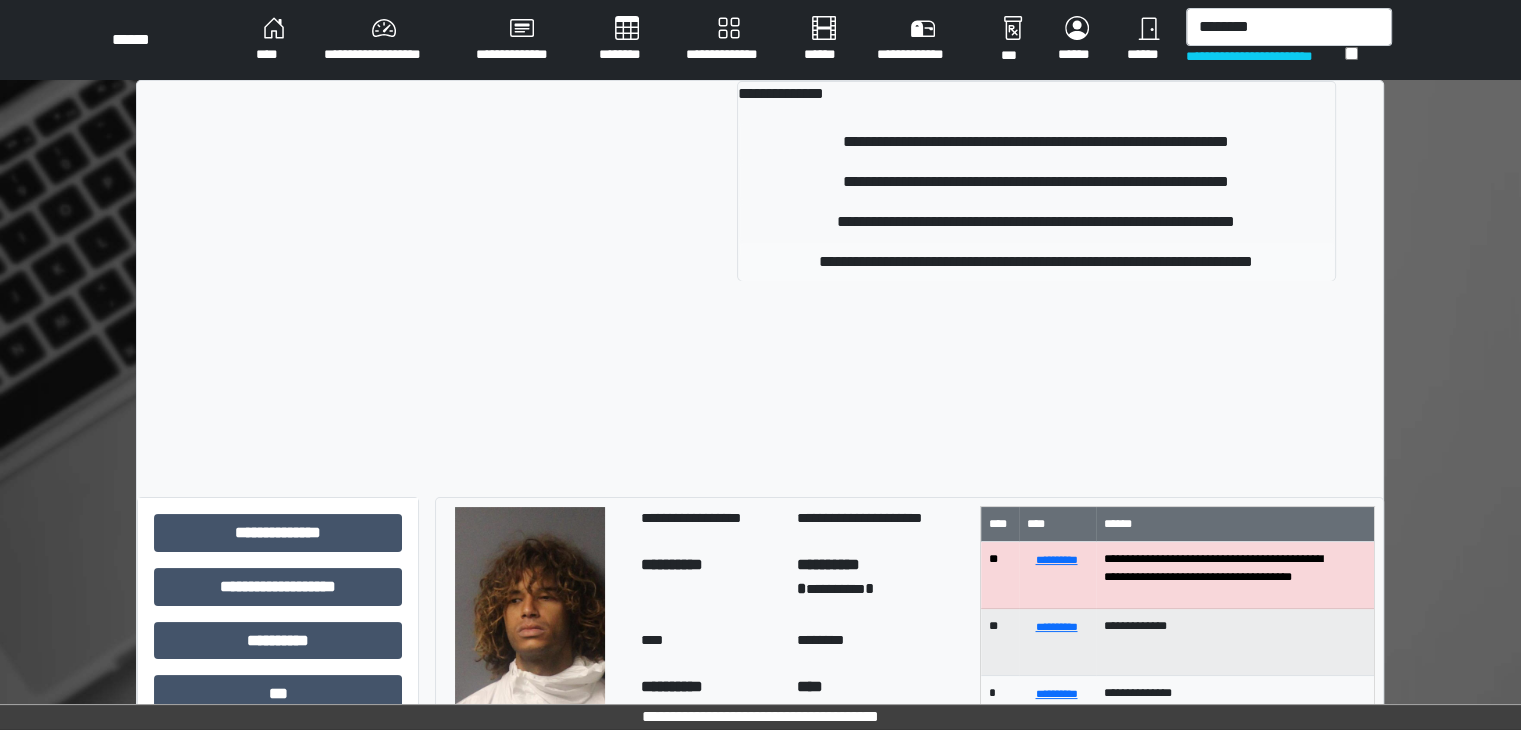 type 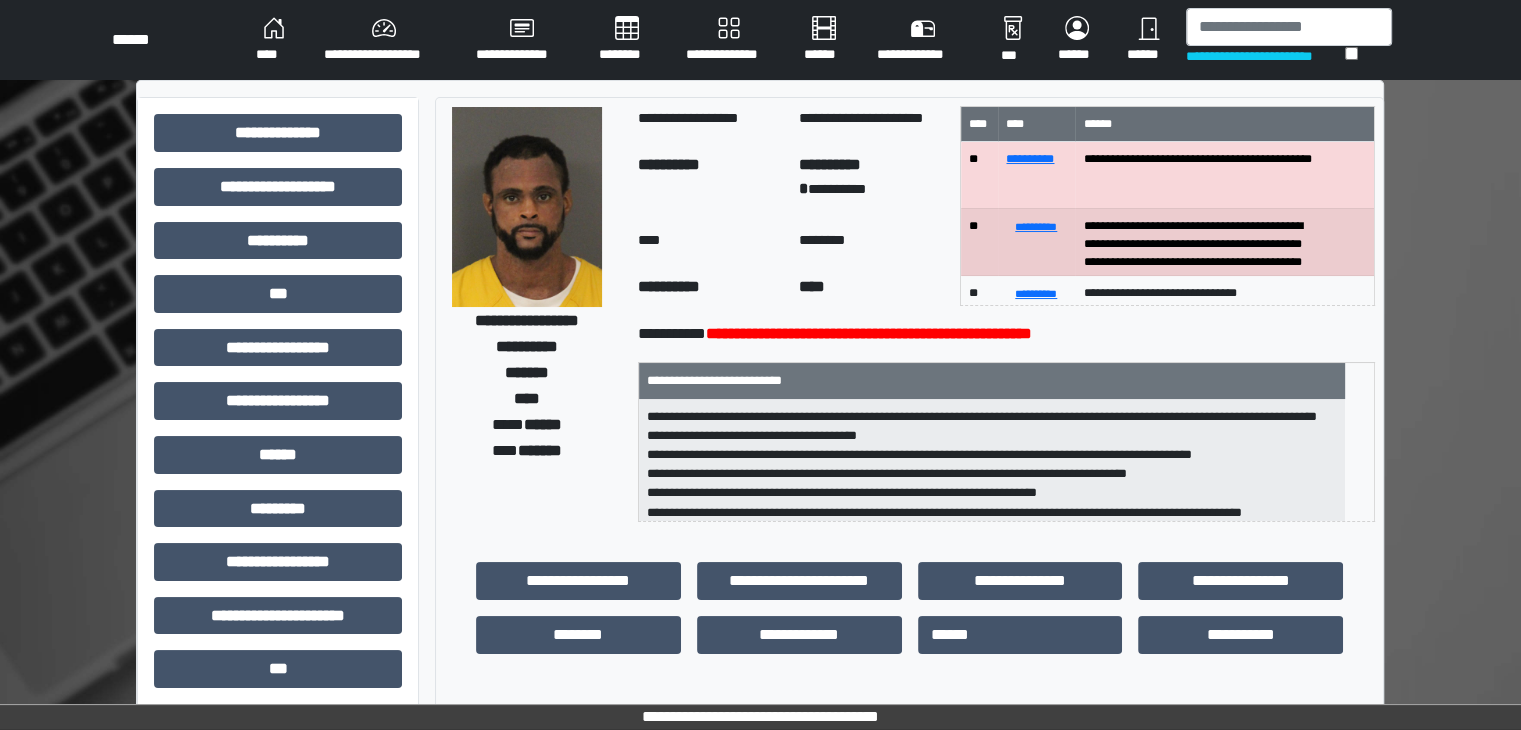 drag, startPoint x: 908, startPoint y: 256, endPoint x: 517, endPoint y: 501, distance: 461.4174 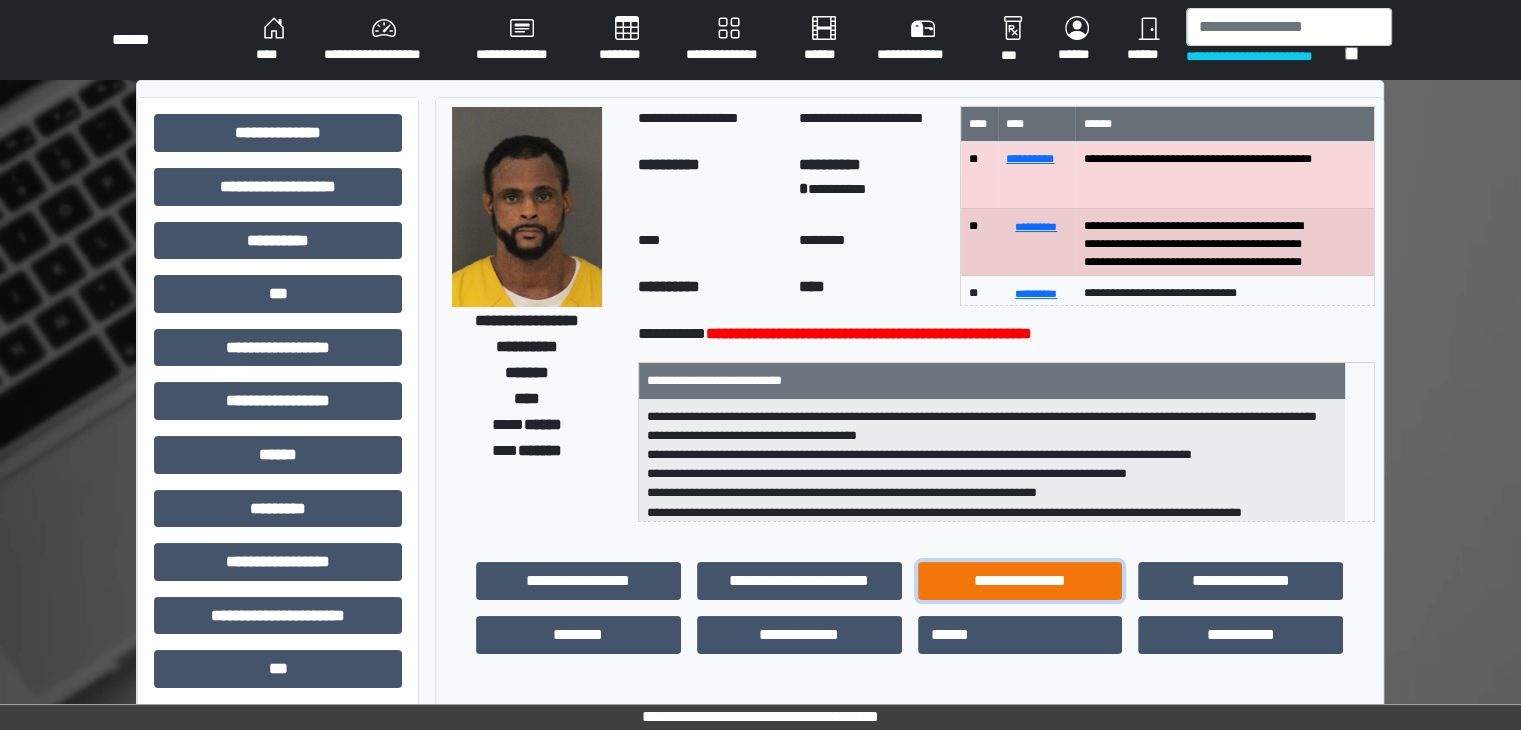 click on "**********" at bounding box center [1020, 581] 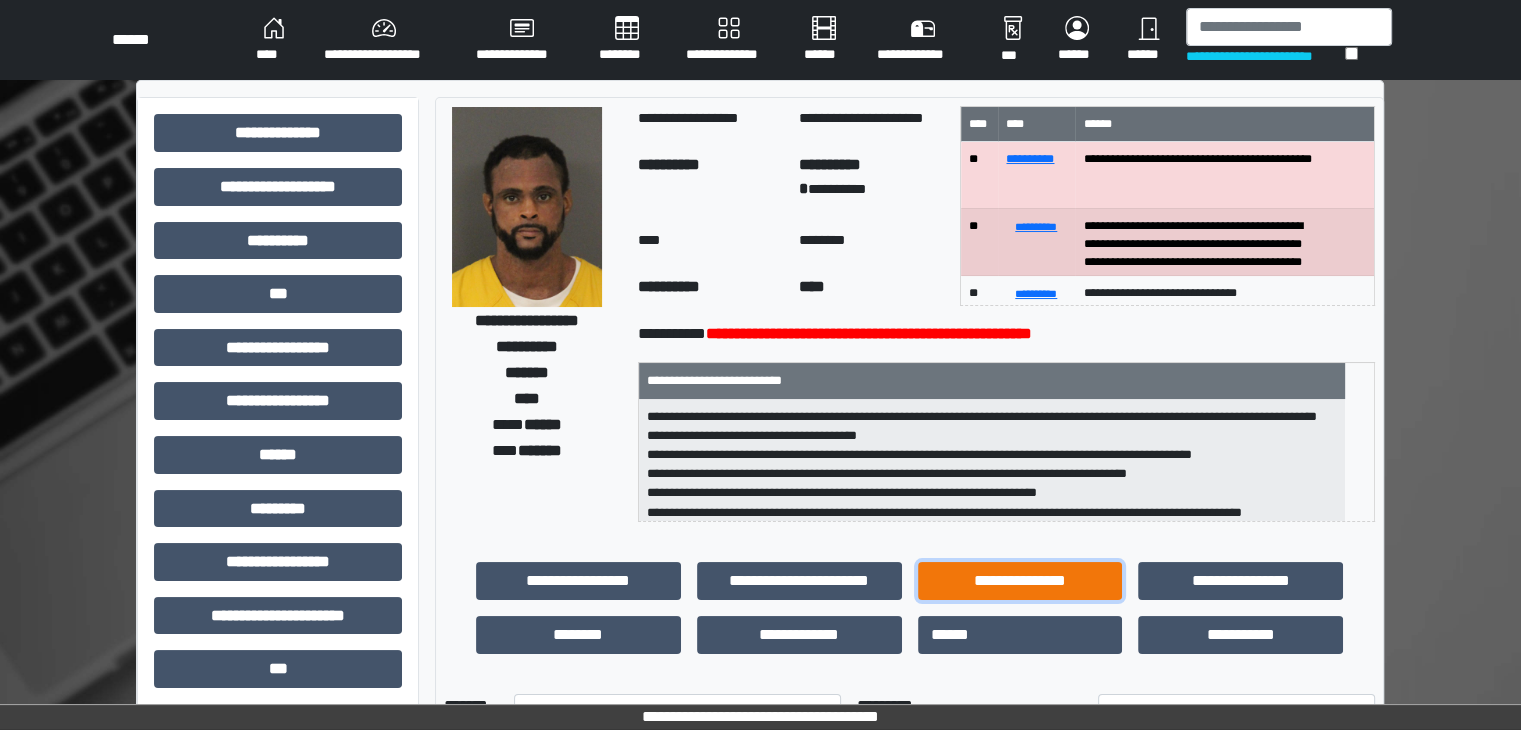 click on "**********" at bounding box center [1020, 581] 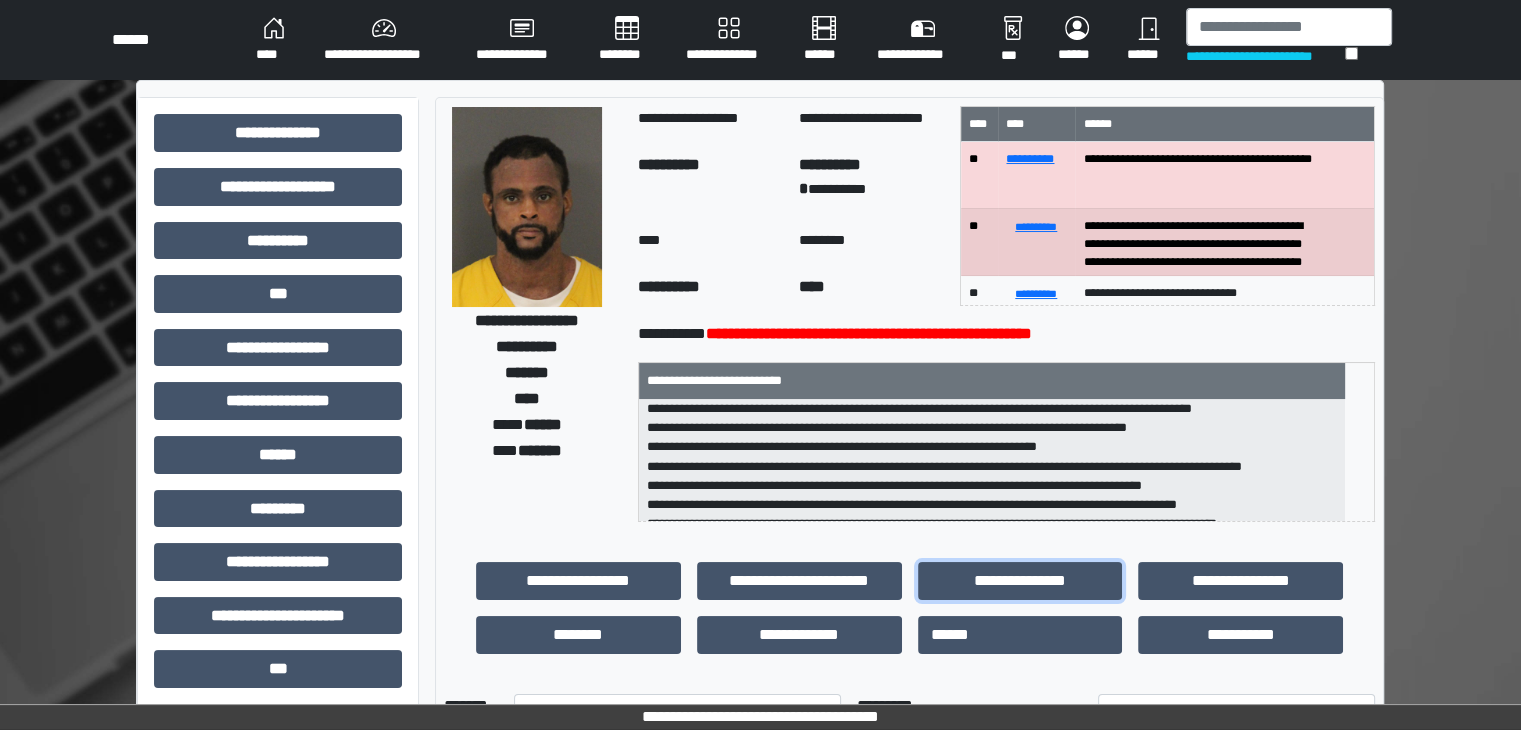 scroll, scrollTop: 160, scrollLeft: 0, axis: vertical 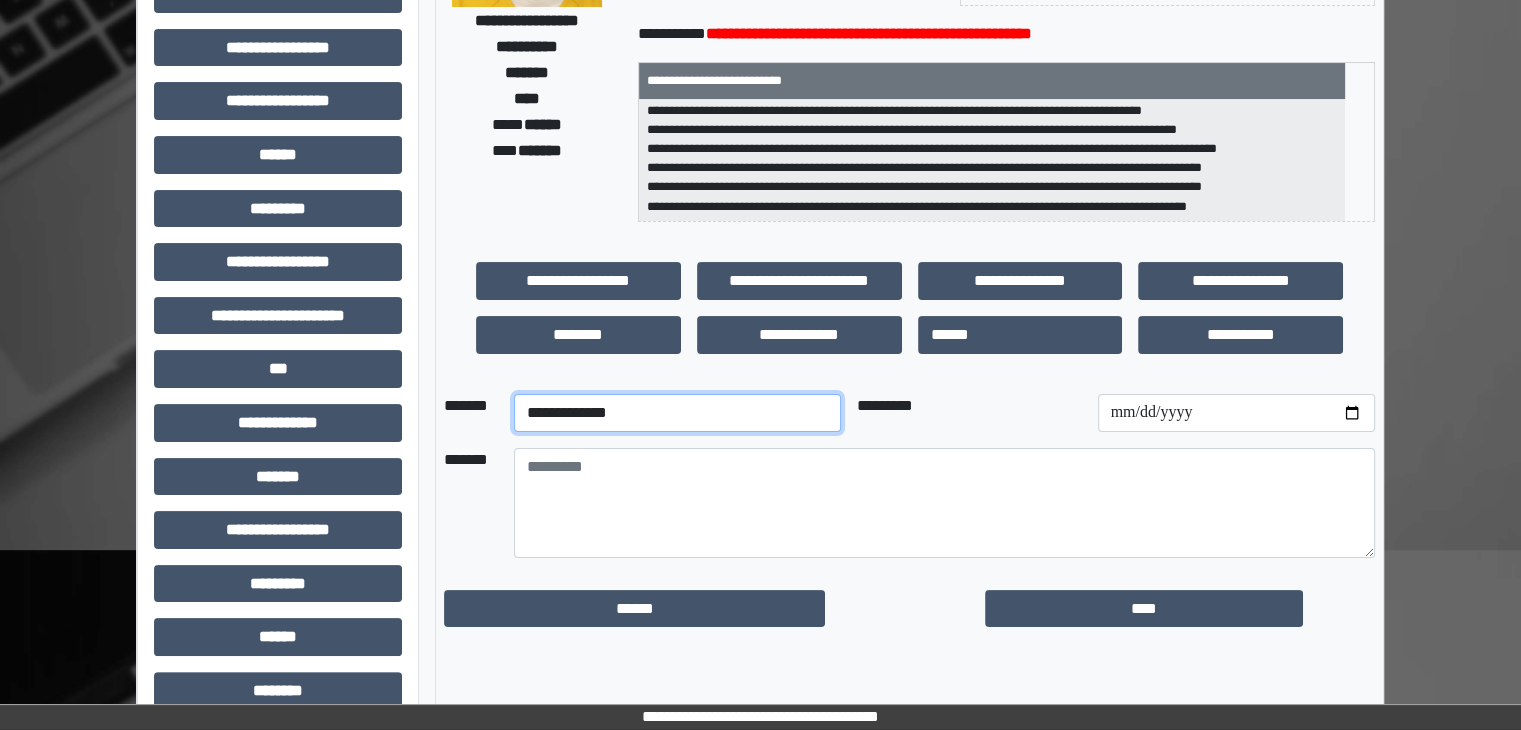 click on "**********" at bounding box center [677, 413] 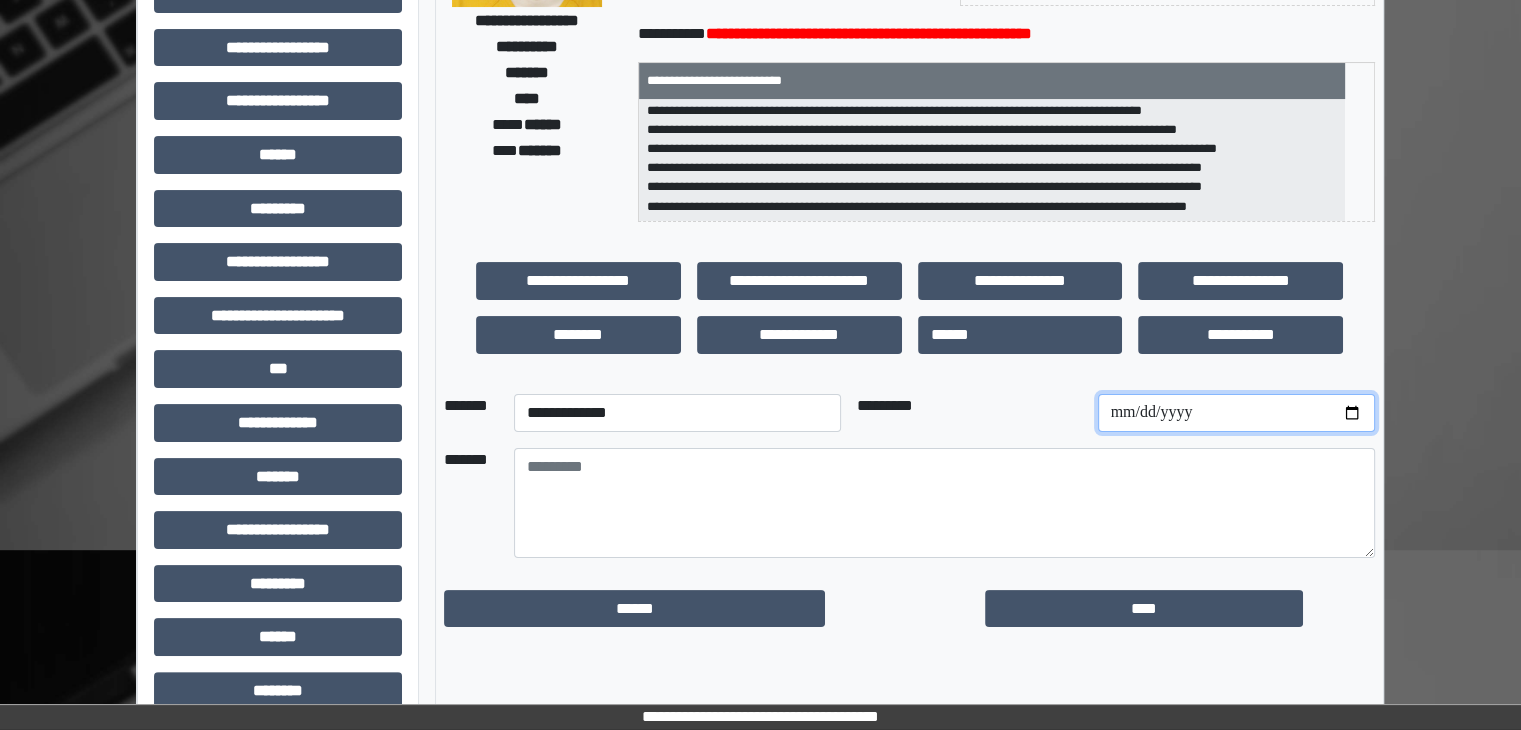 click at bounding box center [1236, 413] 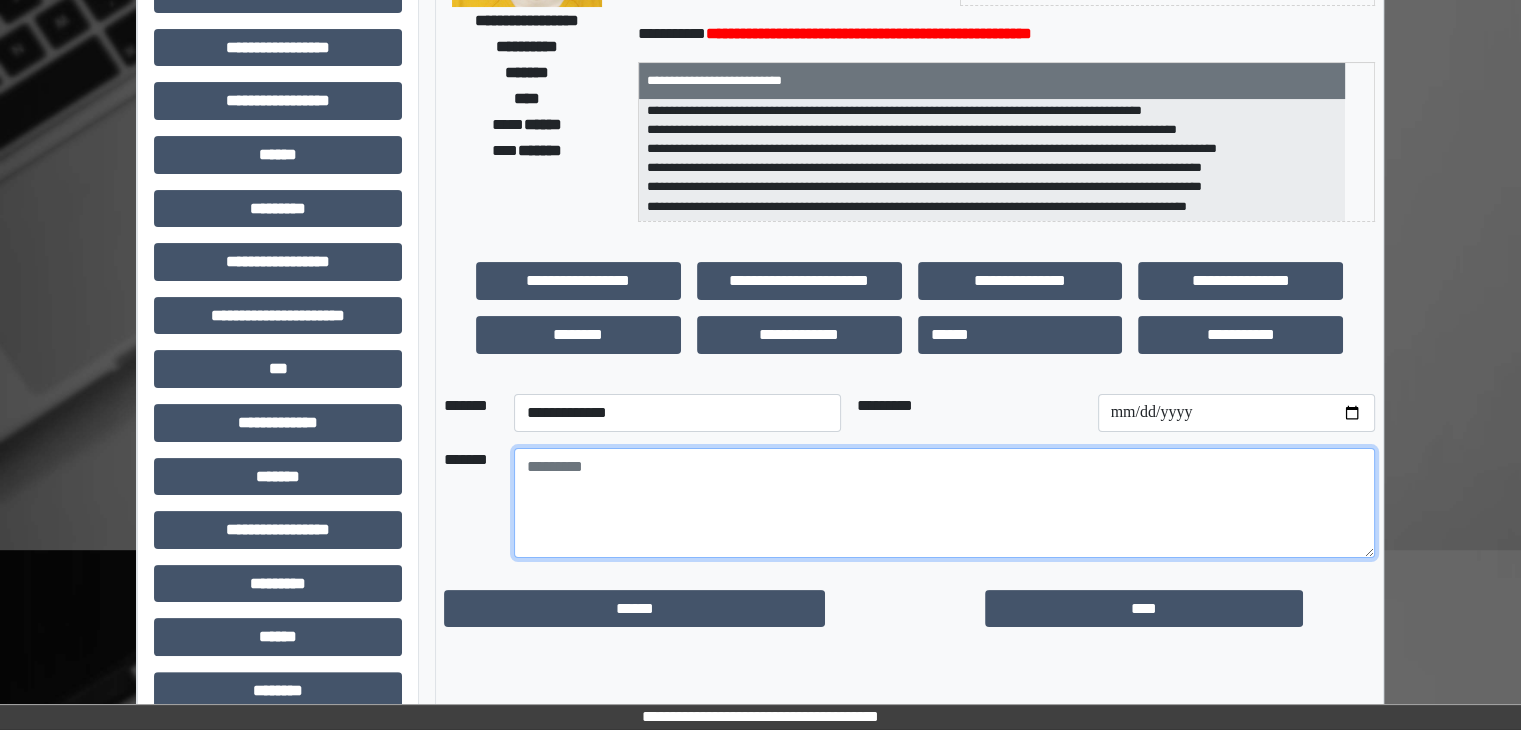 click at bounding box center (944, 503) 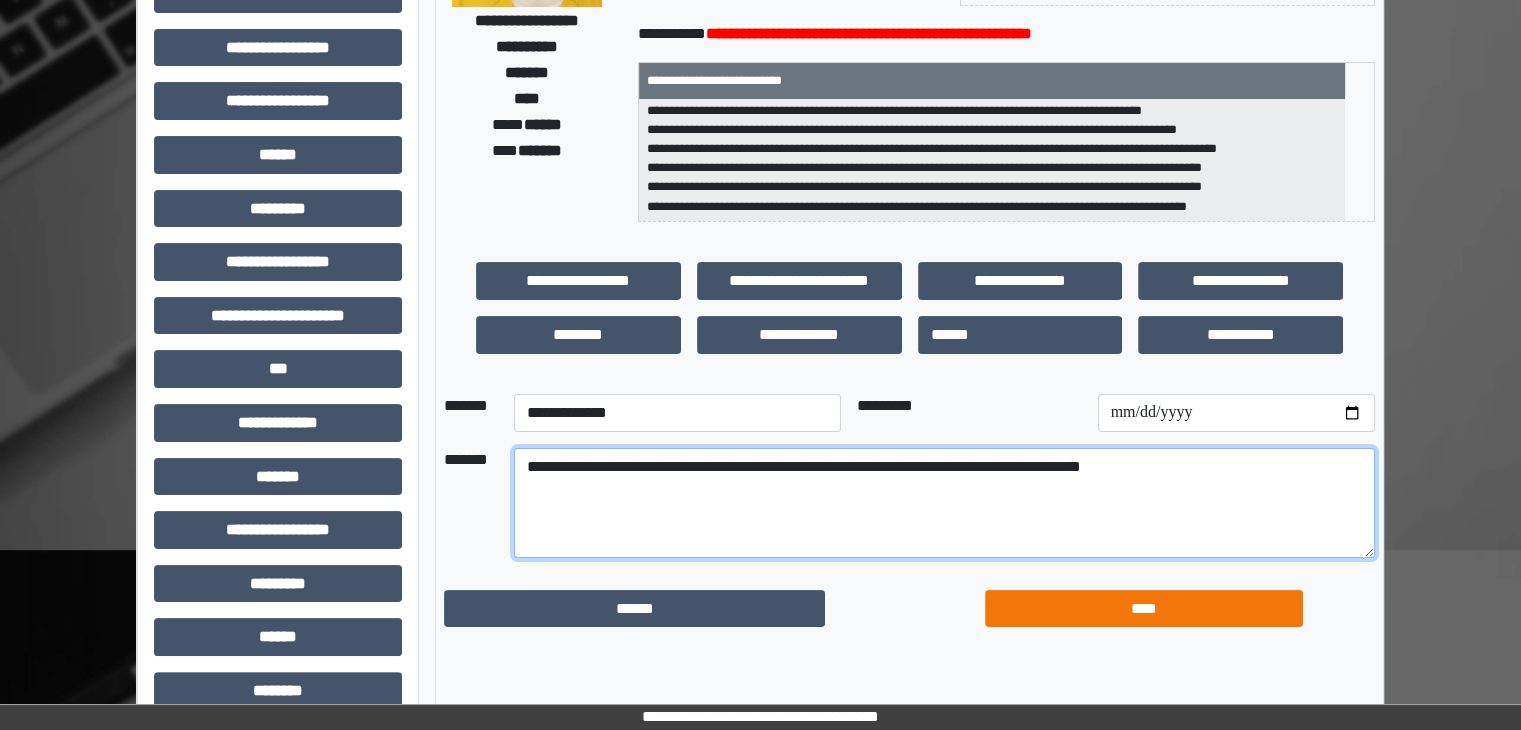 type on "**********" 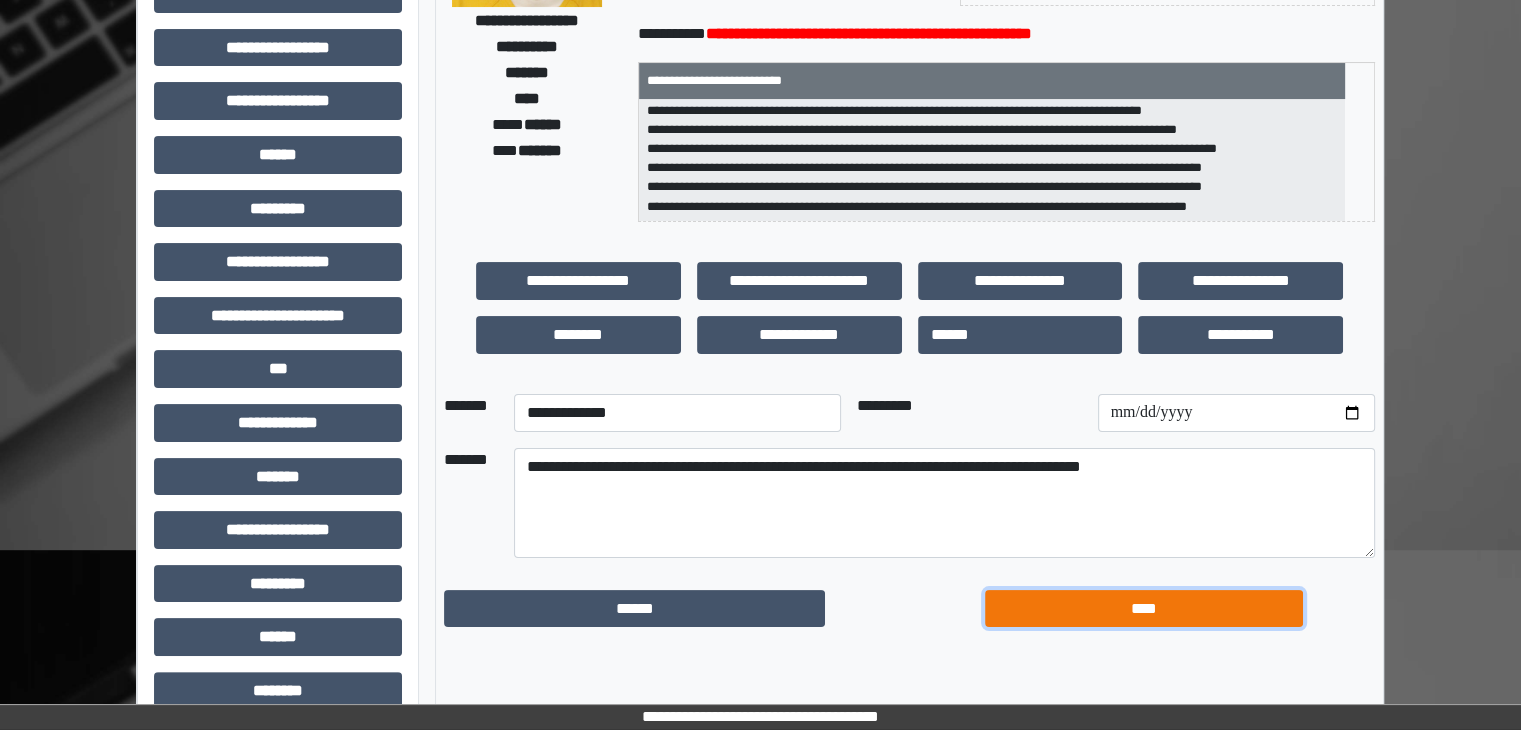 click on "****" at bounding box center [1144, 609] 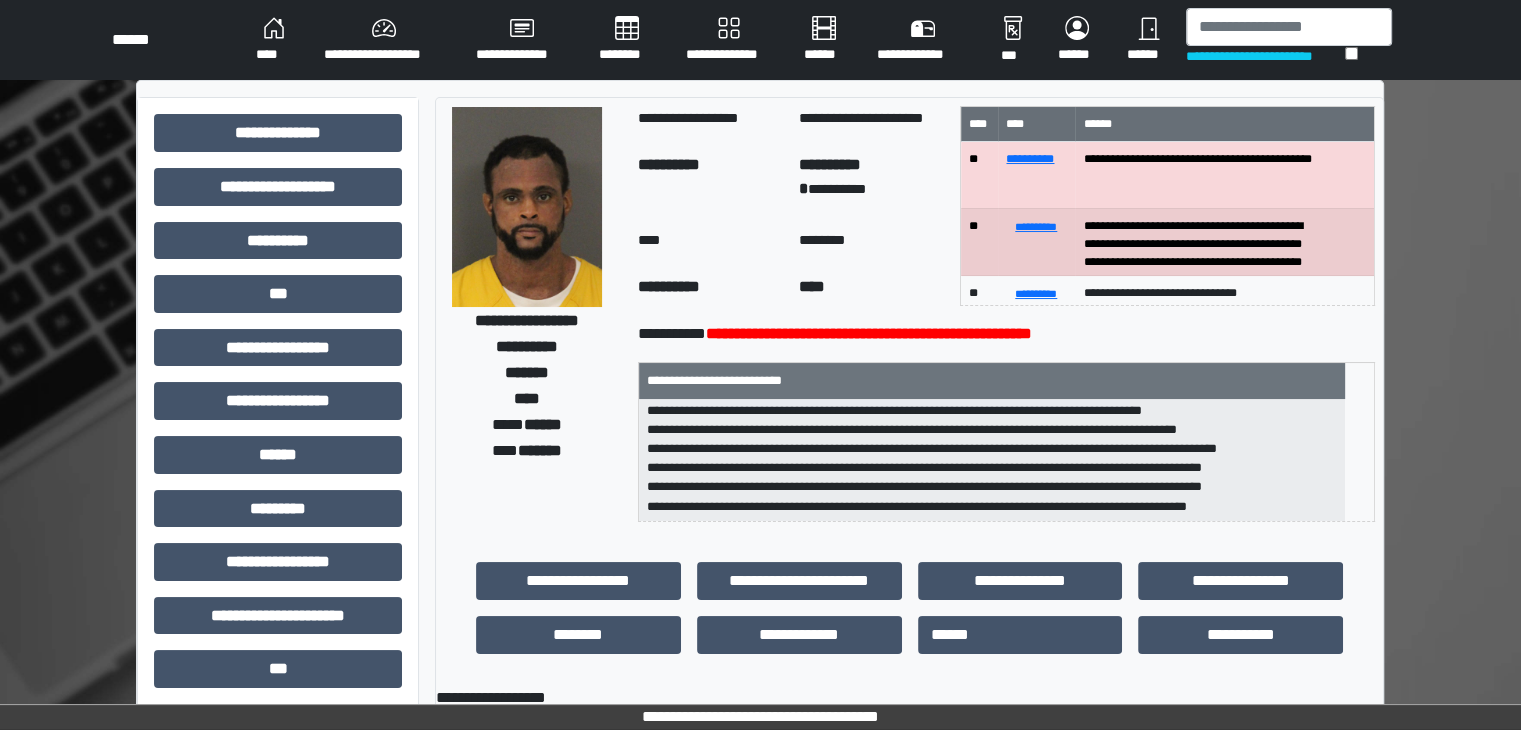 scroll, scrollTop: 0, scrollLeft: 0, axis: both 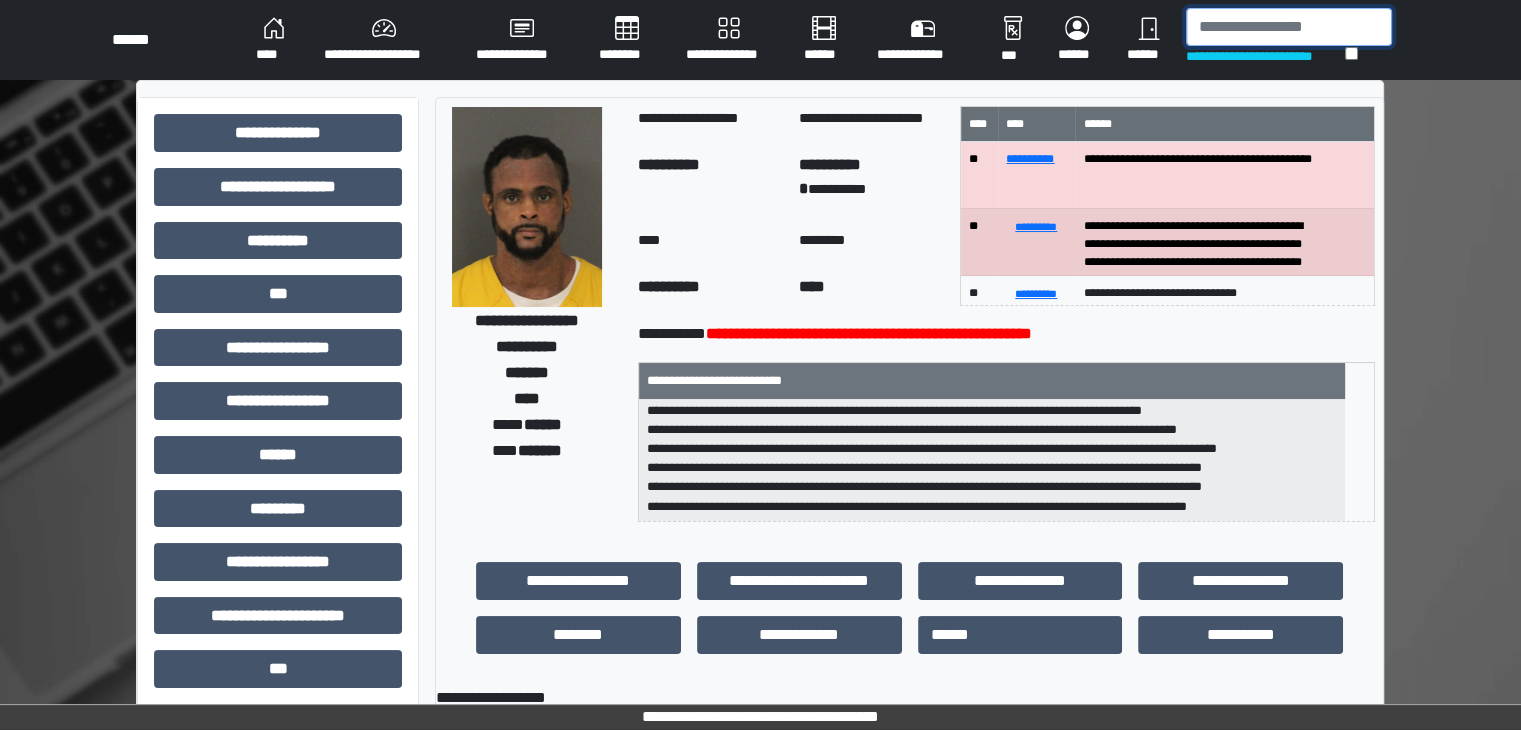 click at bounding box center [1289, 27] 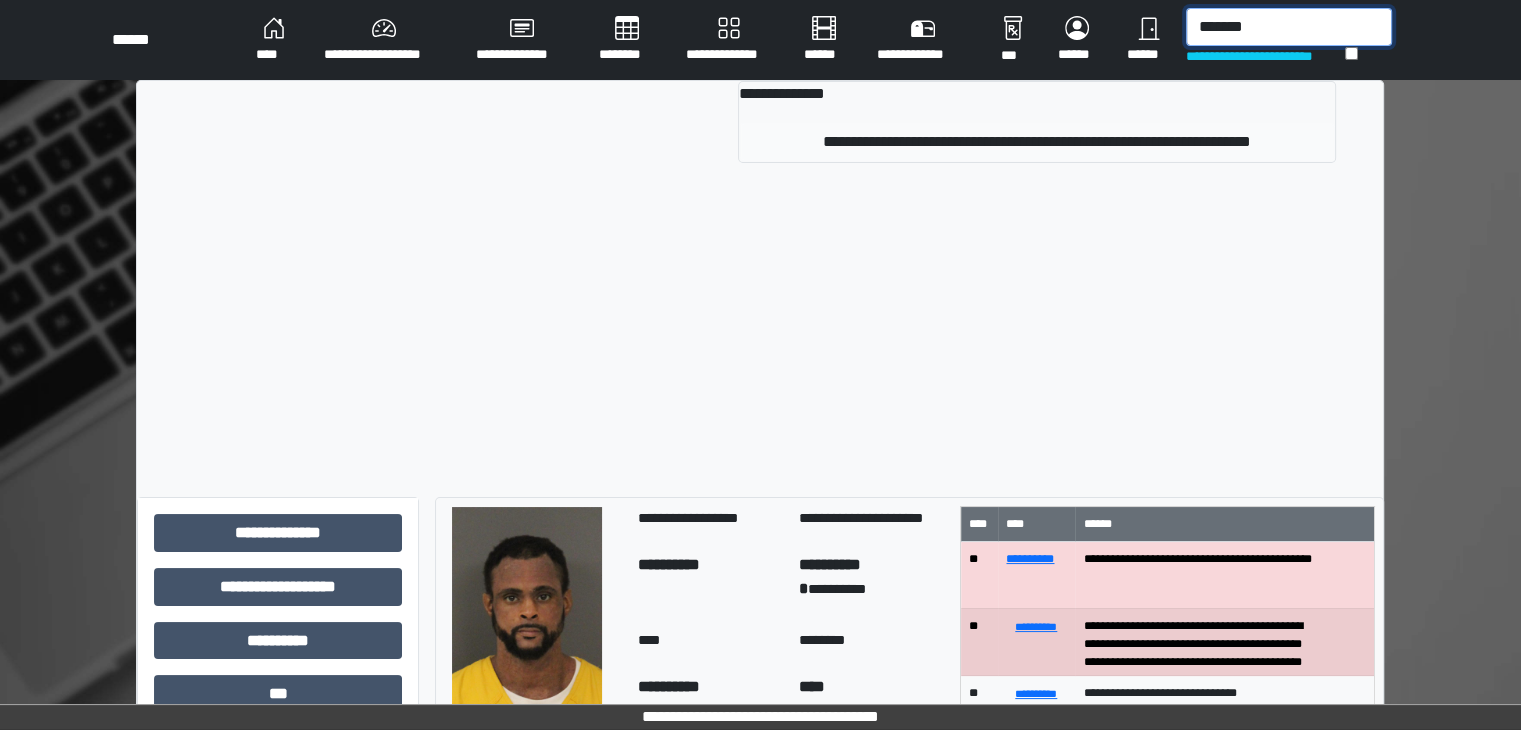 type on "*******" 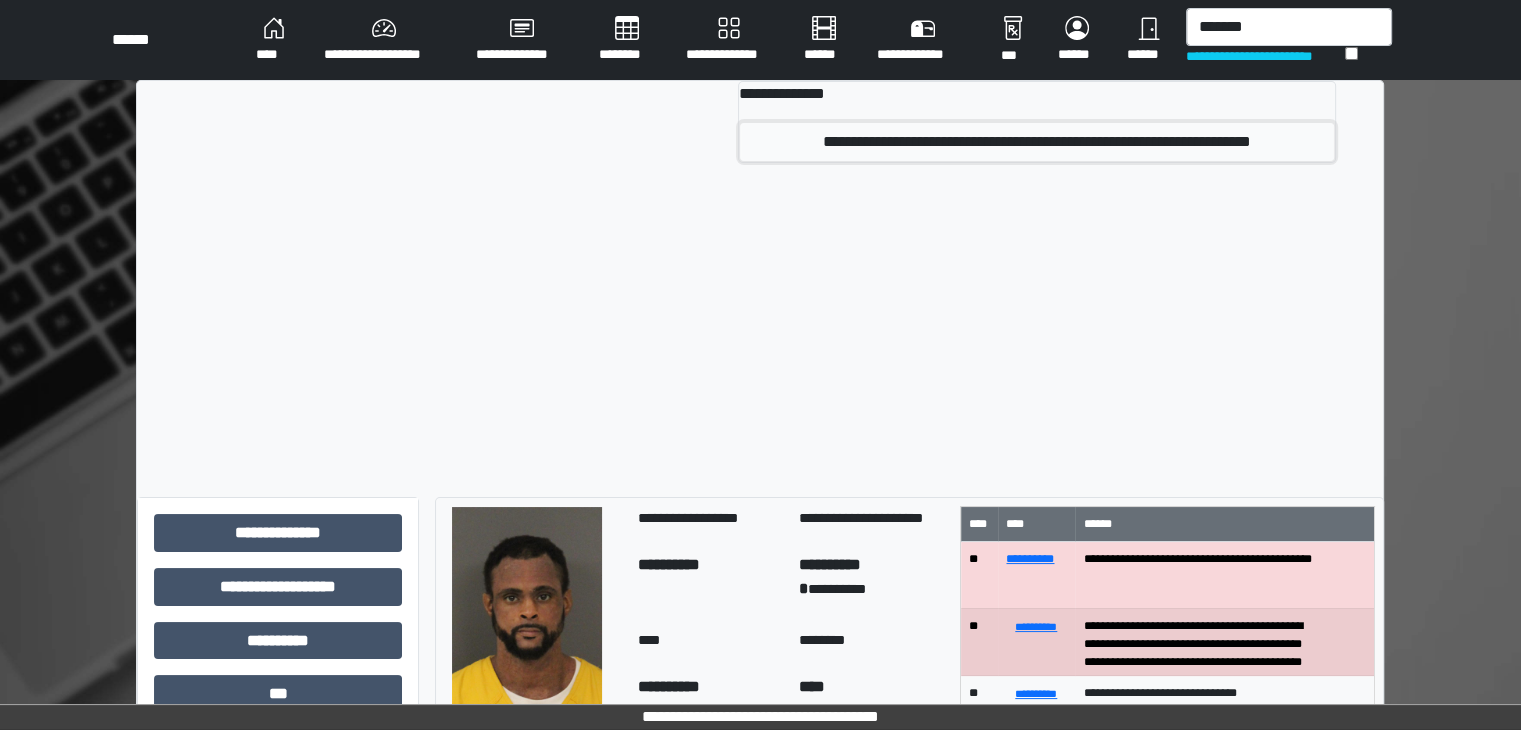 click on "**********" at bounding box center [1037, 142] 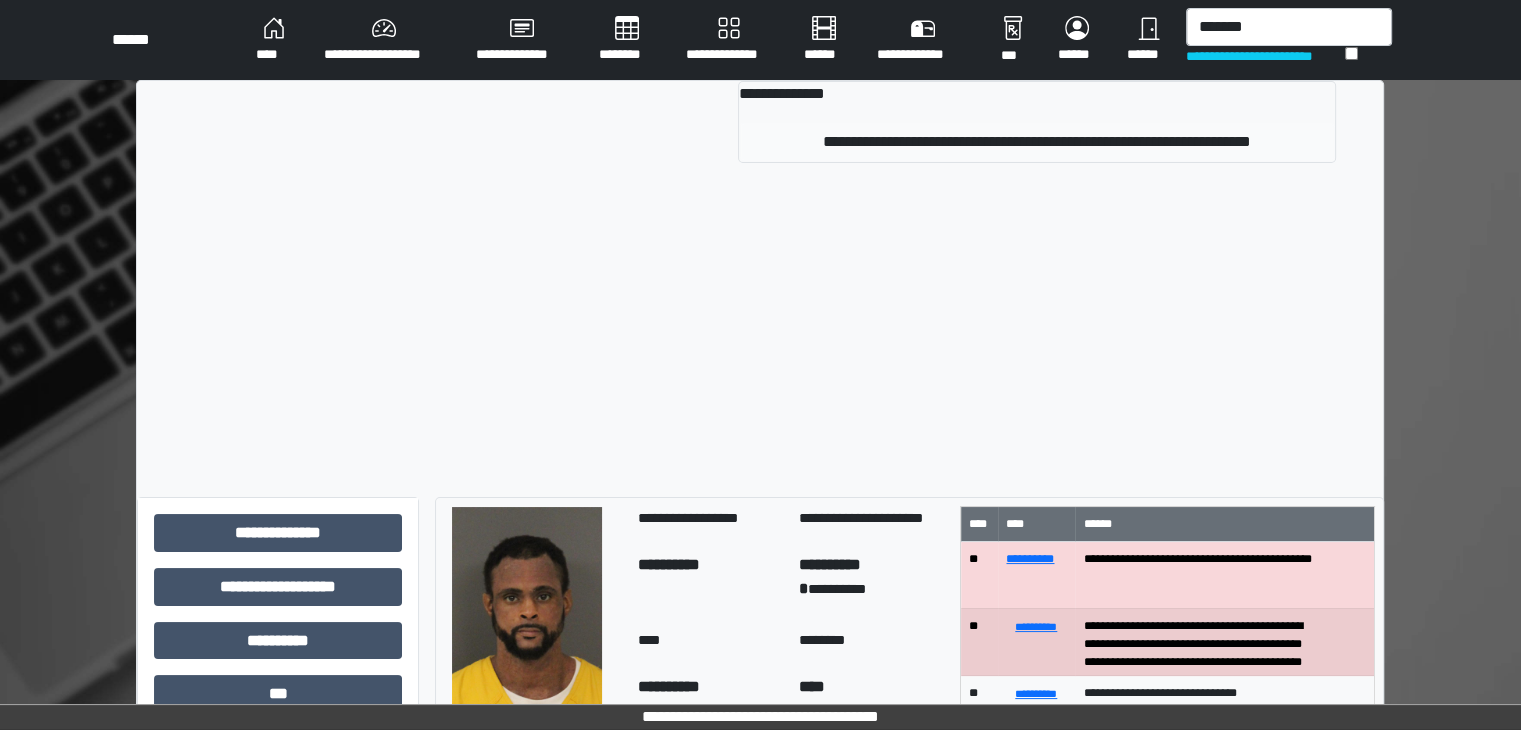 type 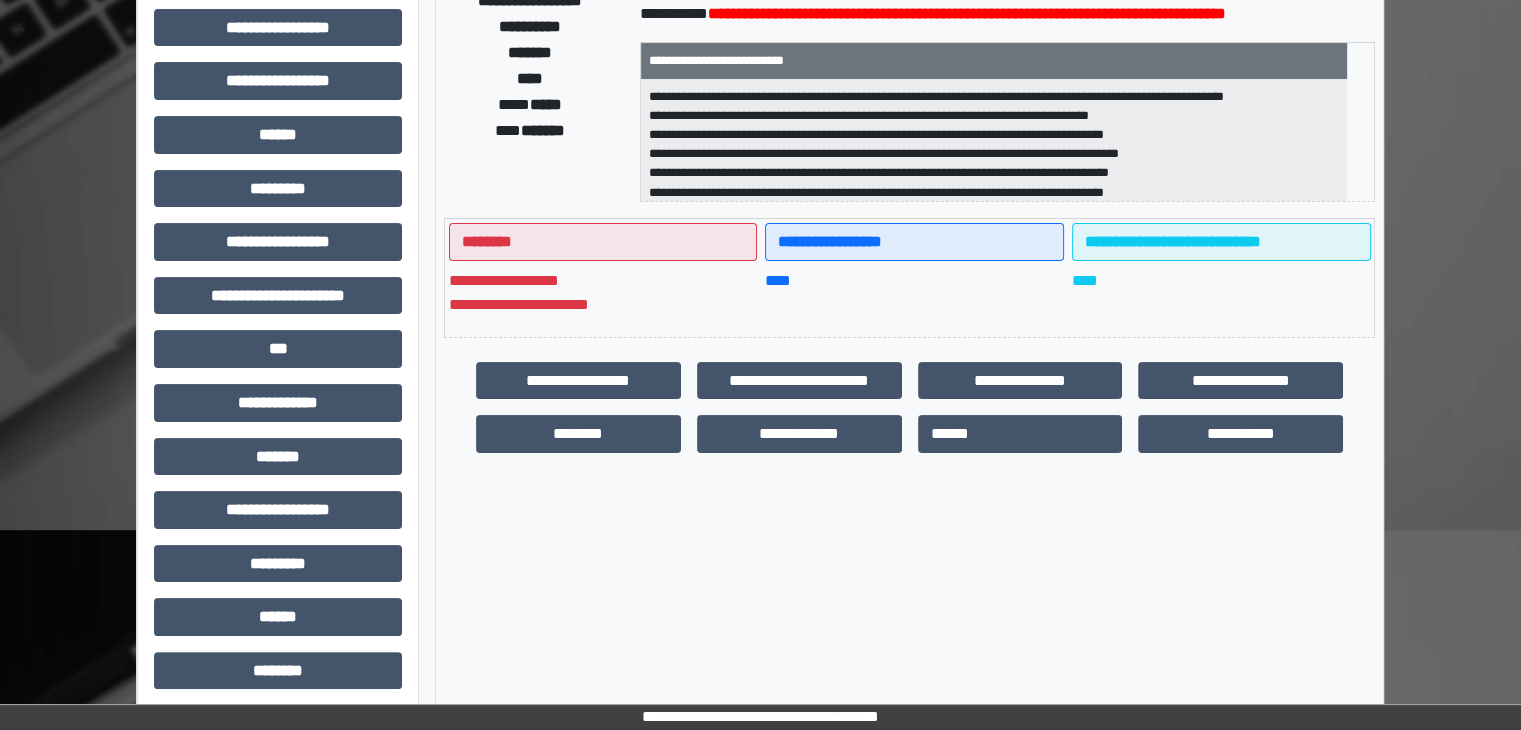 scroll, scrollTop: 436, scrollLeft: 0, axis: vertical 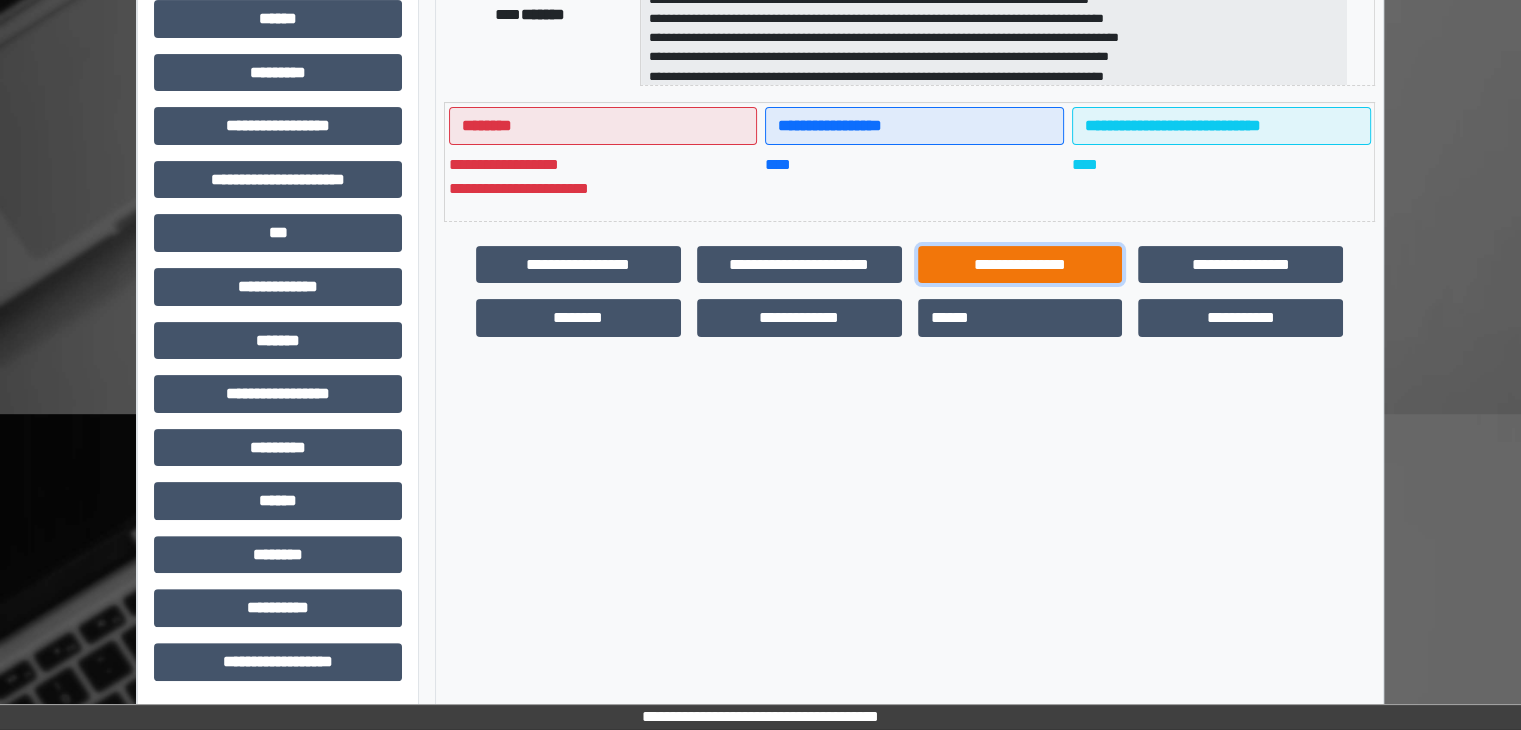 click on "**********" at bounding box center [1020, 265] 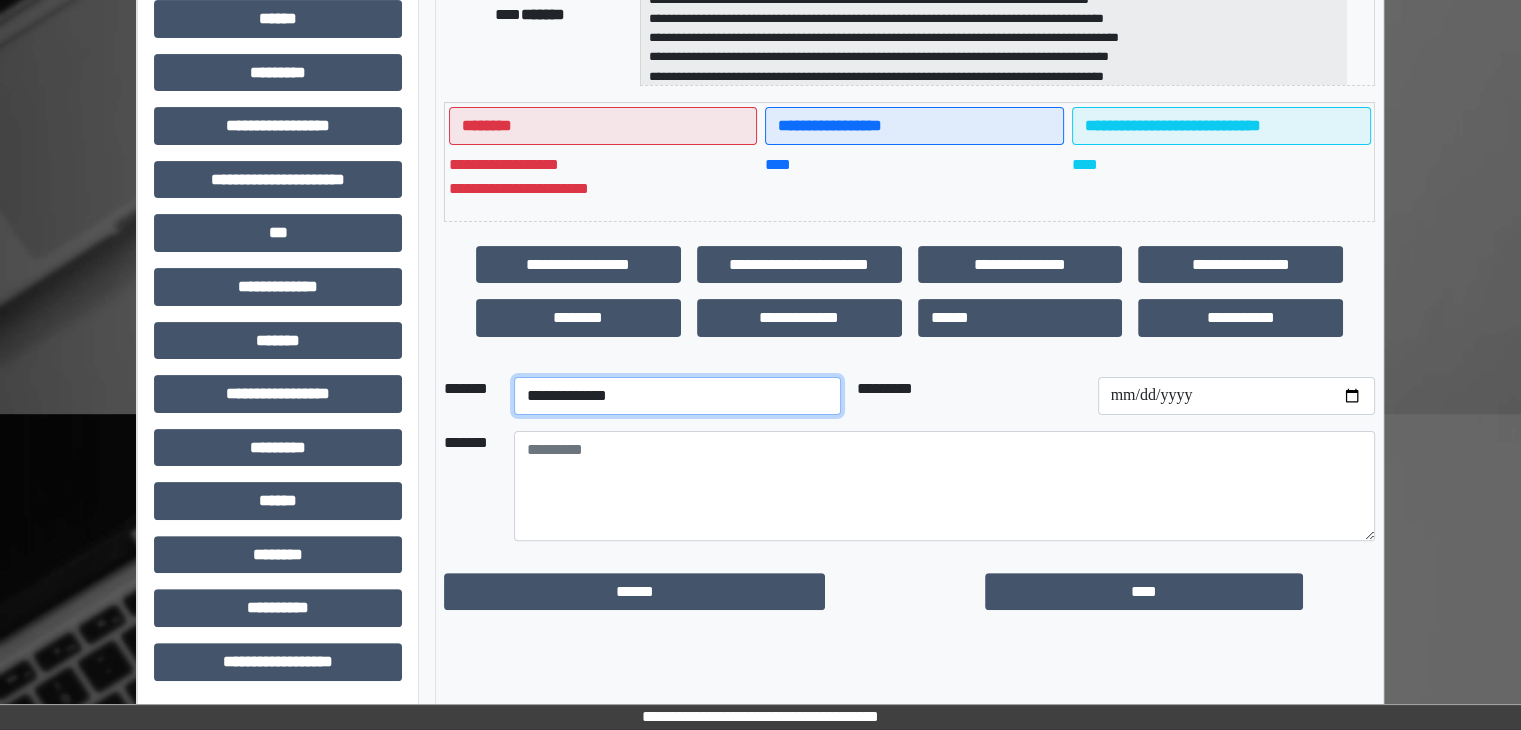 click on "**********" at bounding box center [677, 396] 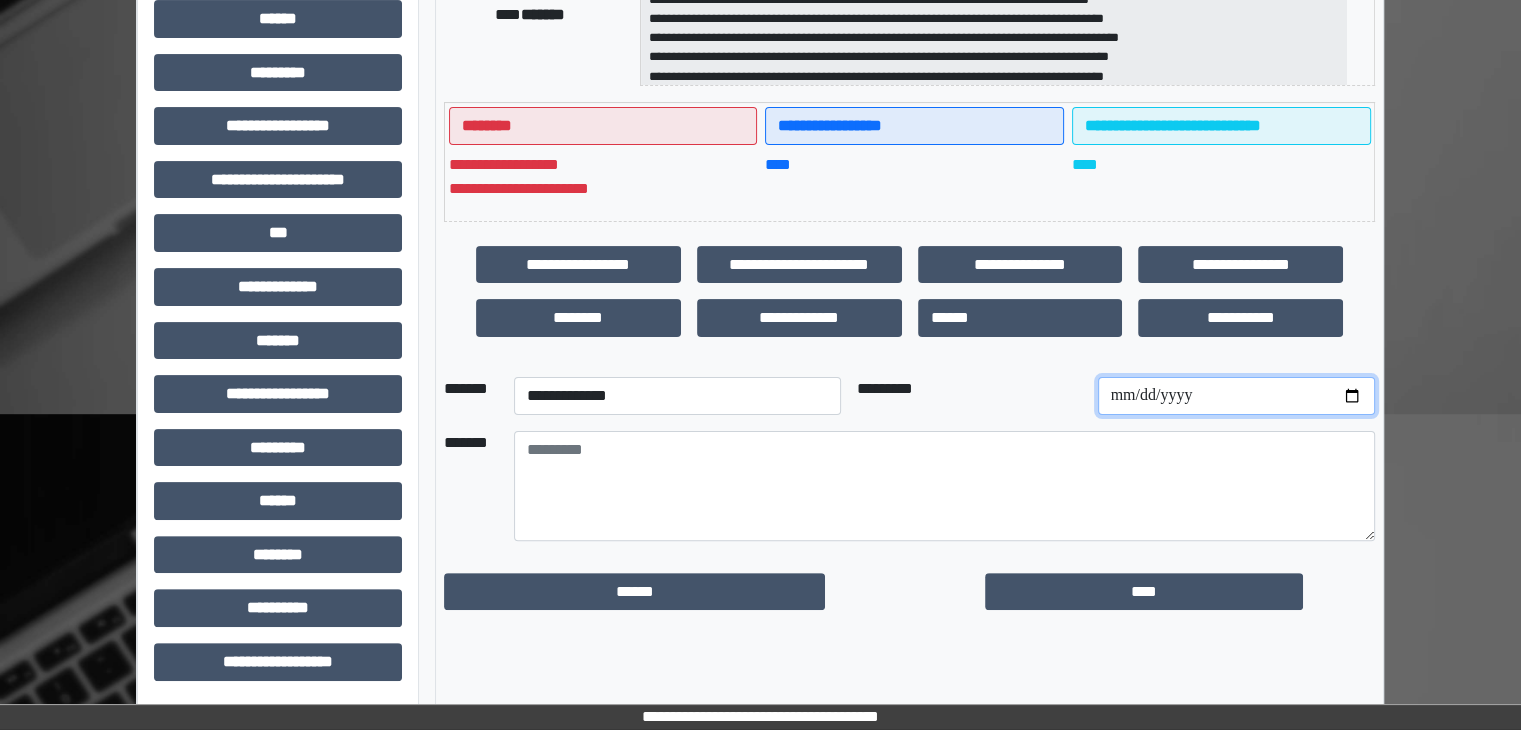 click at bounding box center (1236, 396) 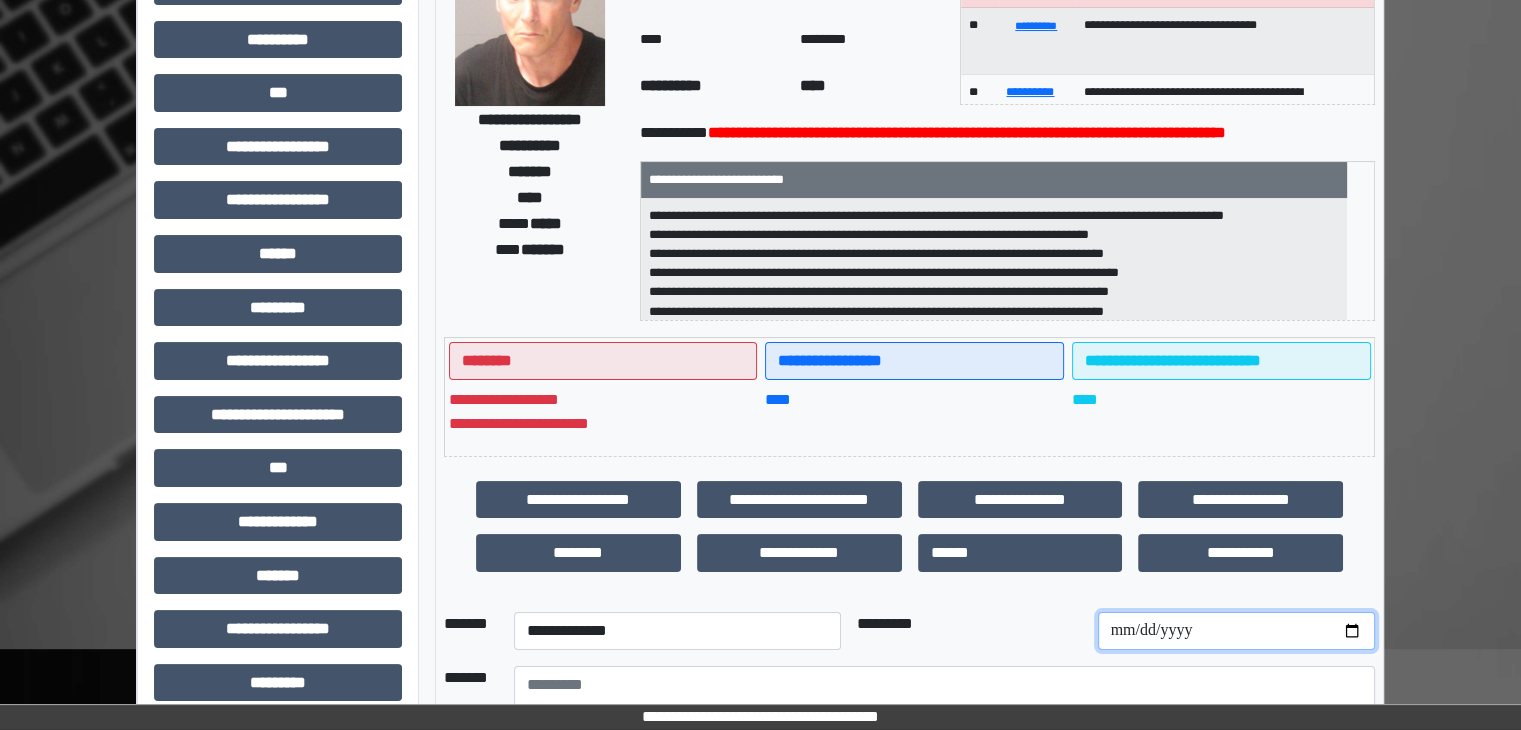 scroll, scrollTop: 136, scrollLeft: 0, axis: vertical 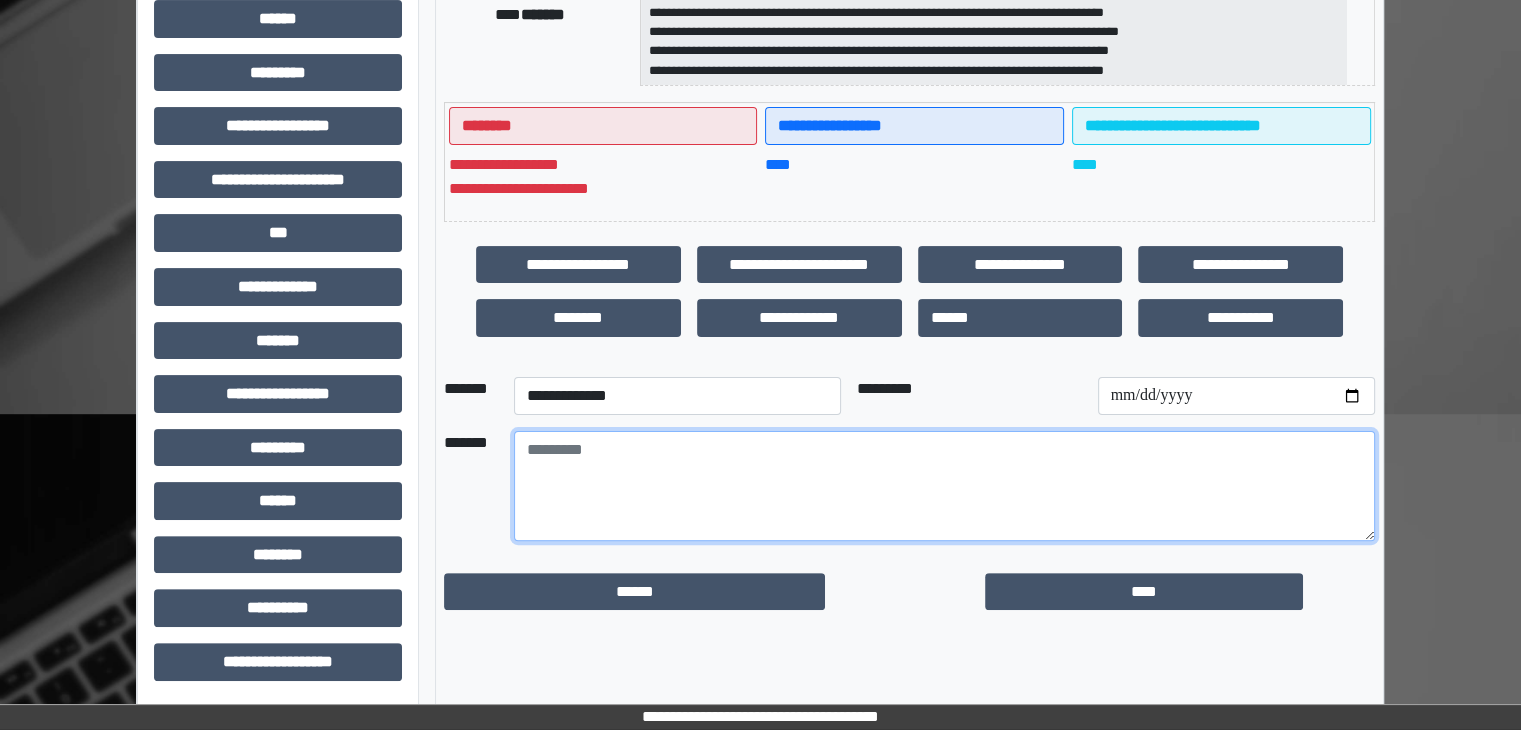 click at bounding box center [944, 486] 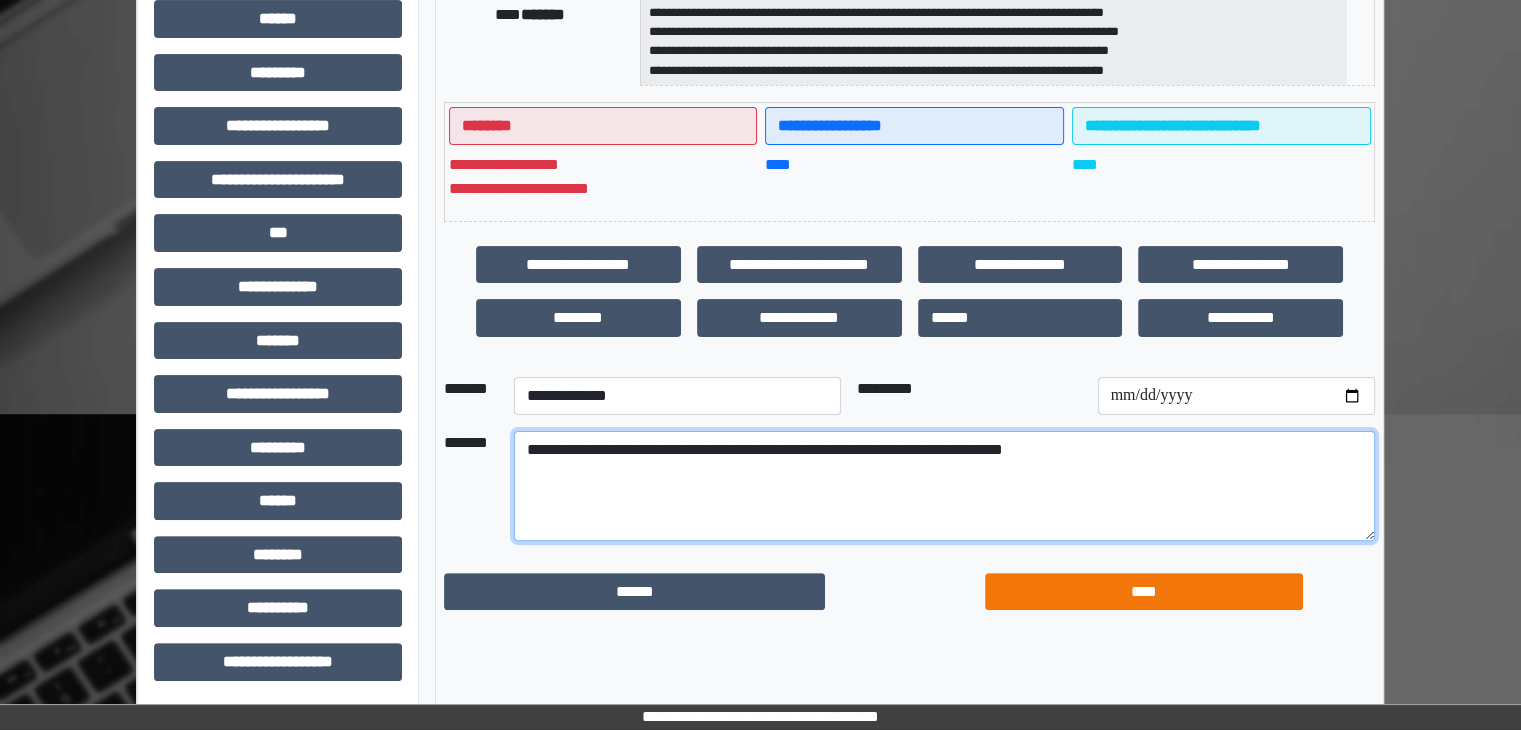type on "**********" 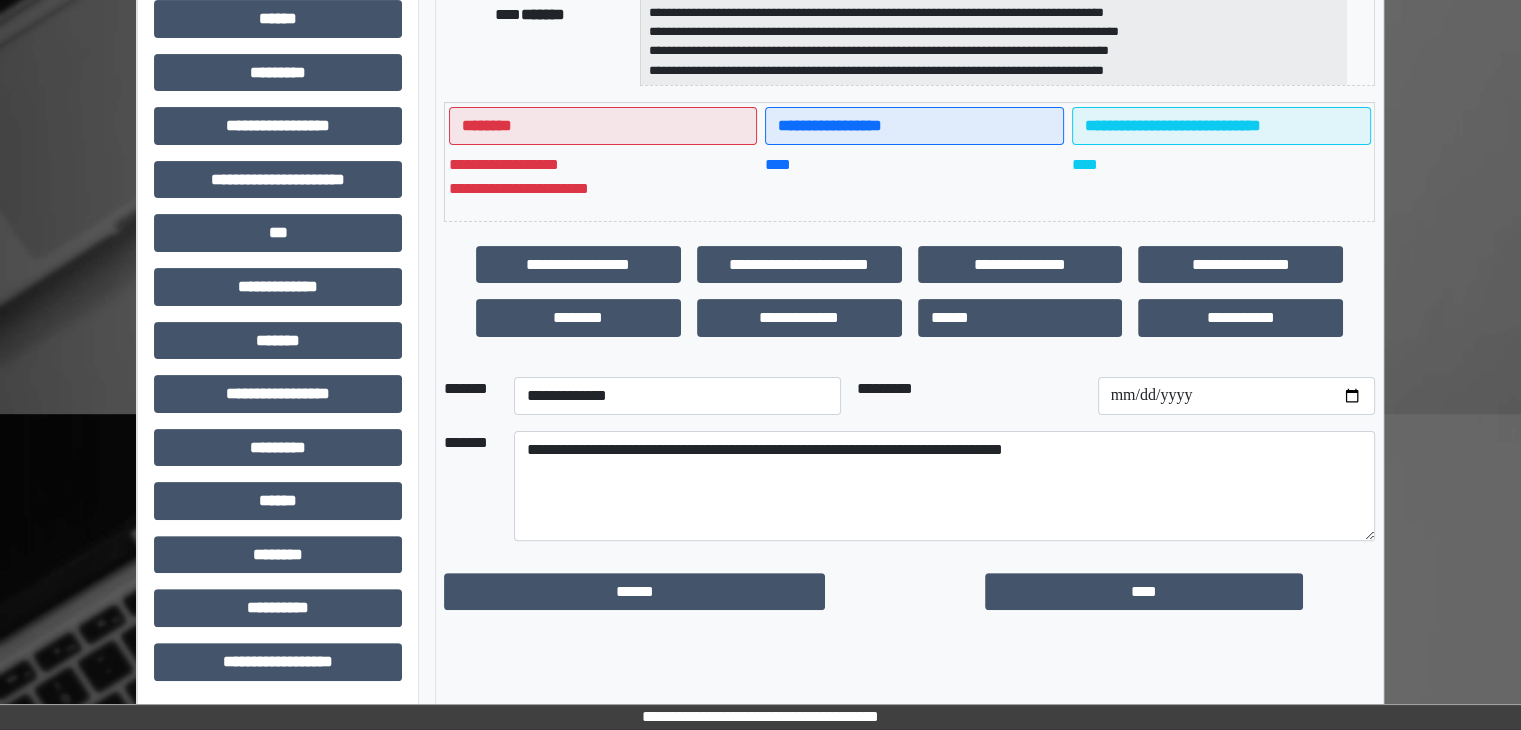 drag, startPoint x: 1148, startPoint y: 588, endPoint x: 1037, endPoint y: 369, distance: 245.52393 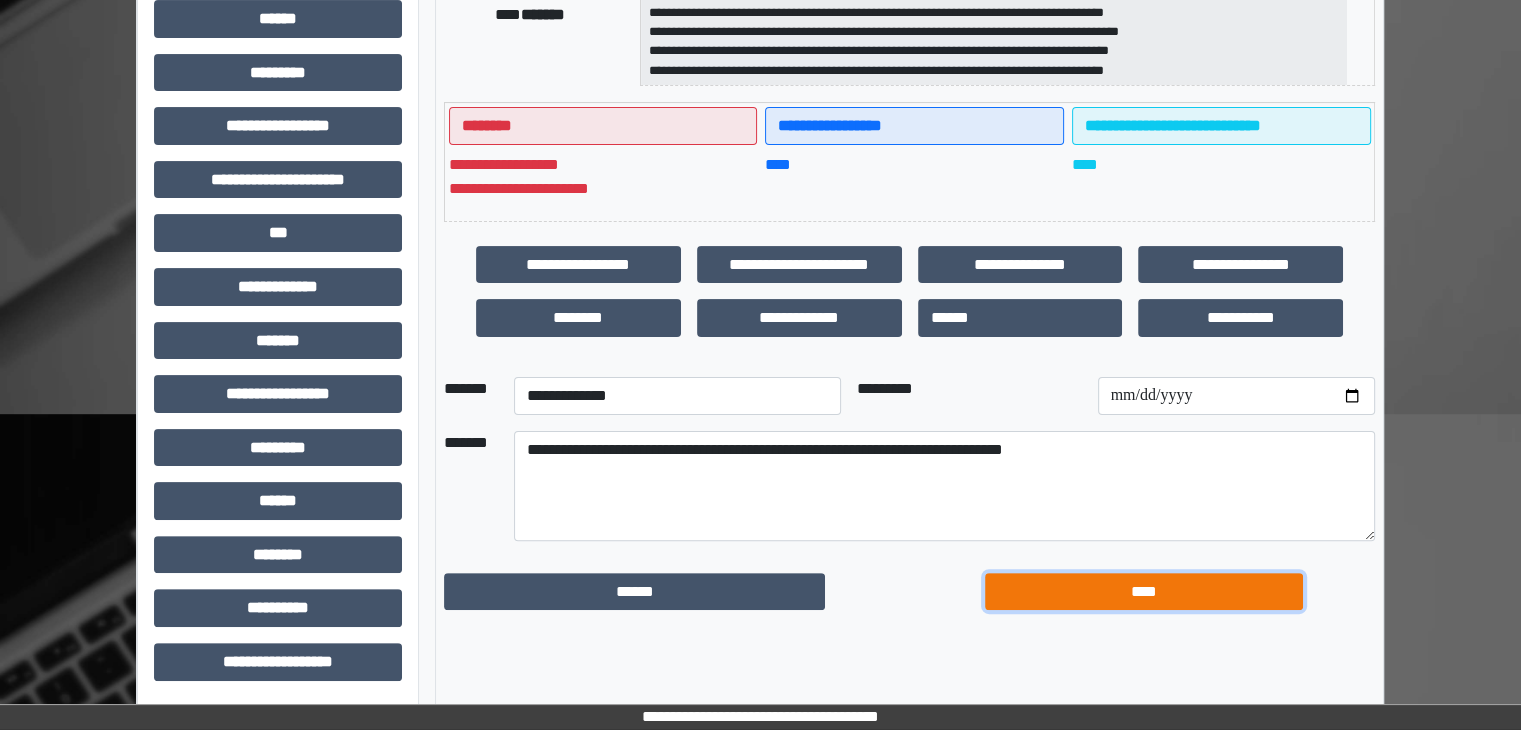 click on "****" at bounding box center [1144, 592] 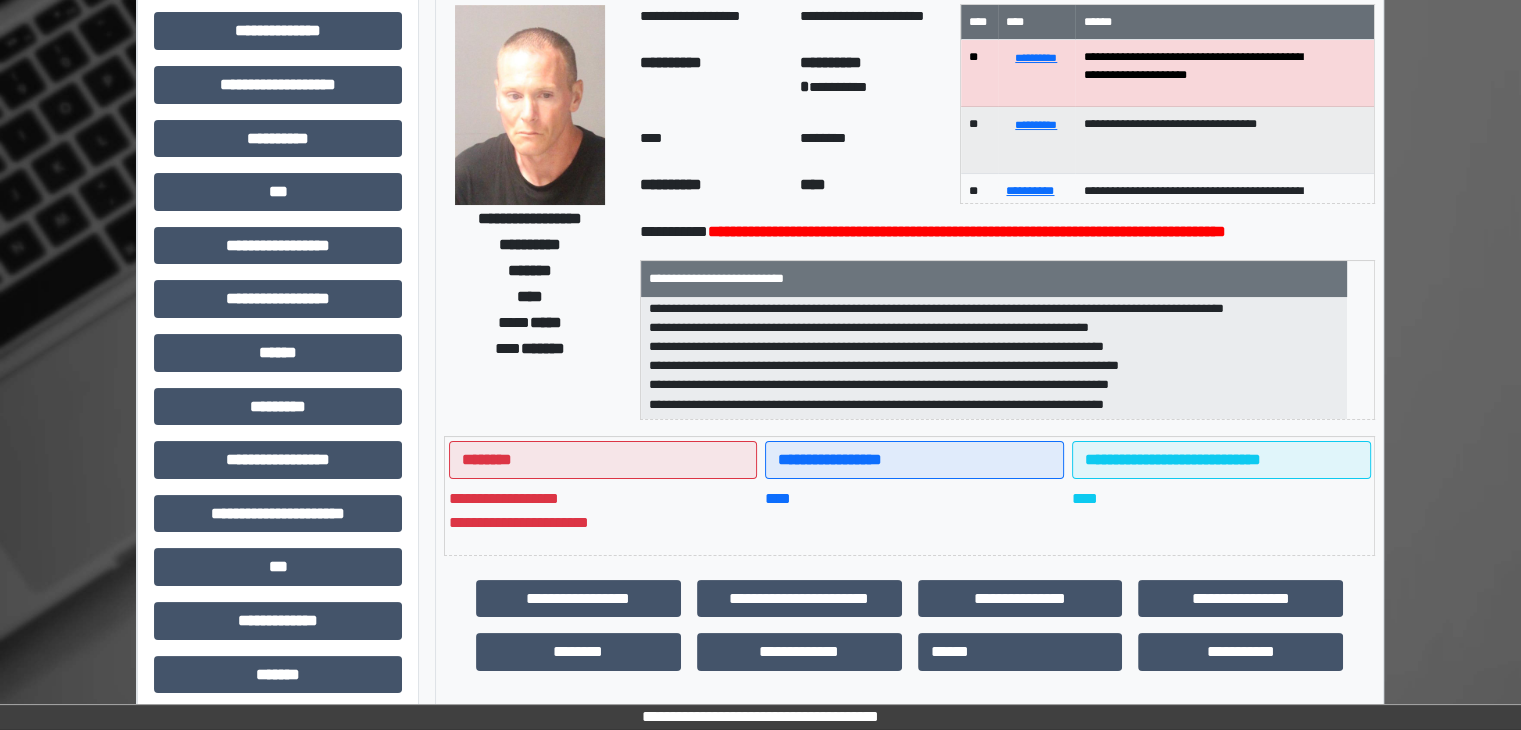 scroll, scrollTop: 0, scrollLeft: 0, axis: both 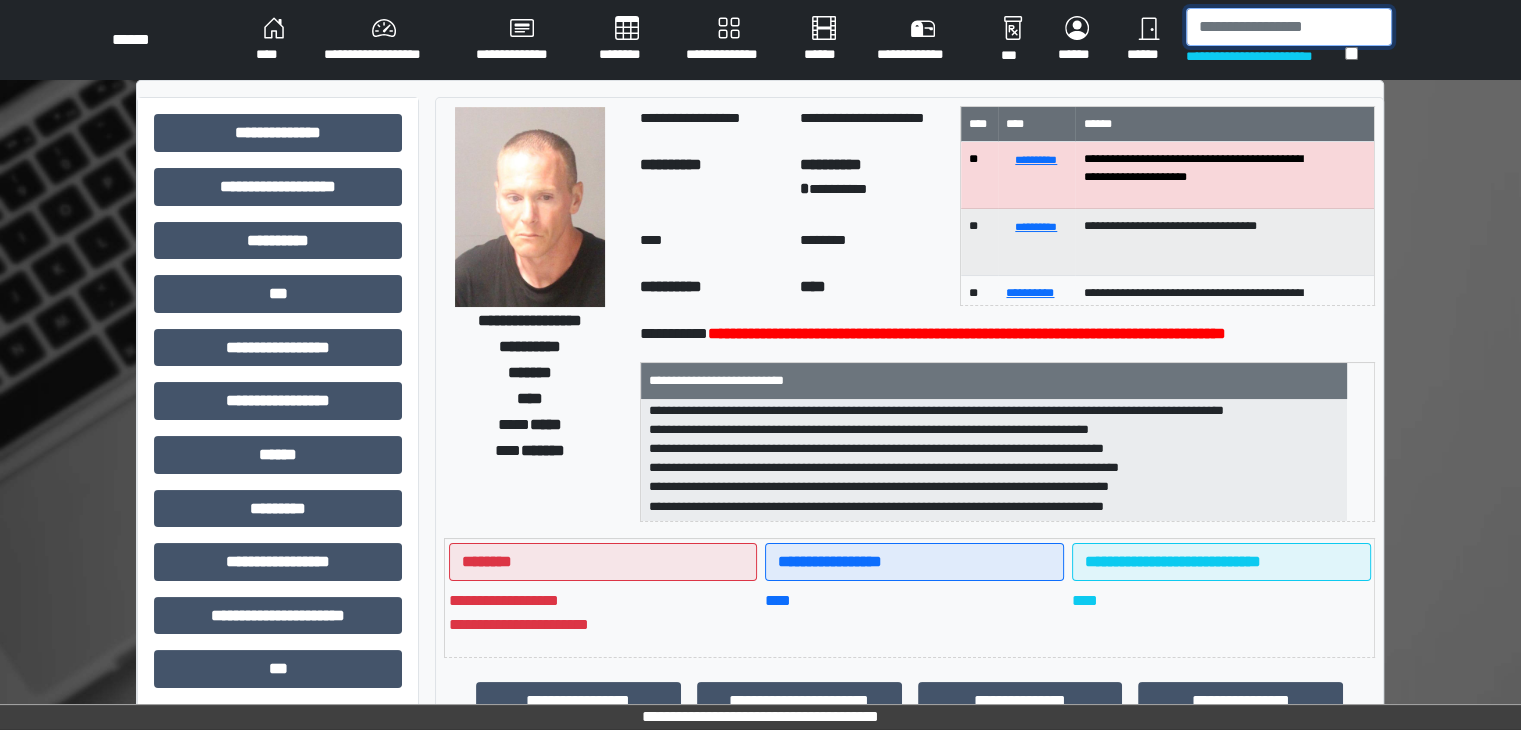 click at bounding box center [1289, 27] 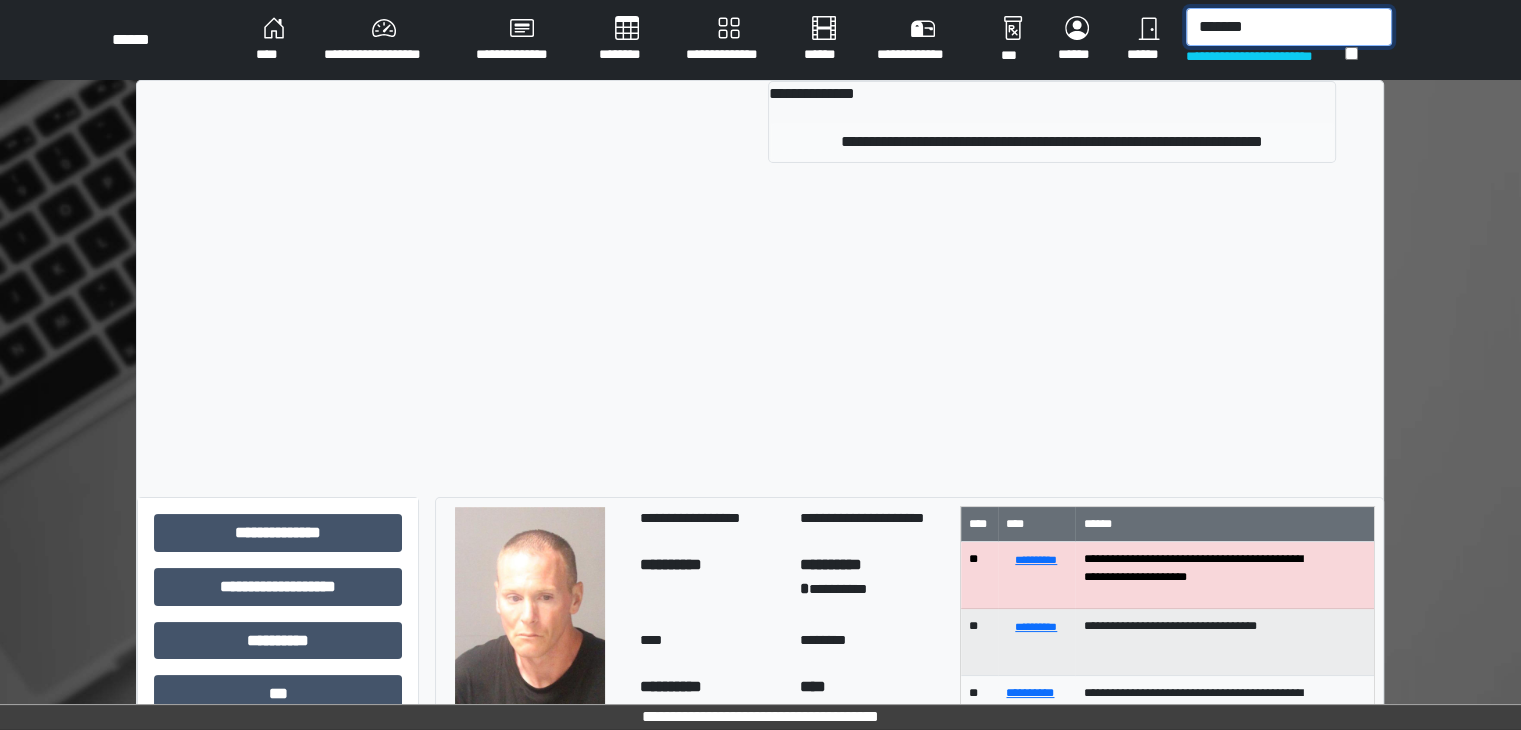 type on "*******" 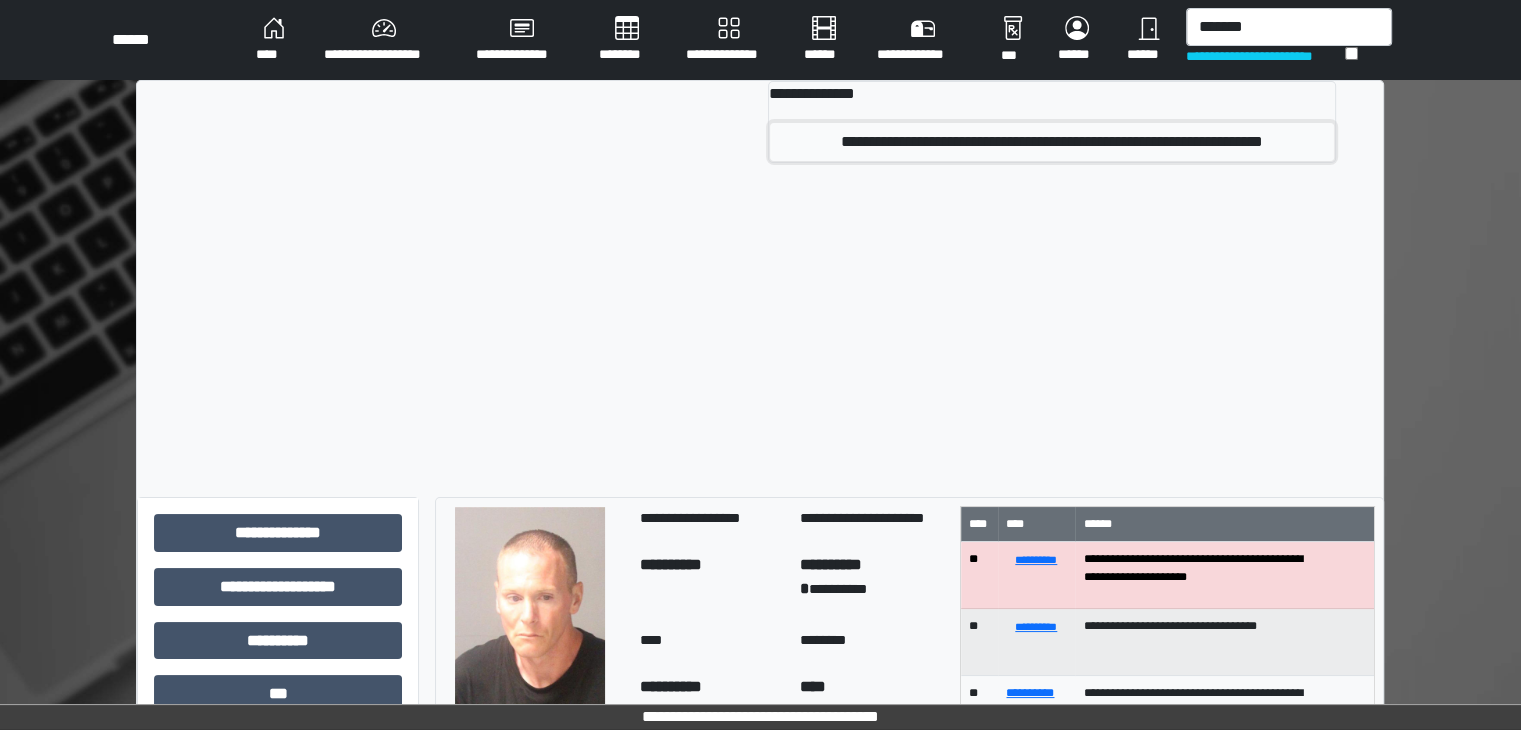 click on "**********" at bounding box center (1052, 142) 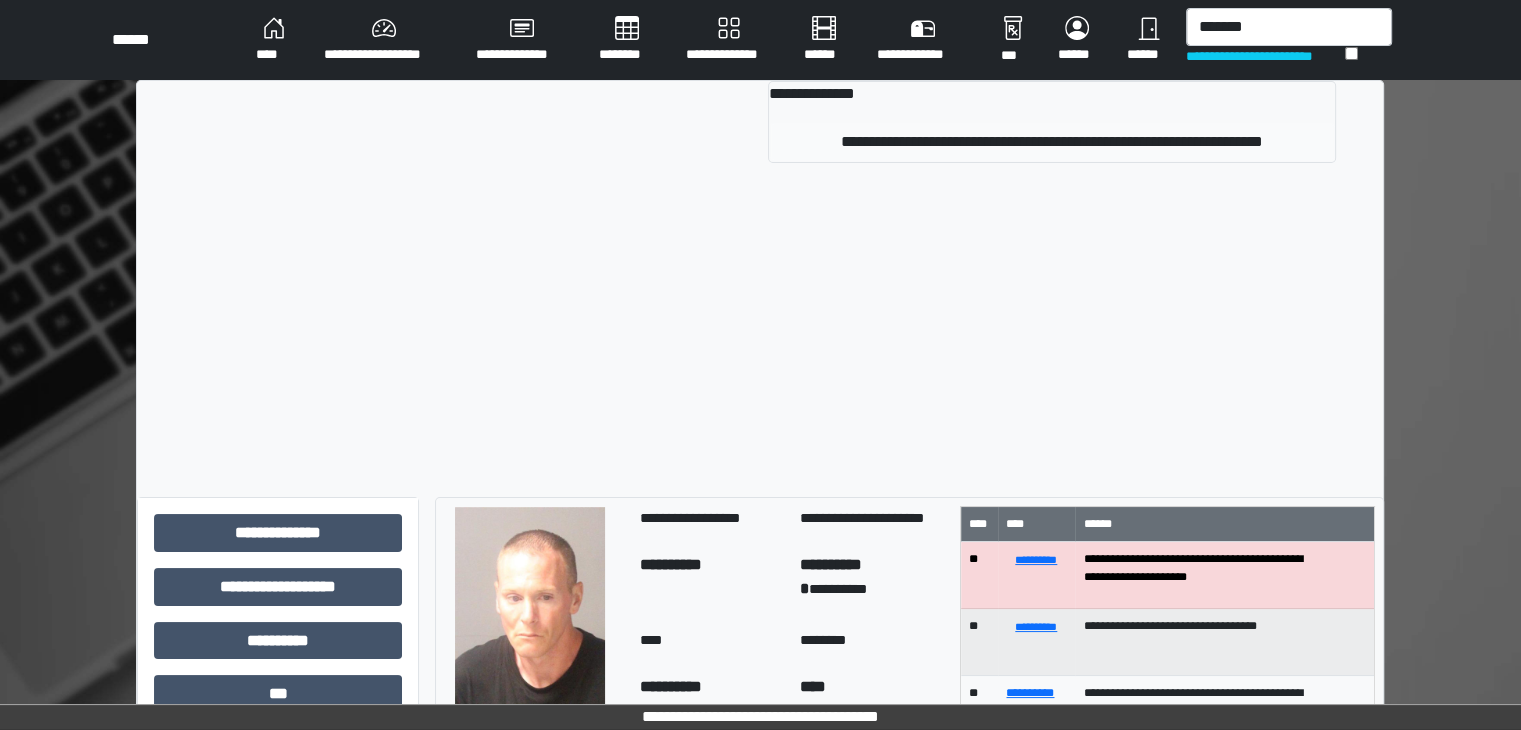 type 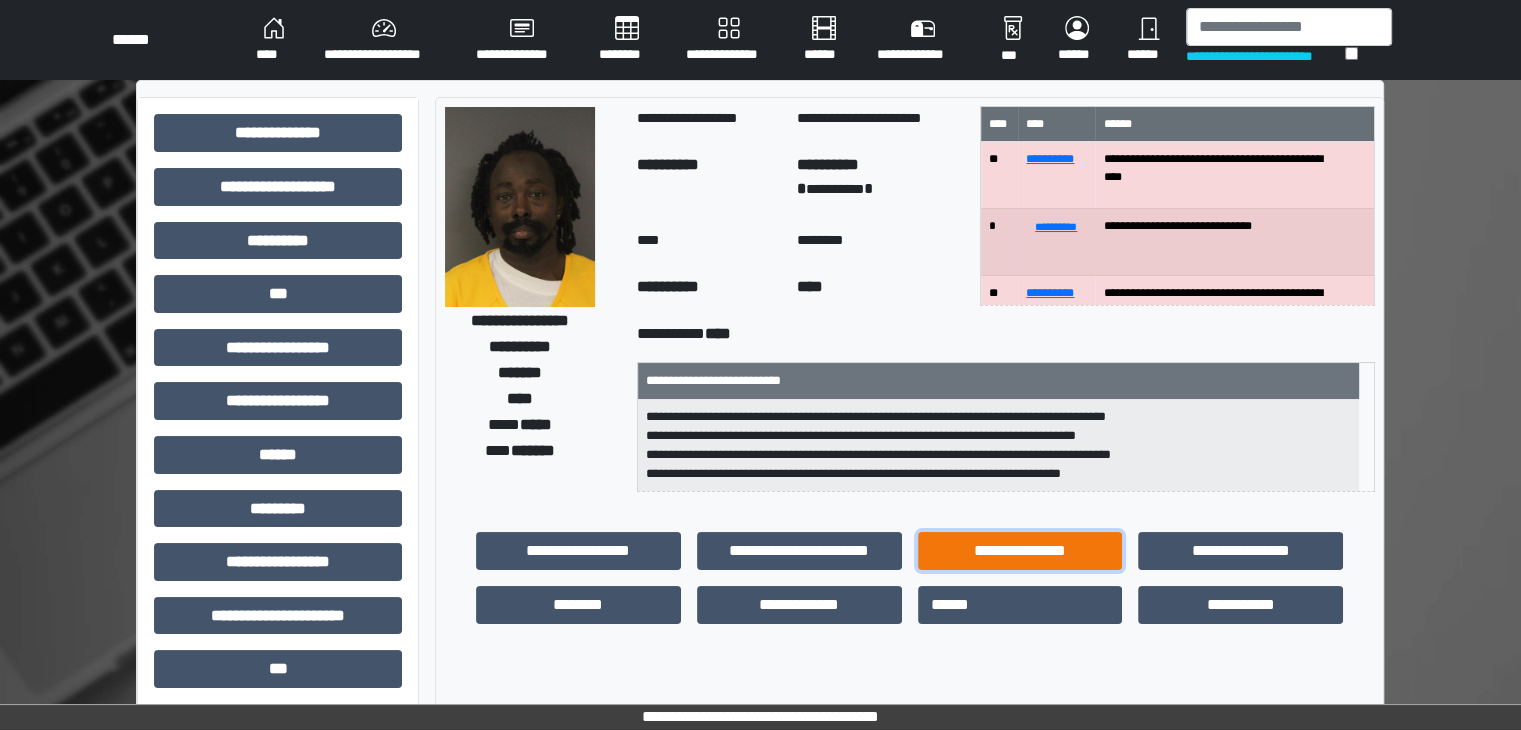 click on "**********" at bounding box center [1020, 551] 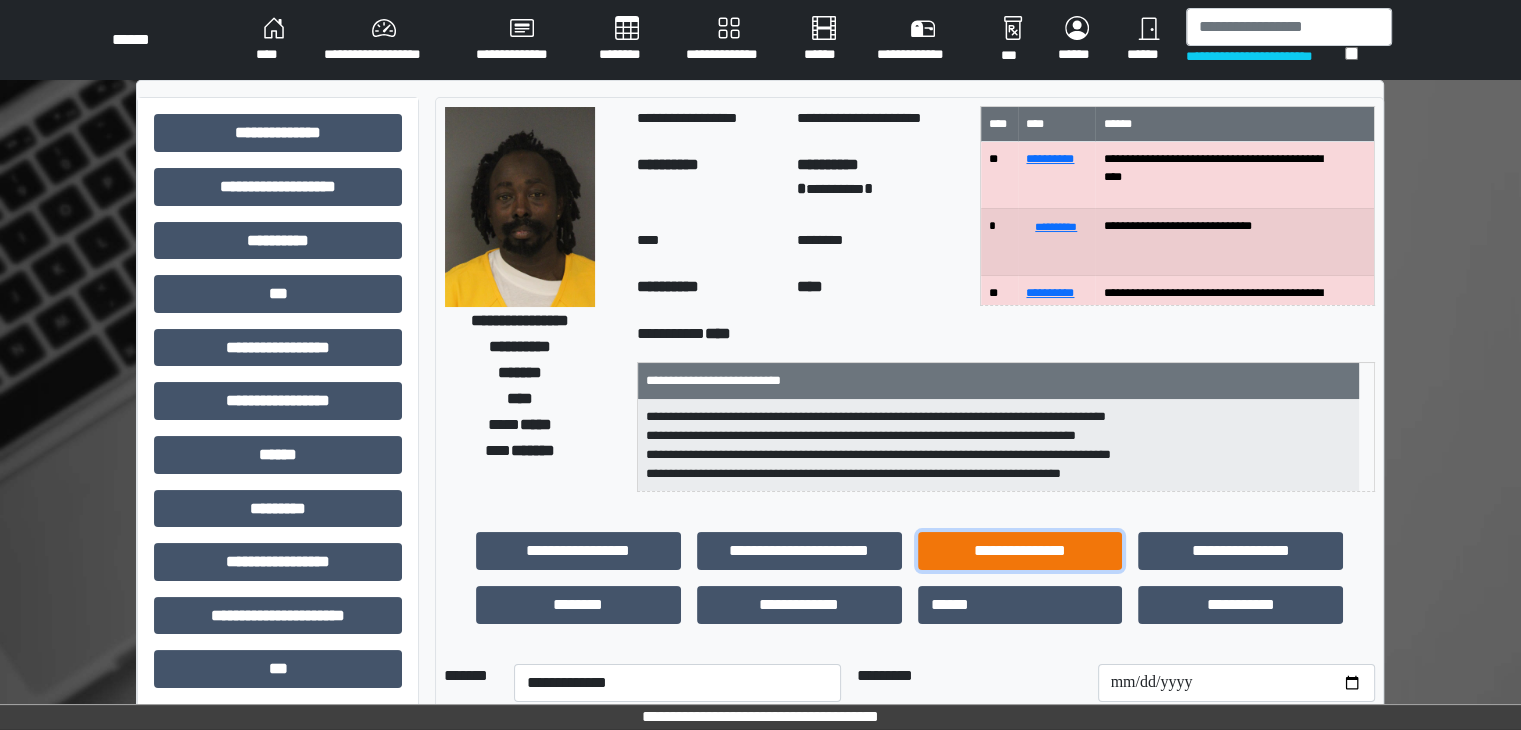 click on "**********" at bounding box center [1020, 551] 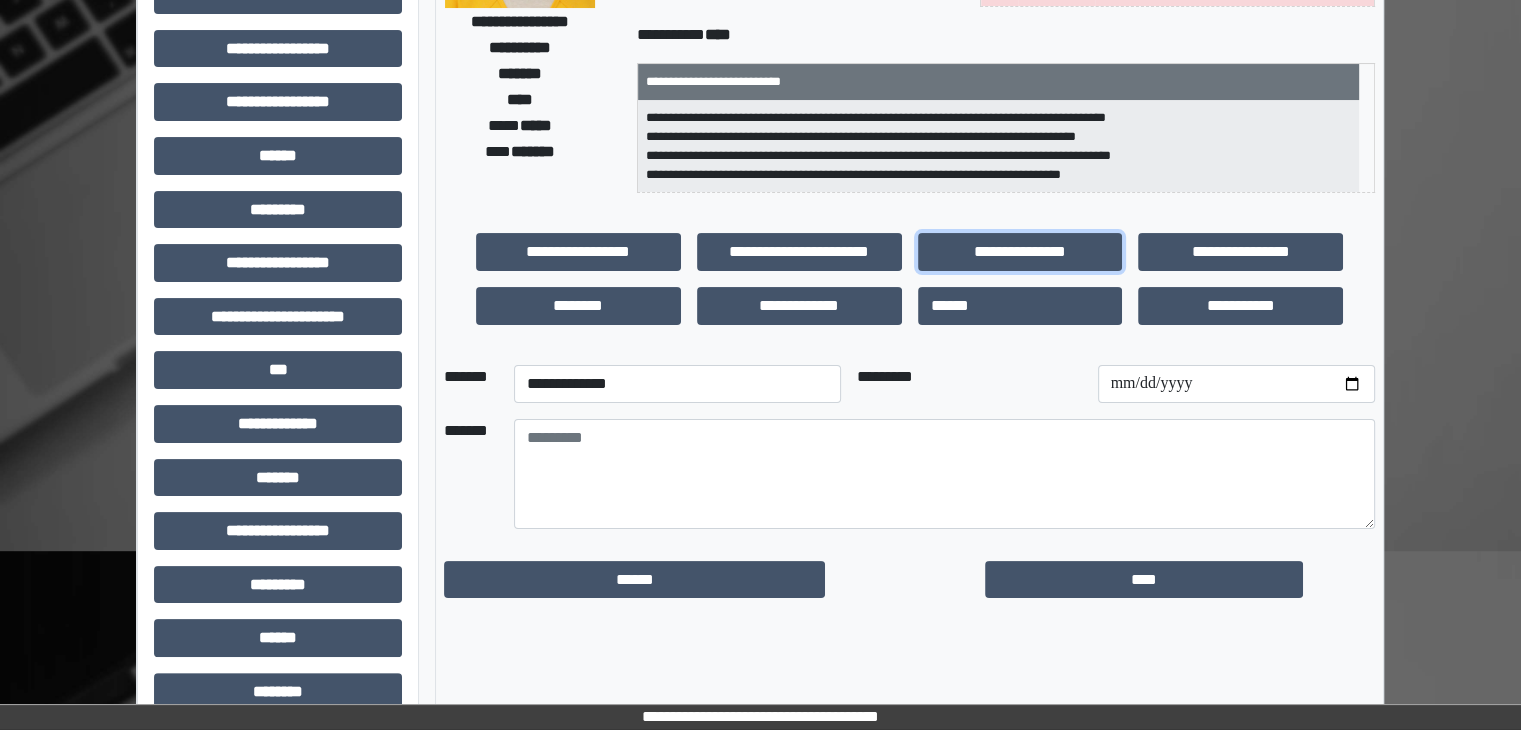 scroll, scrollTop: 300, scrollLeft: 0, axis: vertical 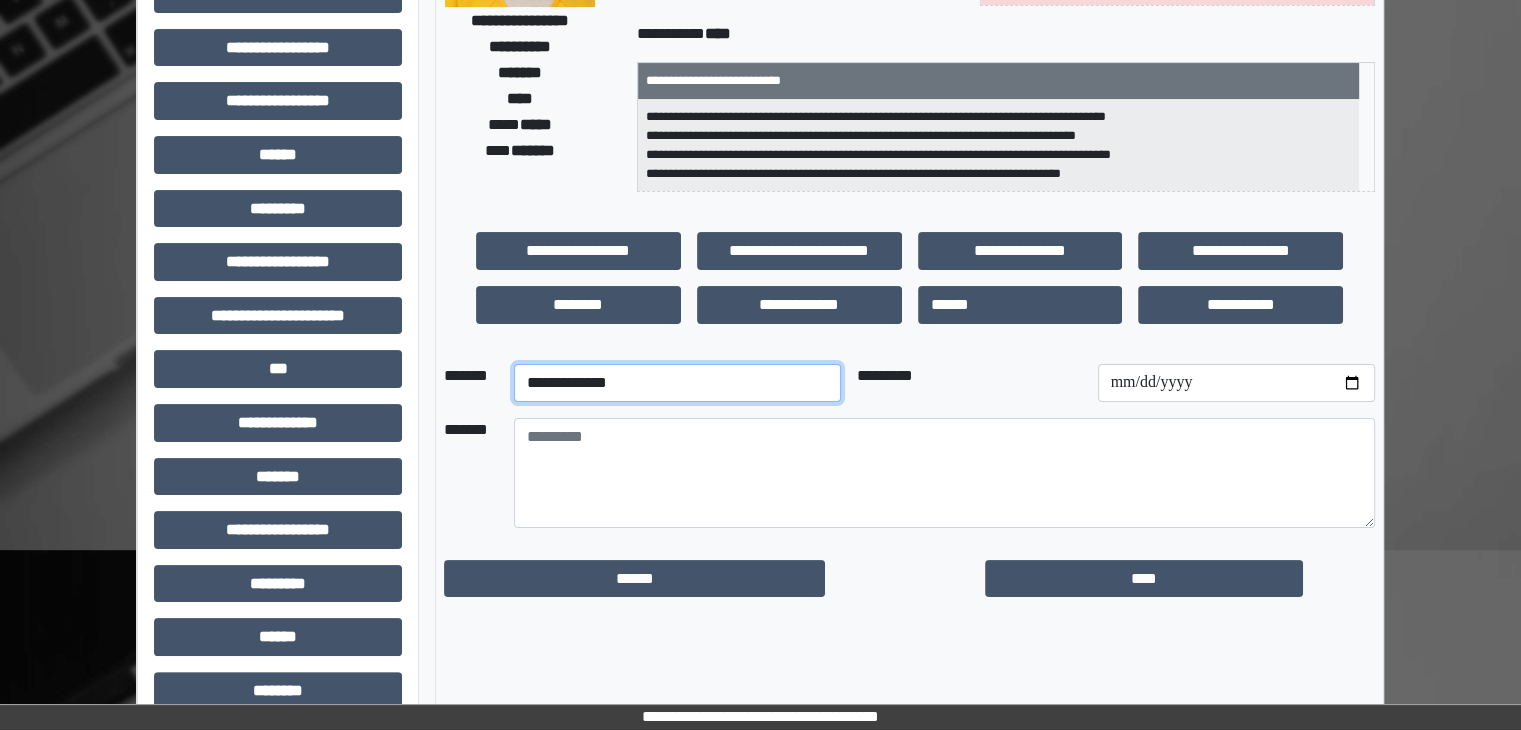 click on "**********" at bounding box center (677, 383) 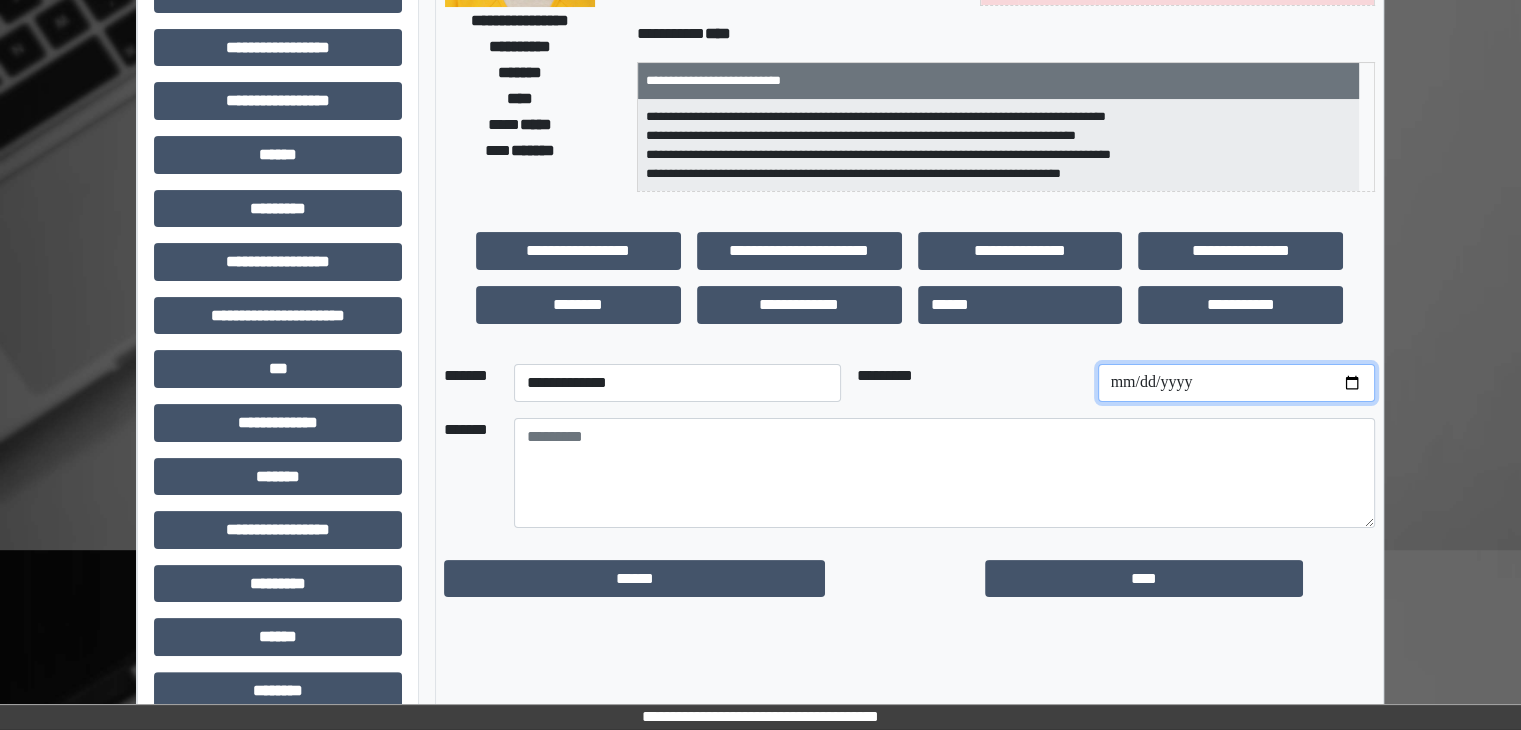 click at bounding box center (1236, 383) 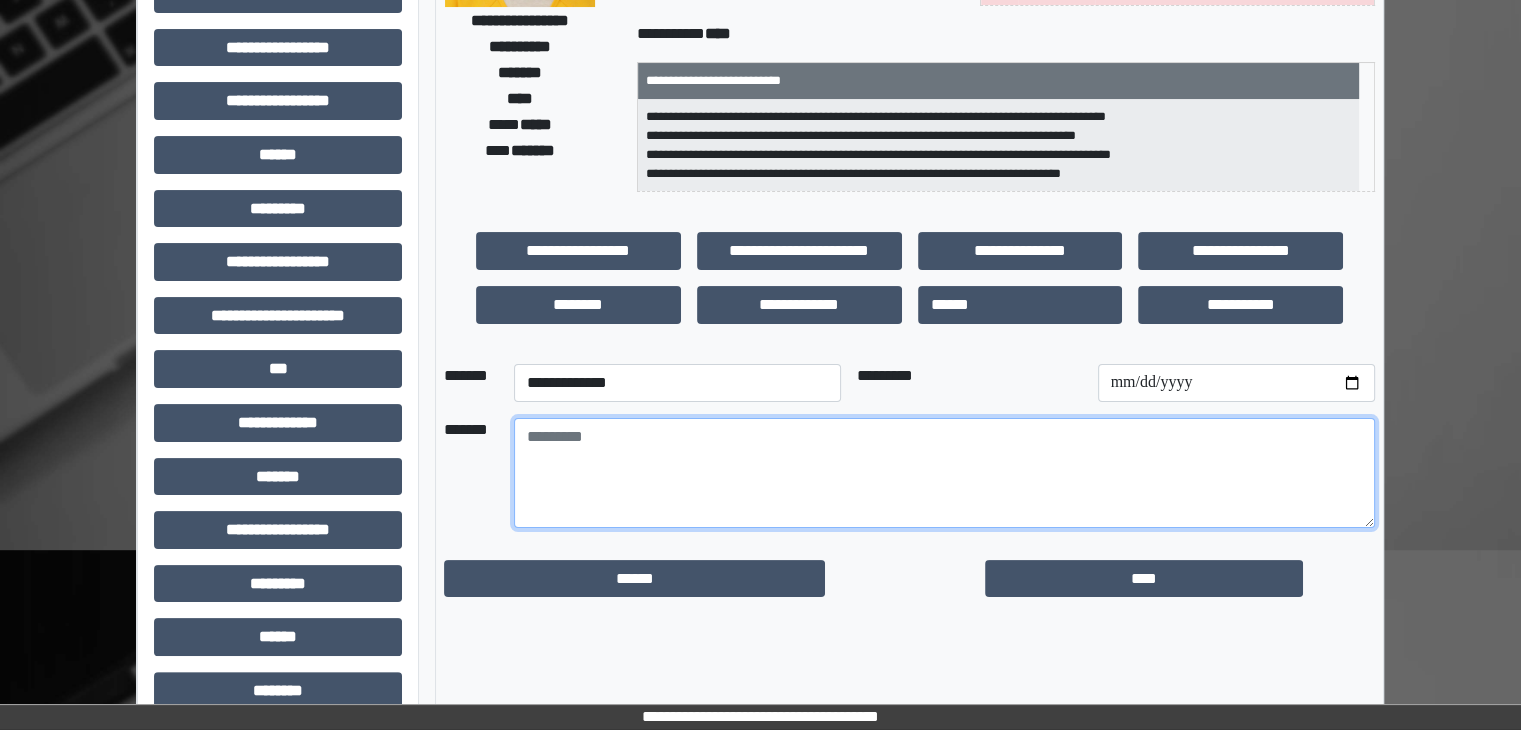 click at bounding box center (944, 473) 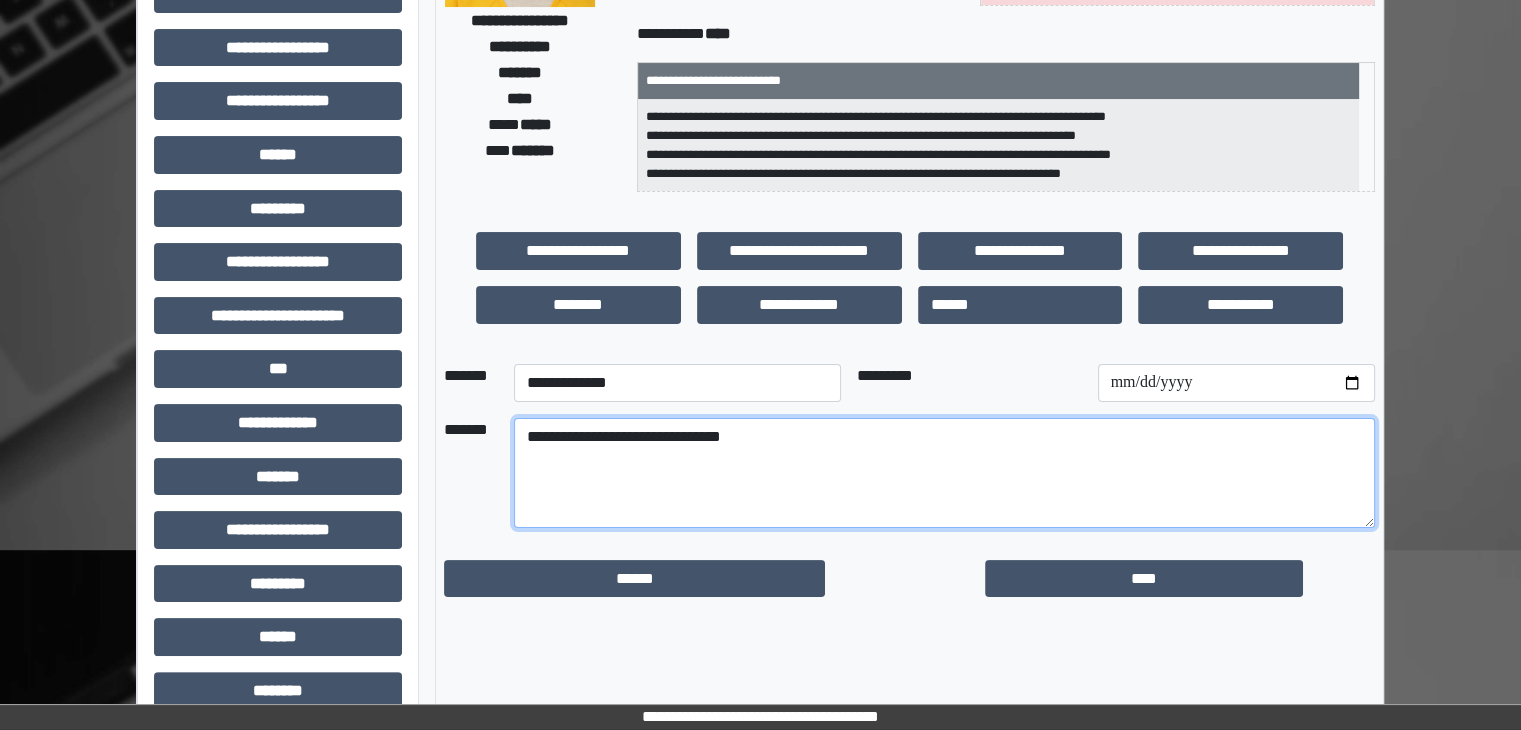 click on "**********" at bounding box center [944, 473] 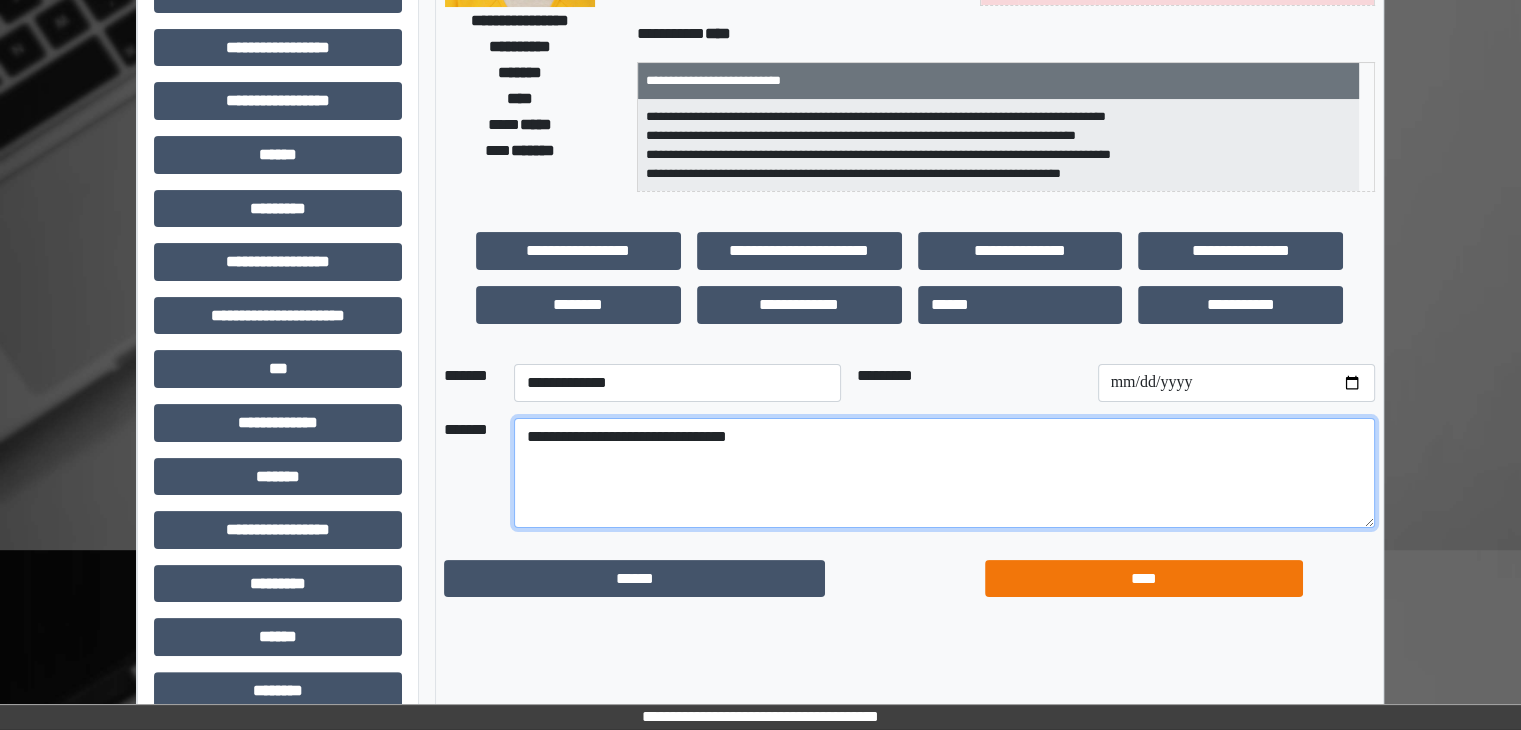 type on "**********" 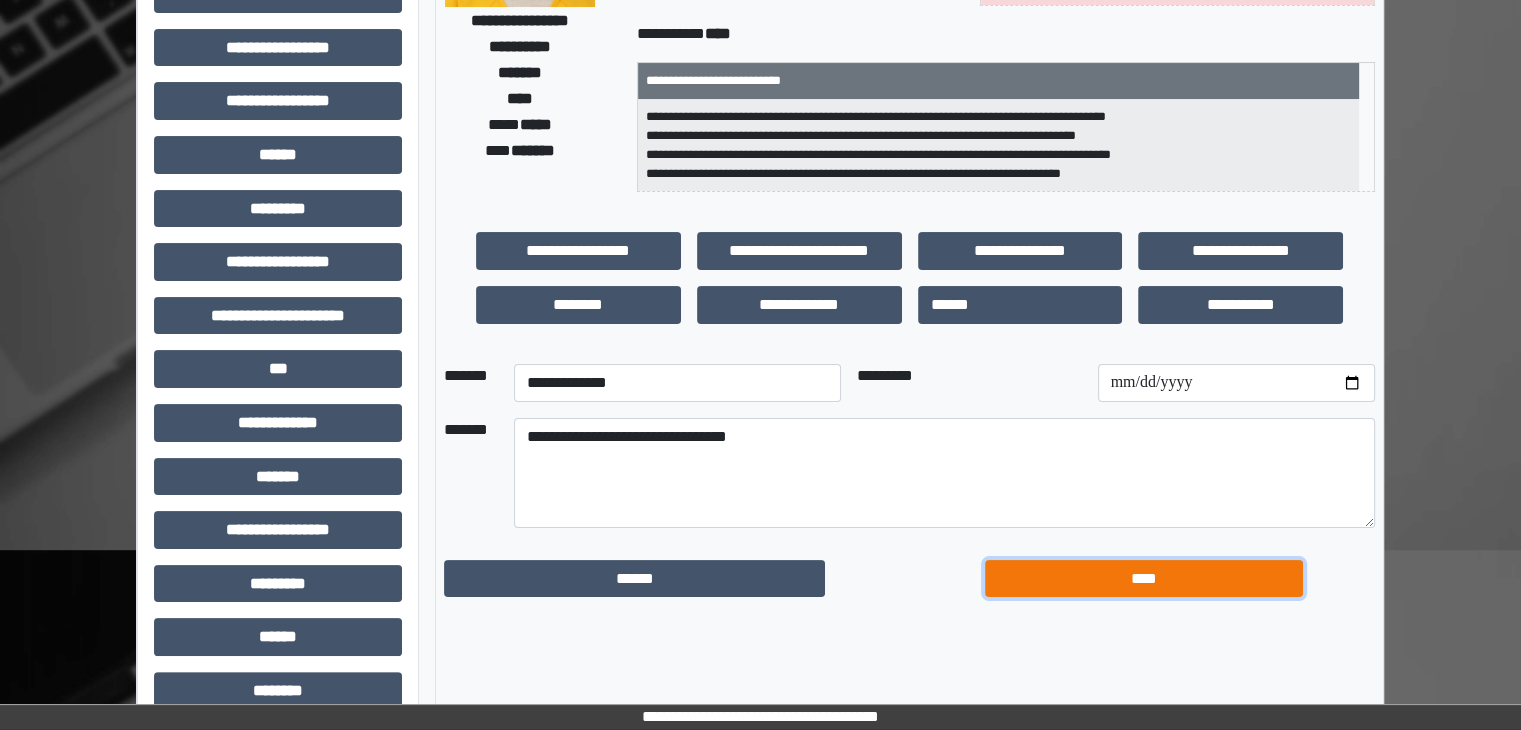 click on "****" at bounding box center (1144, 579) 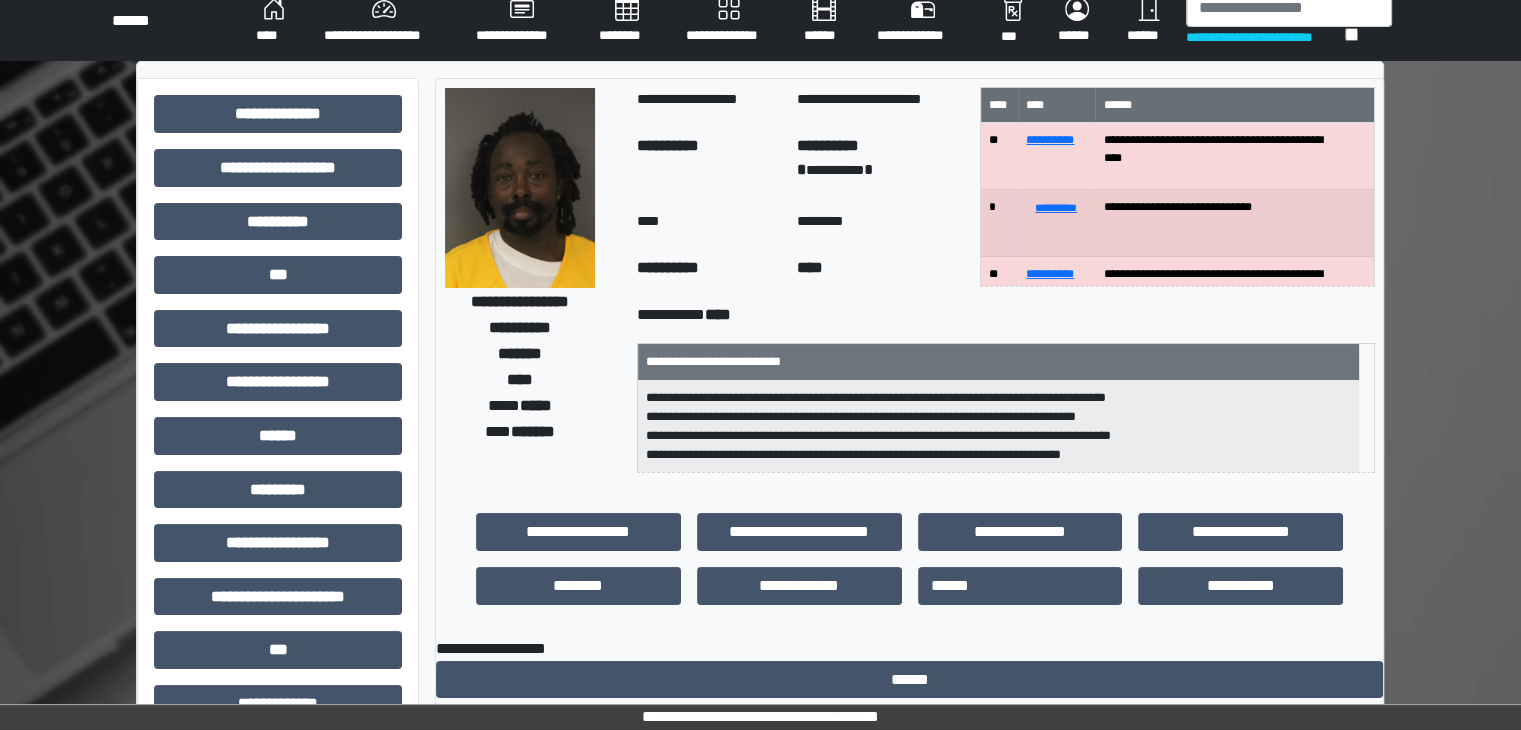 scroll, scrollTop: 0, scrollLeft: 0, axis: both 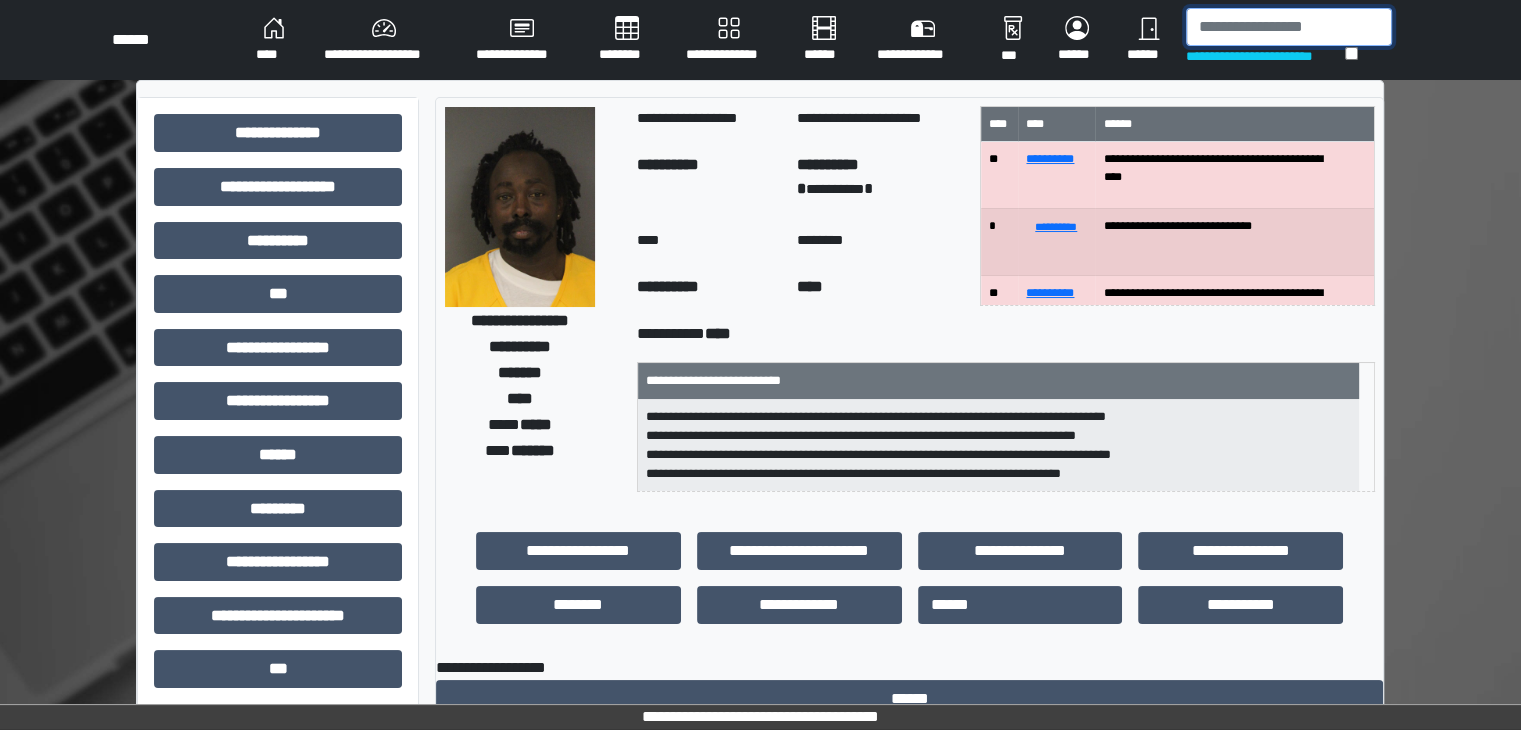 click at bounding box center (1289, 27) 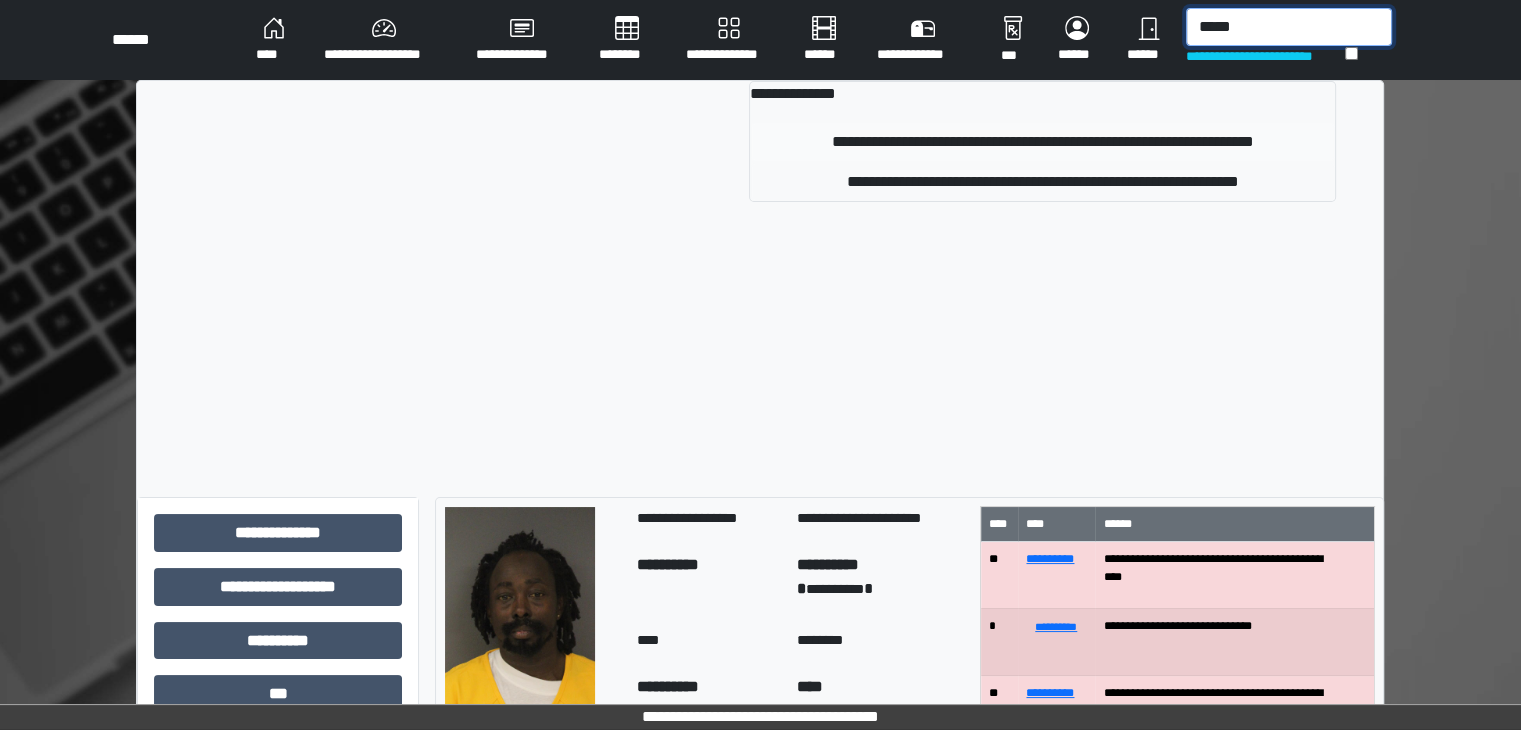 type on "*****" 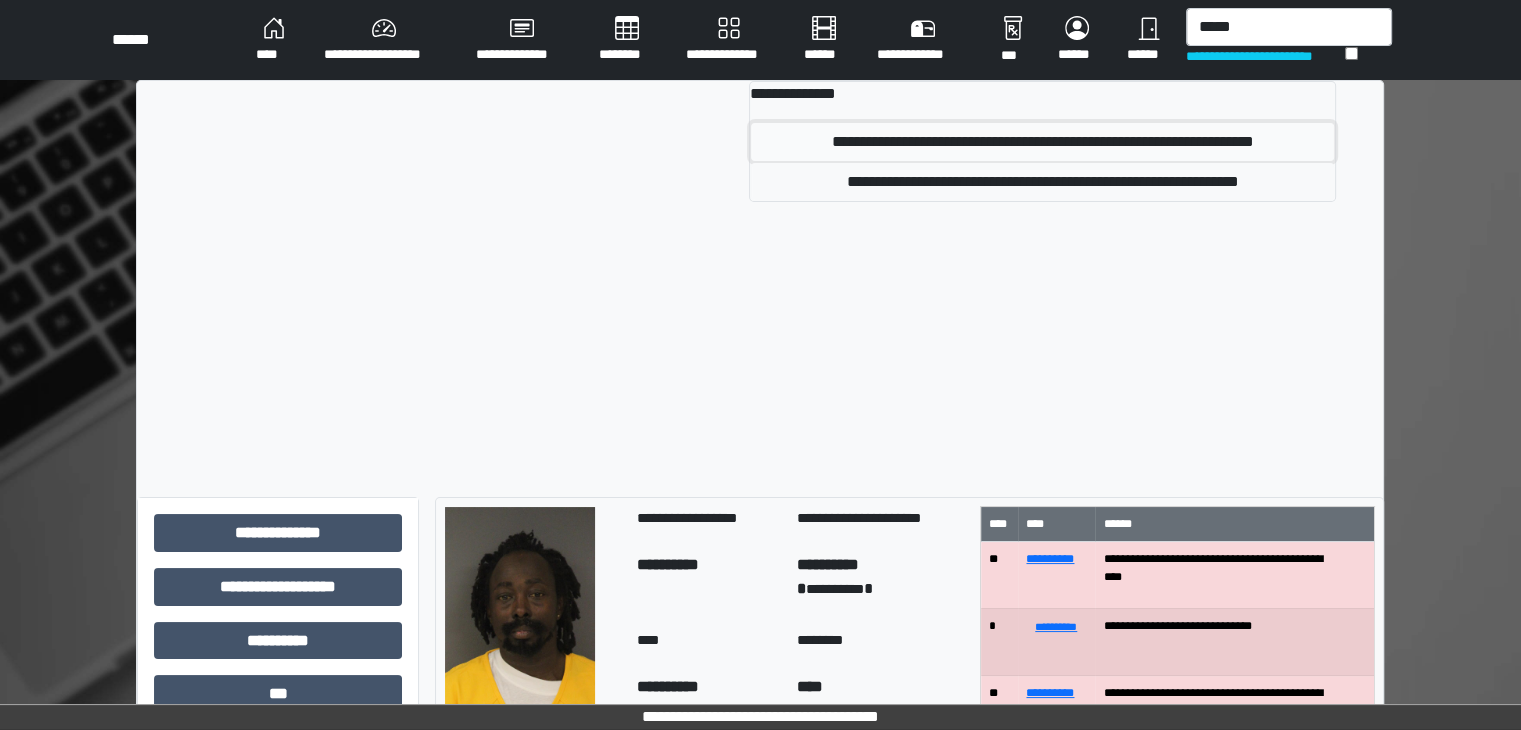 click on "**********" at bounding box center [1042, 142] 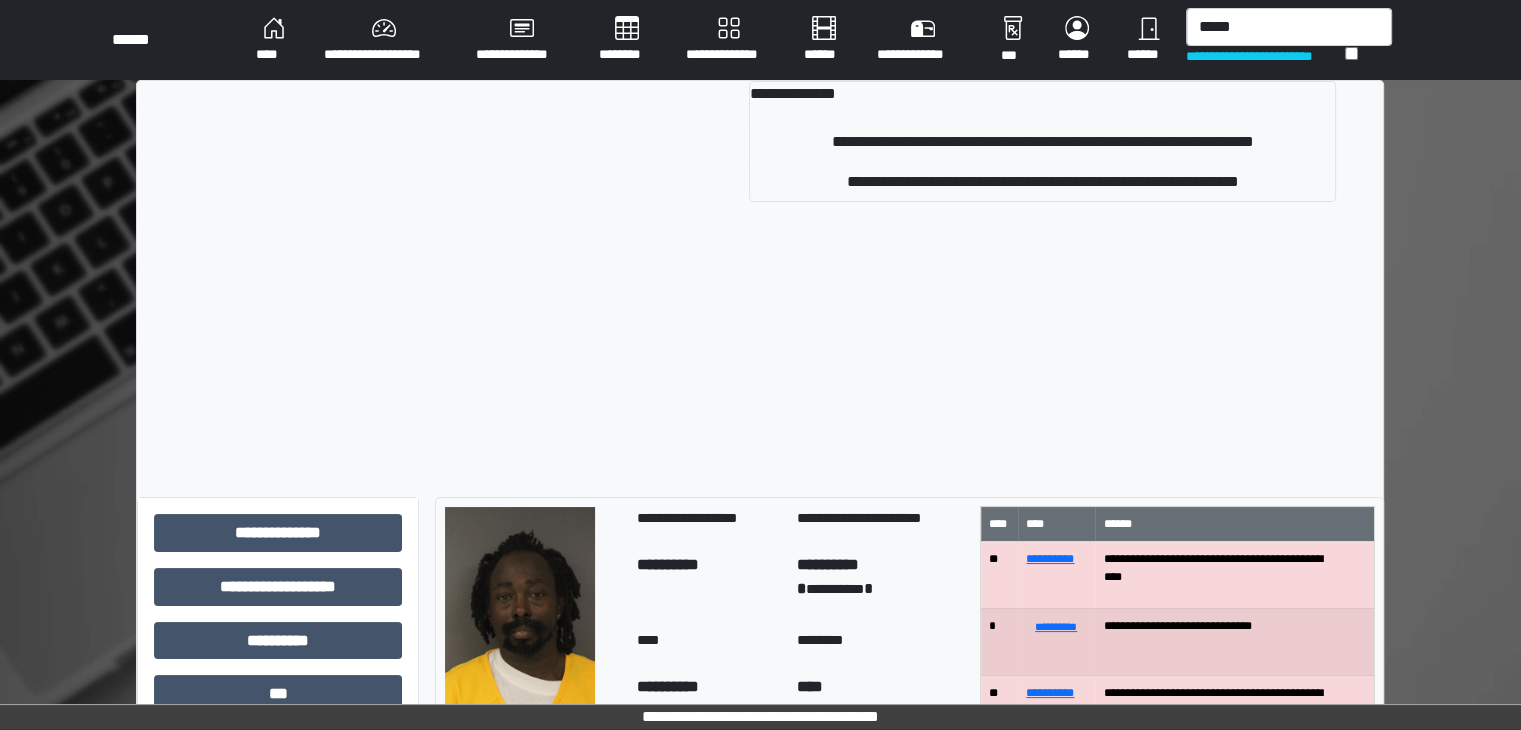 type 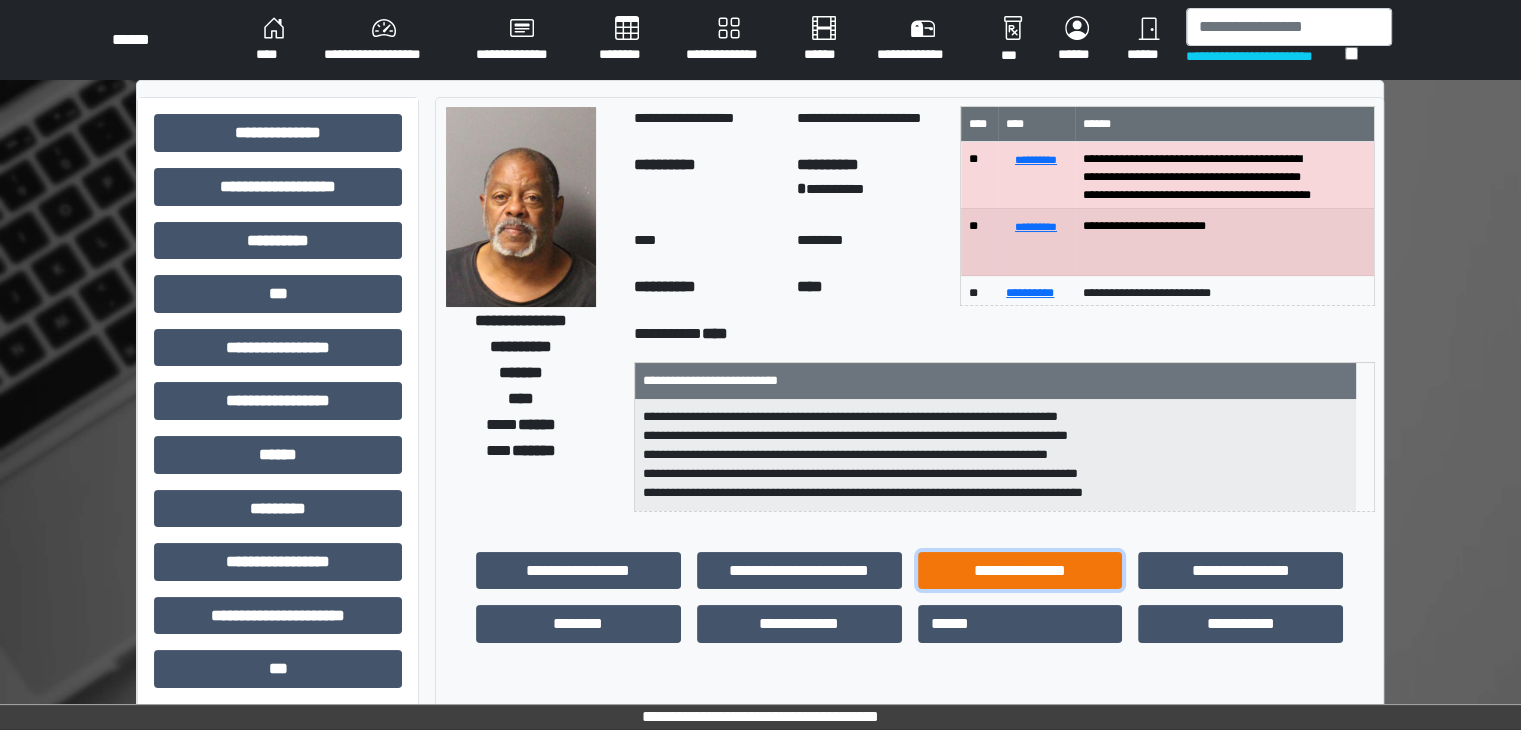 click on "**********" at bounding box center (1020, 571) 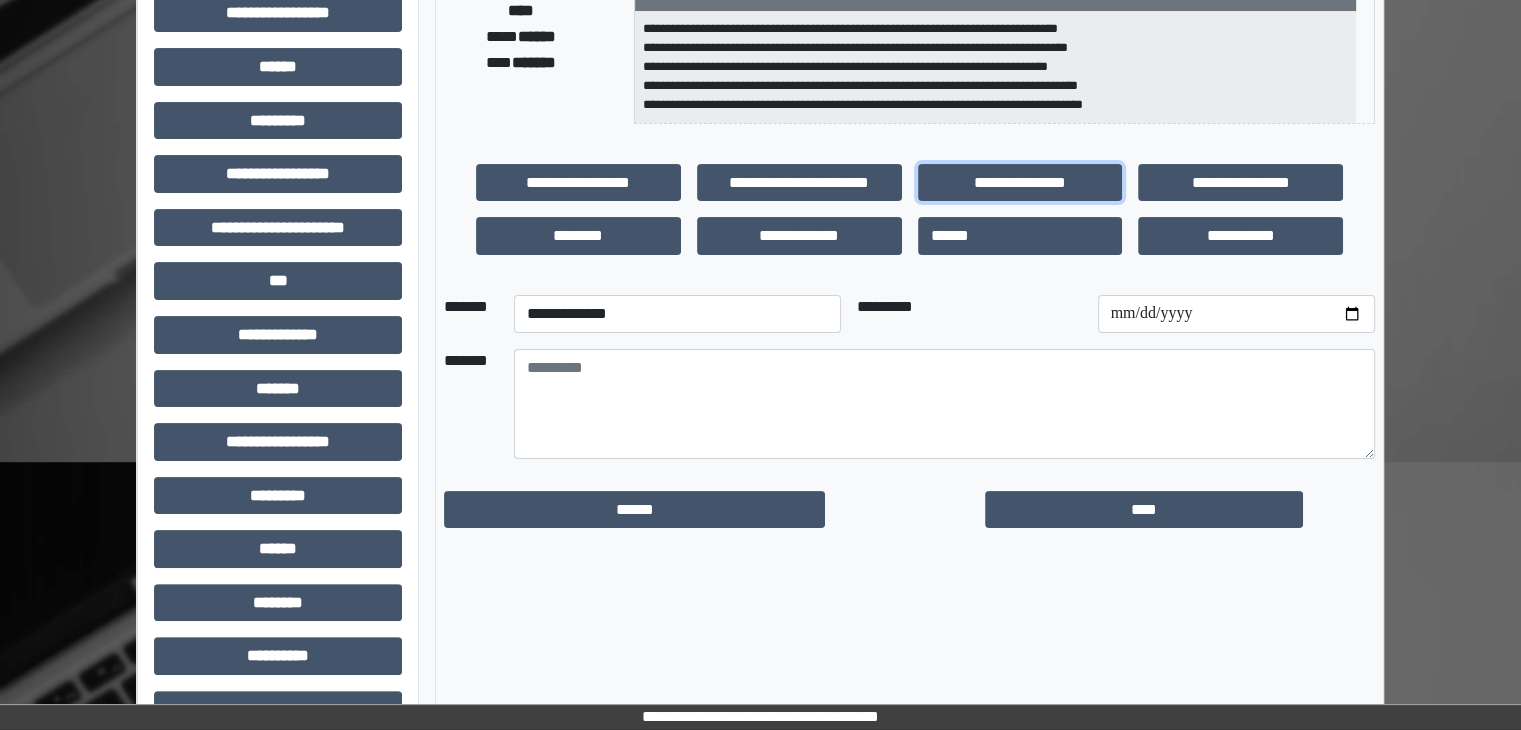 scroll, scrollTop: 400, scrollLeft: 0, axis: vertical 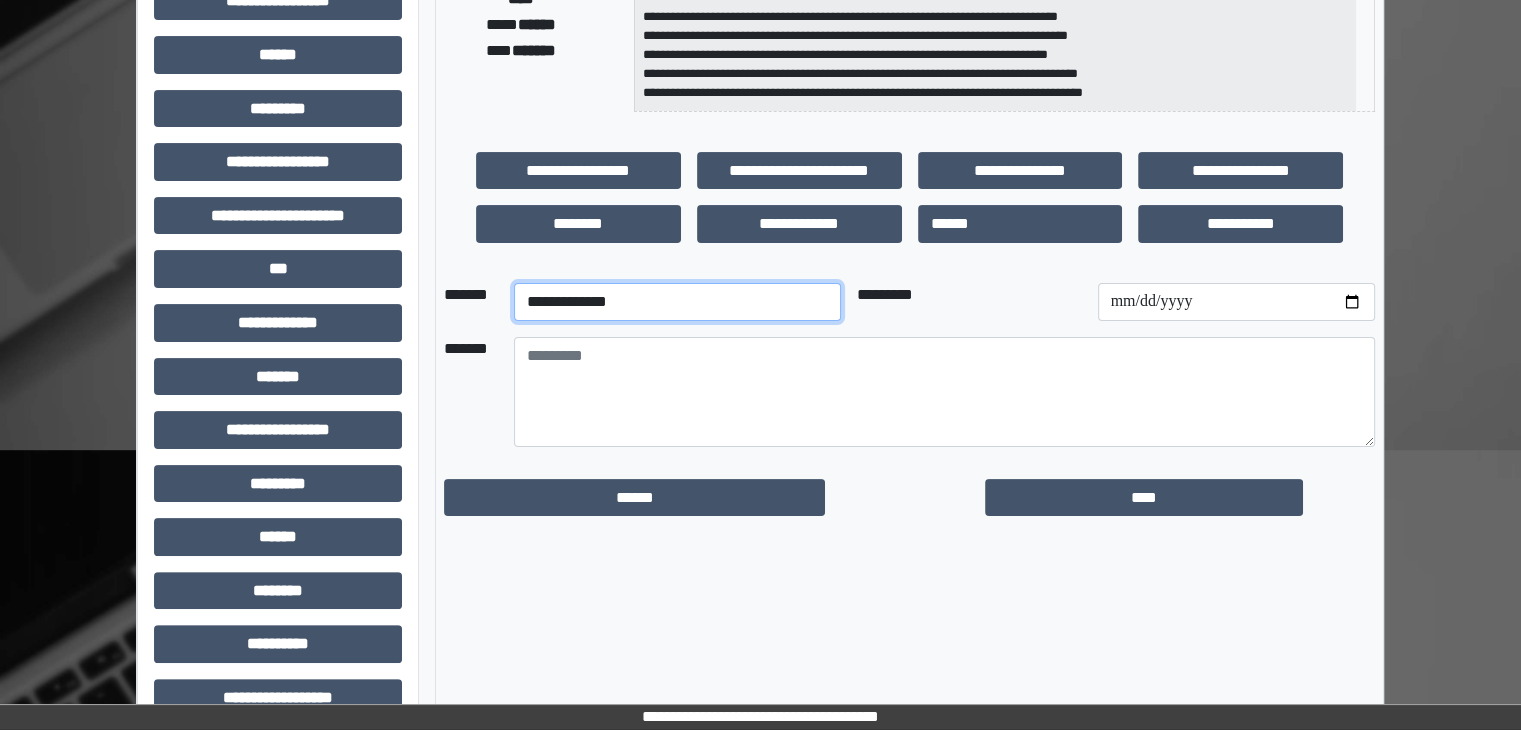 click on "**********" at bounding box center (677, 302) 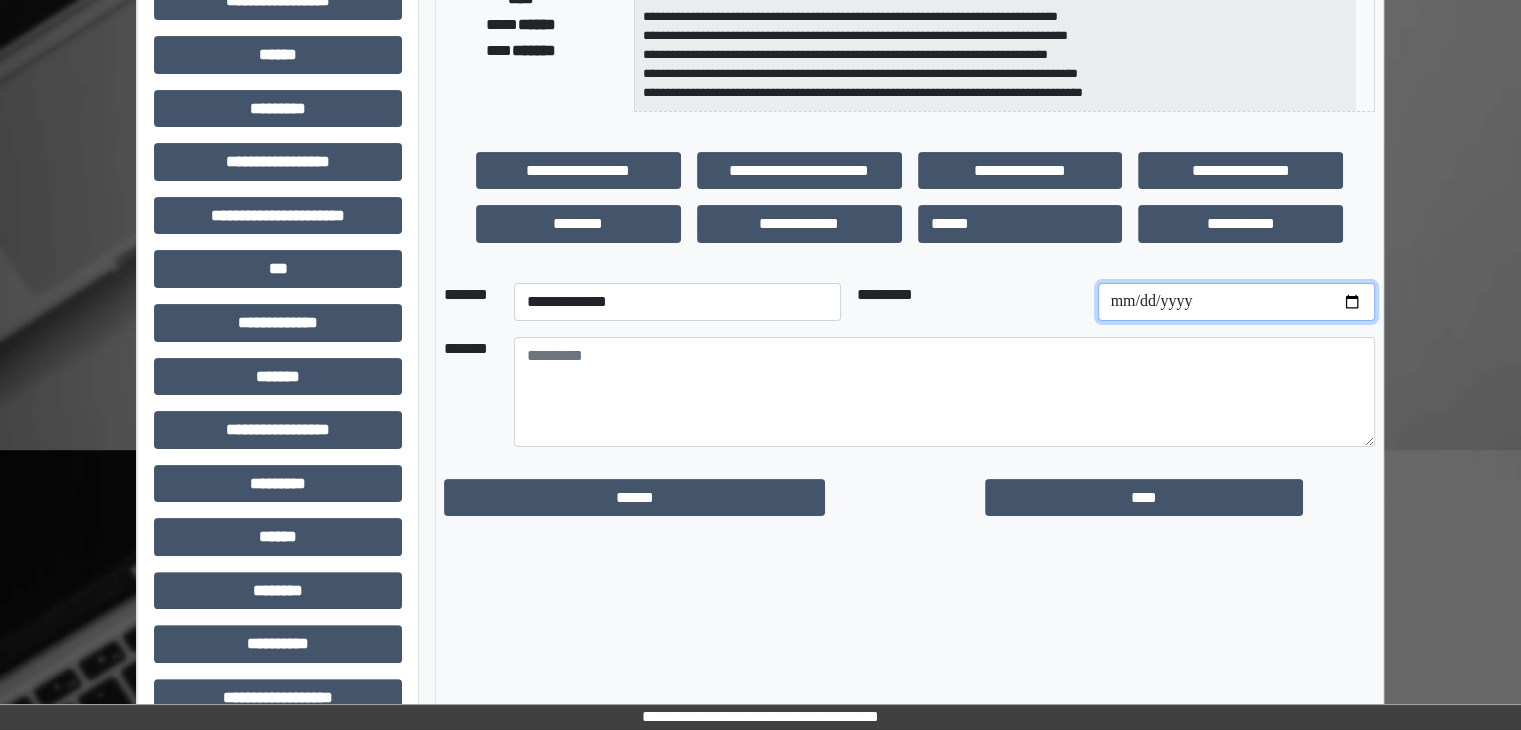 click at bounding box center (1236, 302) 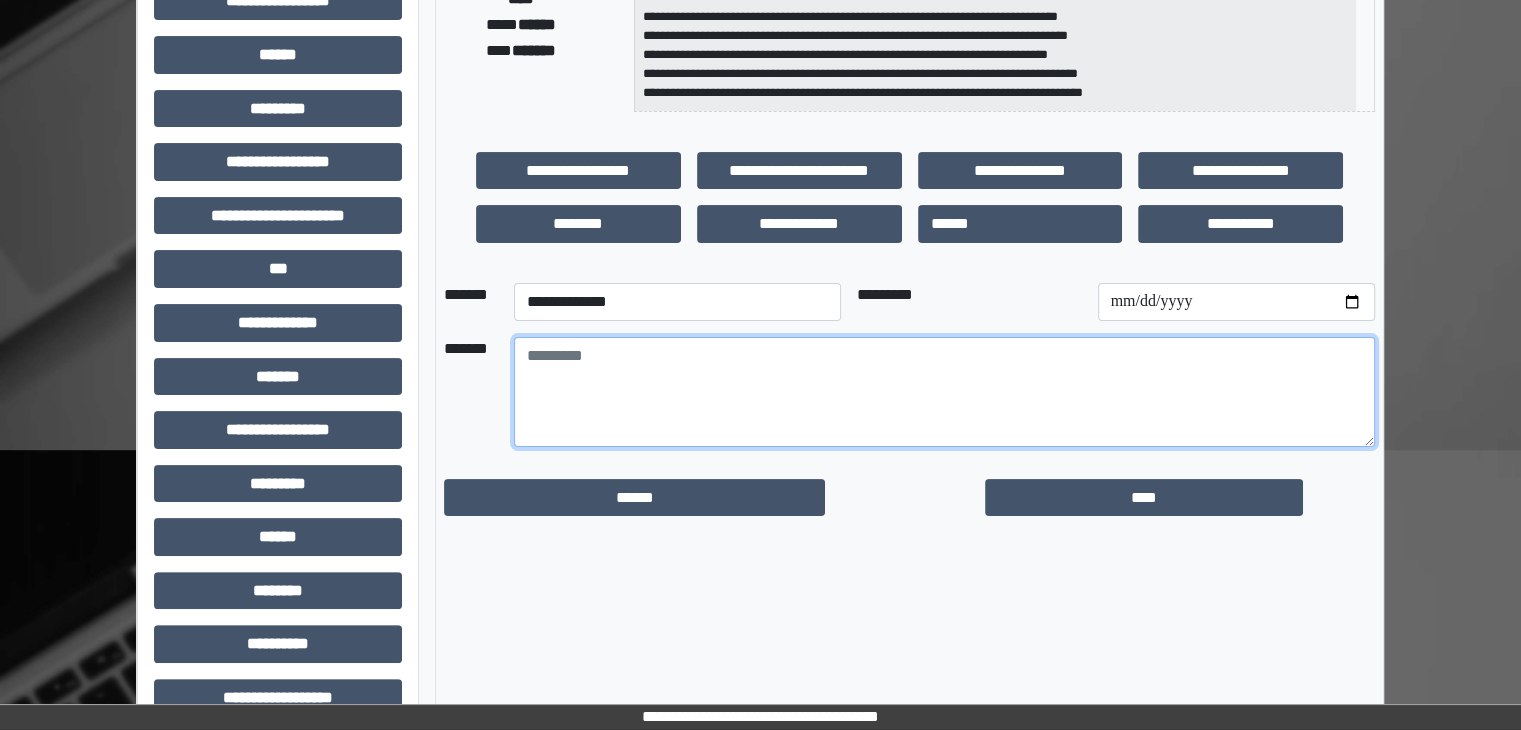 click at bounding box center [944, 392] 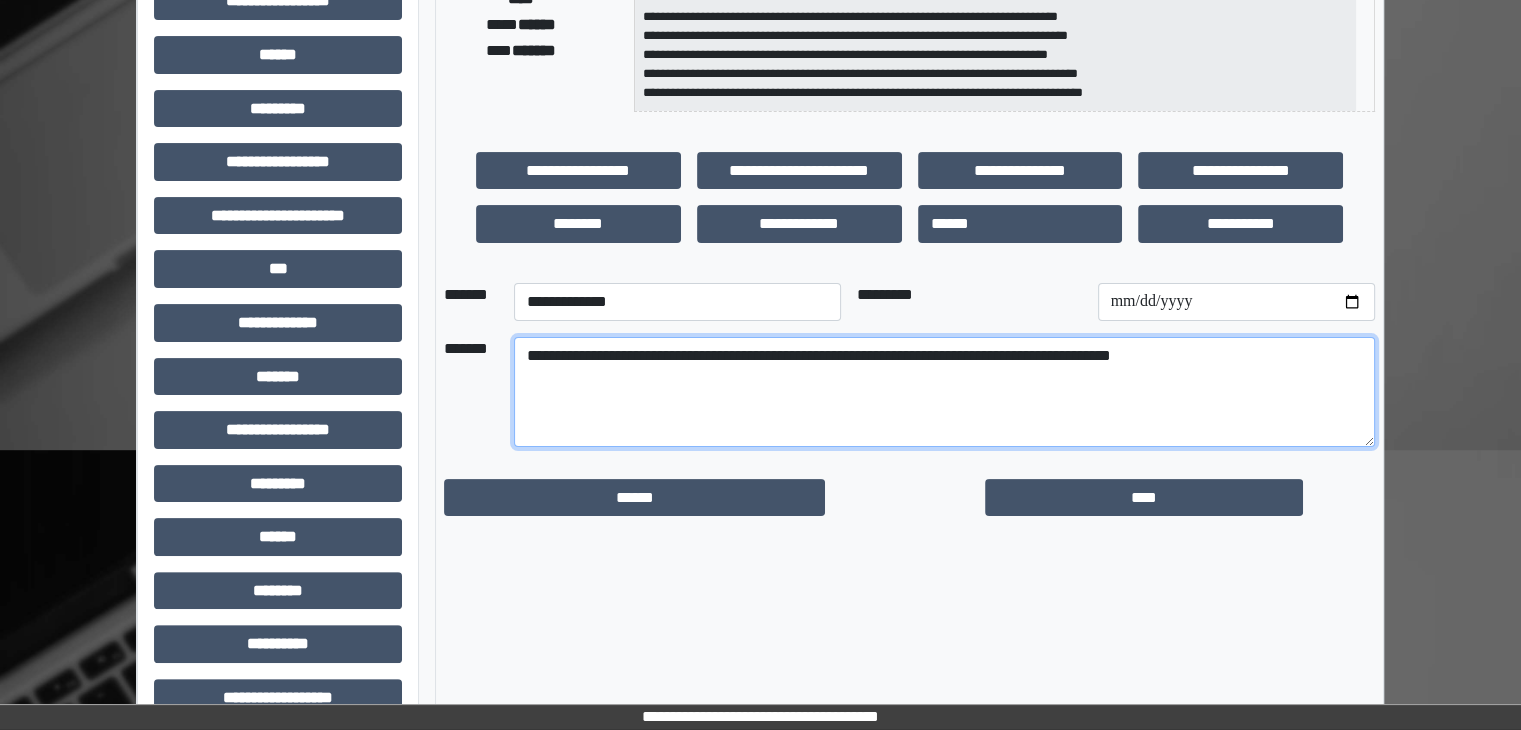 click on "**********" at bounding box center (944, 392) 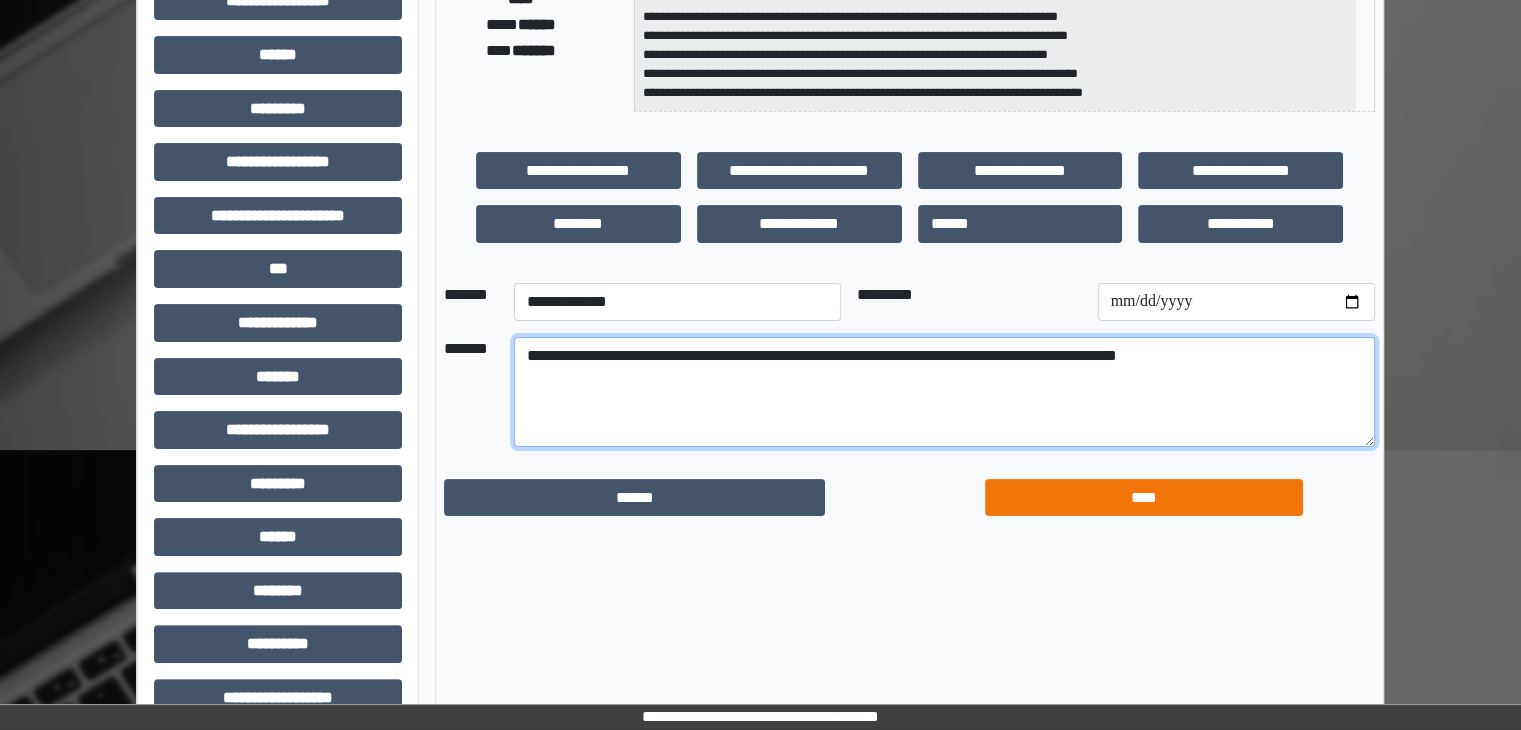 type on "**********" 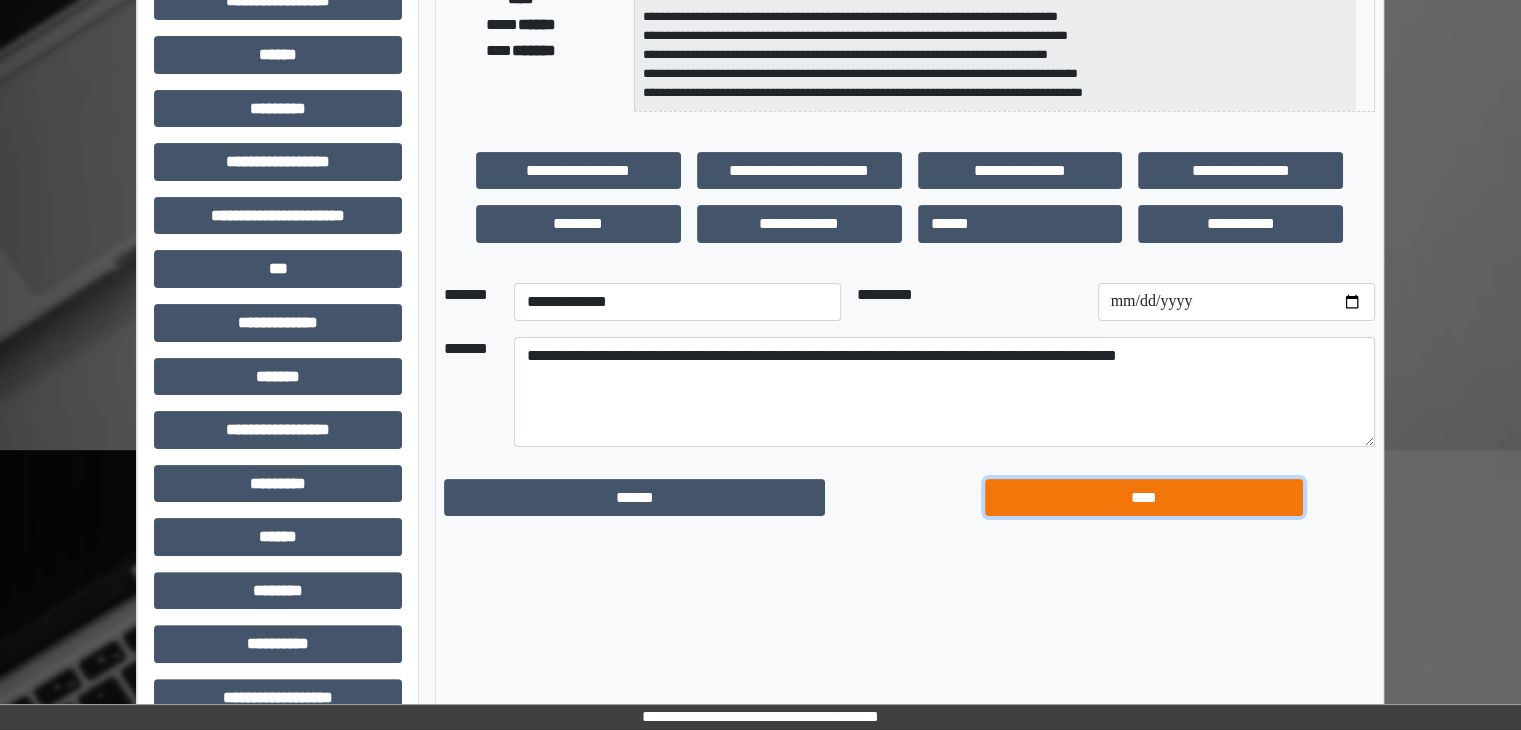 click on "****" at bounding box center (1144, 498) 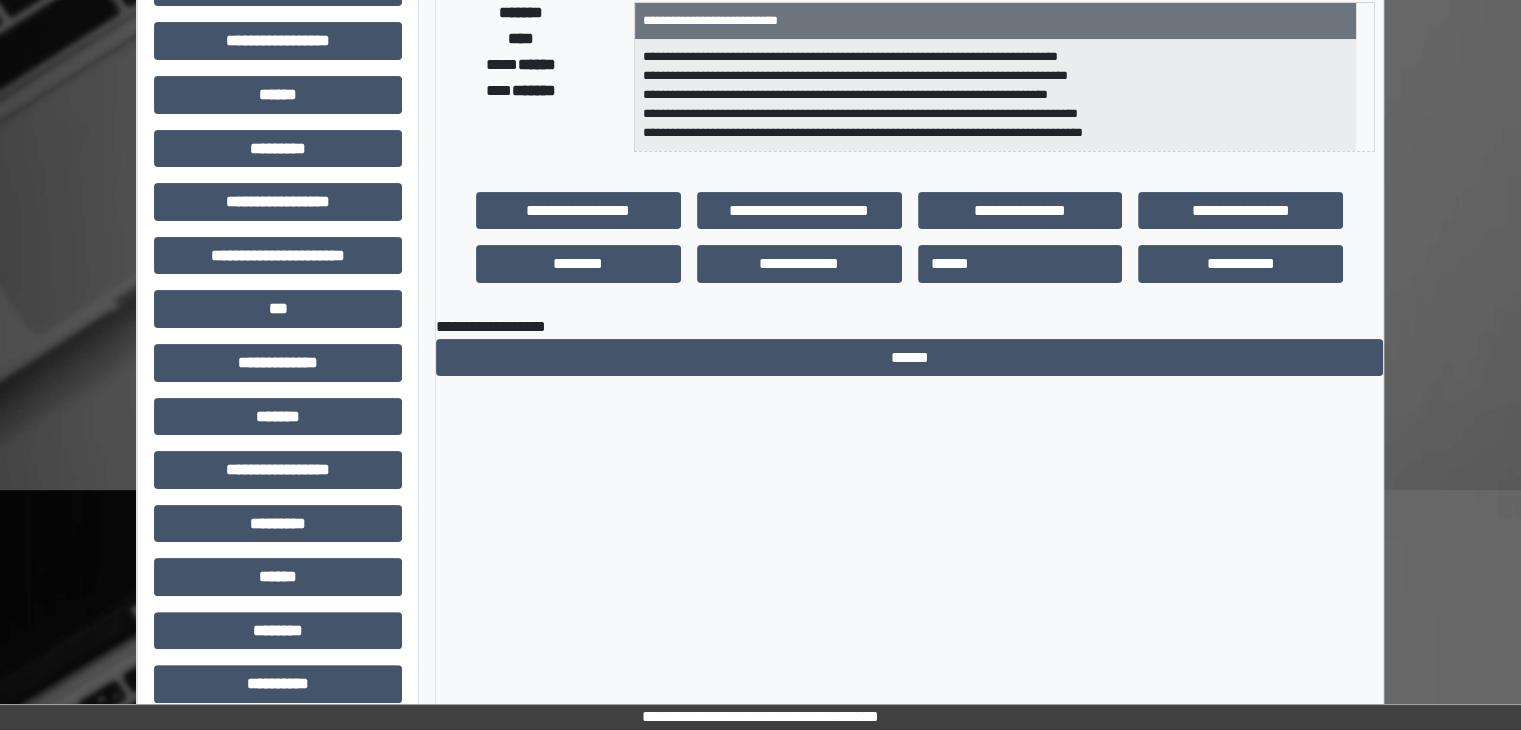scroll, scrollTop: 0, scrollLeft: 0, axis: both 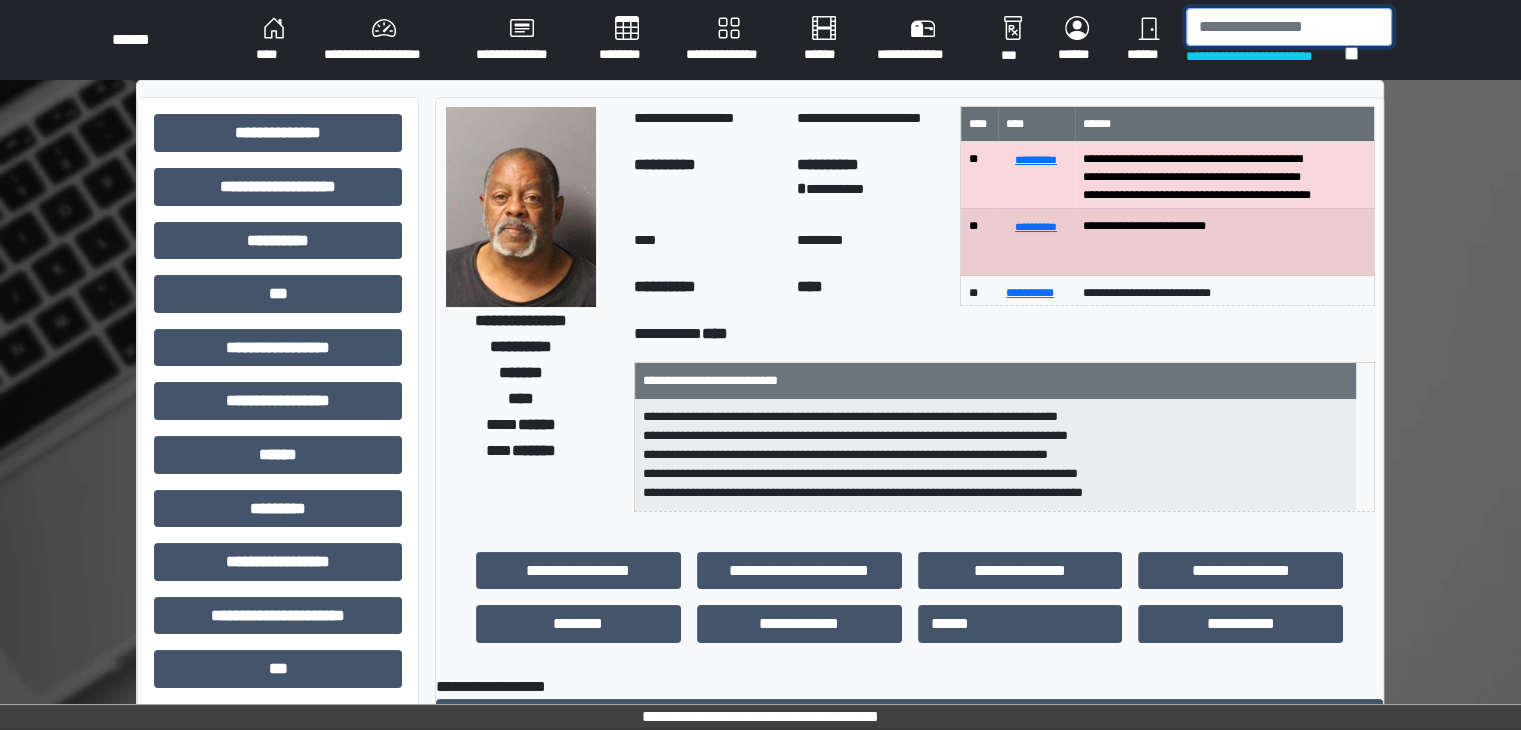 click at bounding box center [1289, 27] 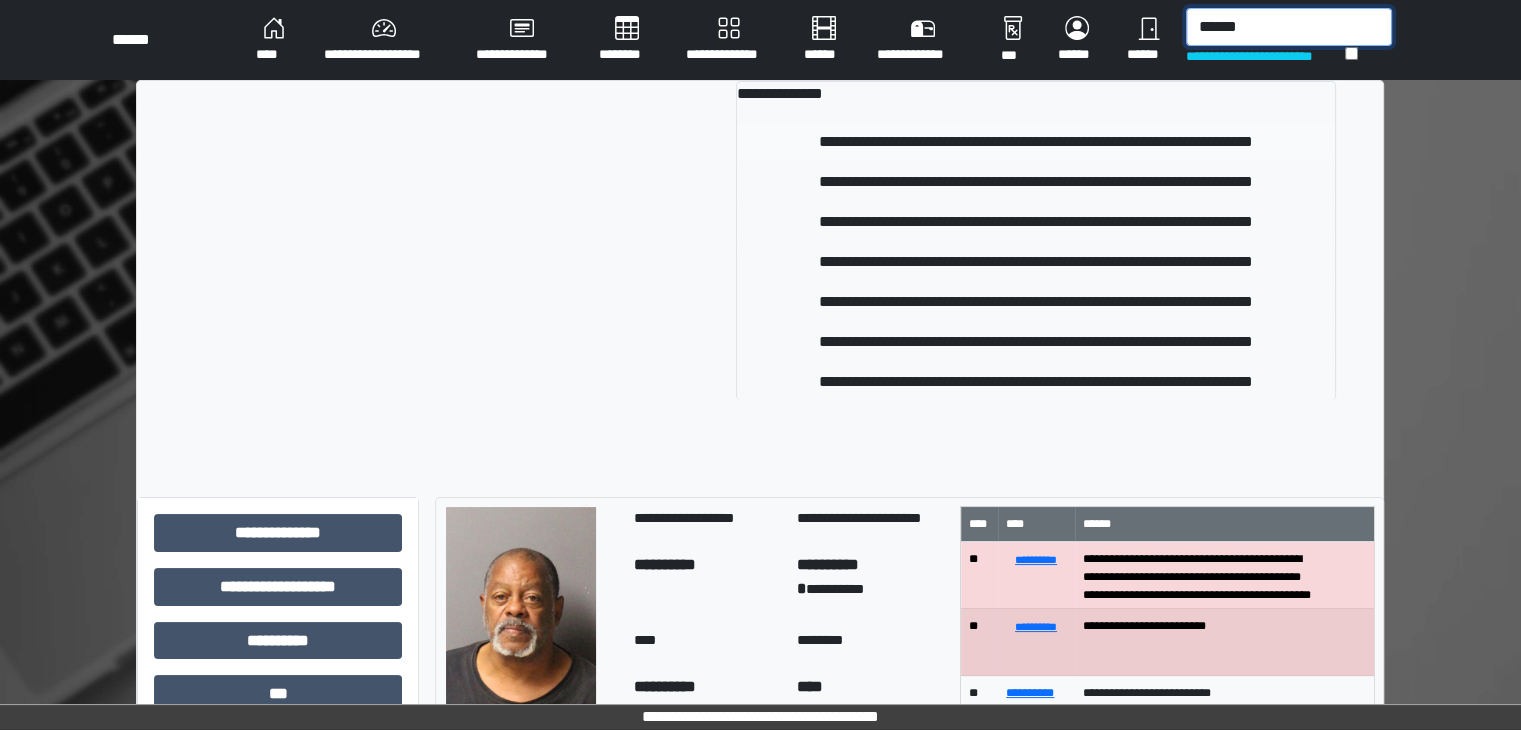 type on "******" 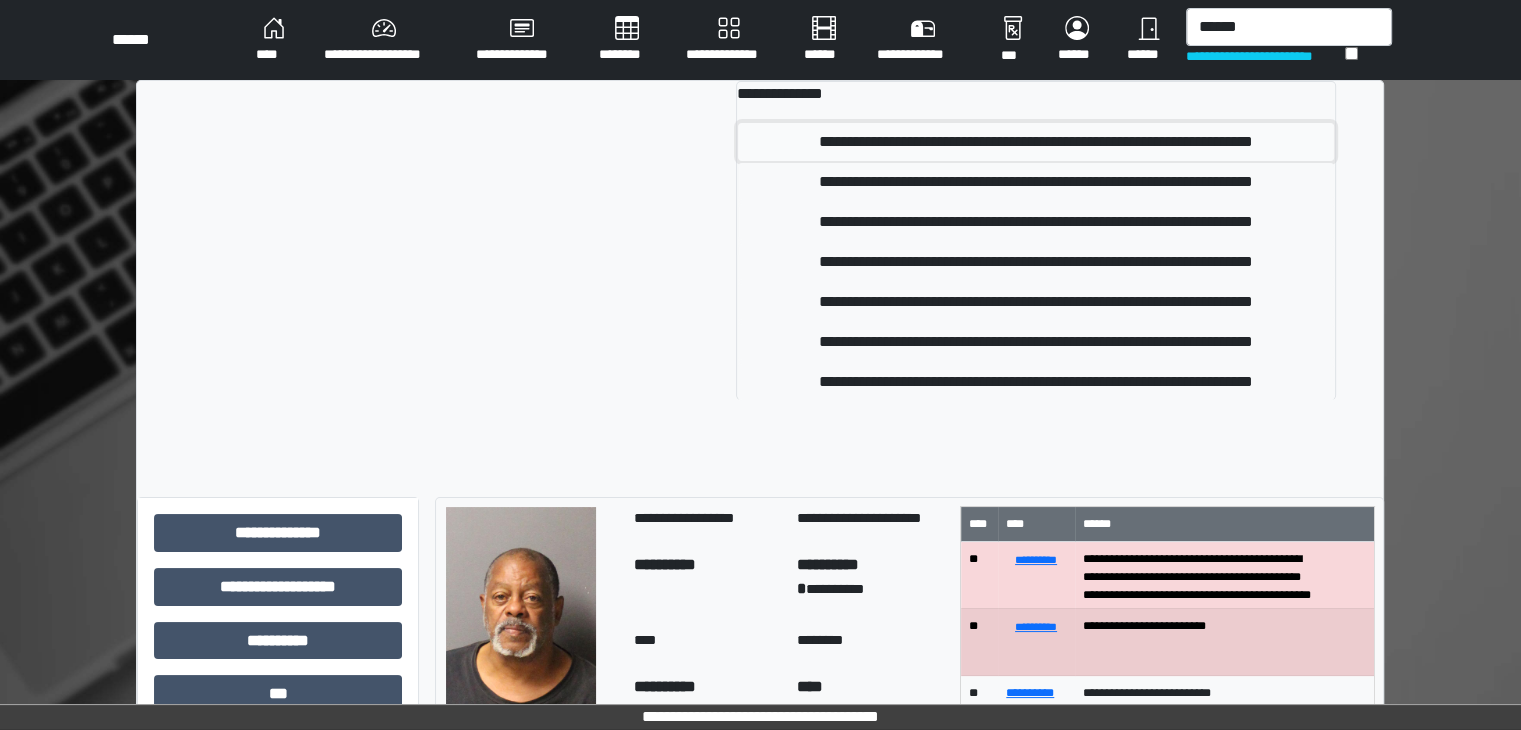 click on "**********" at bounding box center (1036, 142) 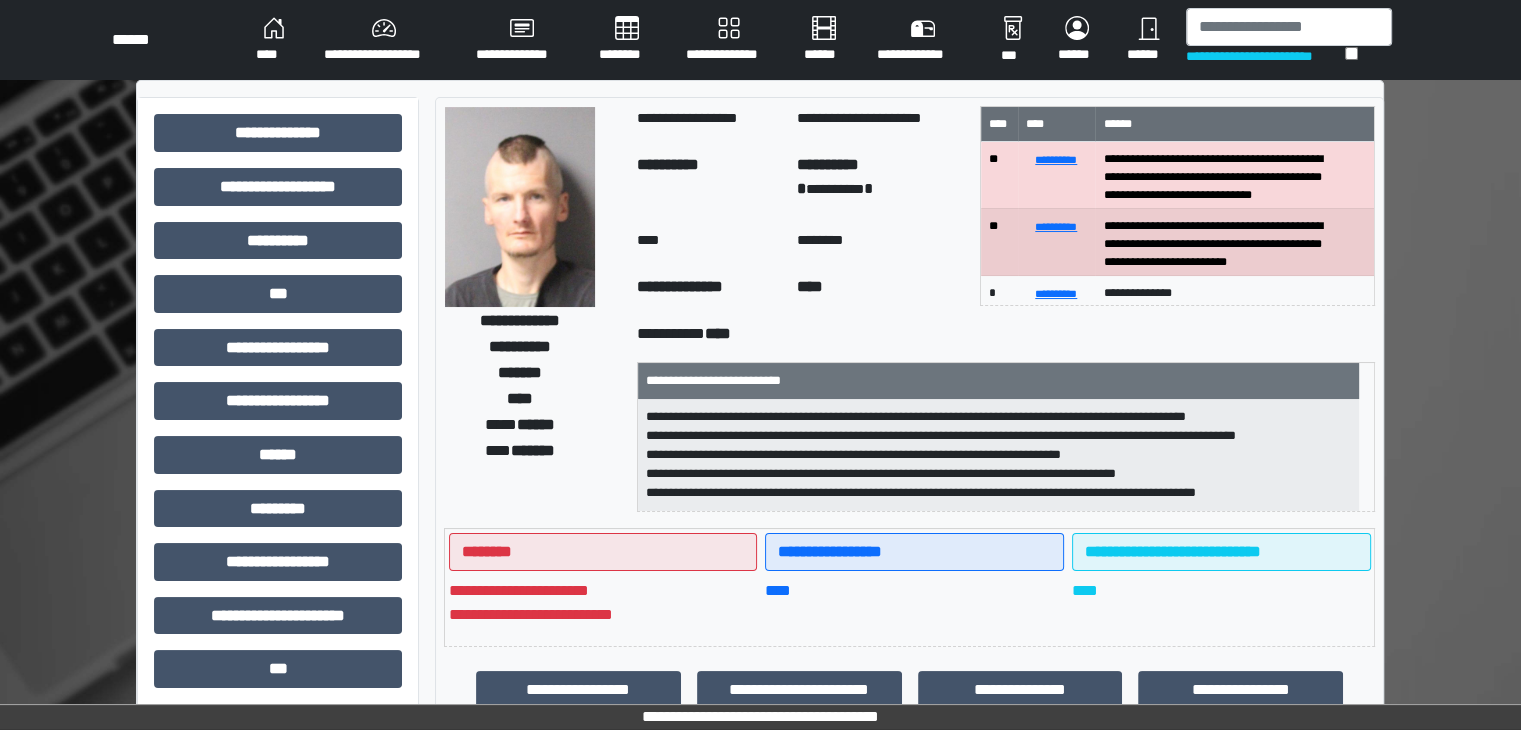 click at bounding box center (520, 207) 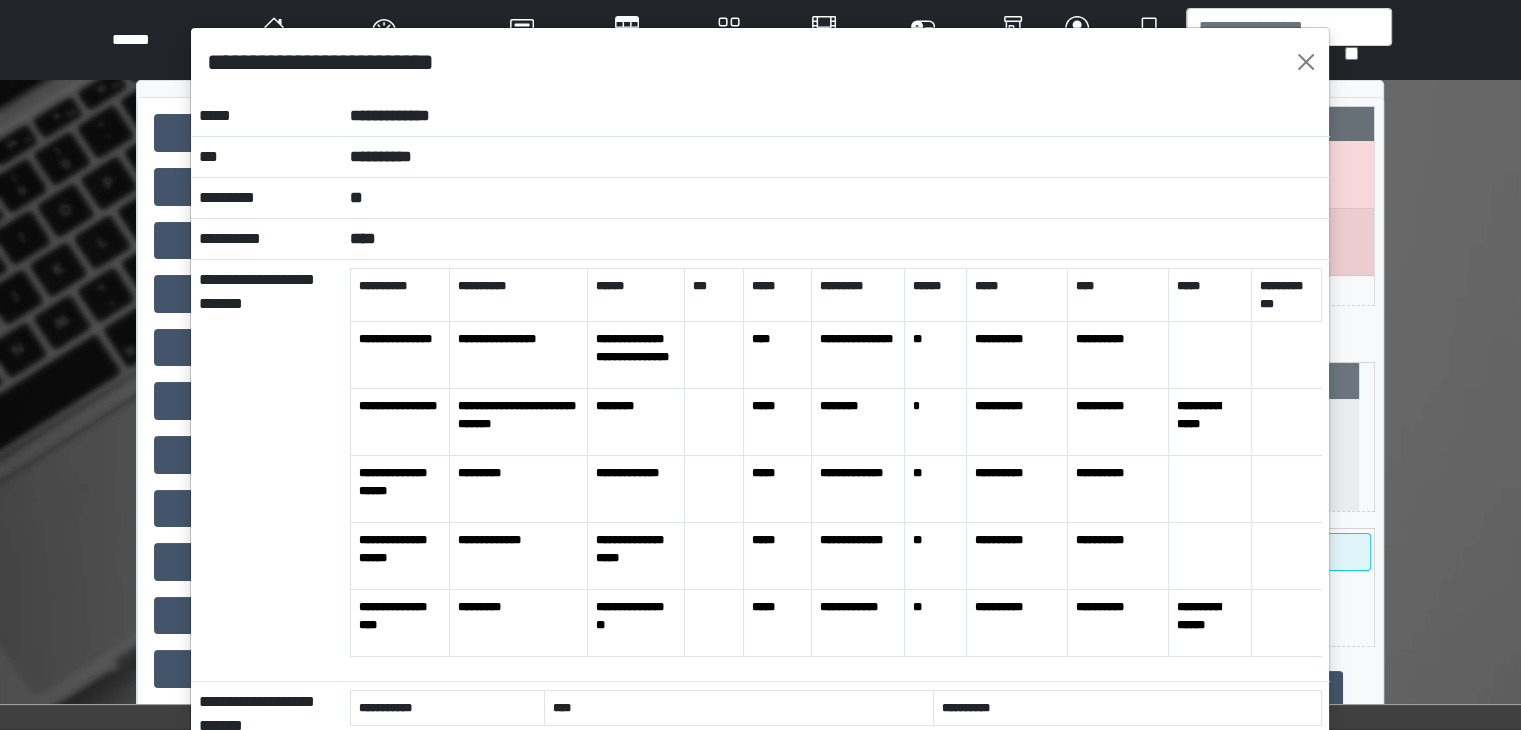 scroll, scrollTop: 0, scrollLeft: 0, axis: both 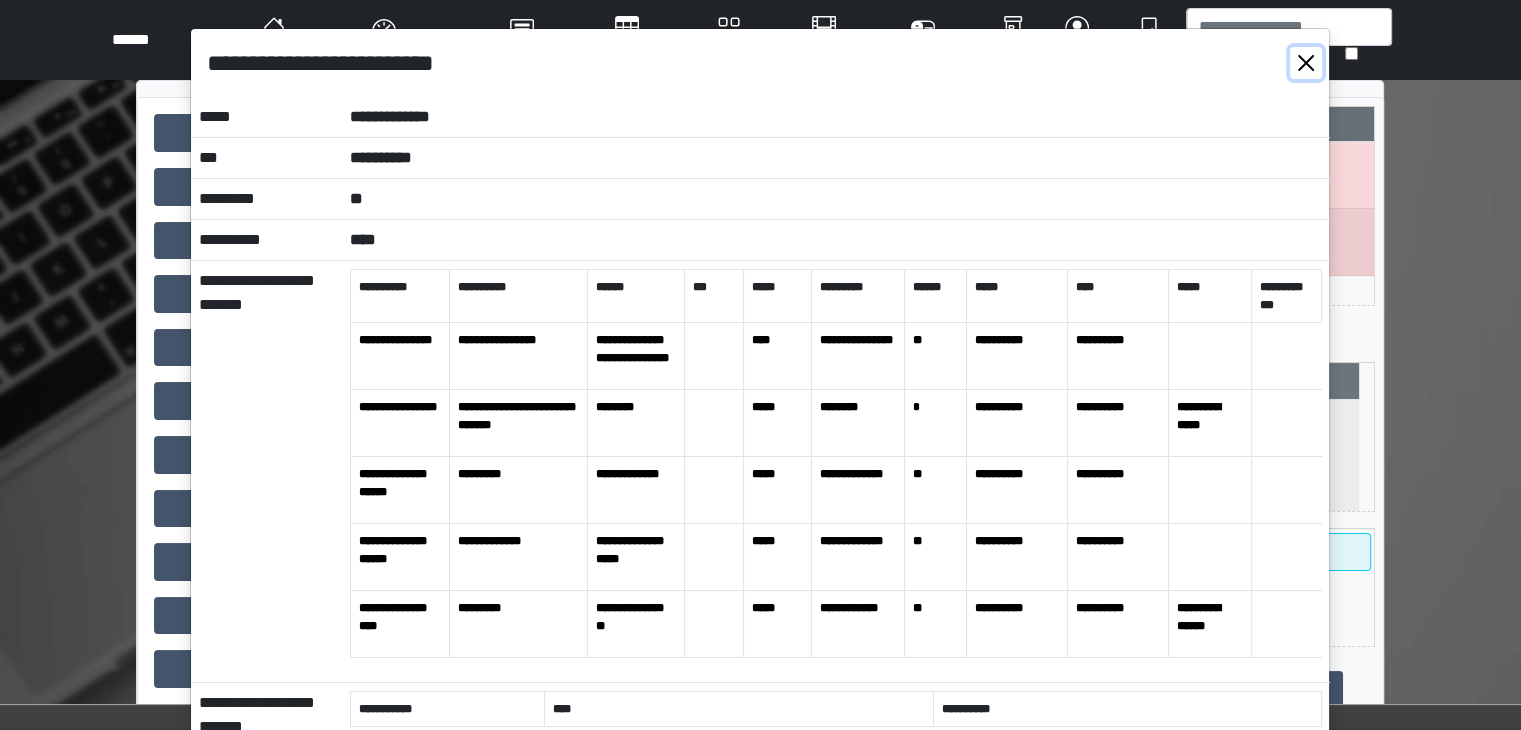 click at bounding box center [1306, 63] 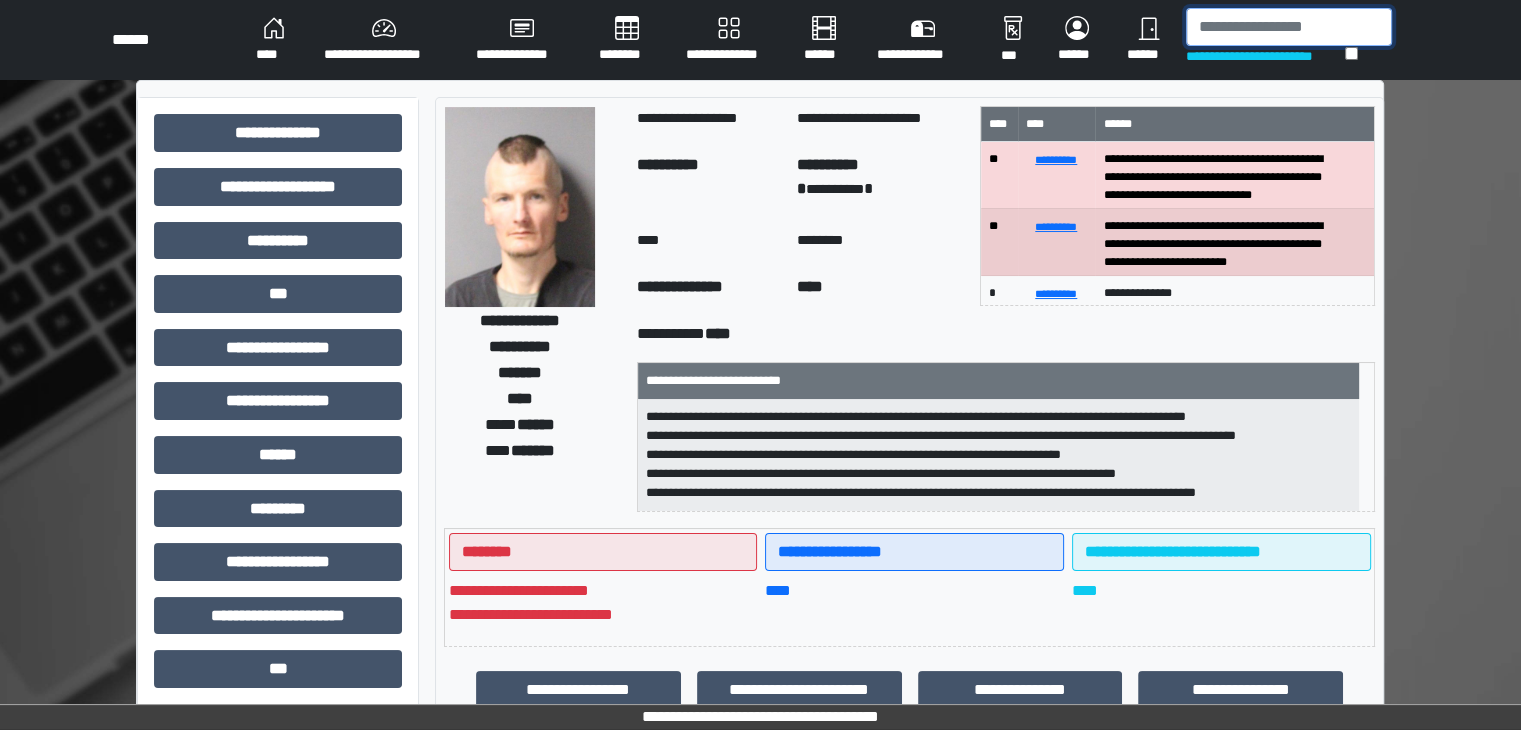 click at bounding box center [1289, 27] 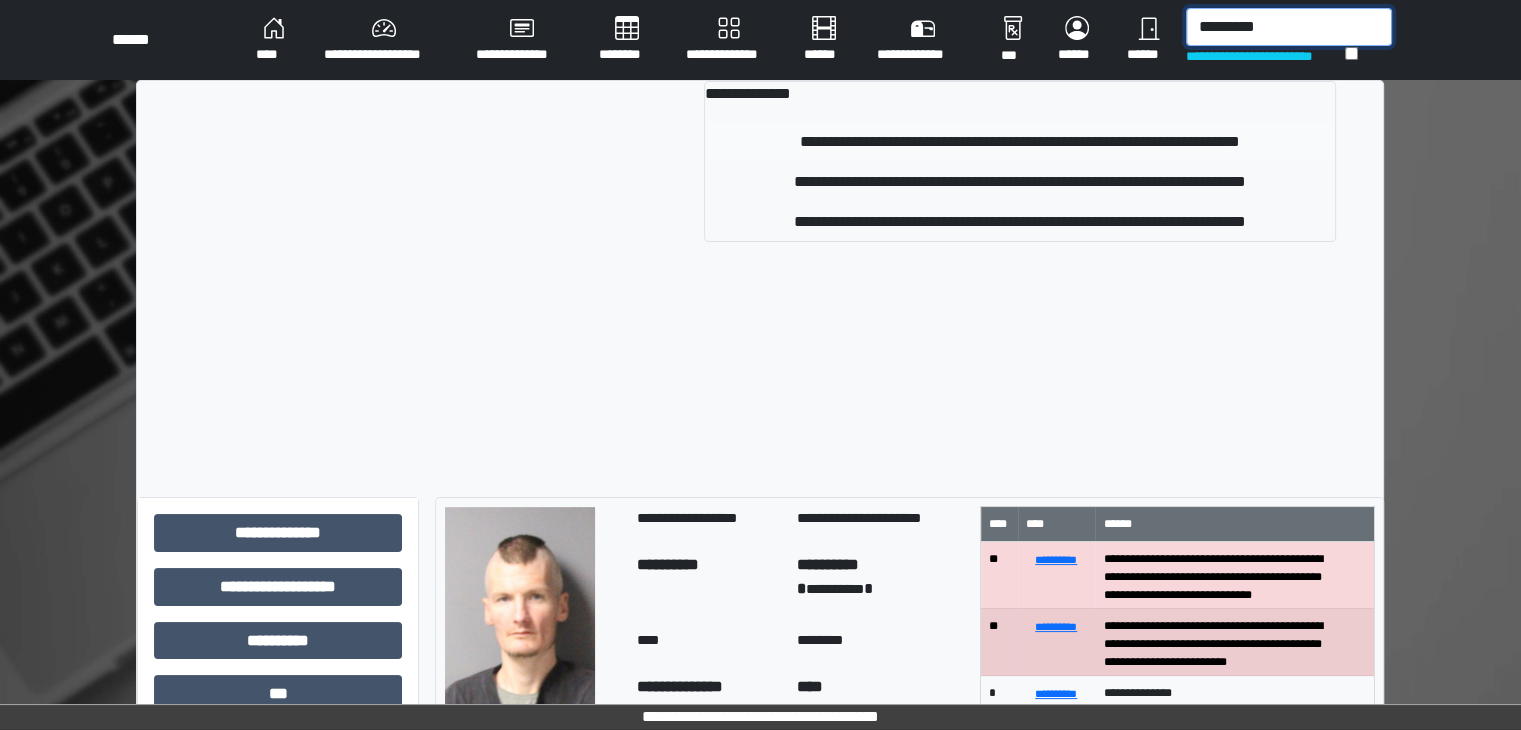 type on "*********" 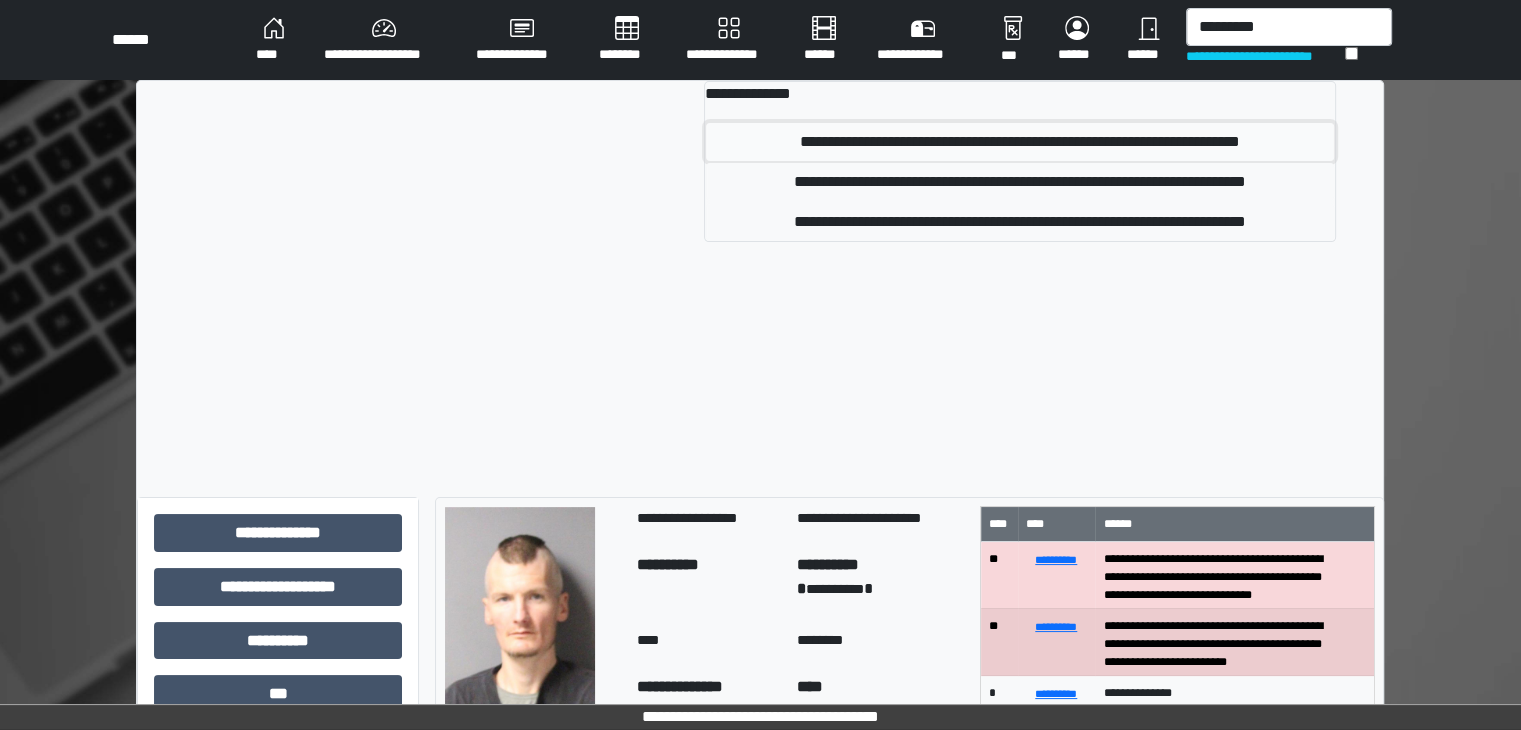 click on "**********" at bounding box center [1020, 142] 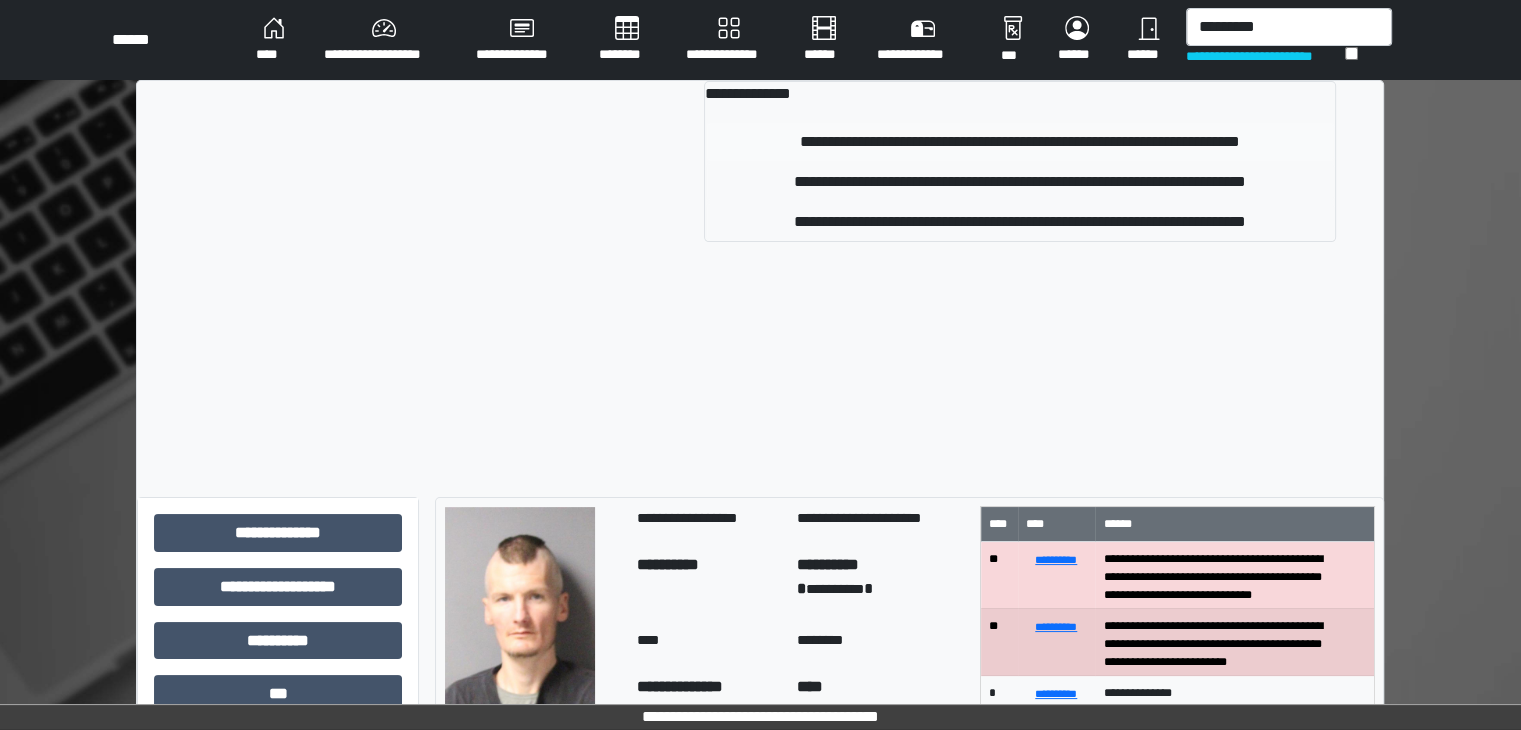 type 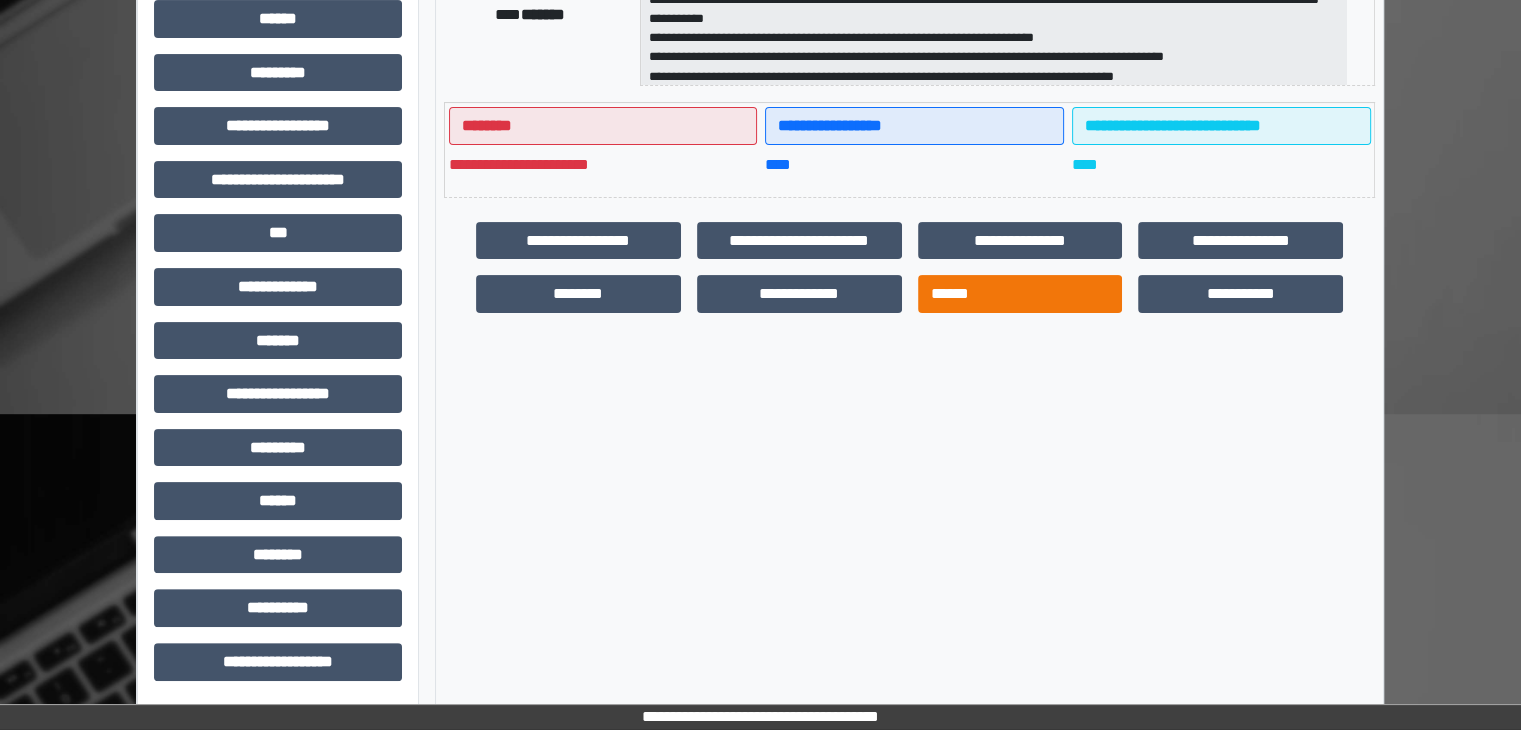 scroll, scrollTop: 436, scrollLeft: 0, axis: vertical 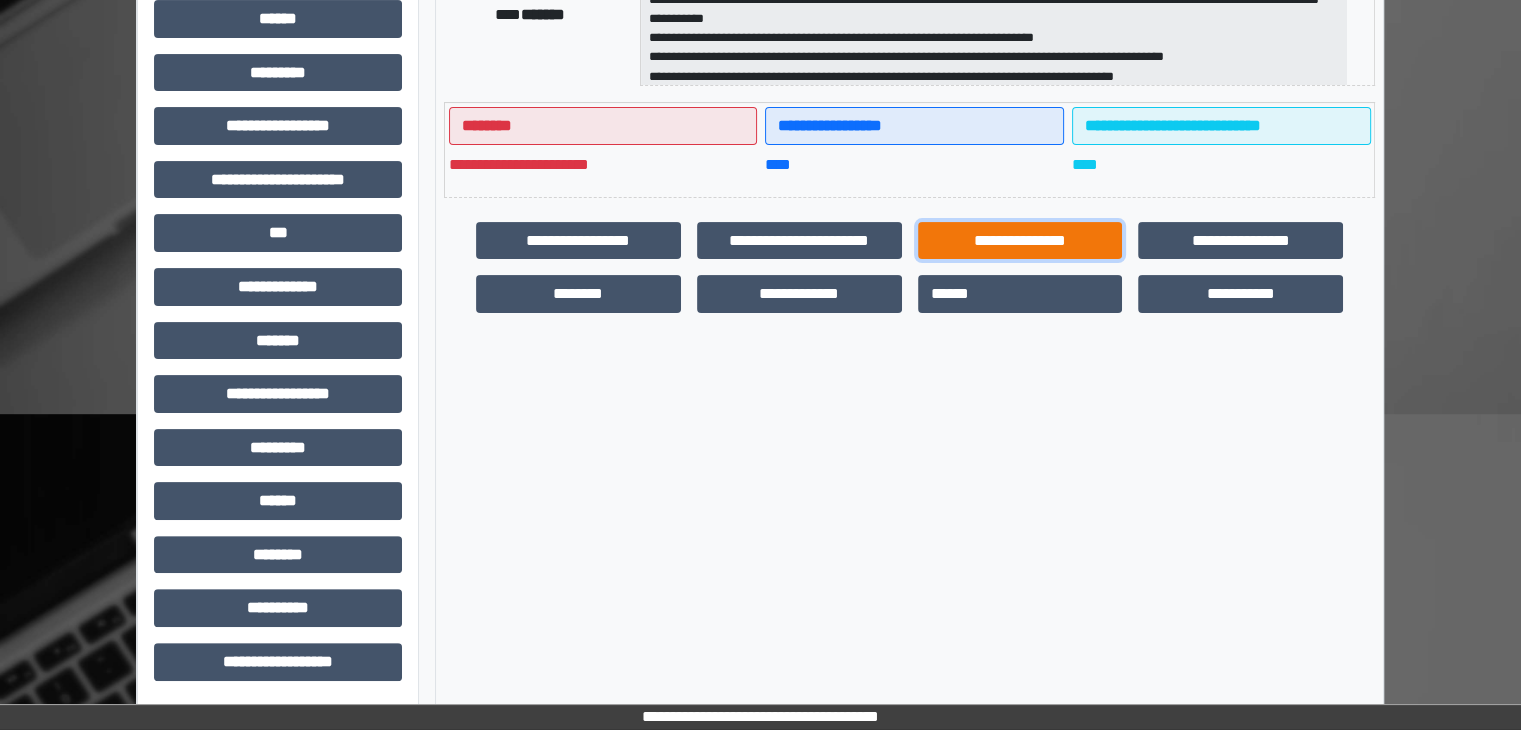 click on "**********" at bounding box center [1020, 241] 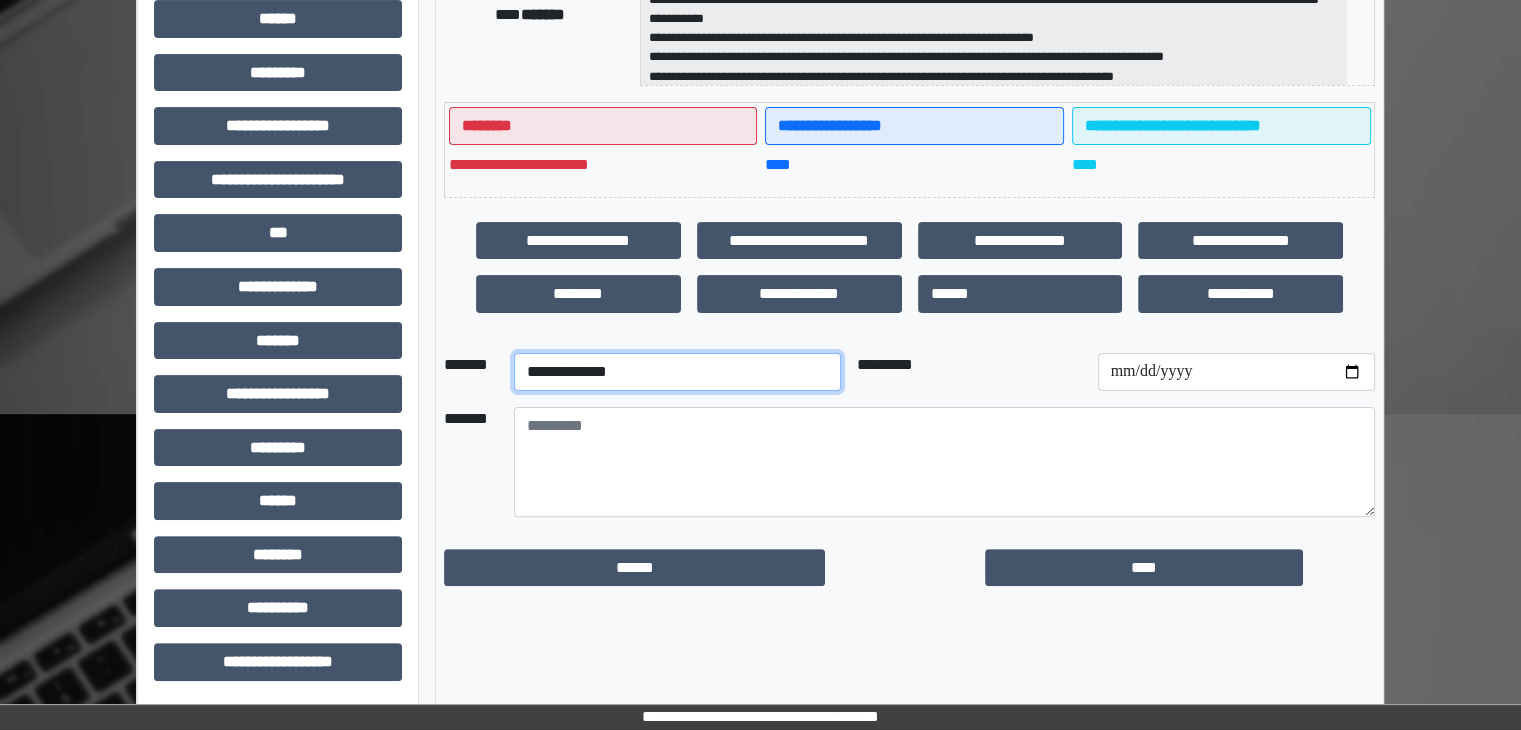 click on "**********" at bounding box center [677, 372] 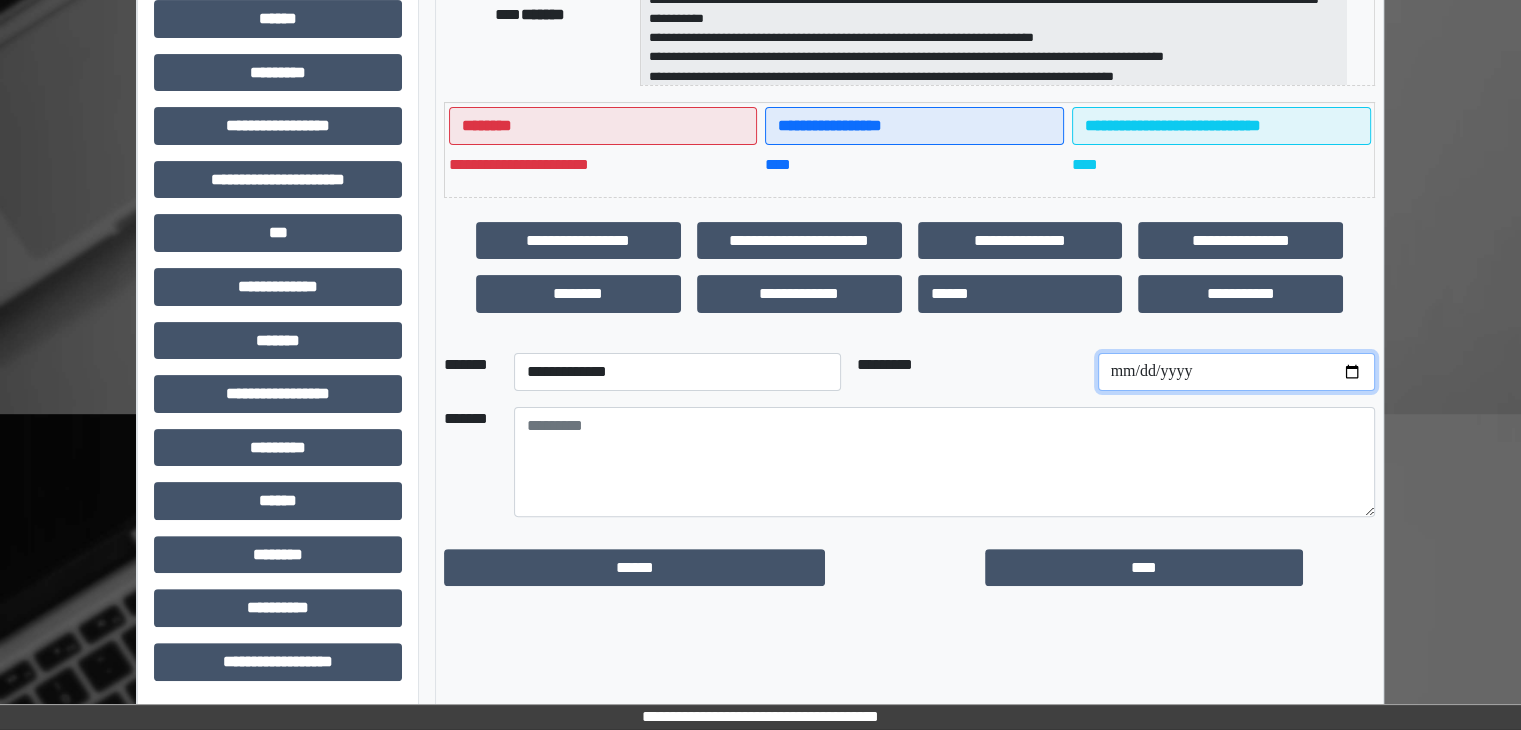 click at bounding box center [1236, 372] 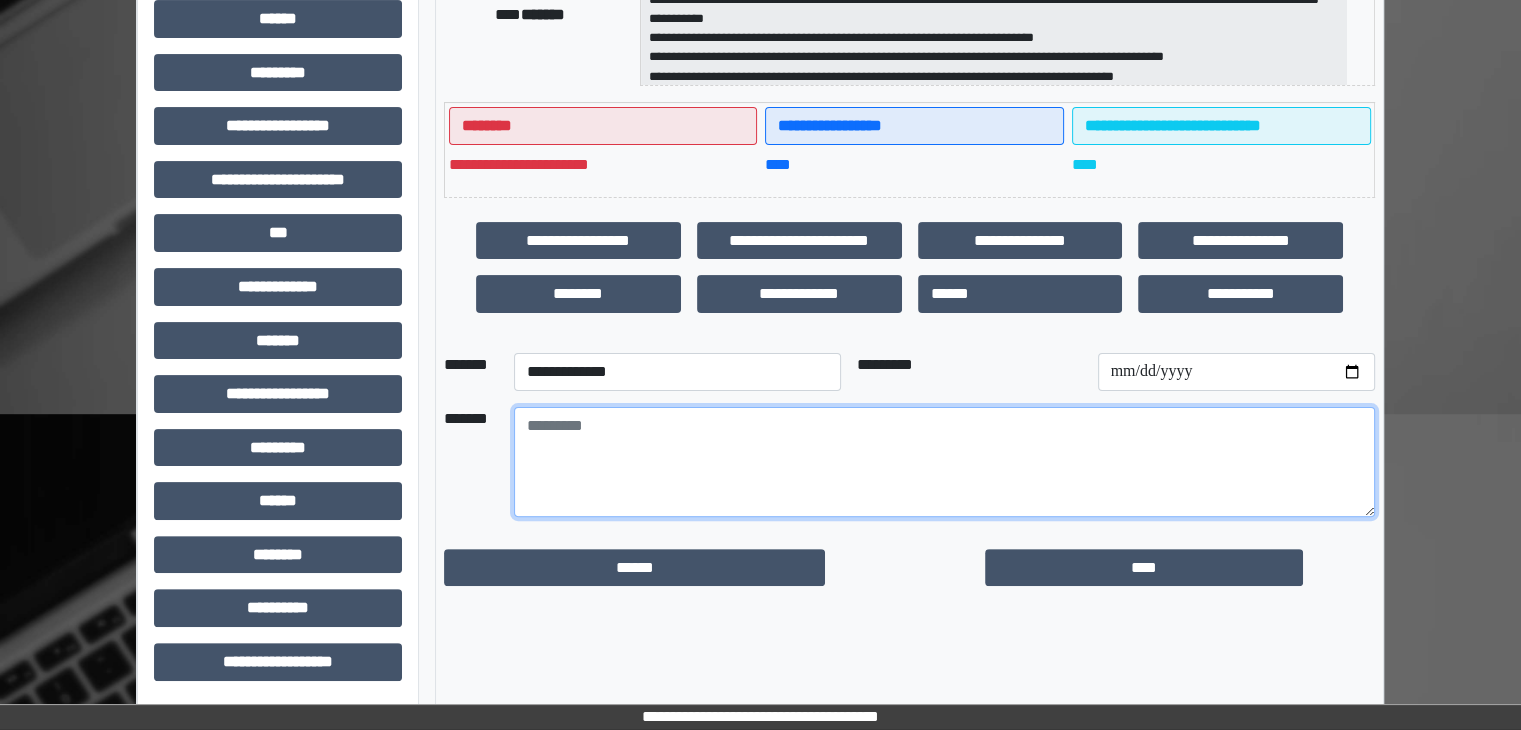 click at bounding box center (944, 462) 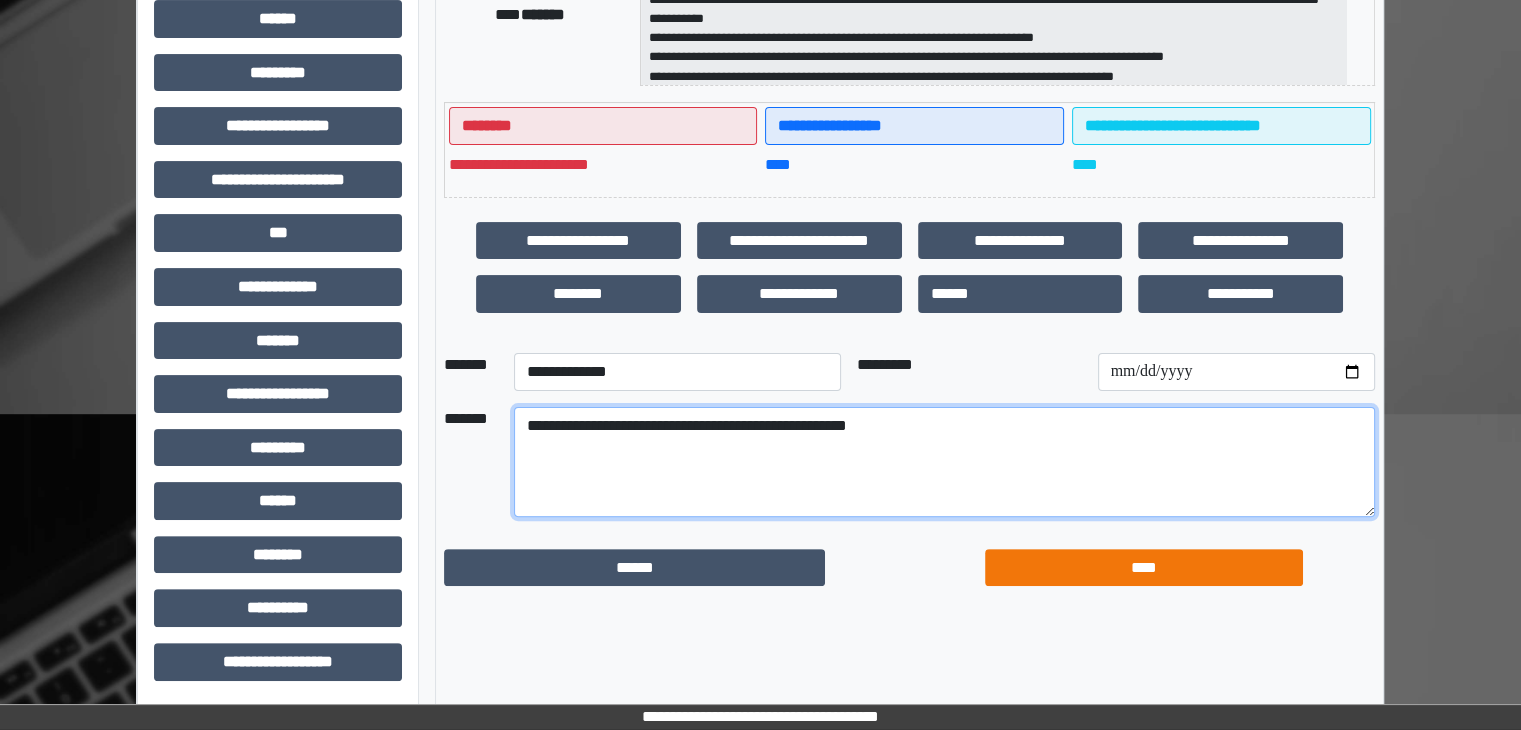 type on "**********" 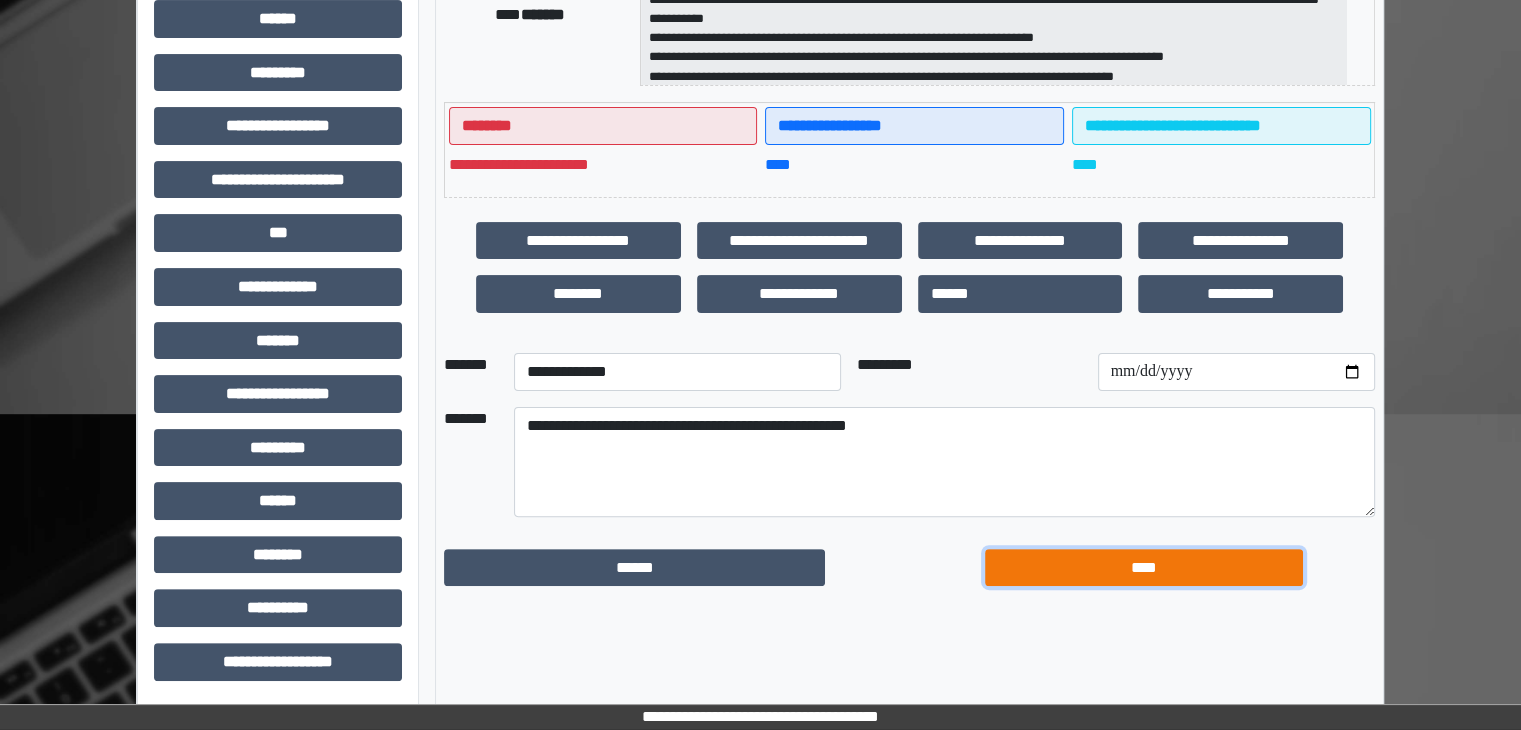 click on "****" at bounding box center [1144, 568] 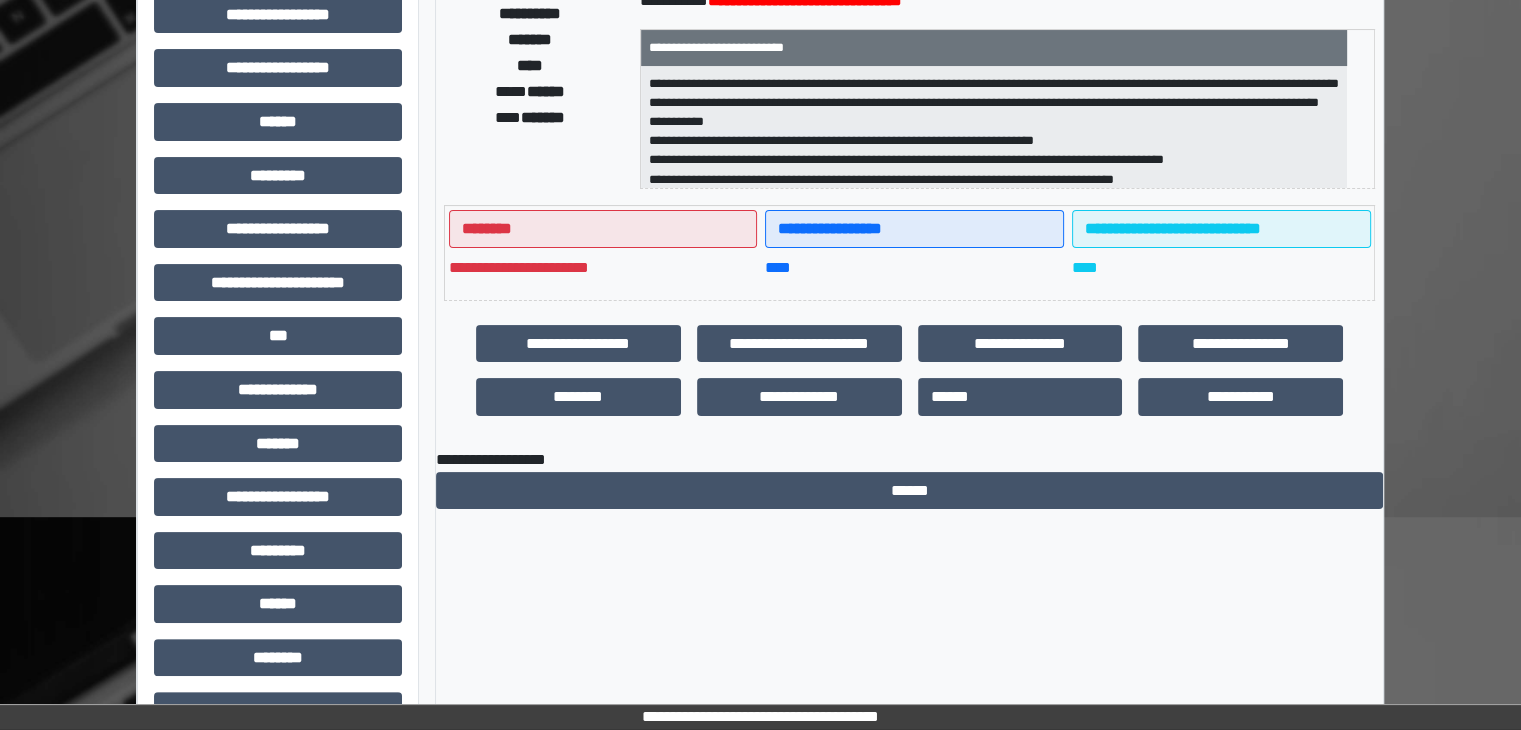 scroll, scrollTop: 0, scrollLeft: 0, axis: both 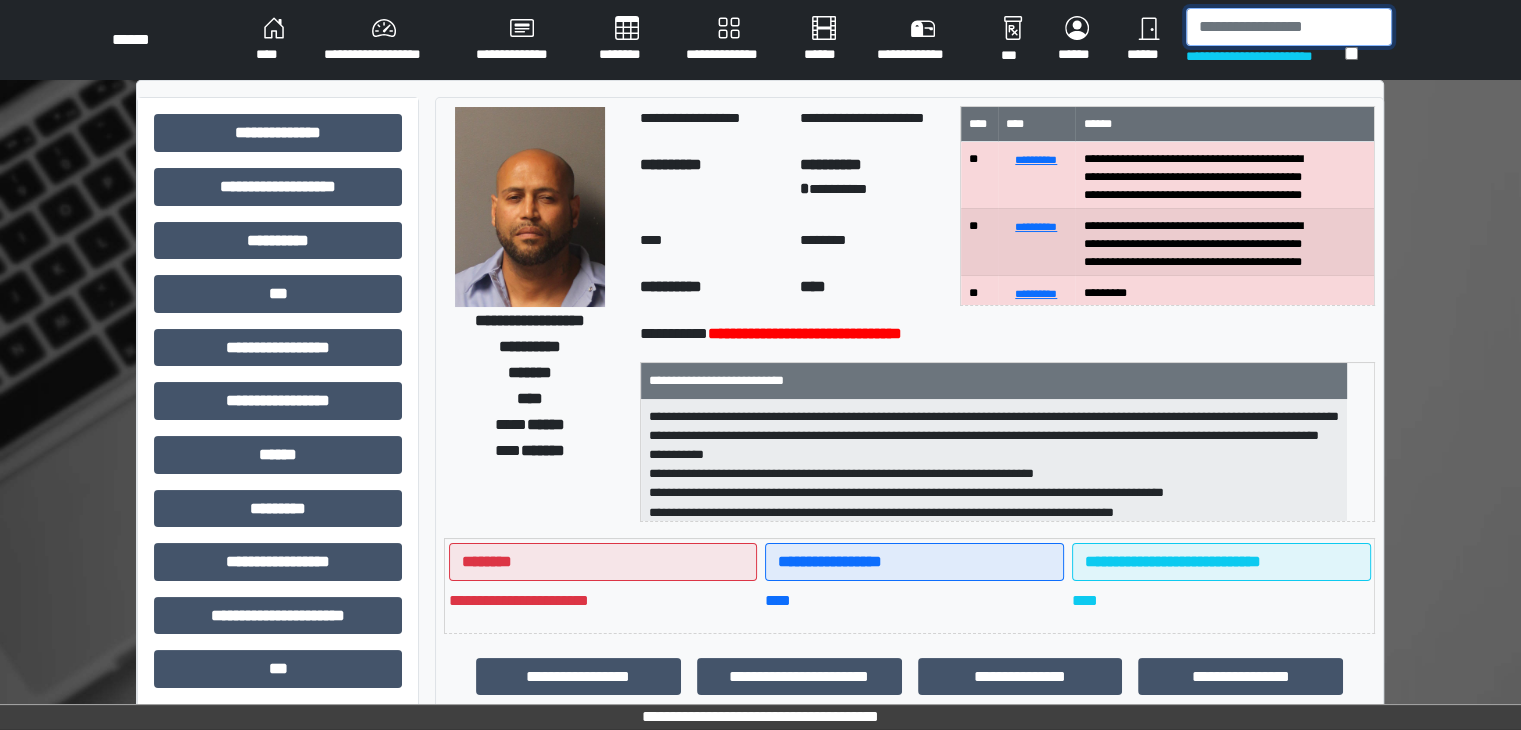 click at bounding box center (1289, 27) 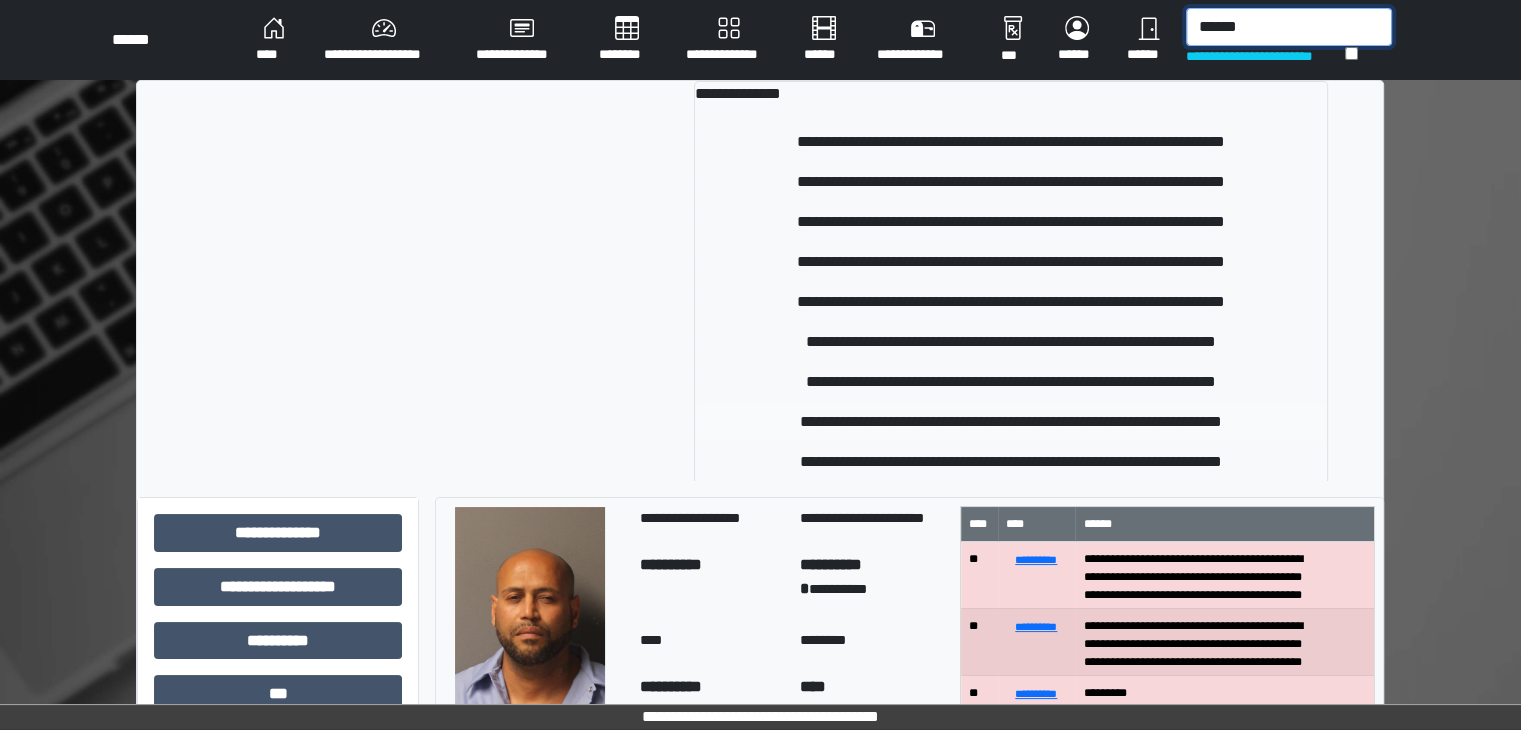 type on "******" 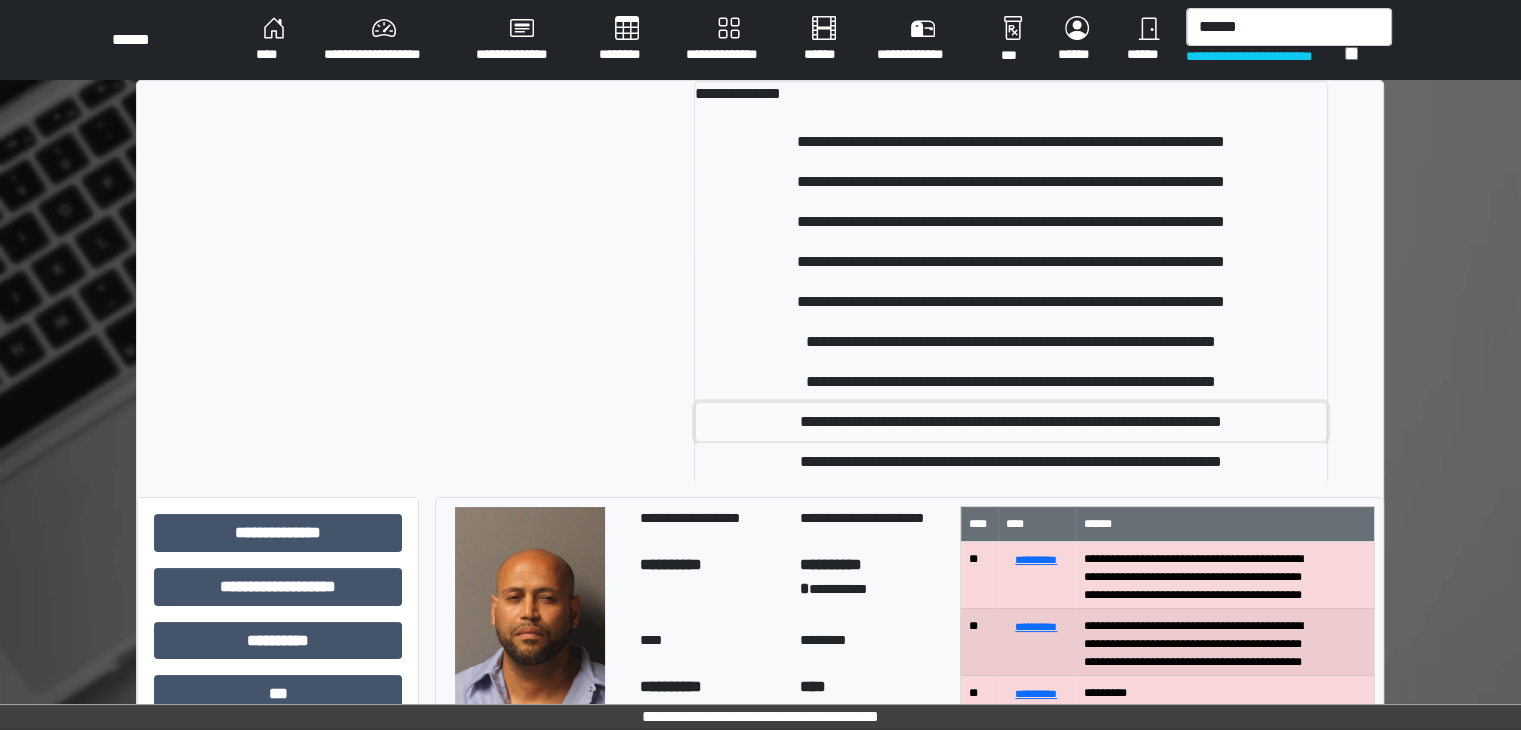 click on "**********" at bounding box center (1011, 422) 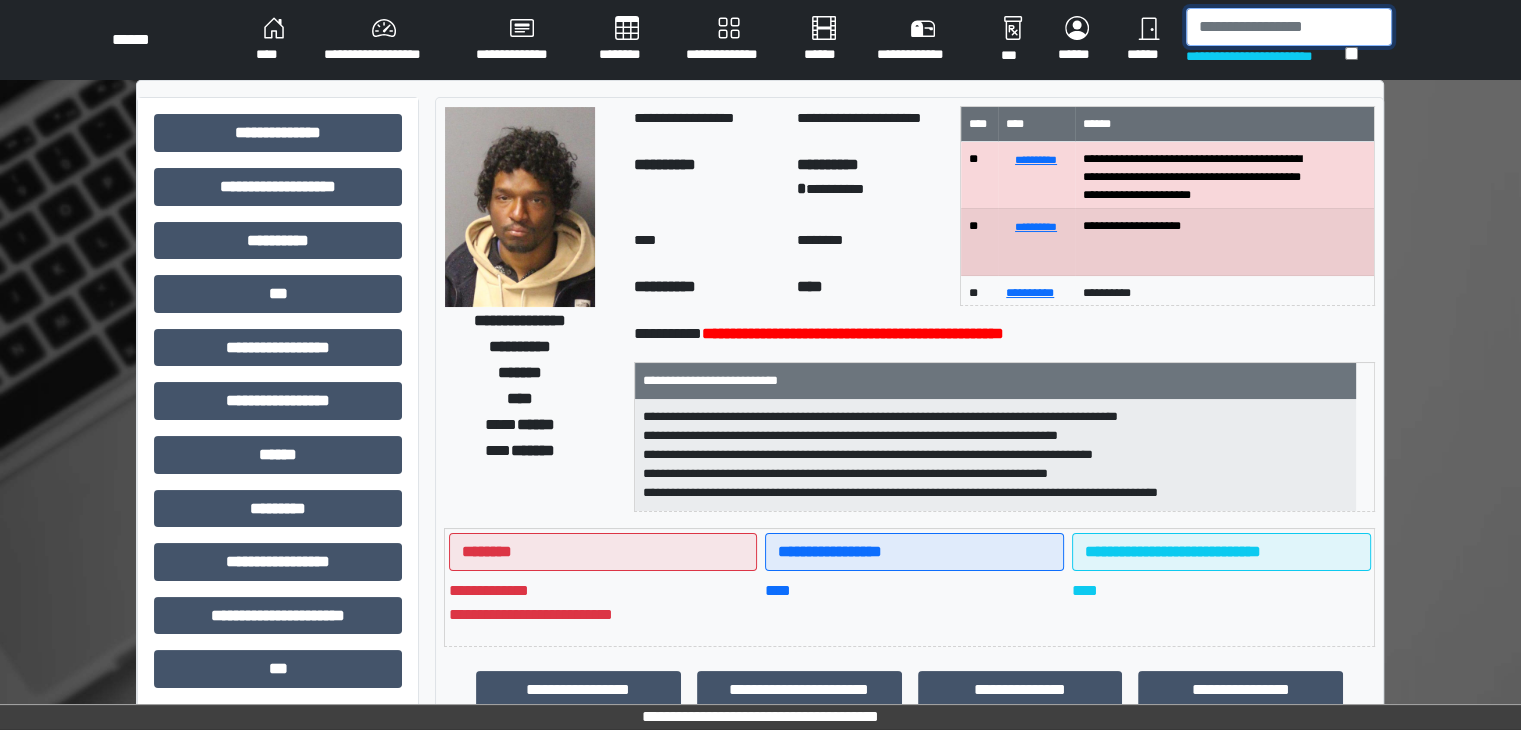 click at bounding box center (1289, 27) 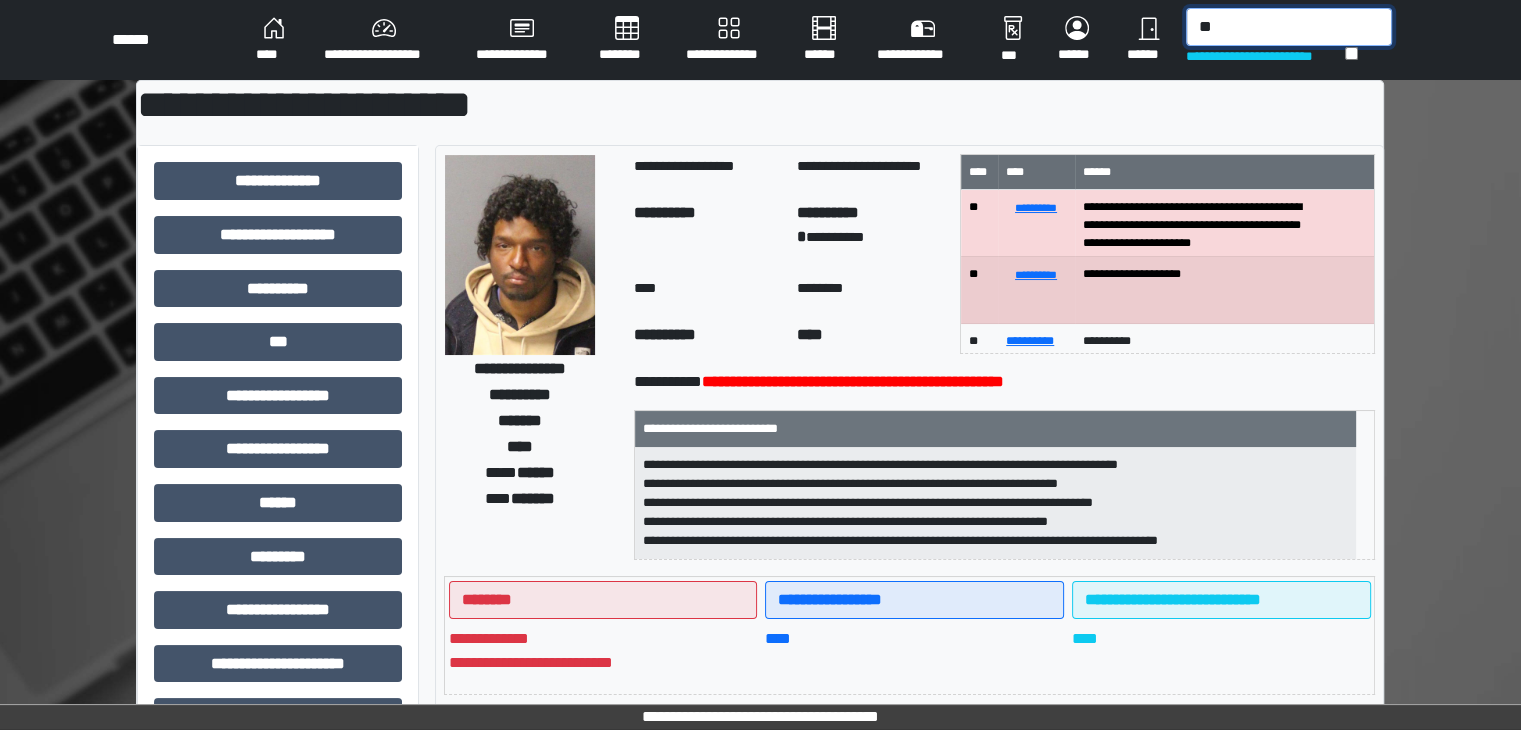 type on "*" 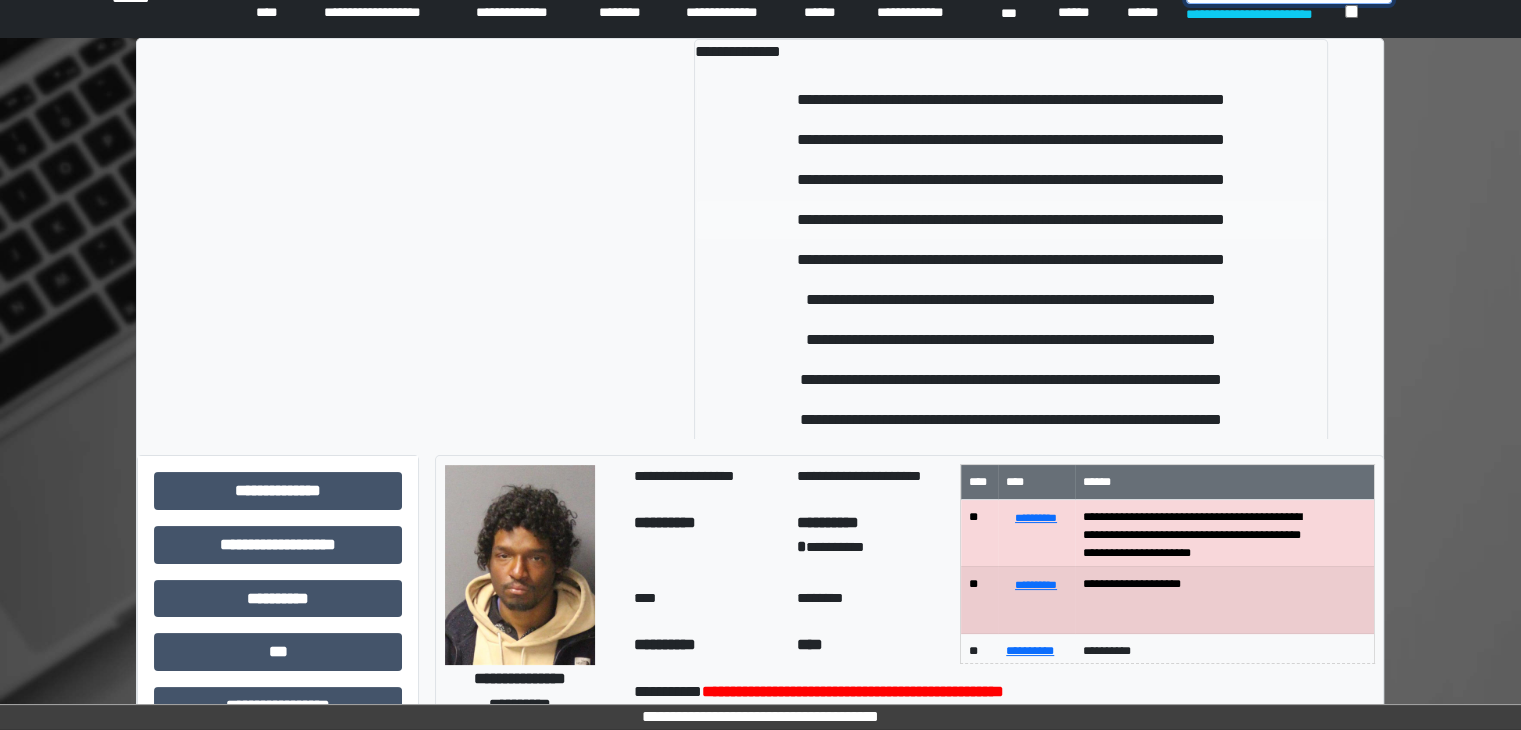 scroll, scrollTop: 100, scrollLeft: 0, axis: vertical 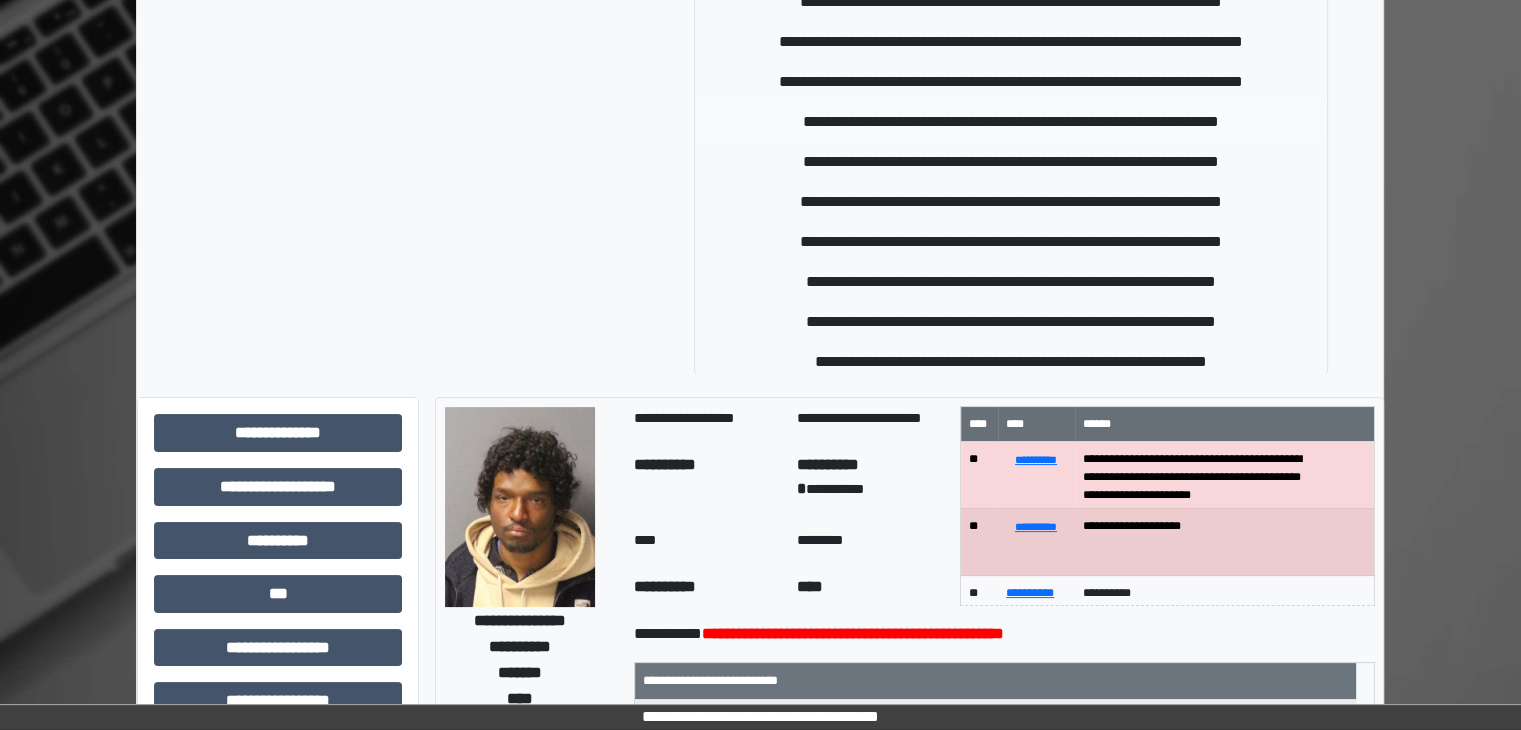 type on "******" 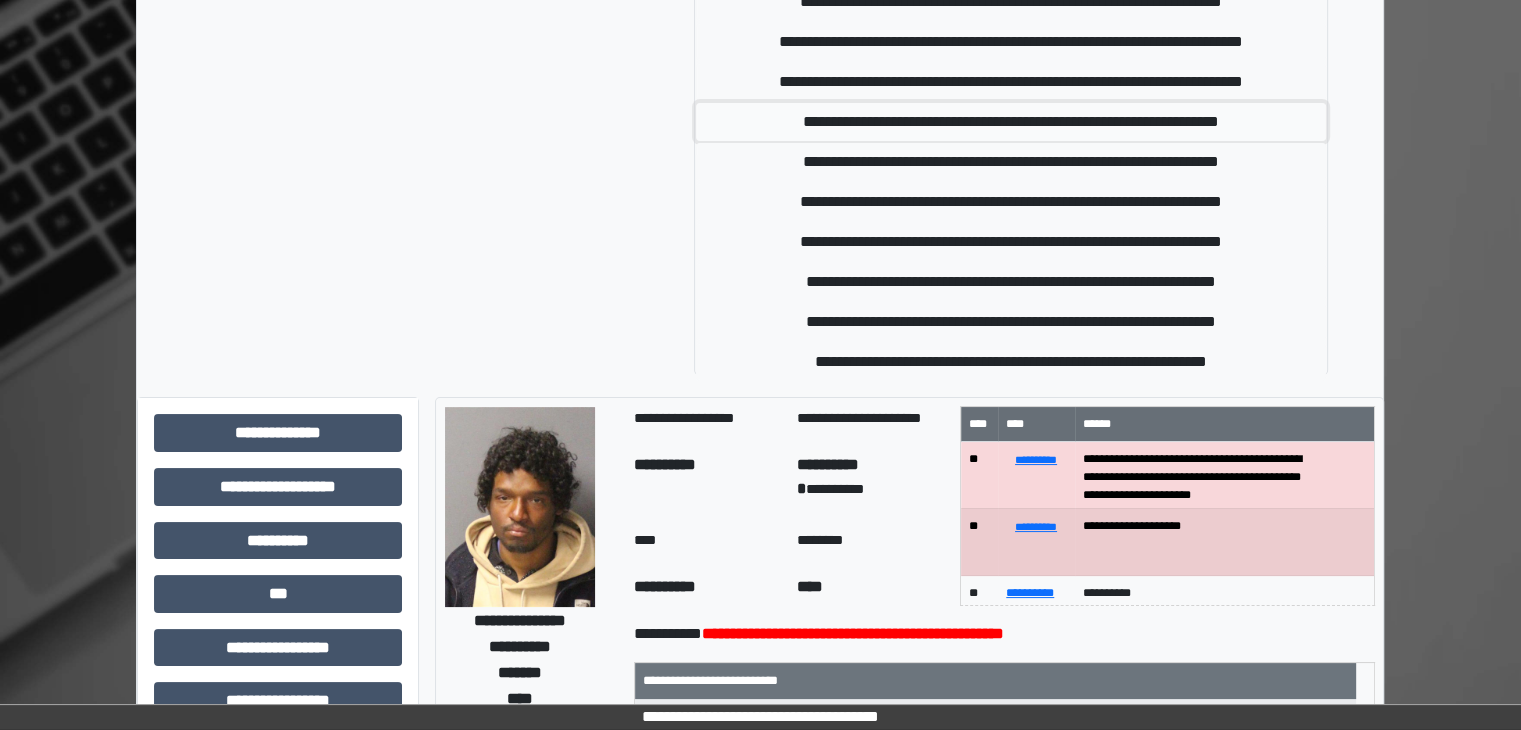 click on "**********" at bounding box center (1011, 122) 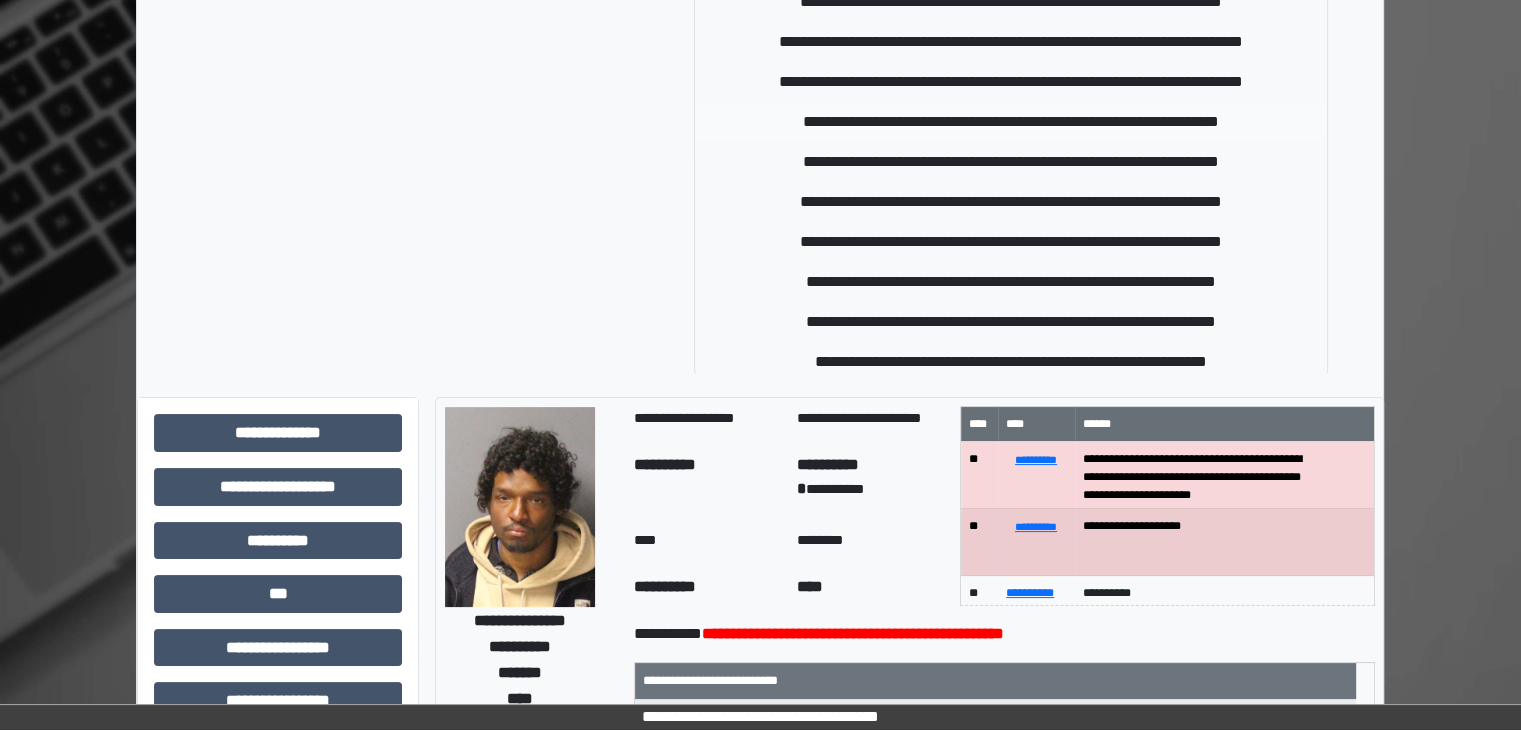 type 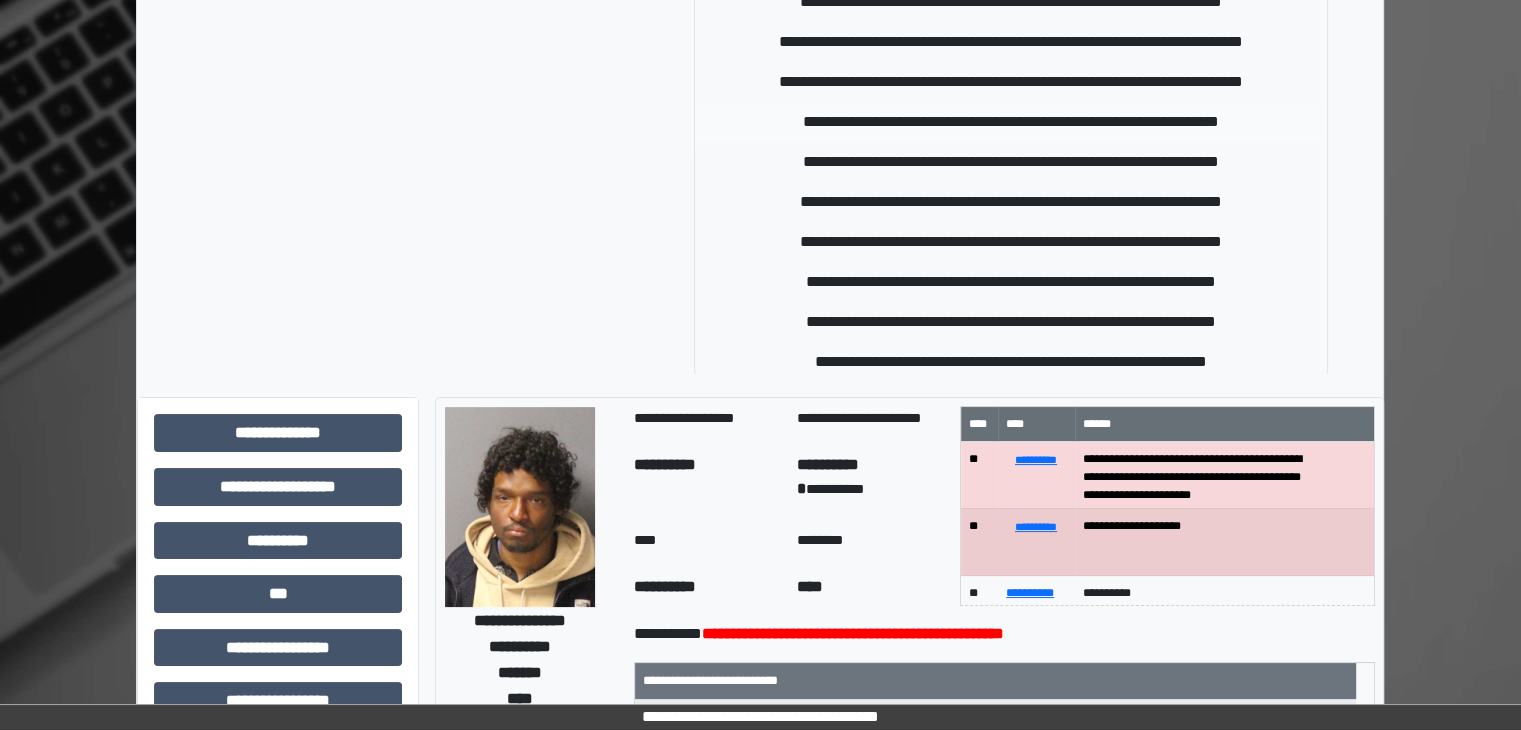 scroll, scrollTop: 116, scrollLeft: 0, axis: vertical 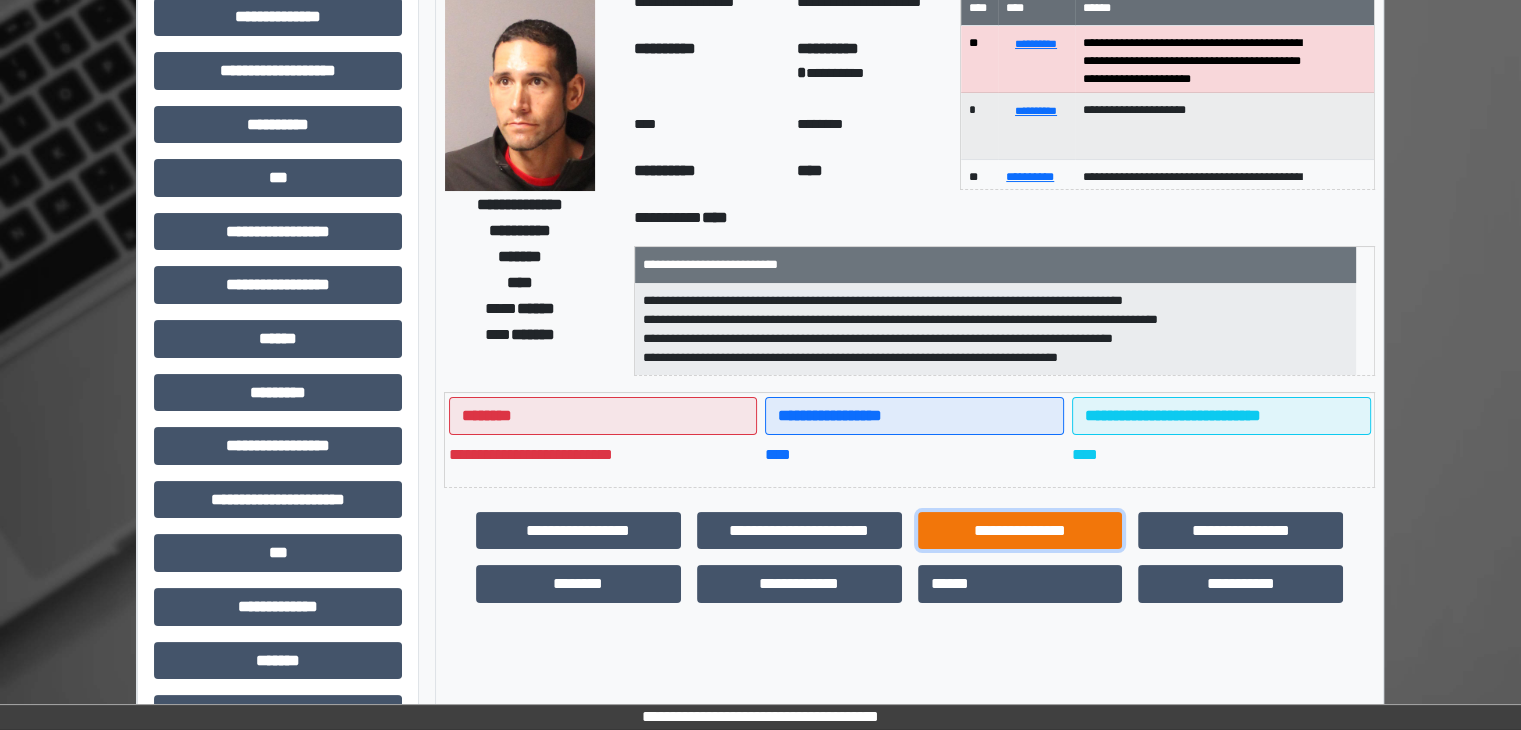 click on "**********" at bounding box center (1020, 531) 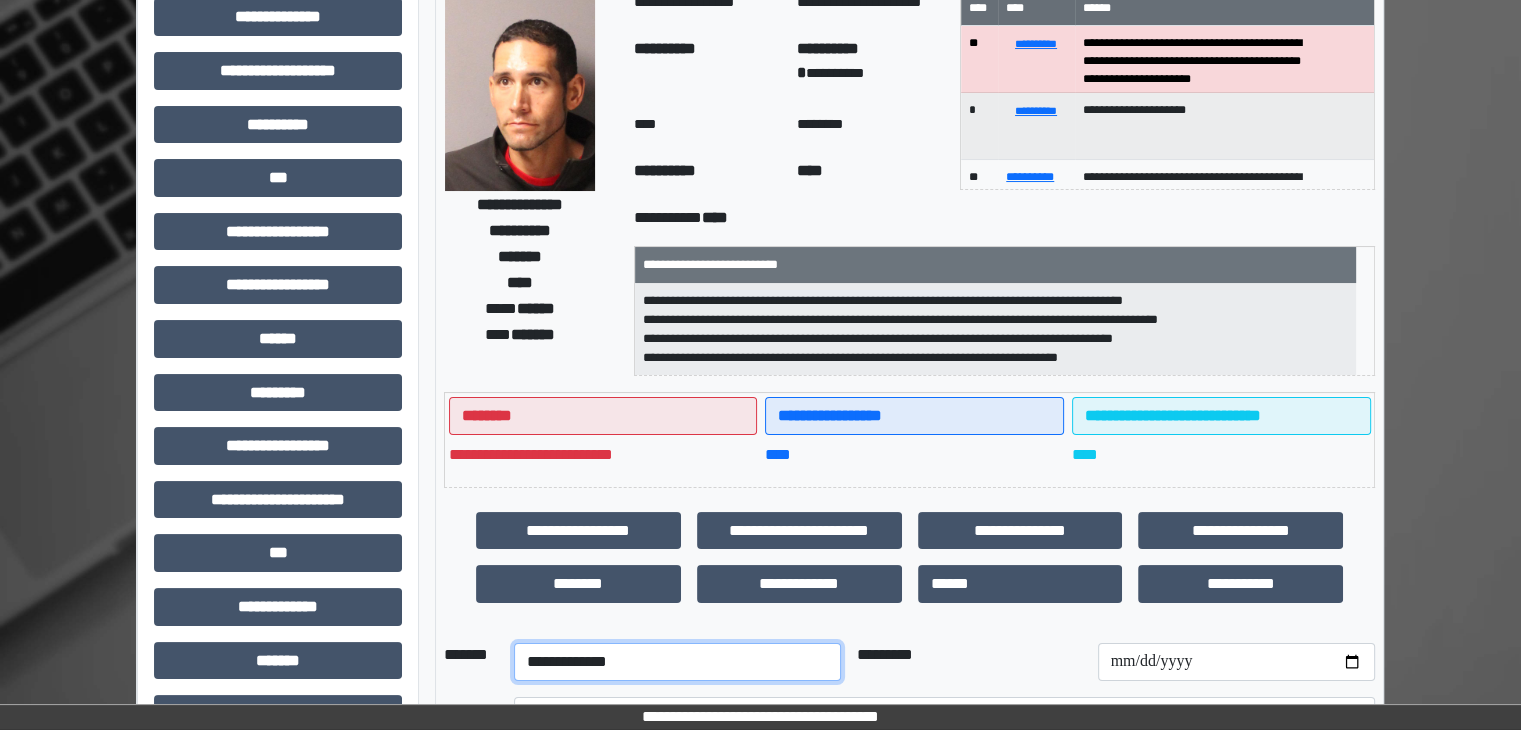 click on "**********" at bounding box center (677, 662) 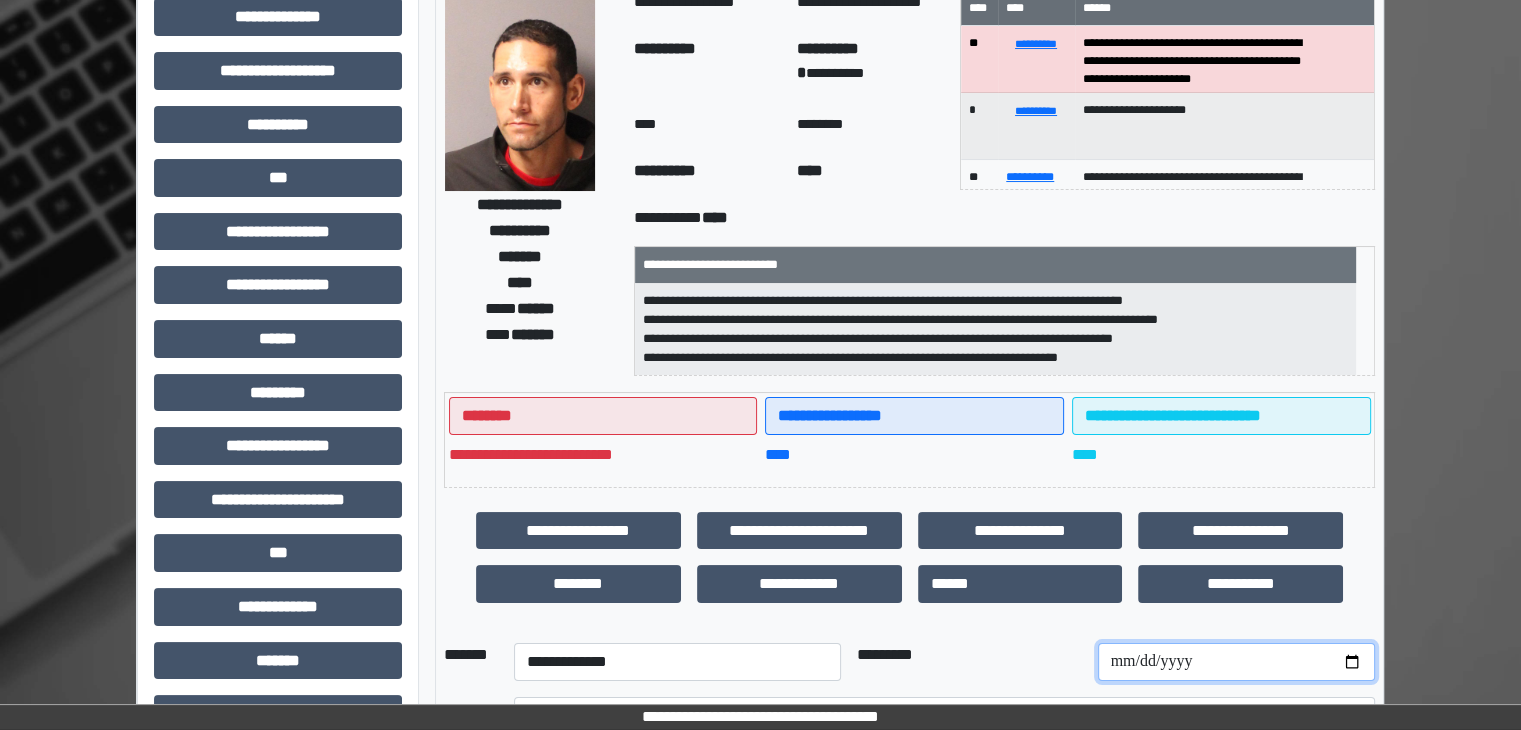 click at bounding box center [1236, 662] 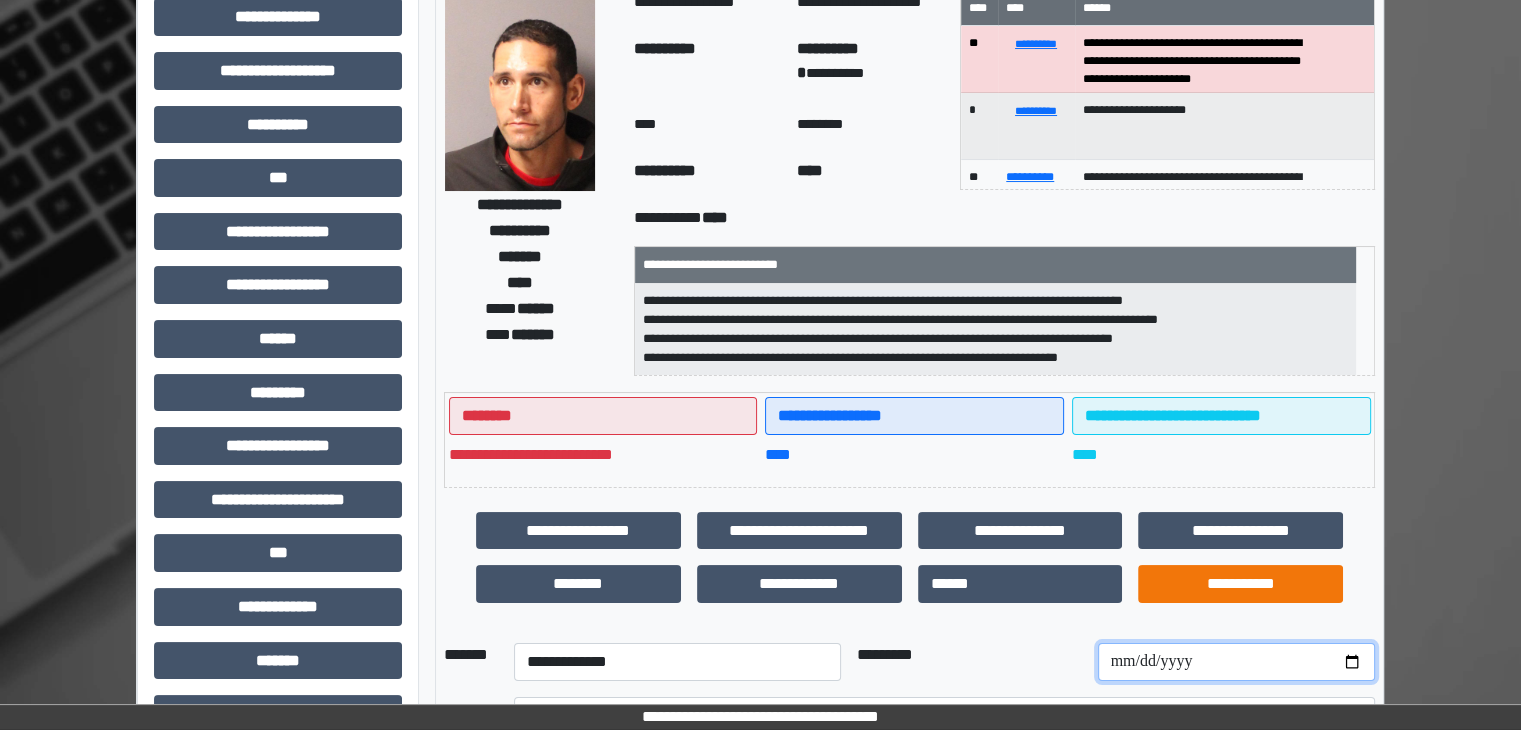 type on "**********" 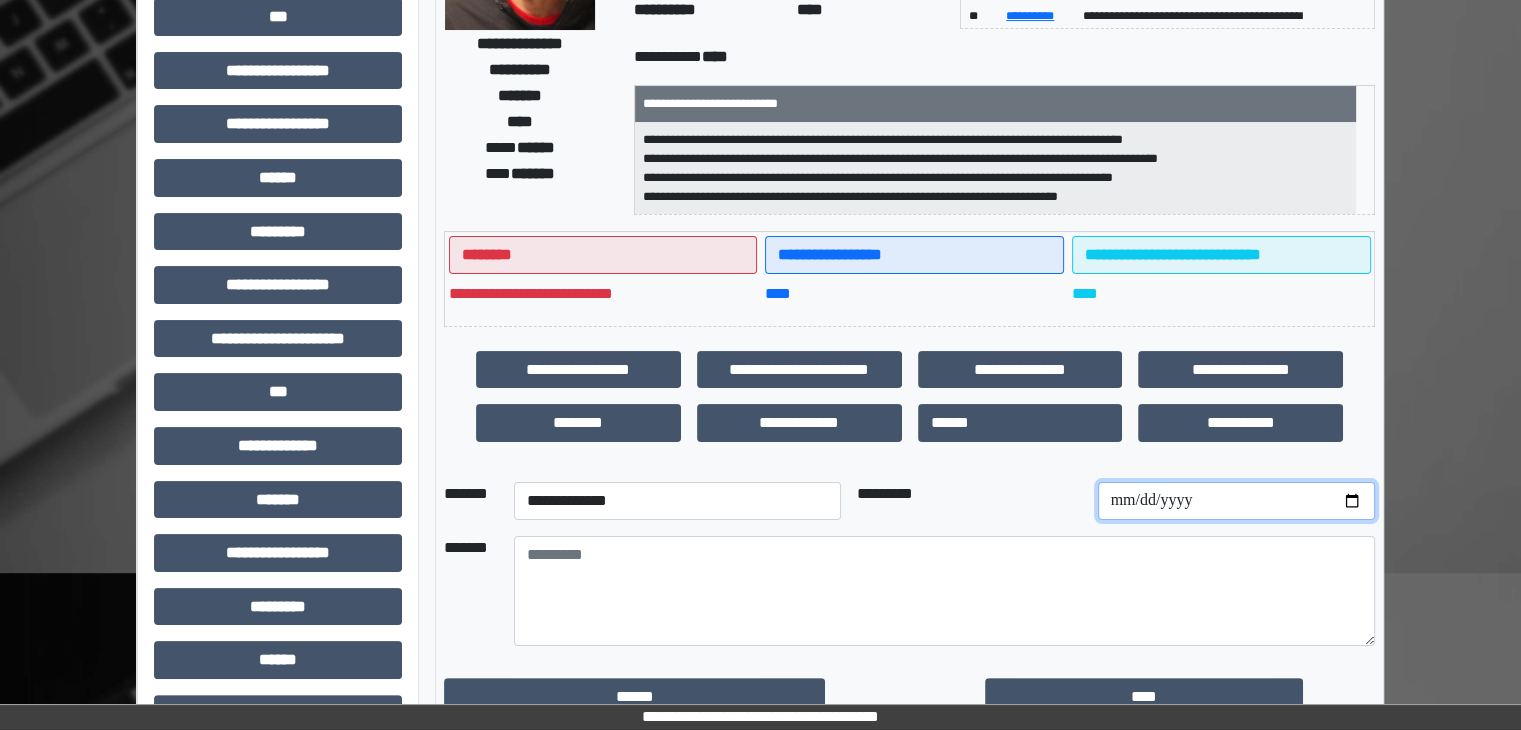 scroll, scrollTop: 436, scrollLeft: 0, axis: vertical 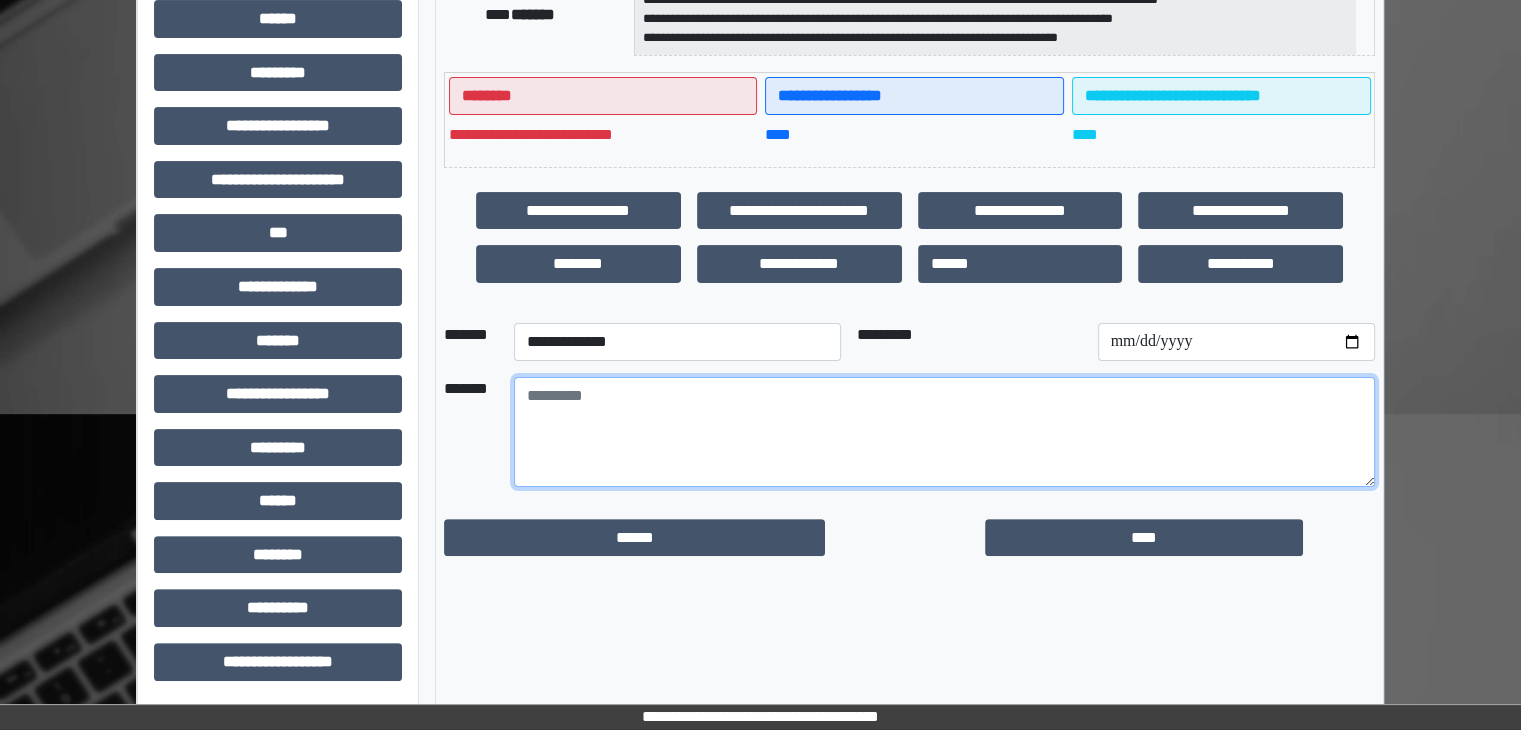 click at bounding box center [944, 432] 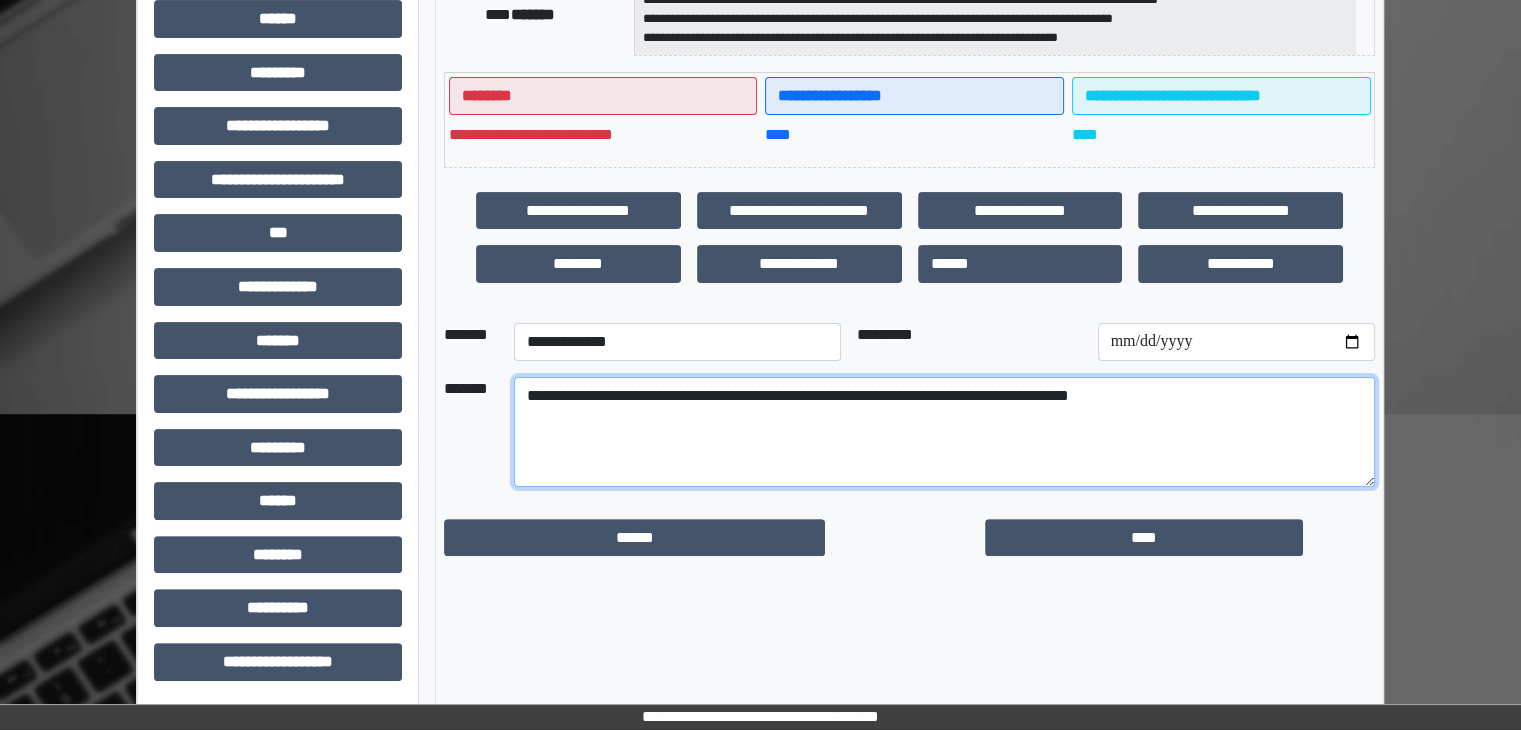 drag, startPoint x: 514, startPoint y: 385, endPoint x: 1211, endPoint y: 429, distance: 698.38745 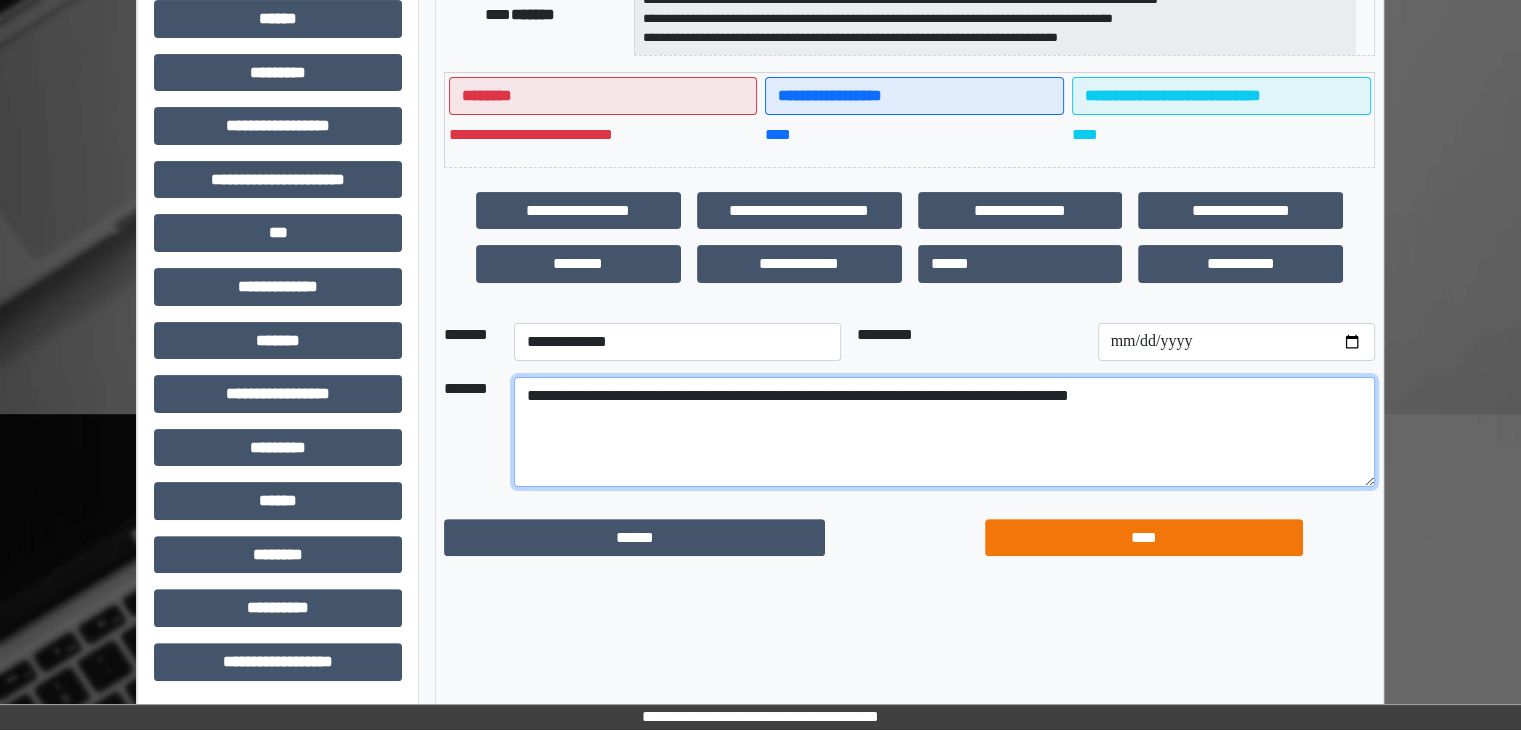 type on "**********" 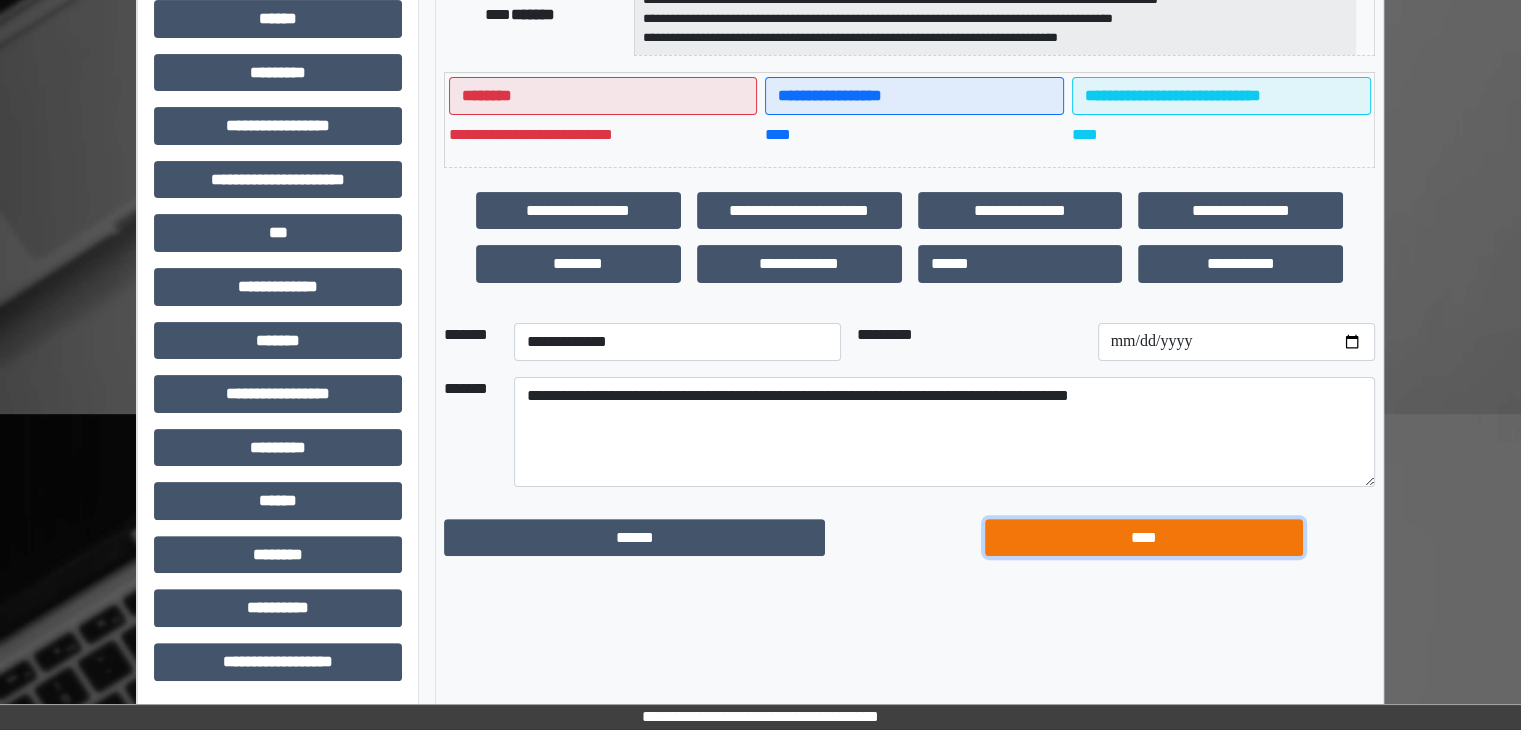 click on "****" at bounding box center (1144, 538) 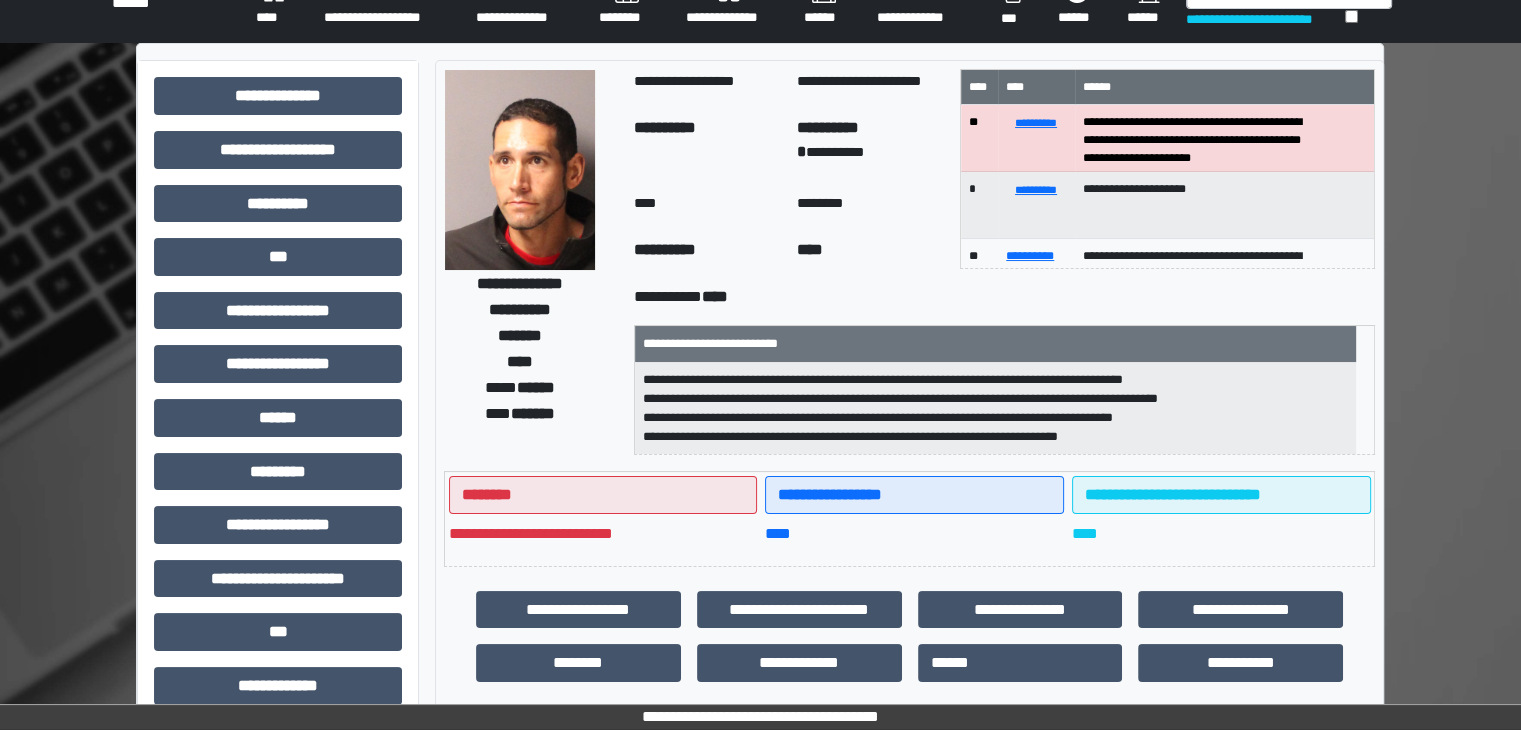 scroll, scrollTop: 0, scrollLeft: 0, axis: both 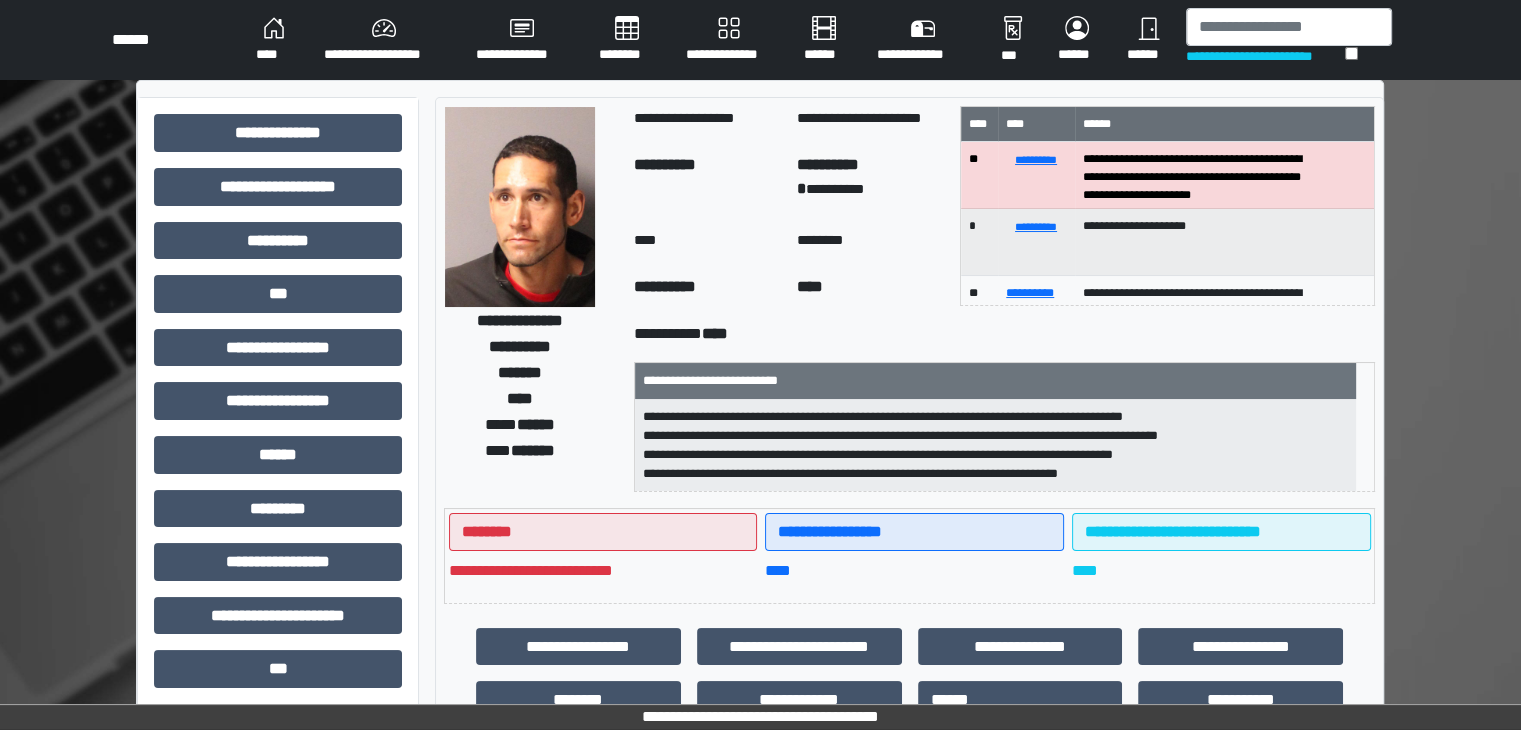 click on "********" at bounding box center (626, 40) 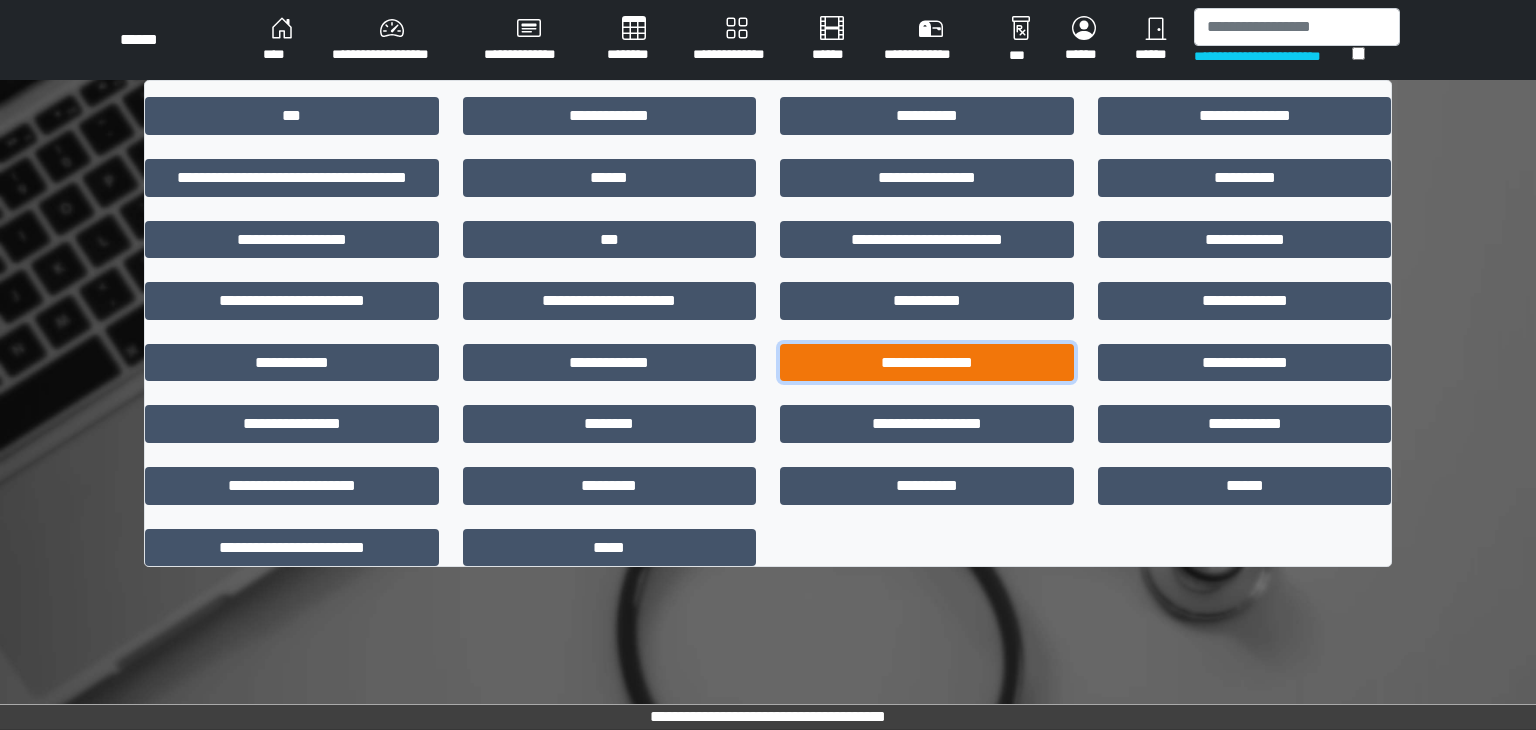 click on "**********" at bounding box center (927, 363) 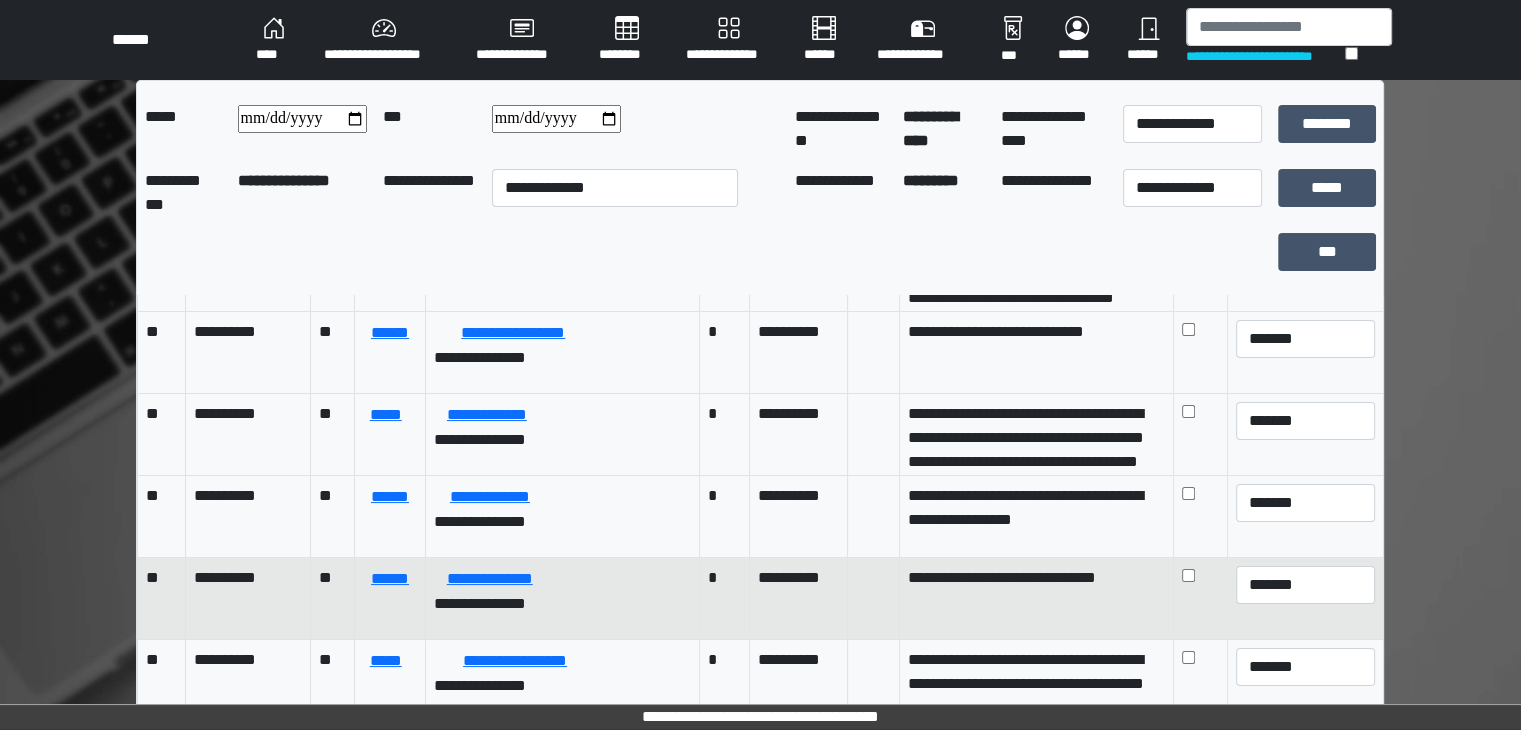 scroll, scrollTop: 900, scrollLeft: 0, axis: vertical 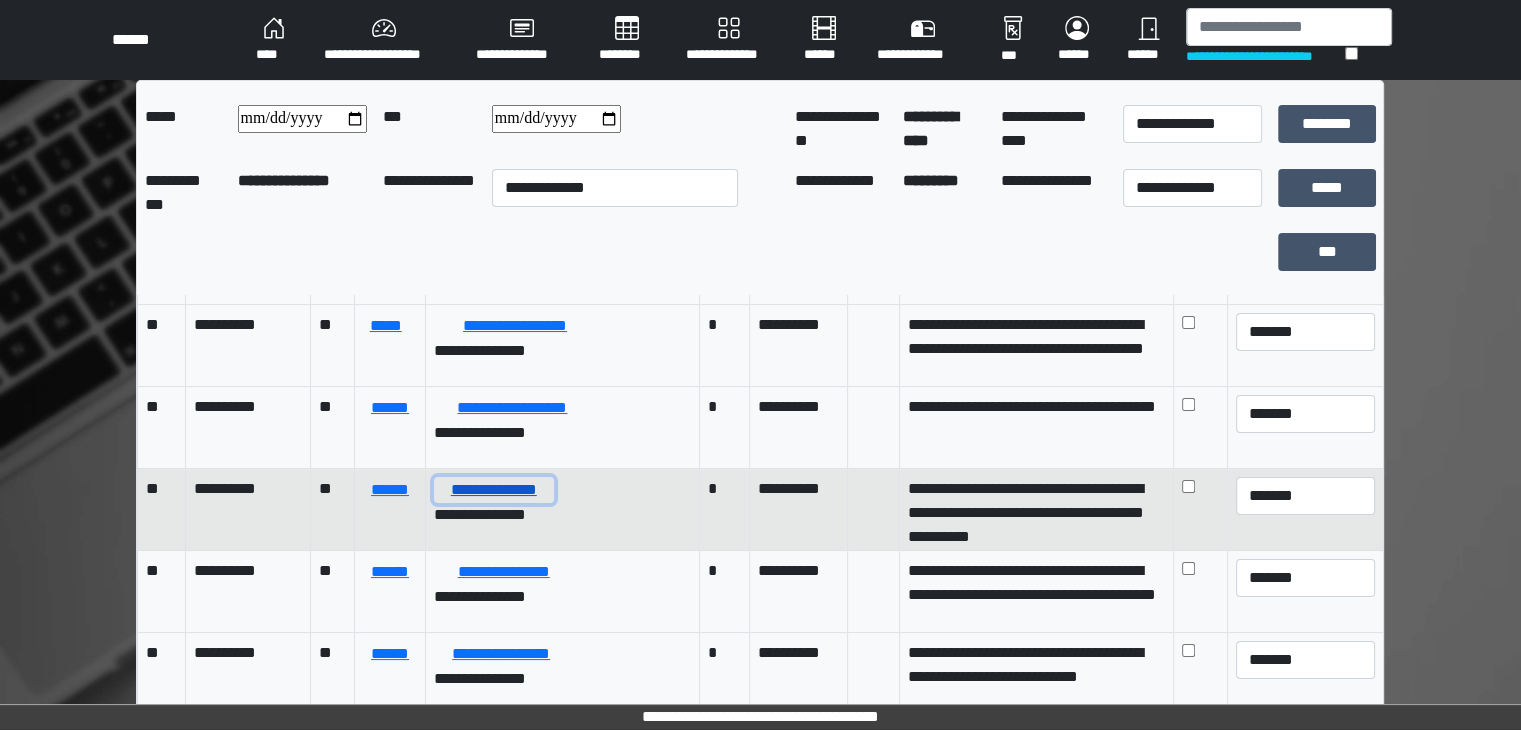 click on "**********" at bounding box center (494, 490) 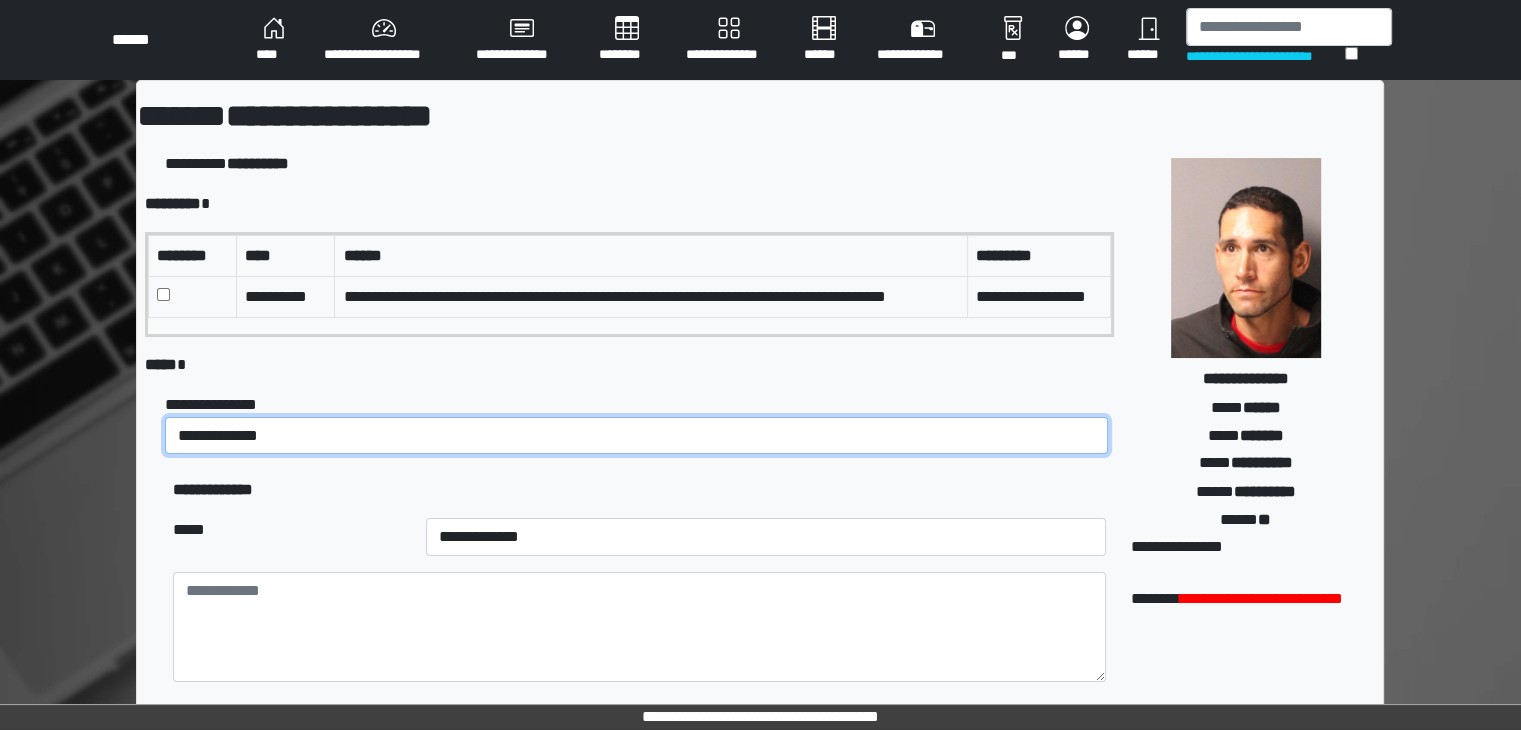 click on "**********" at bounding box center (636, 436) 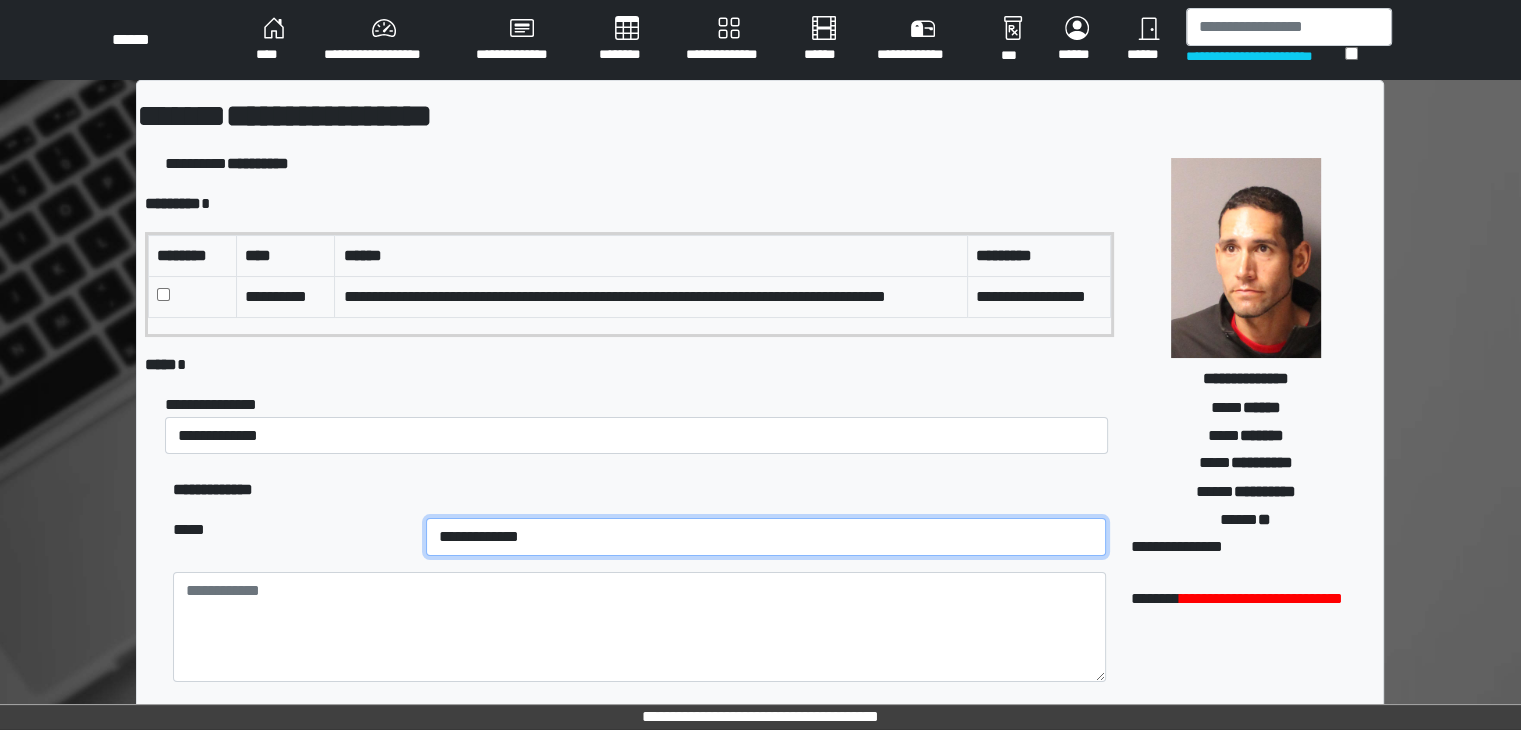click on "**********" at bounding box center (766, 537) 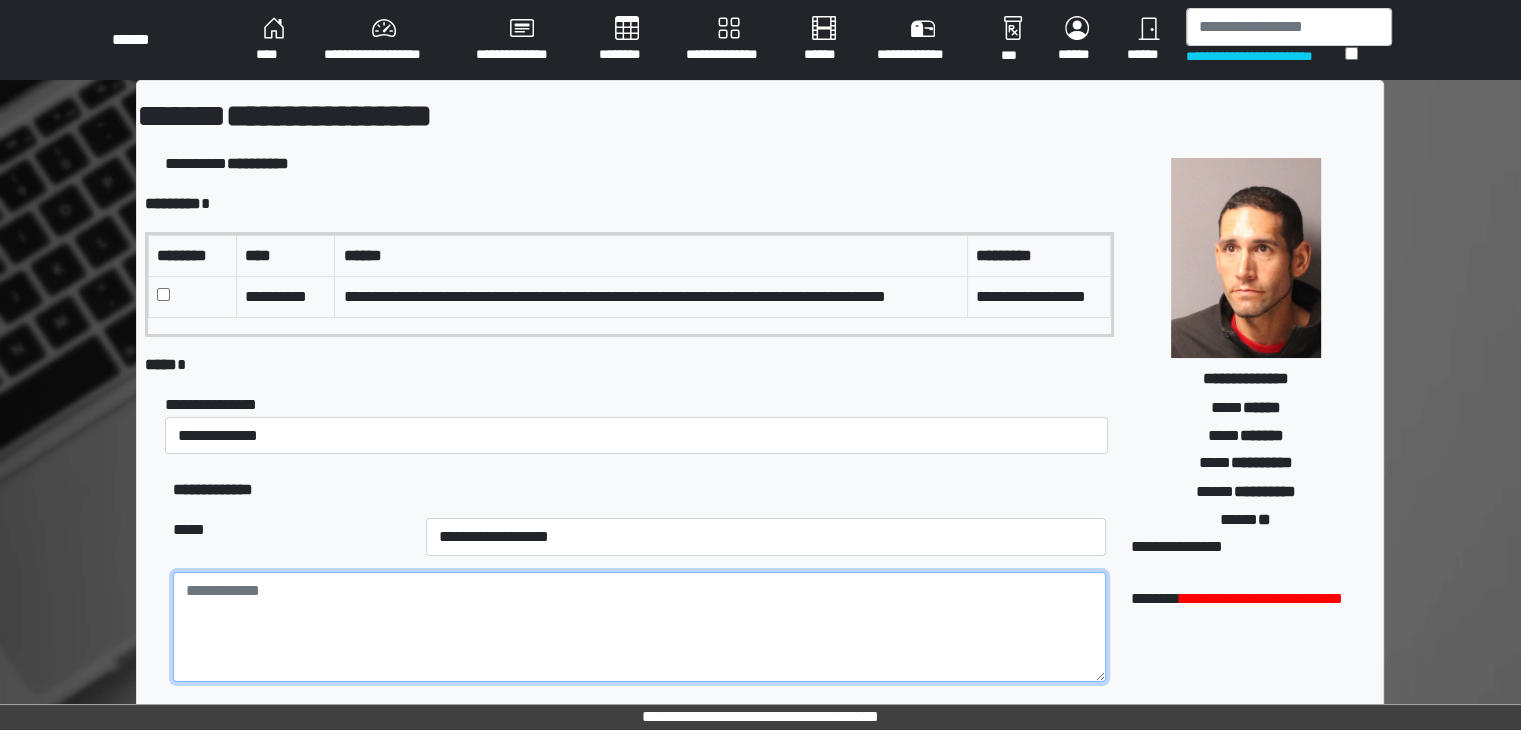 paste on "**********" 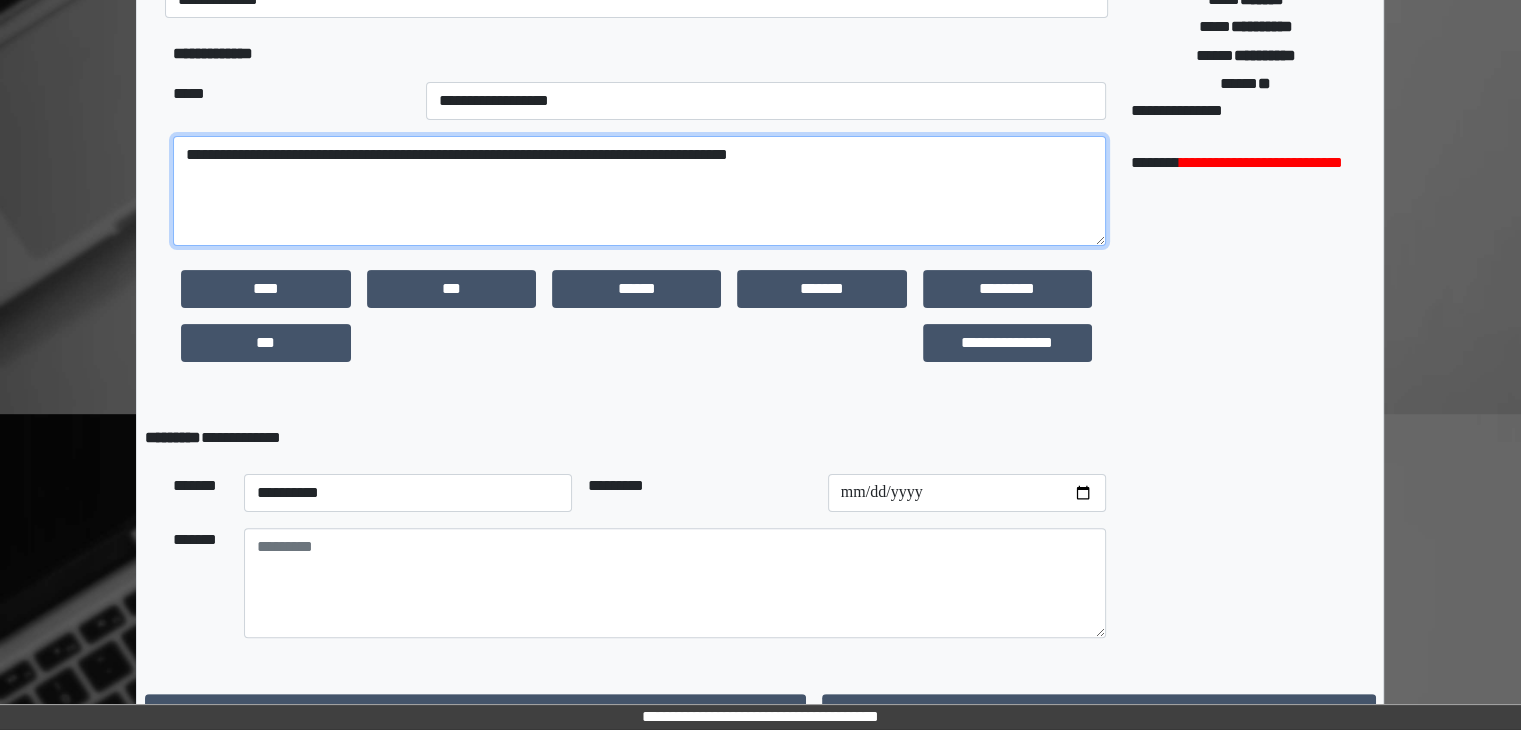 scroll, scrollTop: 475, scrollLeft: 0, axis: vertical 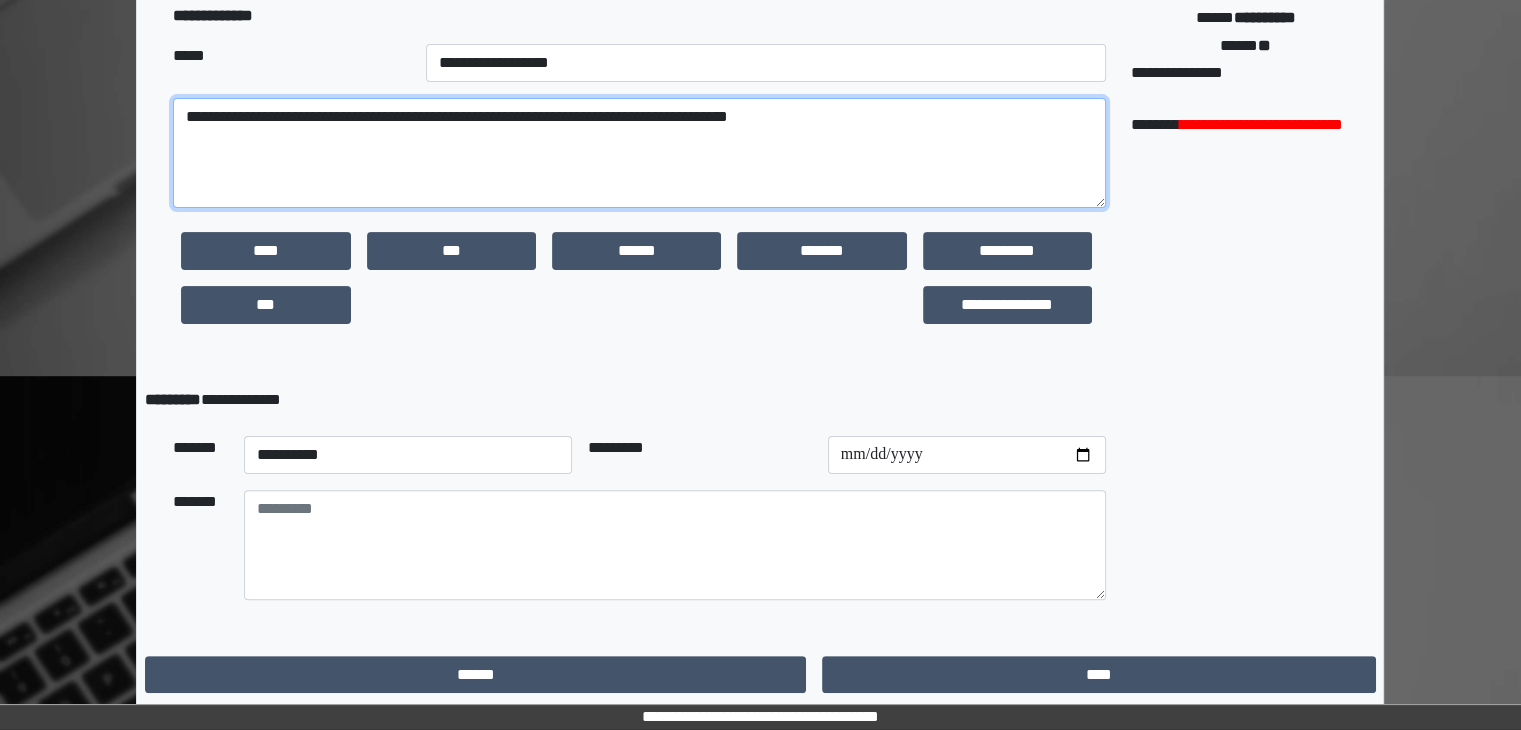 type on "**********" 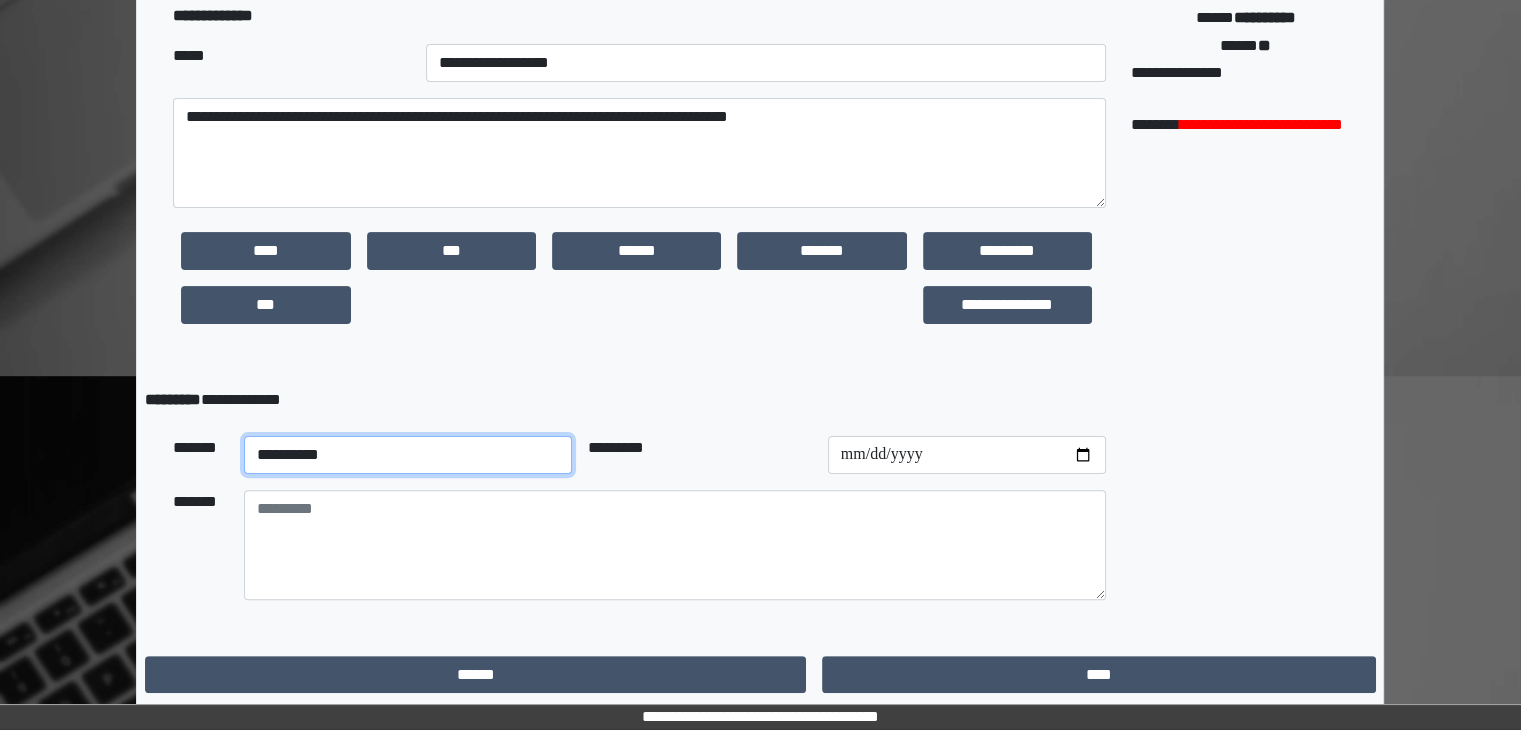 click on "**********" at bounding box center (408, 455) 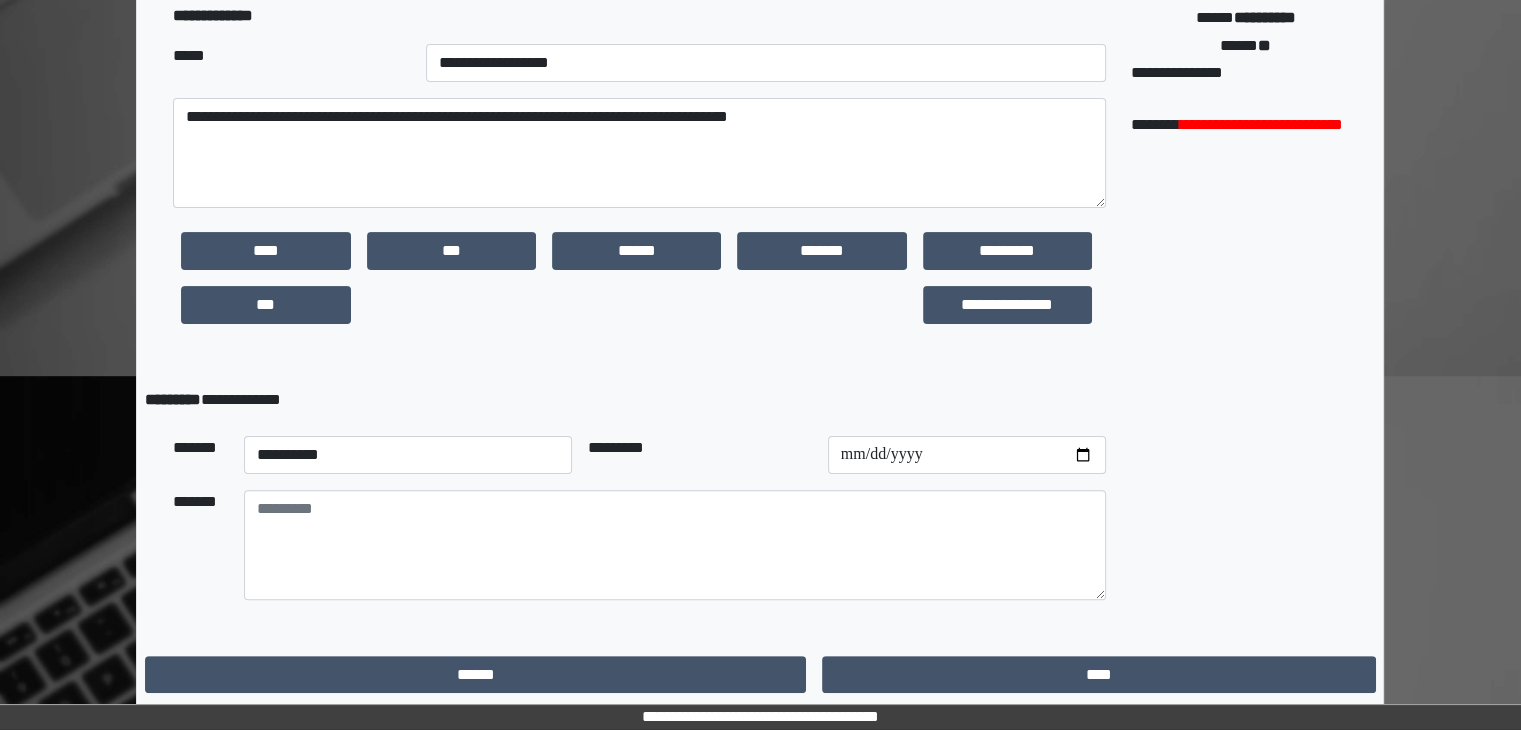 click on "**********" at bounding box center (639, 183) 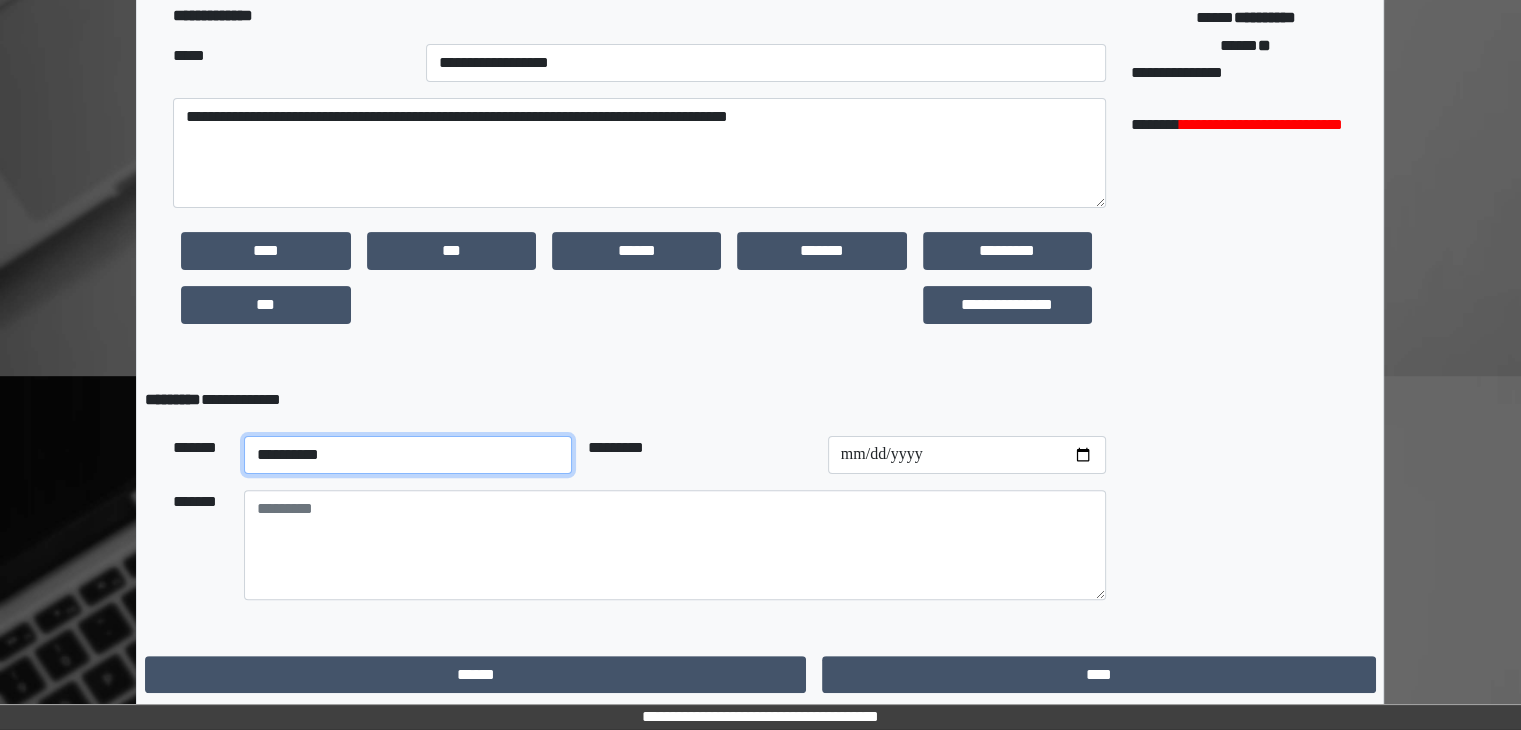click on "**********" at bounding box center (408, 455) 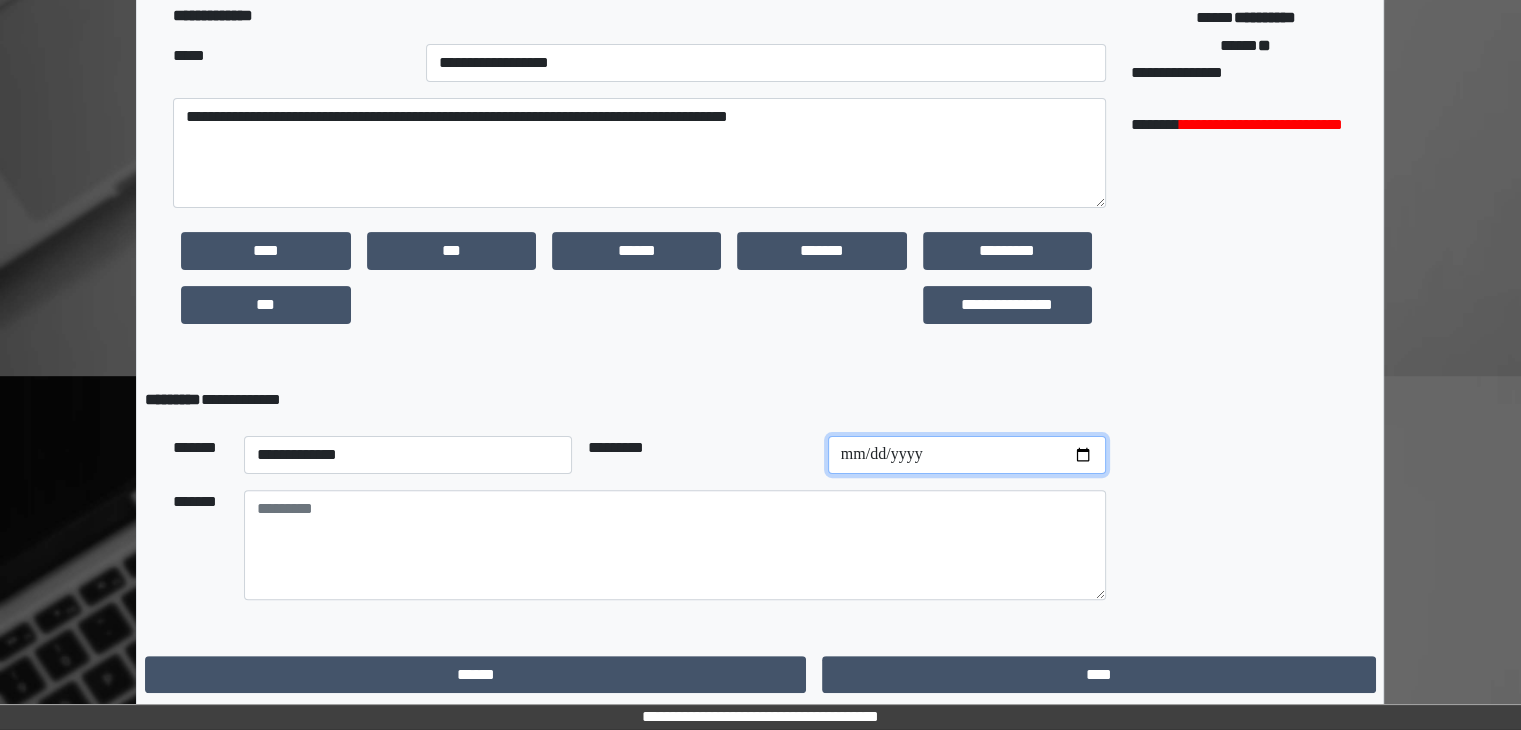 click at bounding box center [967, 455] 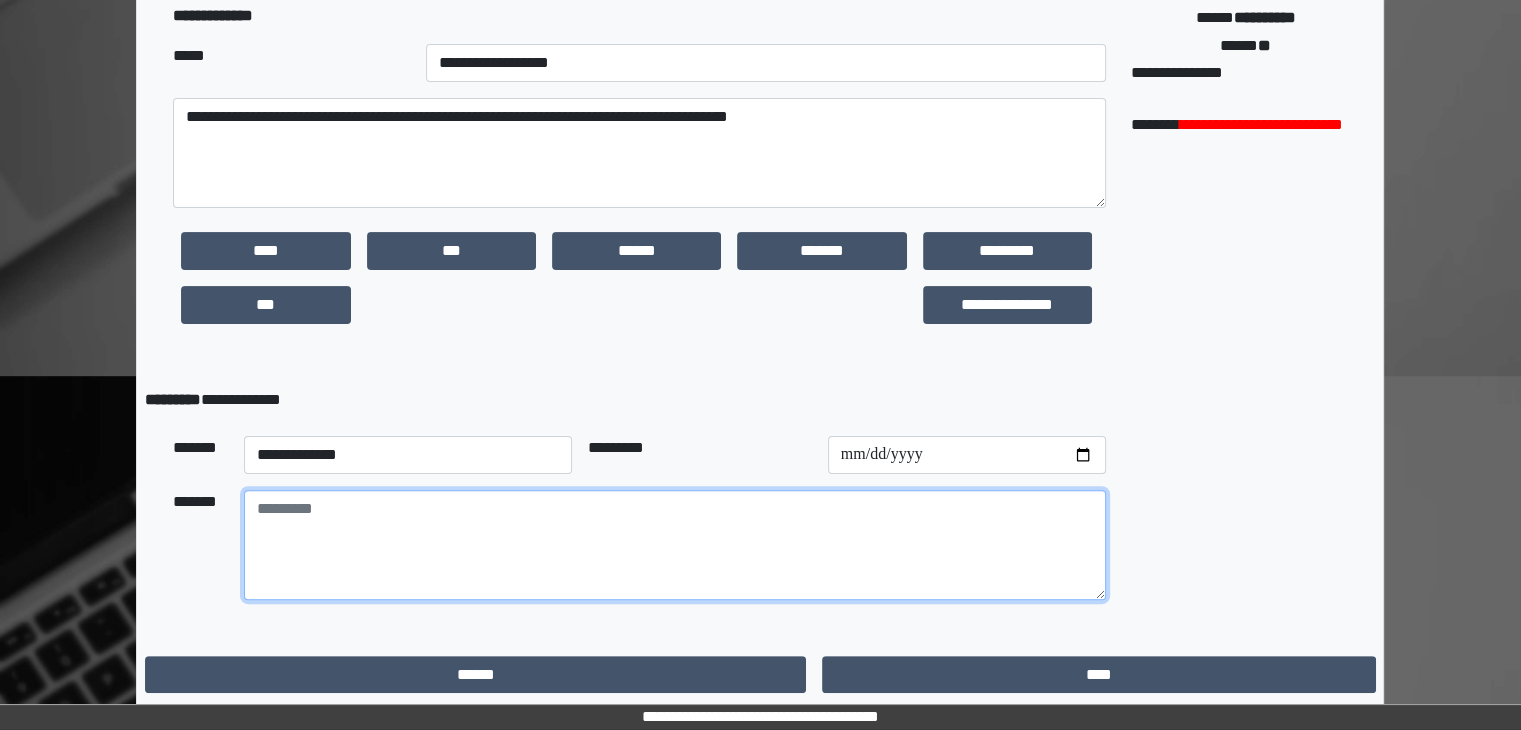 paste on "**********" 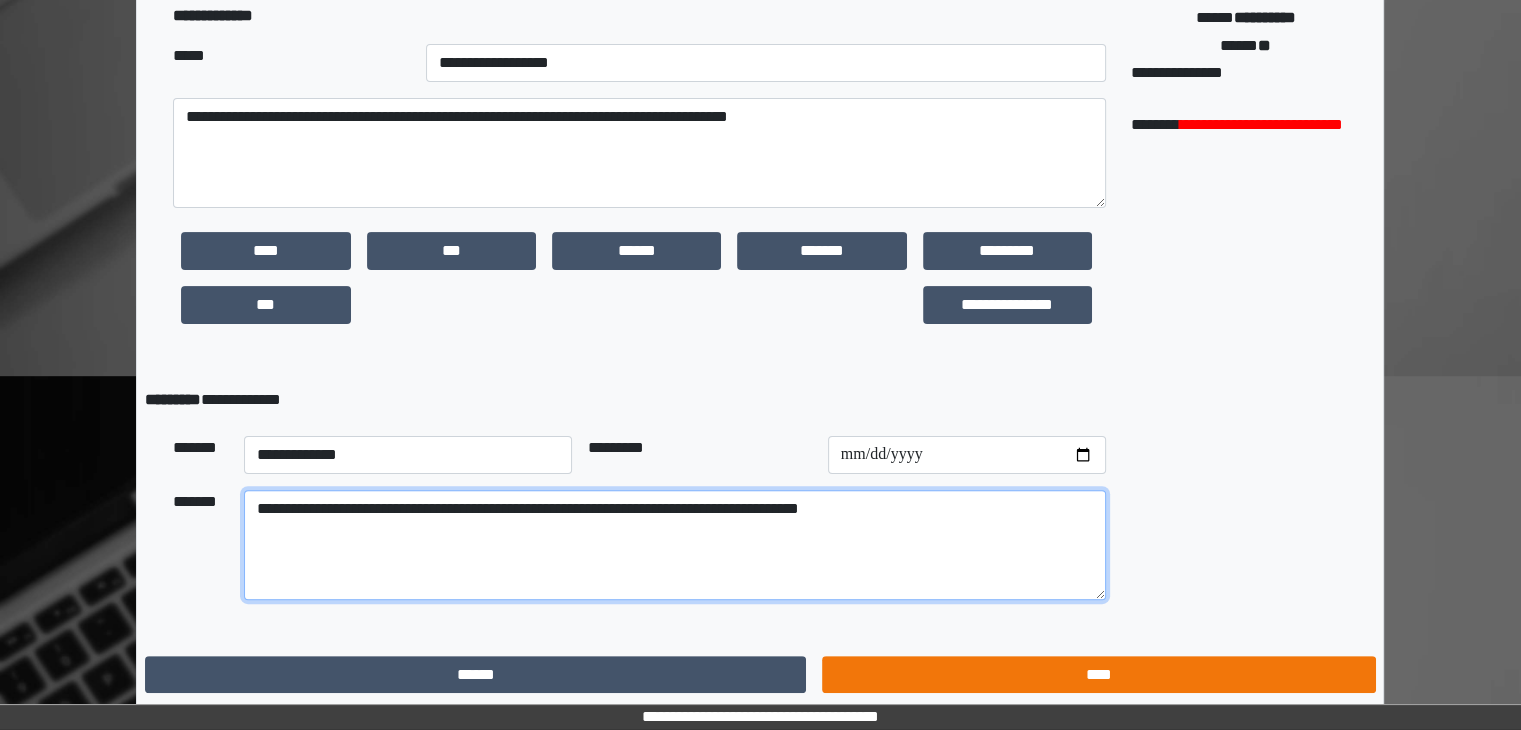 type on "**********" 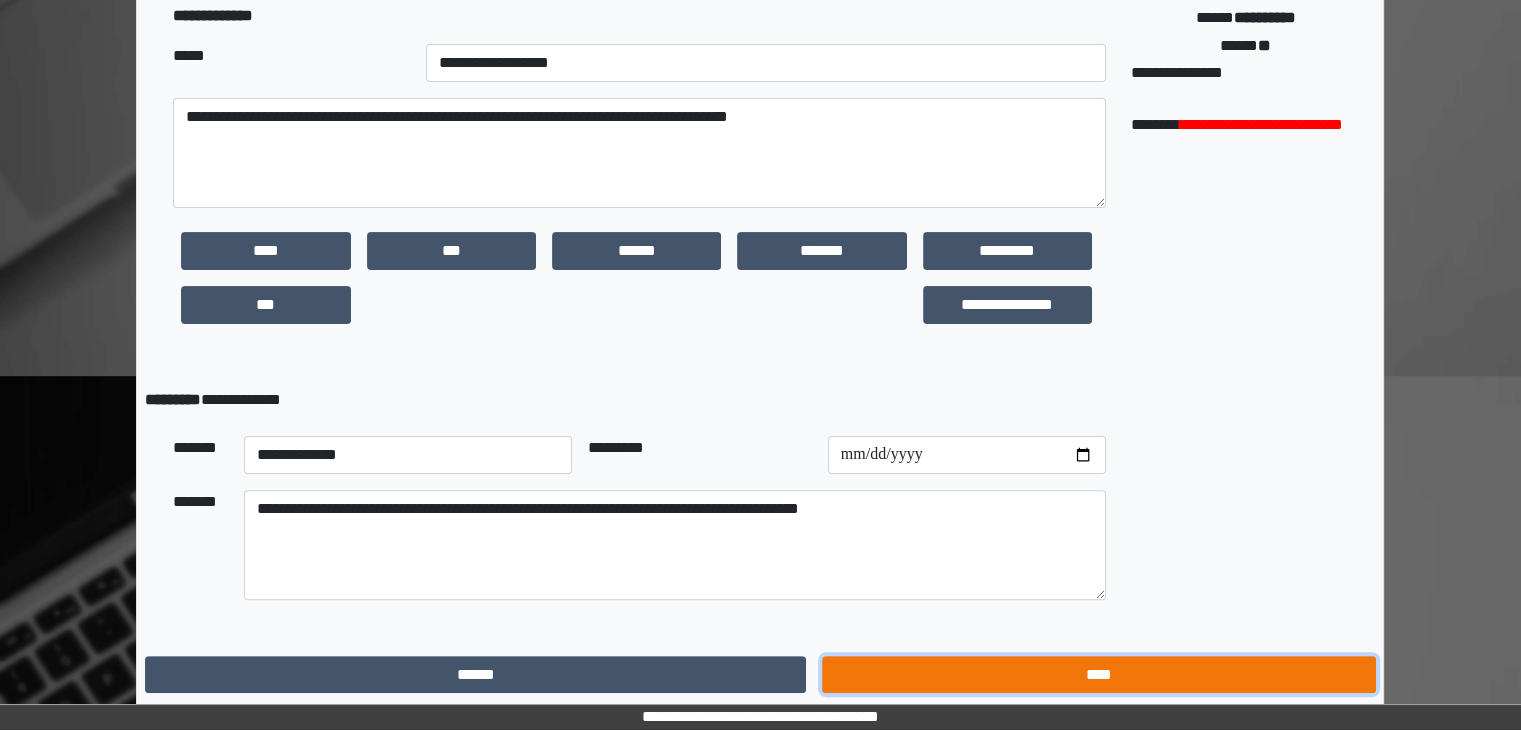 click on "****" at bounding box center [1098, 675] 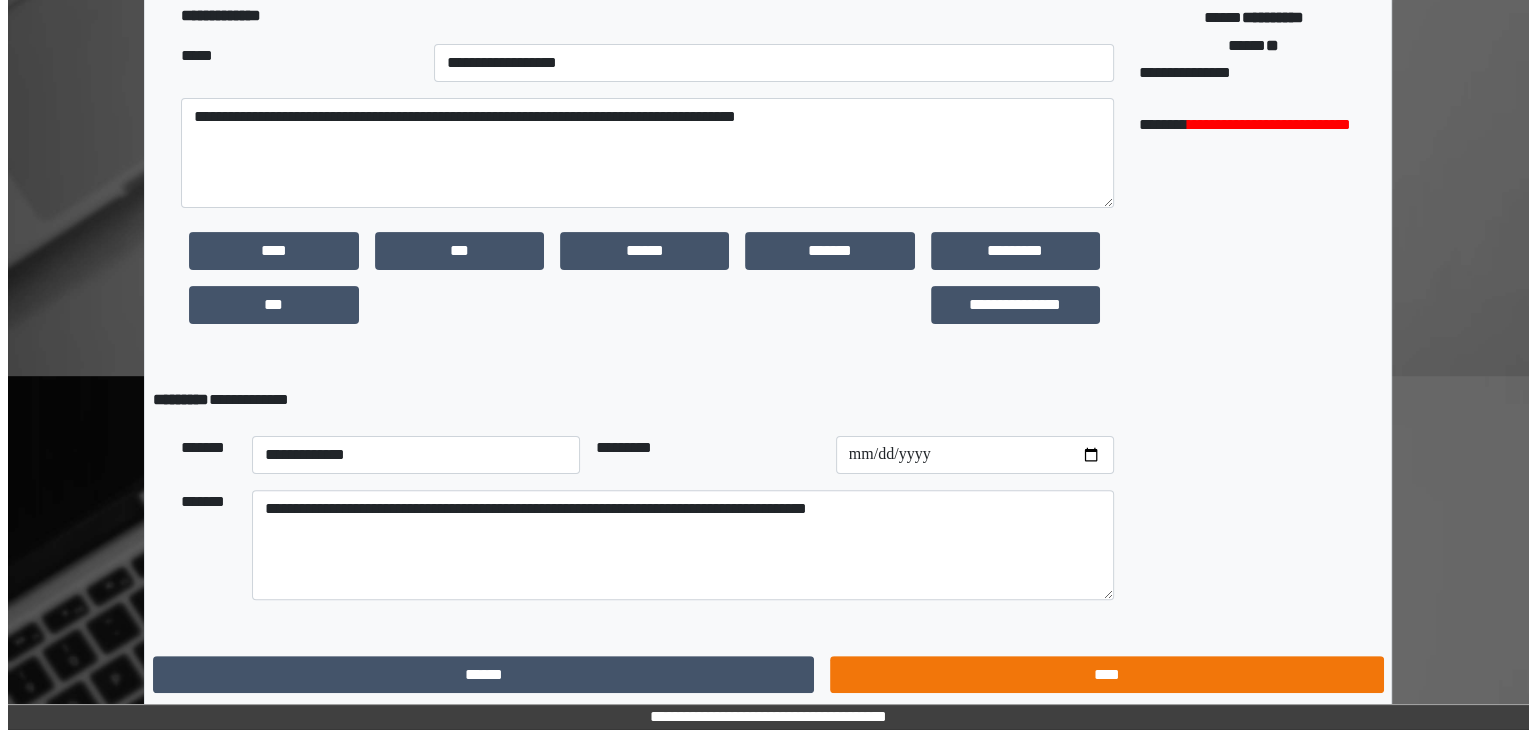scroll, scrollTop: 0, scrollLeft: 0, axis: both 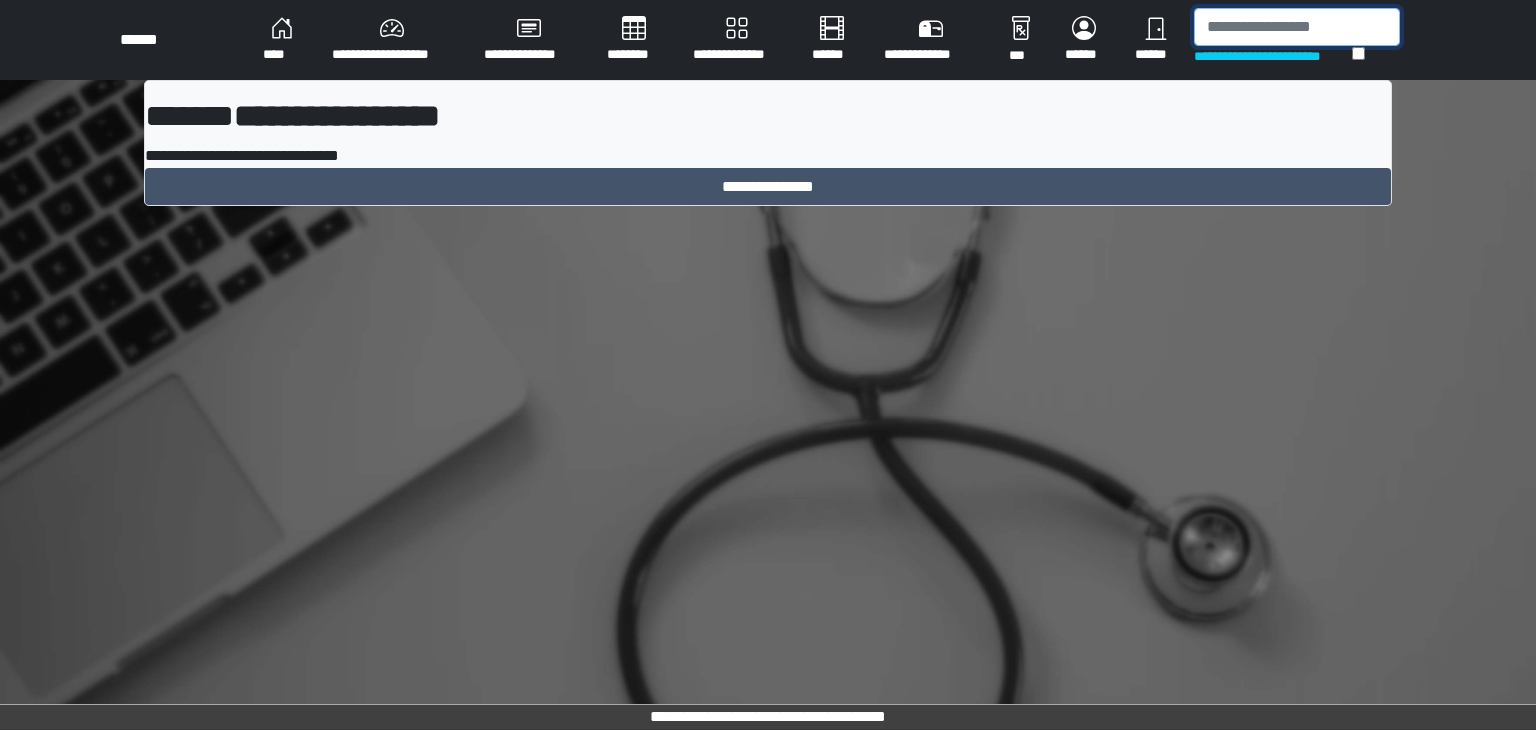 click at bounding box center [1297, 27] 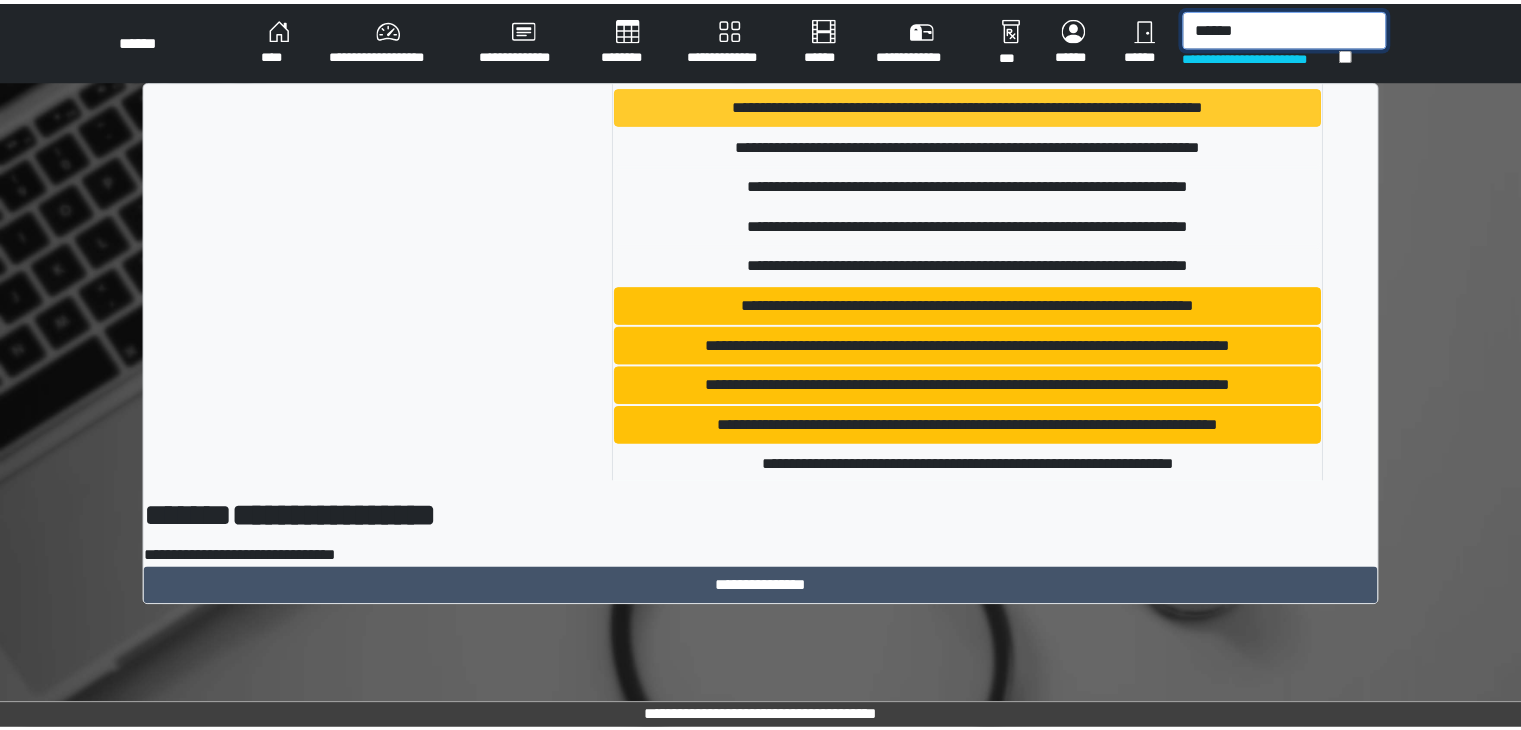 scroll, scrollTop: 291, scrollLeft: 0, axis: vertical 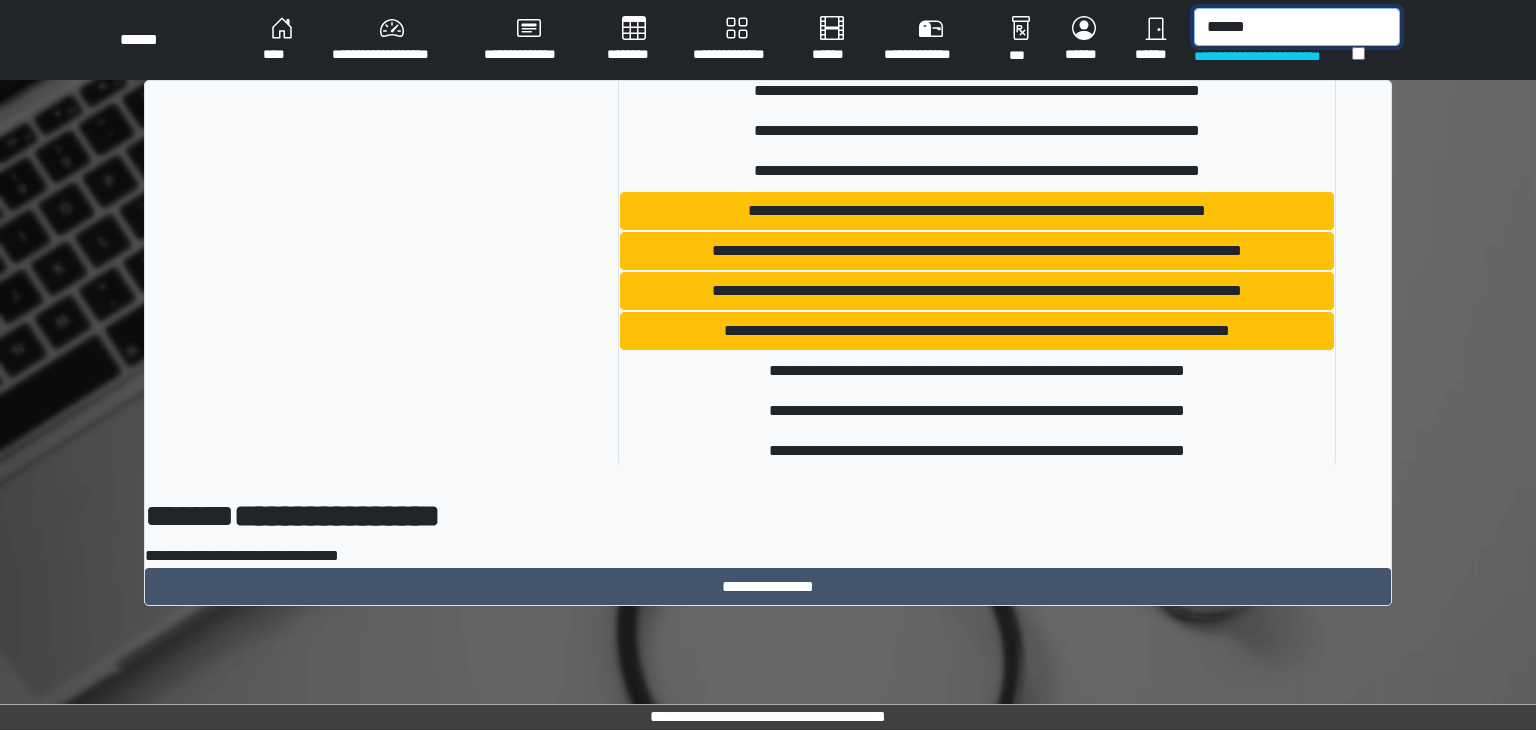 type on "******" 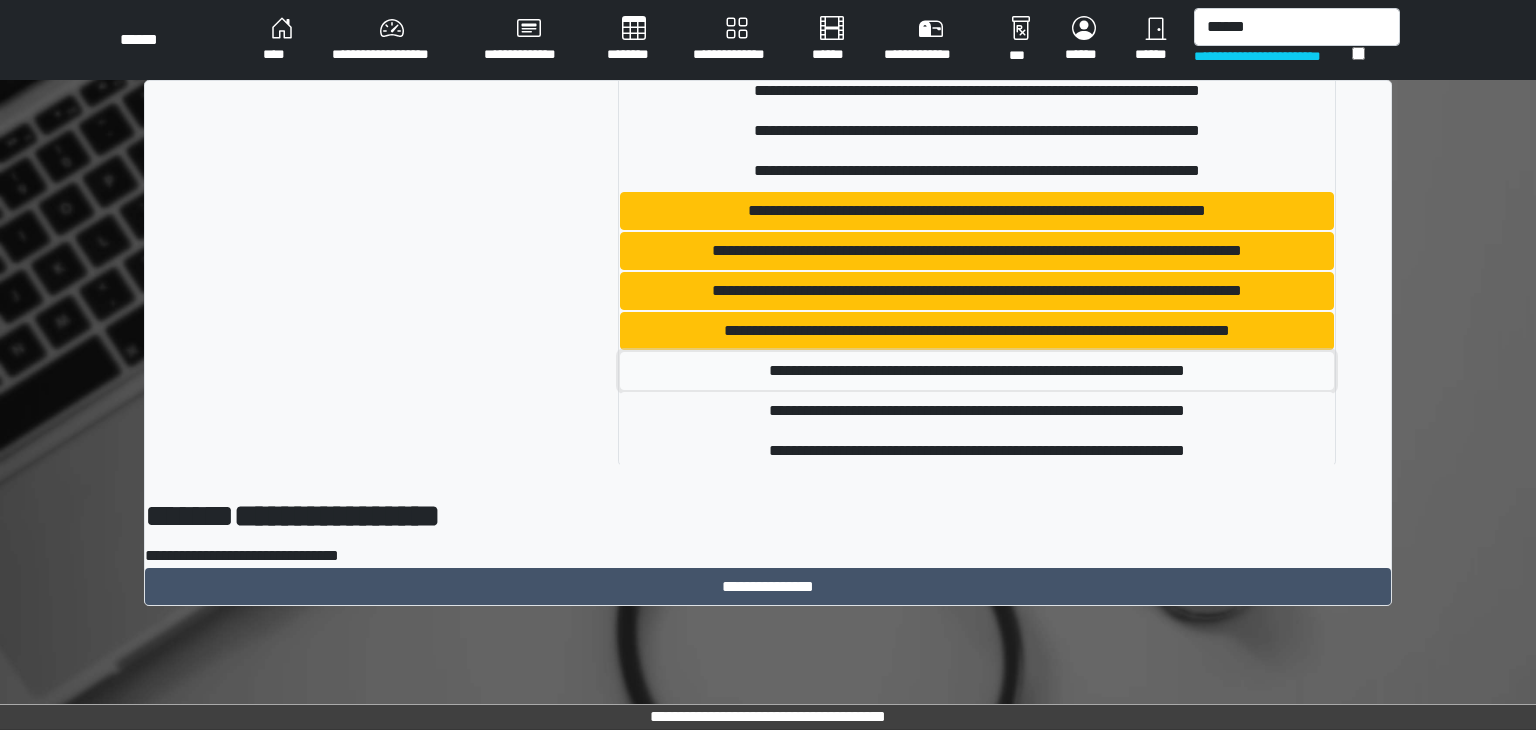 click on "**********" at bounding box center (977, 371) 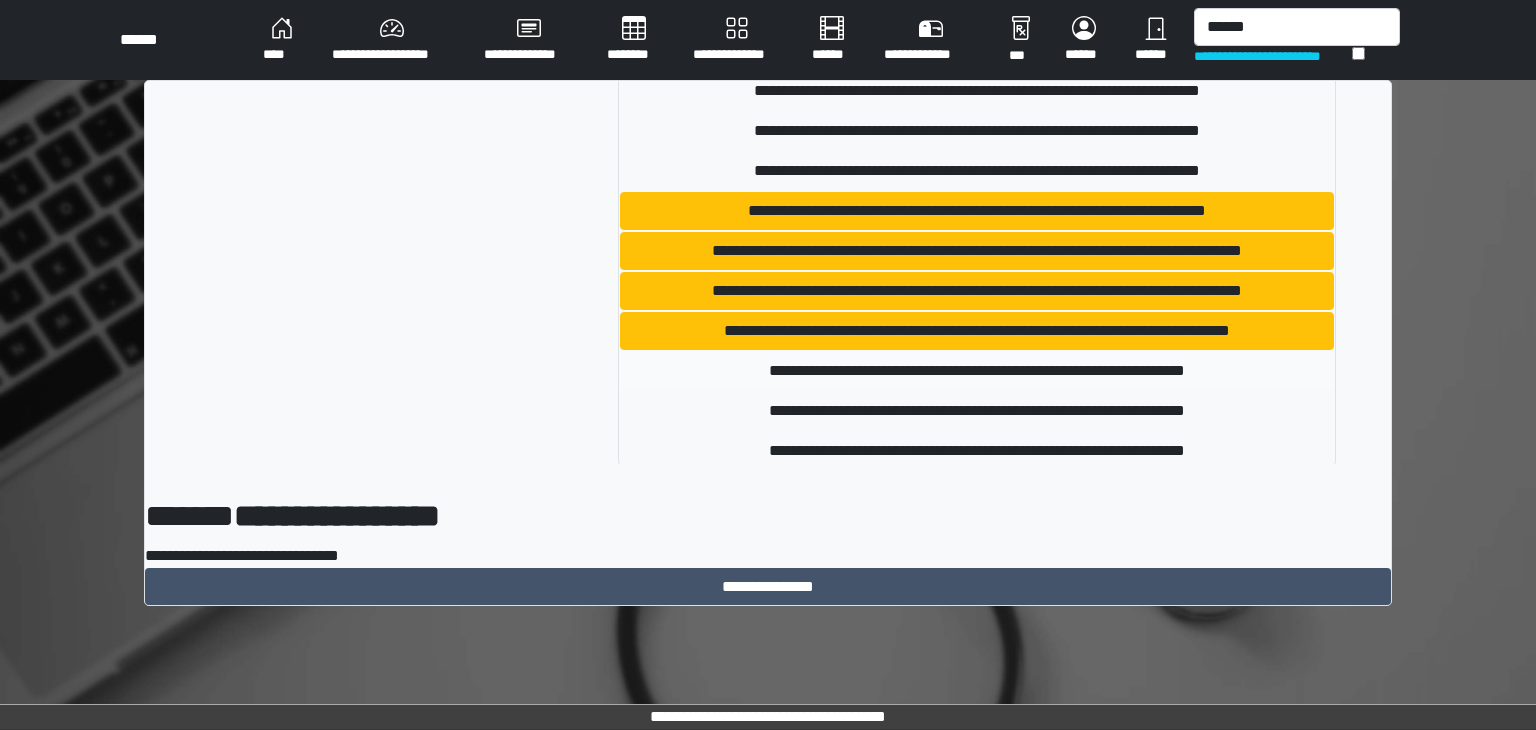 type 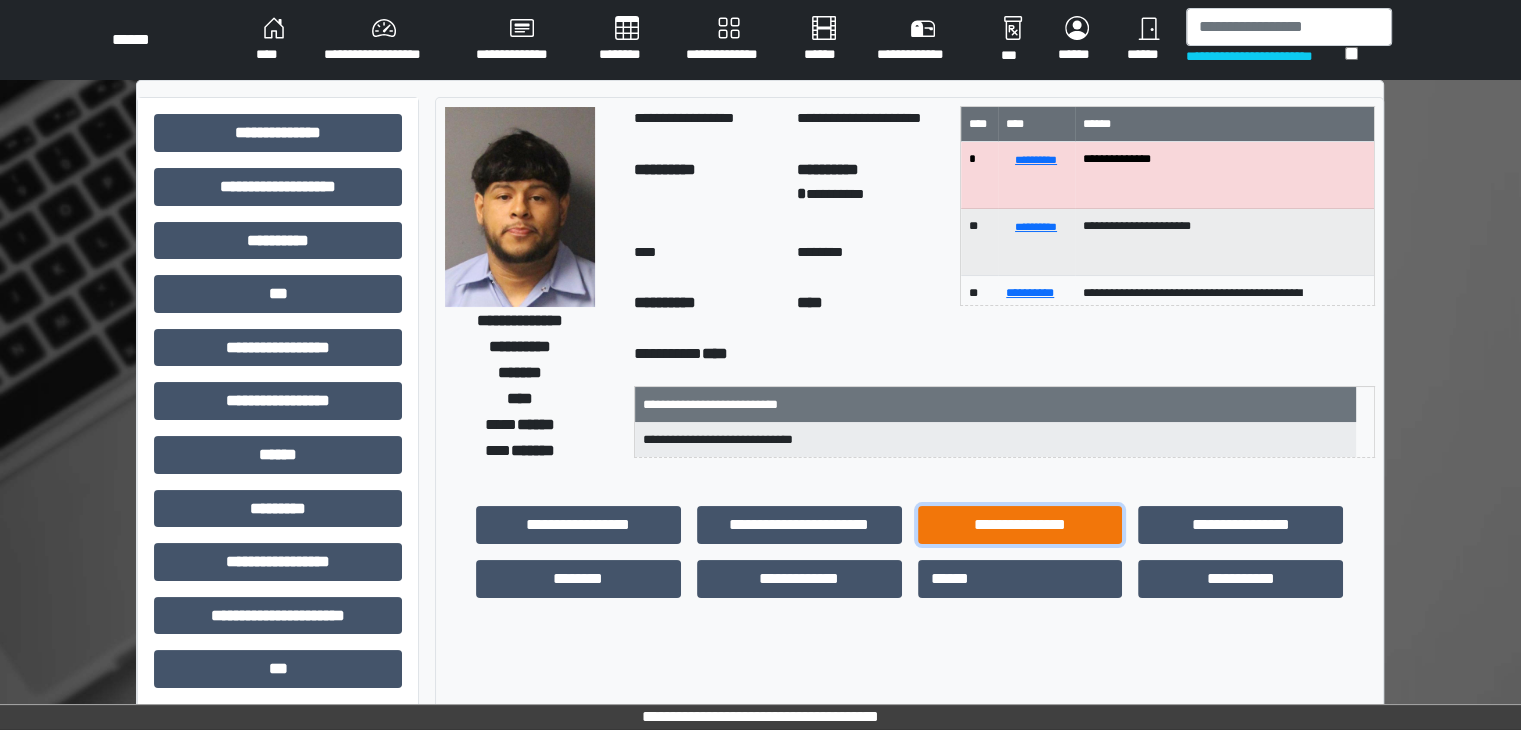 click on "**********" at bounding box center [1020, 525] 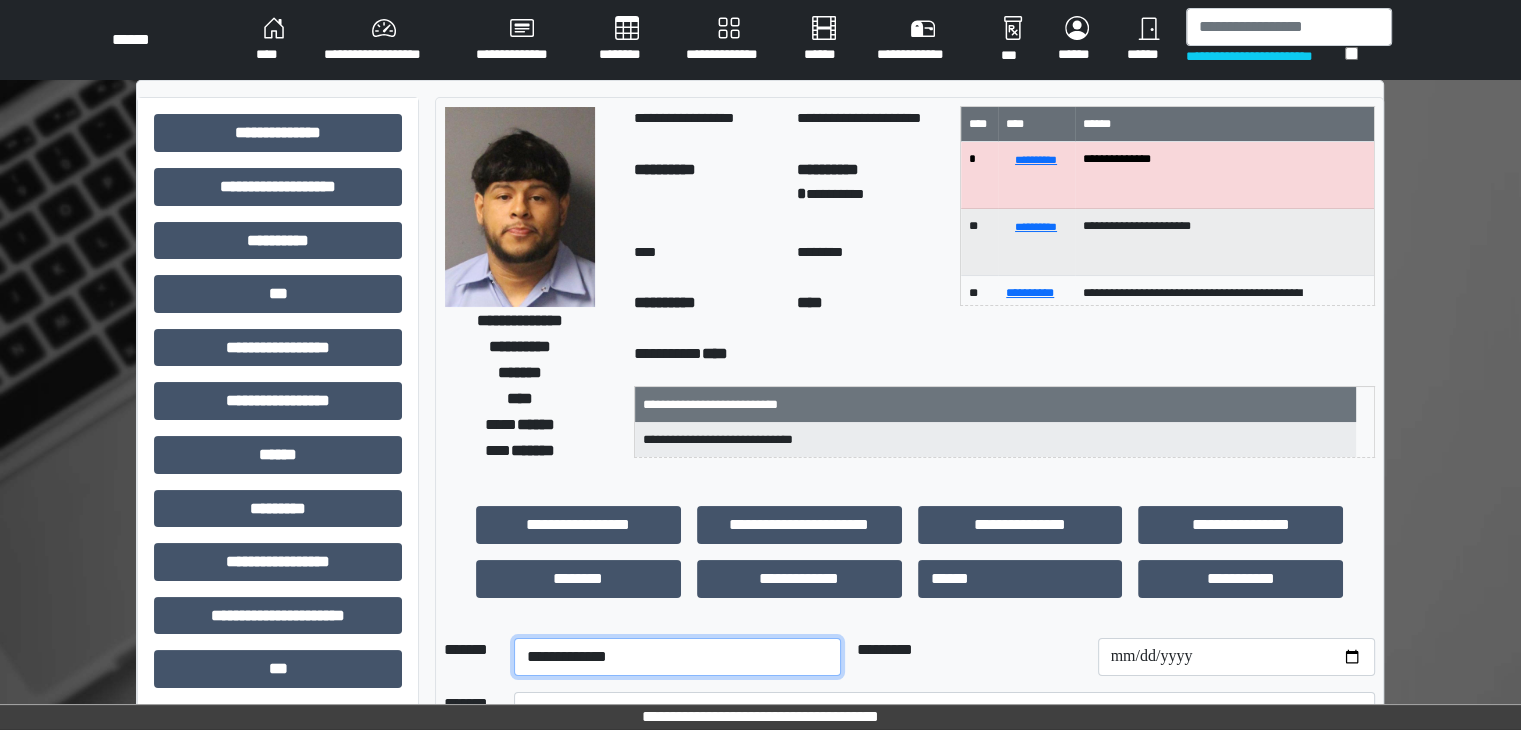 click on "**********" at bounding box center (677, 657) 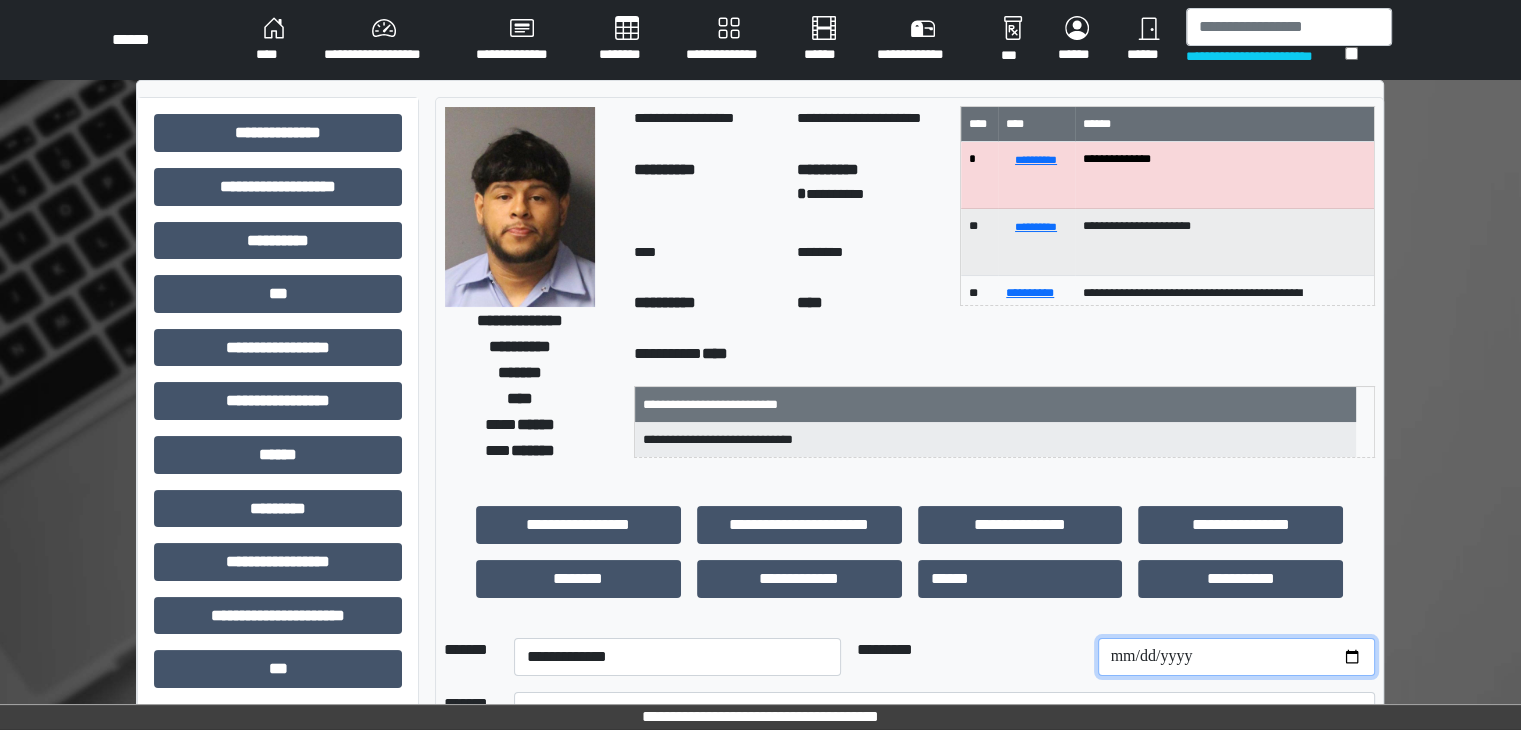 click at bounding box center [1236, 657] 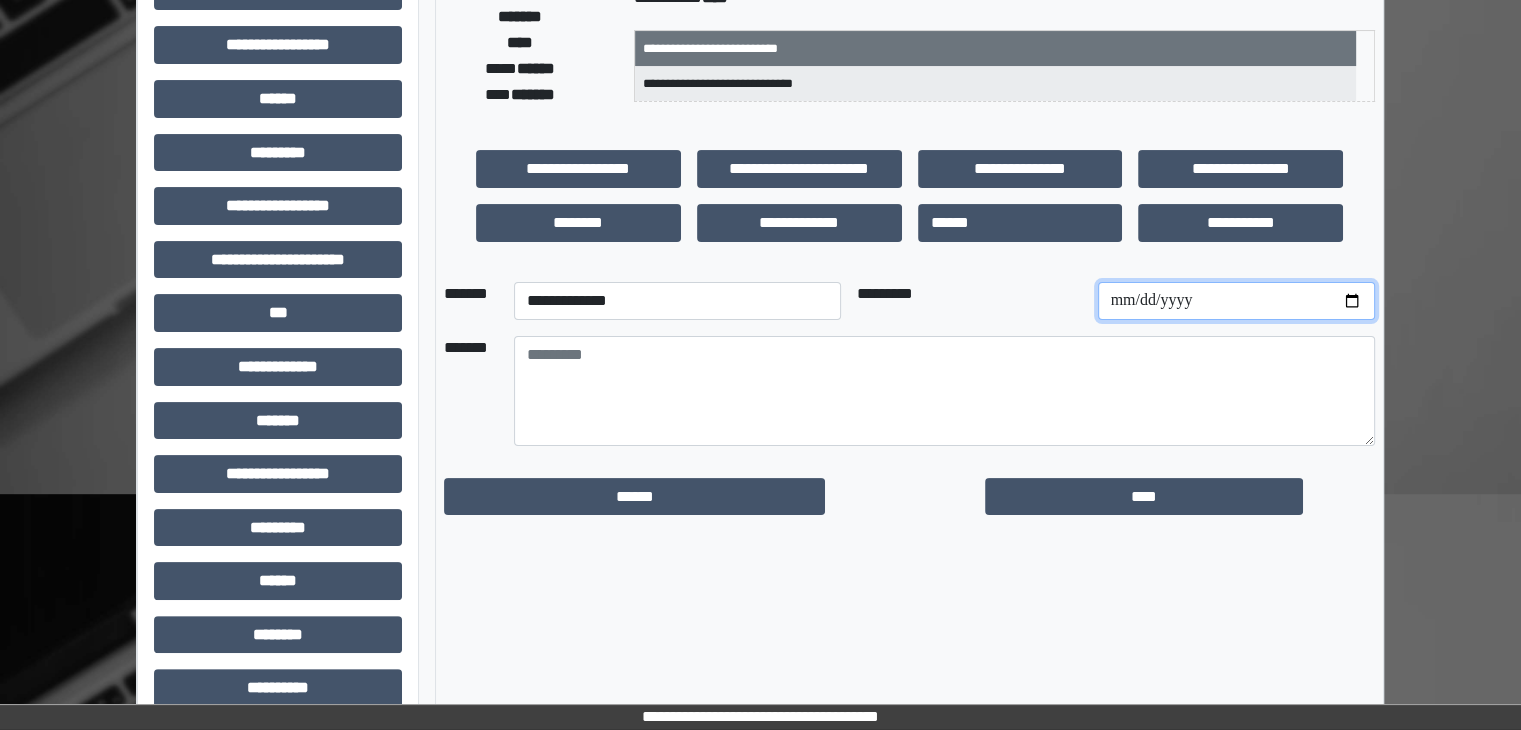 scroll, scrollTop: 400, scrollLeft: 0, axis: vertical 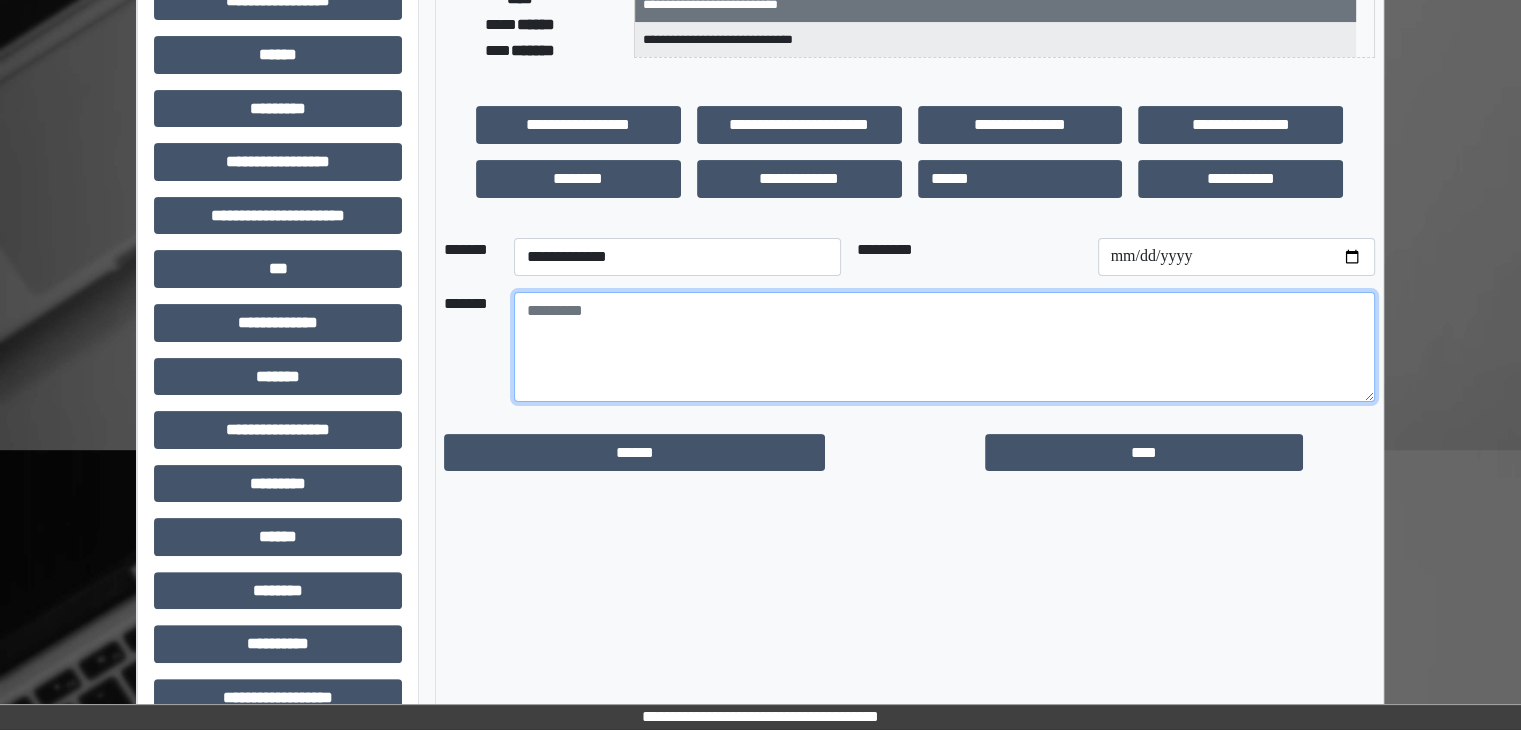 click at bounding box center [944, 347] 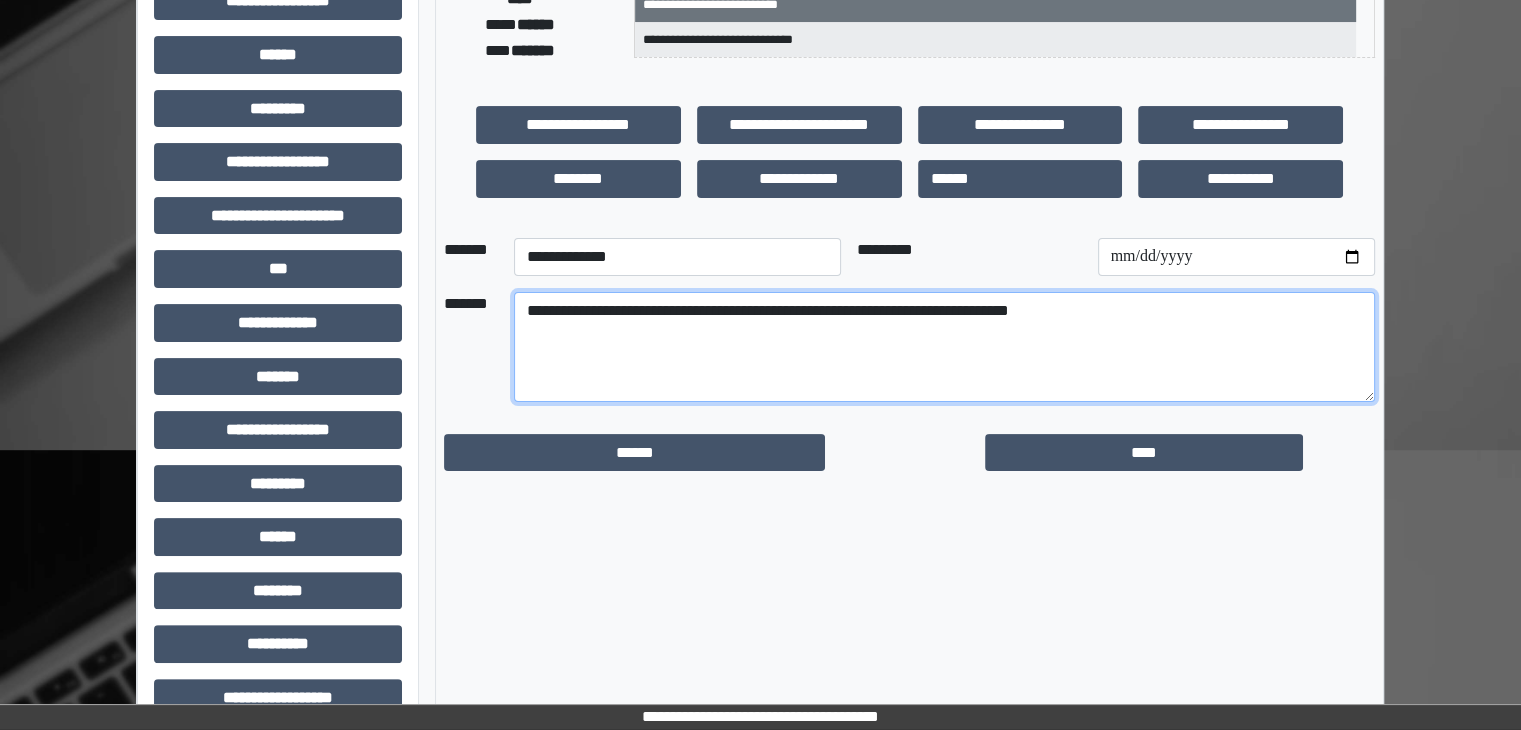 click on "**********" at bounding box center [944, 347] 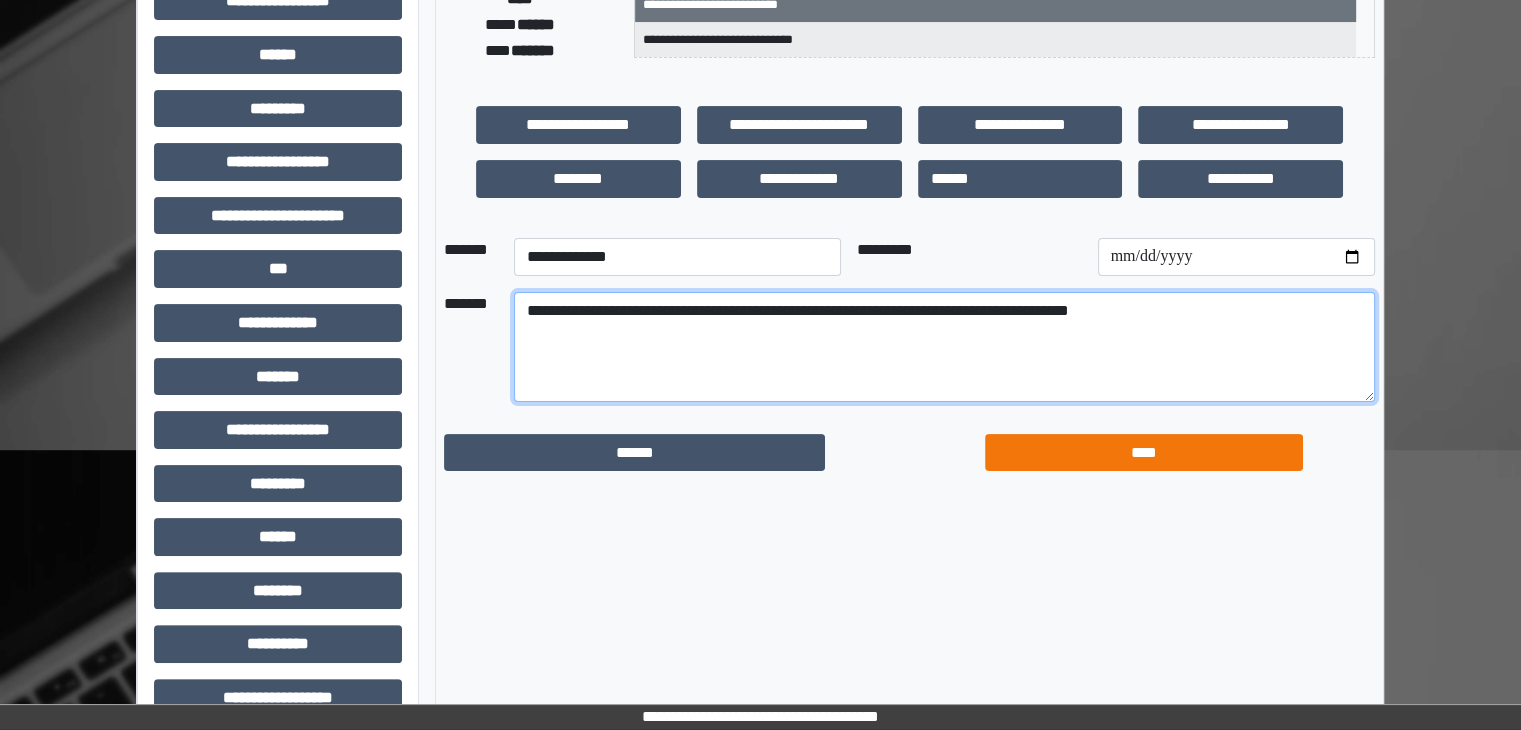 type on "**********" 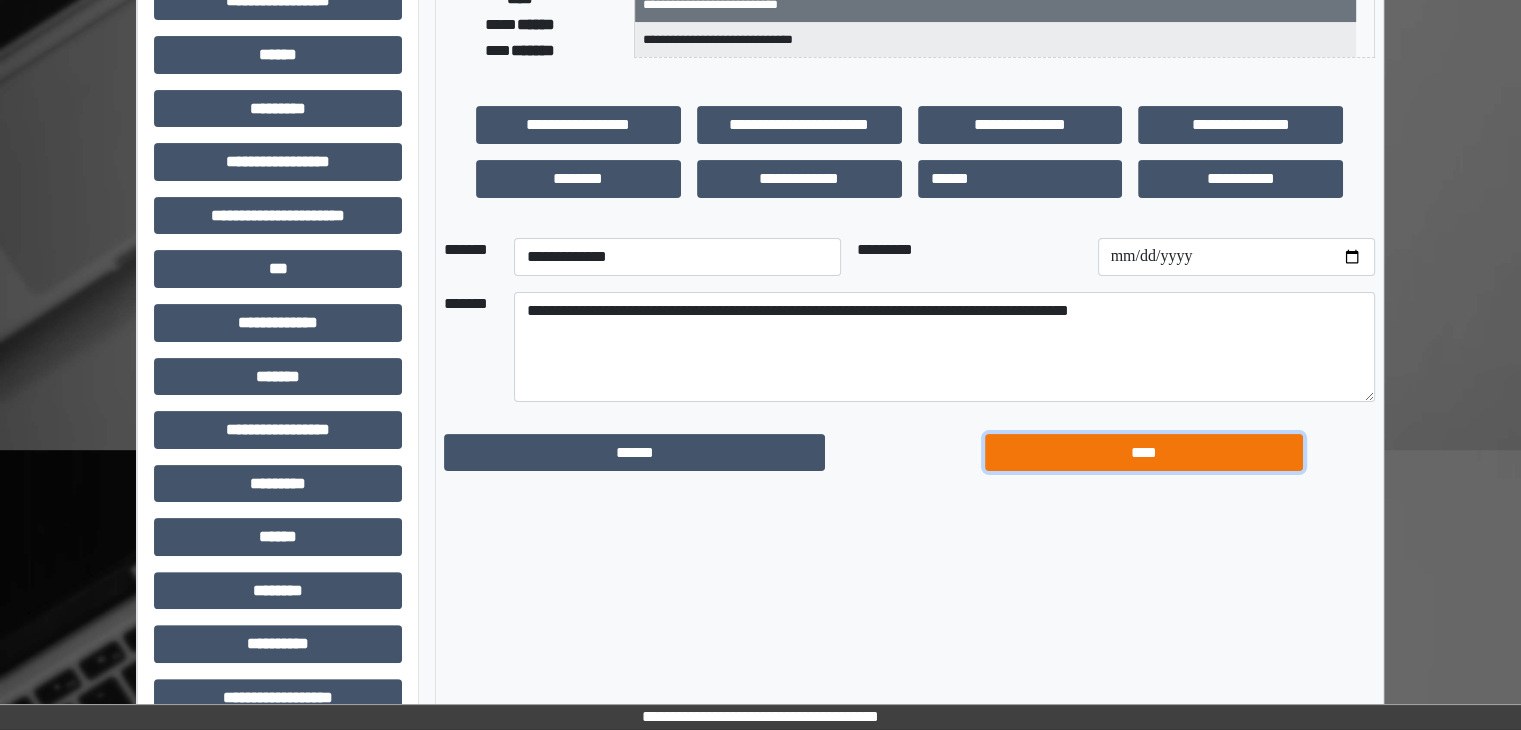 click on "****" at bounding box center (1144, 453) 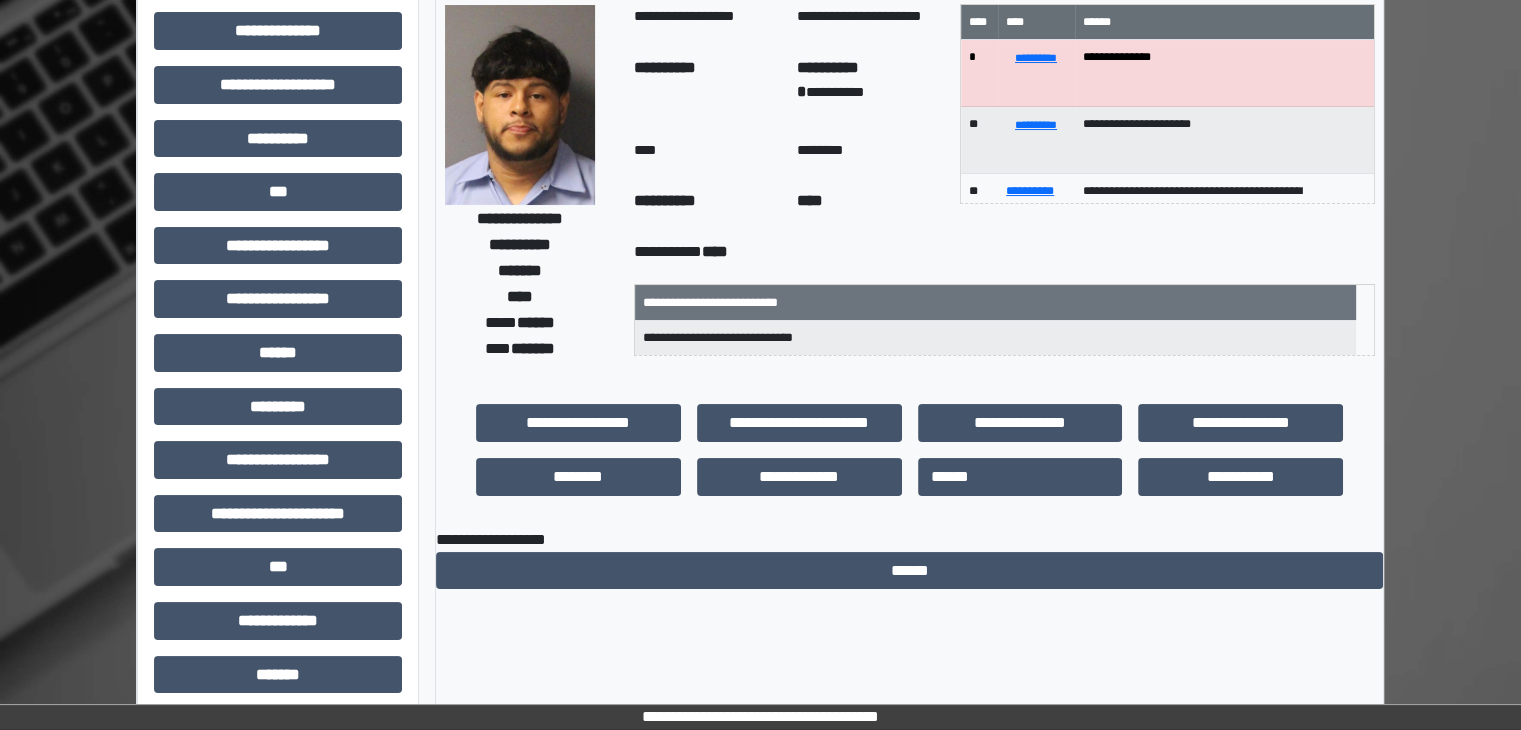 scroll, scrollTop: 0, scrollLeft: 0, axis: both 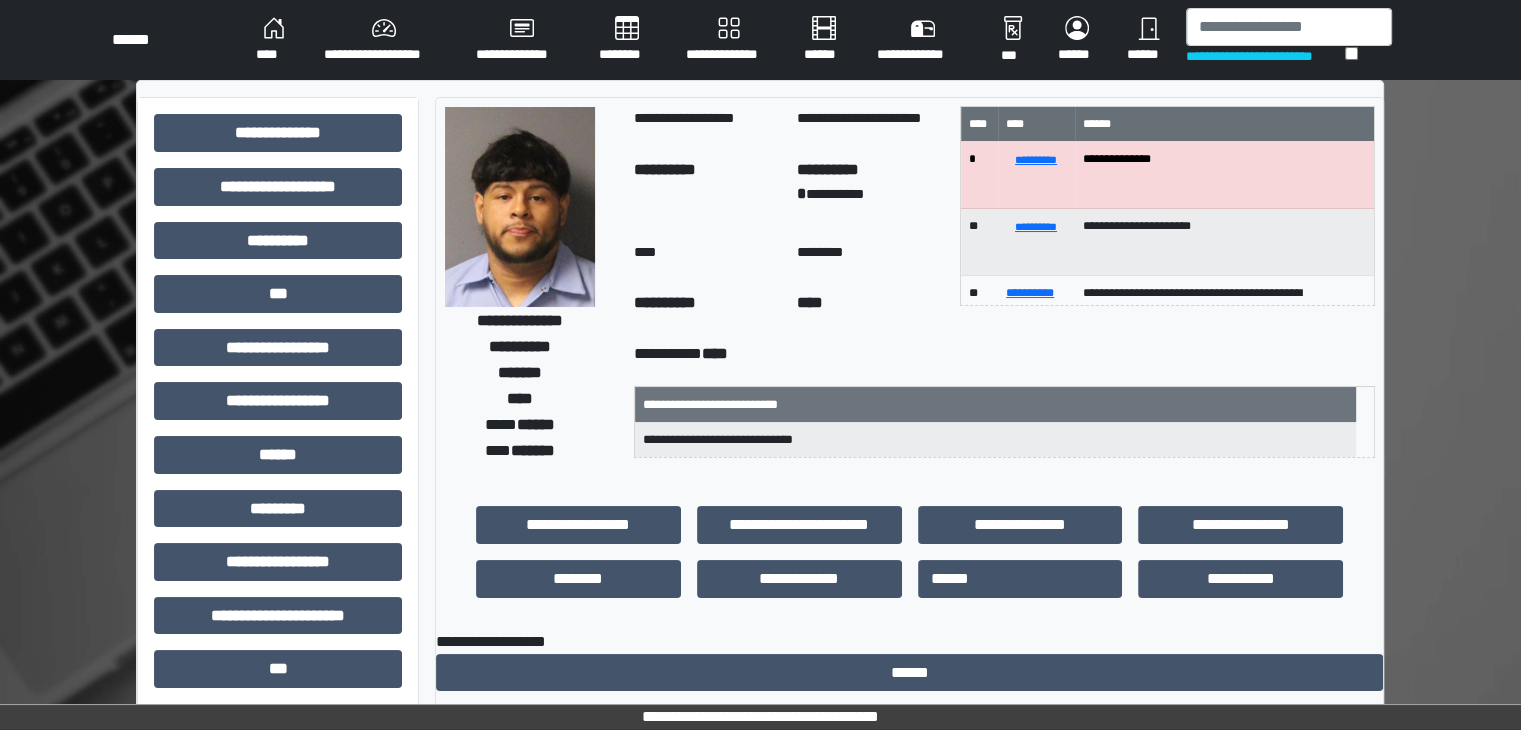 click on "********" at bounding box center [626, 40] 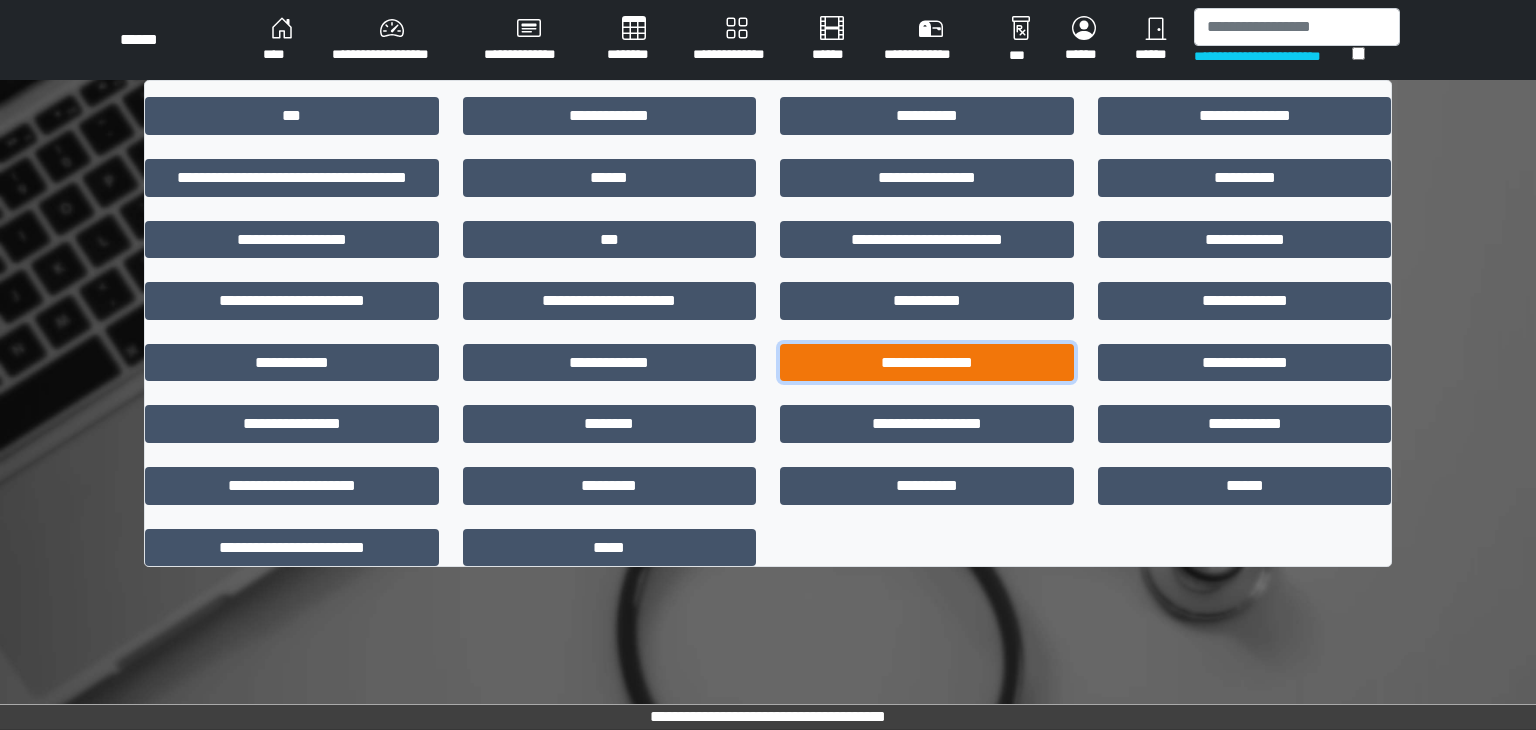 click on "**********" at bounding box center [927, 363] 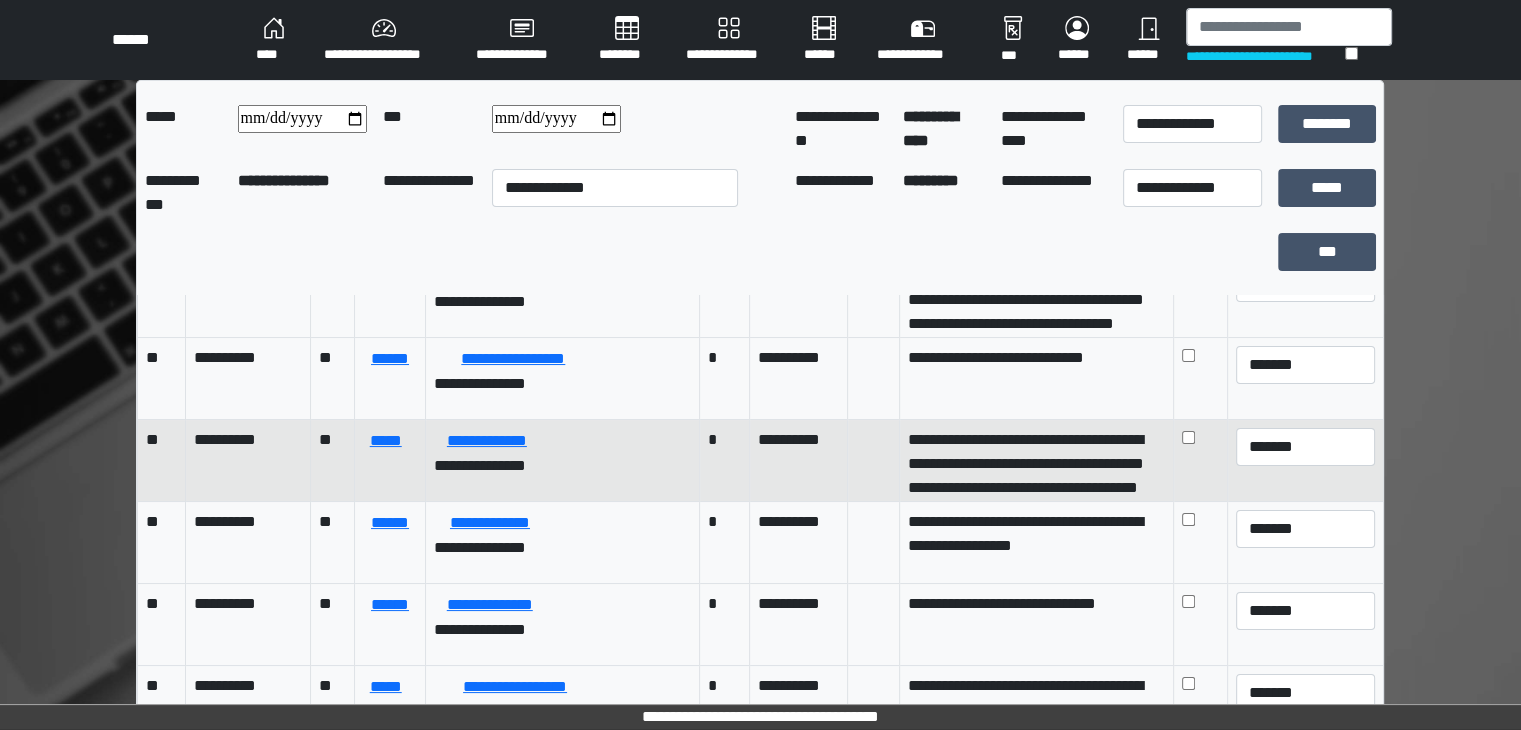 scroll, scrollTop: 1141, scrollLeft: 0, axis: vertical 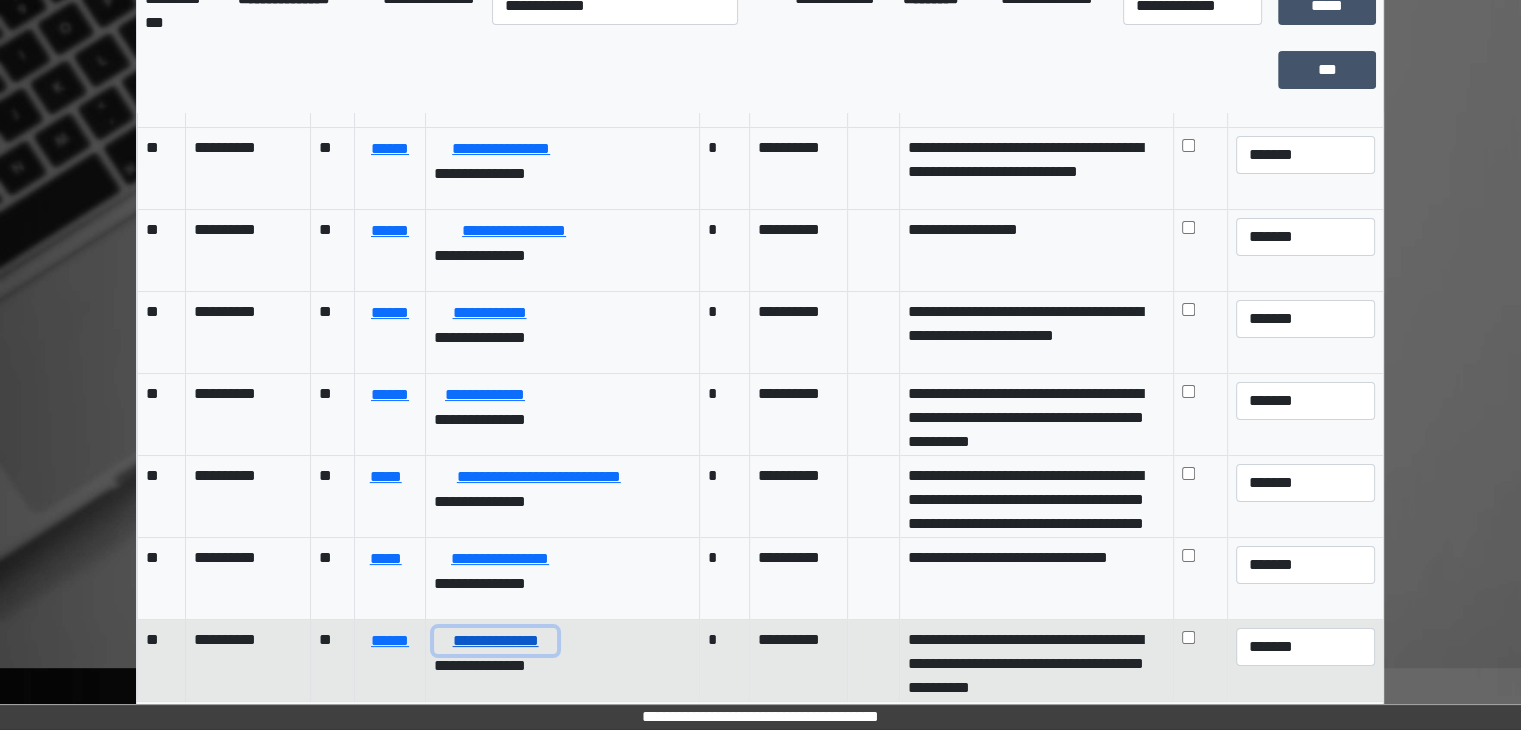 click on "**********" at bounding box center (496, 641) 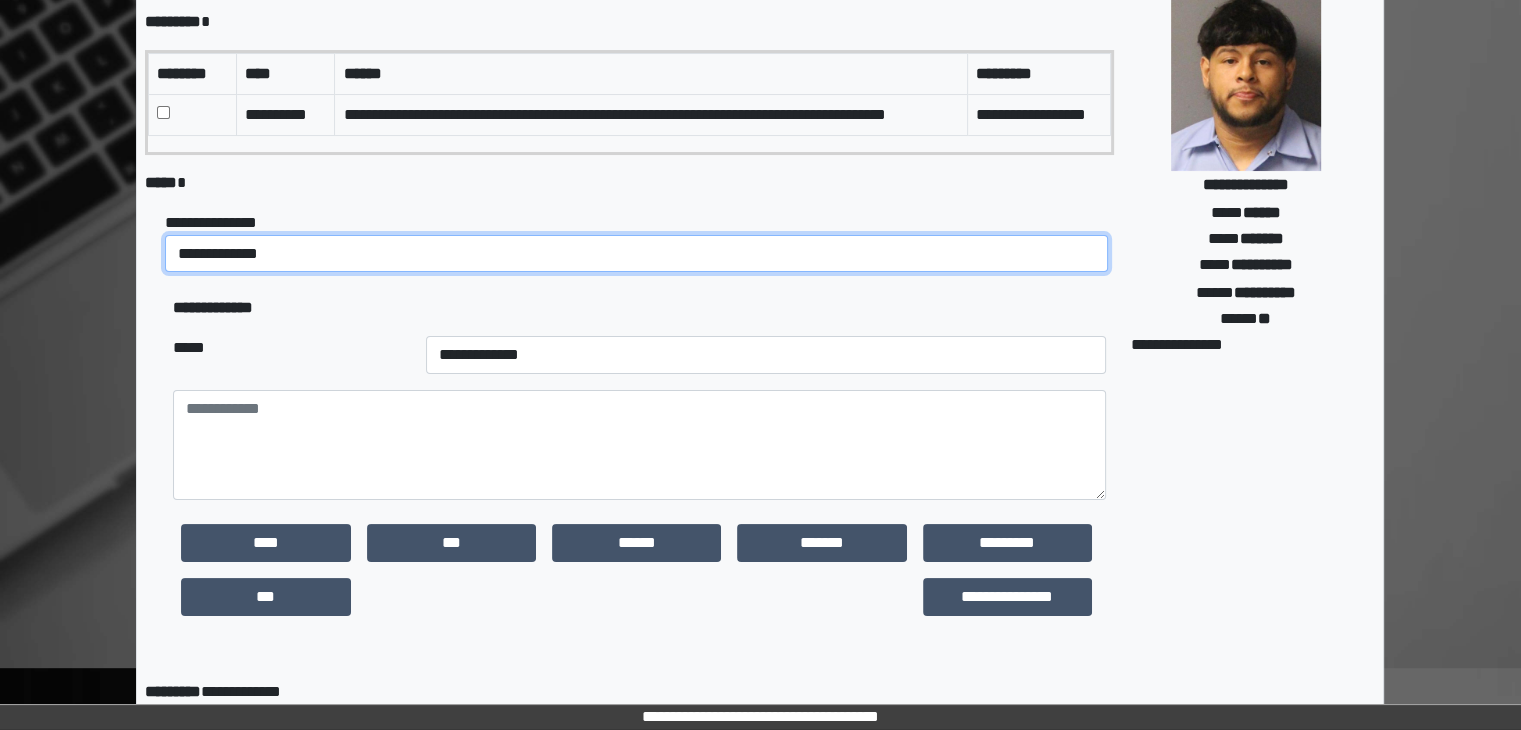 click on "**********" at bounding box center [636, 254] 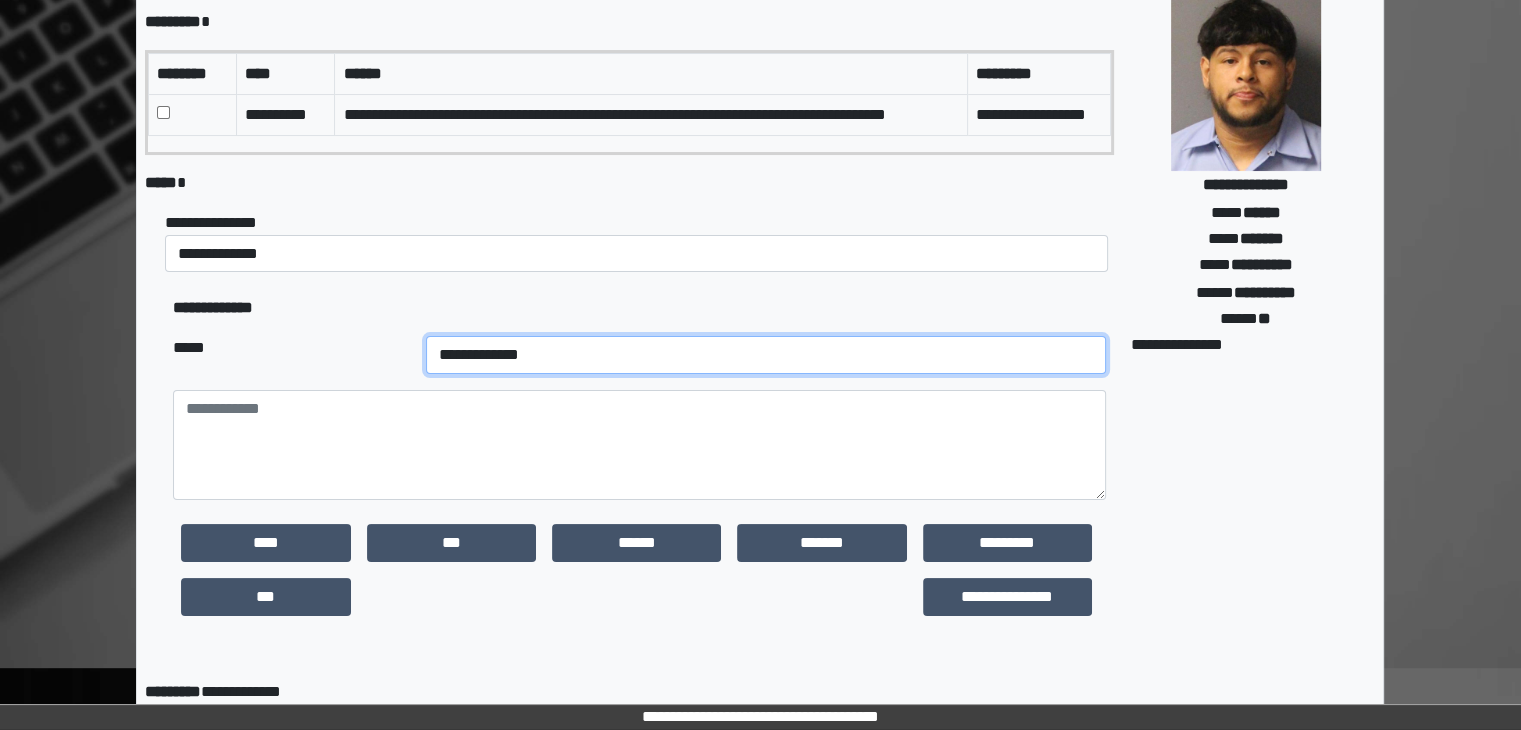 click on "**********" at bounding box center [766, 355] 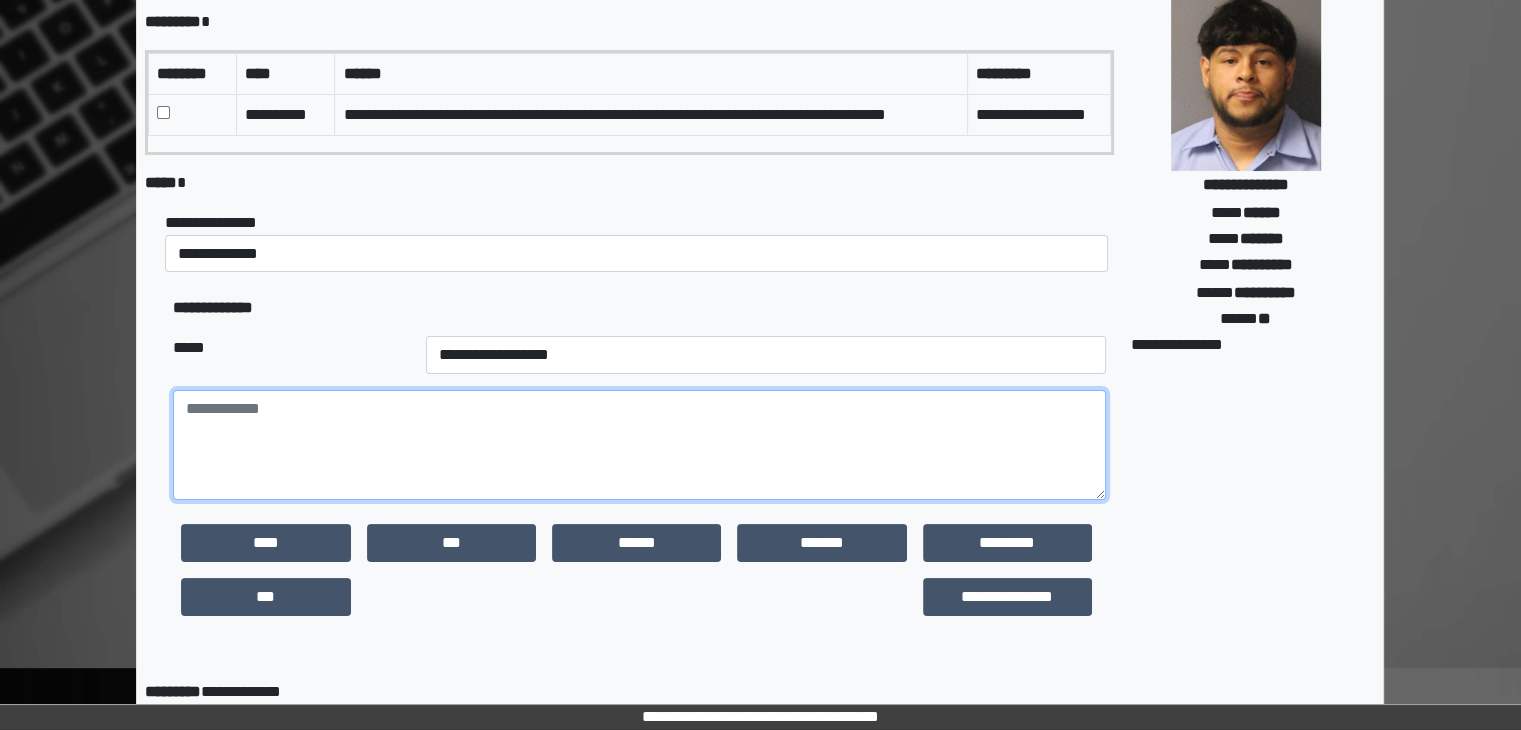 paste on "**********" 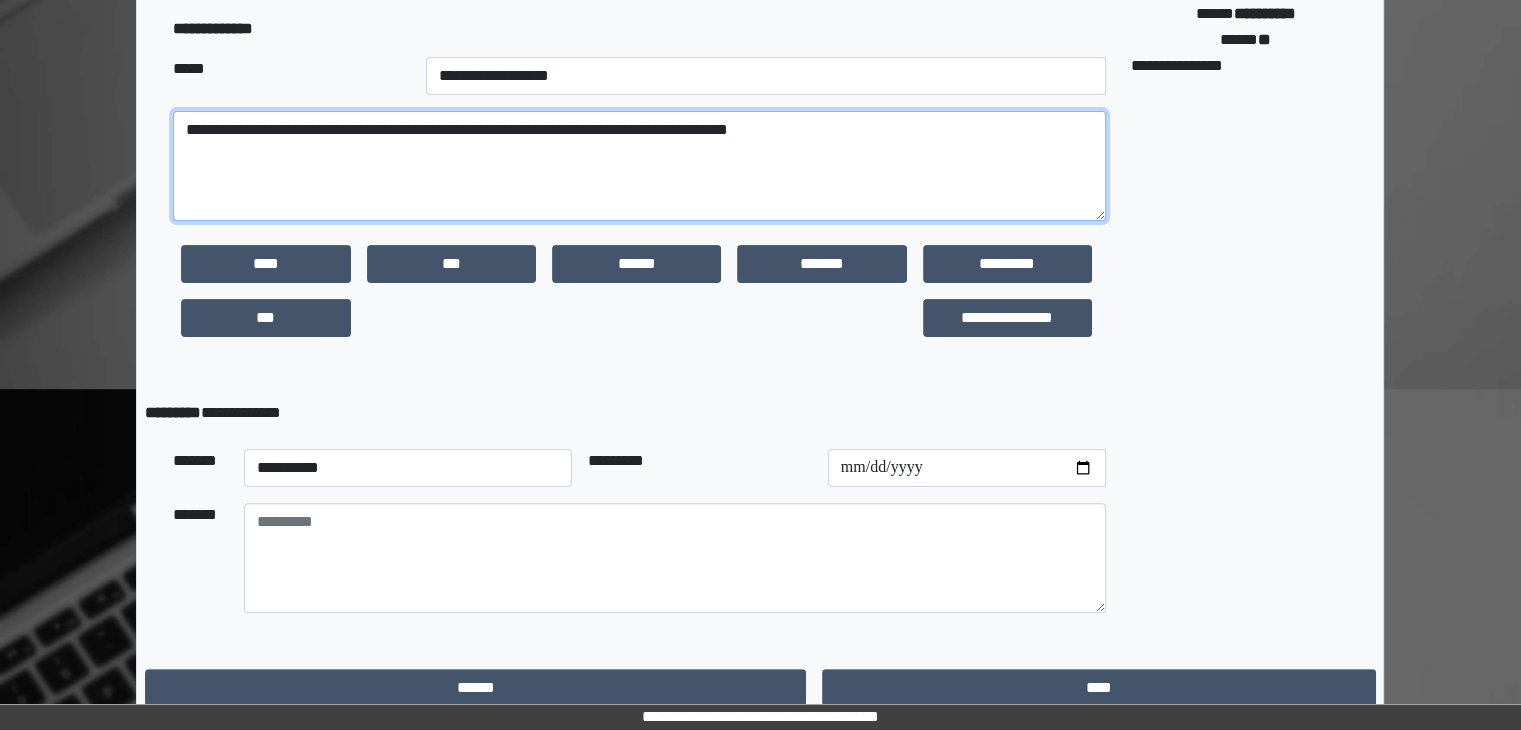 scroll, scrollTop: 475, scrollLeft: 0, axis: vertical 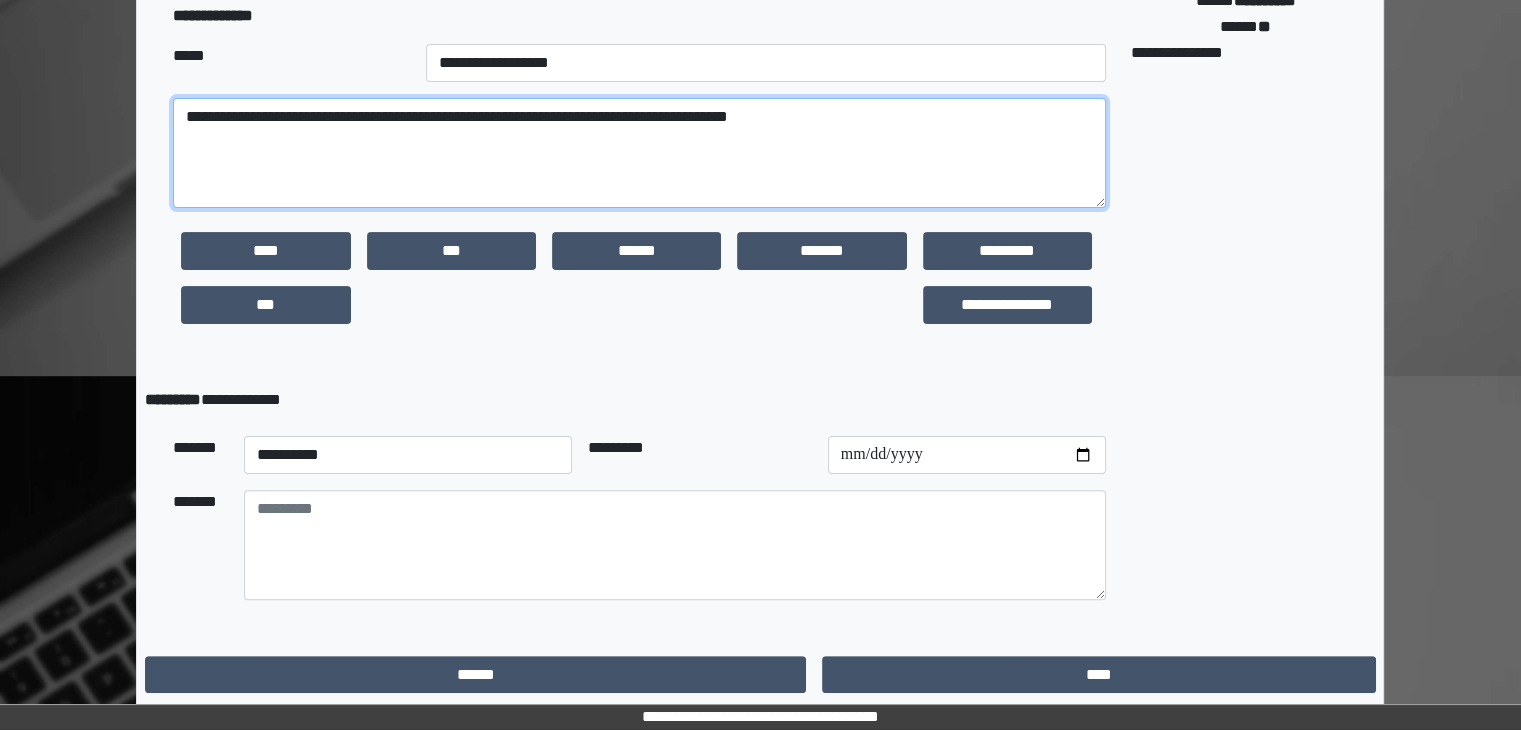 type on "**********" 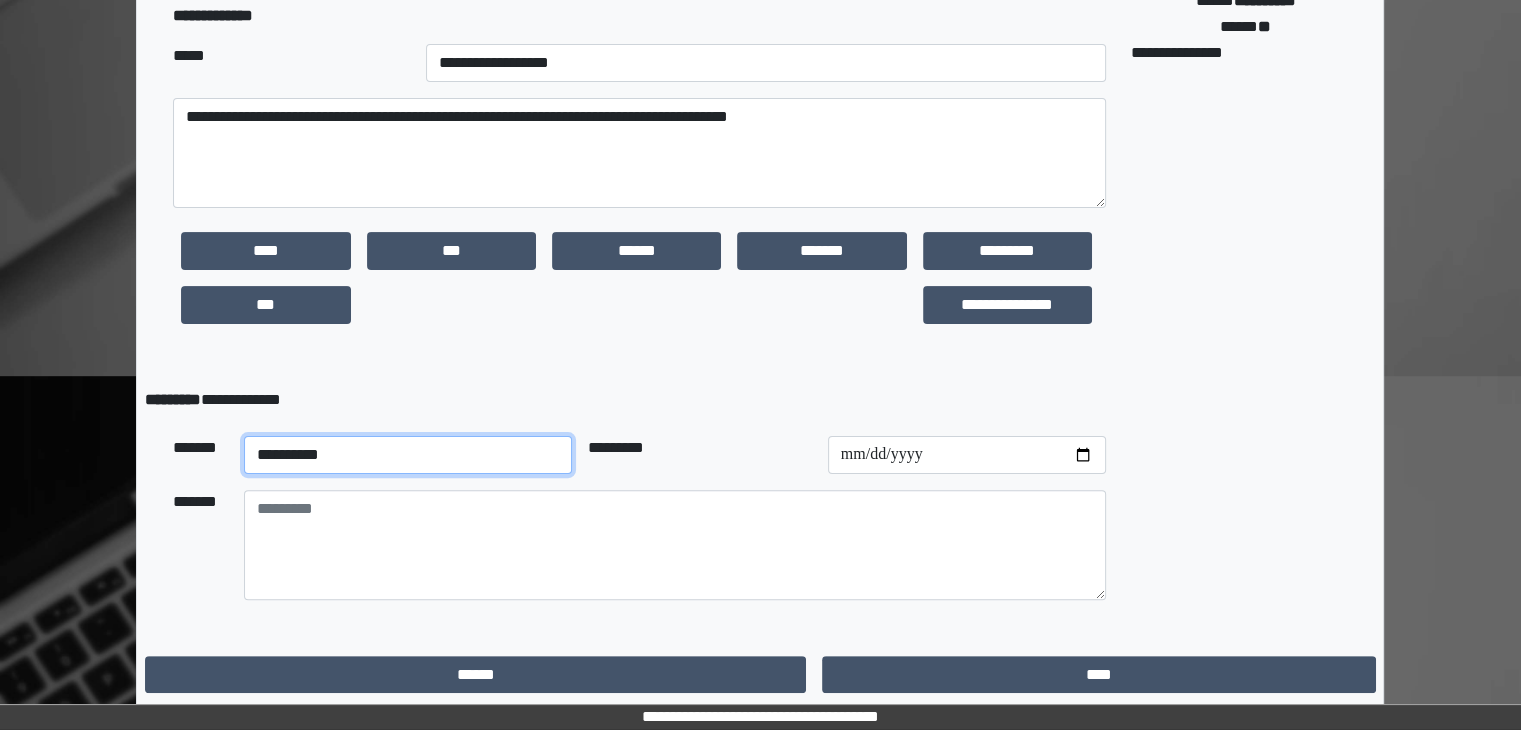 click on "**********" at bounding box center [408, 455] 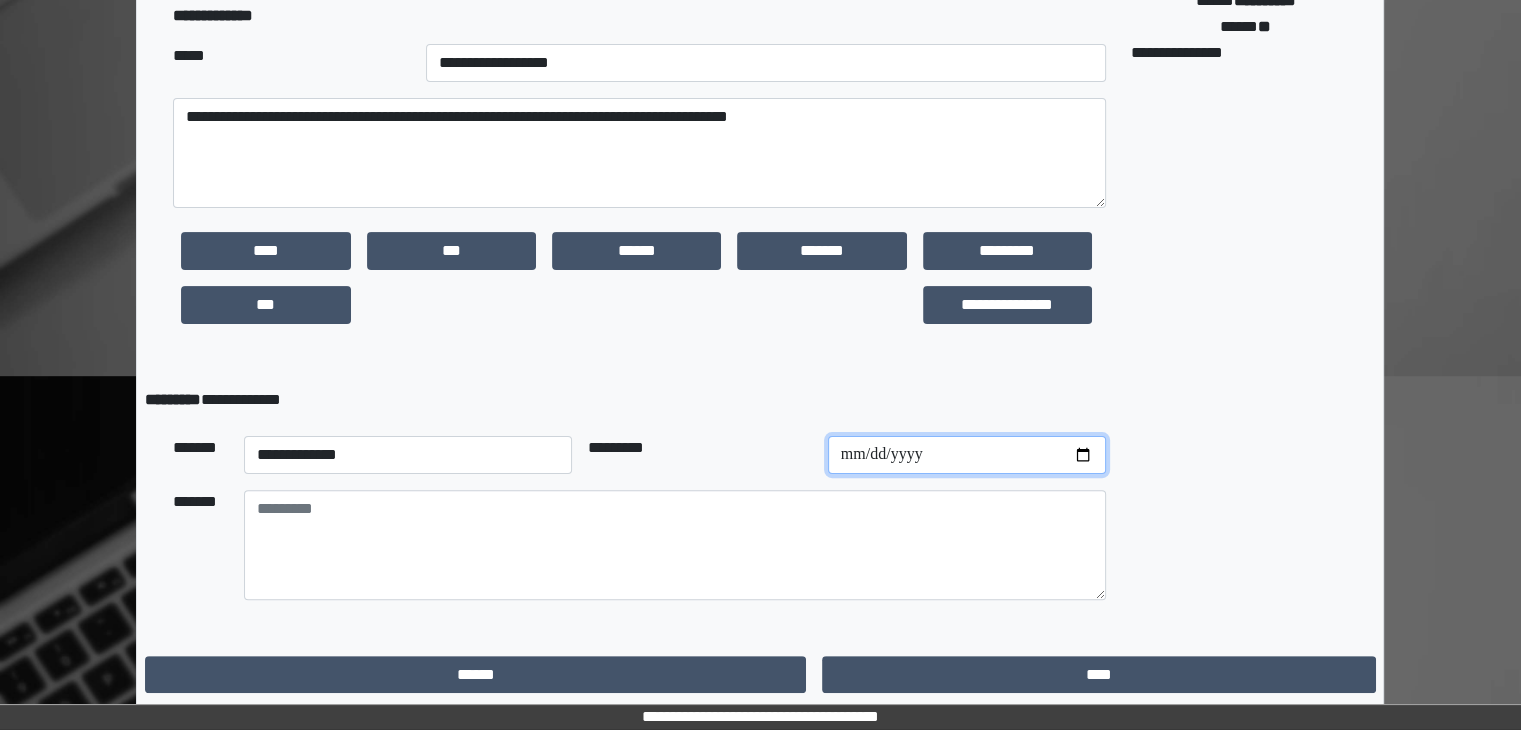 click at bounding box center [967, 455] 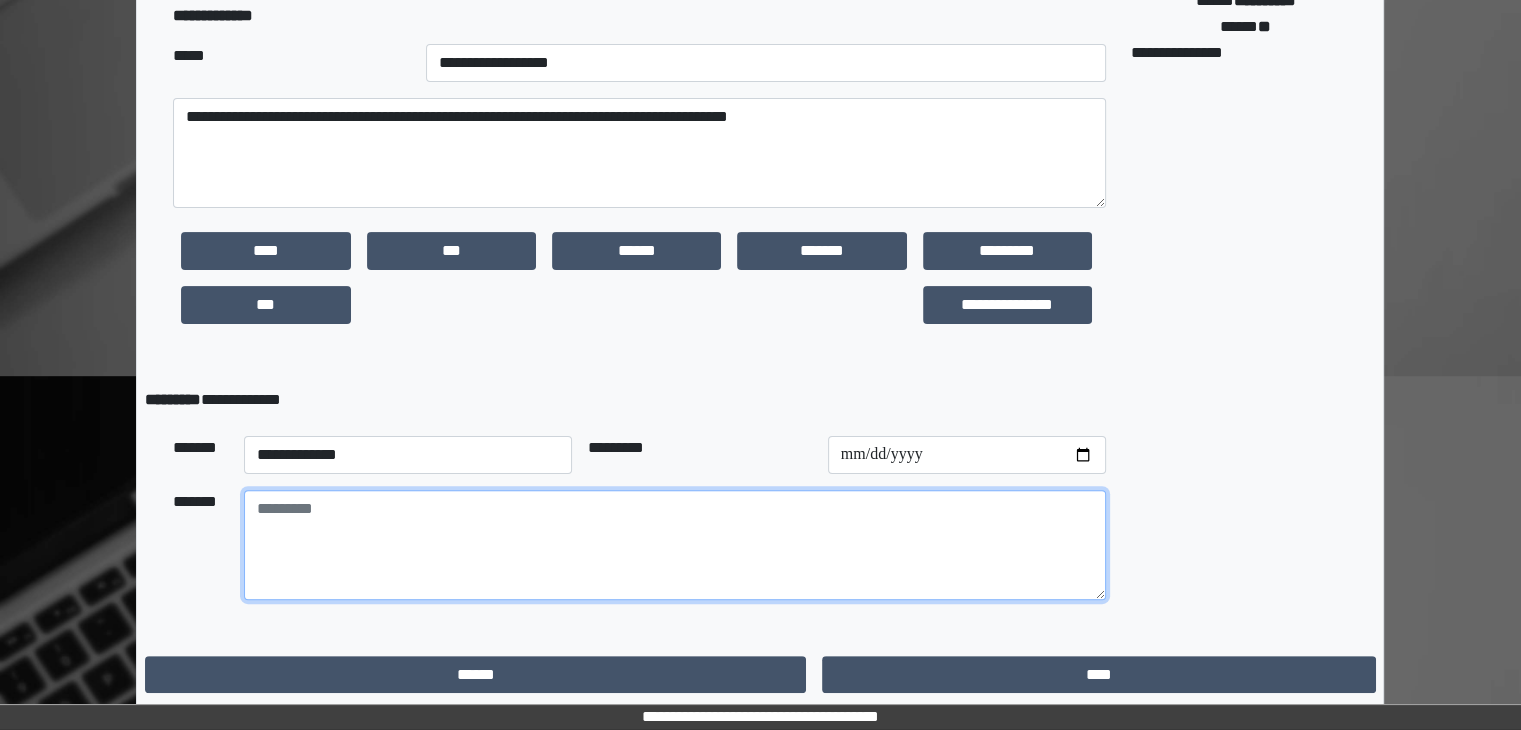 paste on "**********" 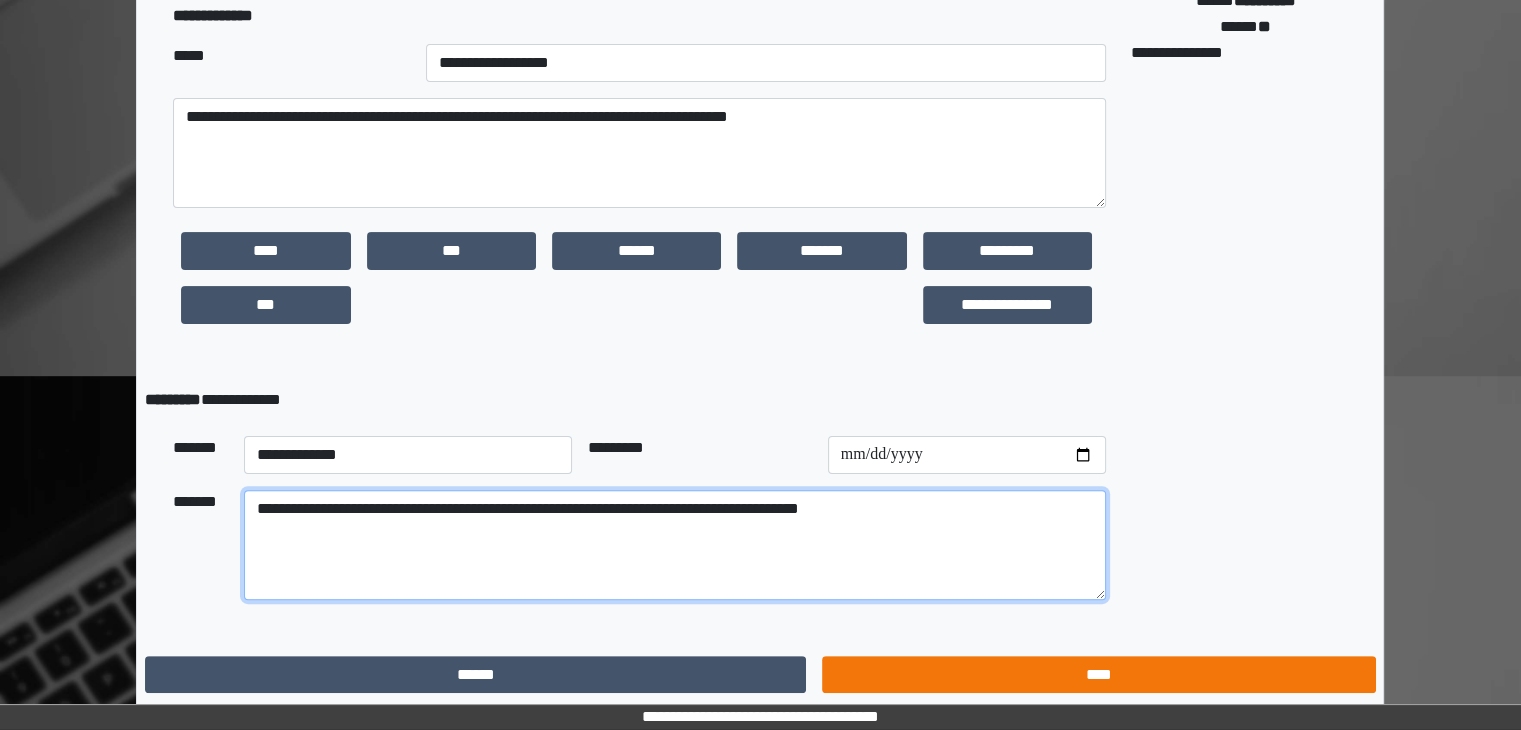 type on "**********" 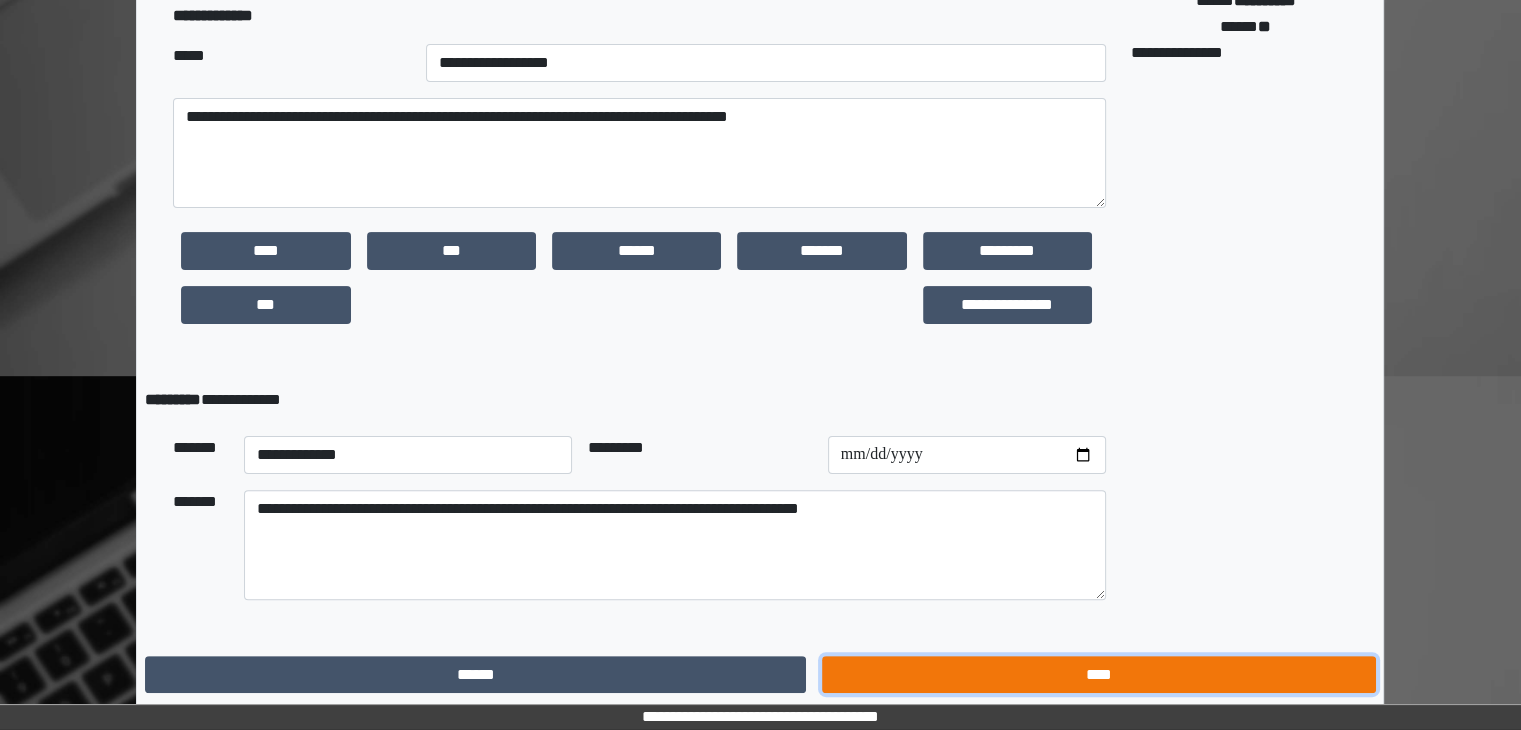 click on "****" at bounding box center [1098, 675] 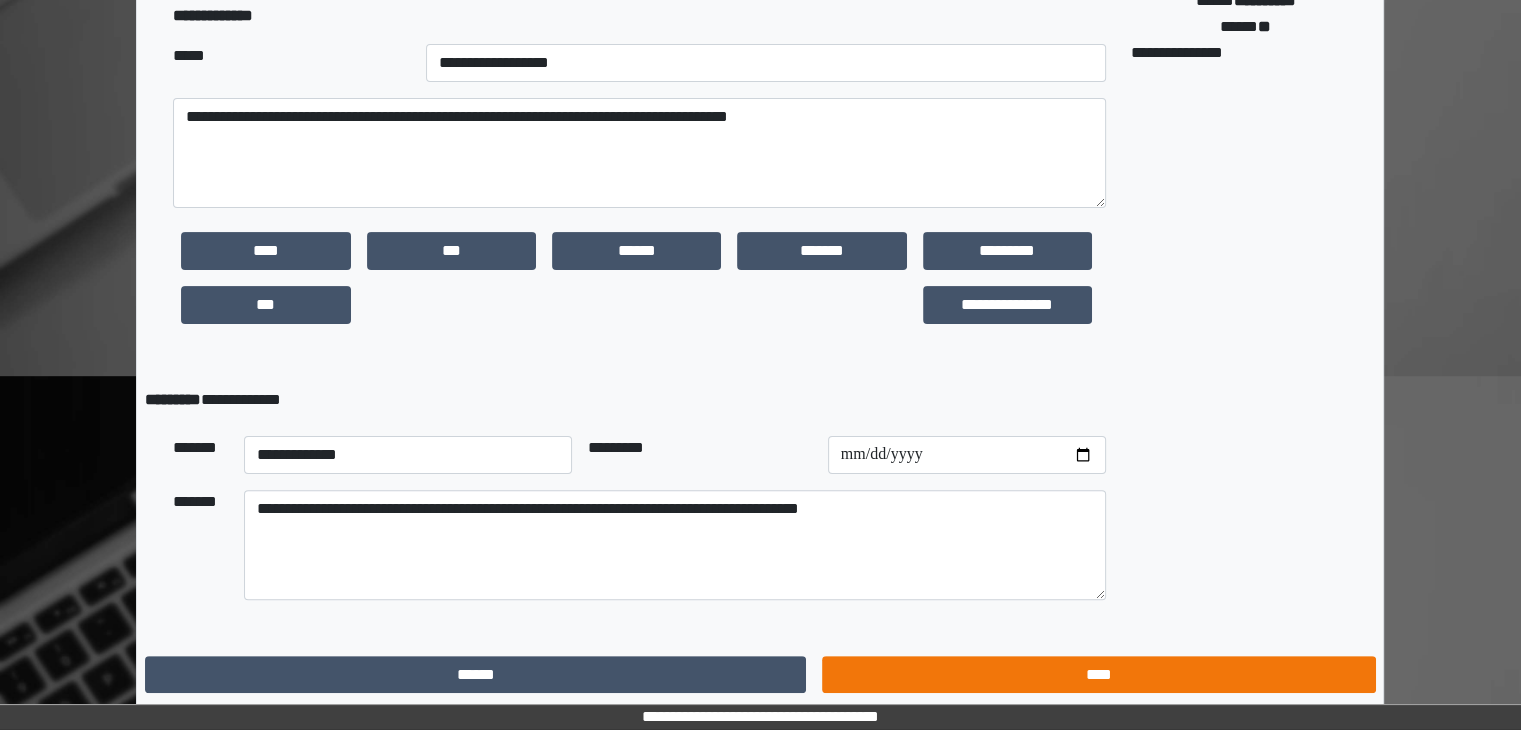 scroll, scrollTop: 0, scrollLeft: 0, axis: both 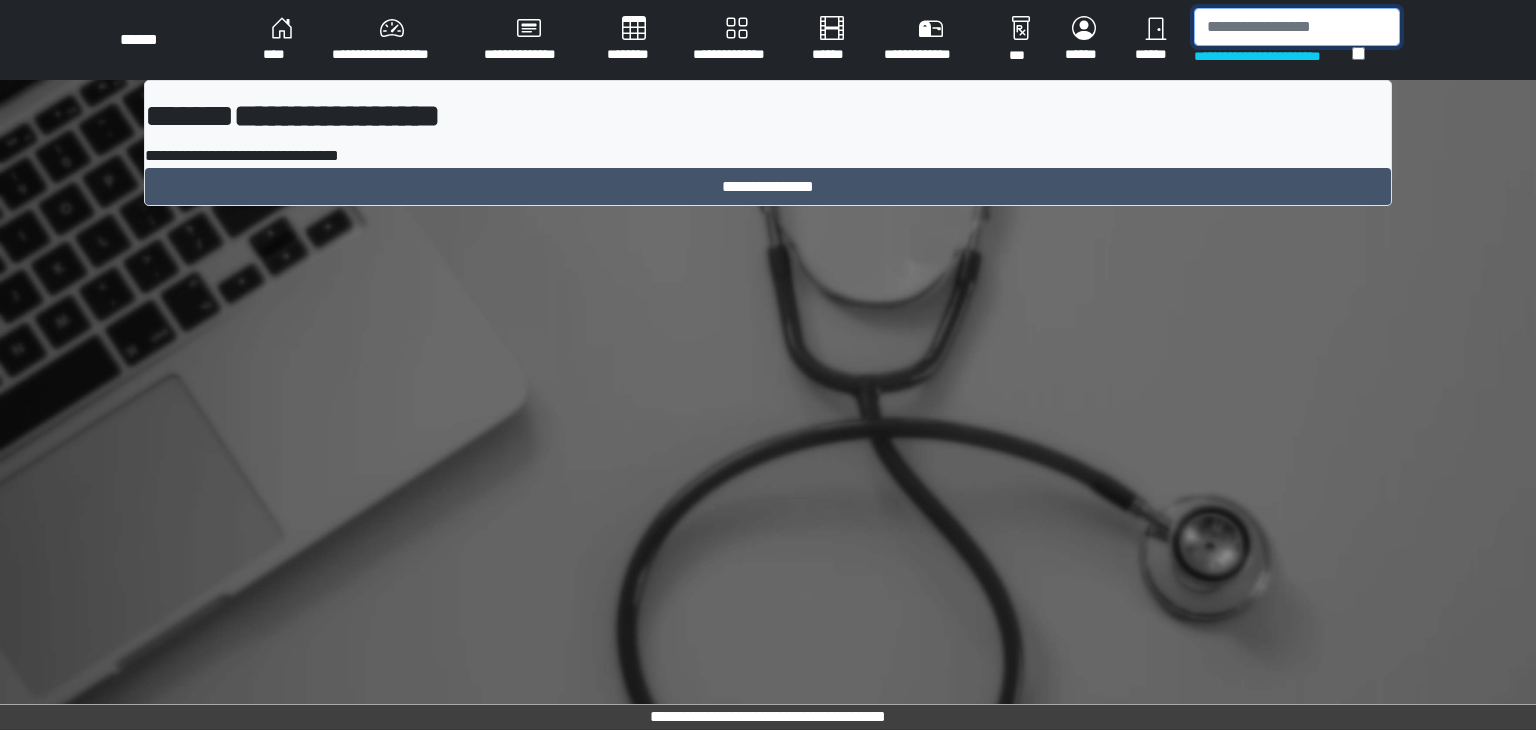 click at bounding box center [1297, 27] 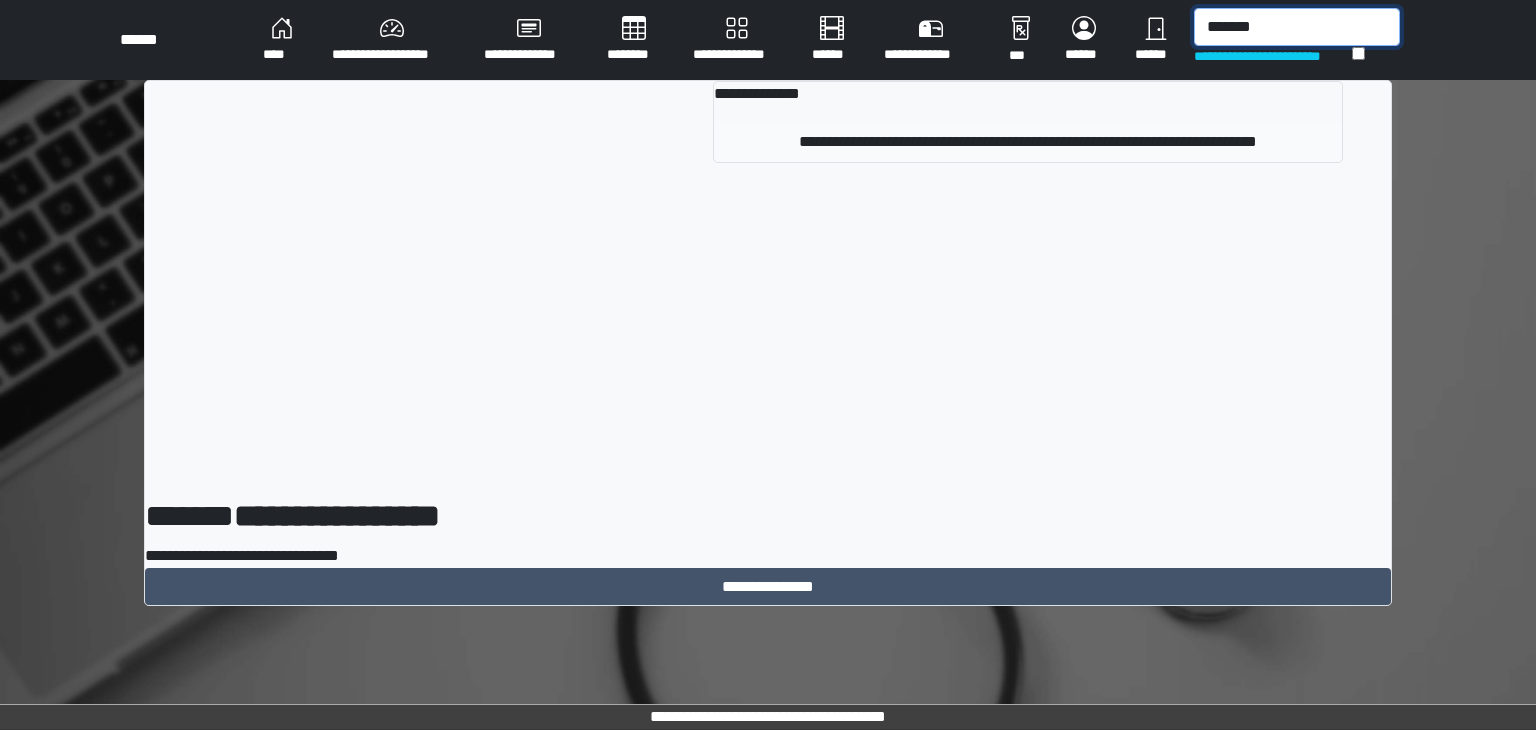 type on "*******" 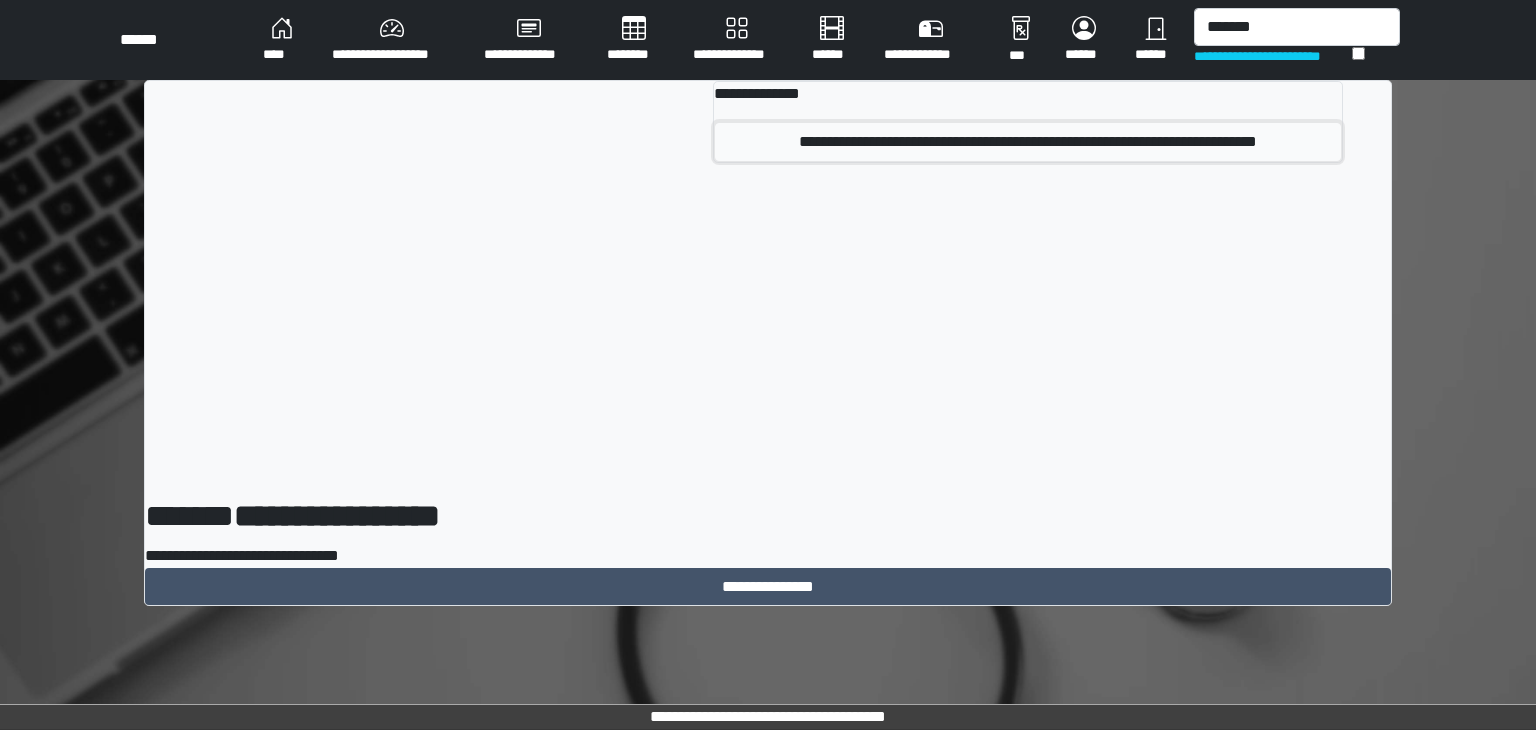 click on "**********" at bounding box center [1028, 142] 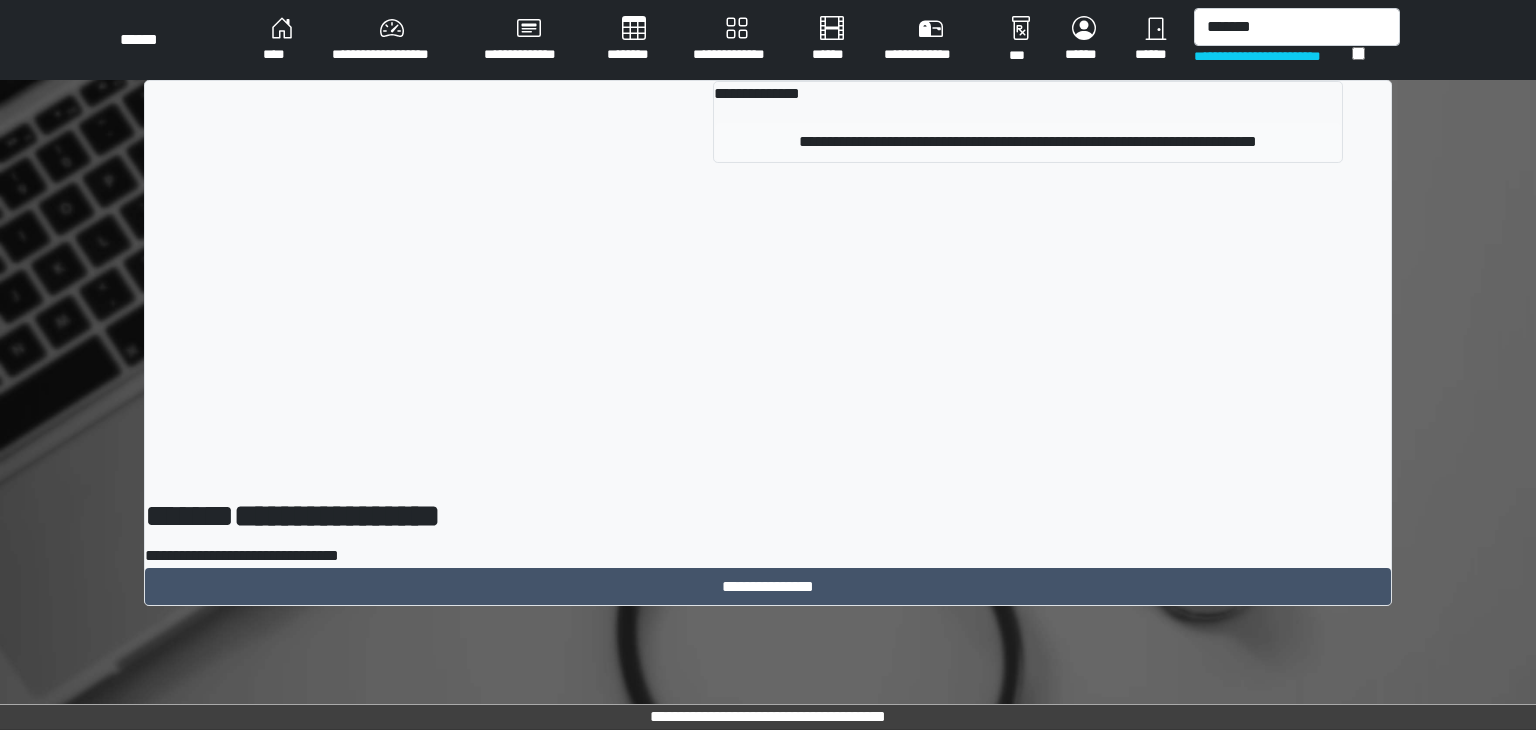 type 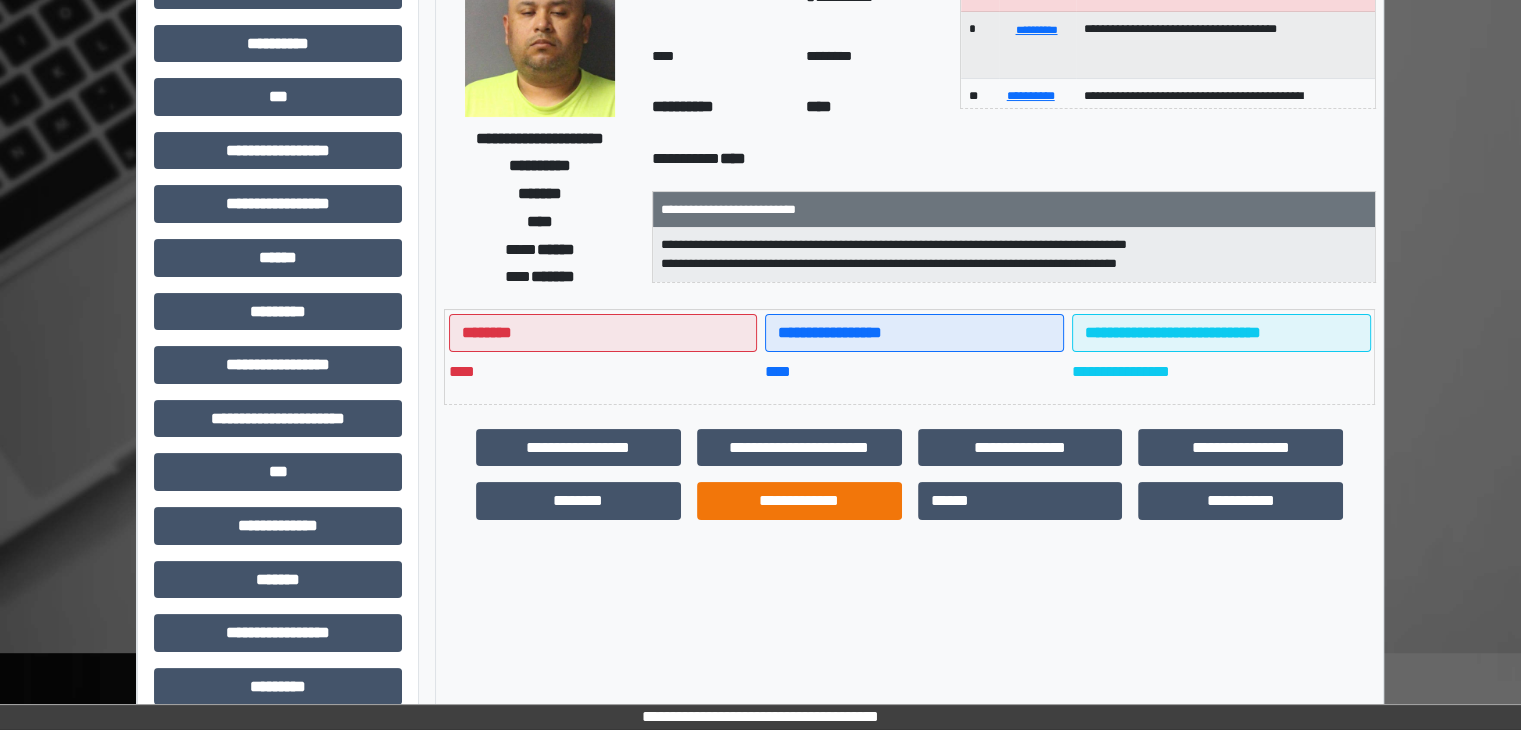 scroll, scrollTop: 200, scrollLeft: 0, axis: vertical 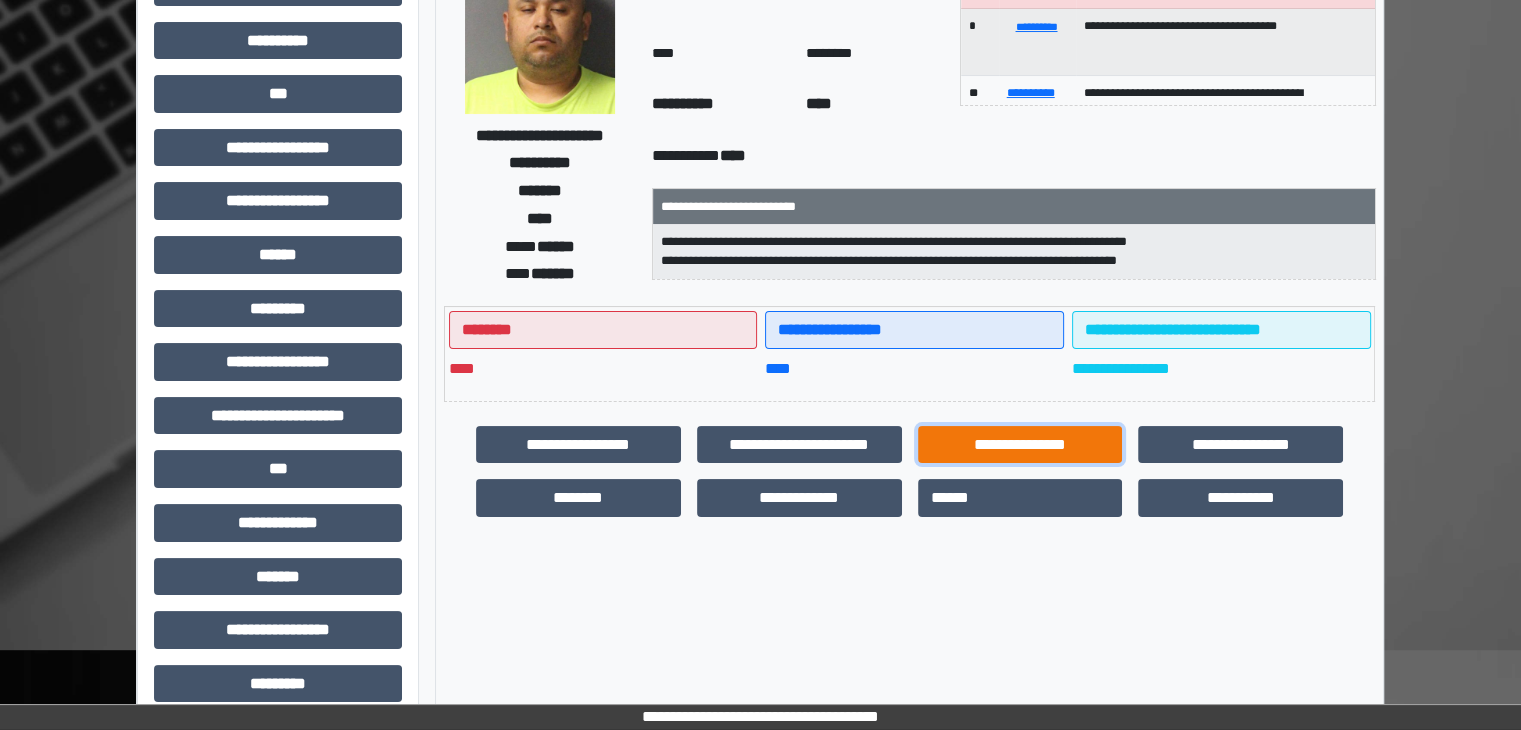 click on "**********" at bounding box center [1020, 445] 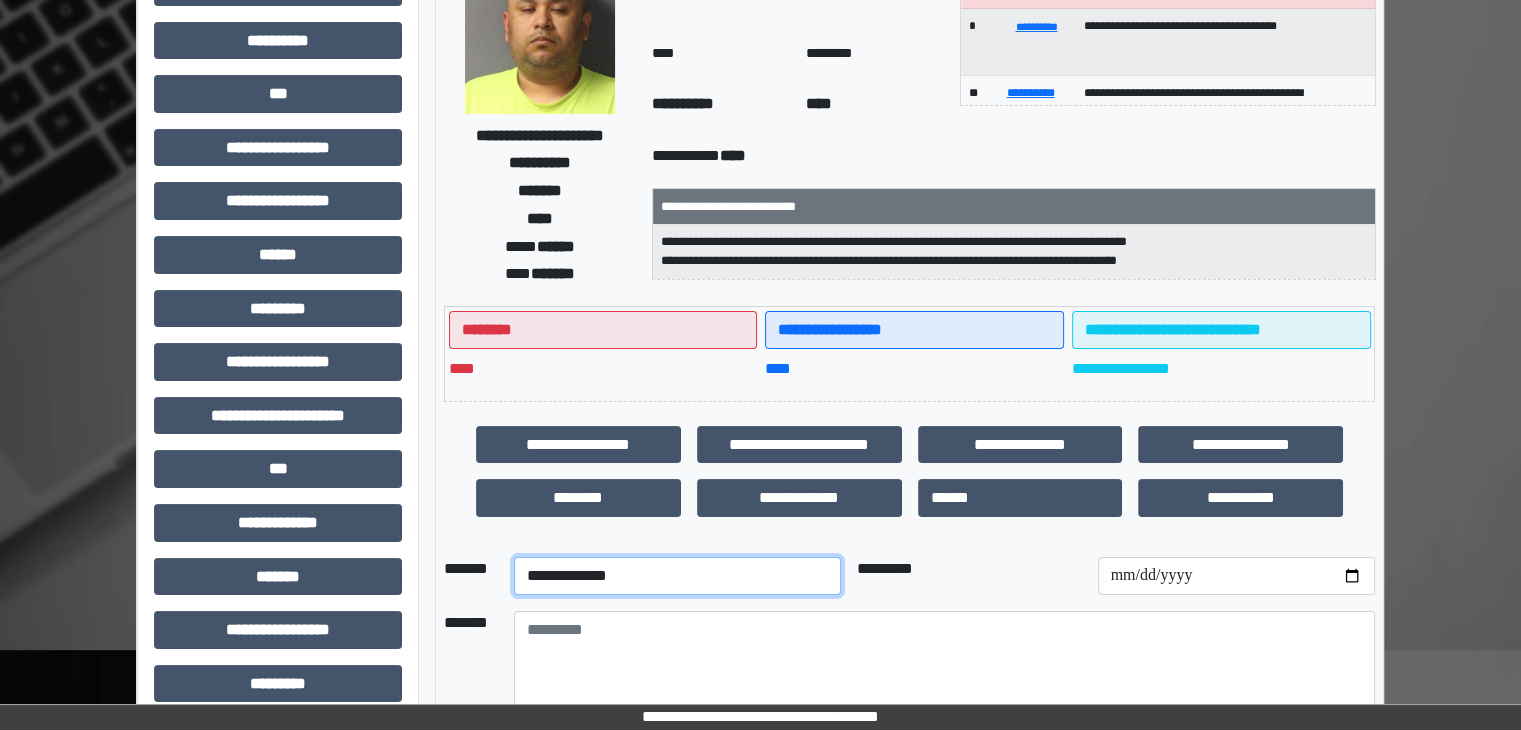 drag, startPoint x: 688, startPoint y: 572, endPoint x: 678, endPoint y: 577, distance: 11.18034 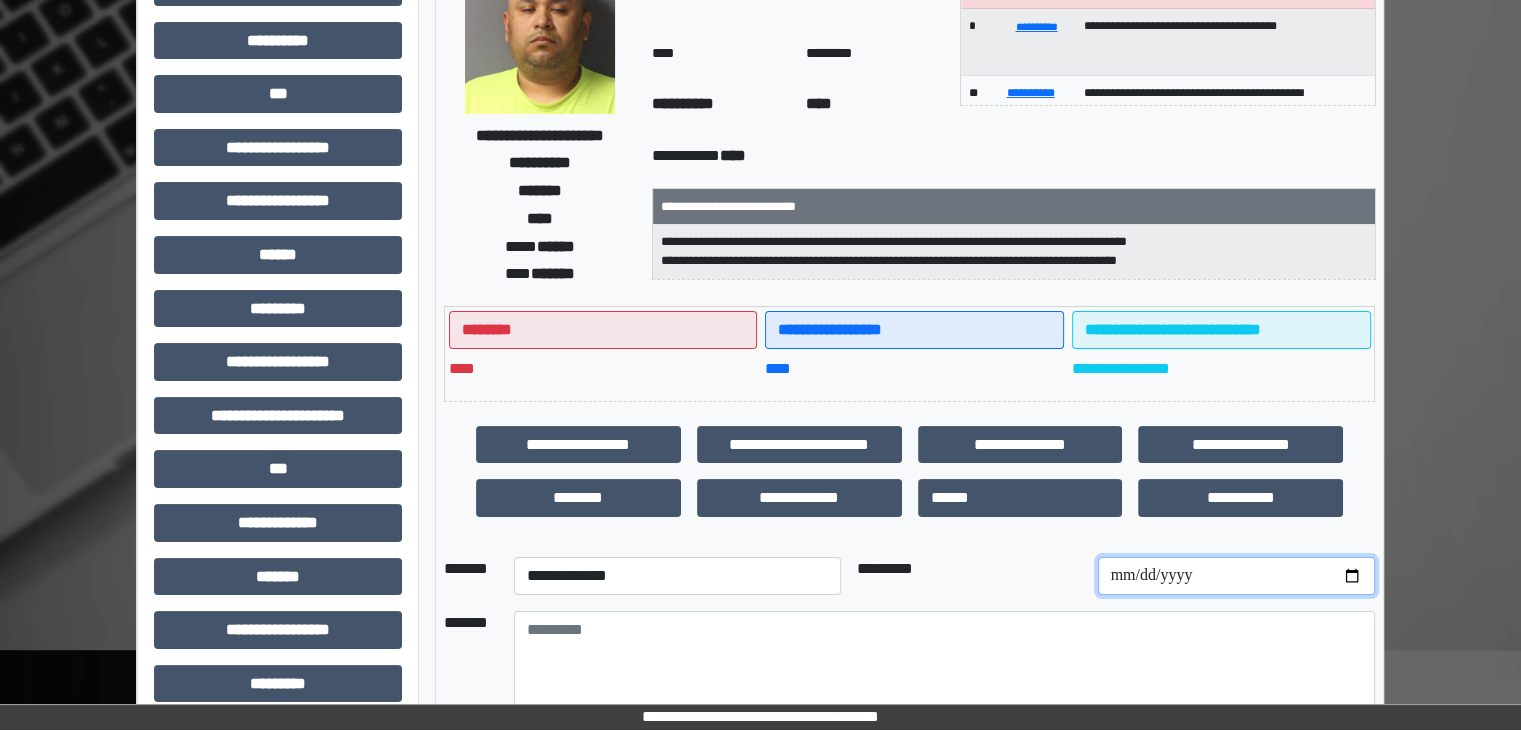 click at bounding box center (1236, 576) 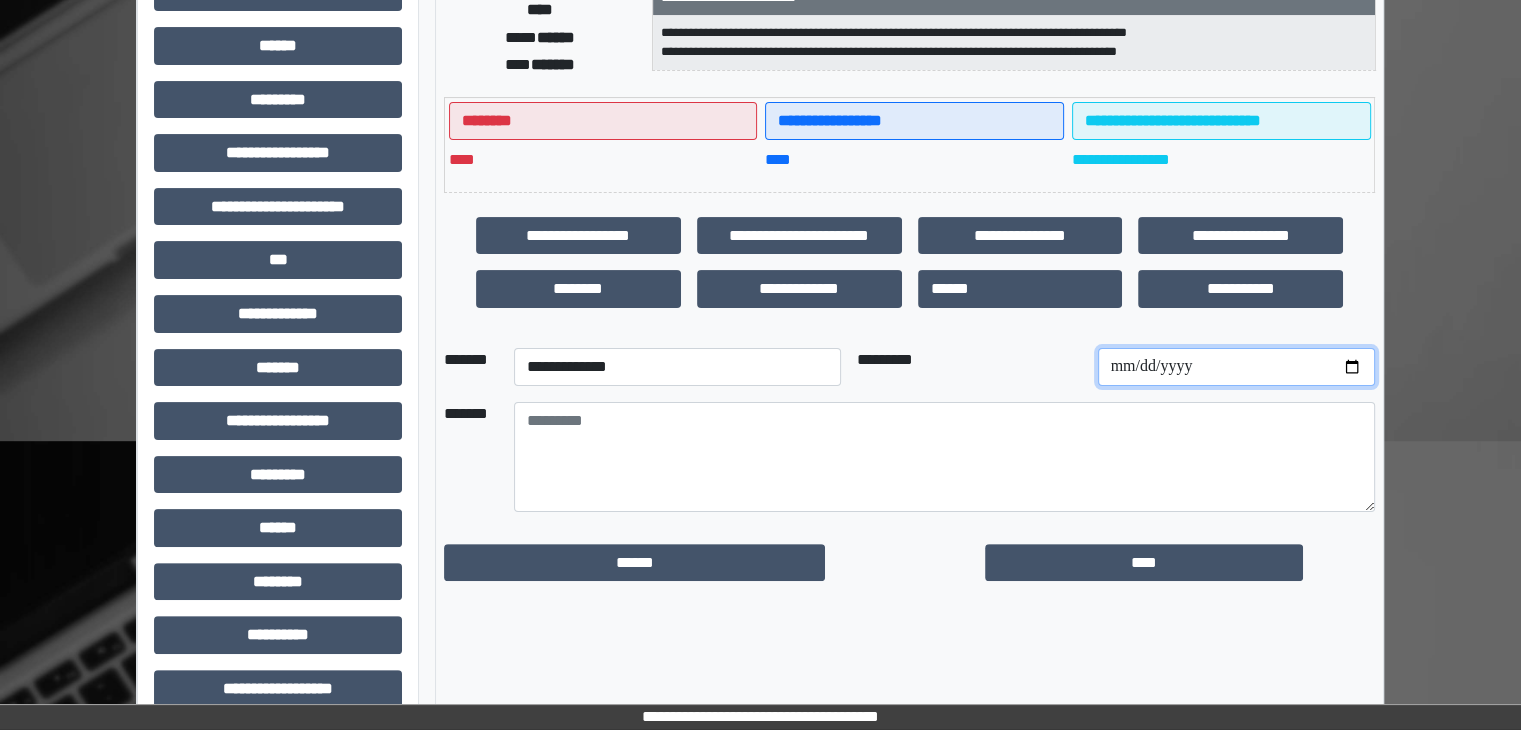 scroll, scrollTop: 436, scrollLeft: 0, axis: vertical 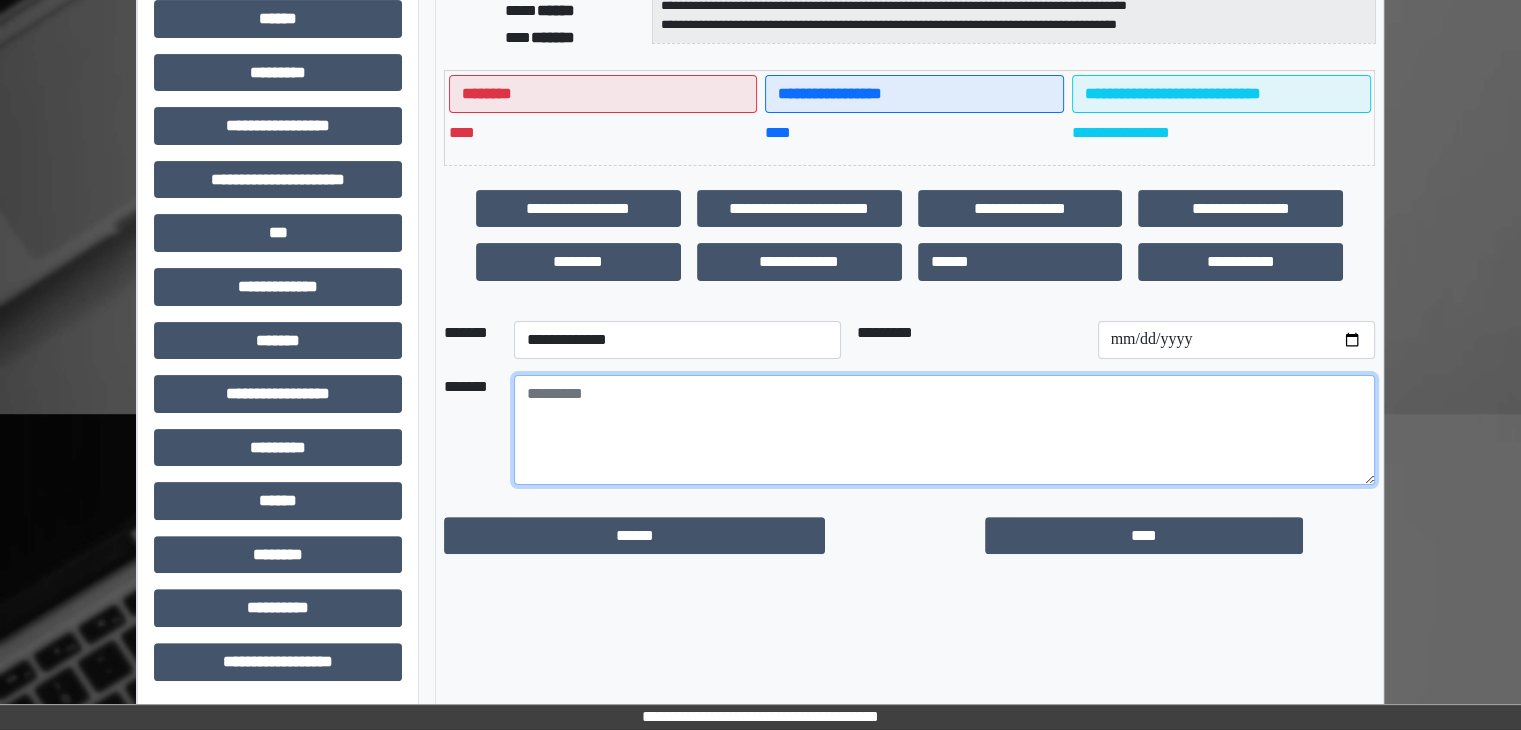 click at bounding box center [944, 430] 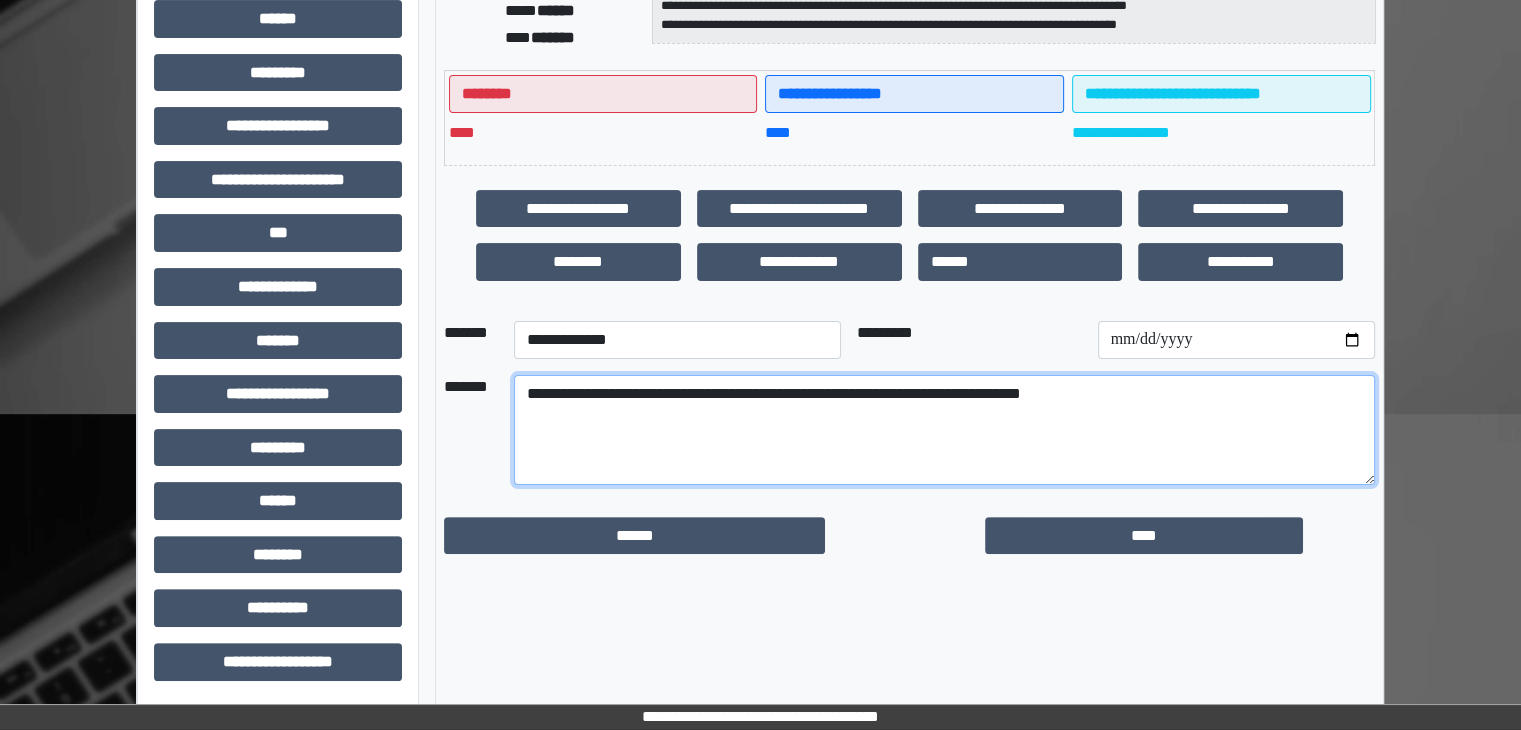 type on "**********" 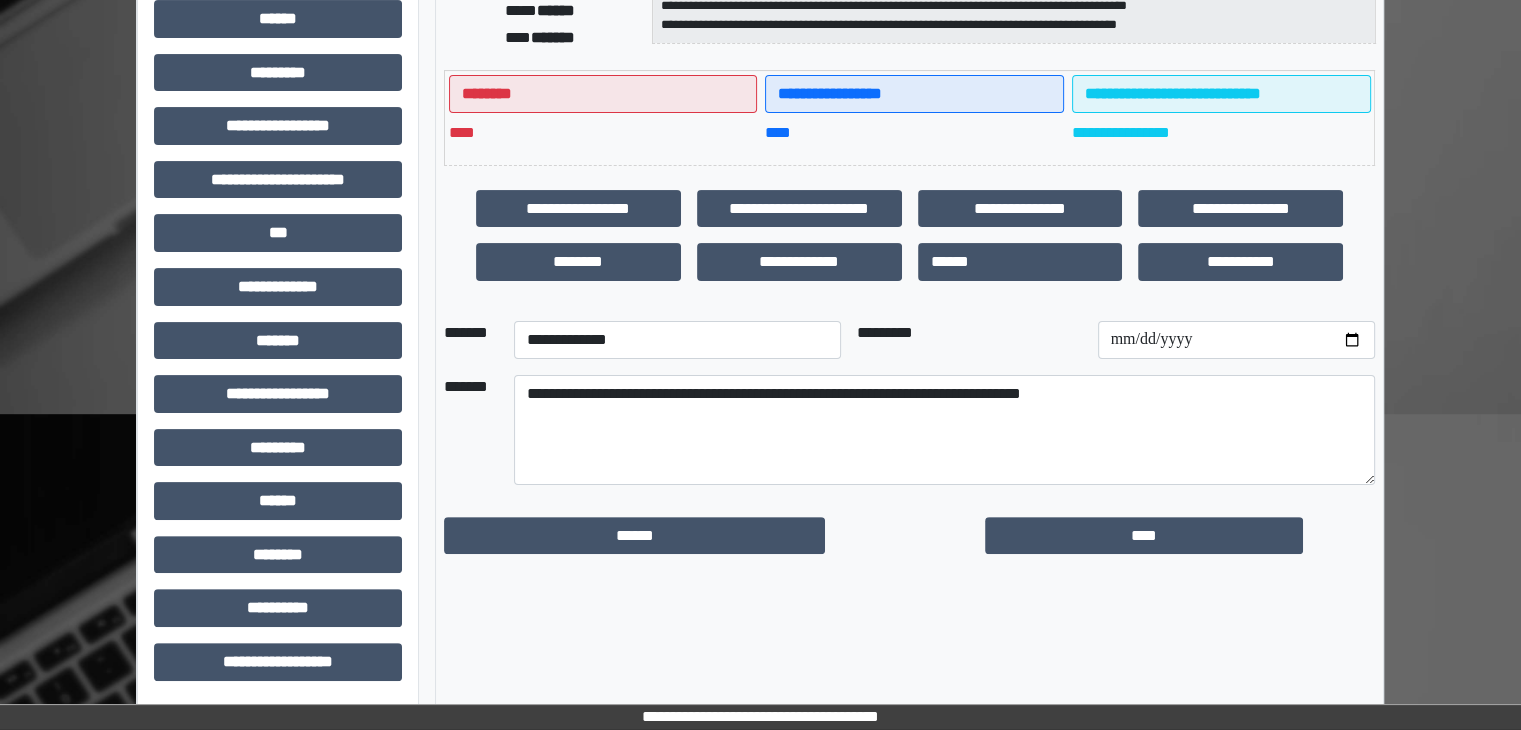 click on "****" at bounding box center (1180, 536) 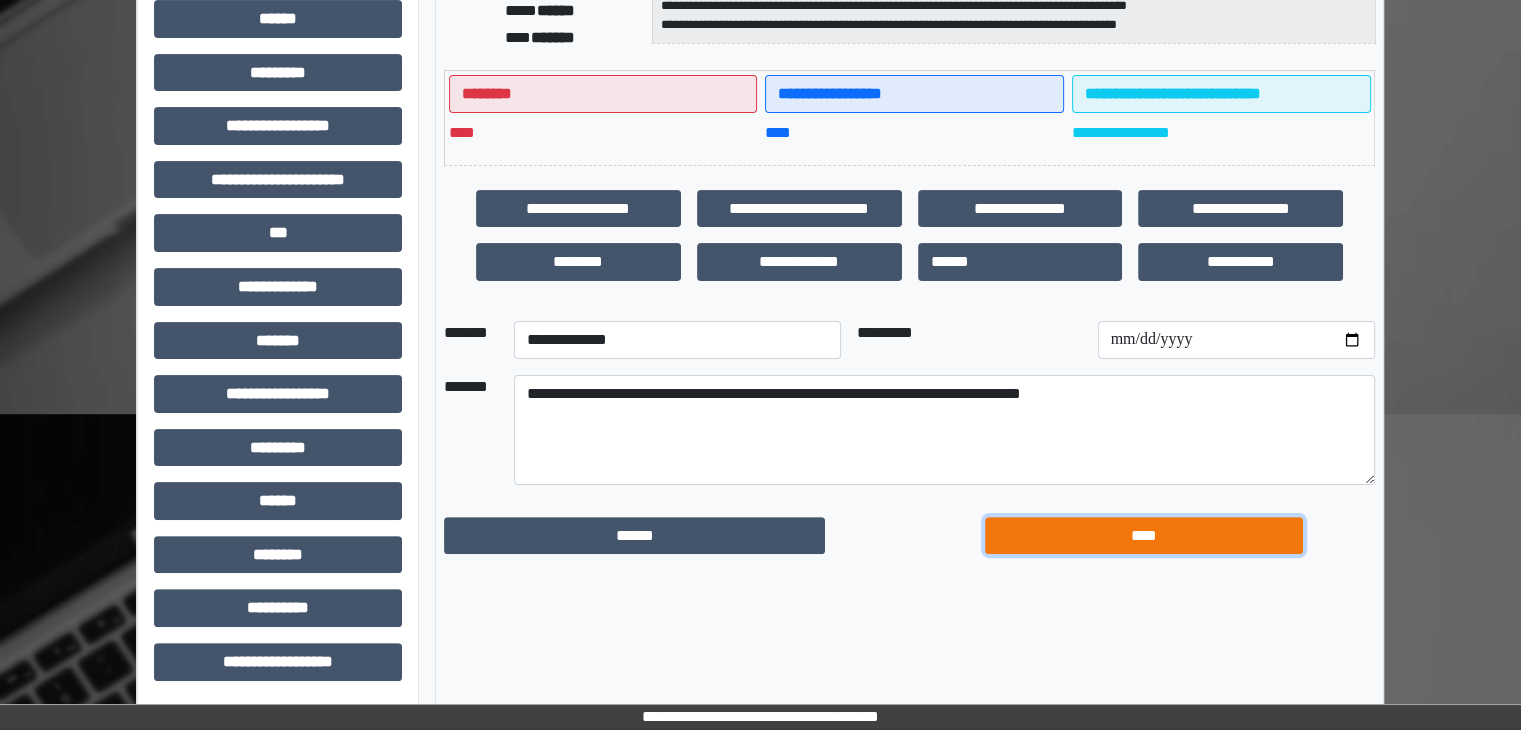 click on "****" at bounding box center [1144, 536] 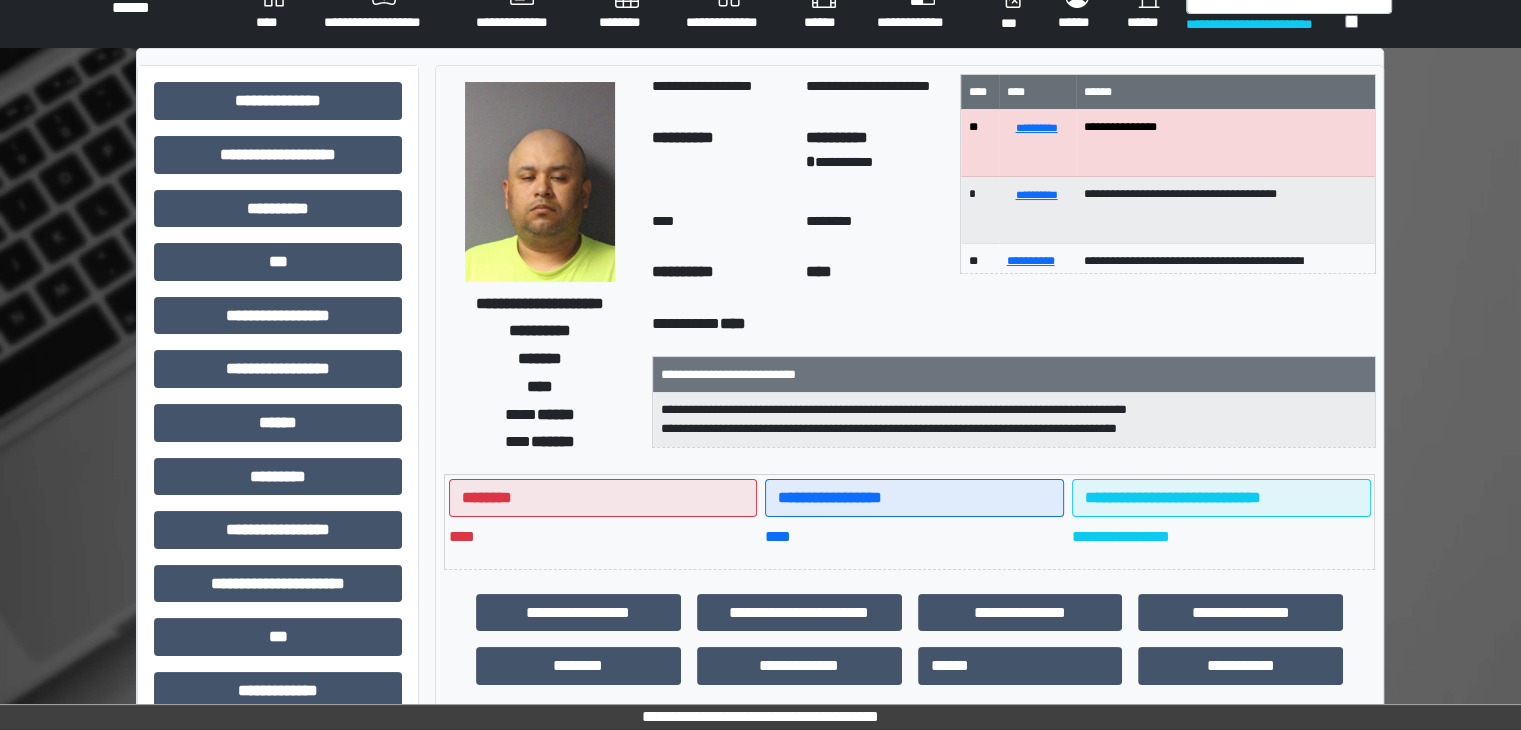 scroll, scrollTop: 0, scrollLeft: 0, axis: both 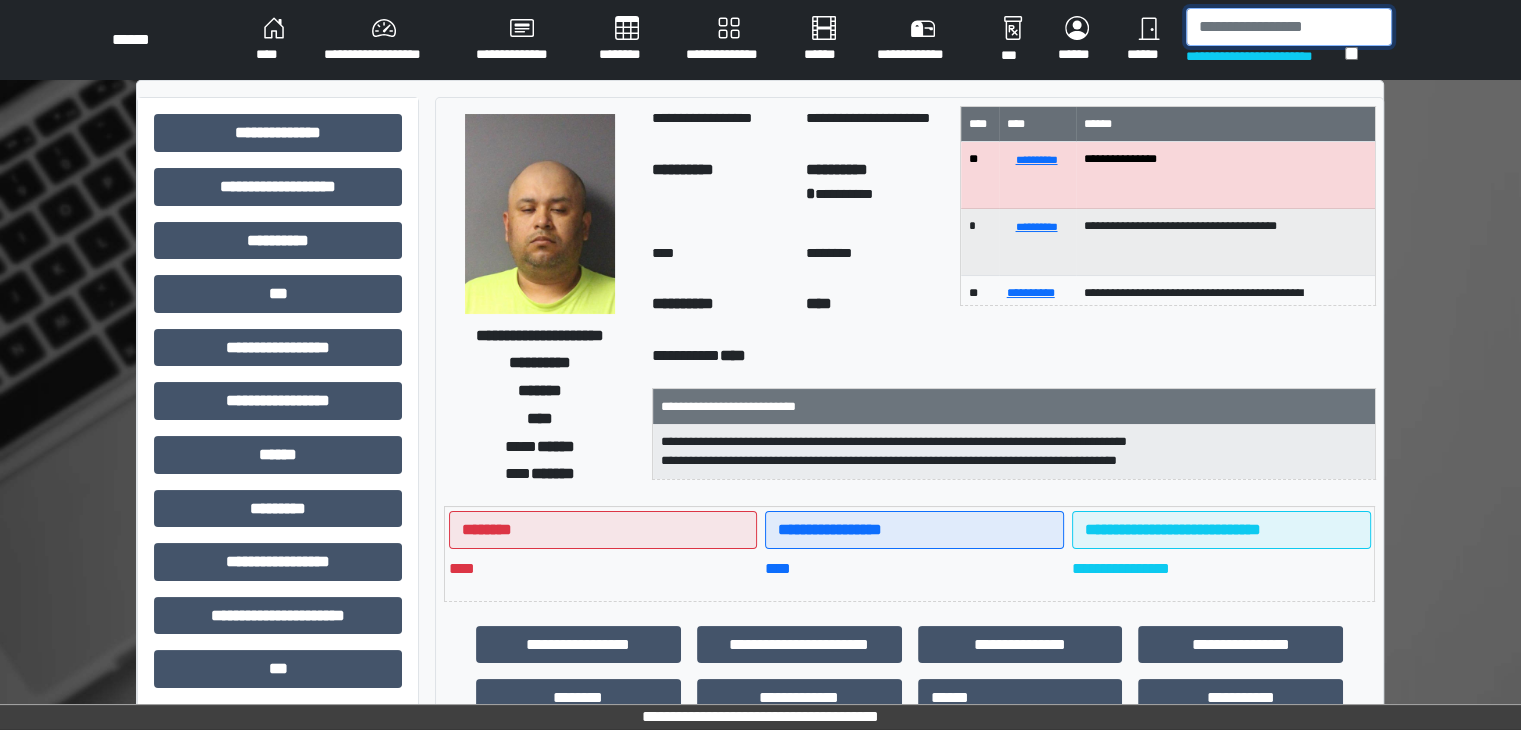 click at bounding box center [1289, 27] 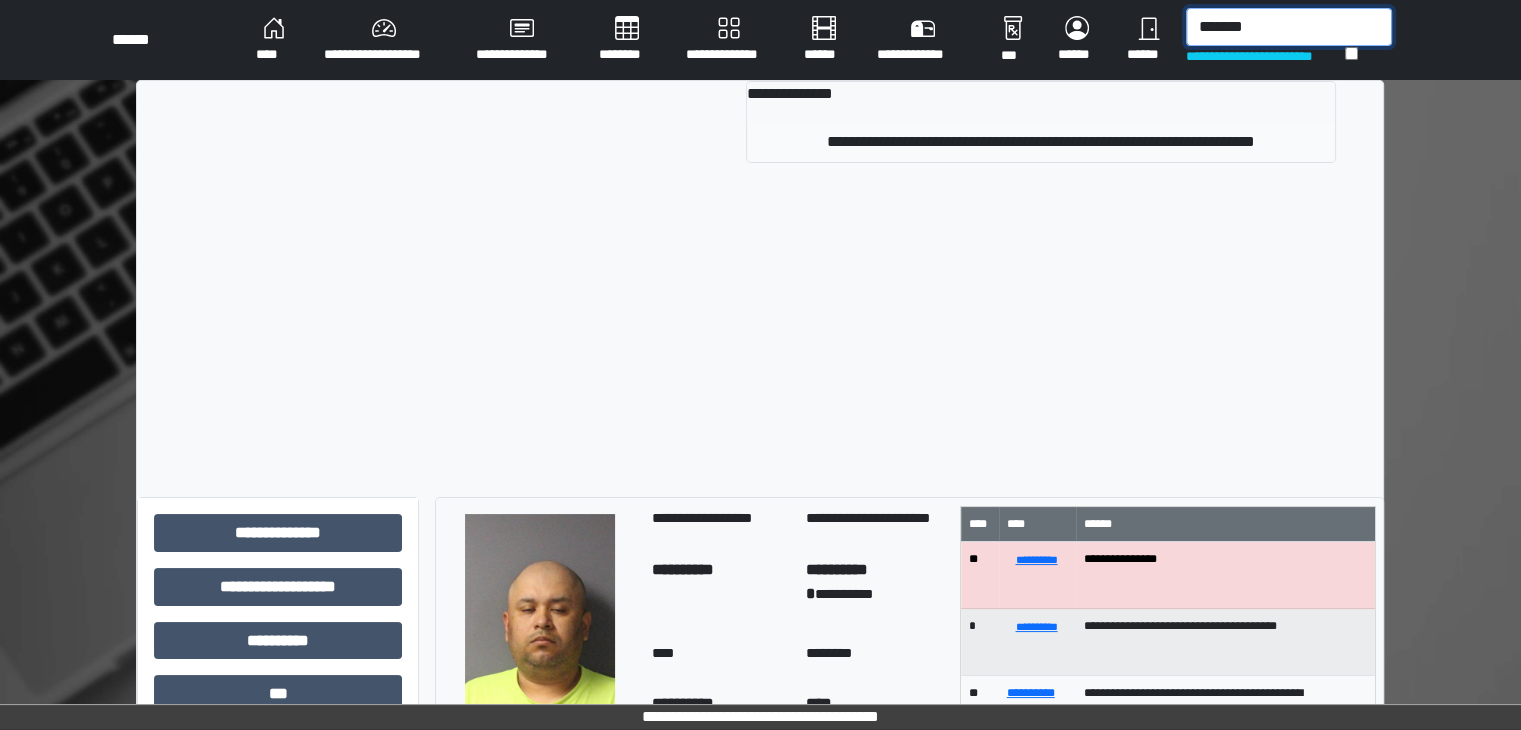 type on "*******" 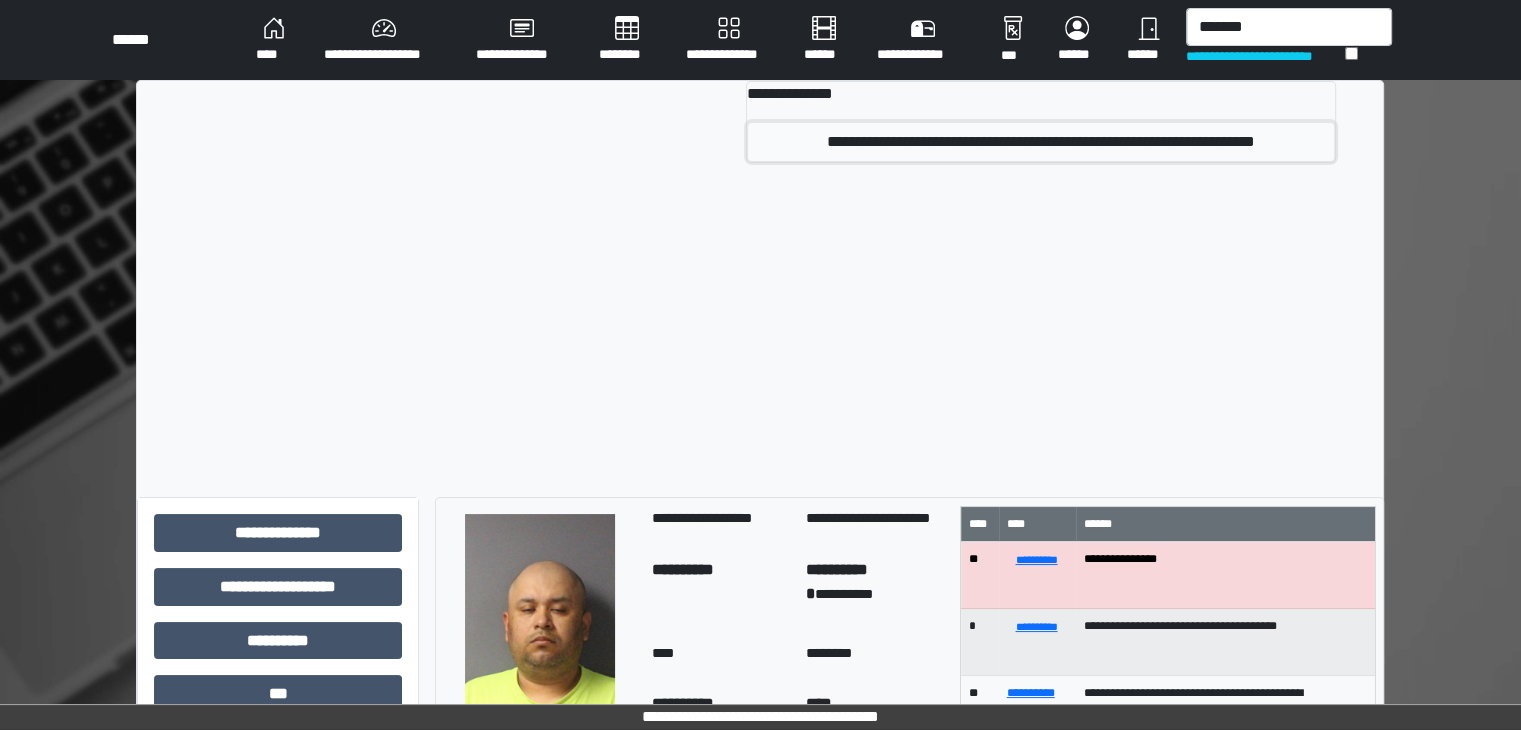 click on "**********" at bounding box center [1041, 142] 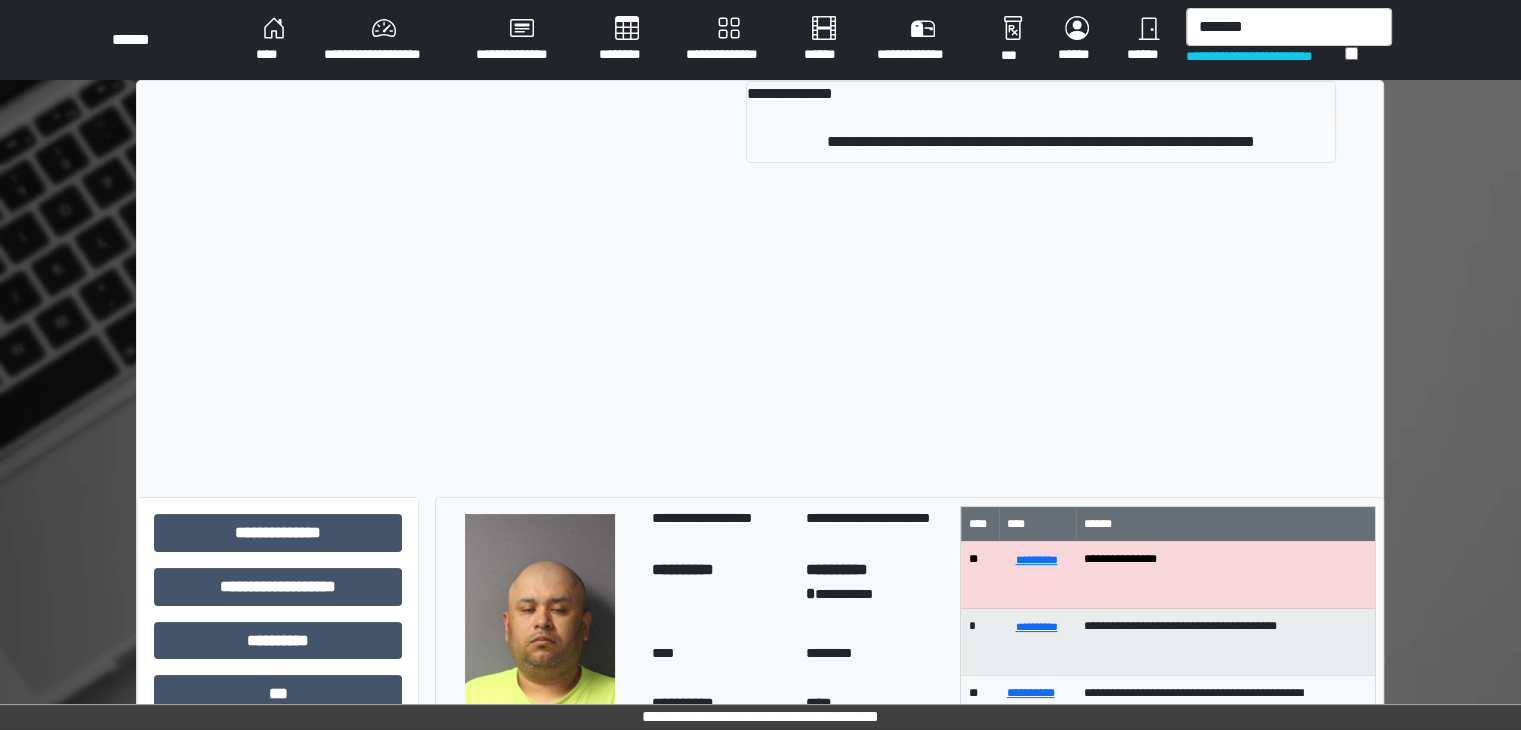 type 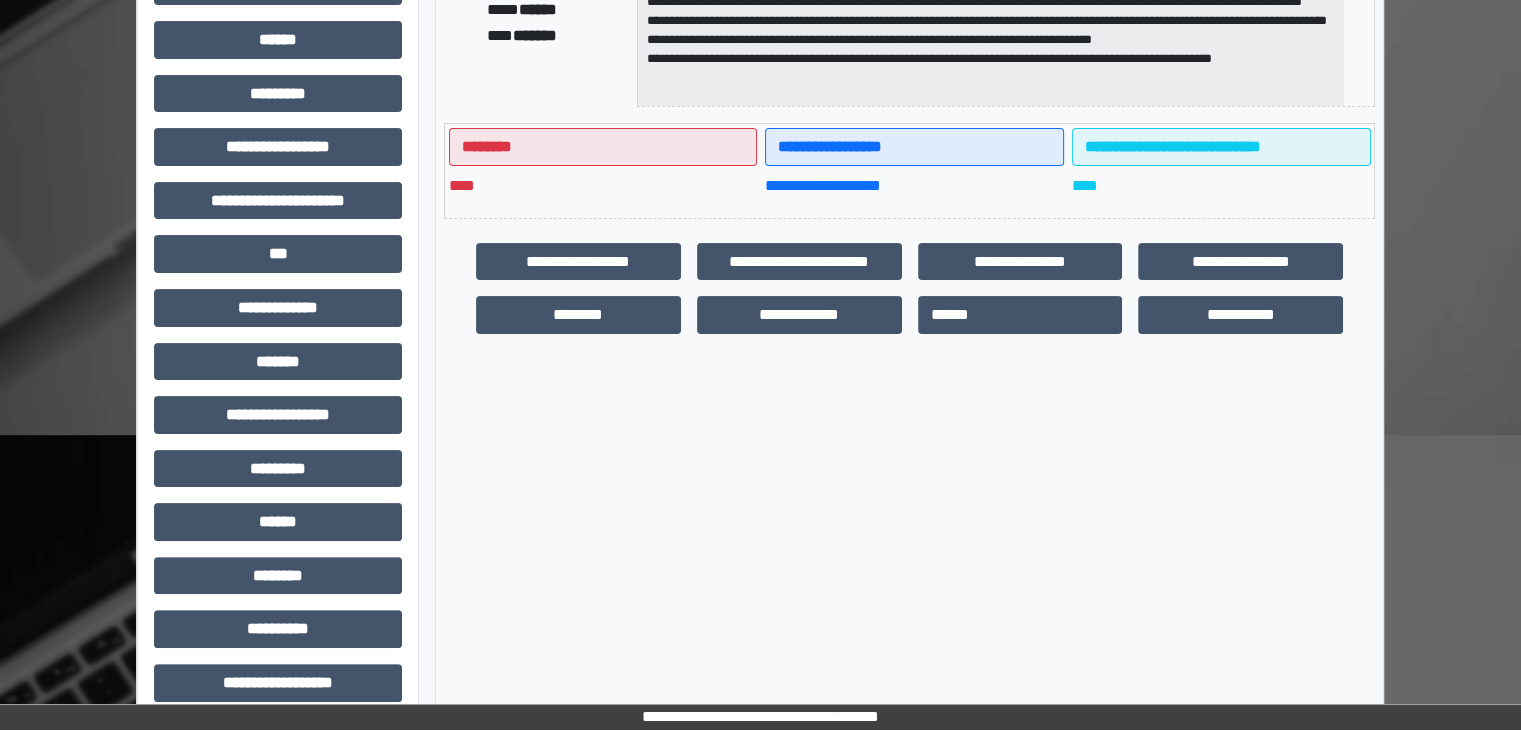 scroll, scrollTop: 436, scrollLeft: 0, axis: vertical 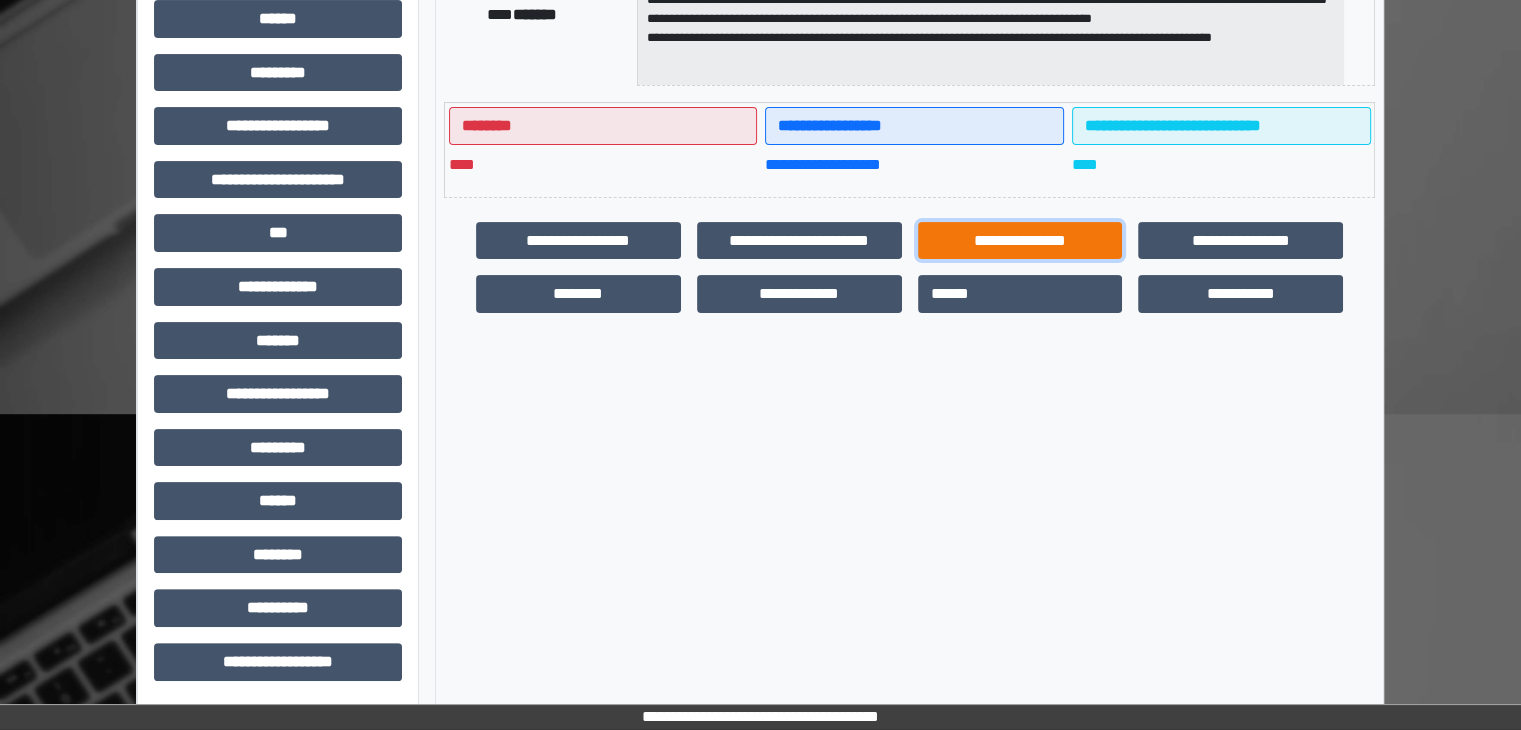 click on "**********" at bounding box center (1020, 241) 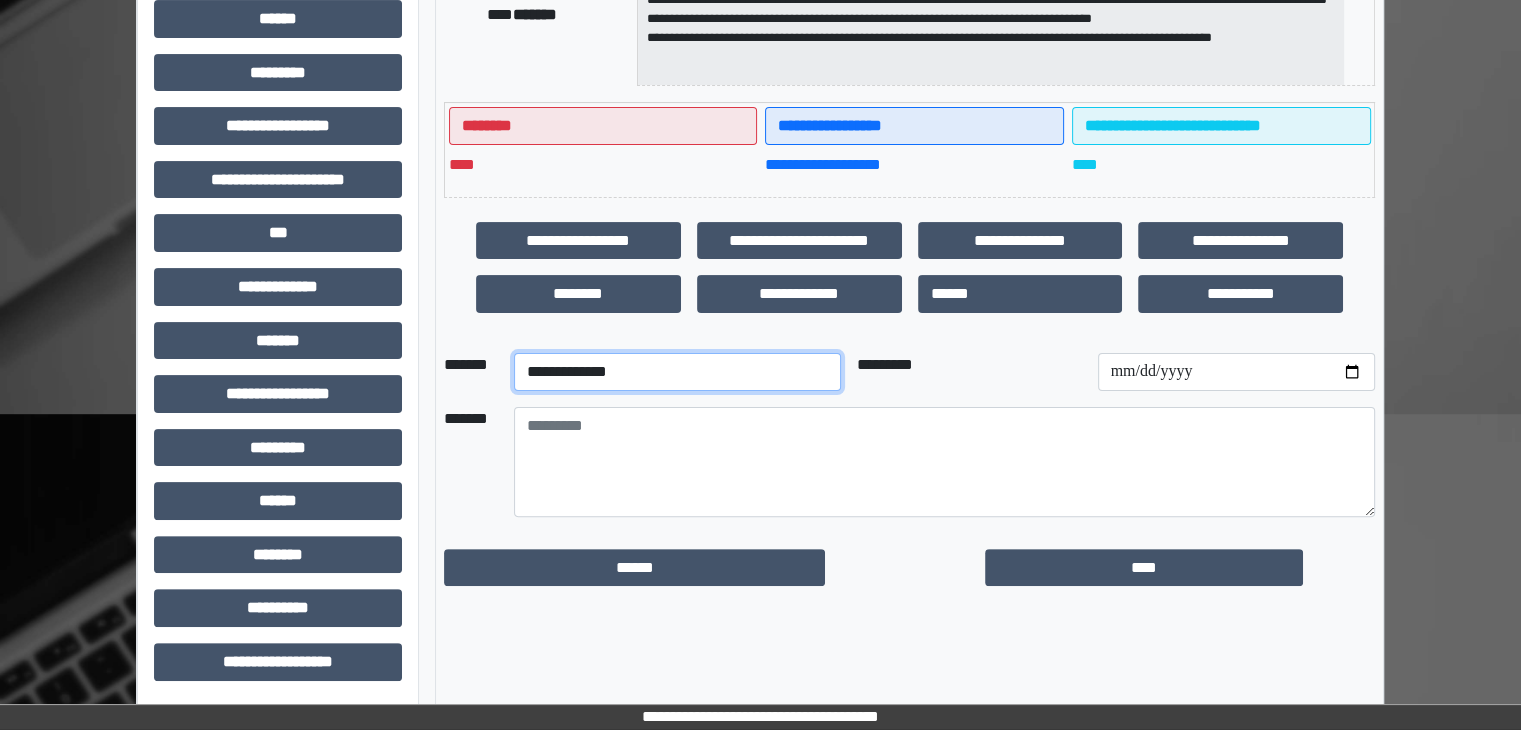 click on "**********" at bounding box center (677, 372) 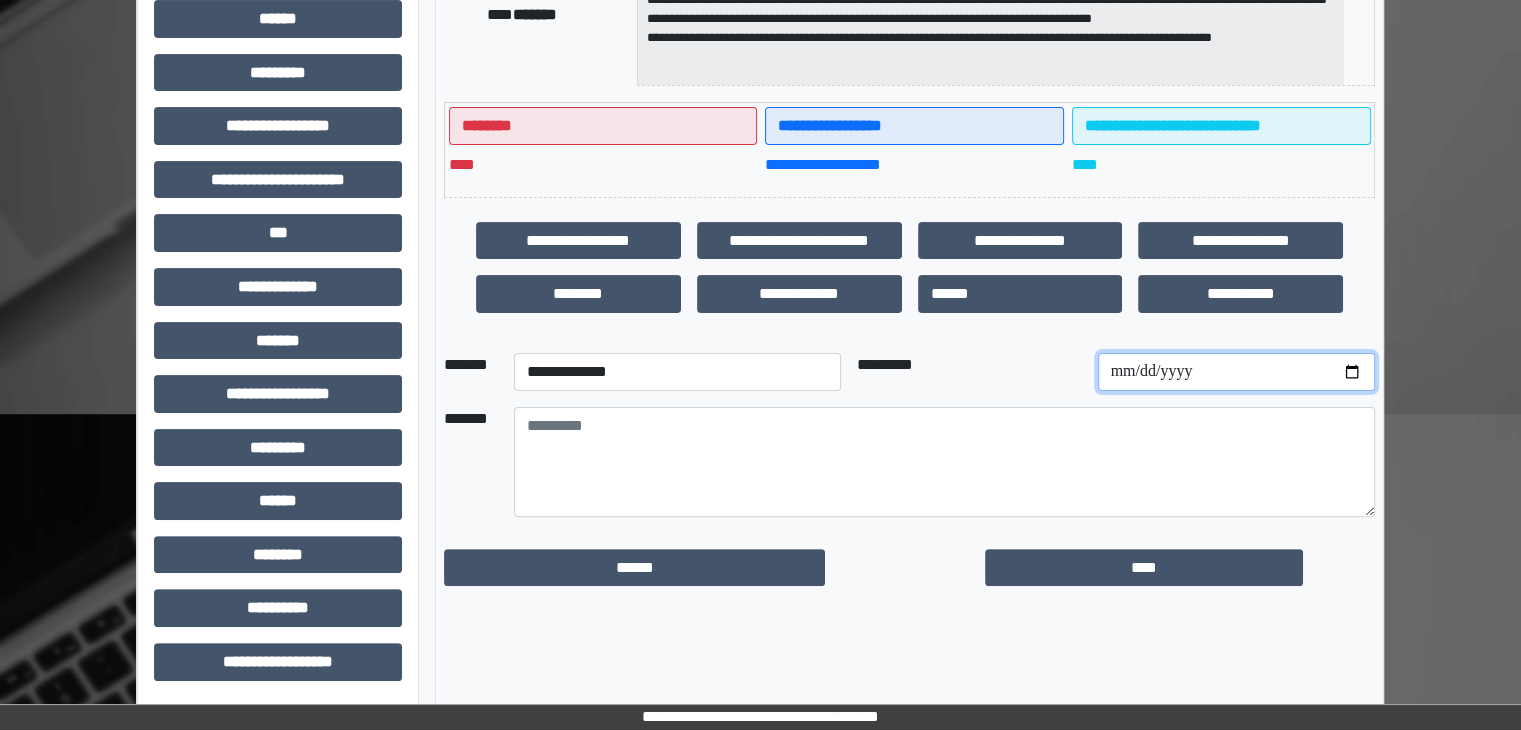 click at bounding box center (1236, 372) 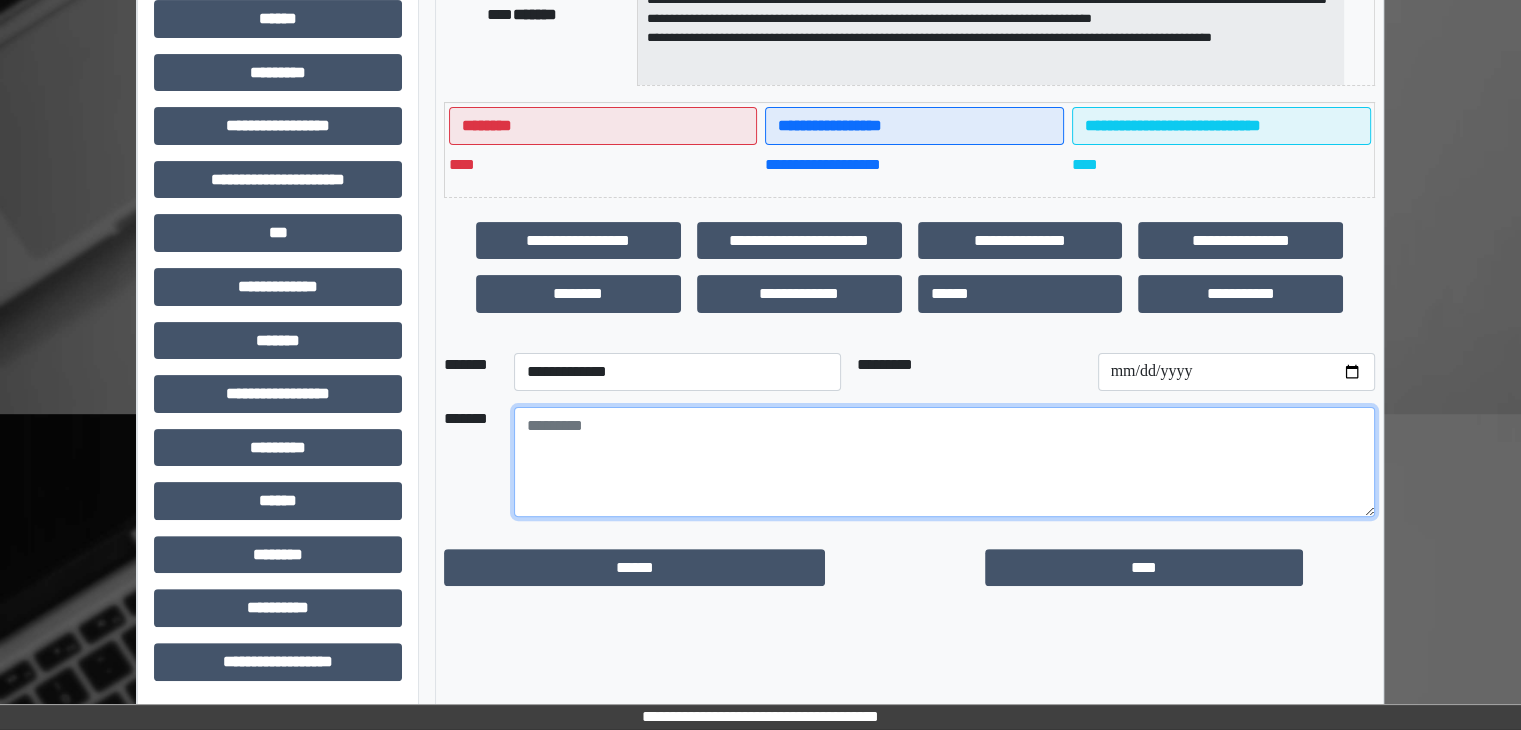 click at bounding box center [944, 462] 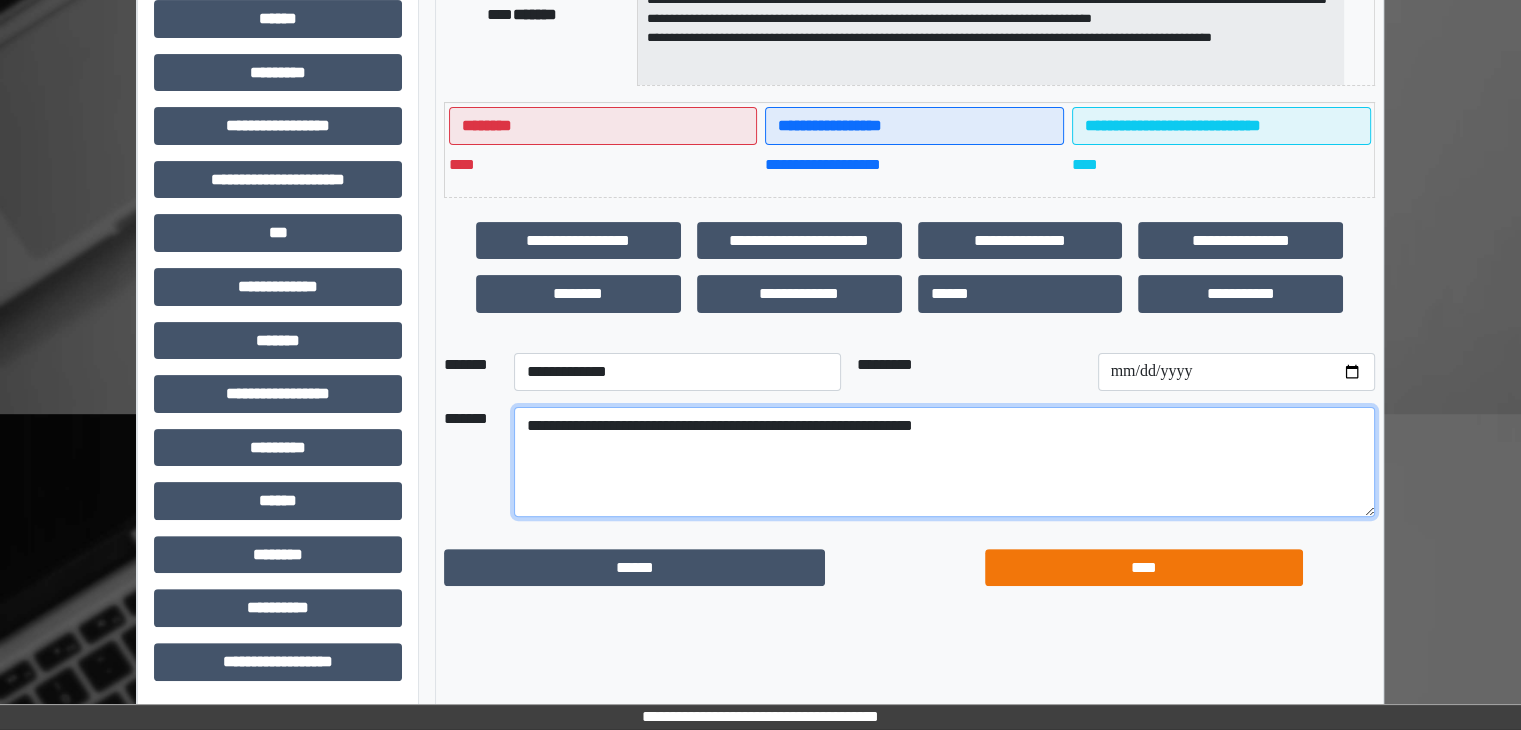 type on "**********" 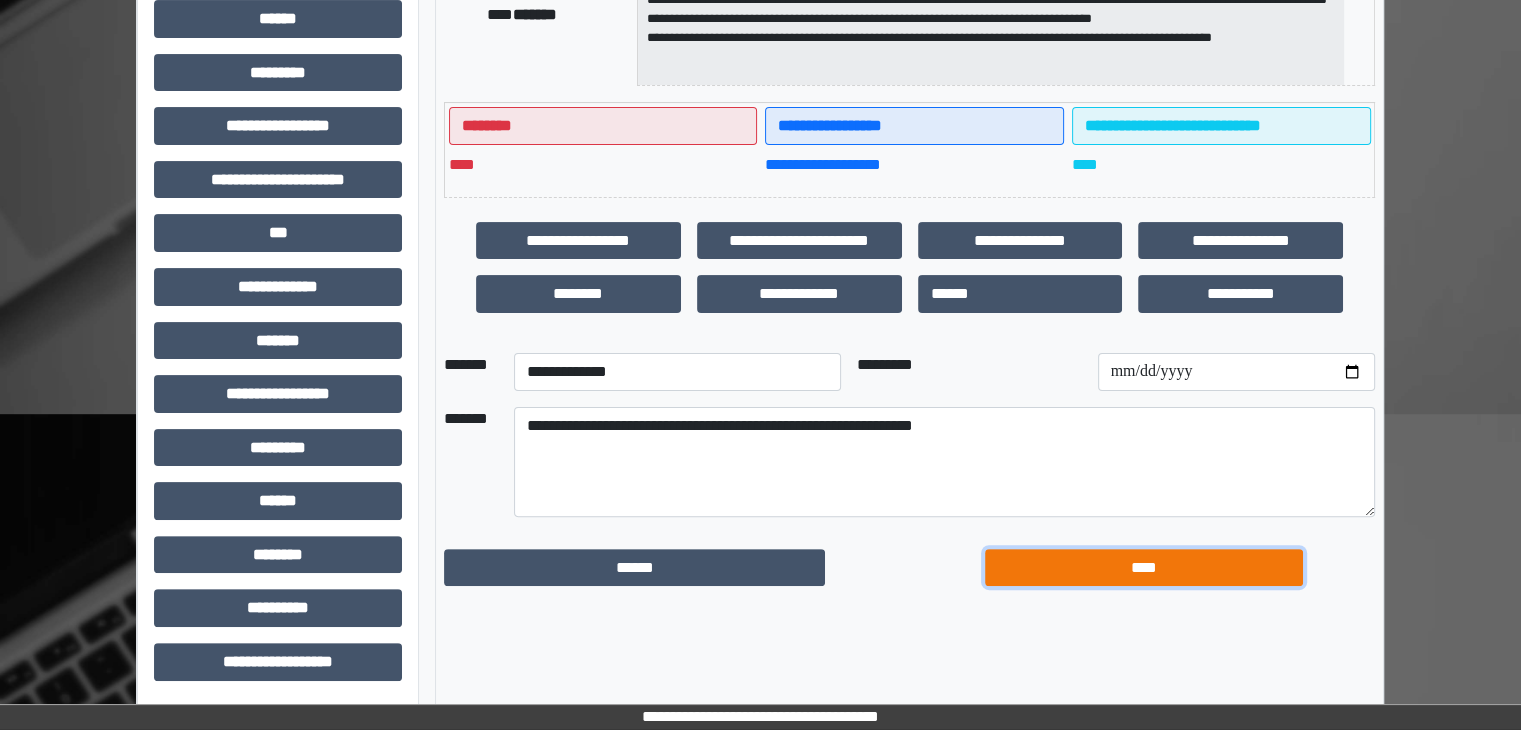 click on "****" at bounding box center (1144, 568) 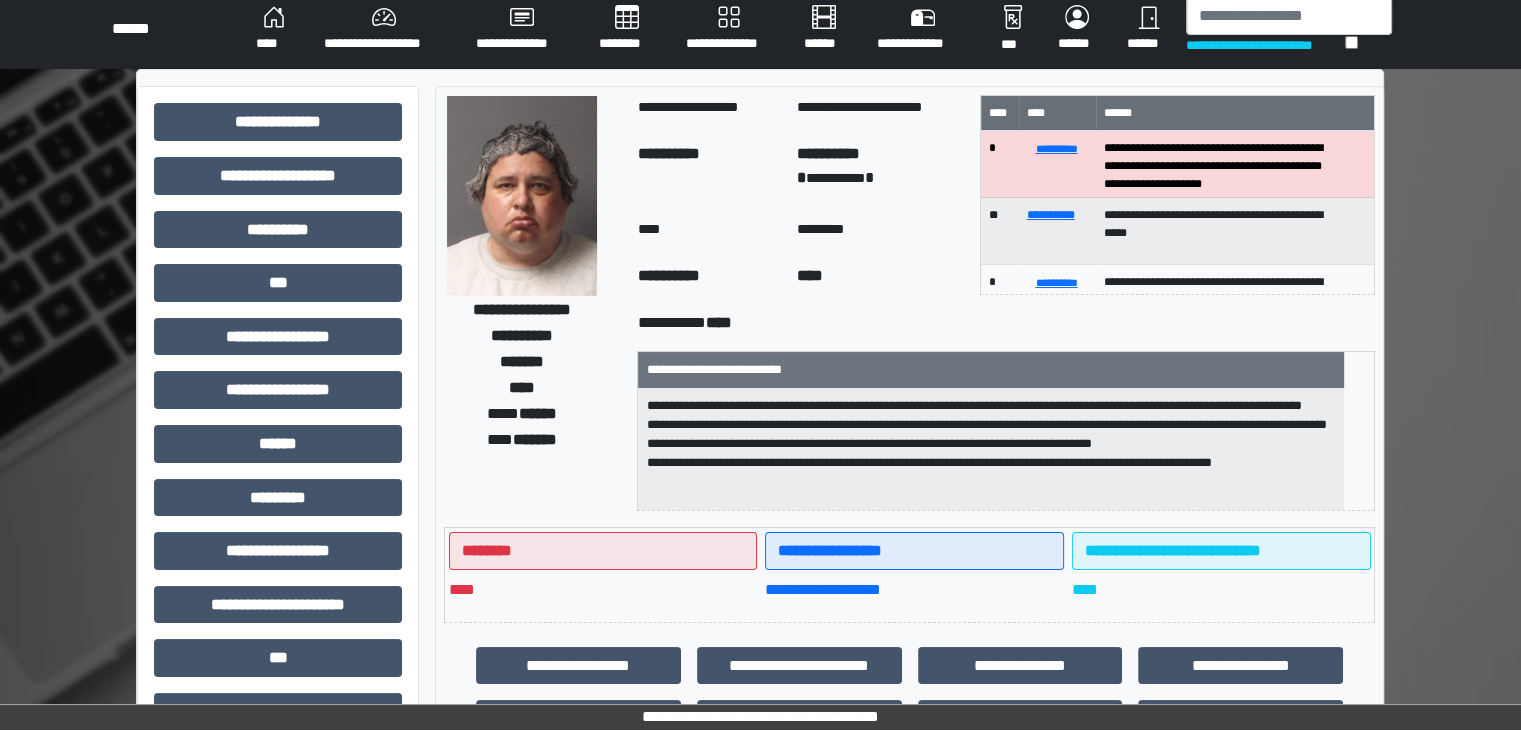 scroll, scrollTop: 0, scrollLeft: 0, axis: both 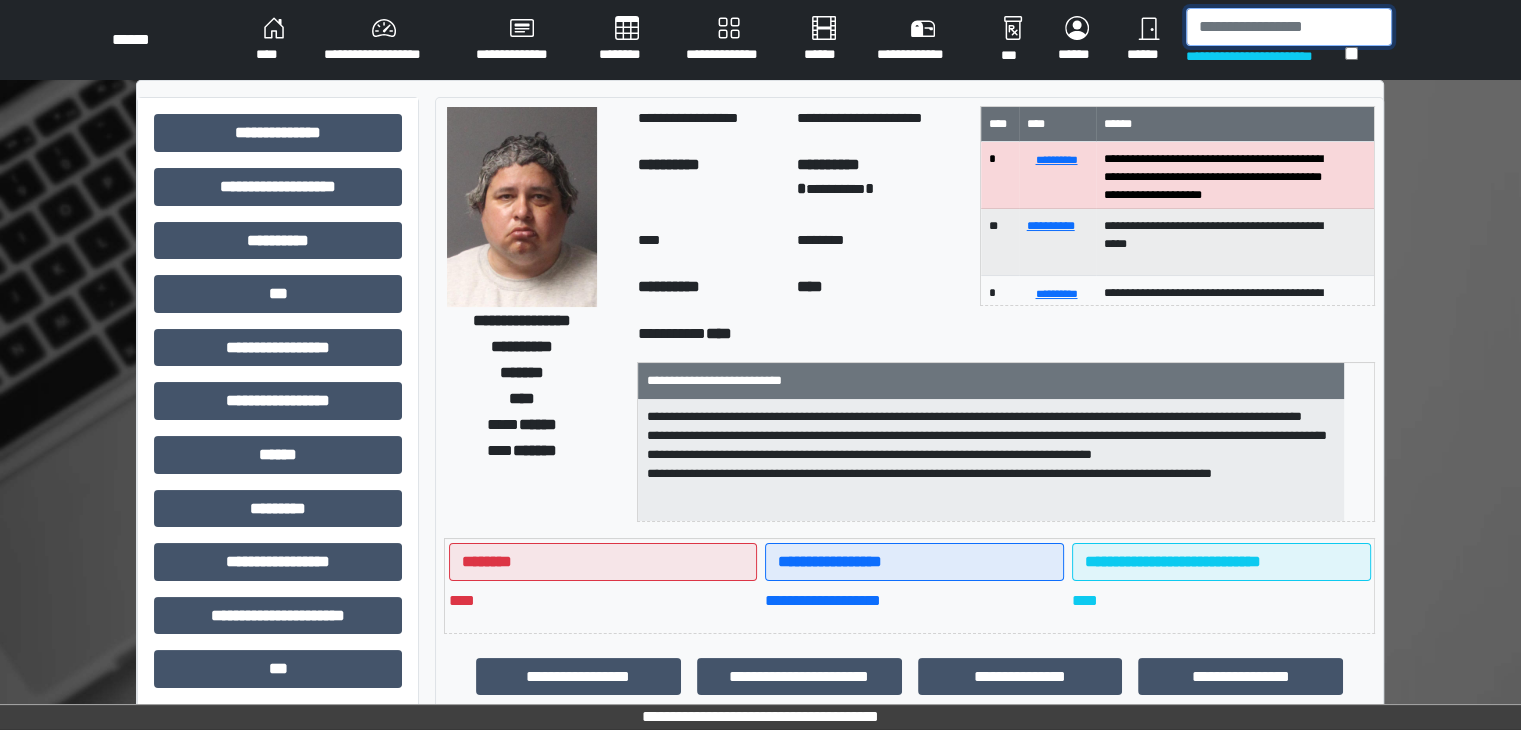 click at bounding box center [1289, 27] 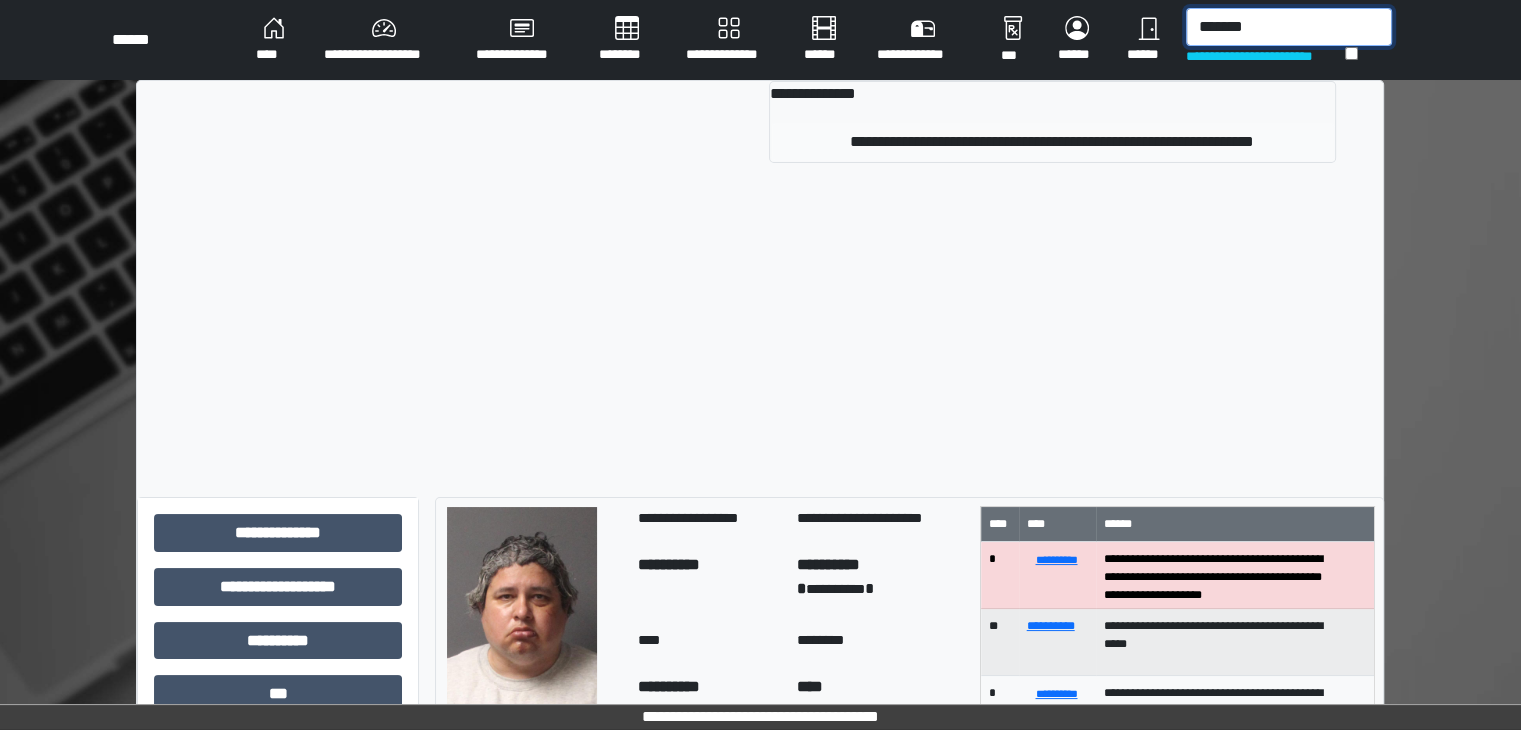 type on "*******" 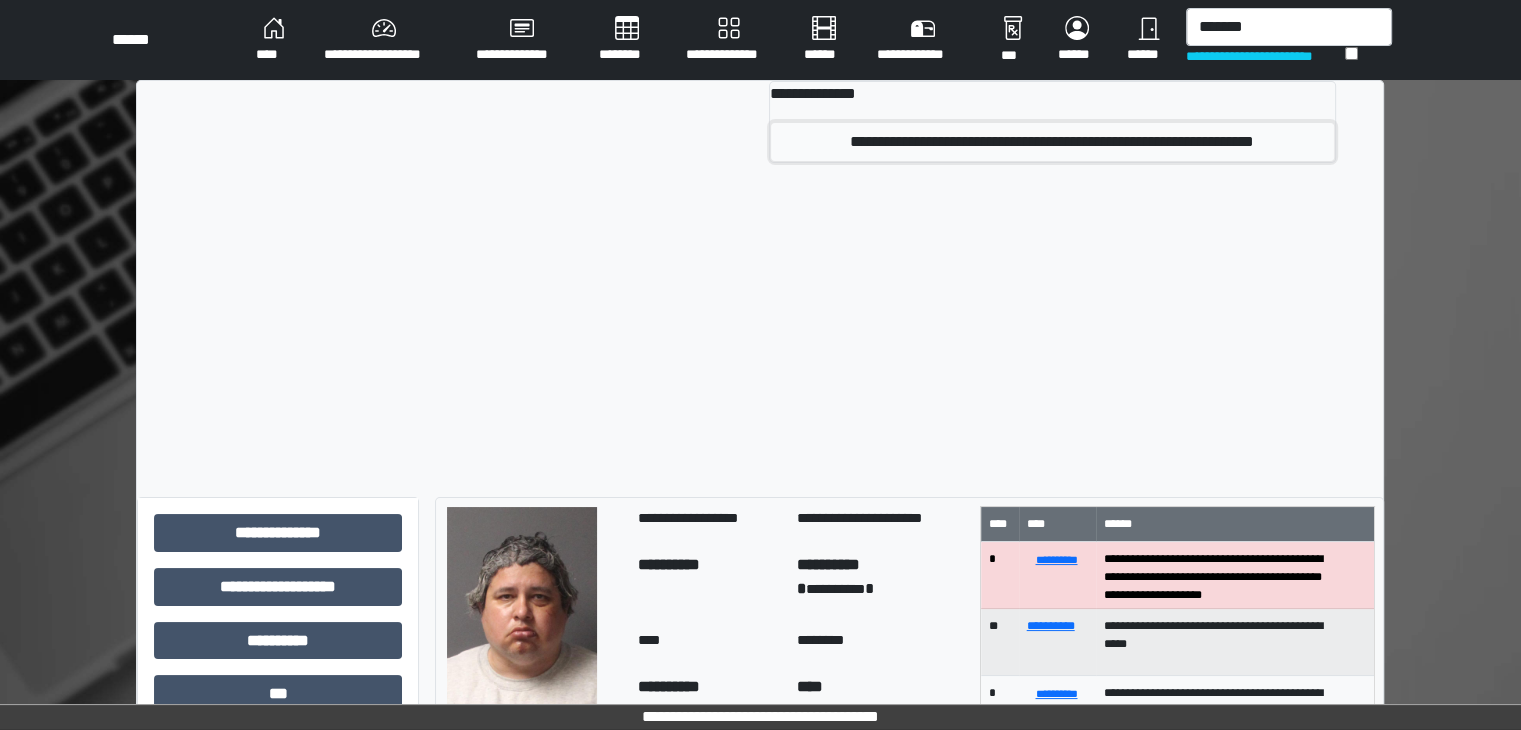 click on "**********" at bounding box center (1052, 142) 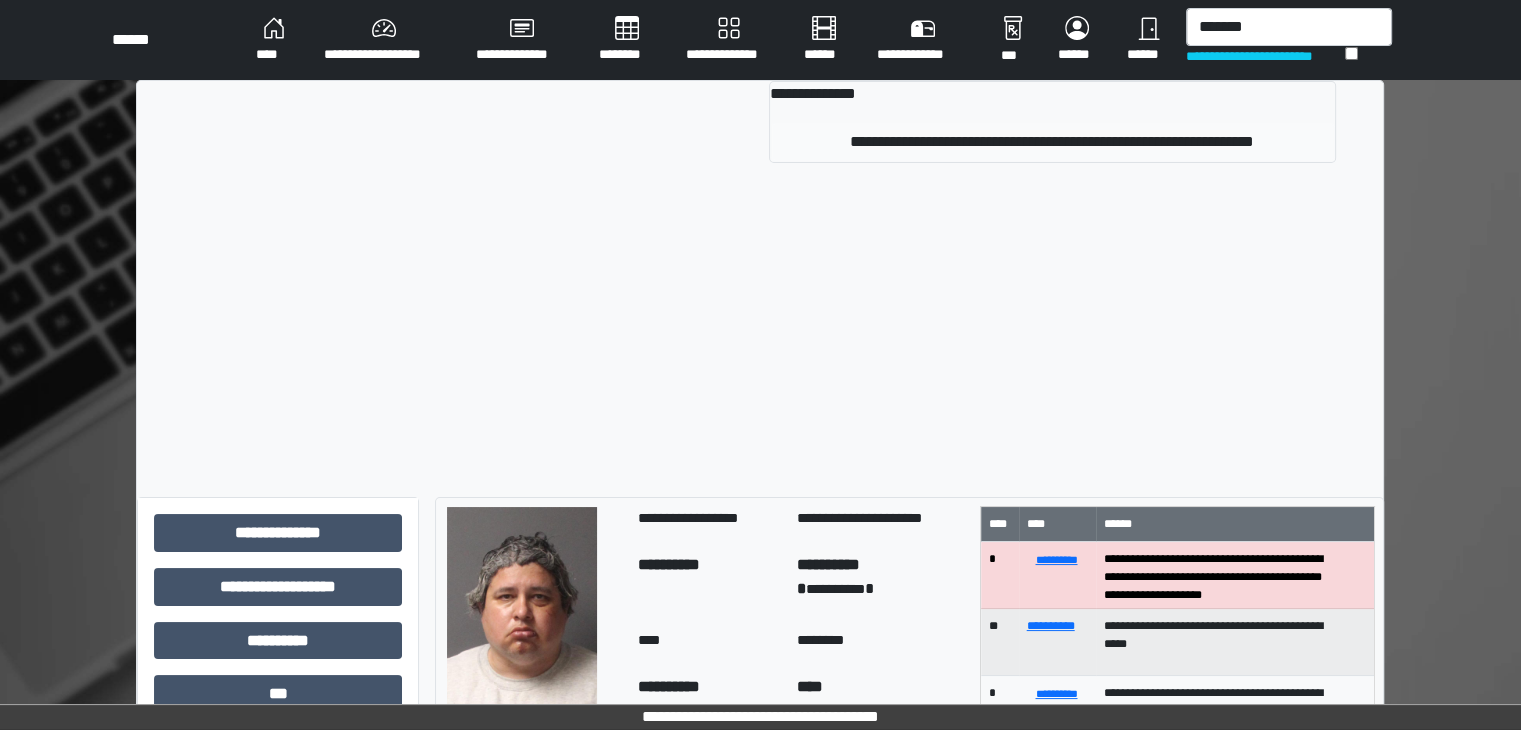 type 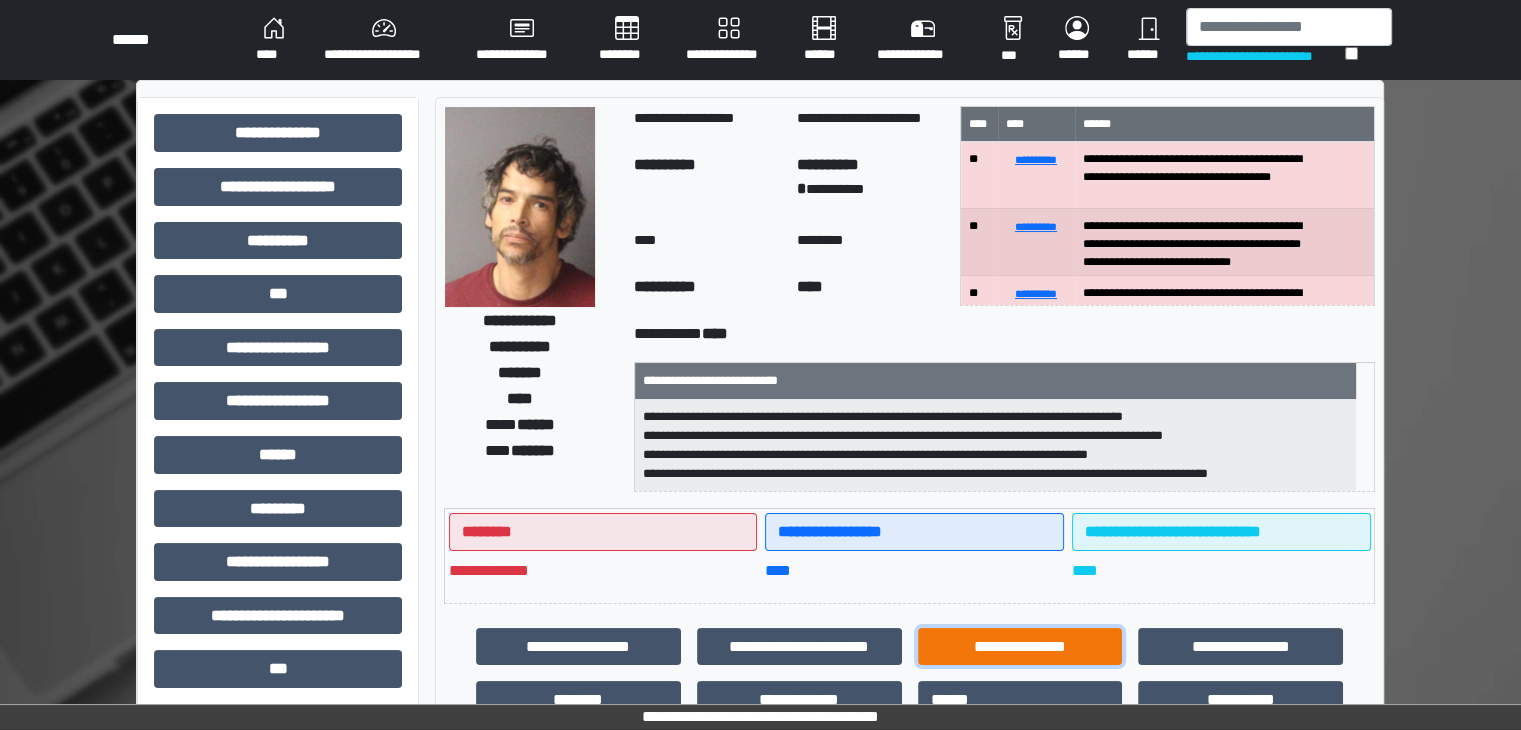 click on "**********" at bounding box center [1020, 647] 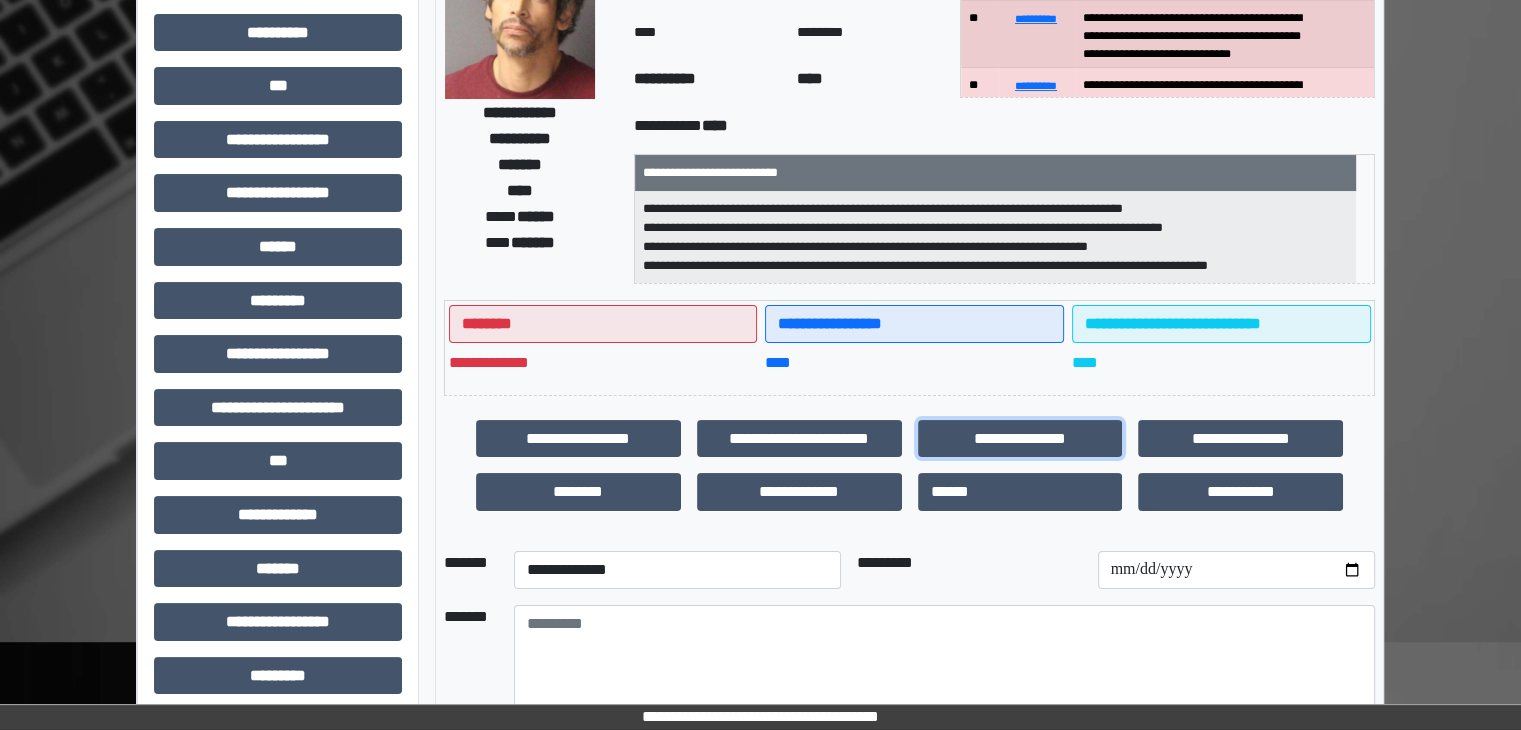 scroll, scrollTop: 400, scrollLeft: 0, axis: vertical 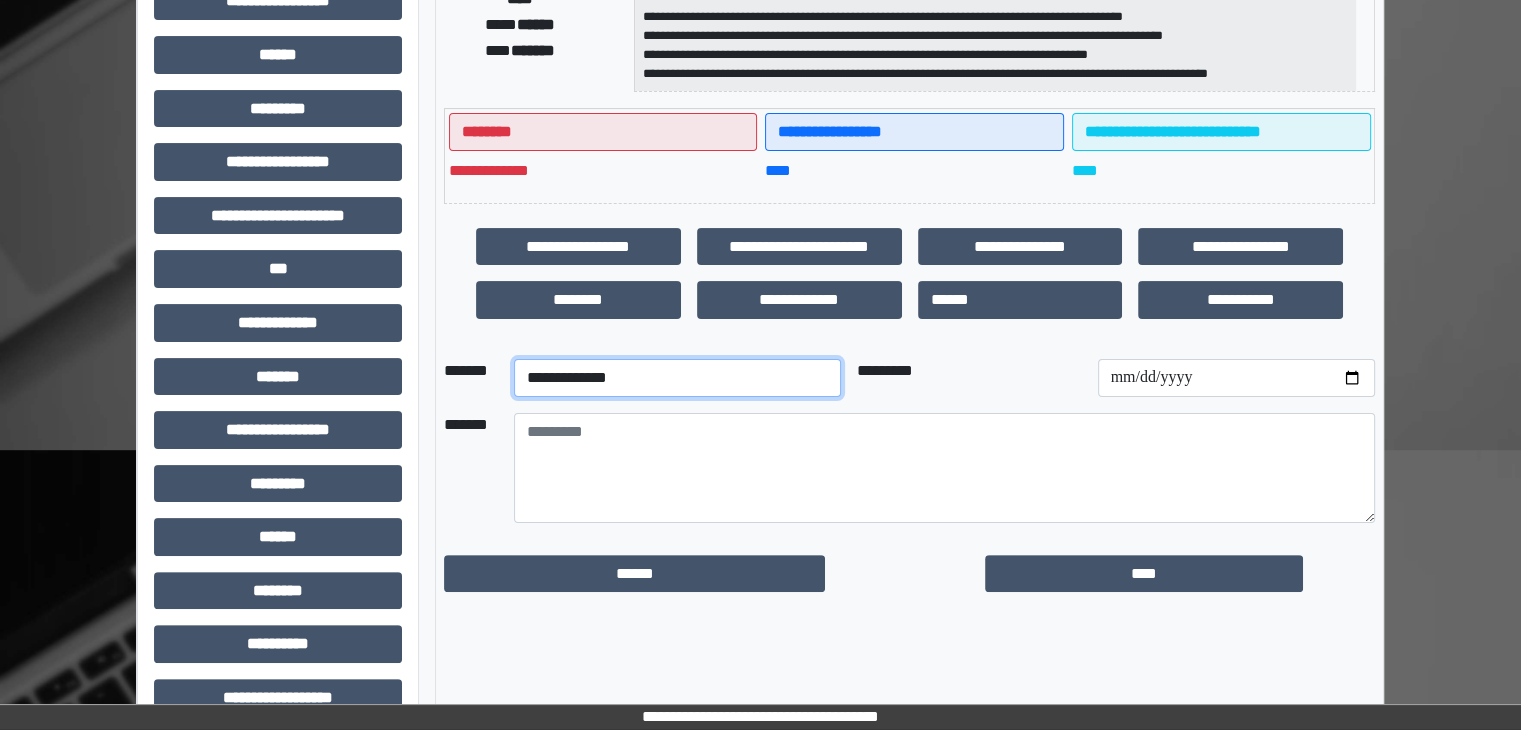 click on "**********" at bounding box center (677, 378) 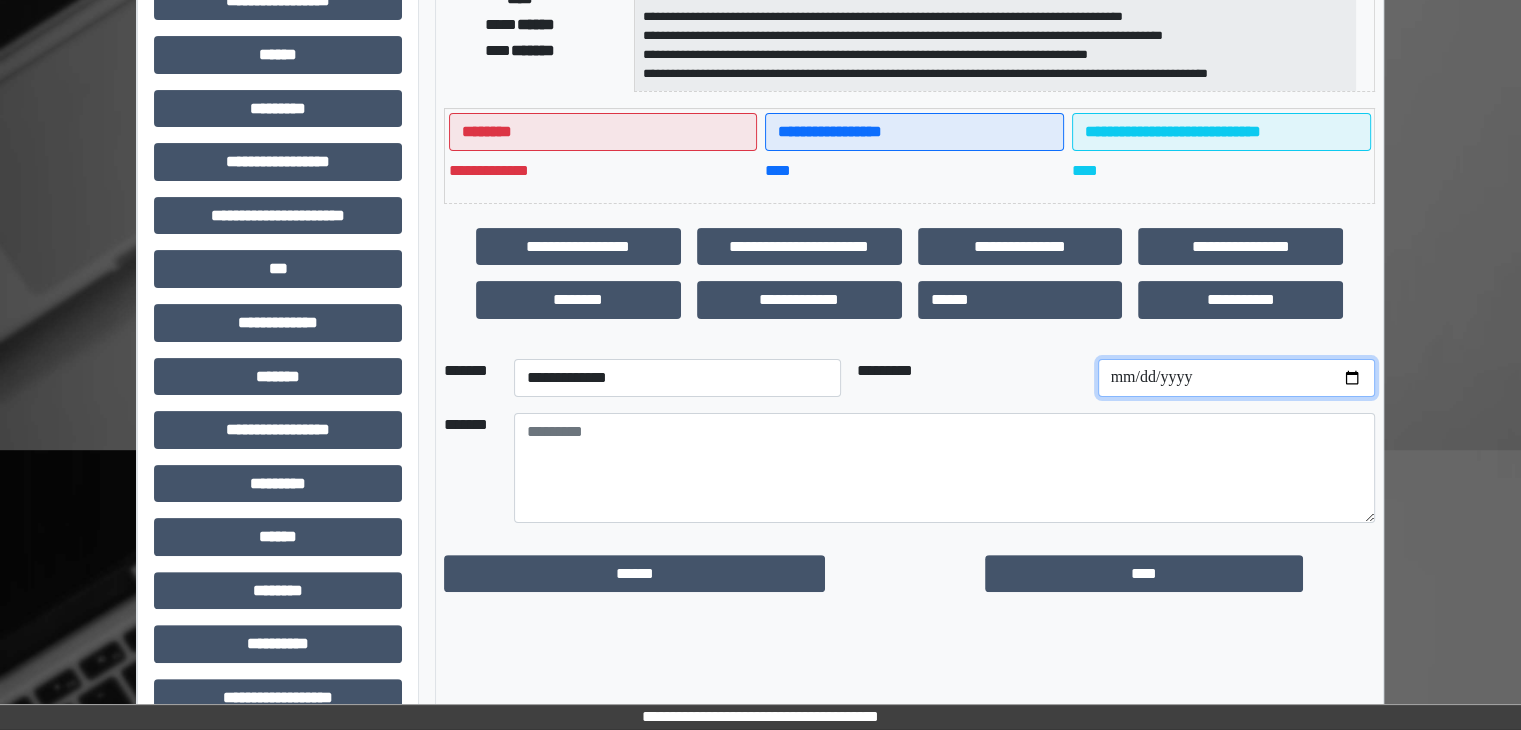 click at bounding box center (1236, 378) 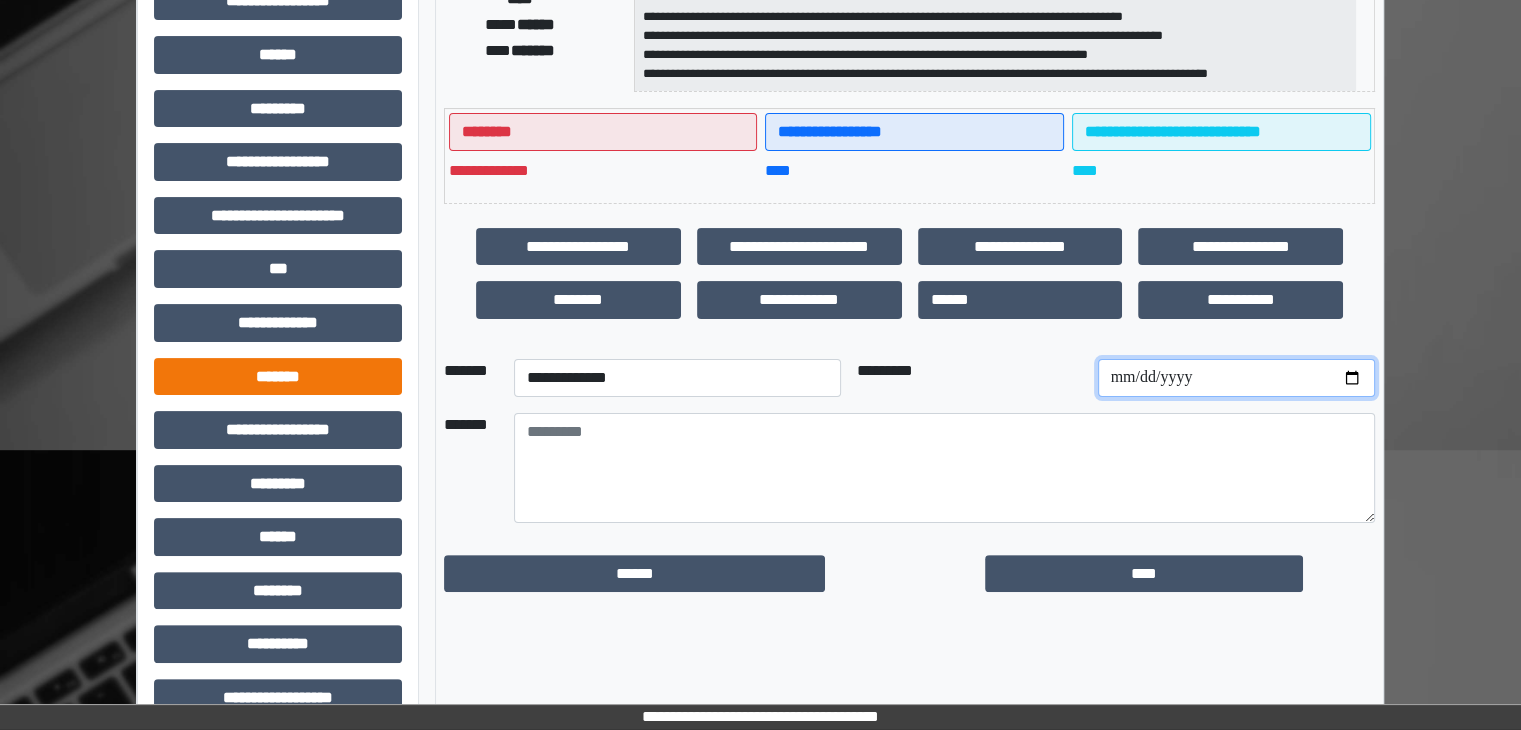 type on "**********" 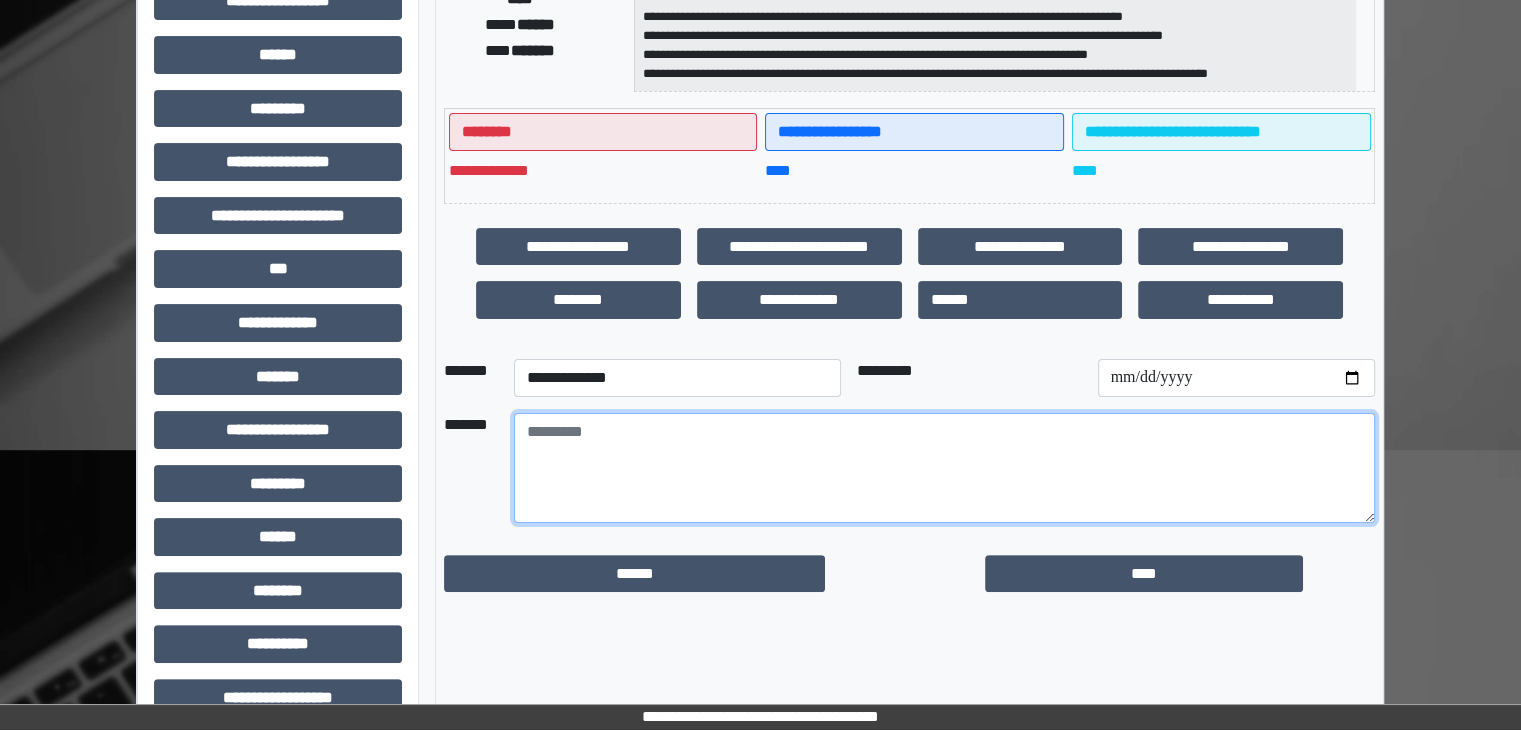click at bounding box center [944, 468] 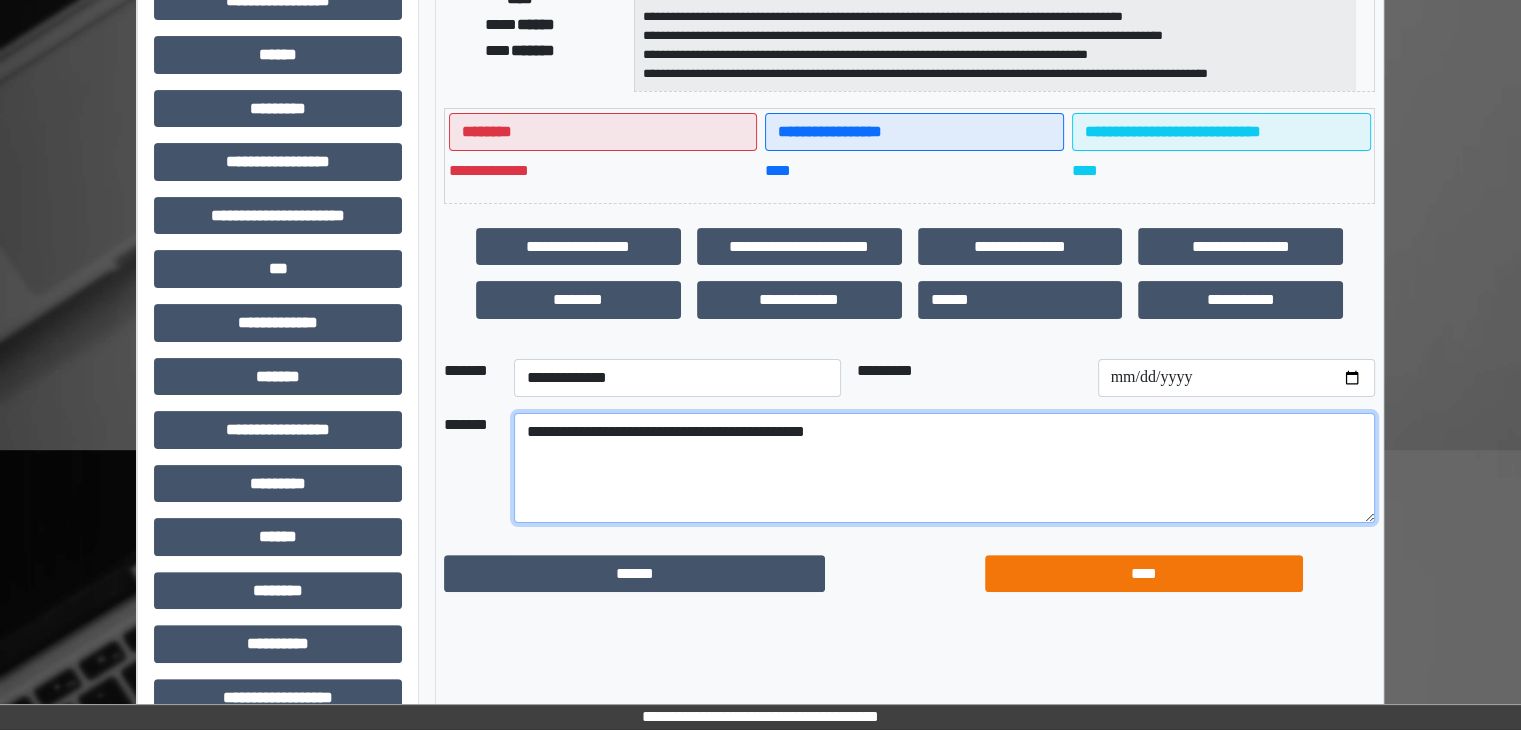 type on "**********" 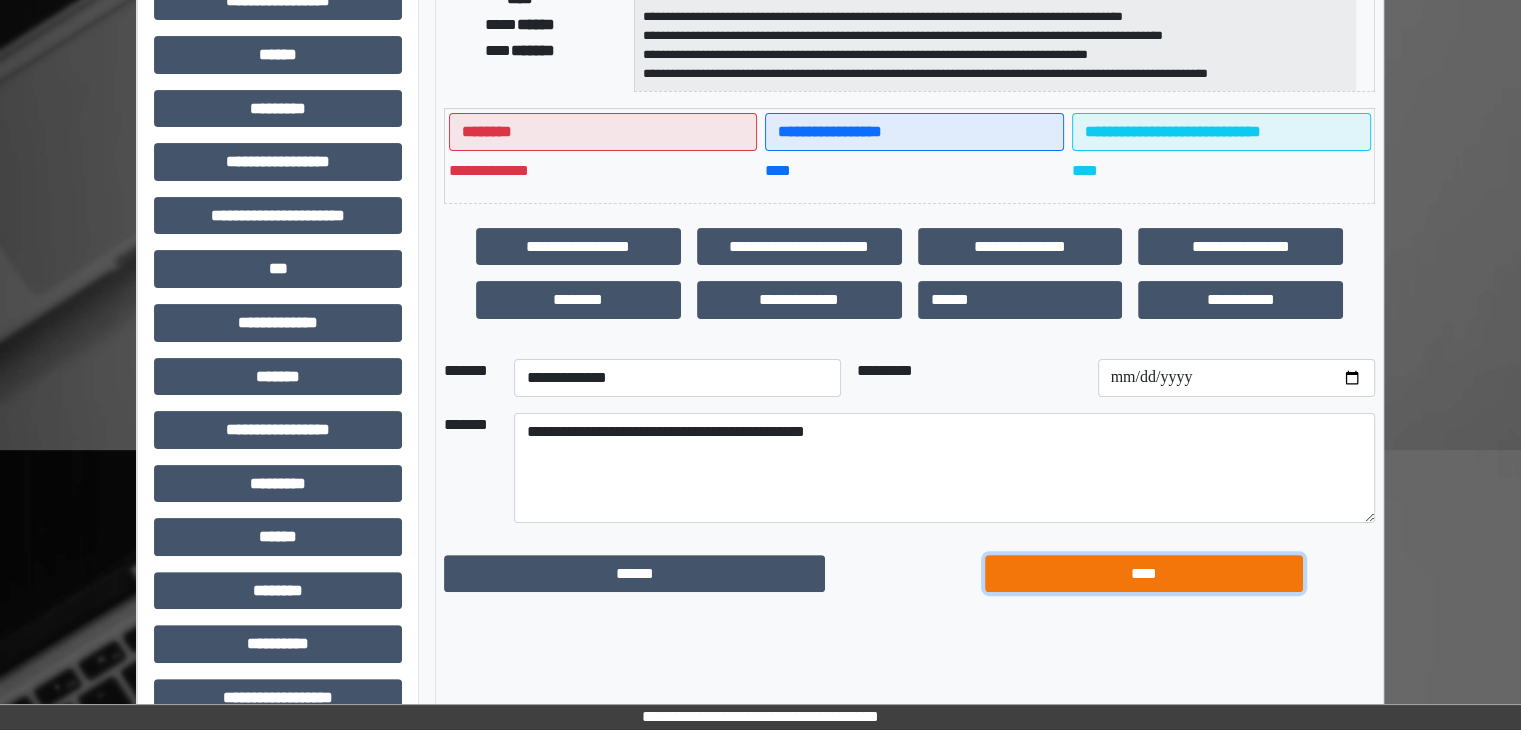 click on "****" at bounding box center (1144, 574) 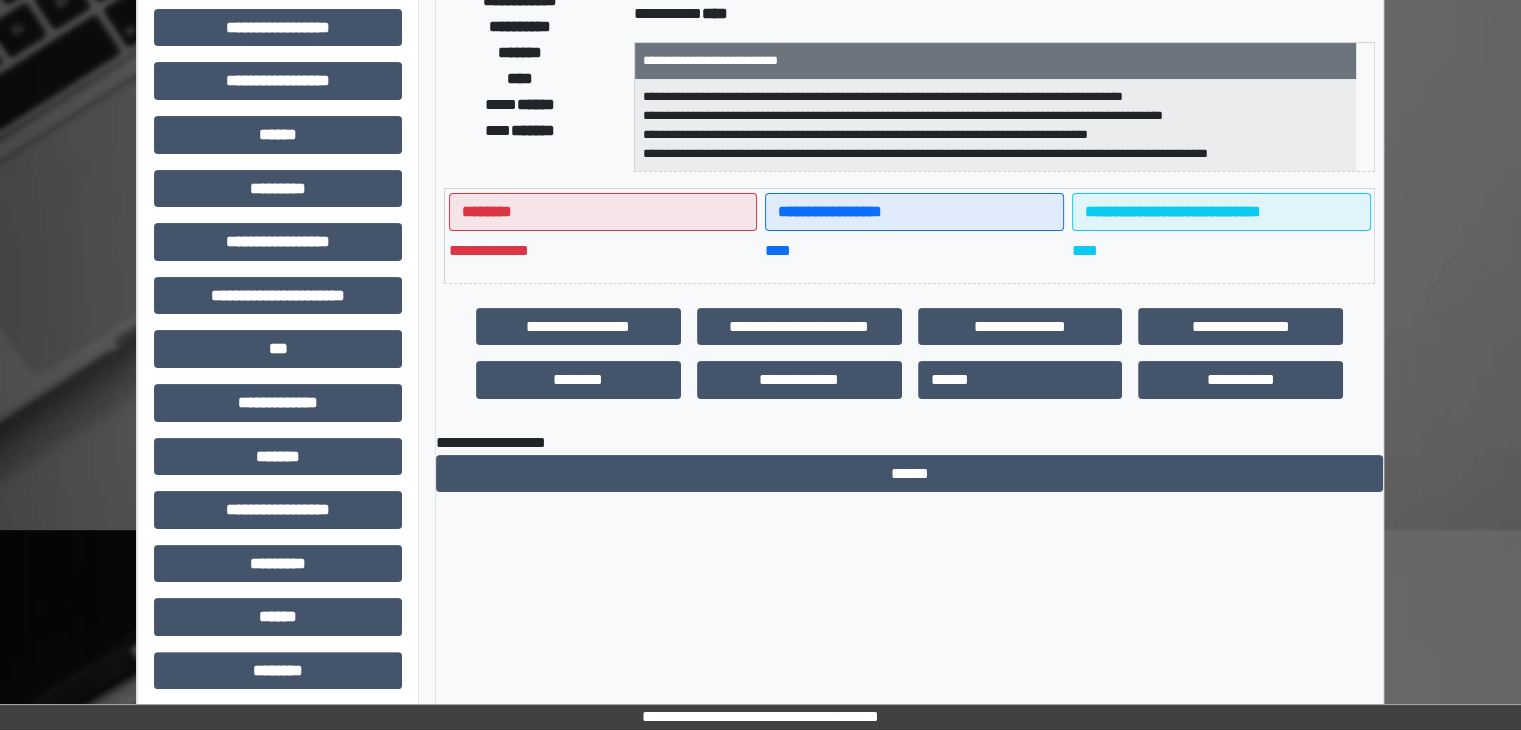 scroll, scrollTop: 0, scrollLeft: 0, axis: both 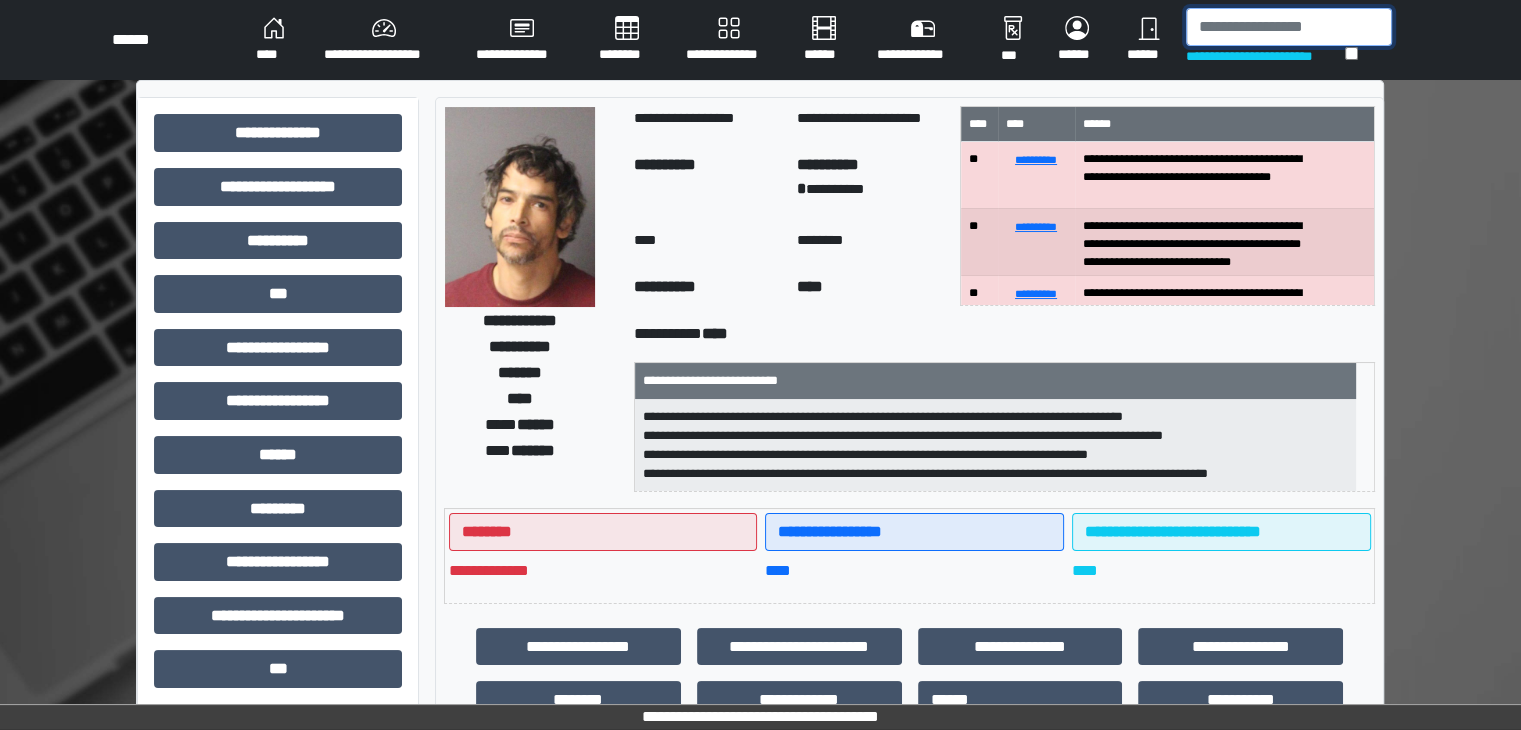 click at bounding box center [1289, 27] 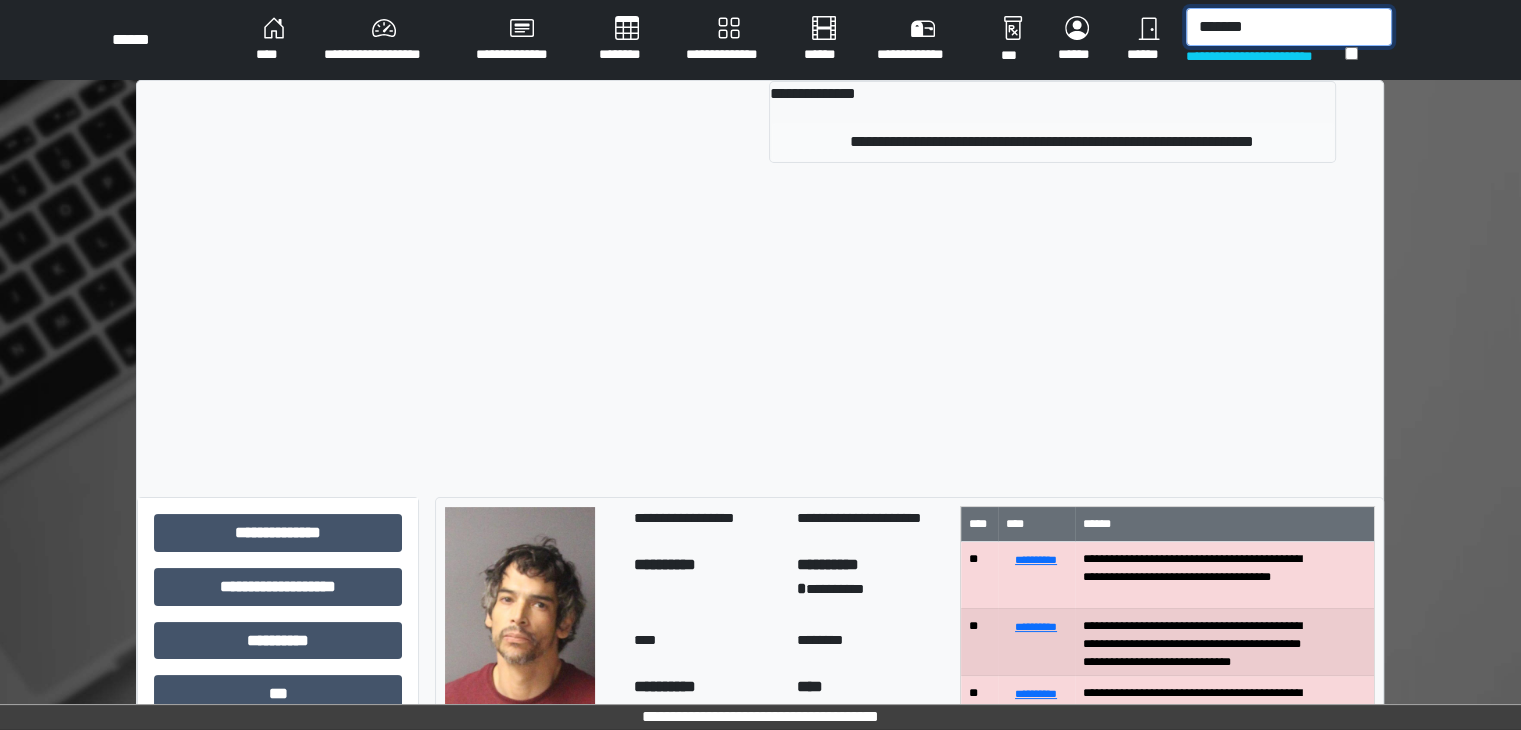 type on "*******" 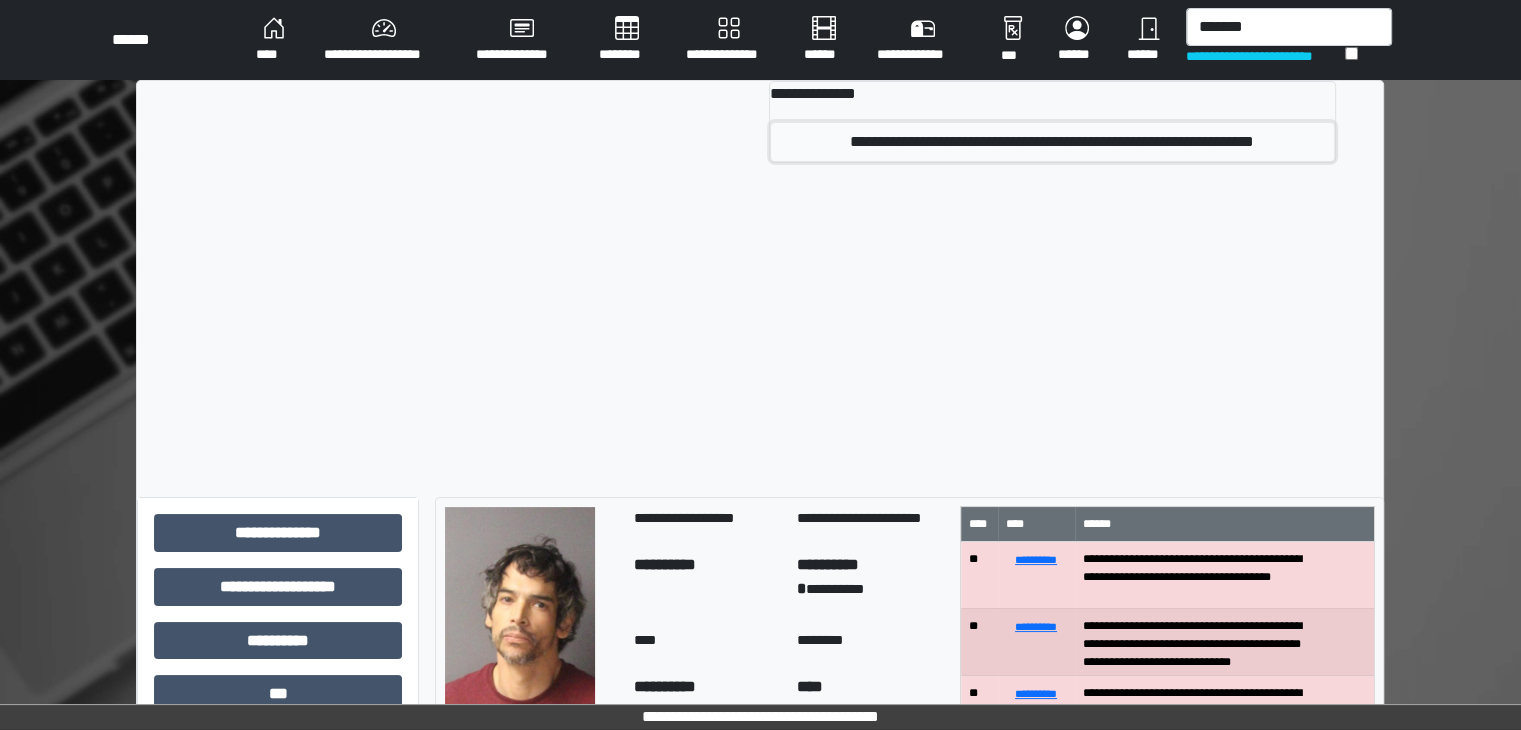 click on "**********" at bounding box center [1052, 142] 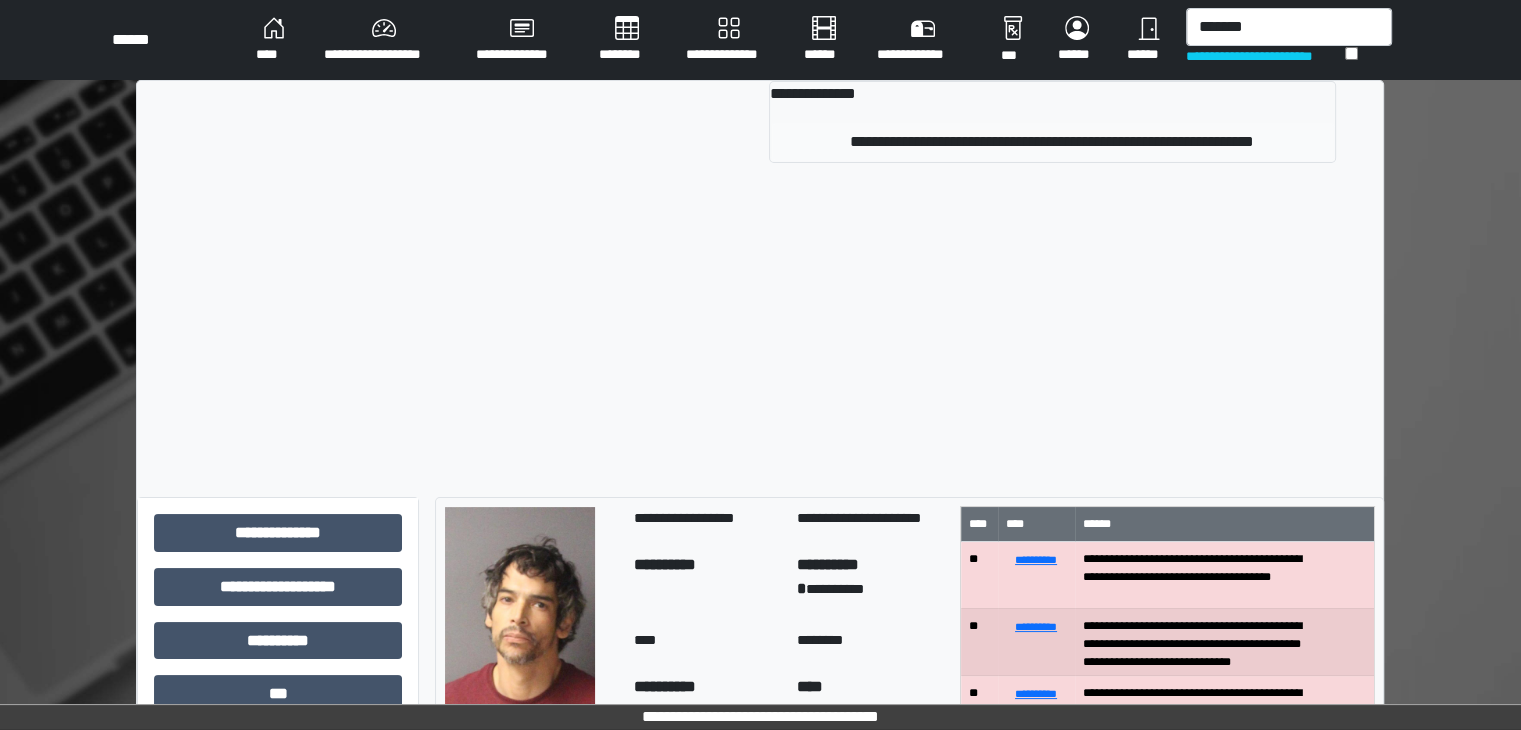 type 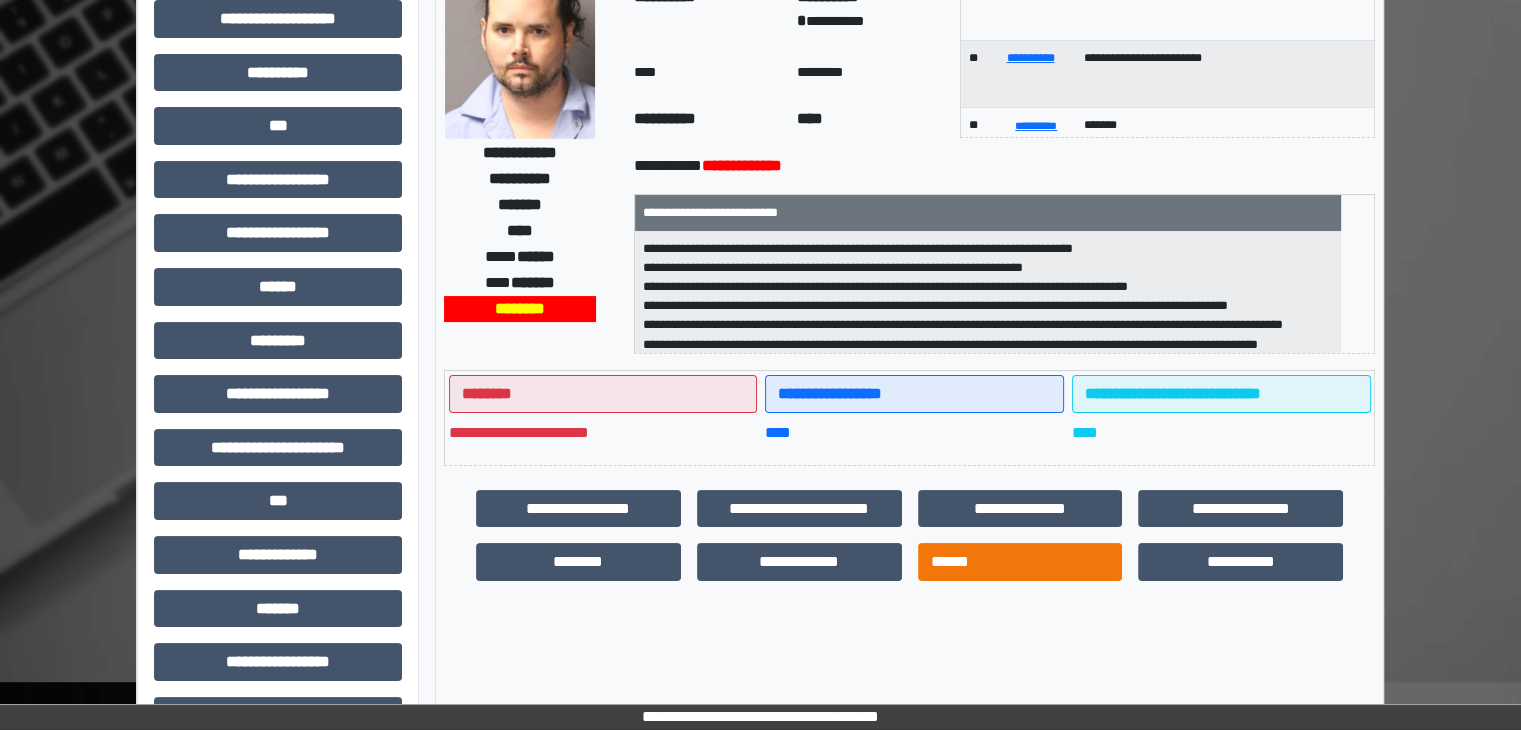 scroll, scrollTop: 200, scrollLeft: 0, axis: vertical 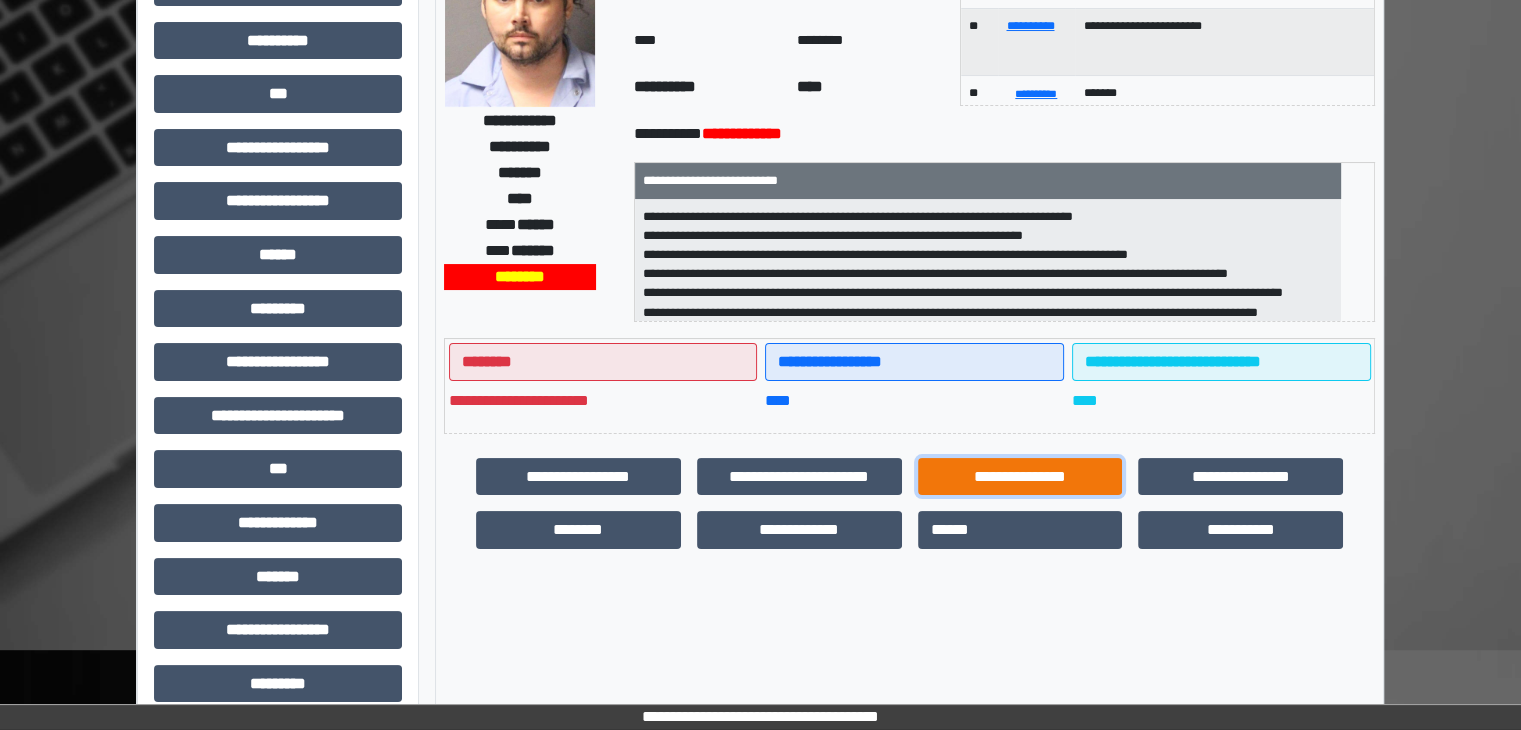 click on "**********" at bounding box center [1020, 477] 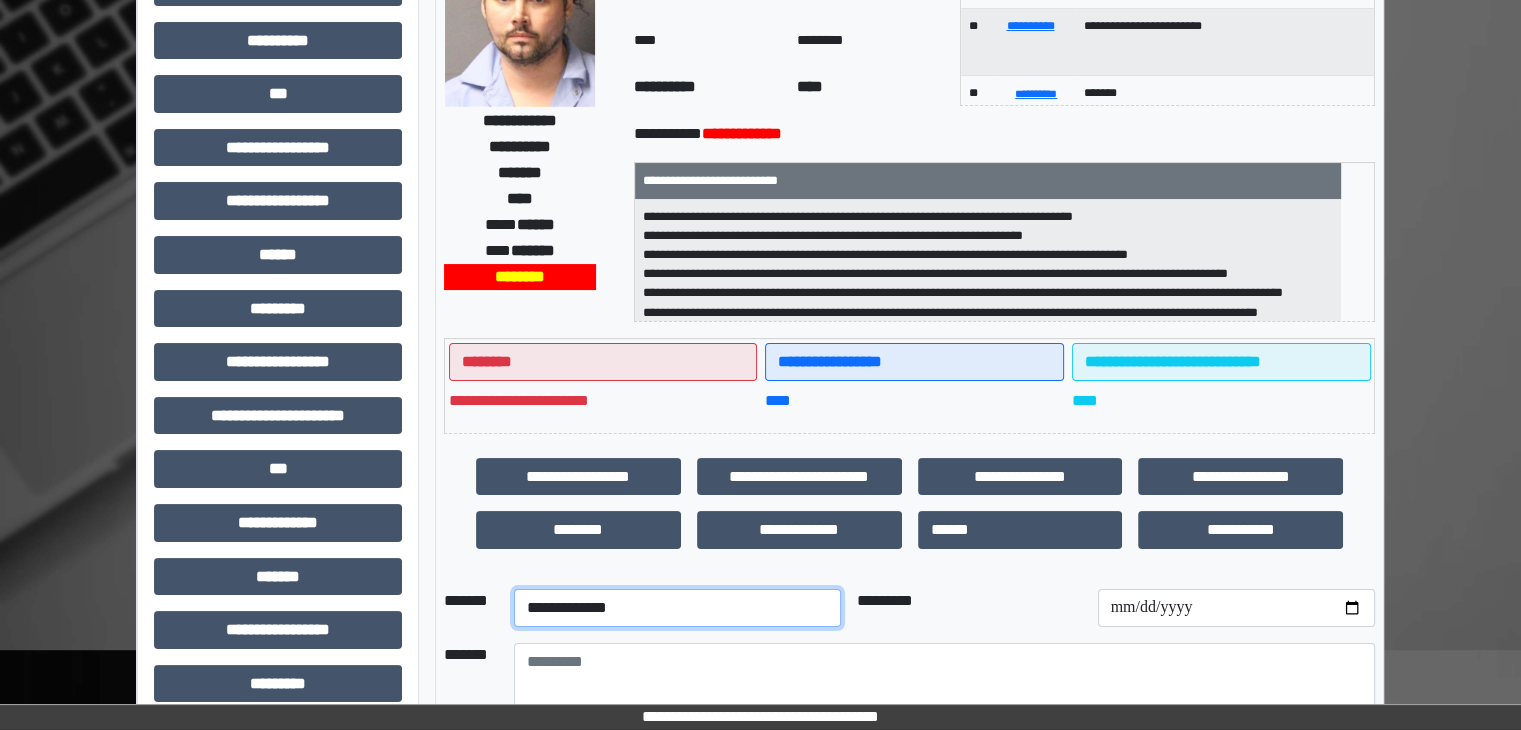 click on "**********" at bounding box center (677, 608) 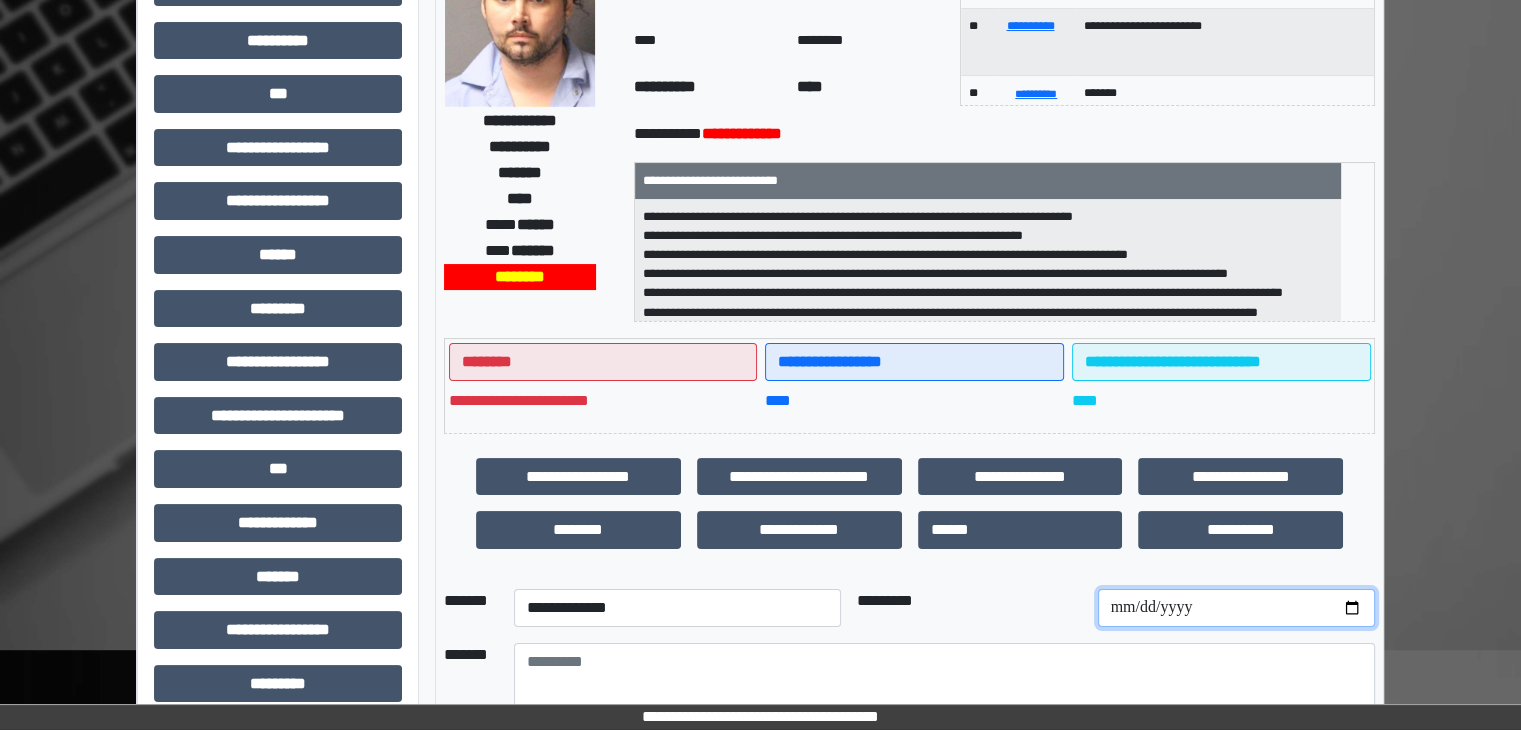 click at bounding box center [1236, 608] 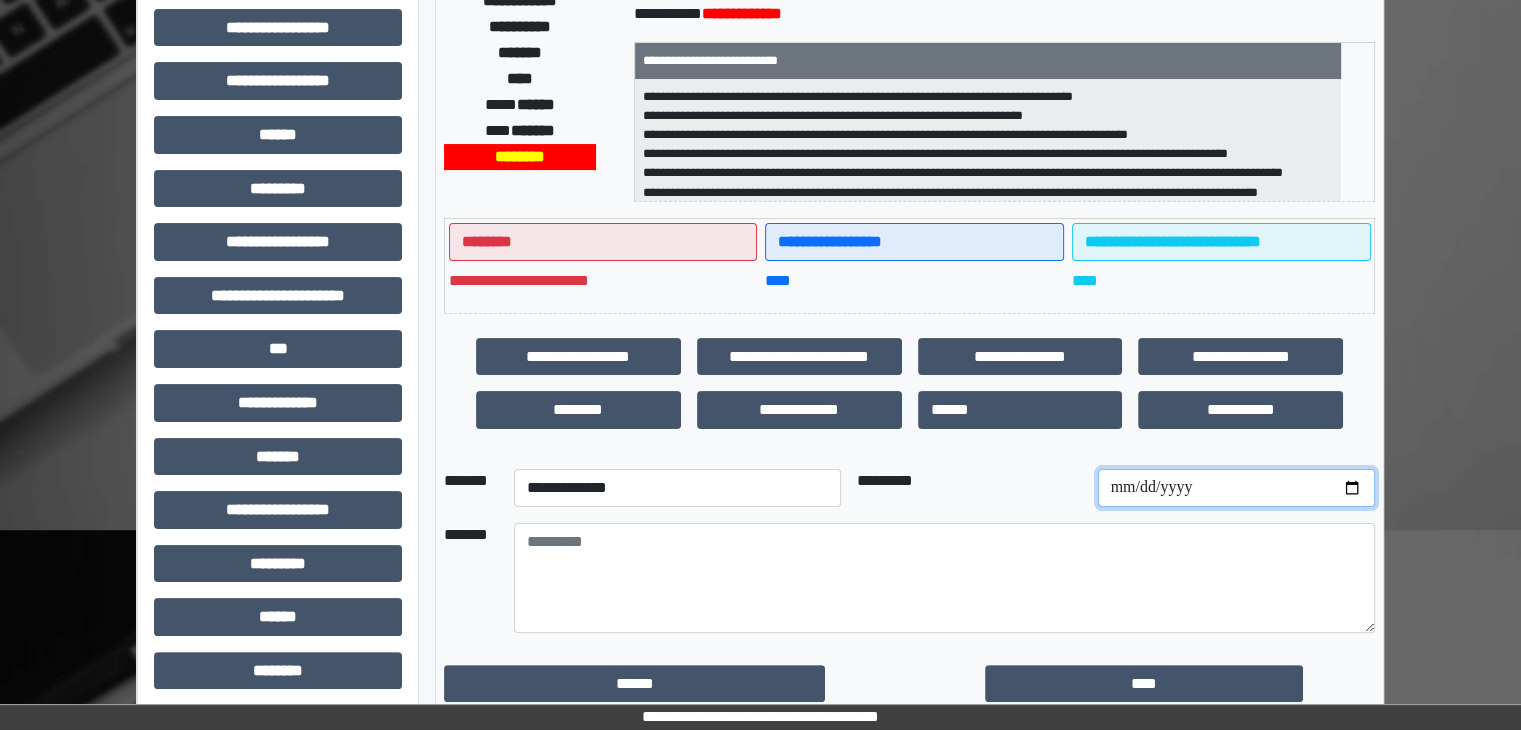 scroll, scrollTop: 400, scrollLeft: 0, axis: vertical 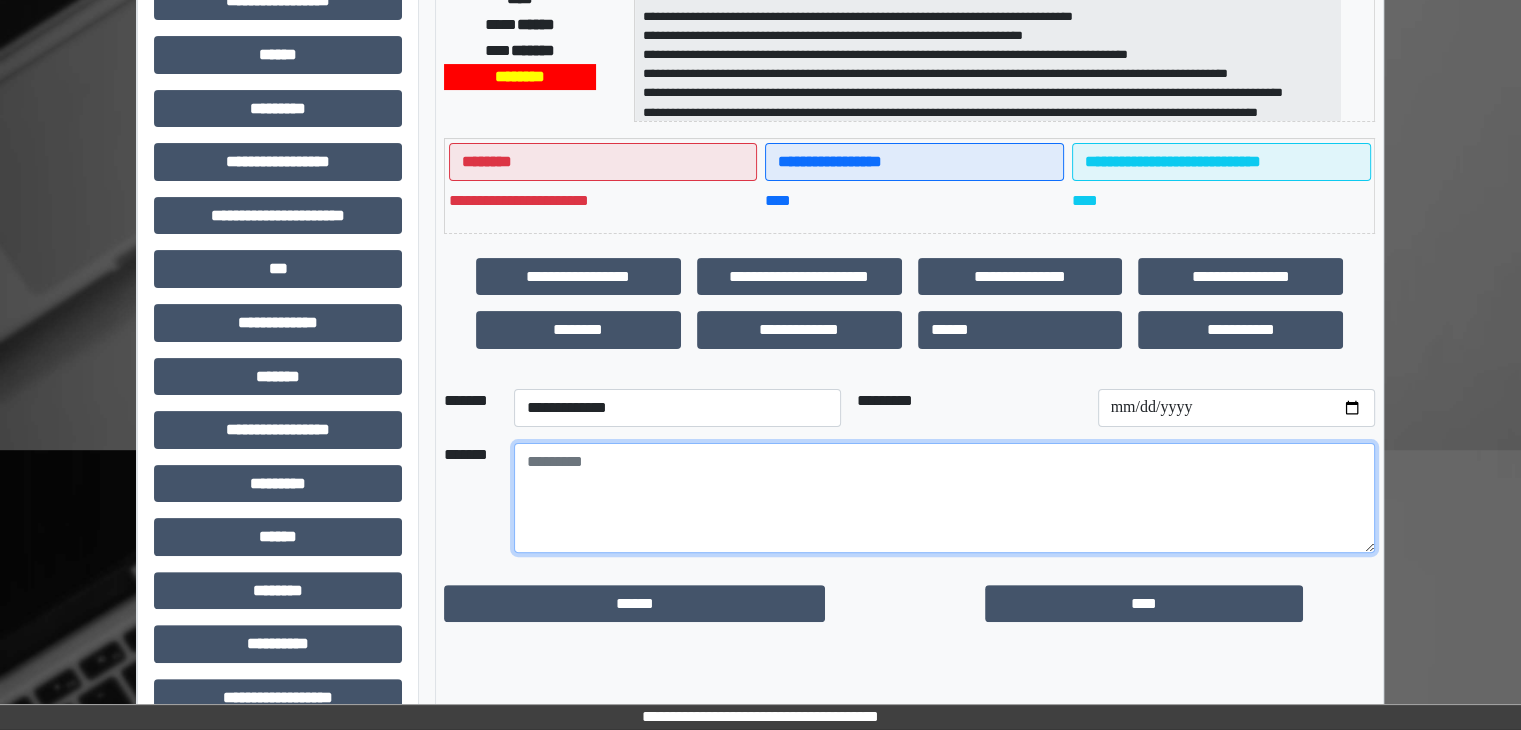 click at bounding box center [944, 498] 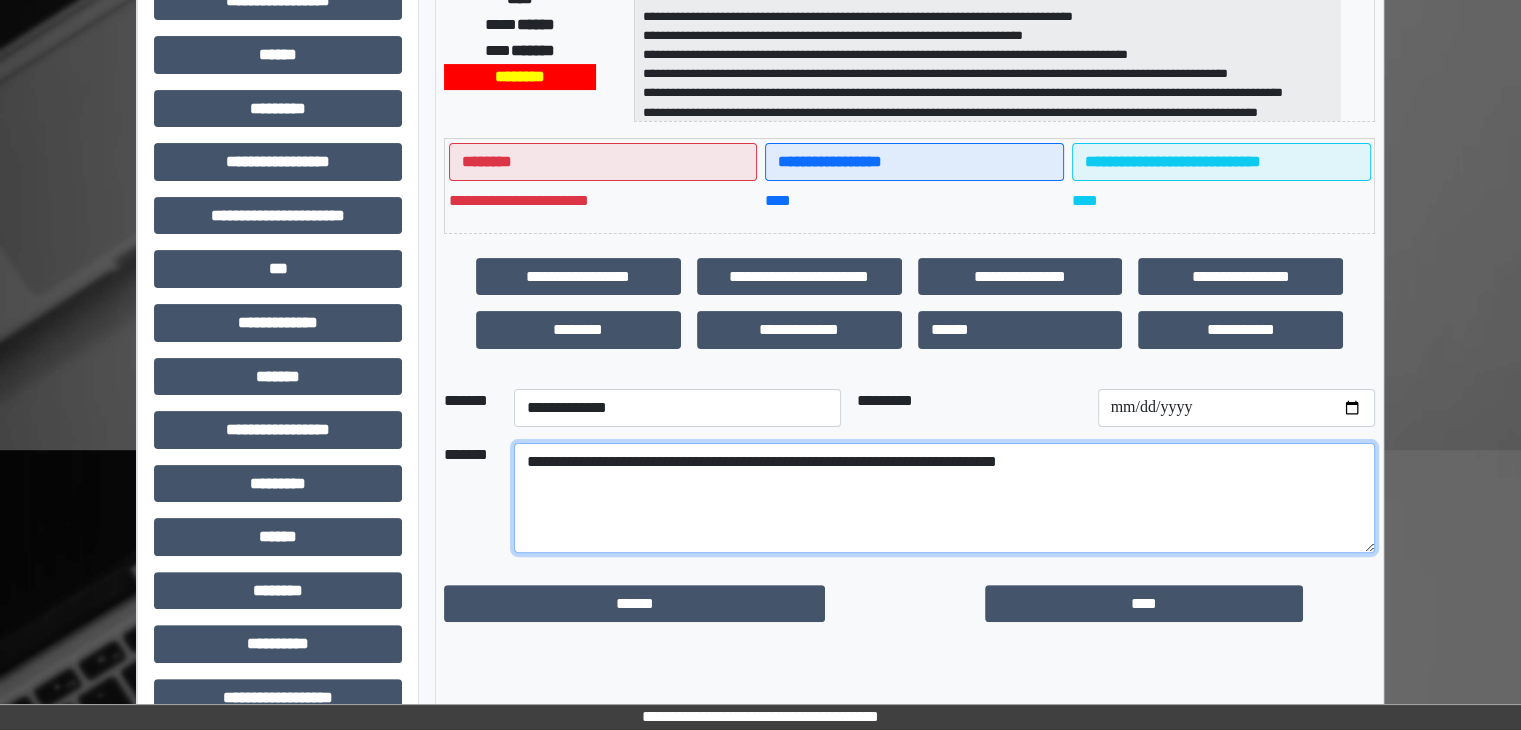 click on "**********" at bounding box center (944, 498) 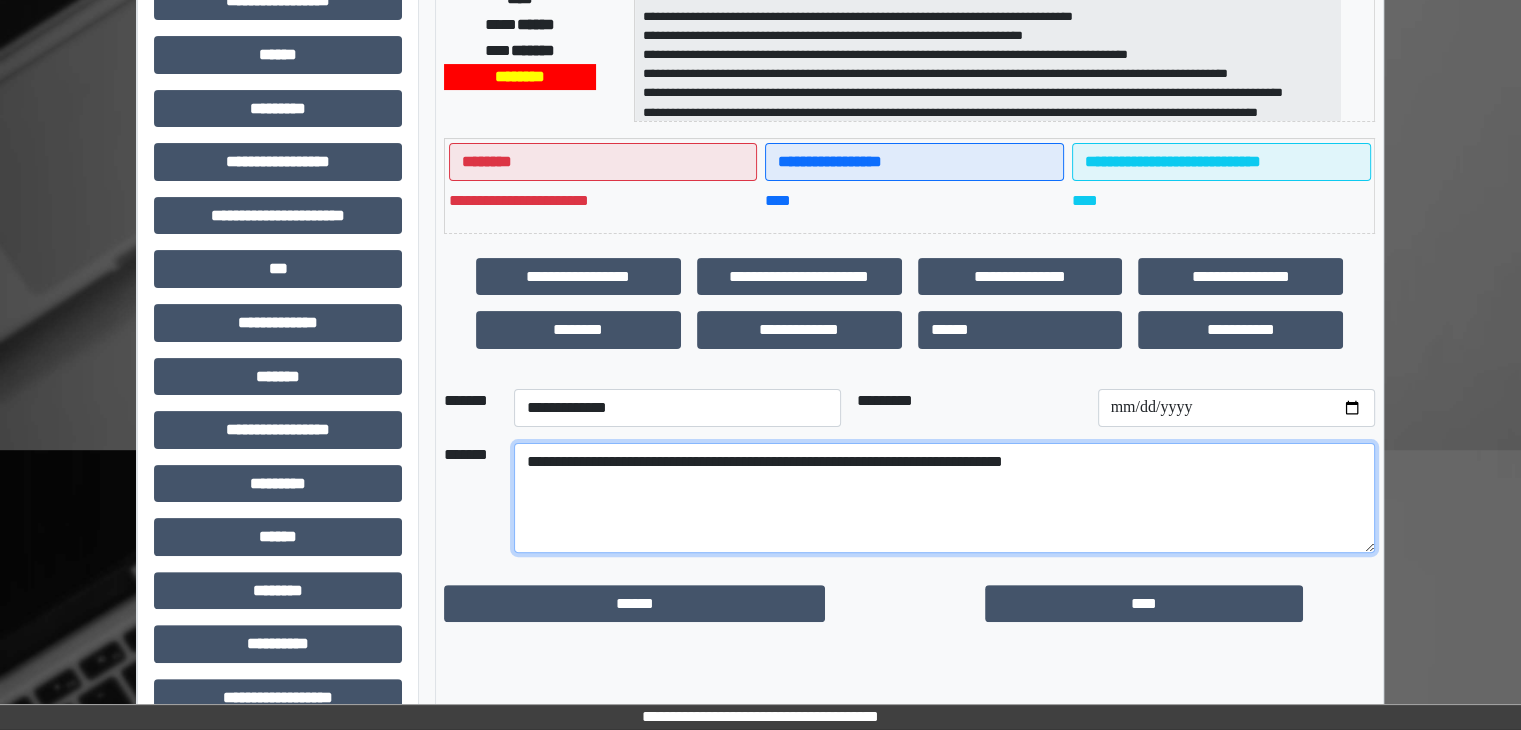 click on "**********" at bounding box center [944, 498] 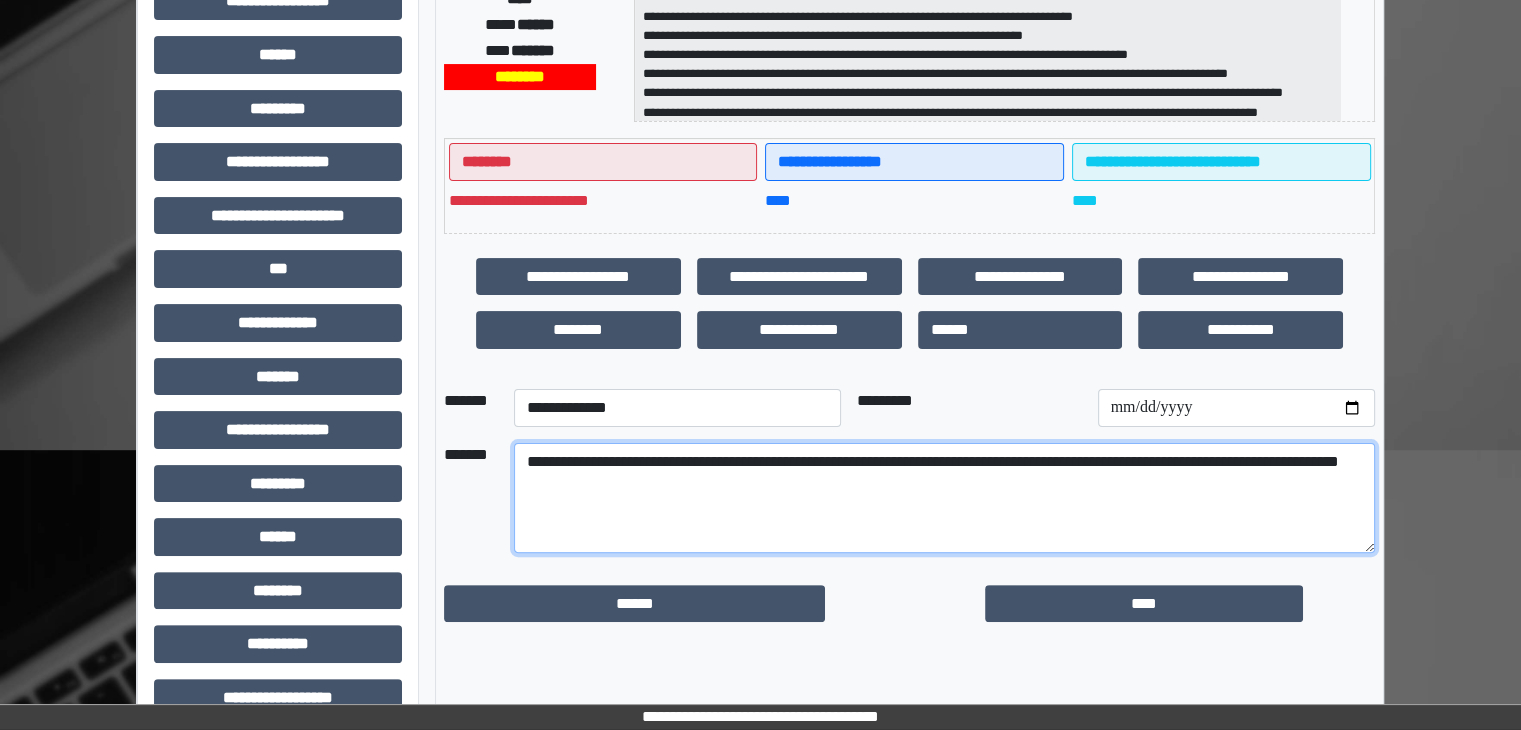 drag, startPoint x: 520, startPoint y: 461, endPoint x: 1334, endPoint y: 481, distance: 814.24567 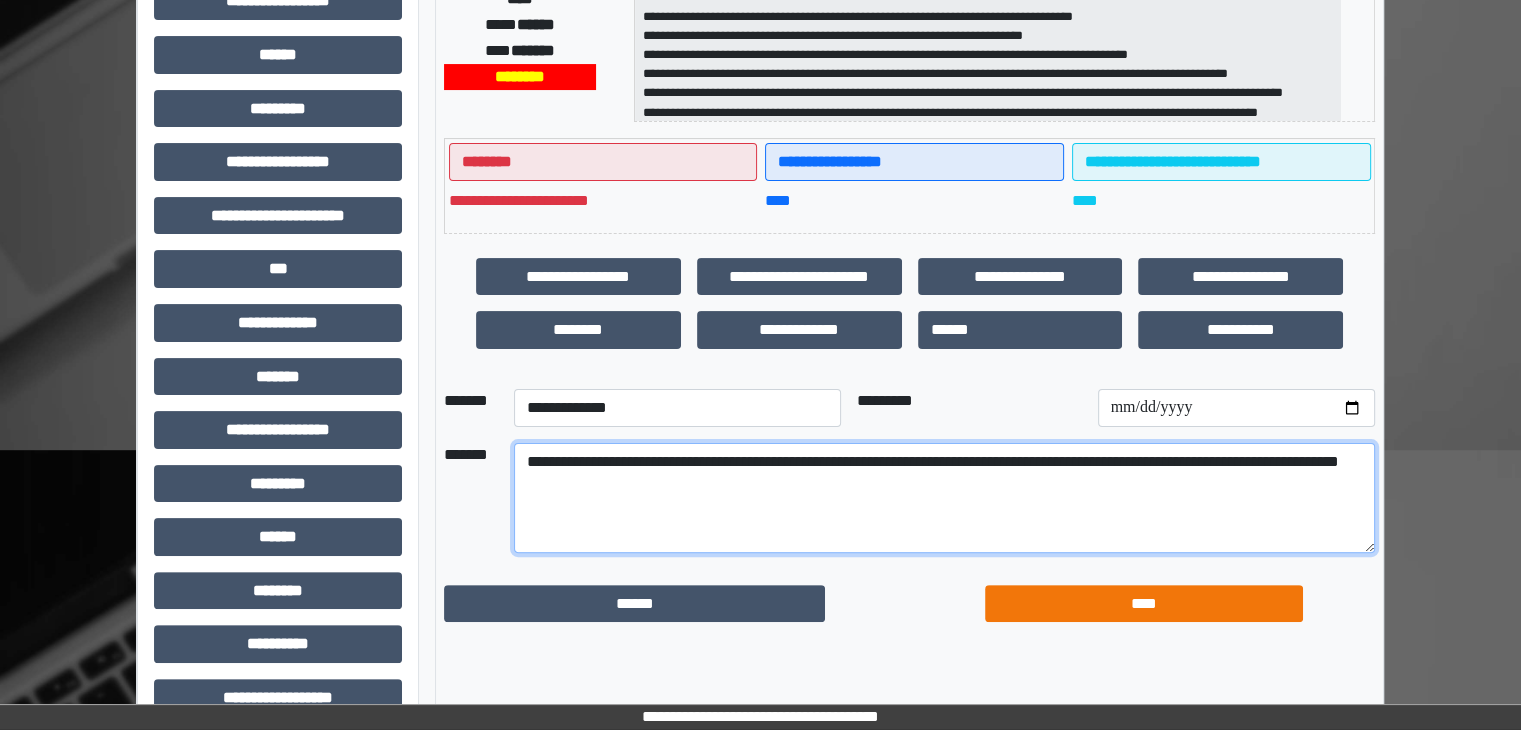 type on "**********" 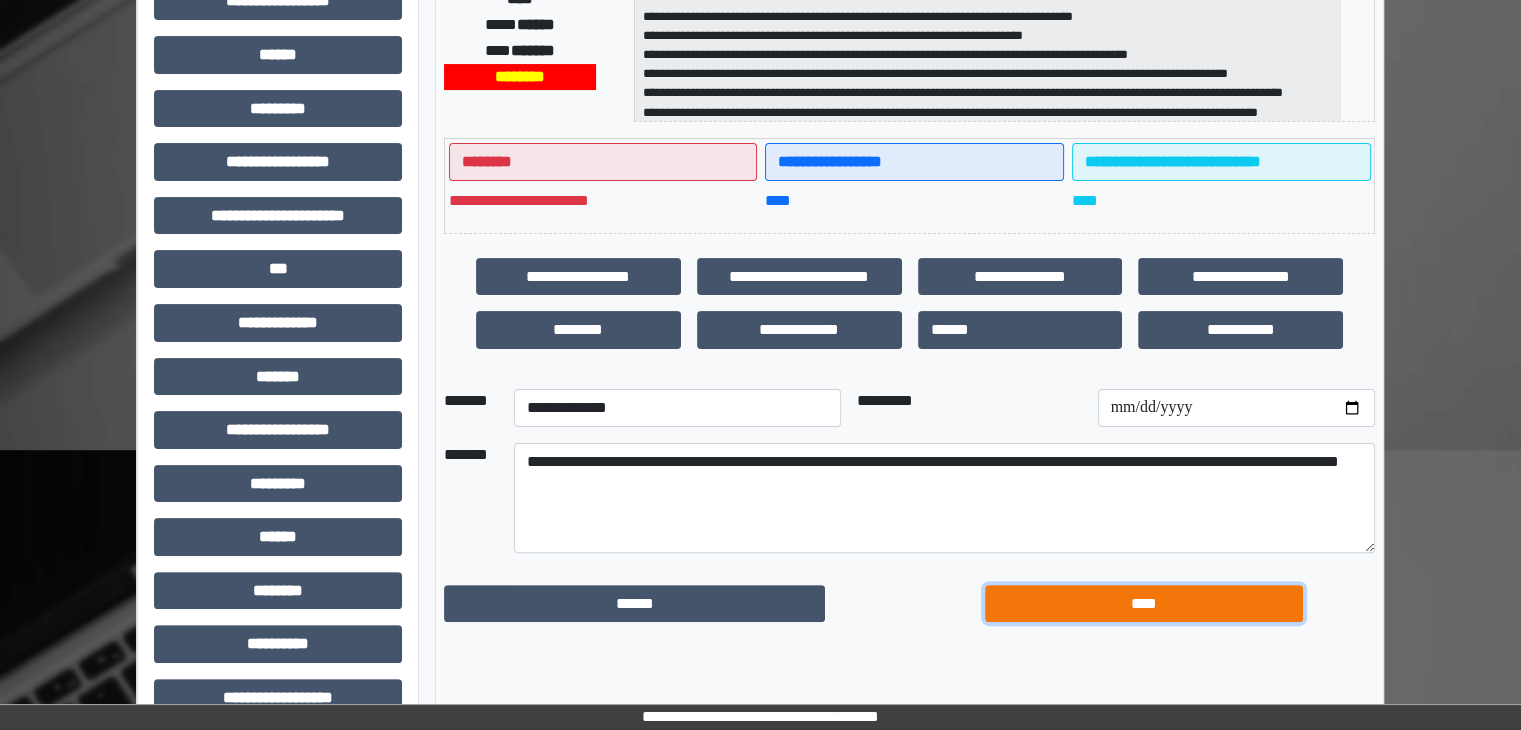 click on "****" at bounding box center [1144, 604] 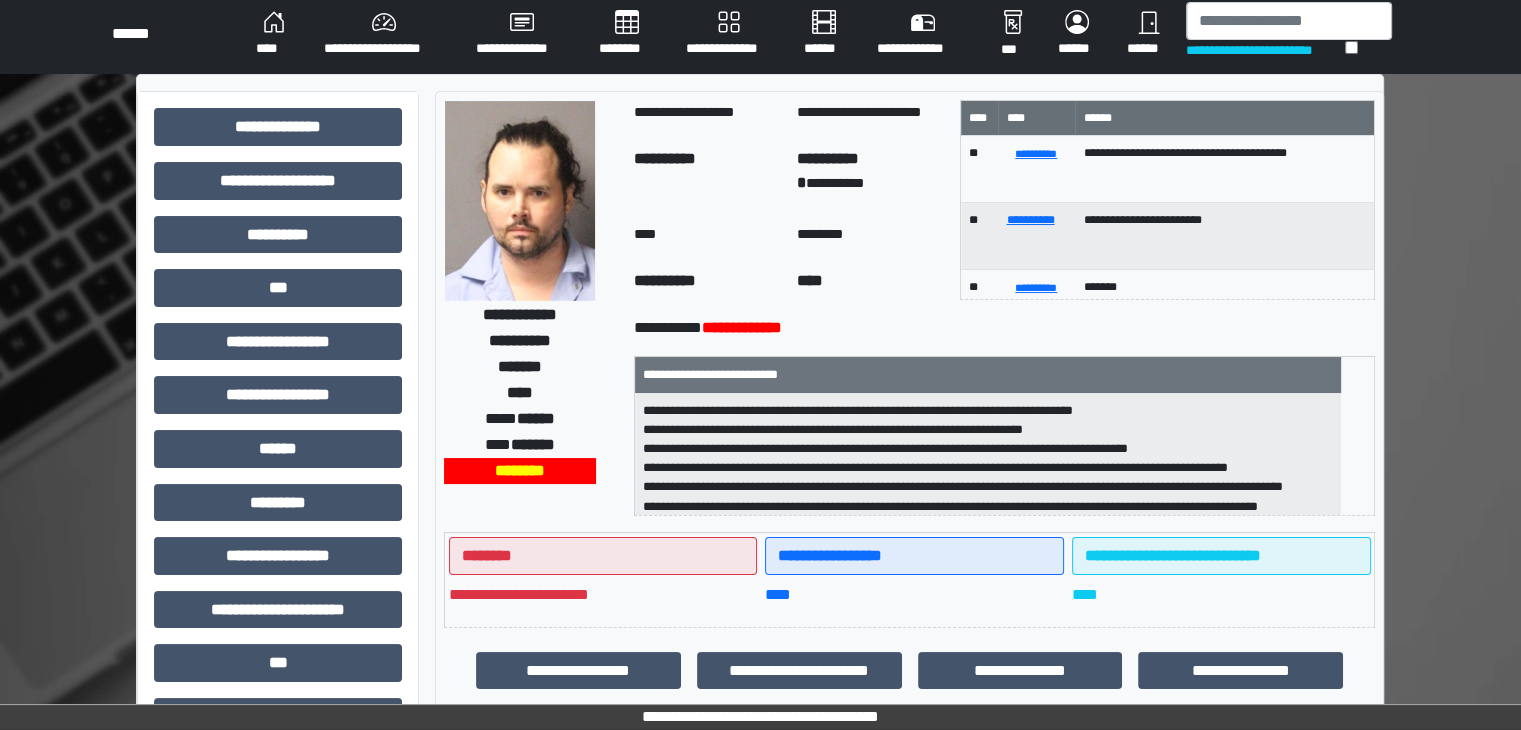 scroll, scrollTop: 0, scrollLeft: 0, axis: both 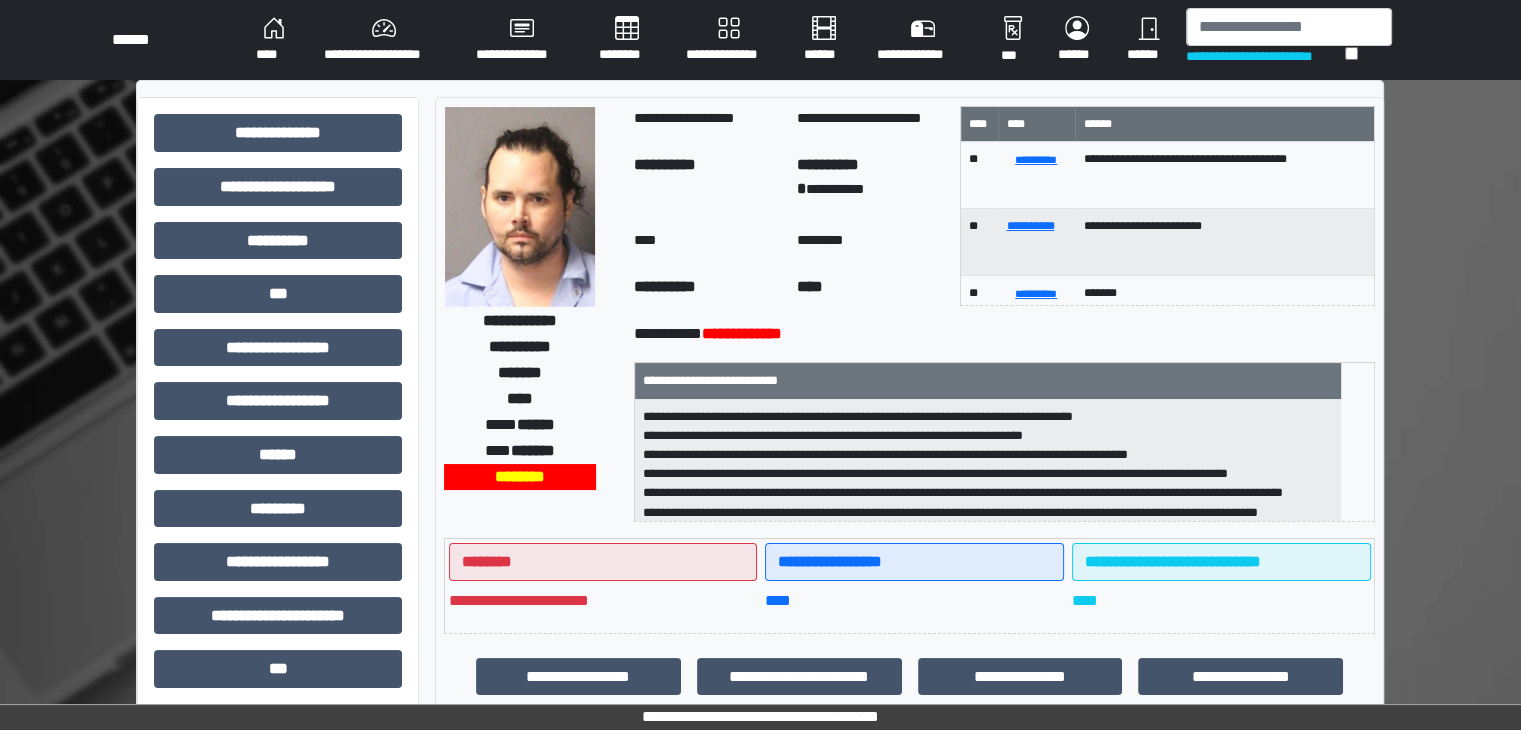 click on "********" at bounding box center [626, 40] 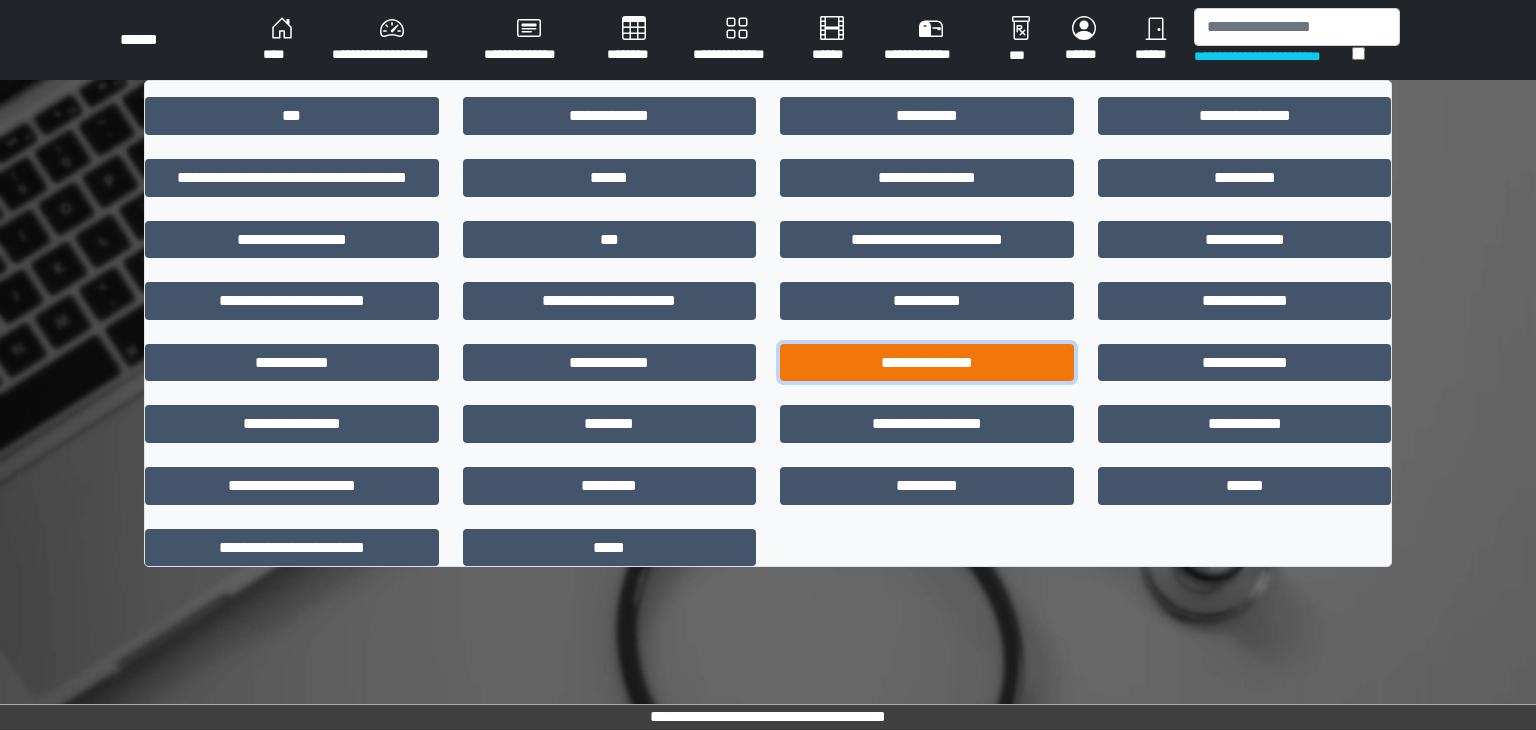 click on "**********" at bounding box center (927, 363) 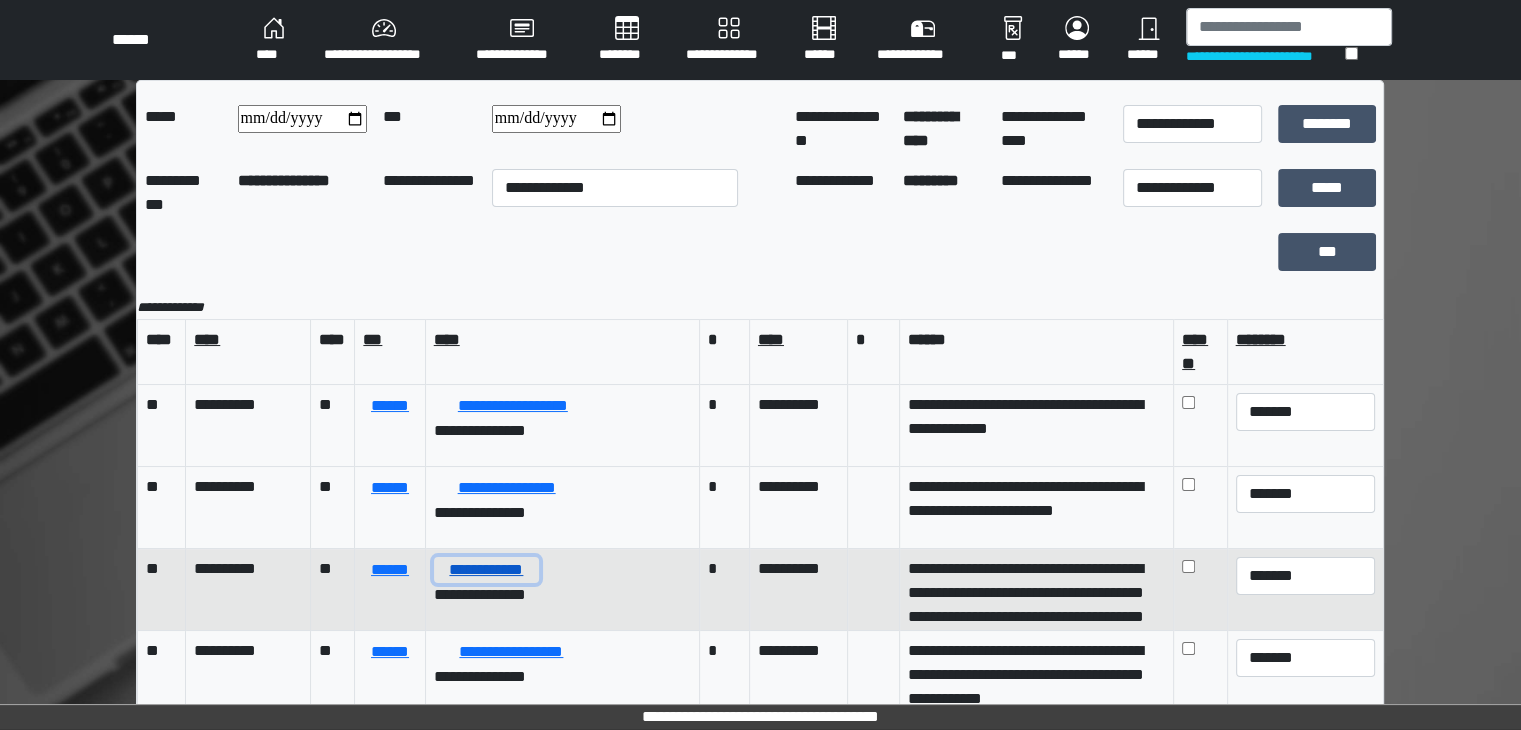 click on "**********" at bounding box center (486, 570) 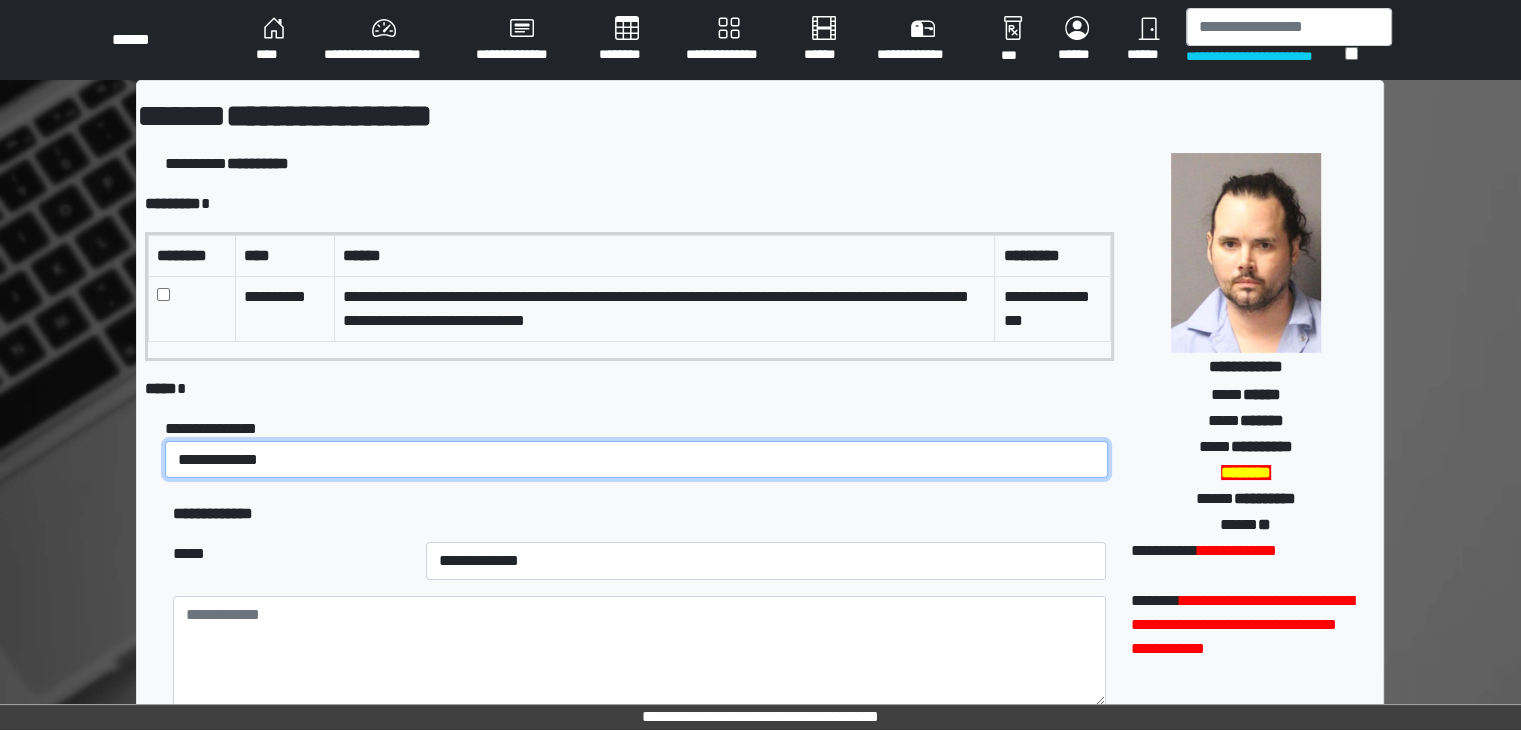 click on "**********" at bounding box center [636, 460] 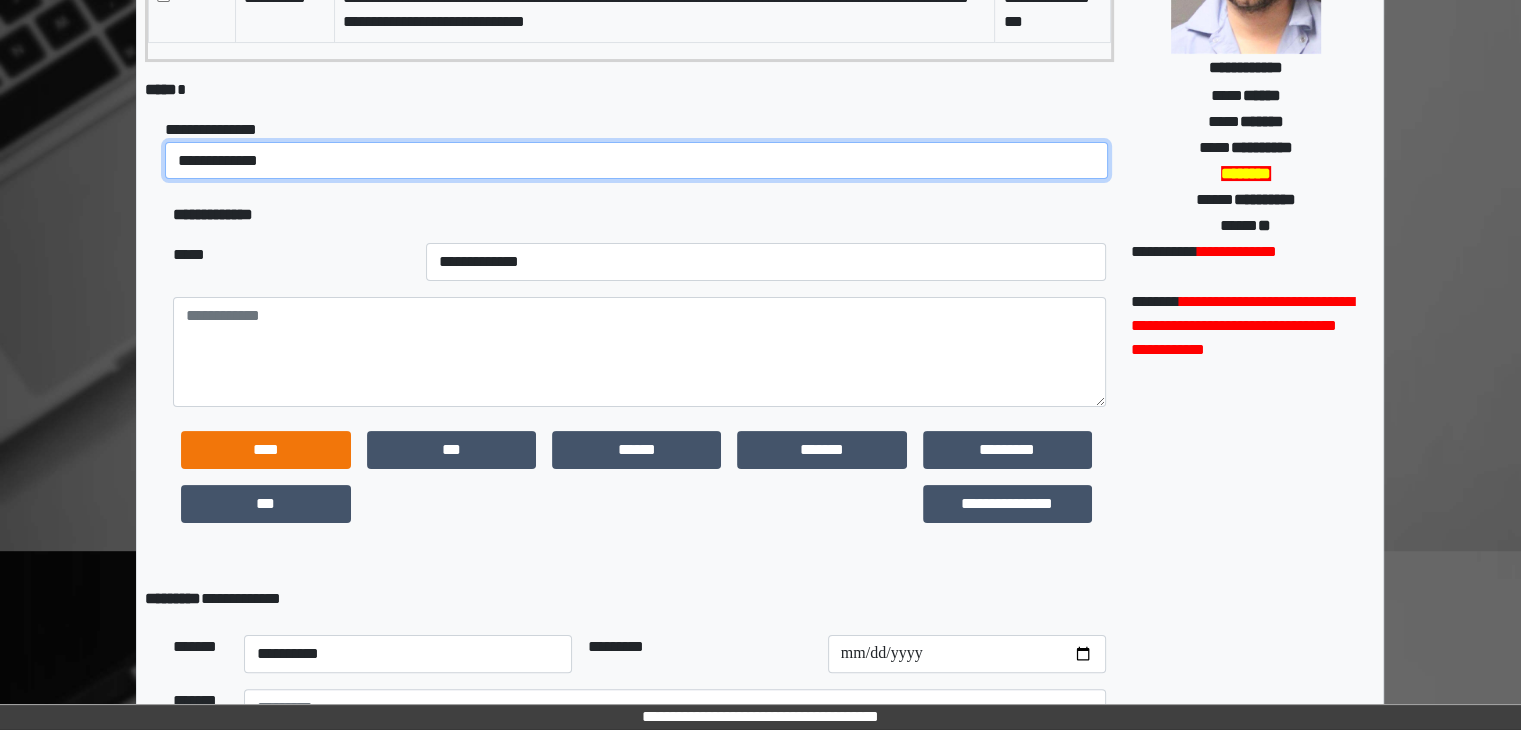 scroll, scrollTop: 300, scrollLeft: 0, axis: vertical 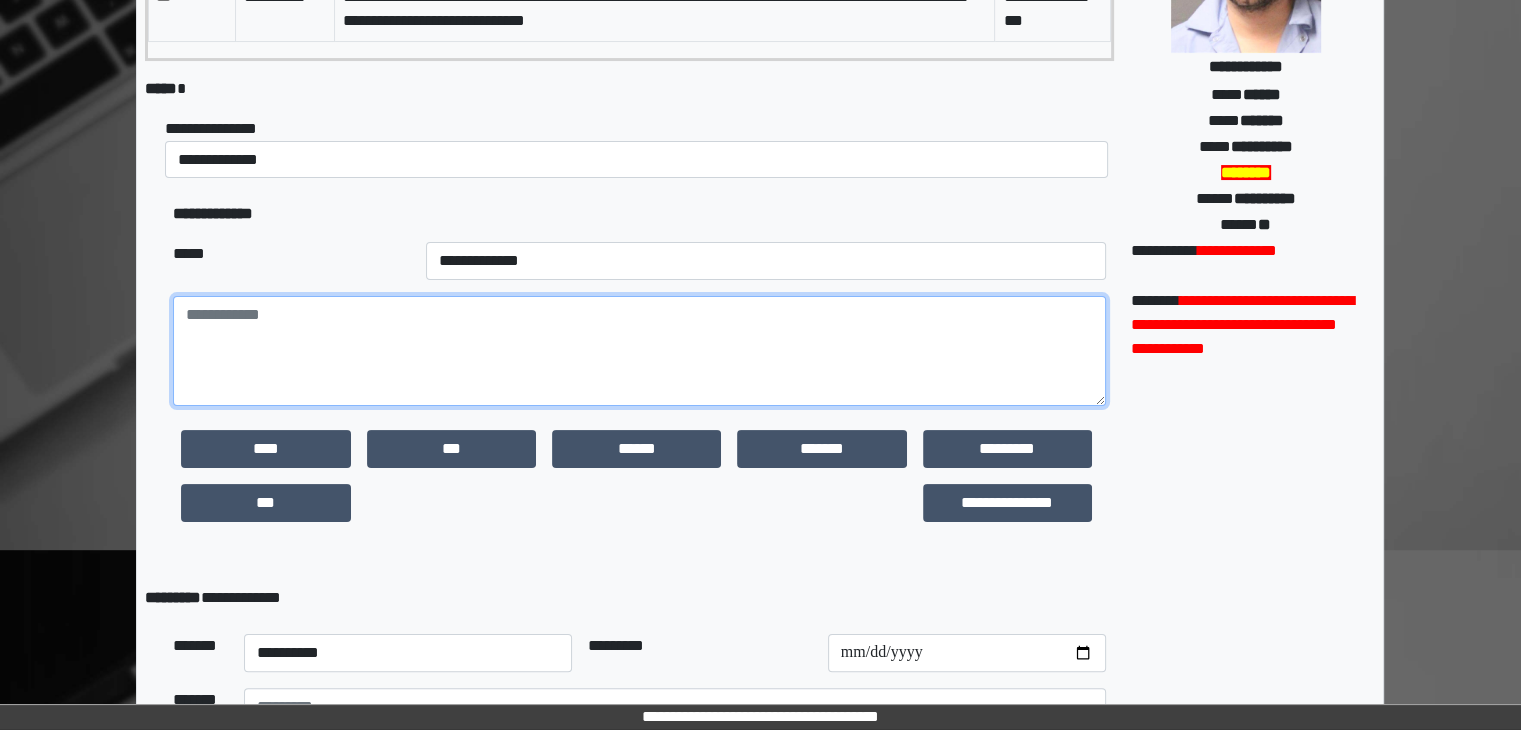 paste on "**********" 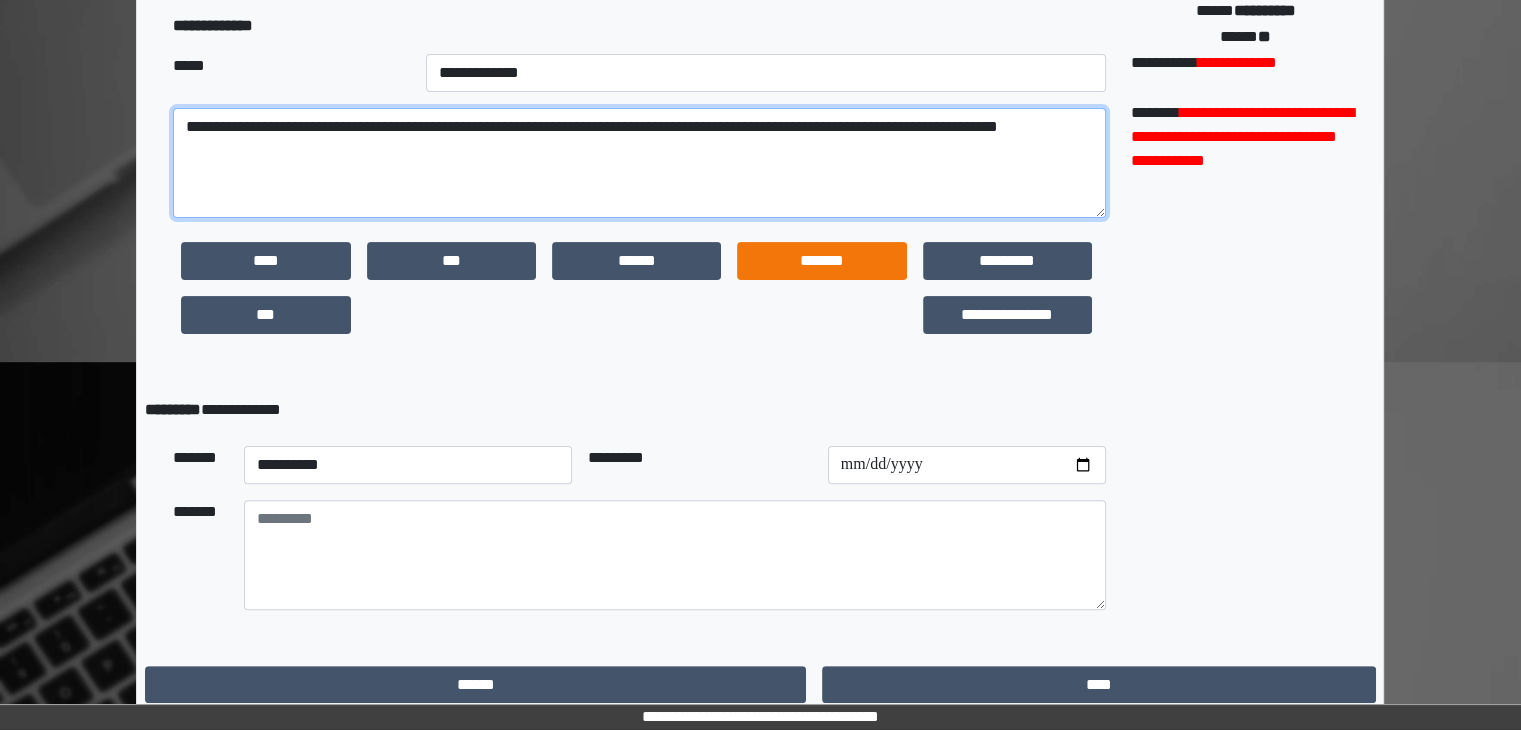 scroll, scrollTop: 499, scrollLeft: 0, axis: vertical 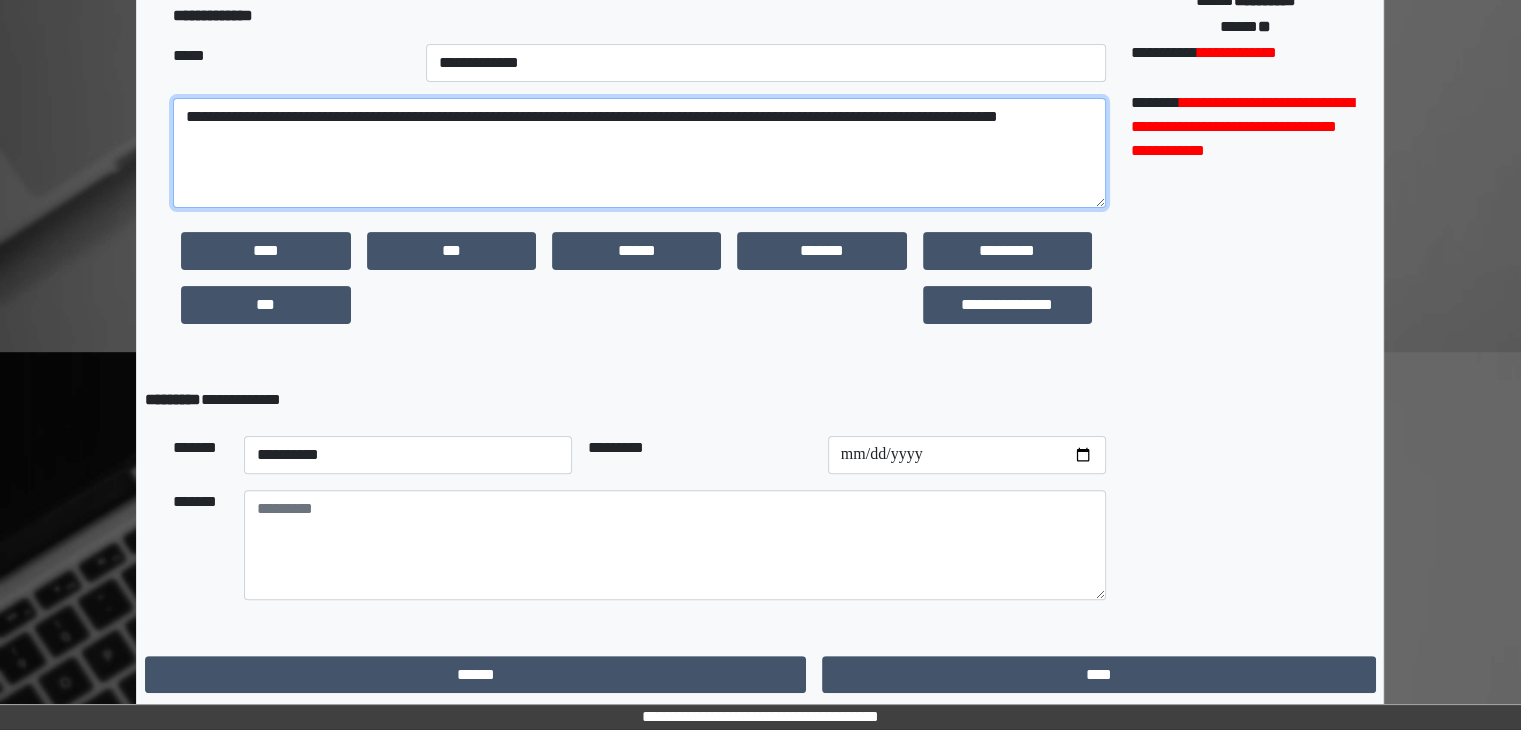 type on "**********" 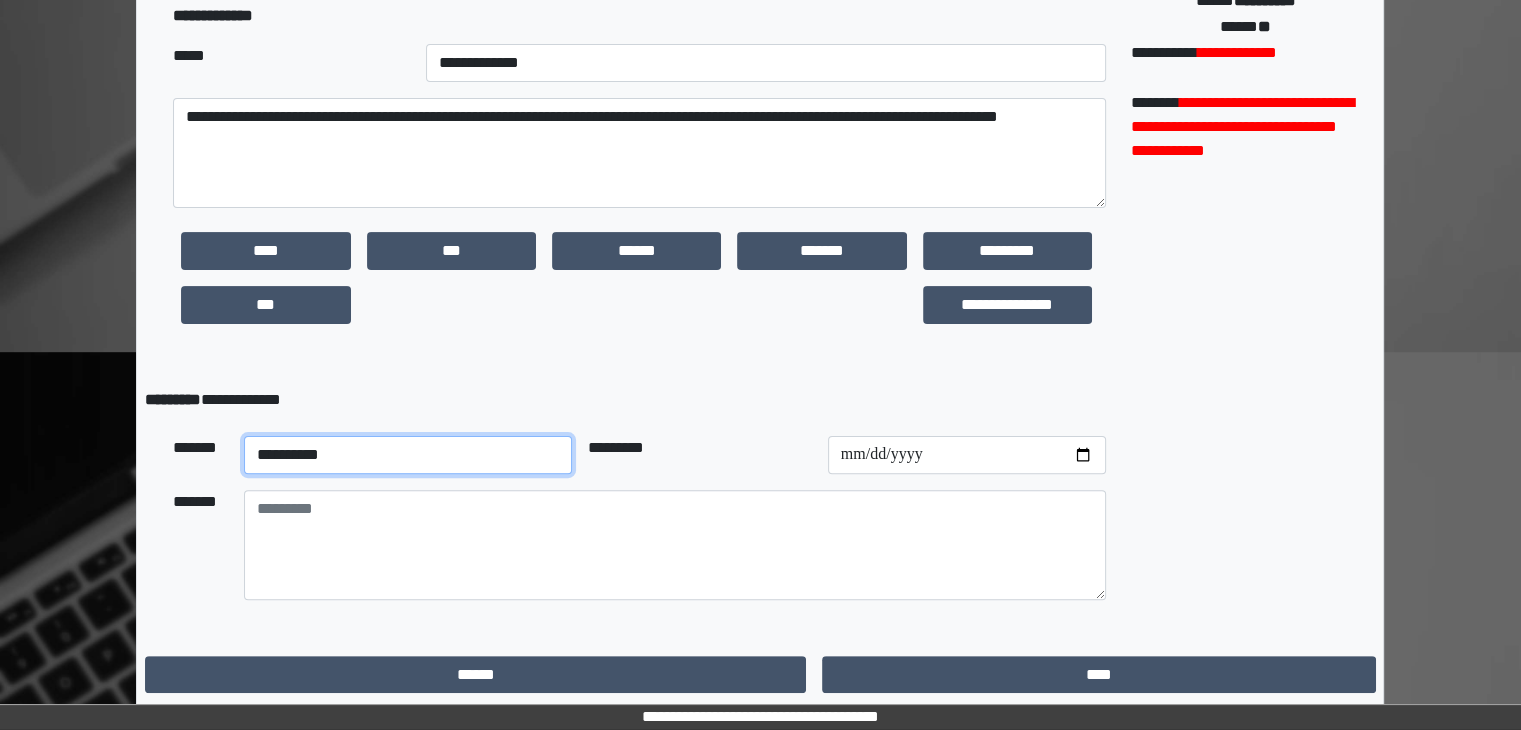 click on "**********" at bounding box center (408, 455) 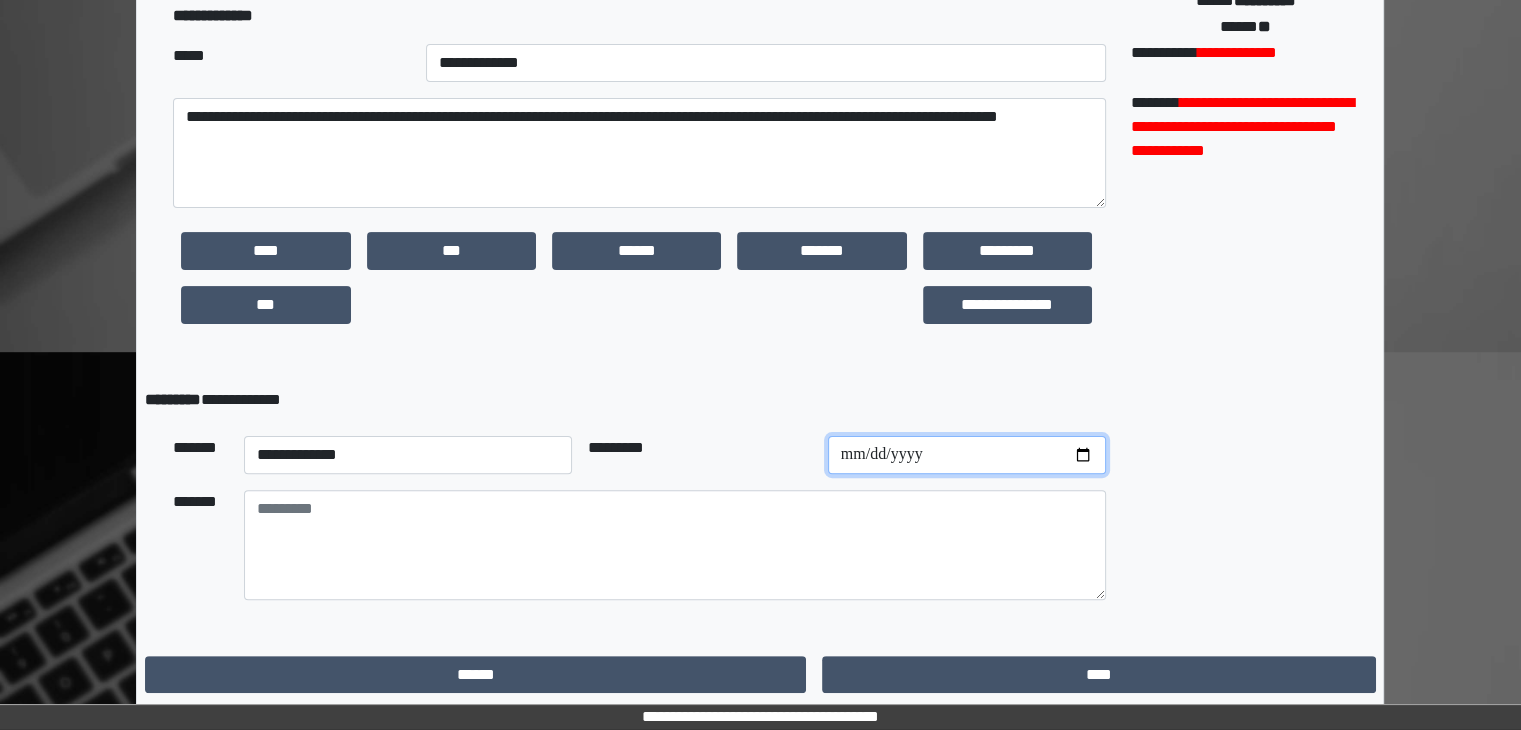 click at bounding box center [967, 455] 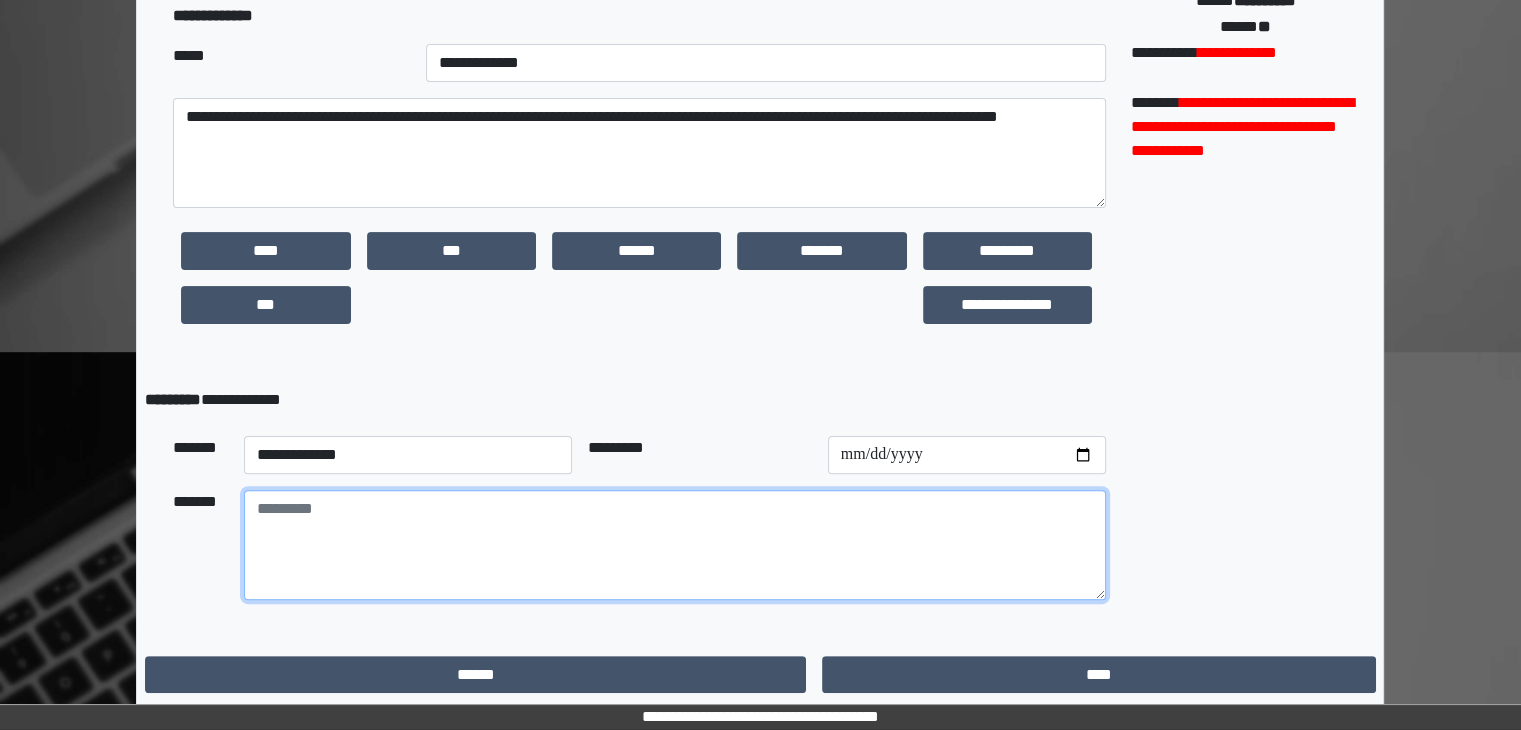 paste on "**********" 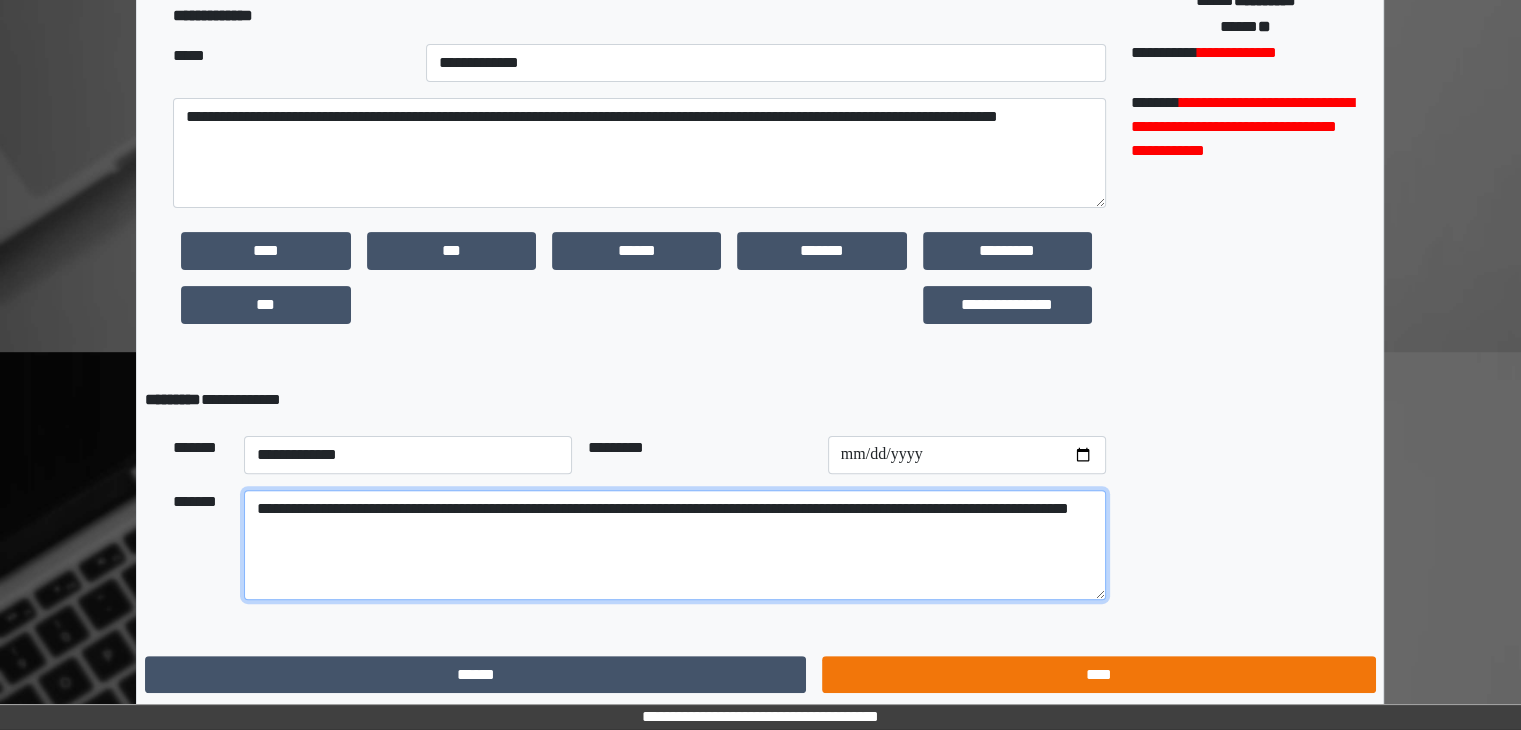 type on "**********" 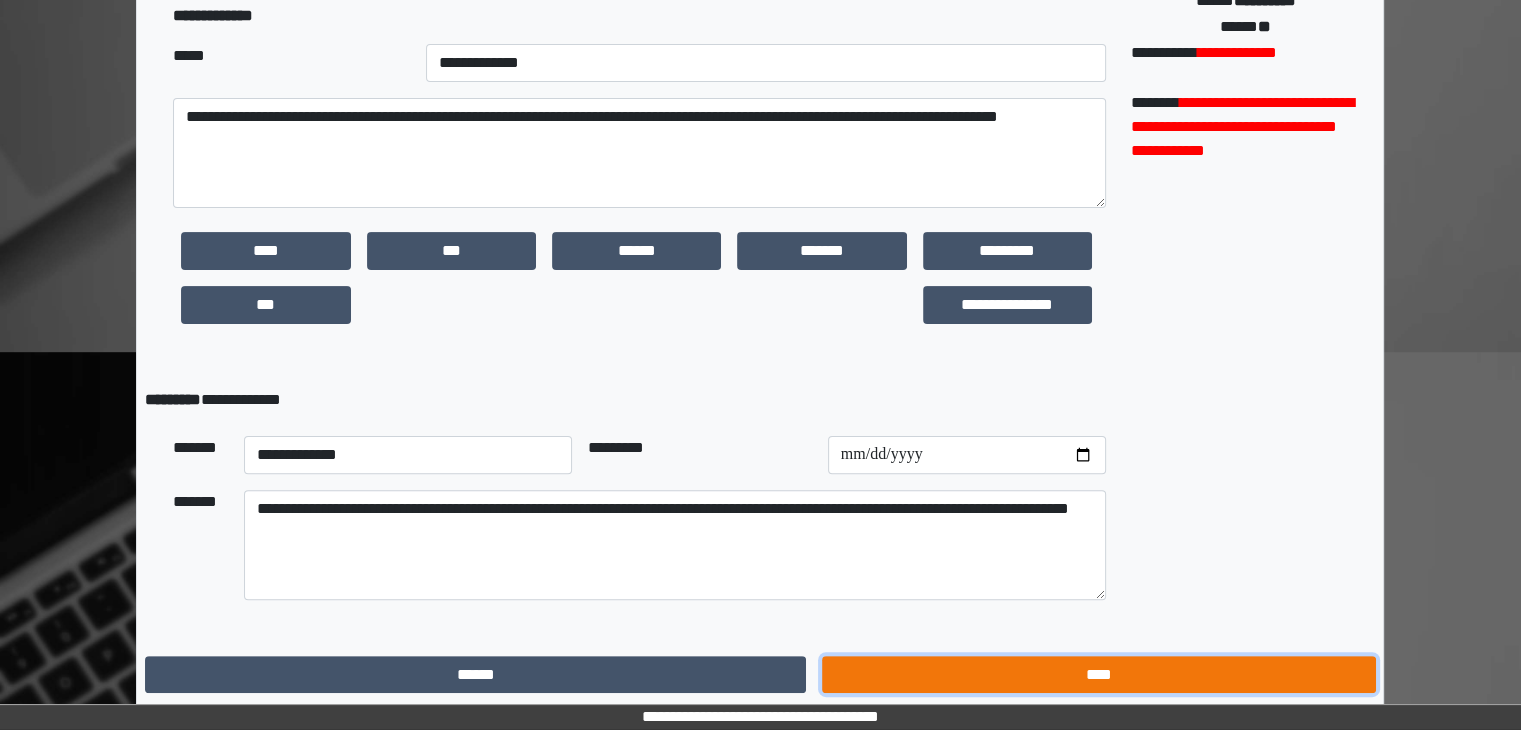 click on "****" at bounding box center (1098, 675) 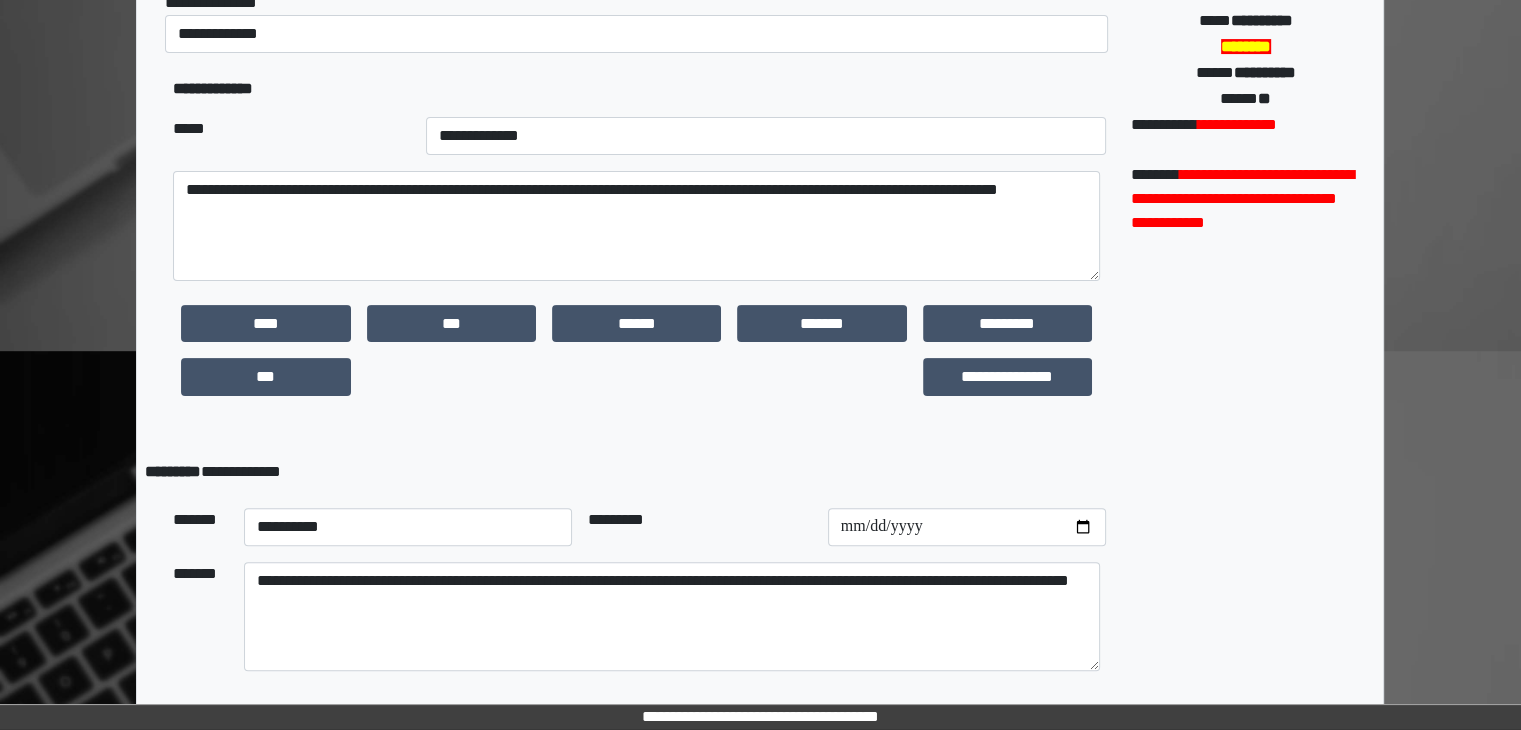 scroll, scrollTop: 572, scrollLeft: 0, axis: vertical 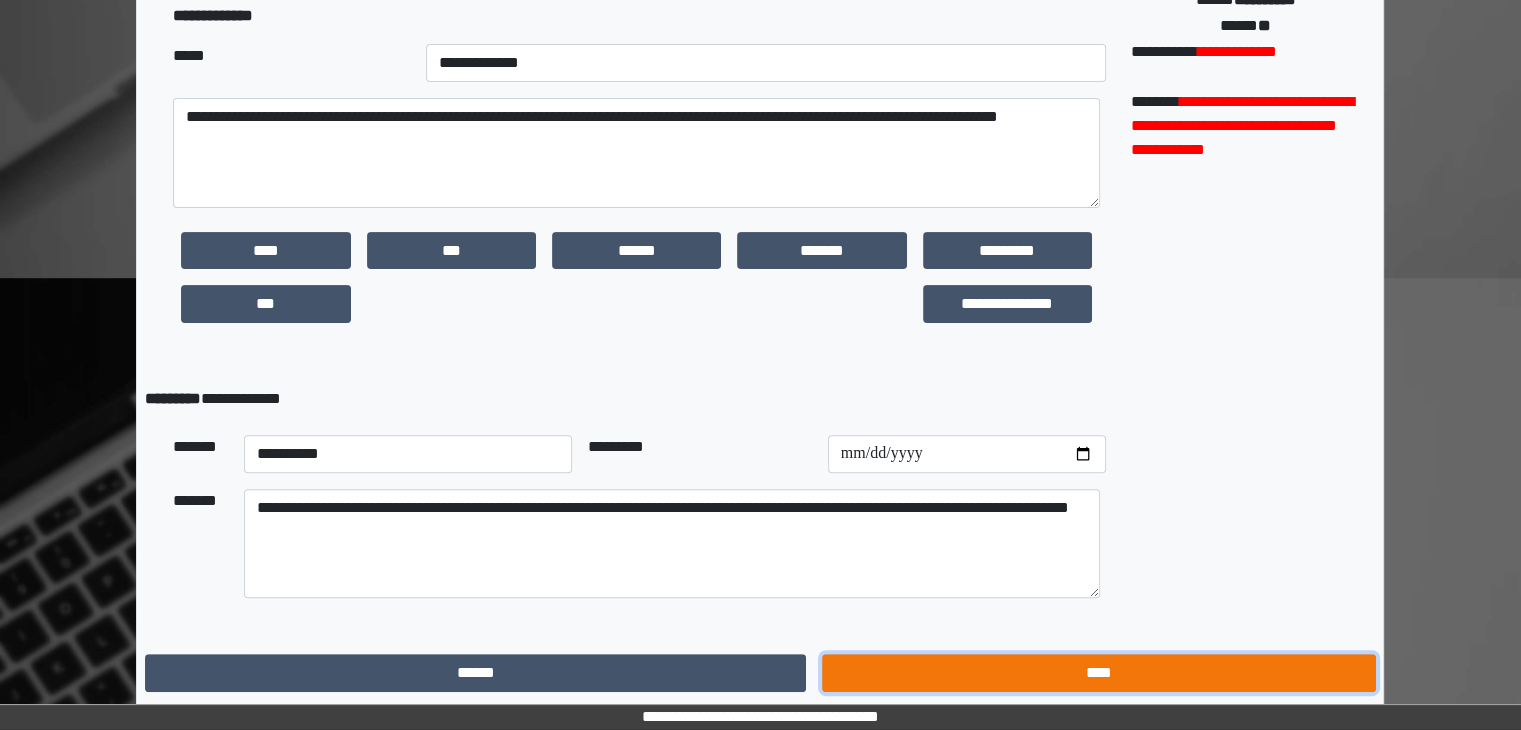 click on "****" at bounding box center [1098, 673] 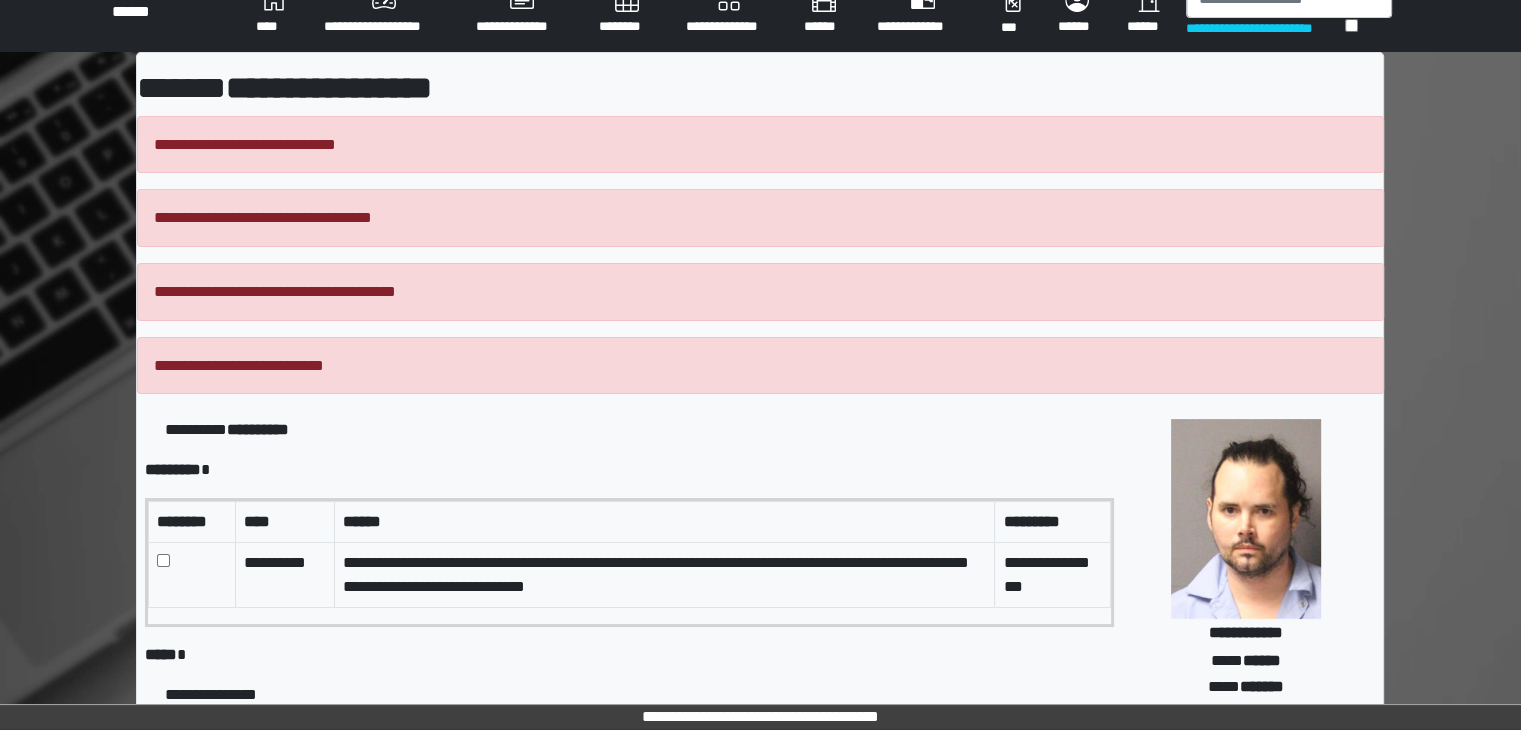 scroll, scrollTop: 0, scrollLeft: 0, axis: both 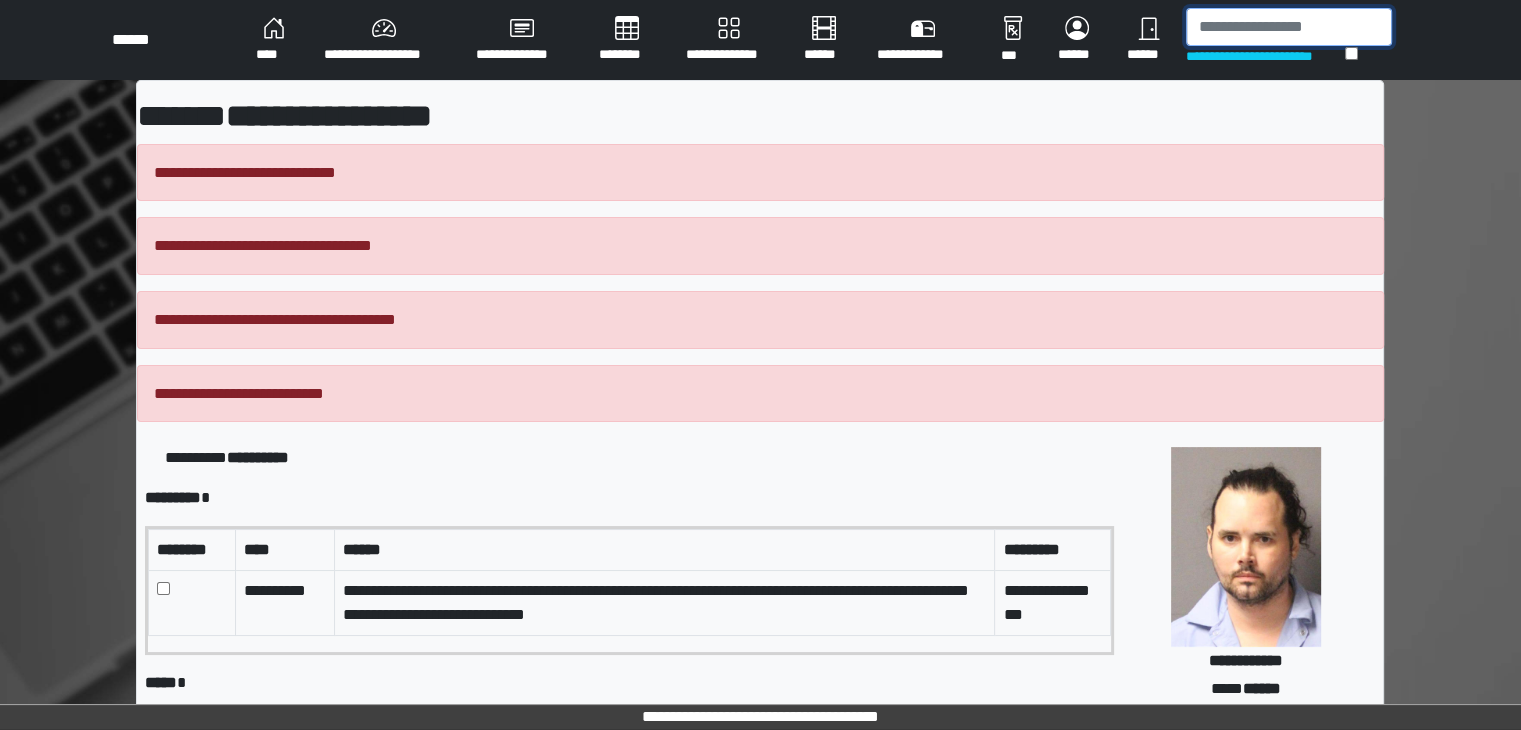 click at bounding box center (1289, 27) 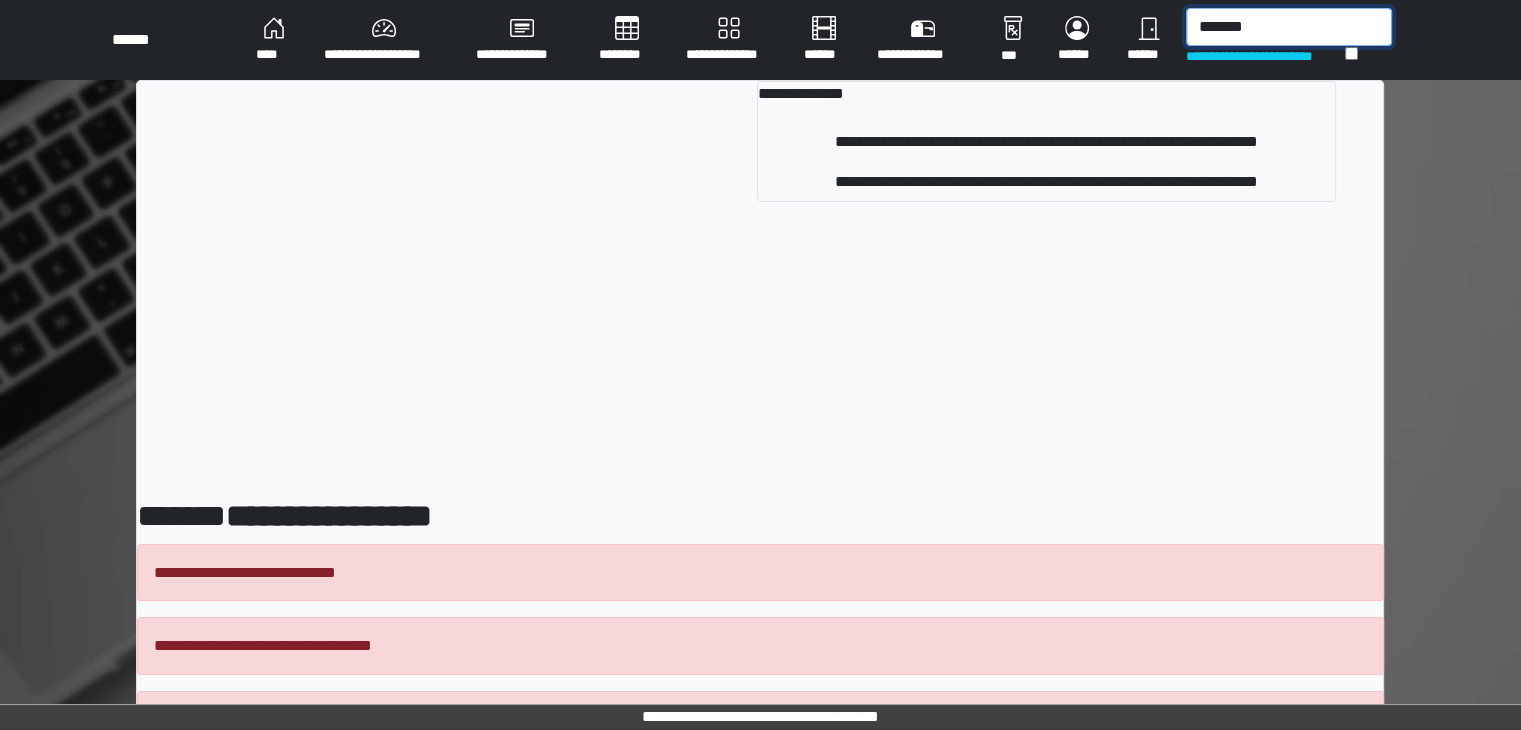 type on "*******" 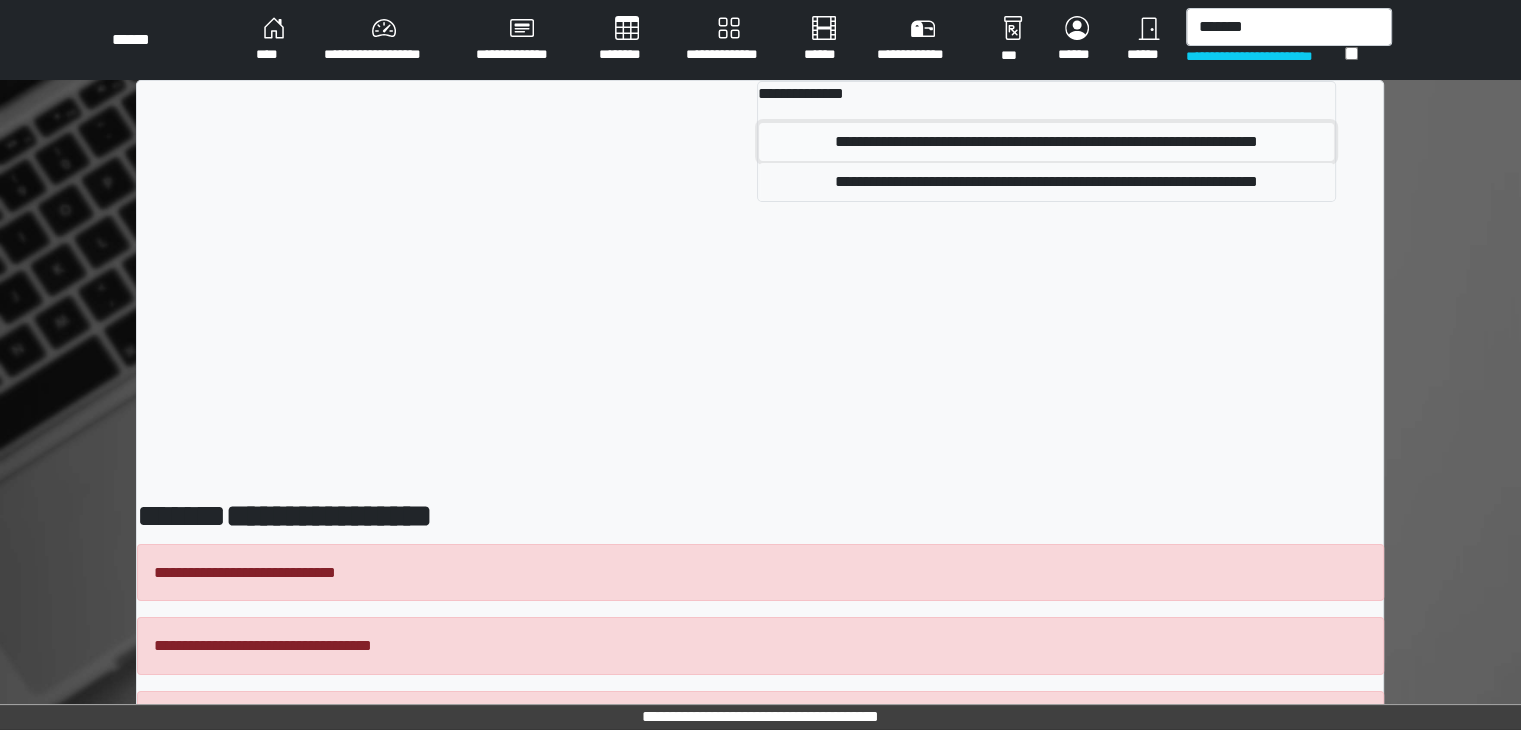 click on "**********" at bounding box center [1046, 142] 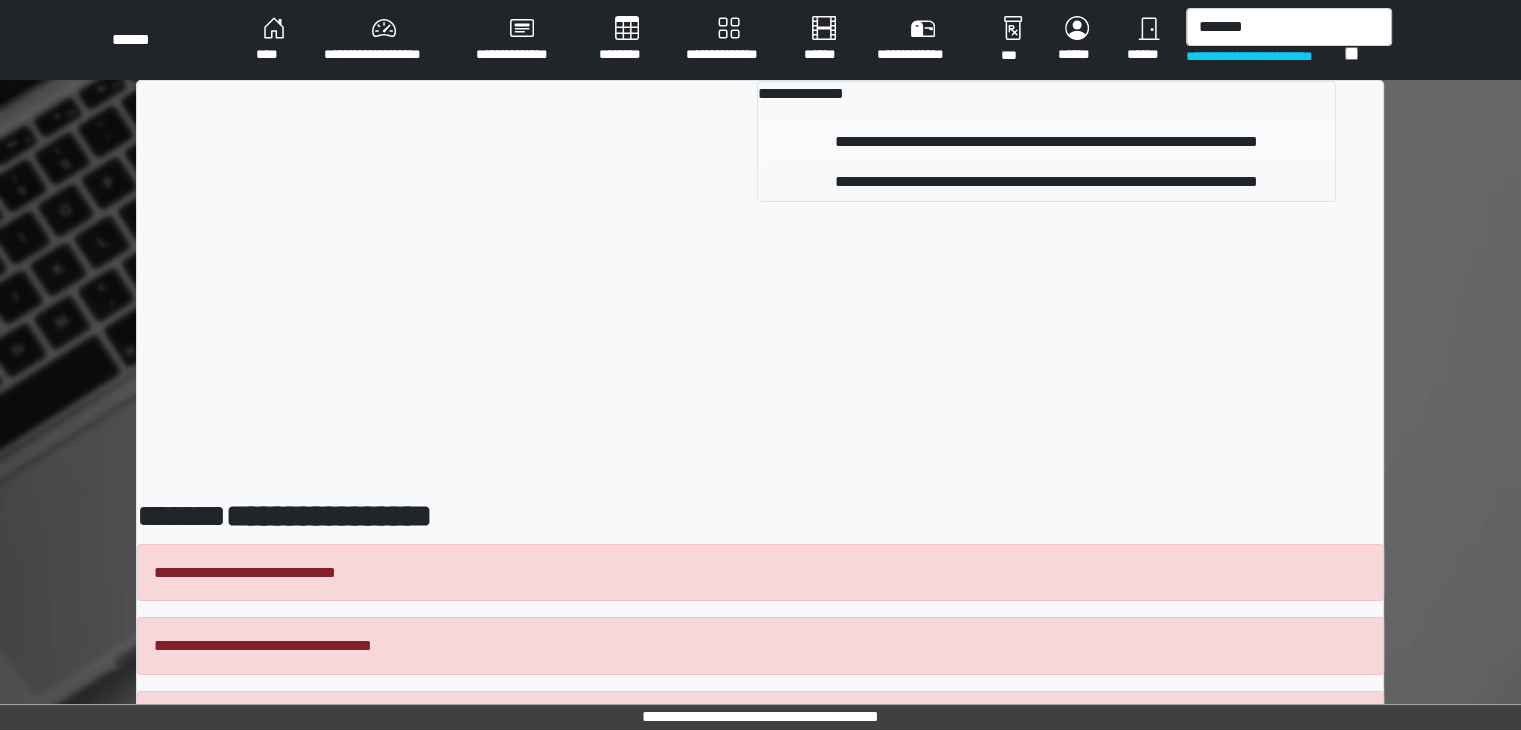 type 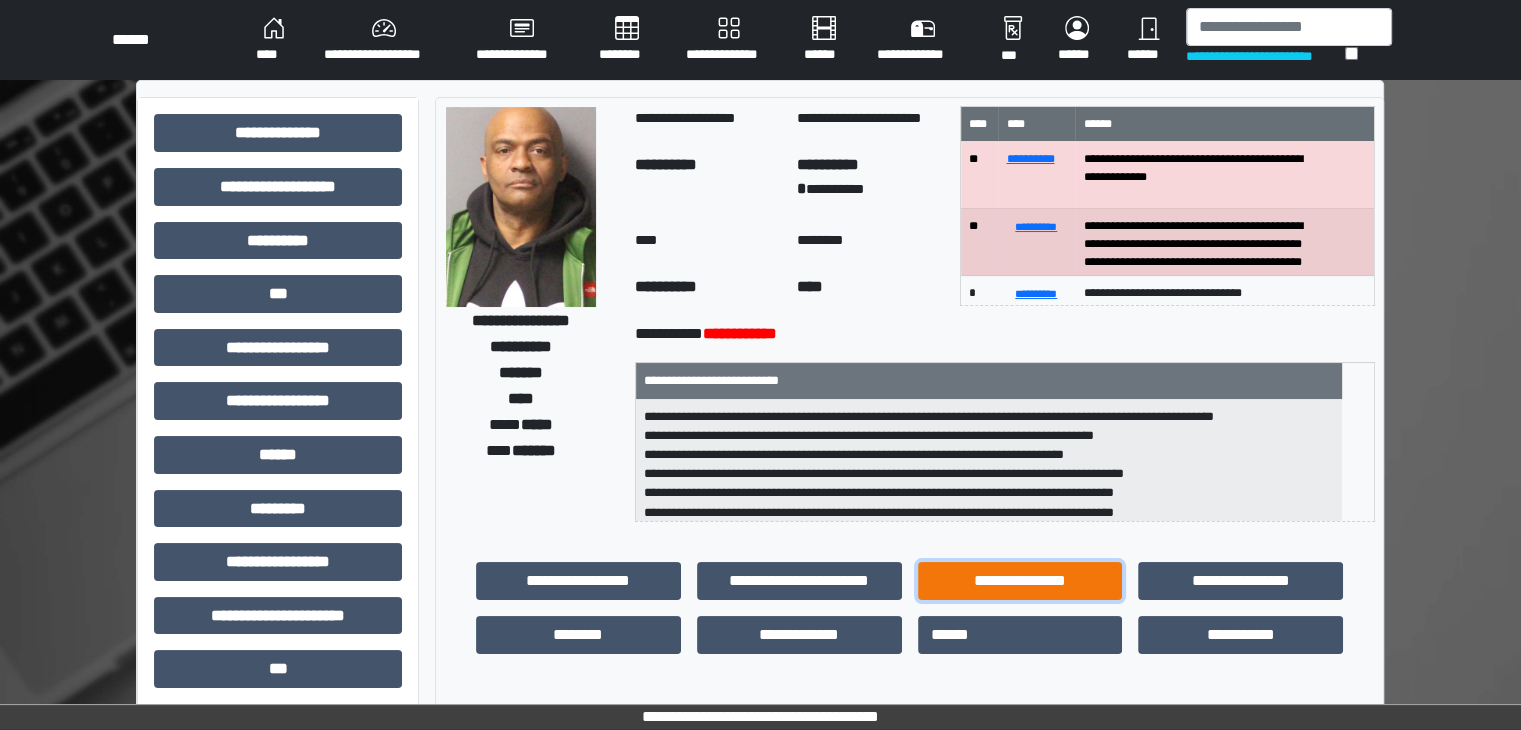 click on "**********" at bounding box center [1020, 581] 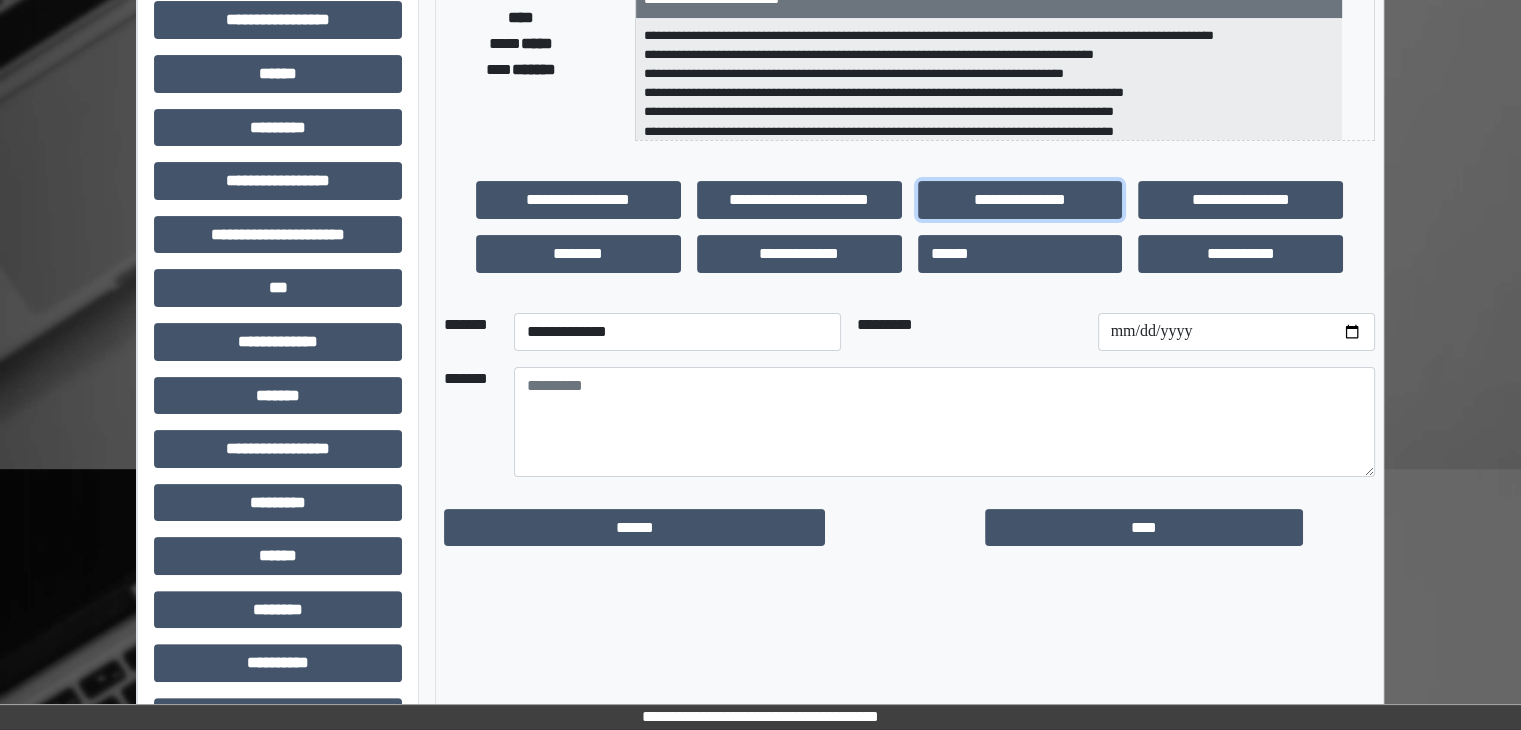 scroll, scrollTop: 436, scrollLeft: 0, axis: vertical 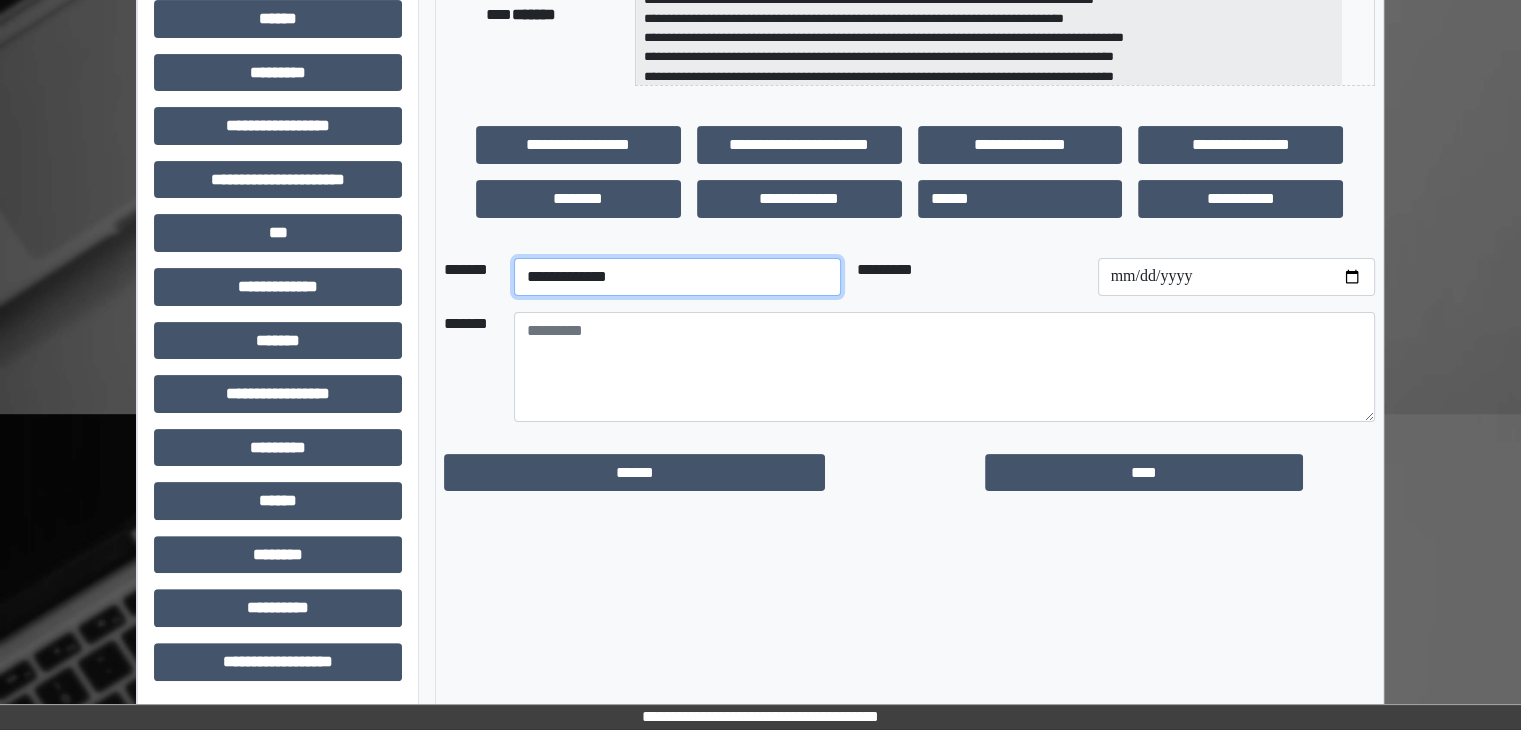 click on "**********" at bounding box center [677, 277] 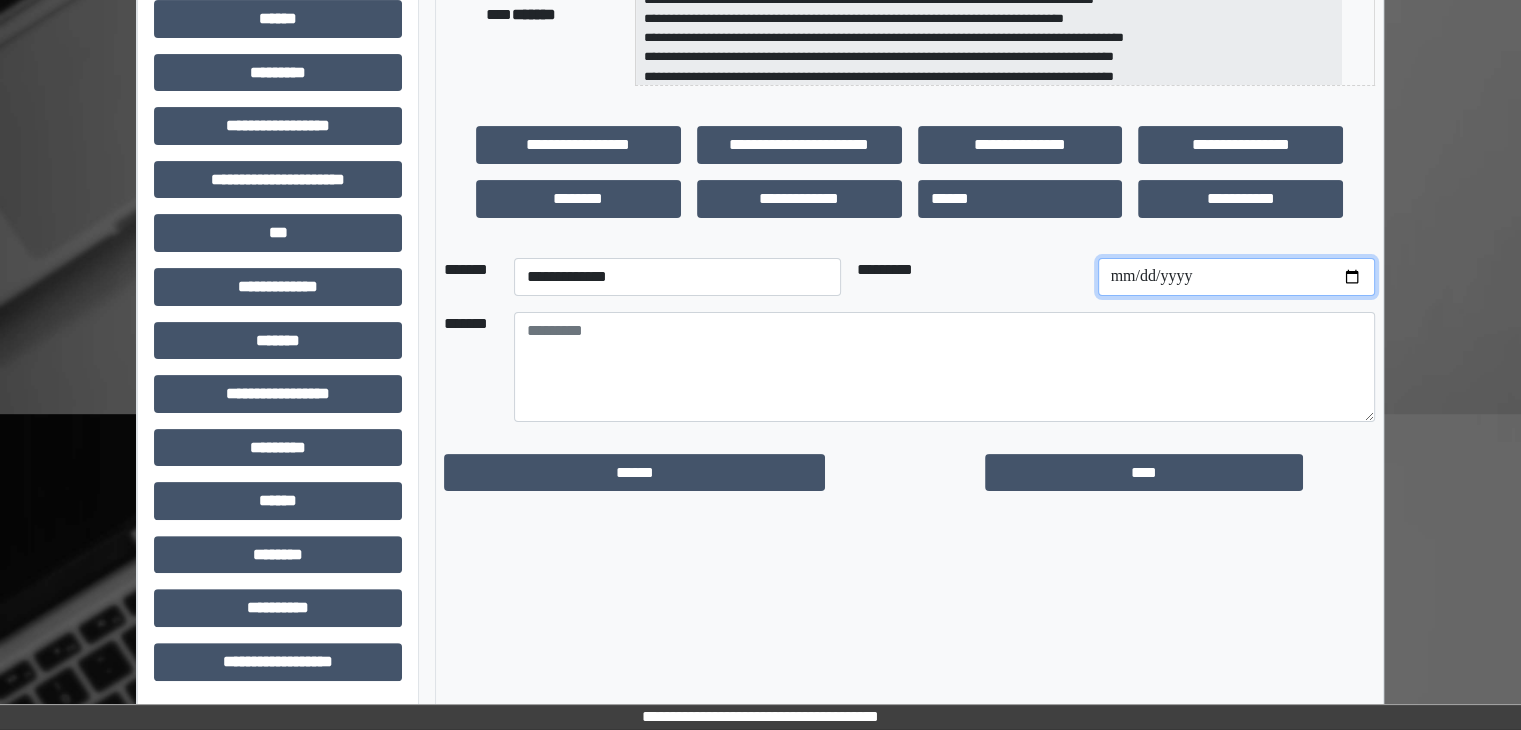 click at bounding box center (1236, 277) 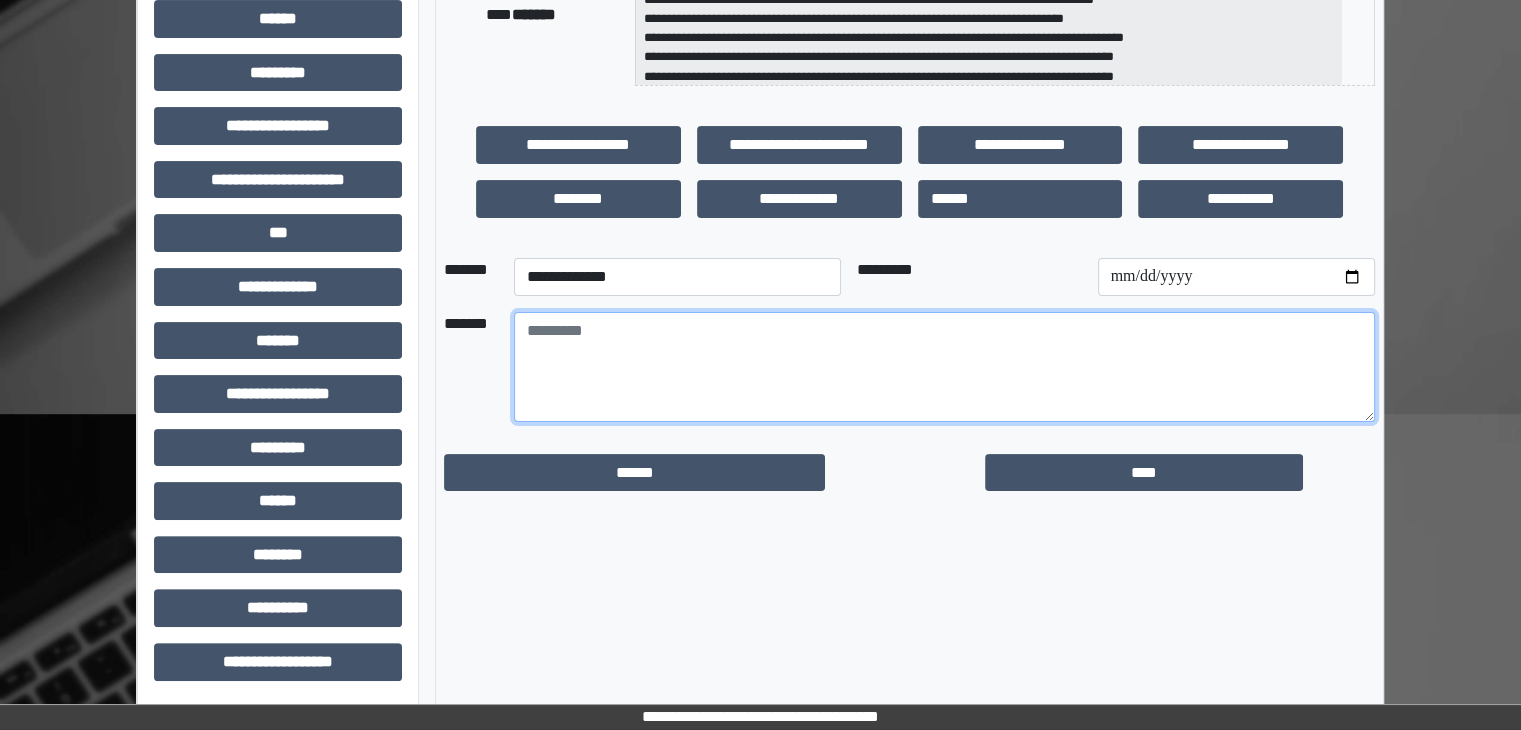 click at bounding box center (944, 367) 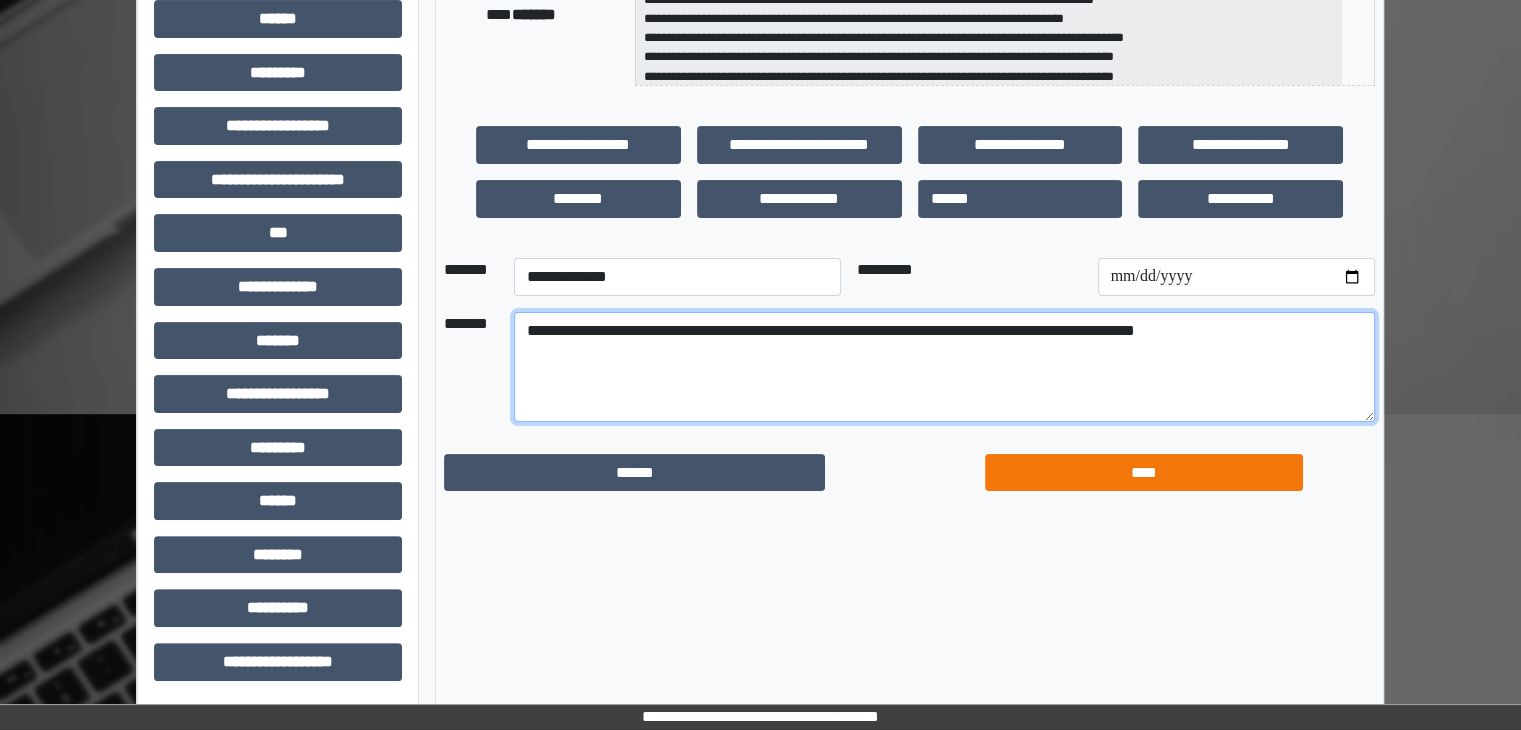 type on "**********" 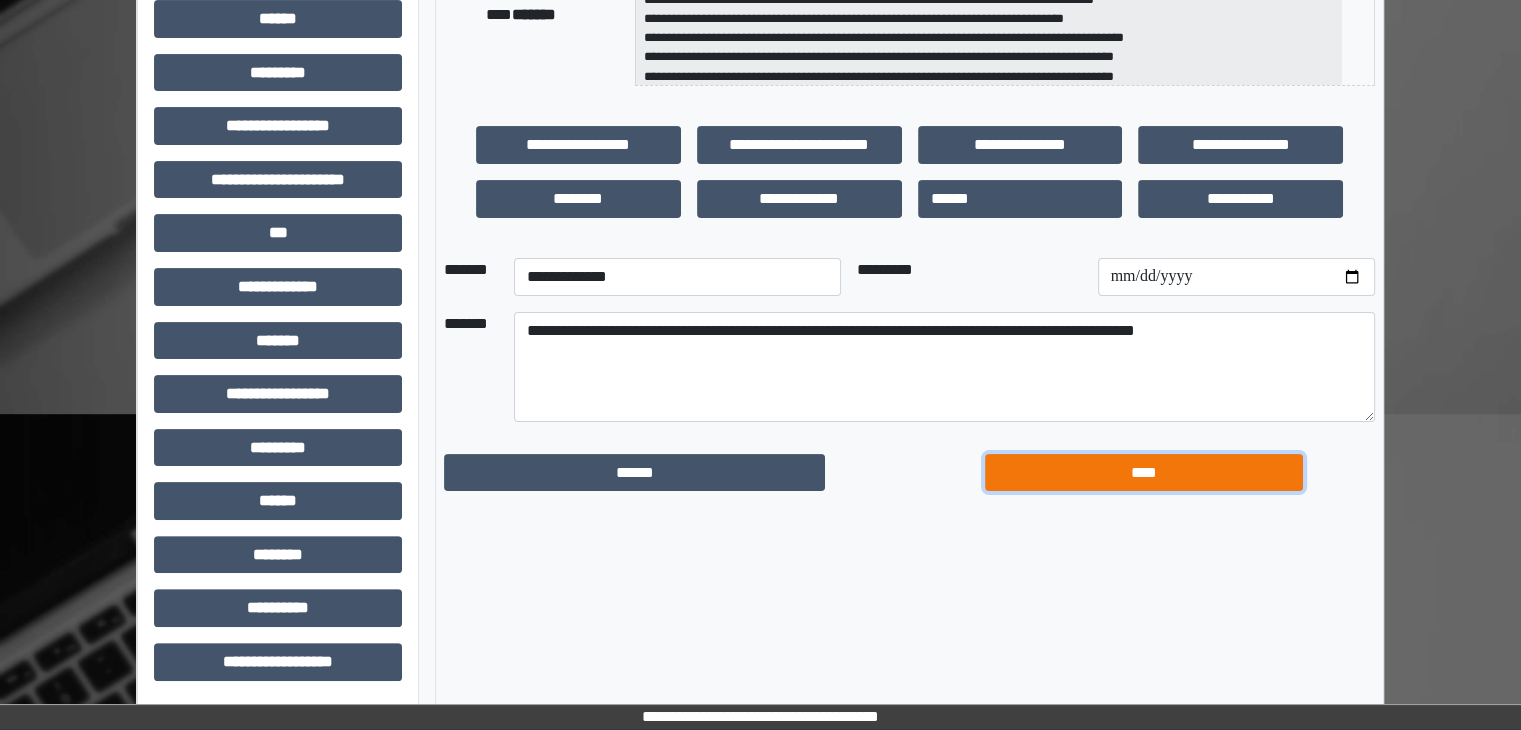 click on "****" at bounding box center [1144, 473] 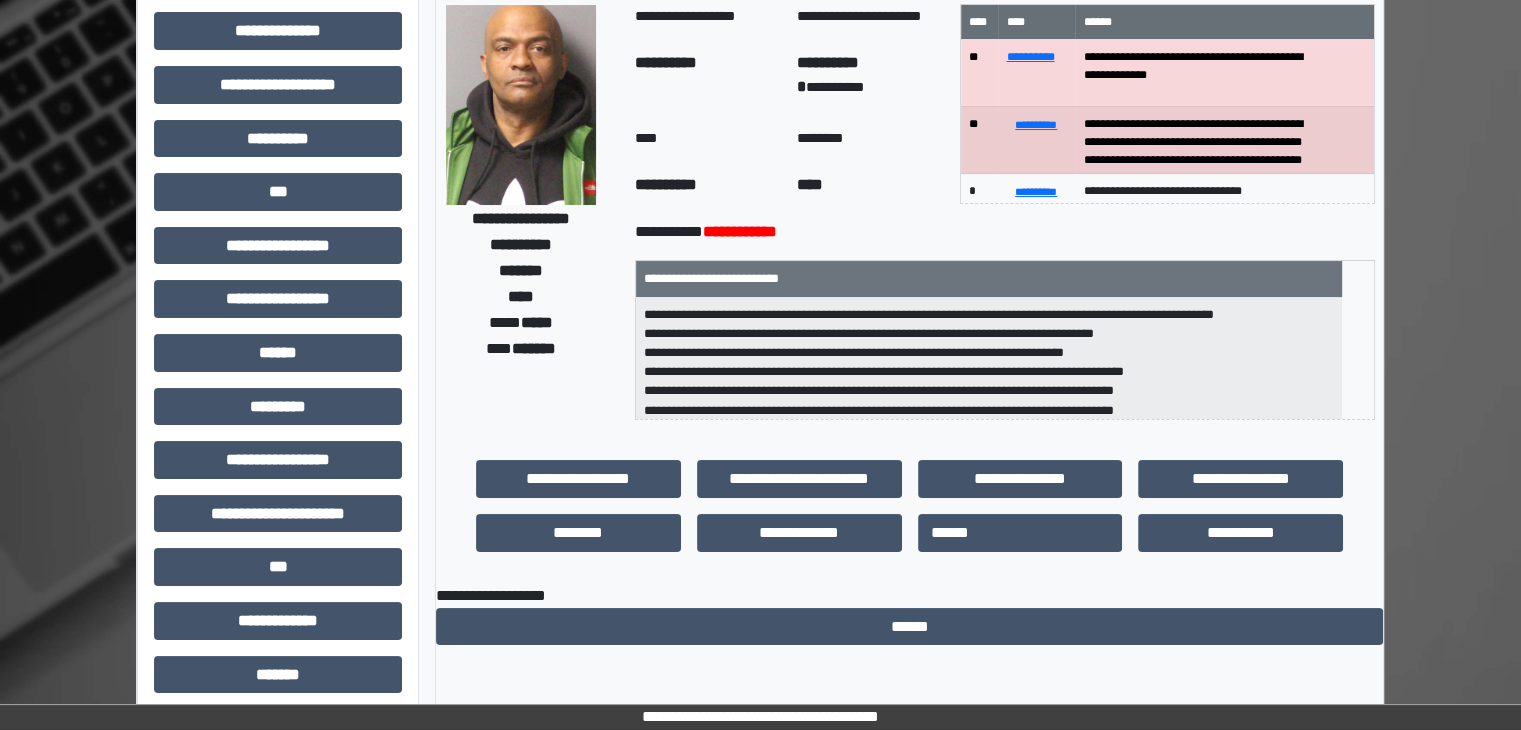scroll, scrollTop: 0, scrollLeft: 0, axis: both 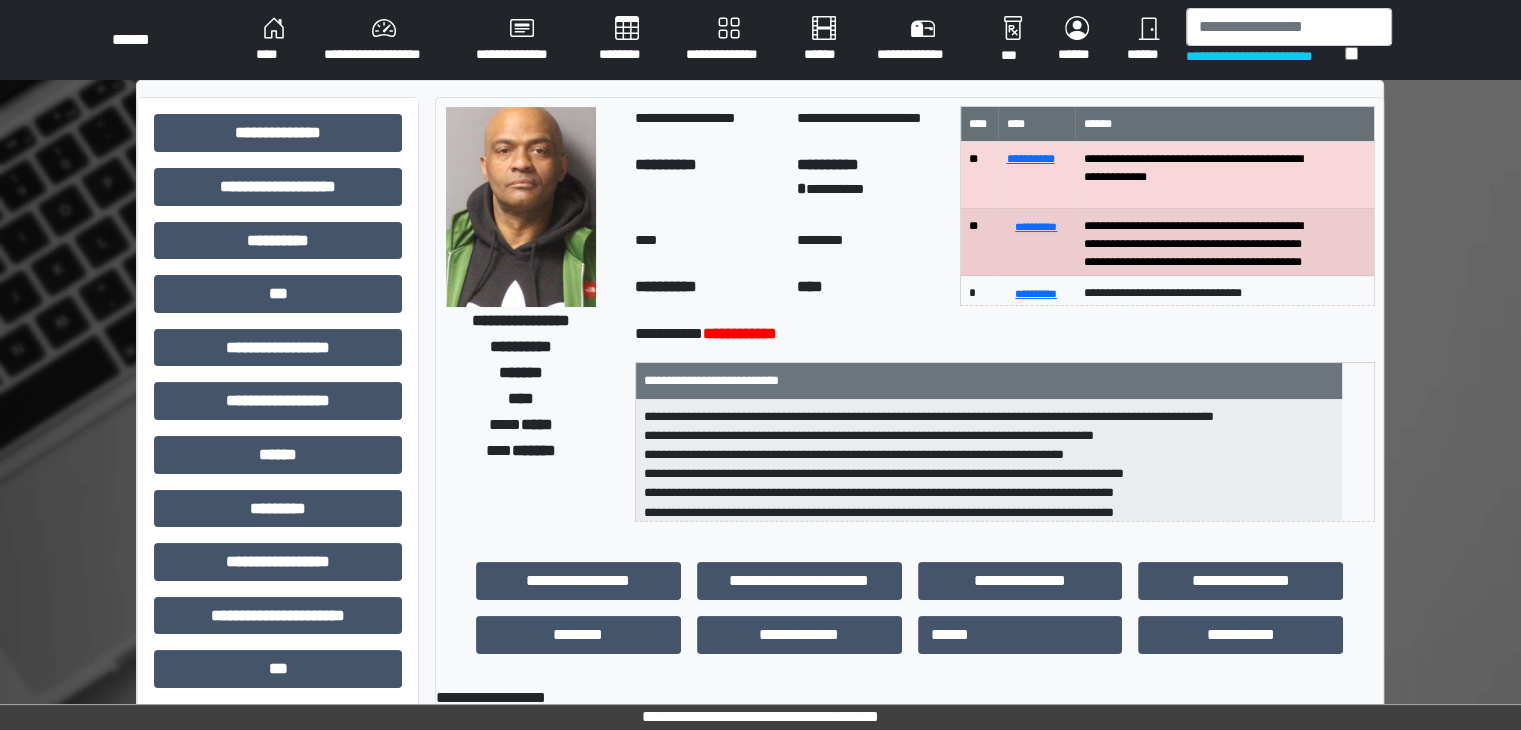 click on "******" at bounding box center (1148, 40) 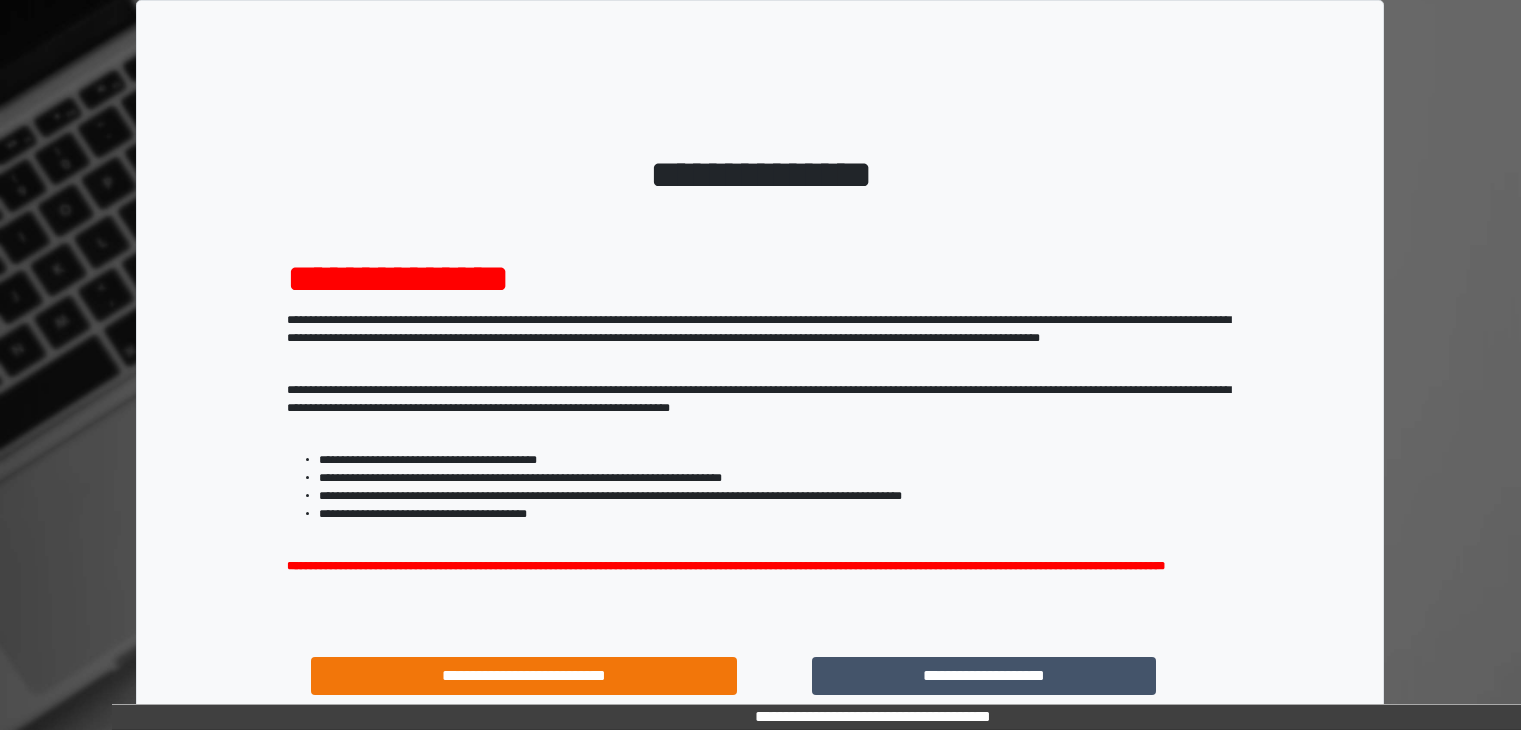 scroll, scrollTop: 0, scrollLeft: 0, axis: both 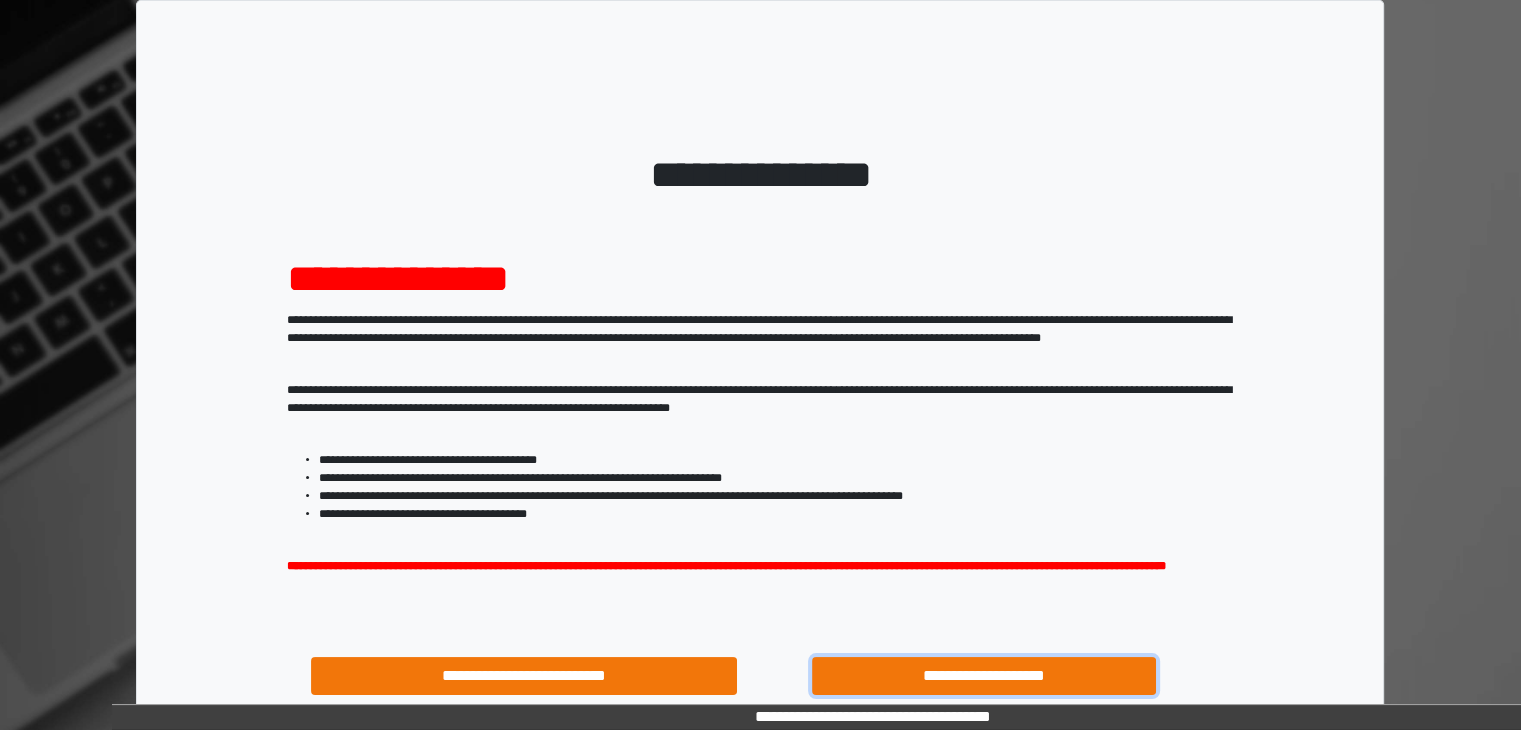 click on "**********" at bounding box center [984, 676] 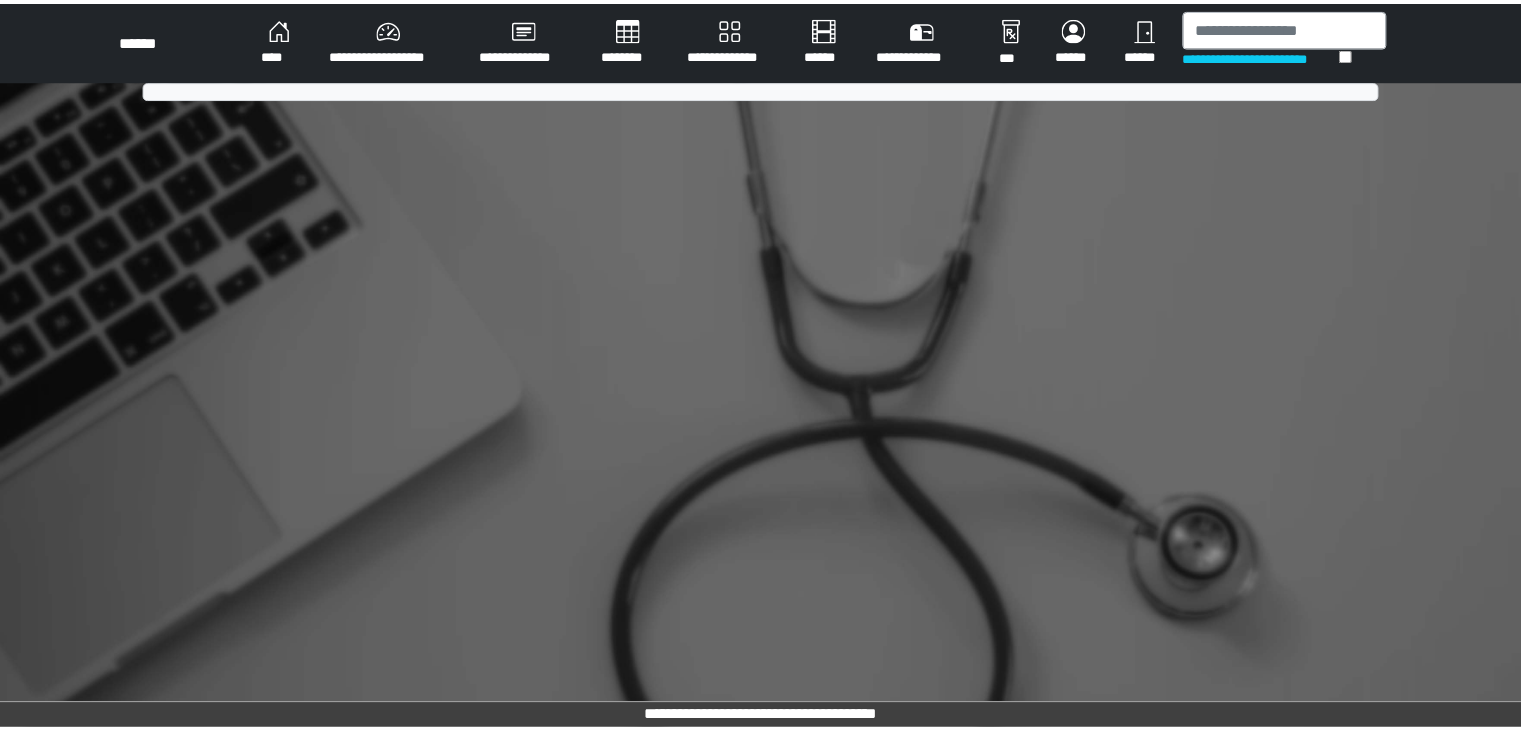 scroll, scrollTop: 0, scrollLeft: 0, axis: both 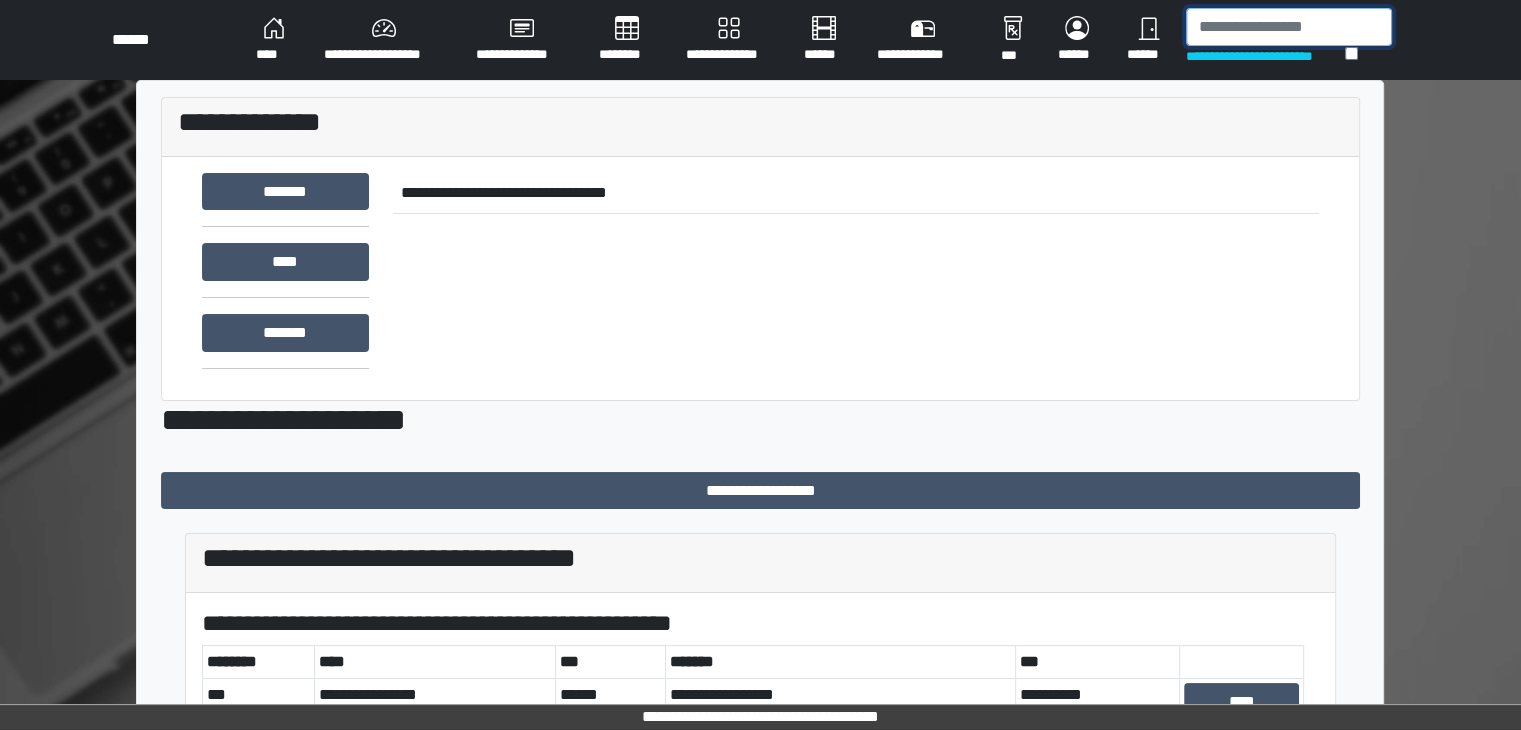 click at bounding box center (1289, 27) 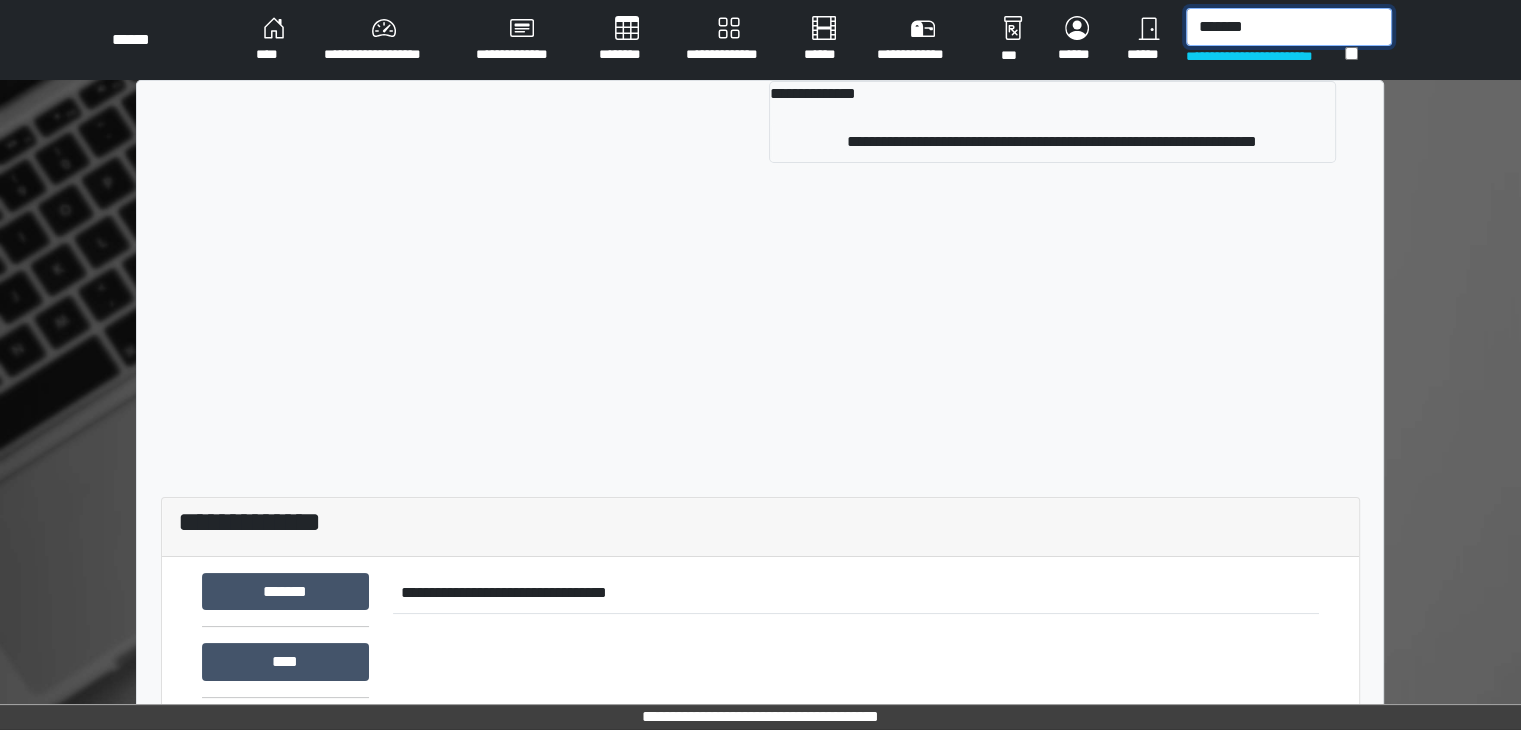 type on "*******" 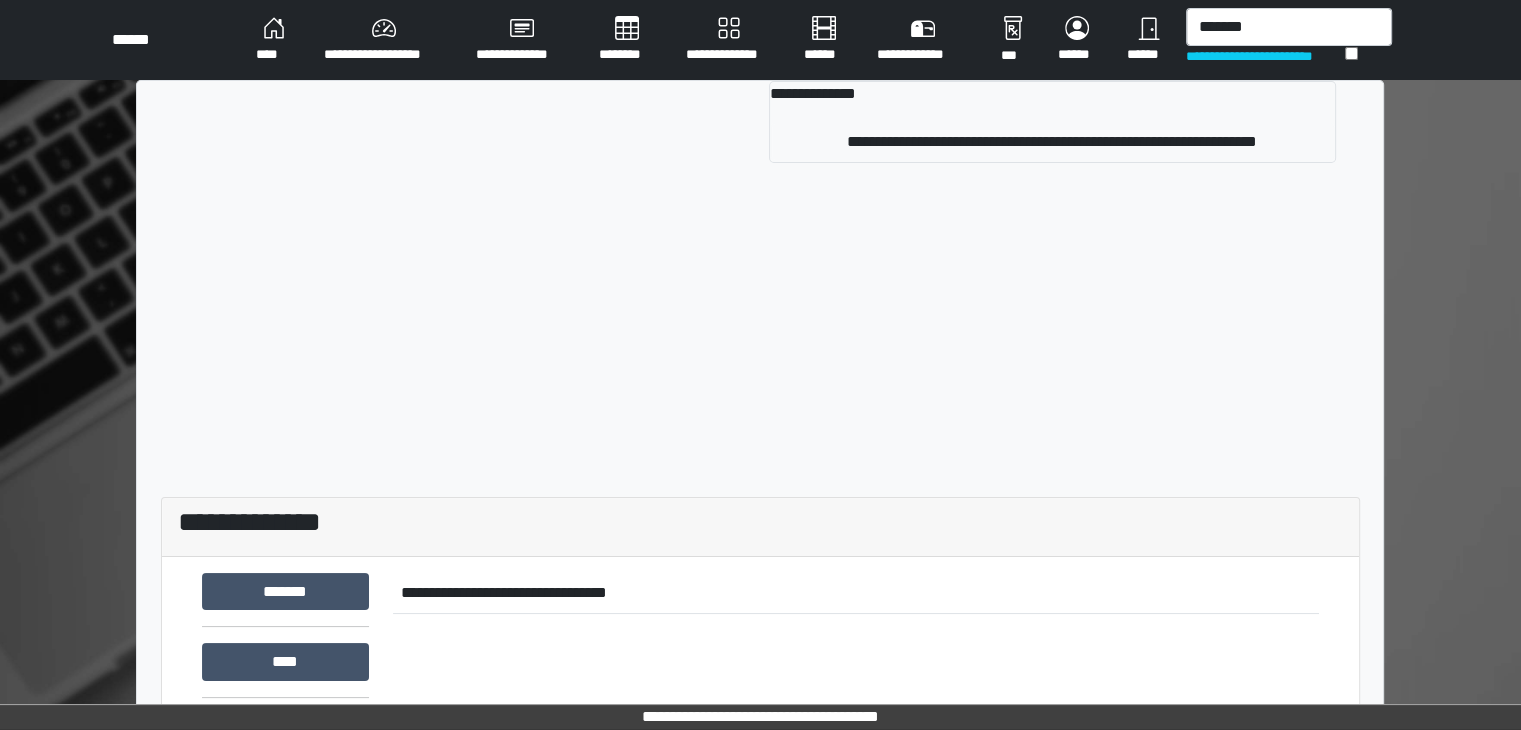 click on "**********" at bounding box center [760, 129] 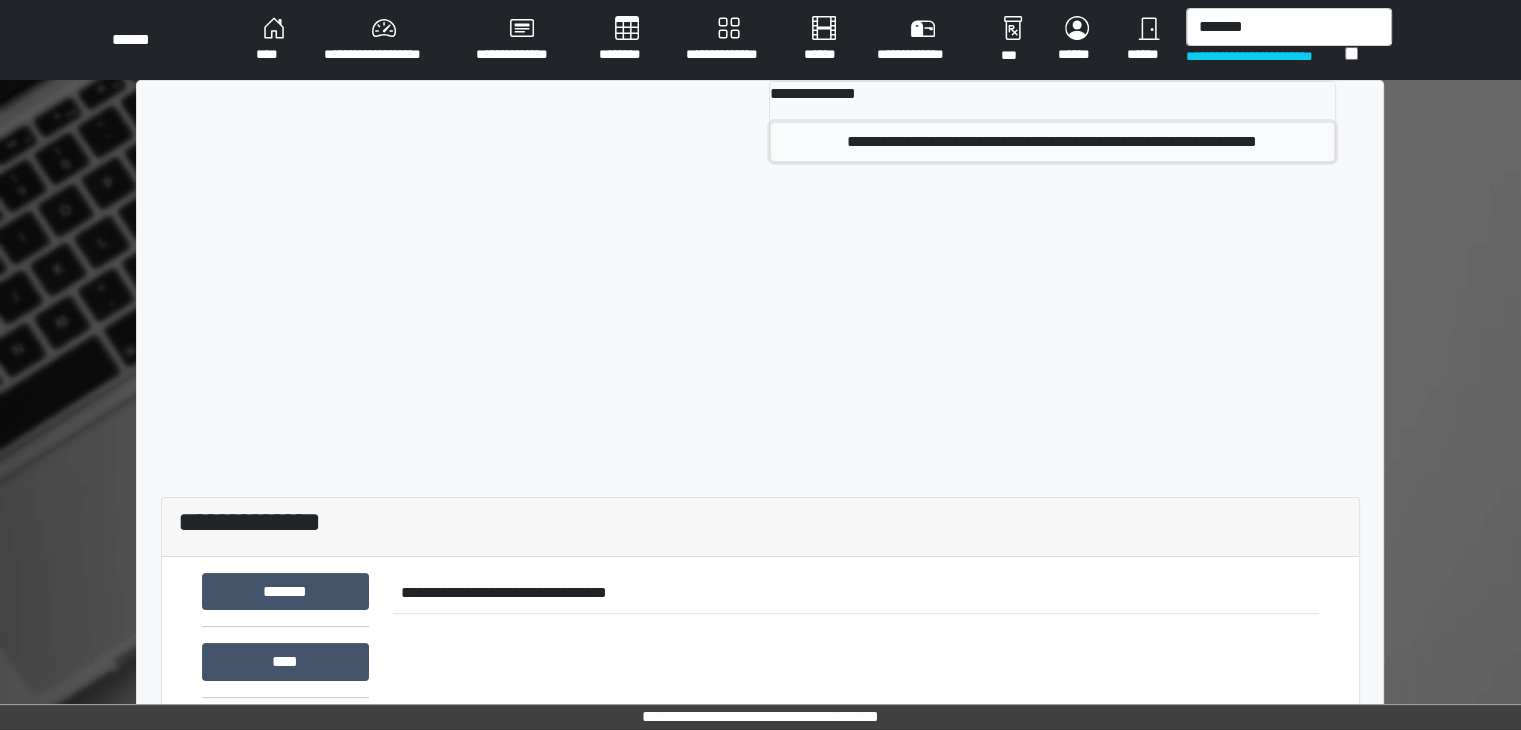 click on "**********" at bounding box center [1052, 142] 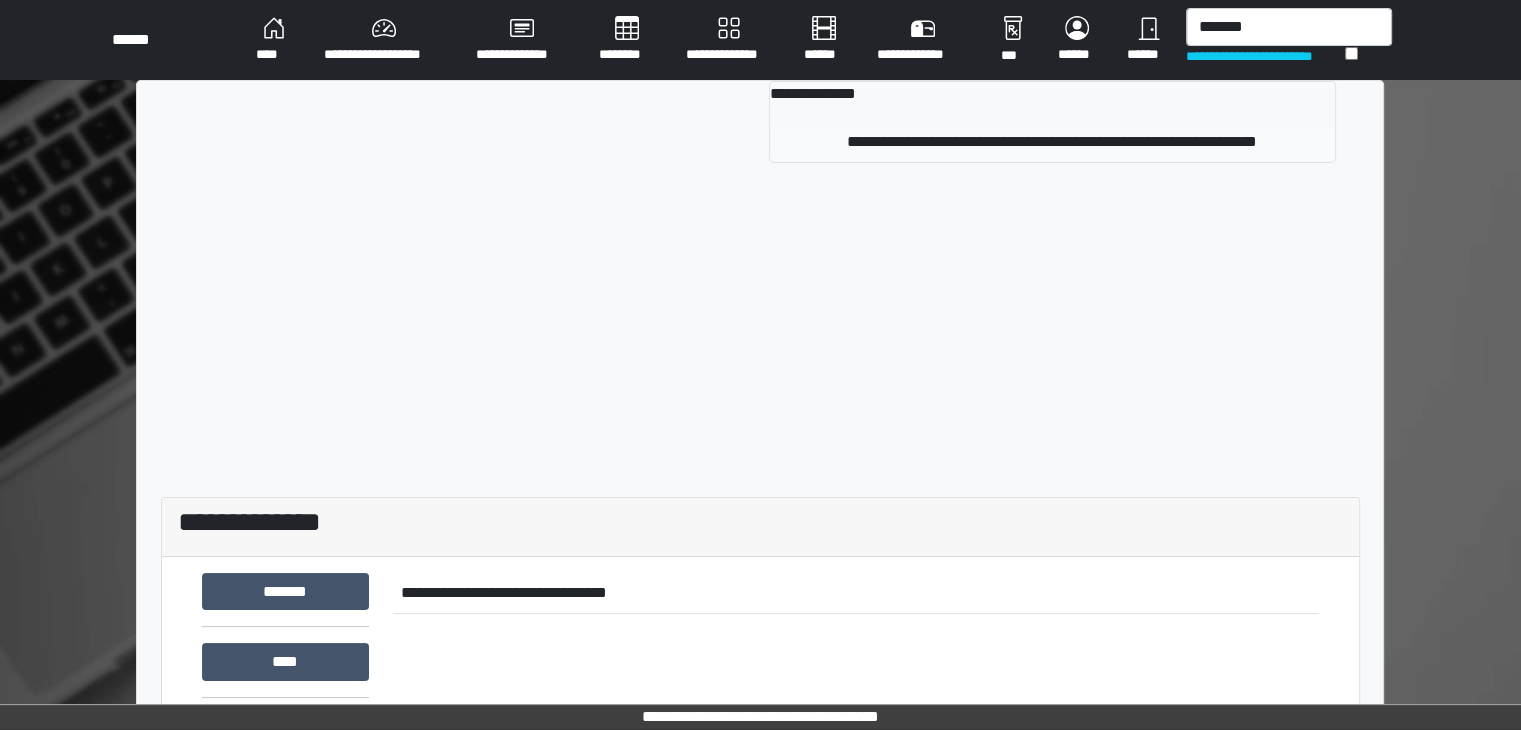 type 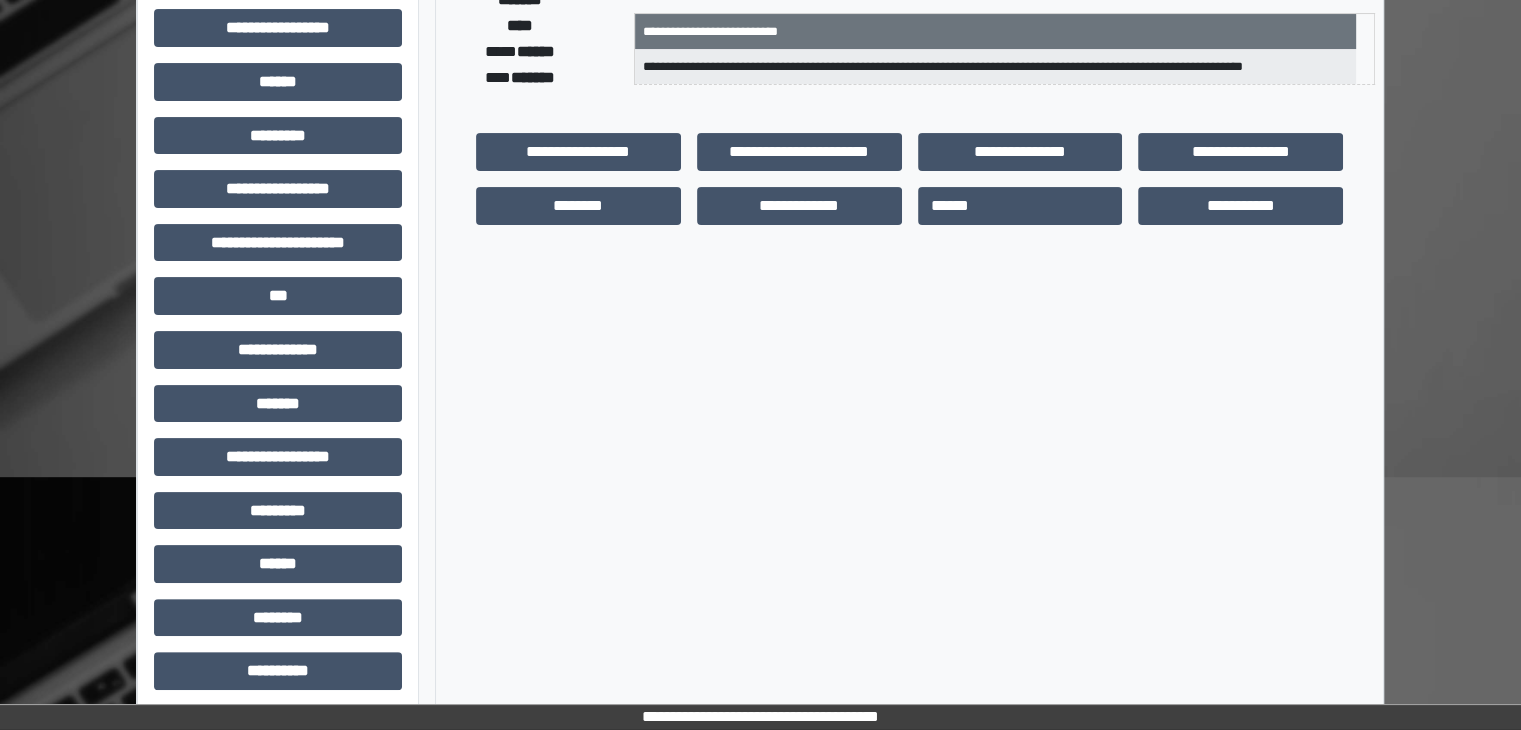 scroll, scrollTop: 436, scrollLeft: 0, axis: vertical 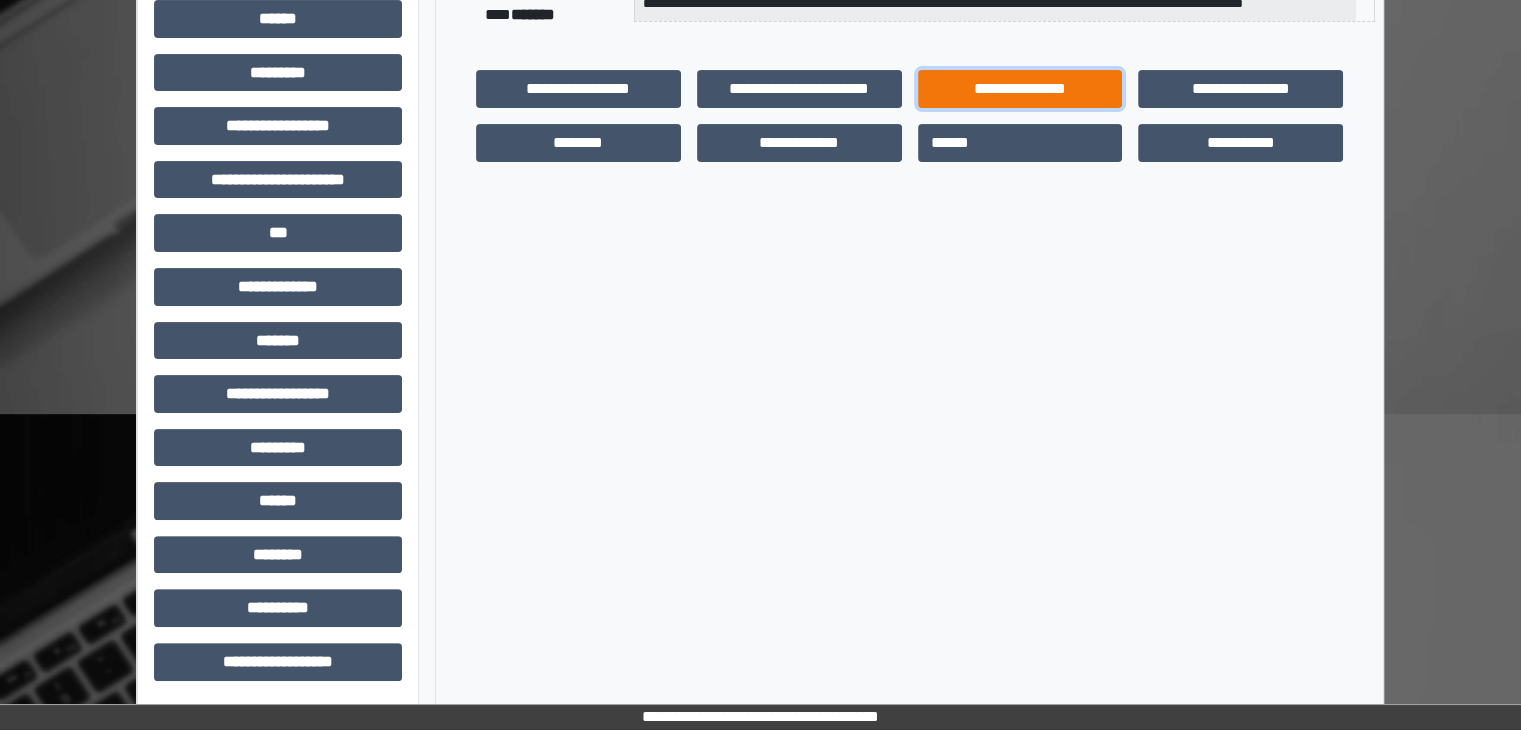click on "**********" at bounding box center (1020, 89) 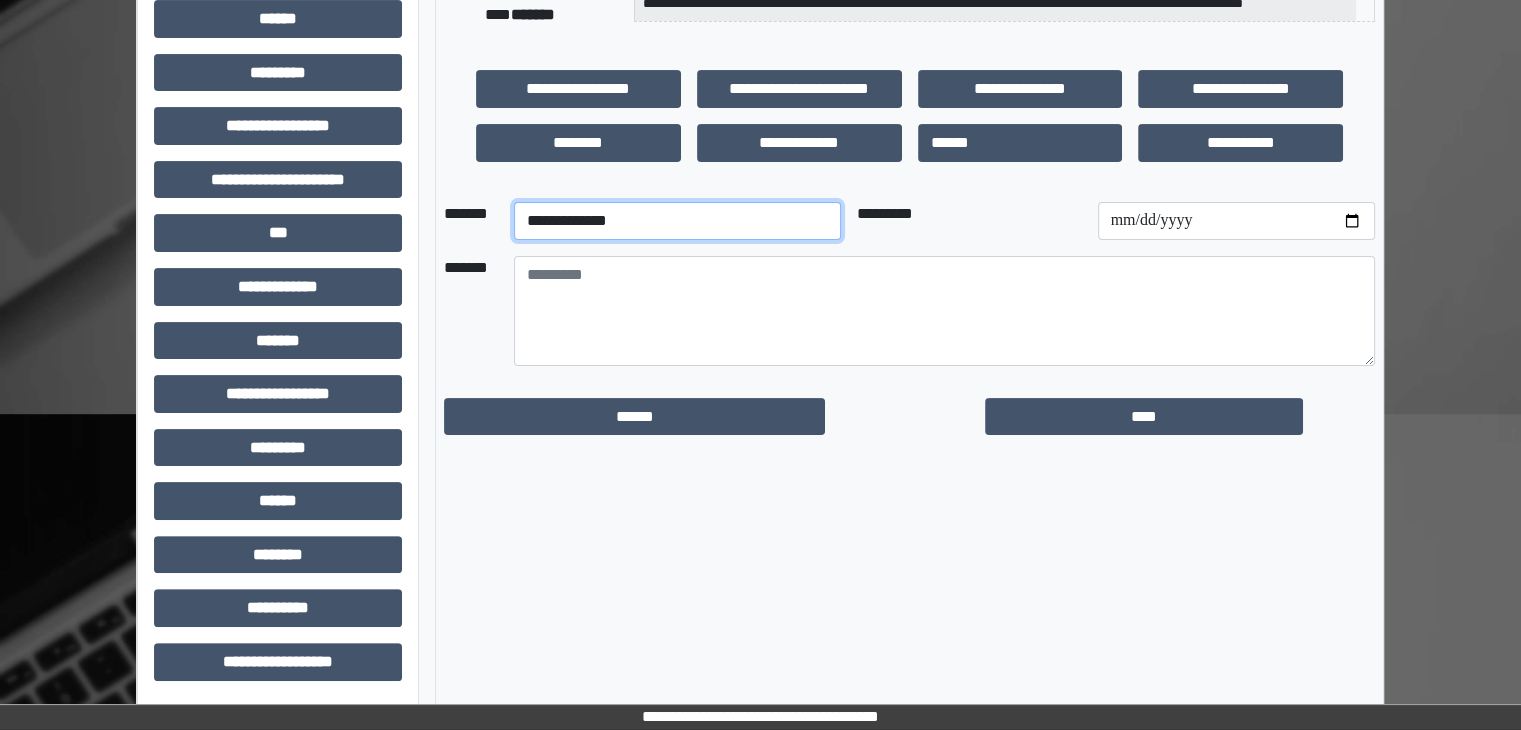 click on "**********" at bounding box center [677, 221] 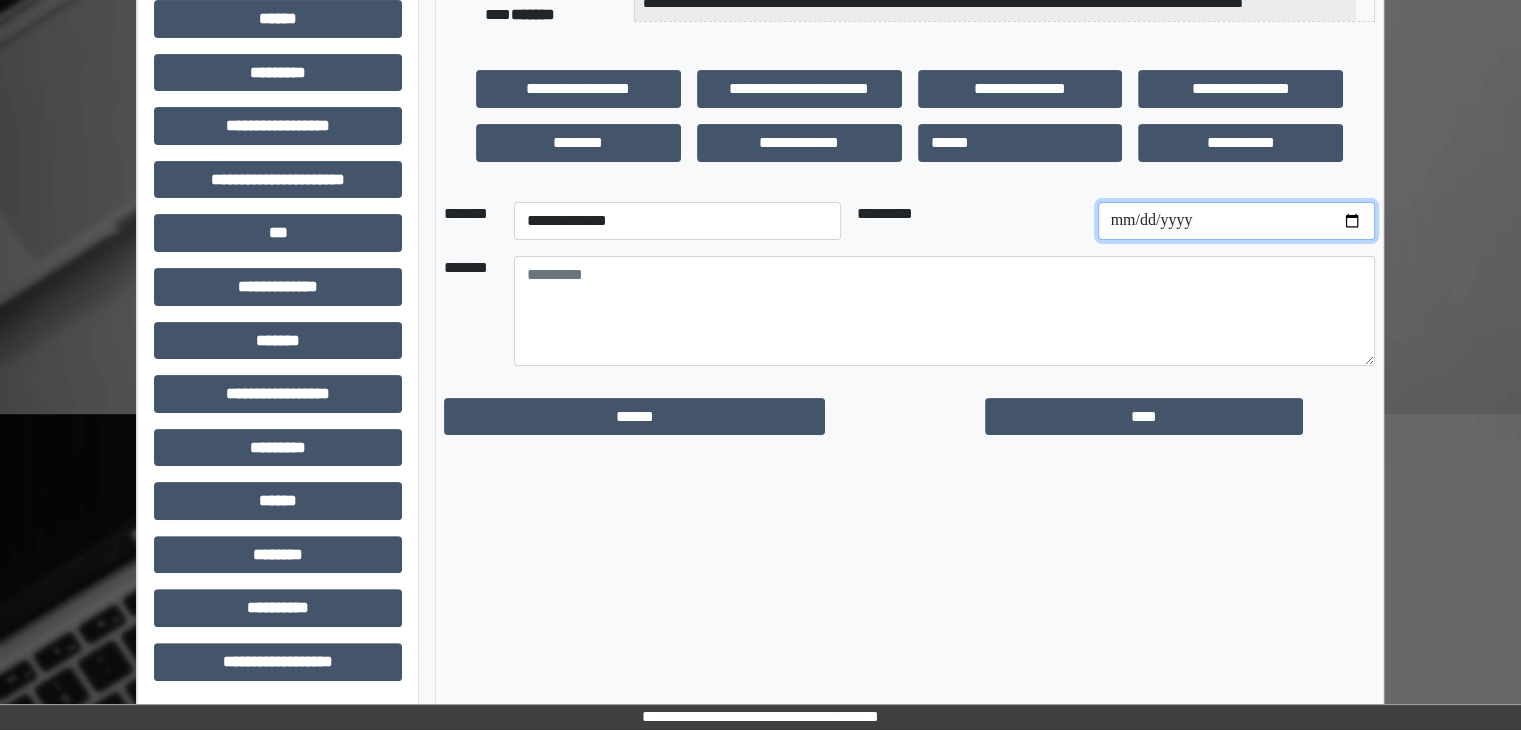 click at bounding box center [1236, 221] 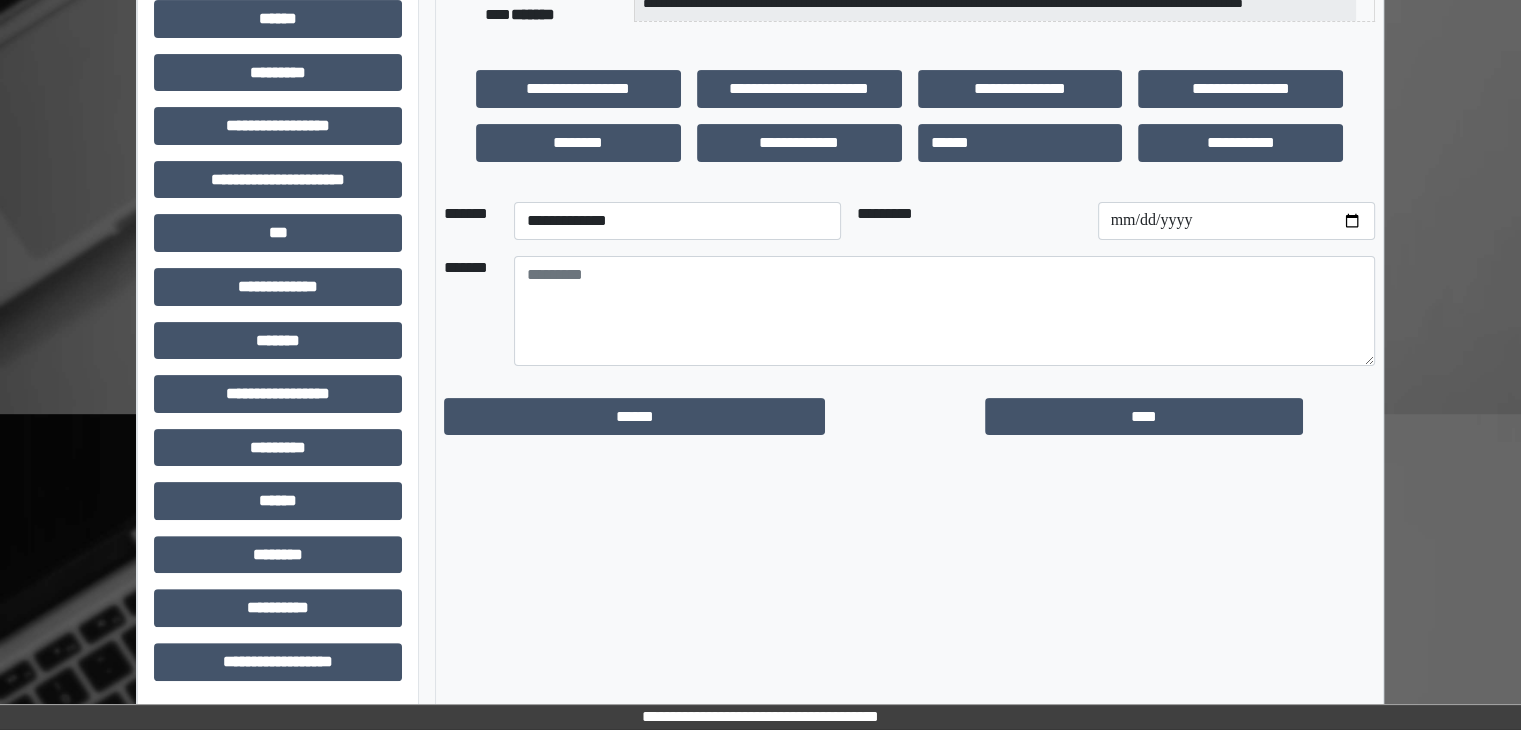click at bounding box center [944, 311] 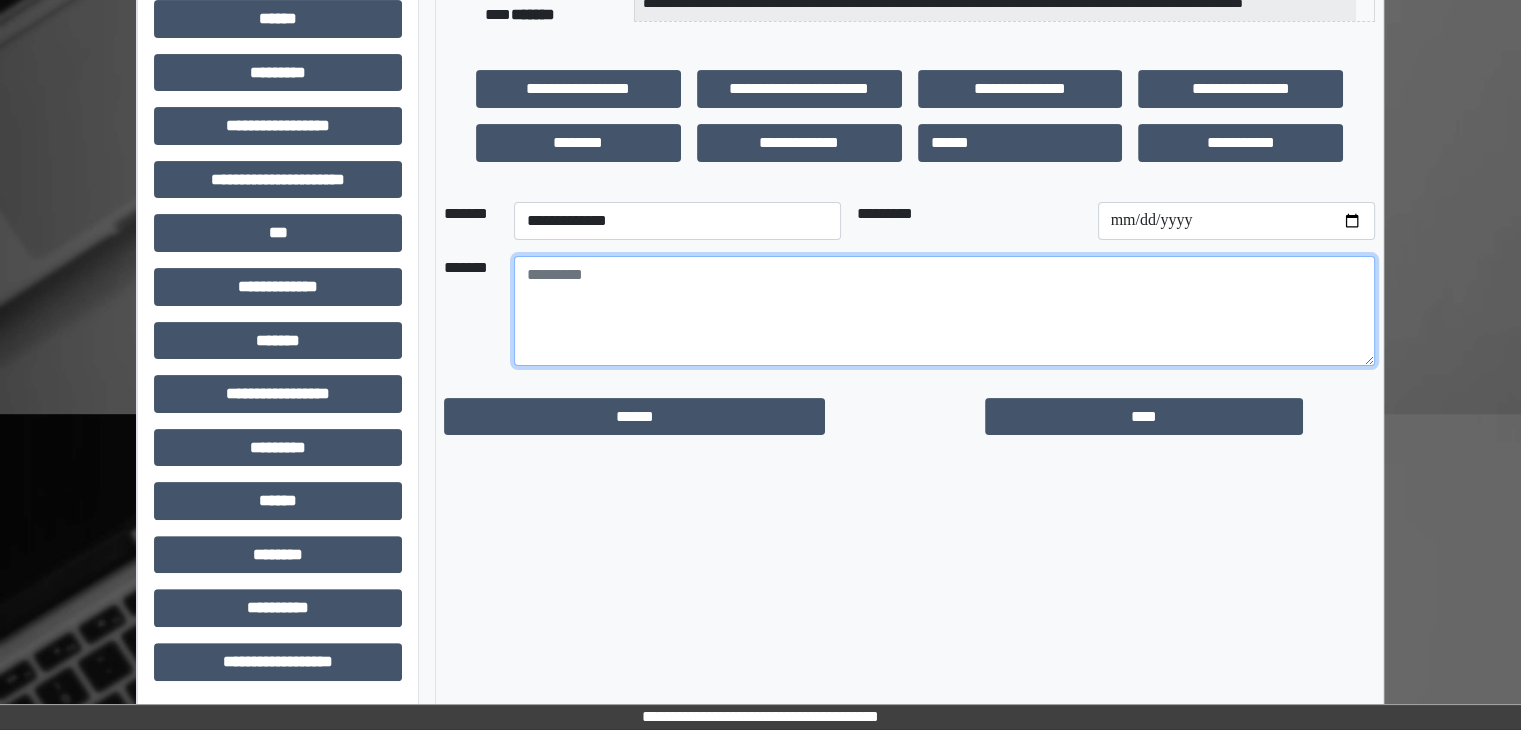 click at bounding box center (944, 311) 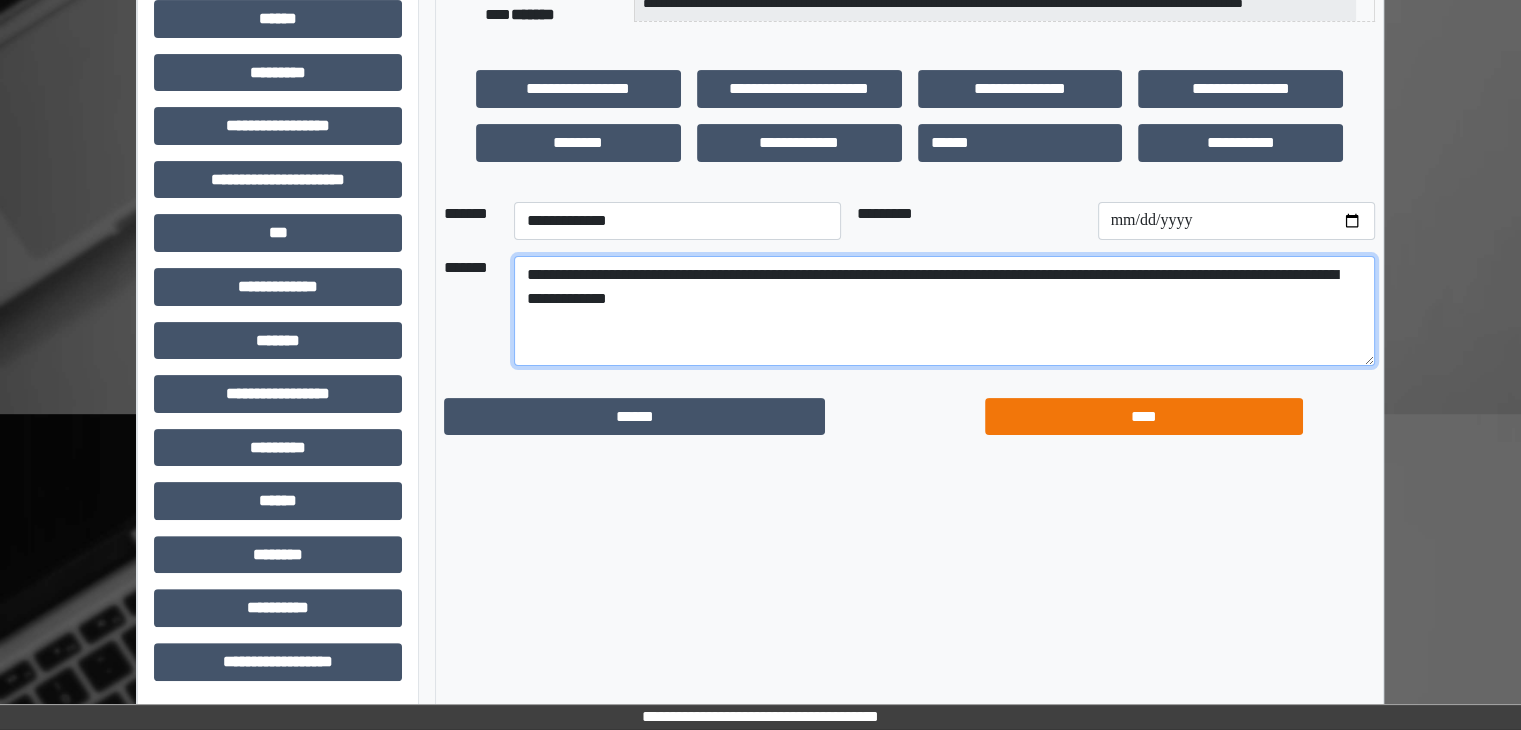 type on "**********" 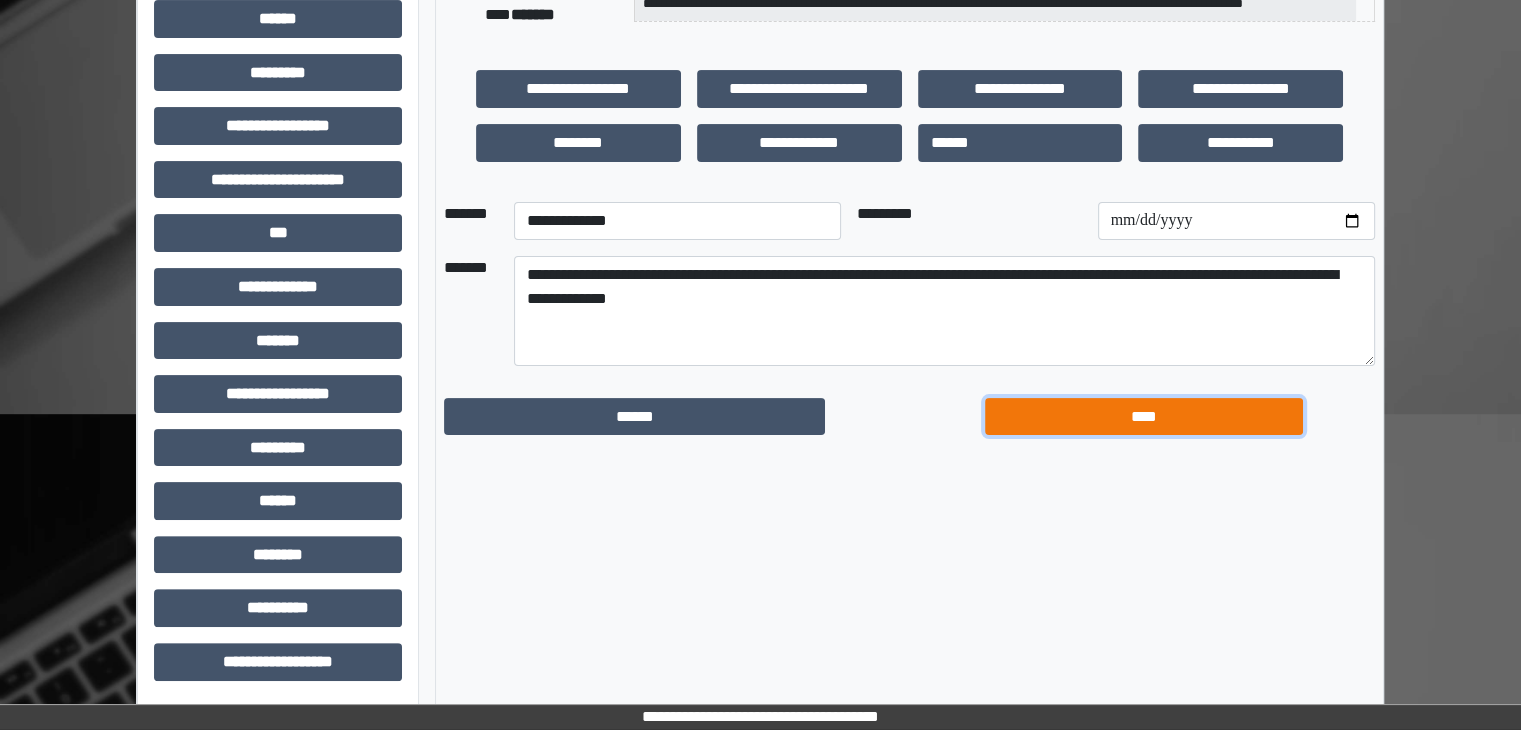 click on "****" at bounding box center (1144, 417) 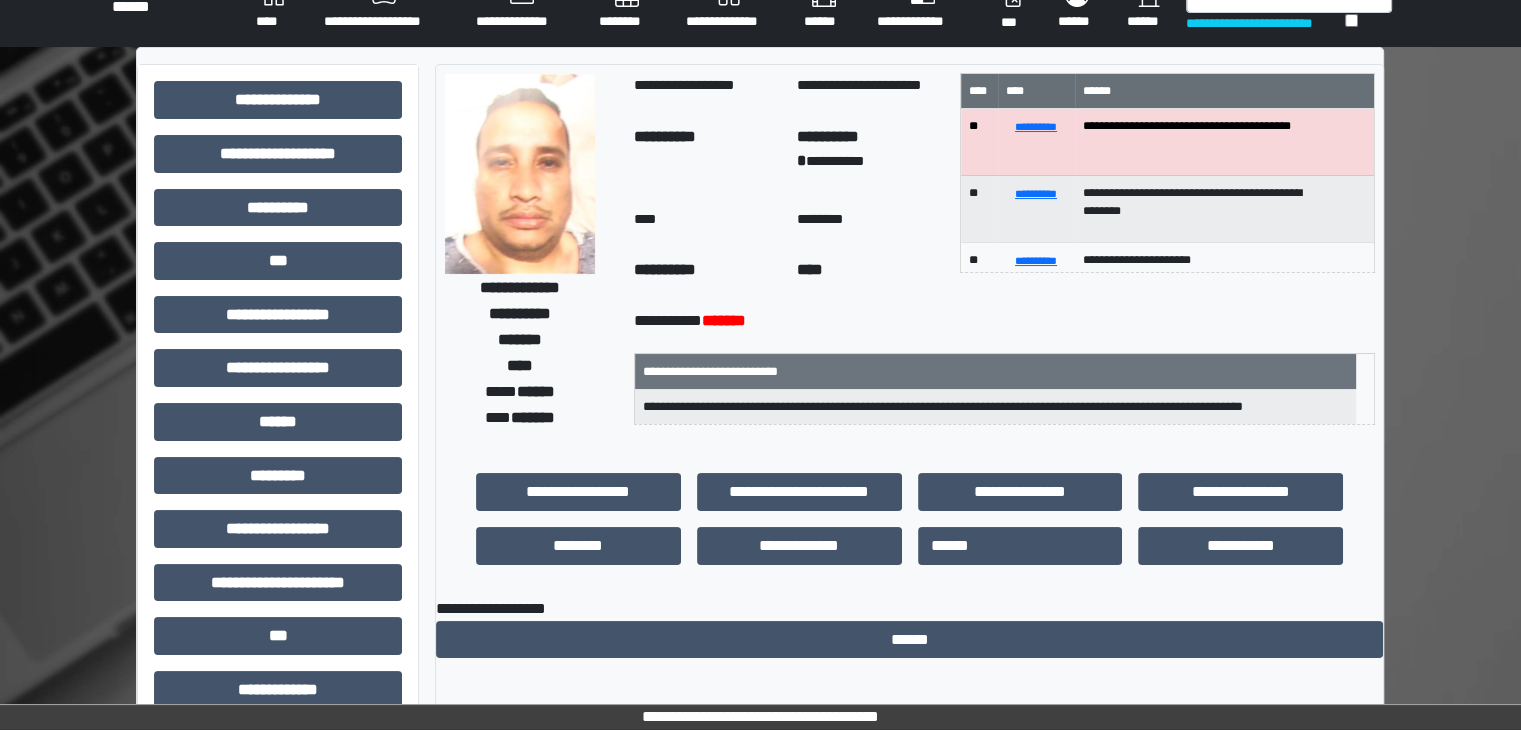scroll, scrollTop: 0, scrollLeft: 0, axis: both 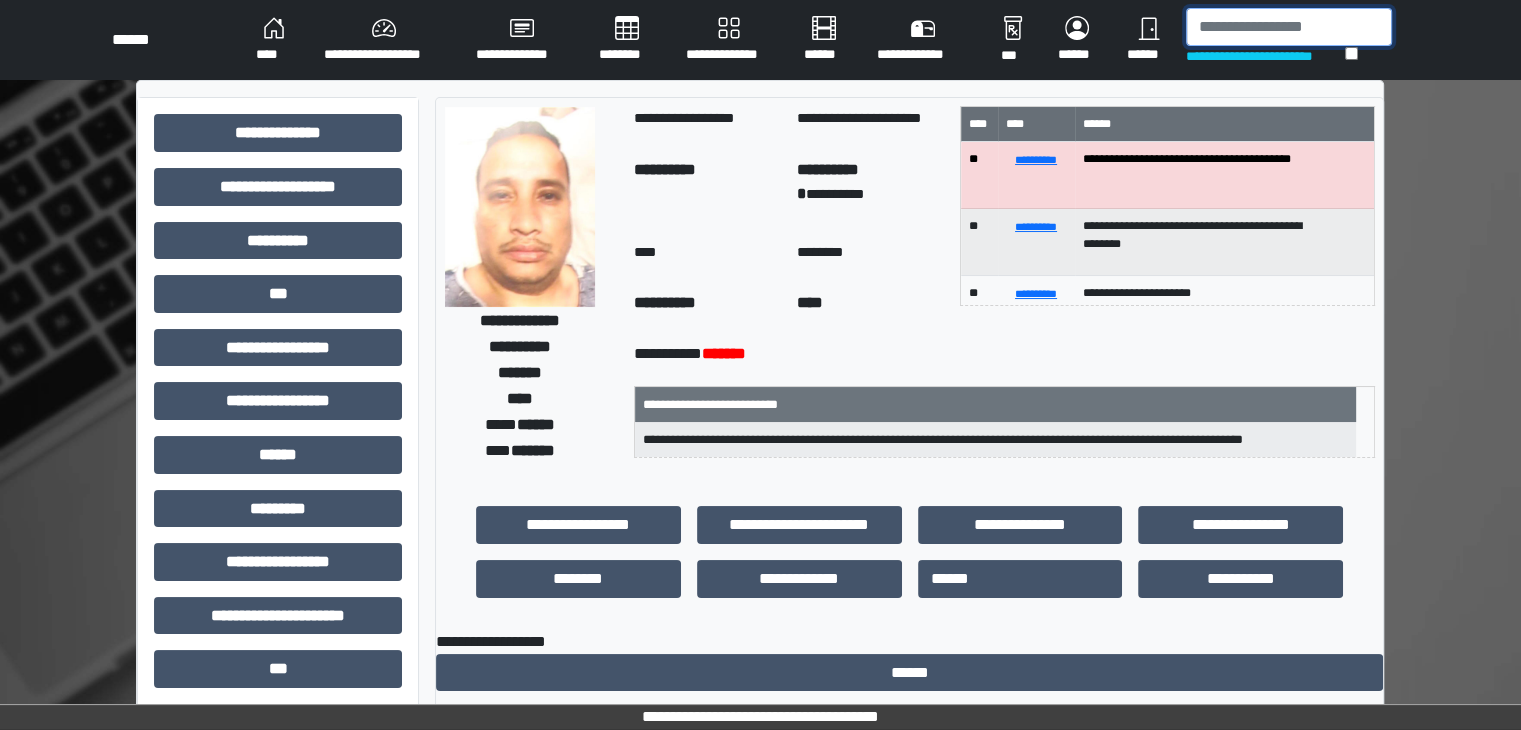 click at bounding box center [1289, 27] 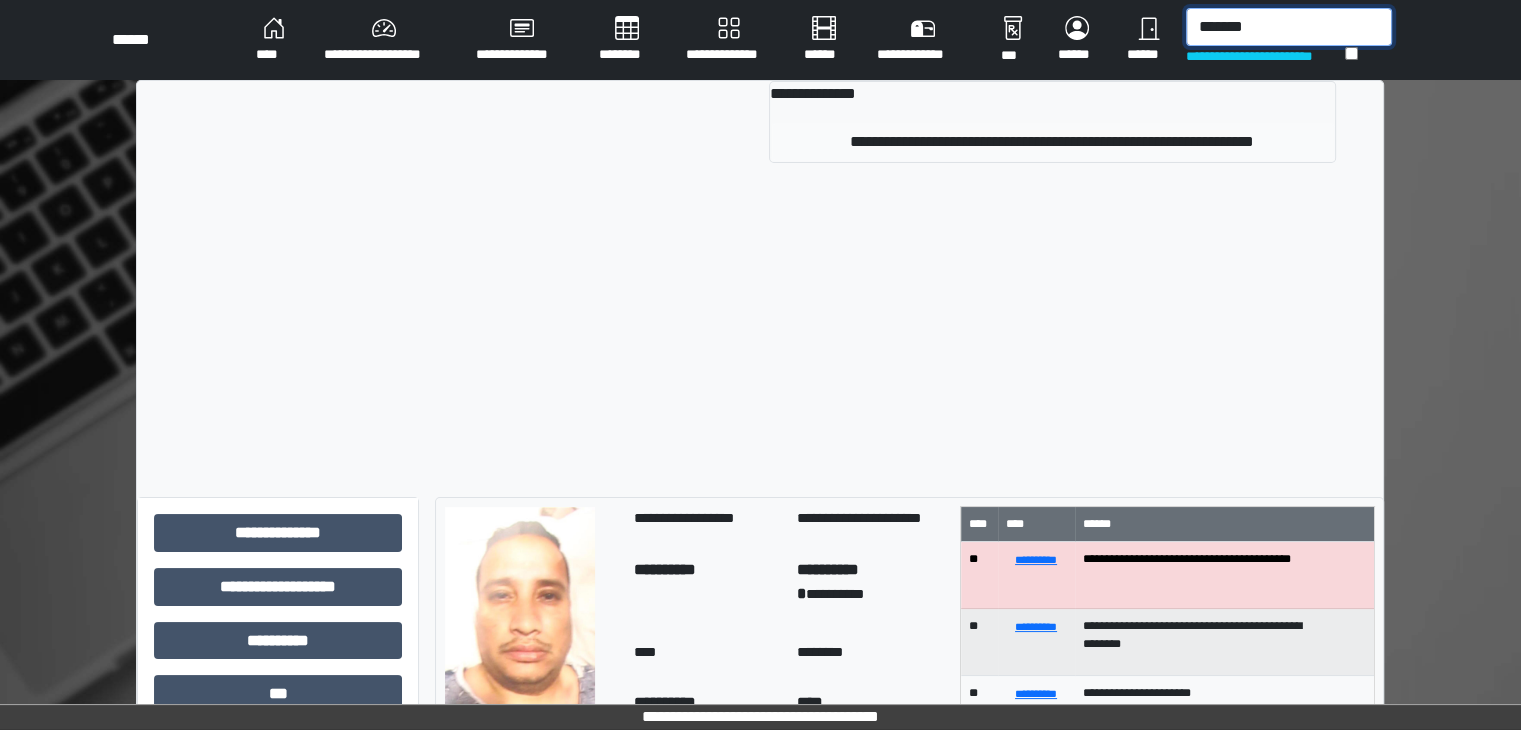type on "*******" 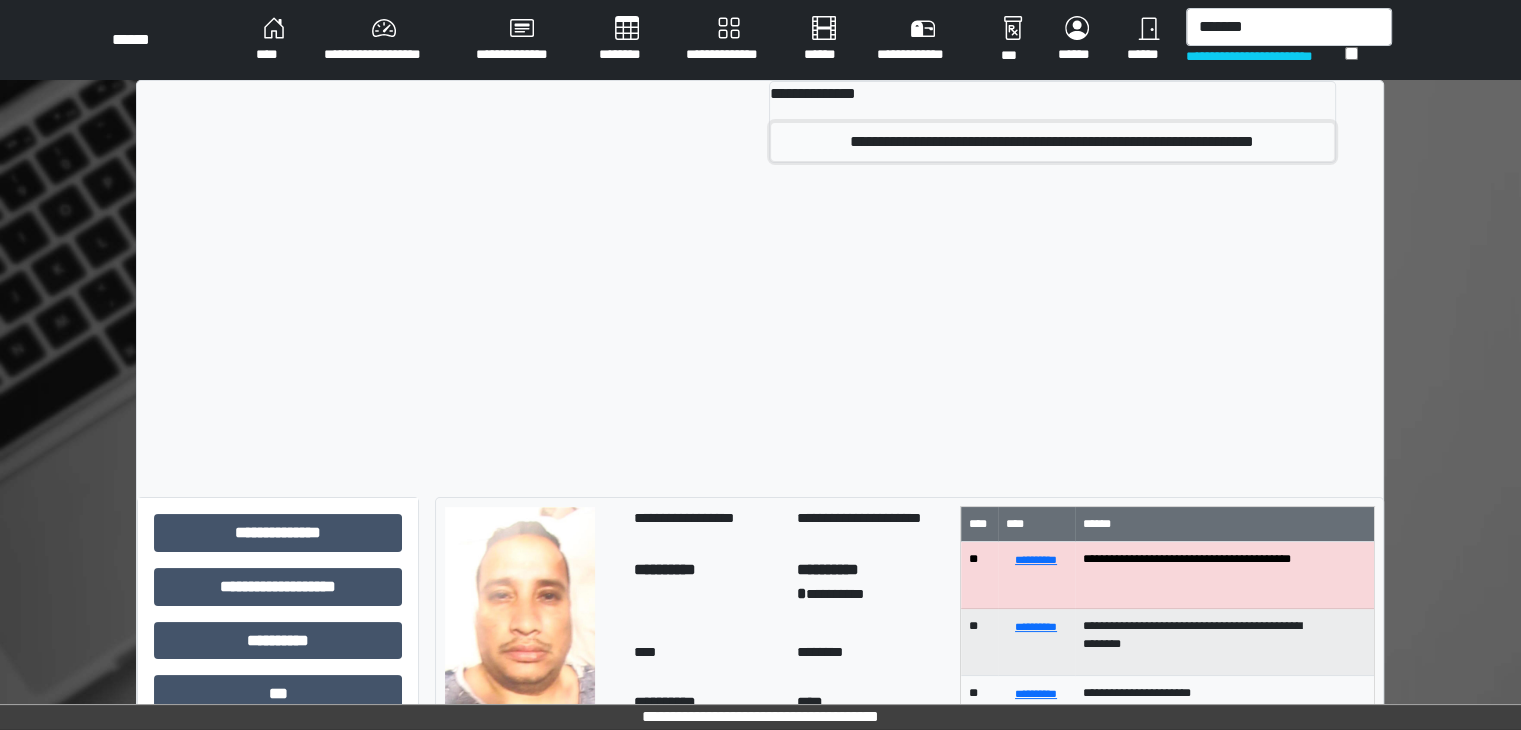 click on "**********" at bounding box center (1052, 142) 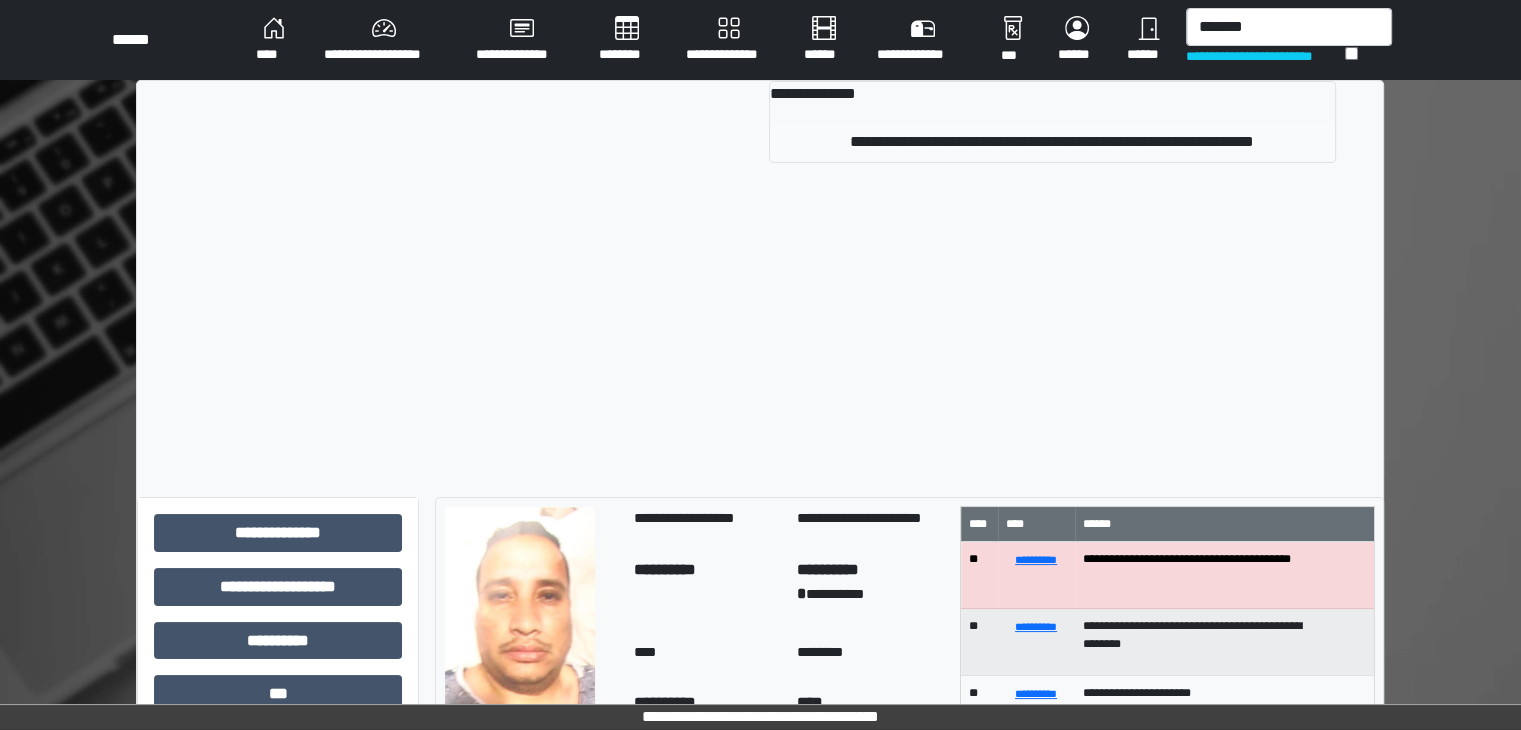 type 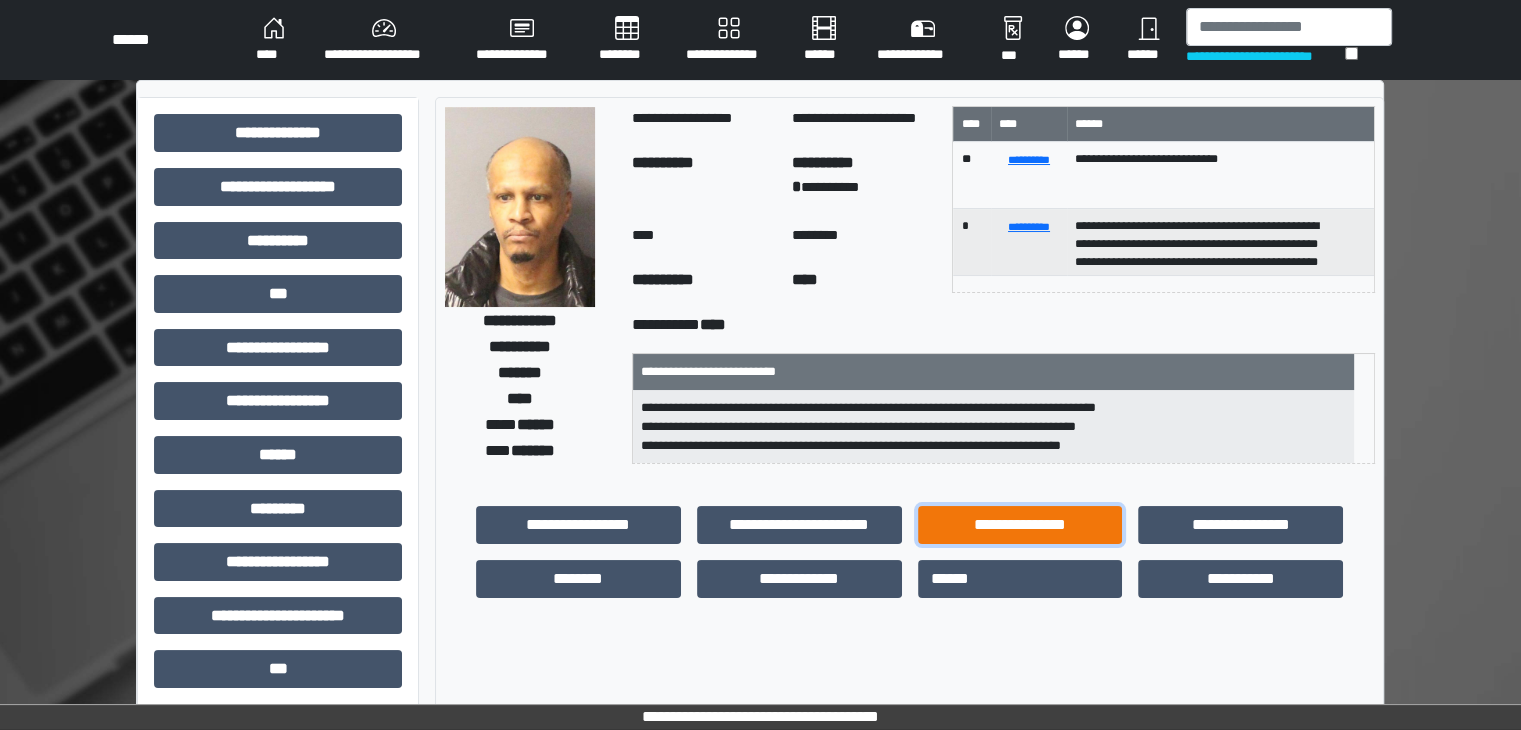 click on "**********" at bounding box center (1020, 525) 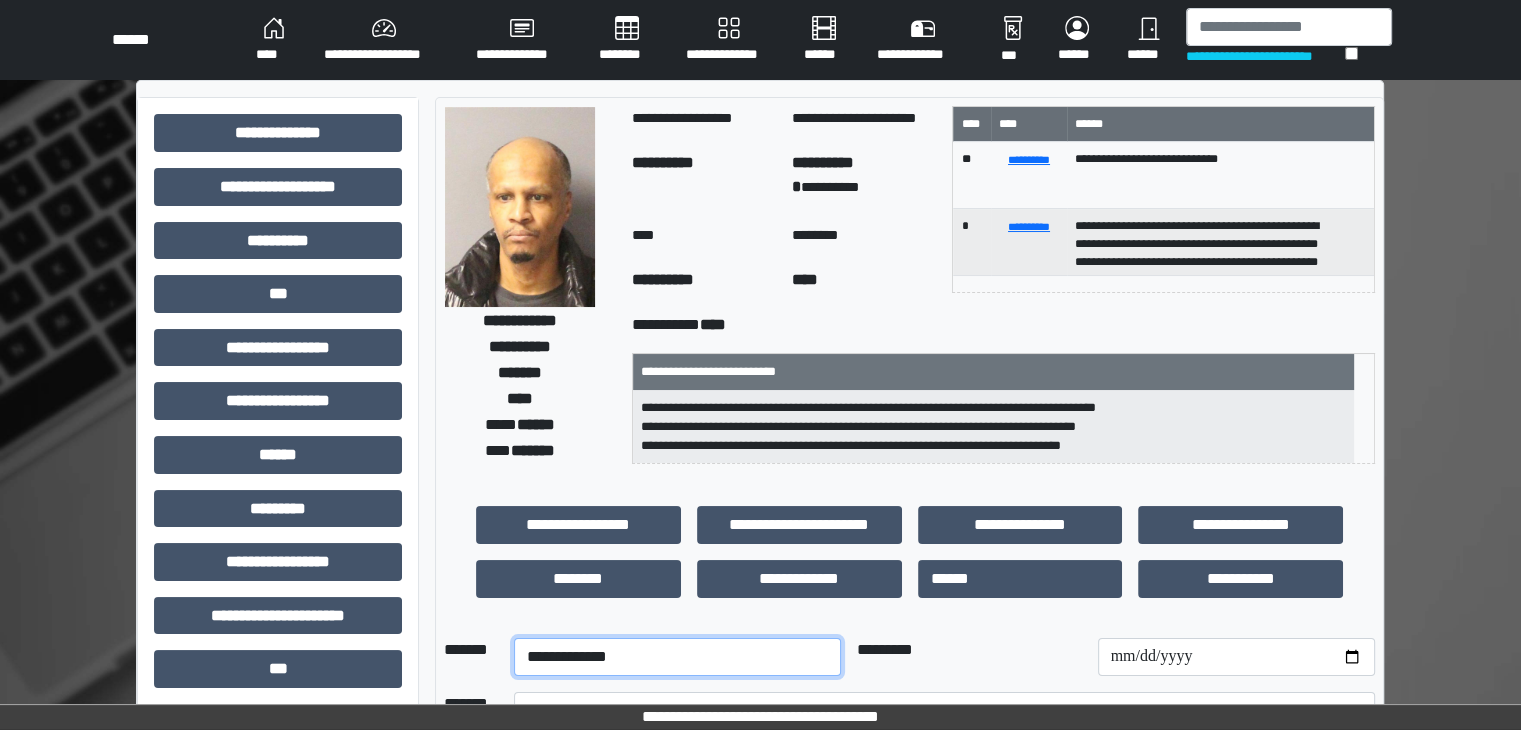 click on "**********" at bounding box center (677, 657) 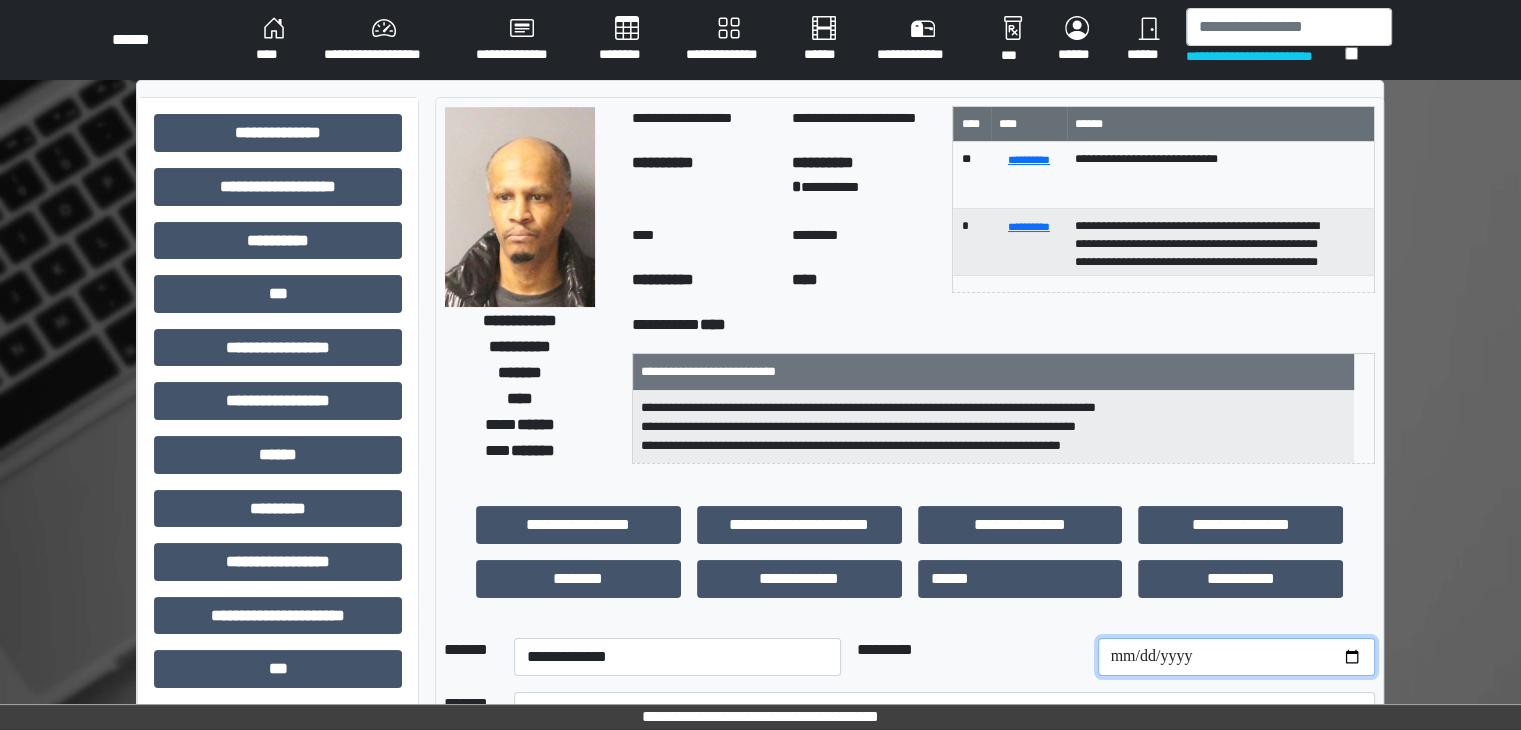 click at bounding box center (1236, 657) 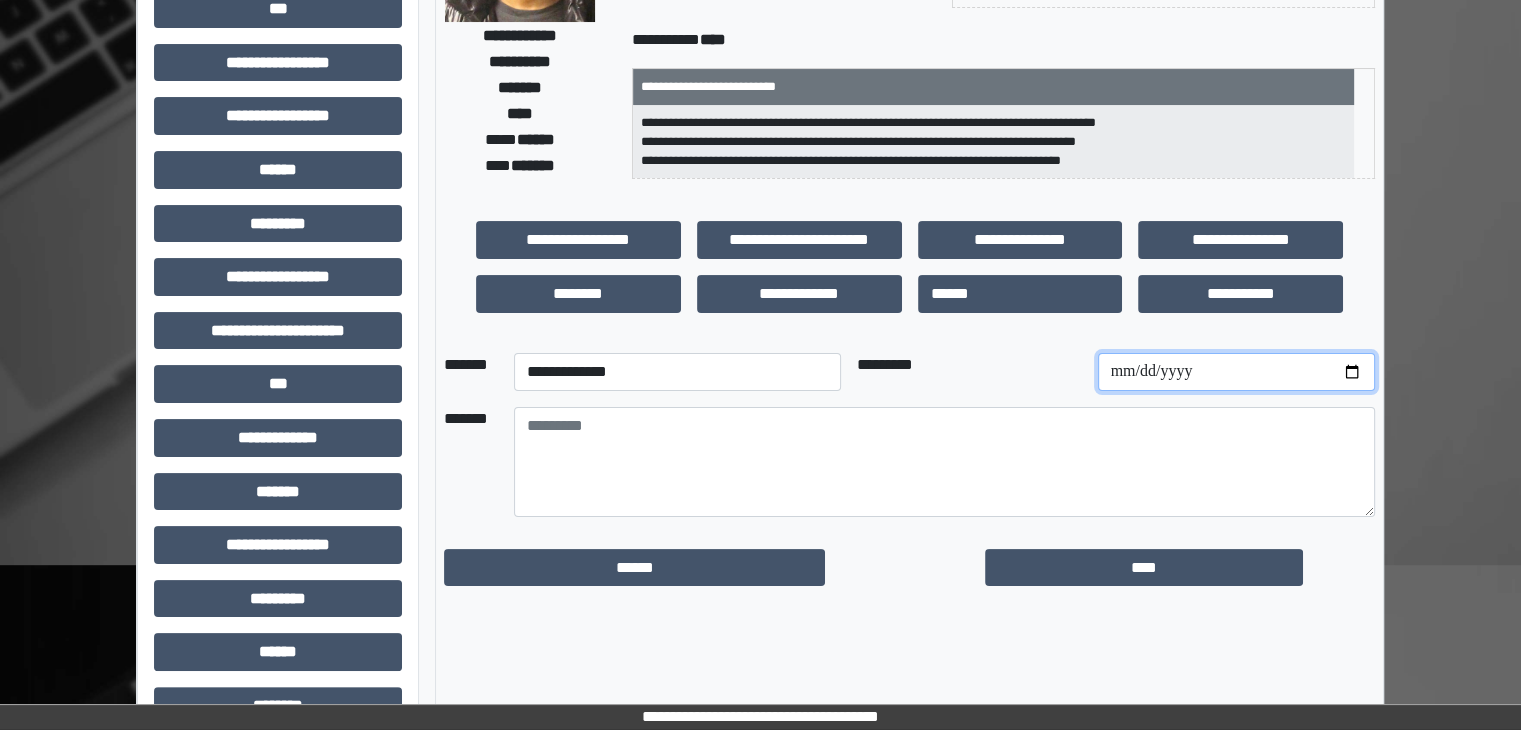 scroll, scrollTop: 300, scrollLeft: 0, axis: vertical 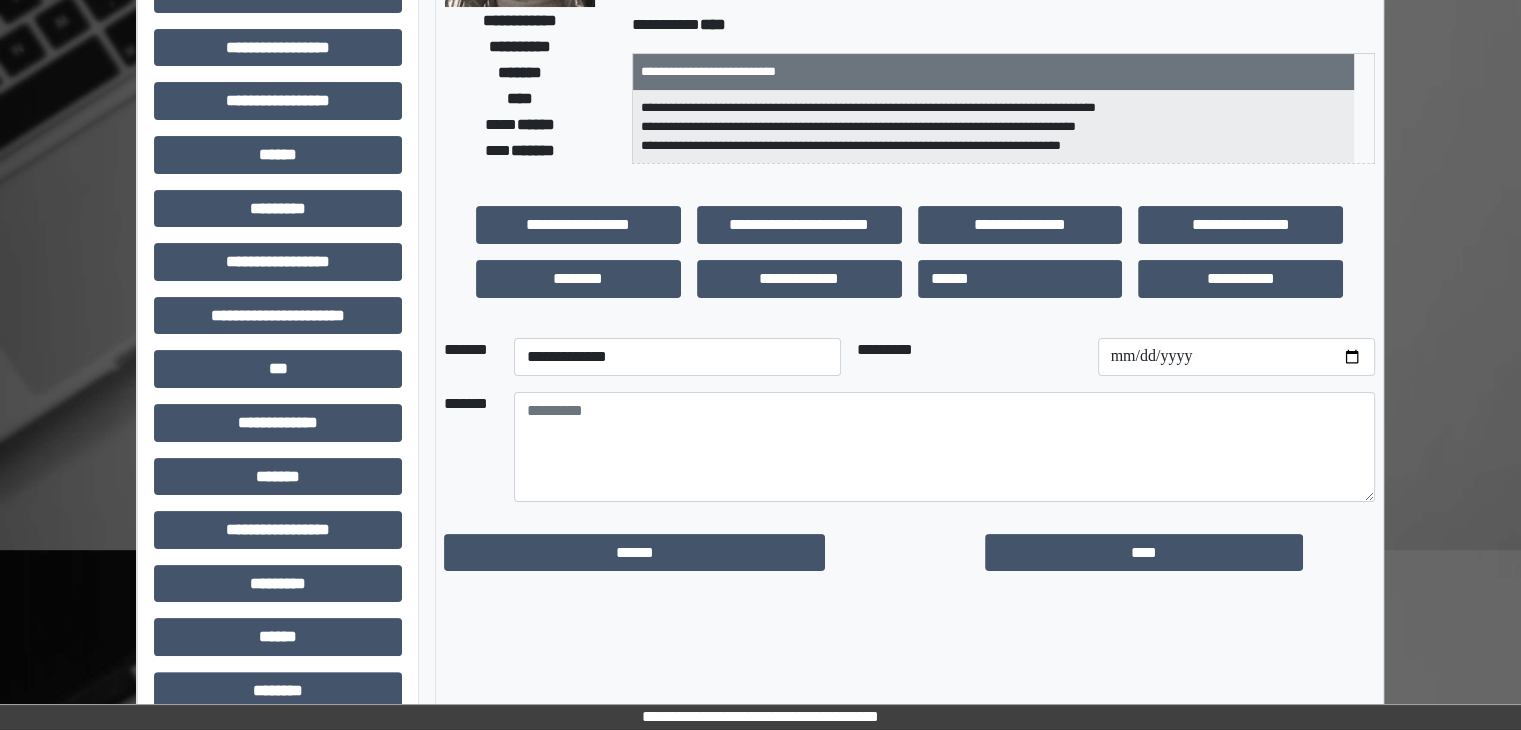 click at bounding box center [944, 447] 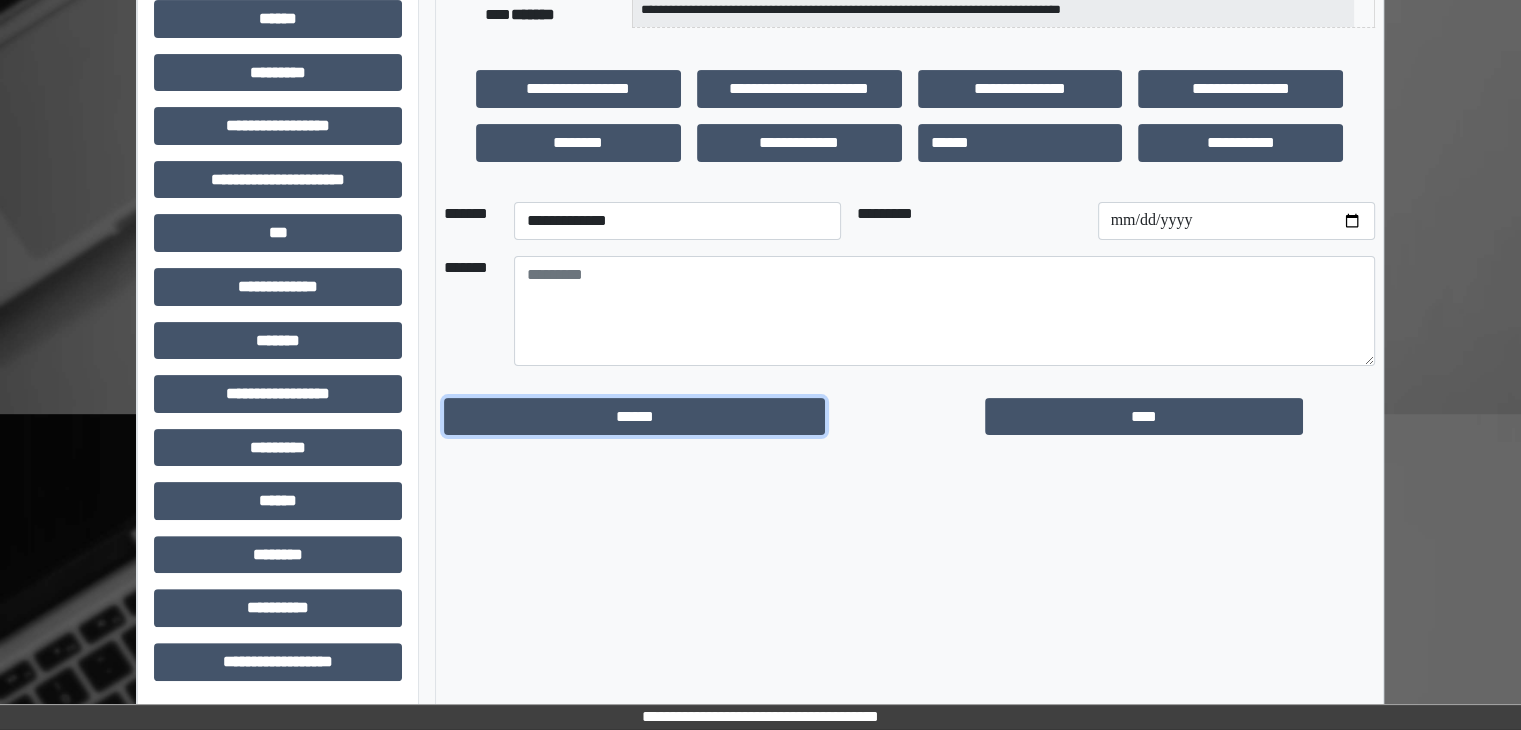 click on "******" at bounding box center [634, 417] 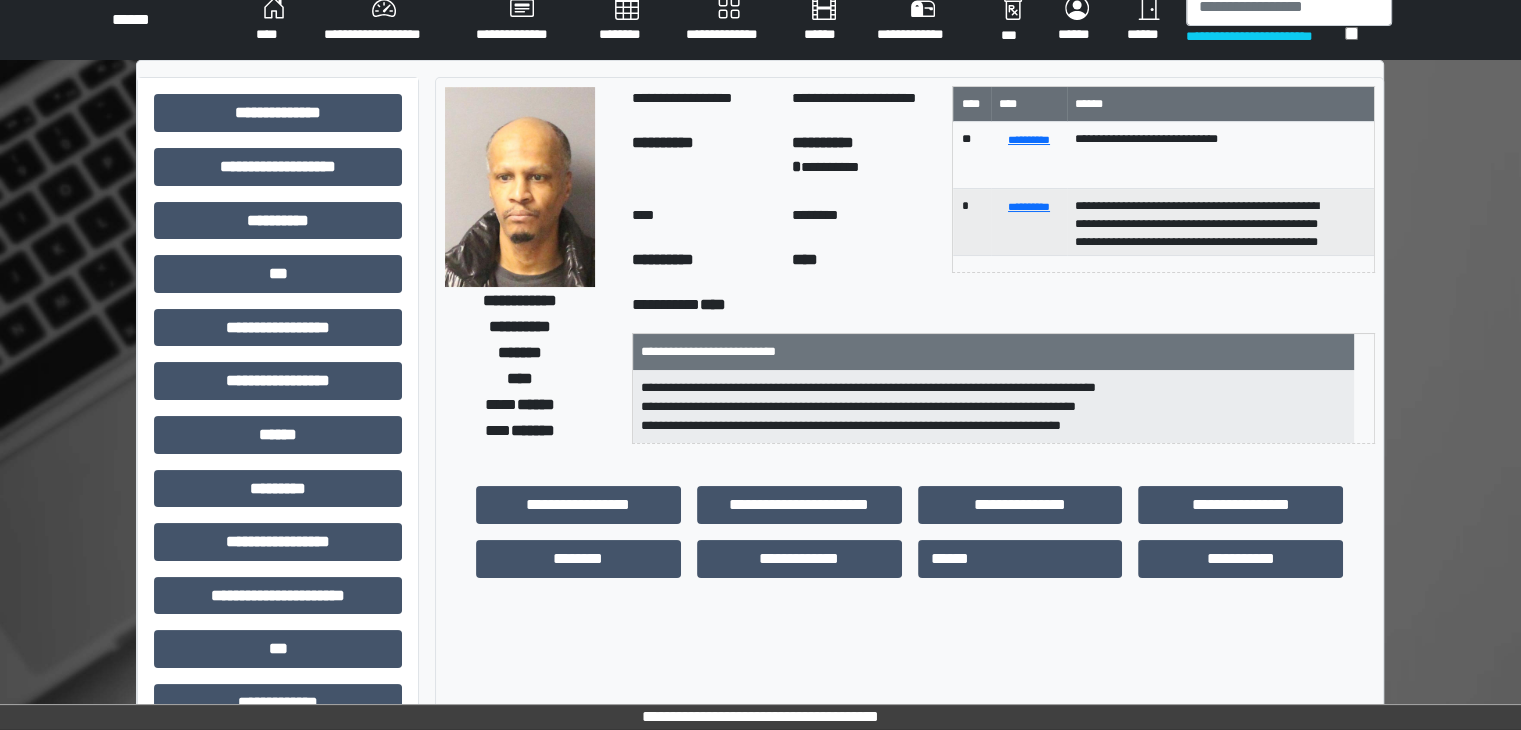 scroll, scrollTop: 0, scrollLeft: 0, axis: both 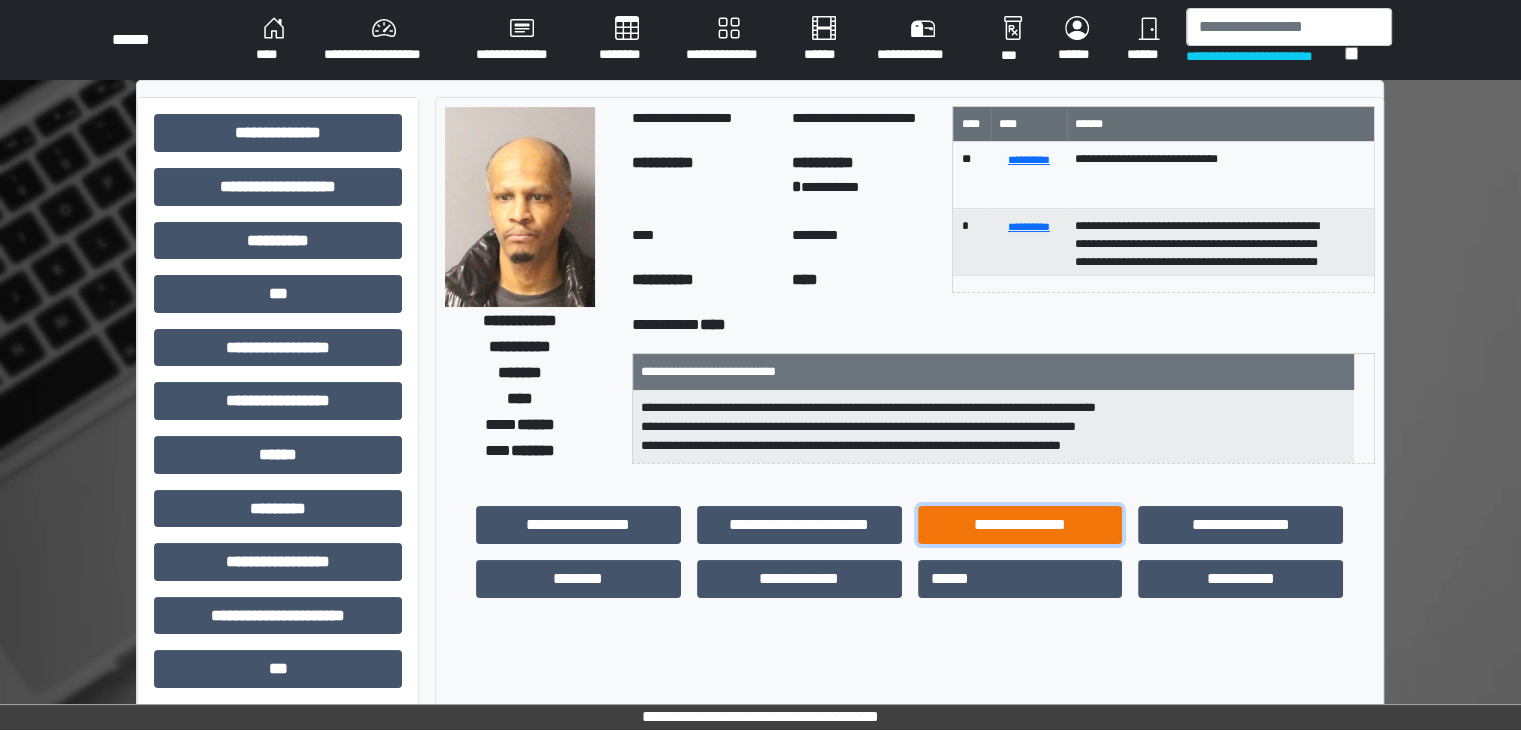 click on "**********" at bounding box center [1020, 525] 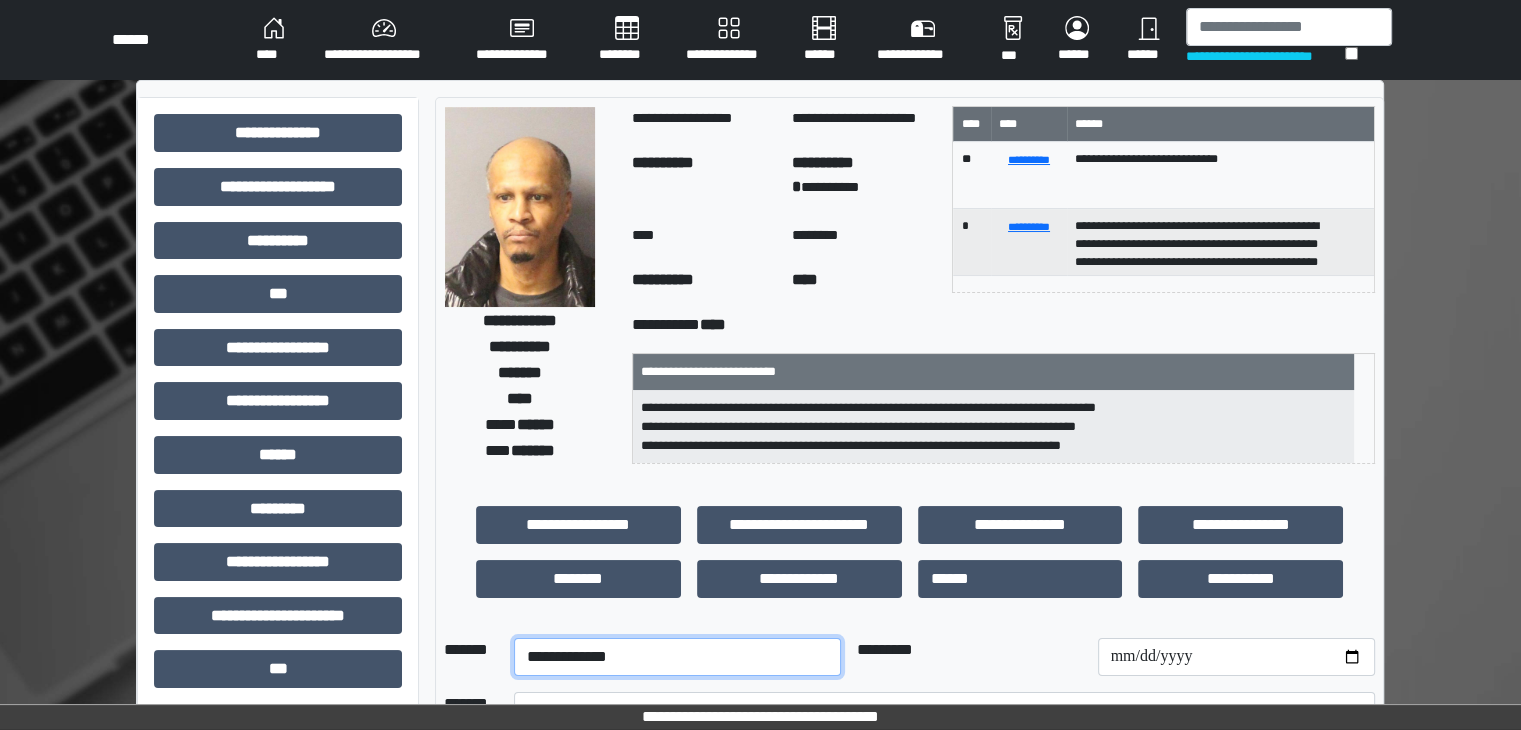 click on "**********" at bounding box center (677, 657) 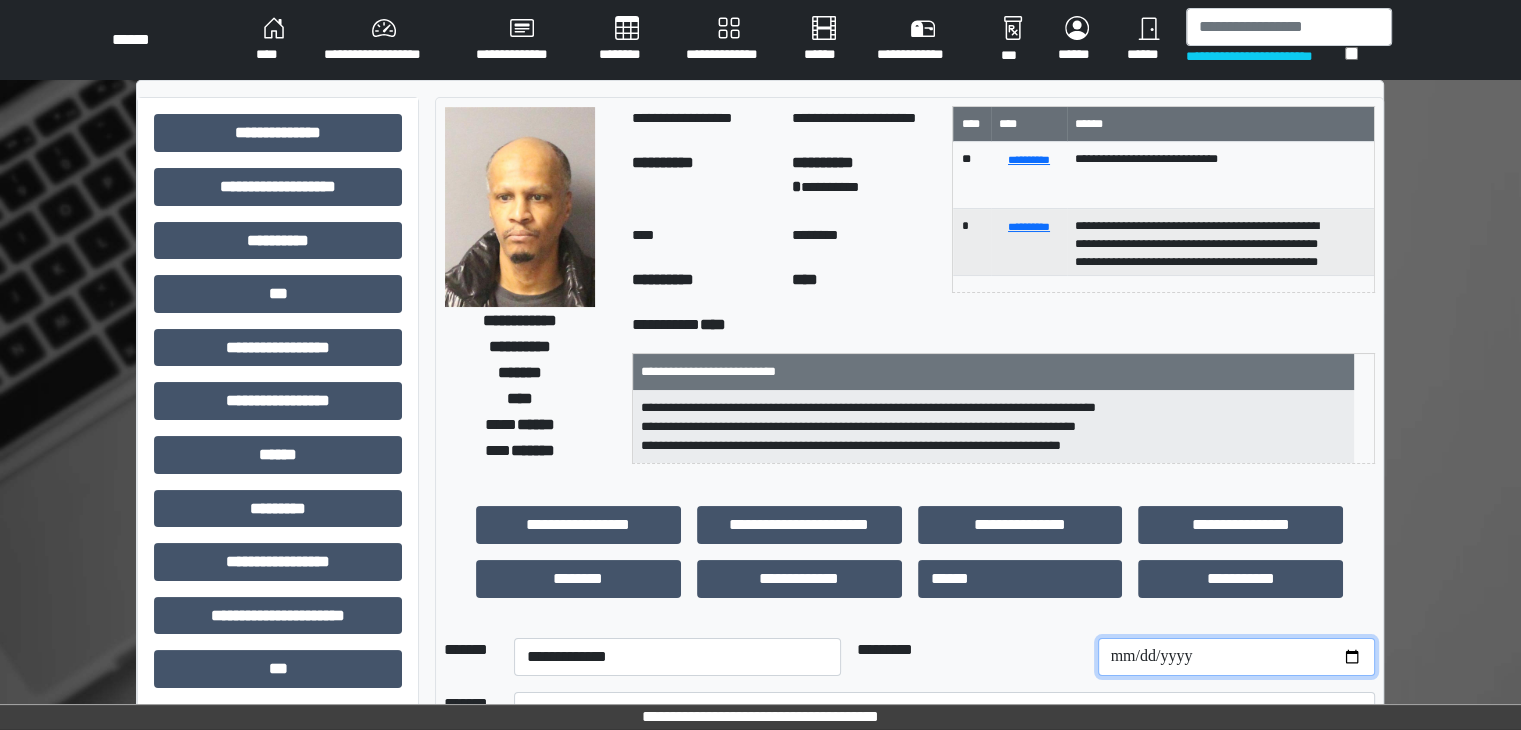 click at bounding box center [1236, 657] 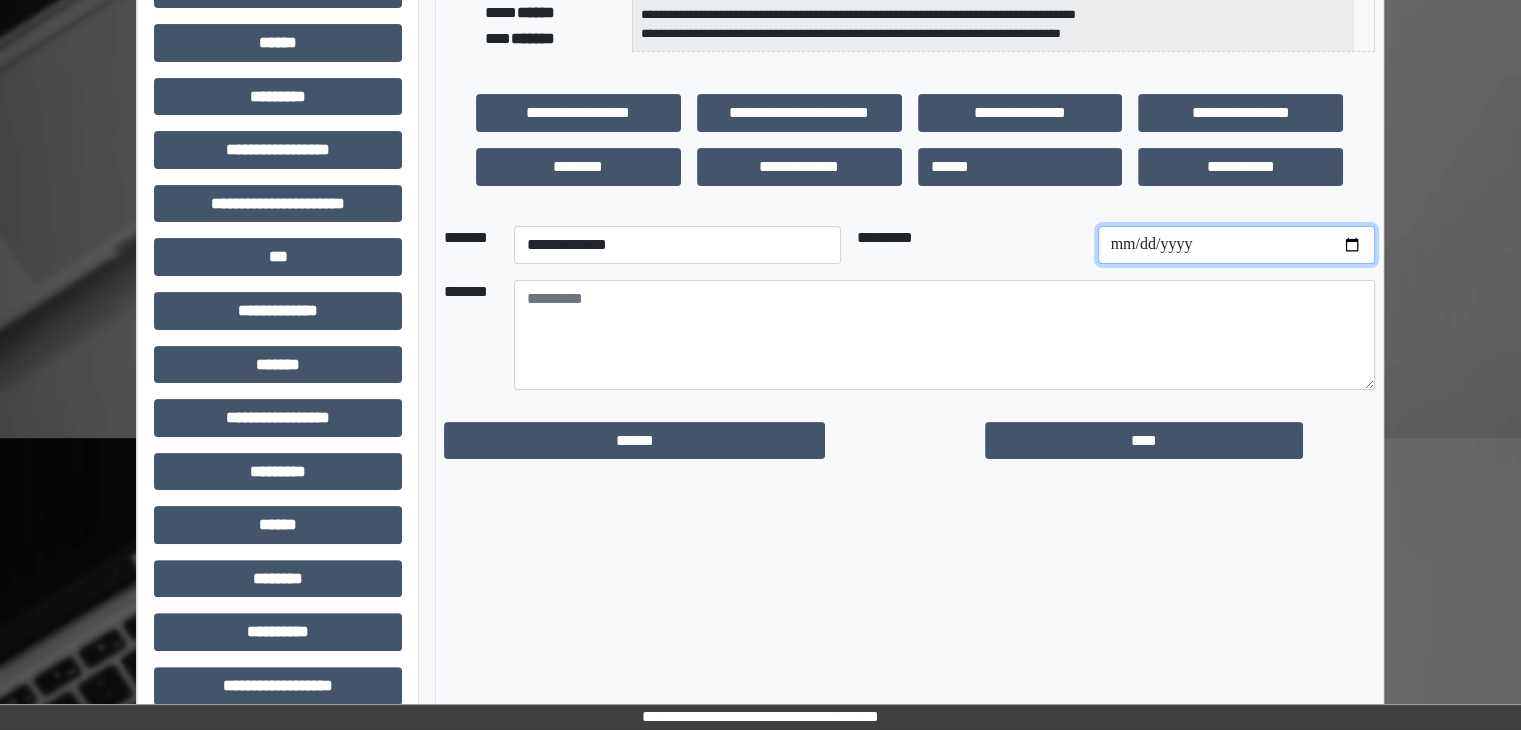 scroll, scrollTop: 436, scrollLeft: 0, axis: vertical 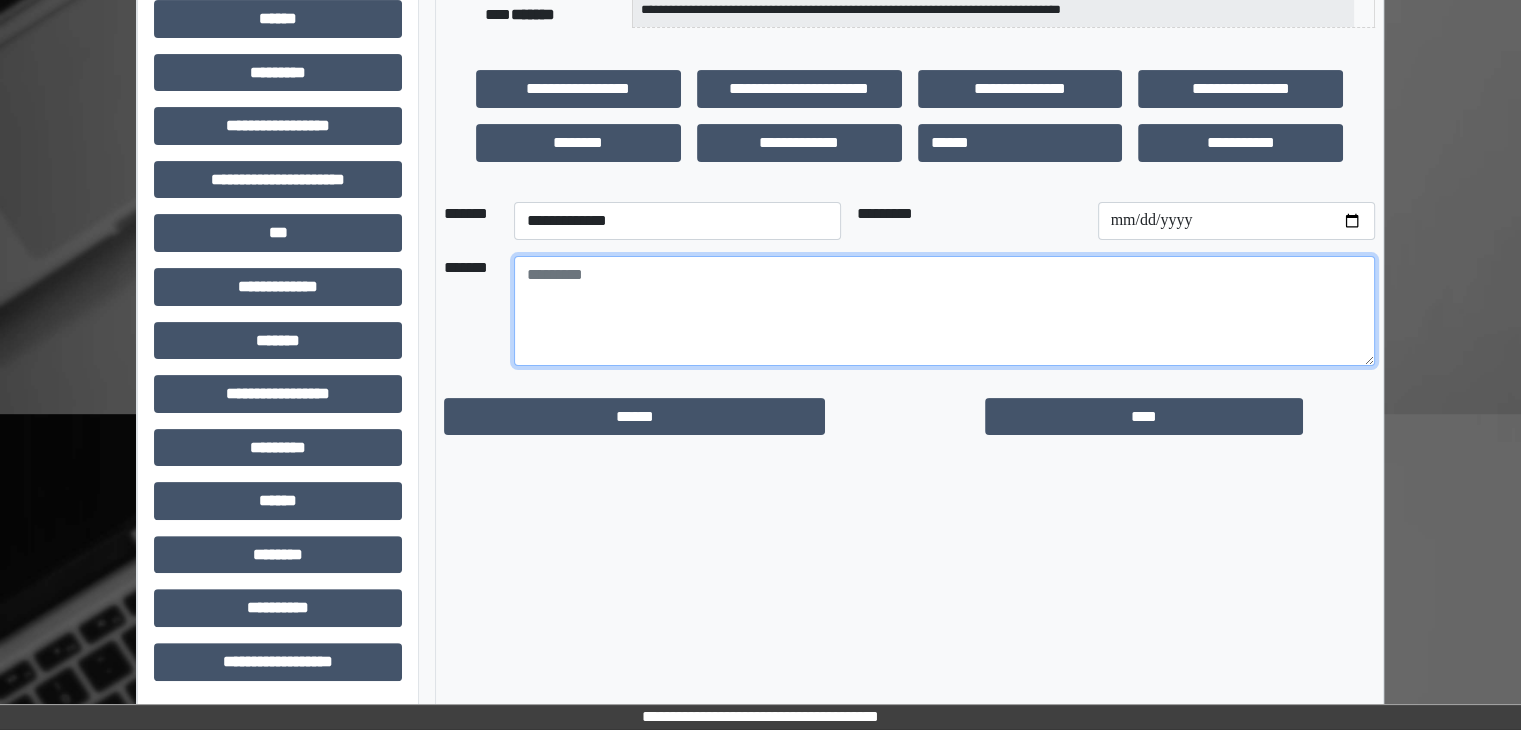 click at bounding box center (944, 311) 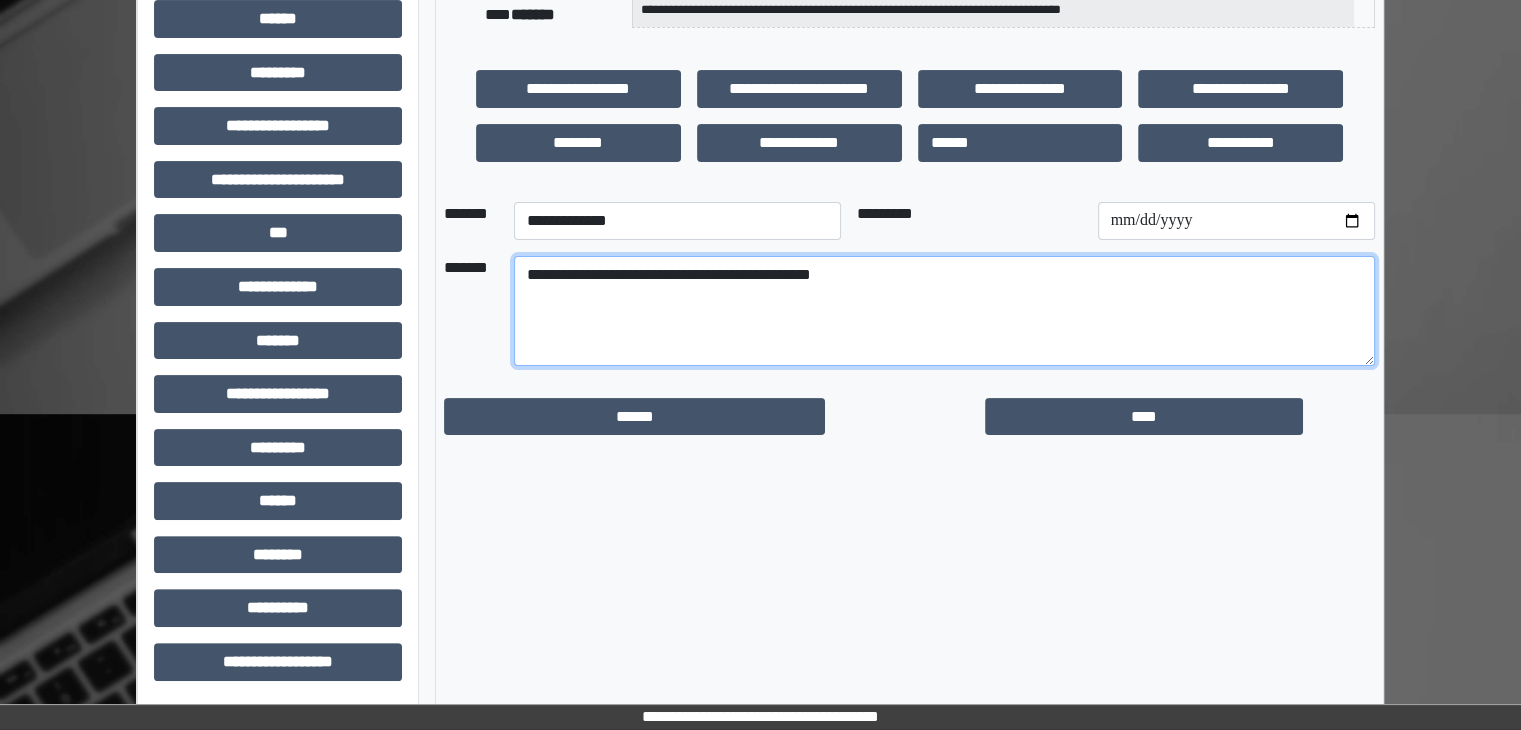 drag, startPoint x: 523, startPoint y: 267, endPoint x: 1008, endPoint y: 324, distance: 488.338 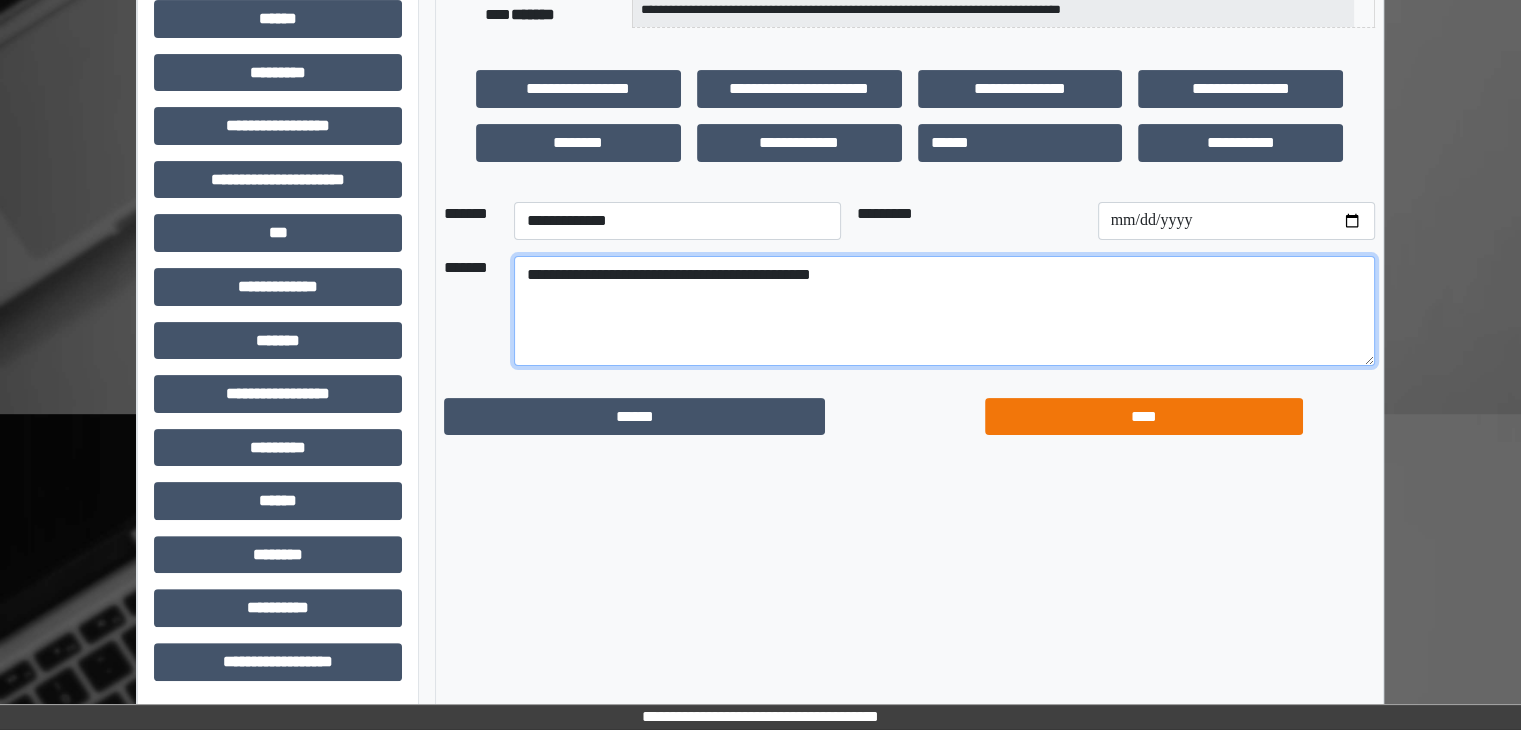 type on "**********" 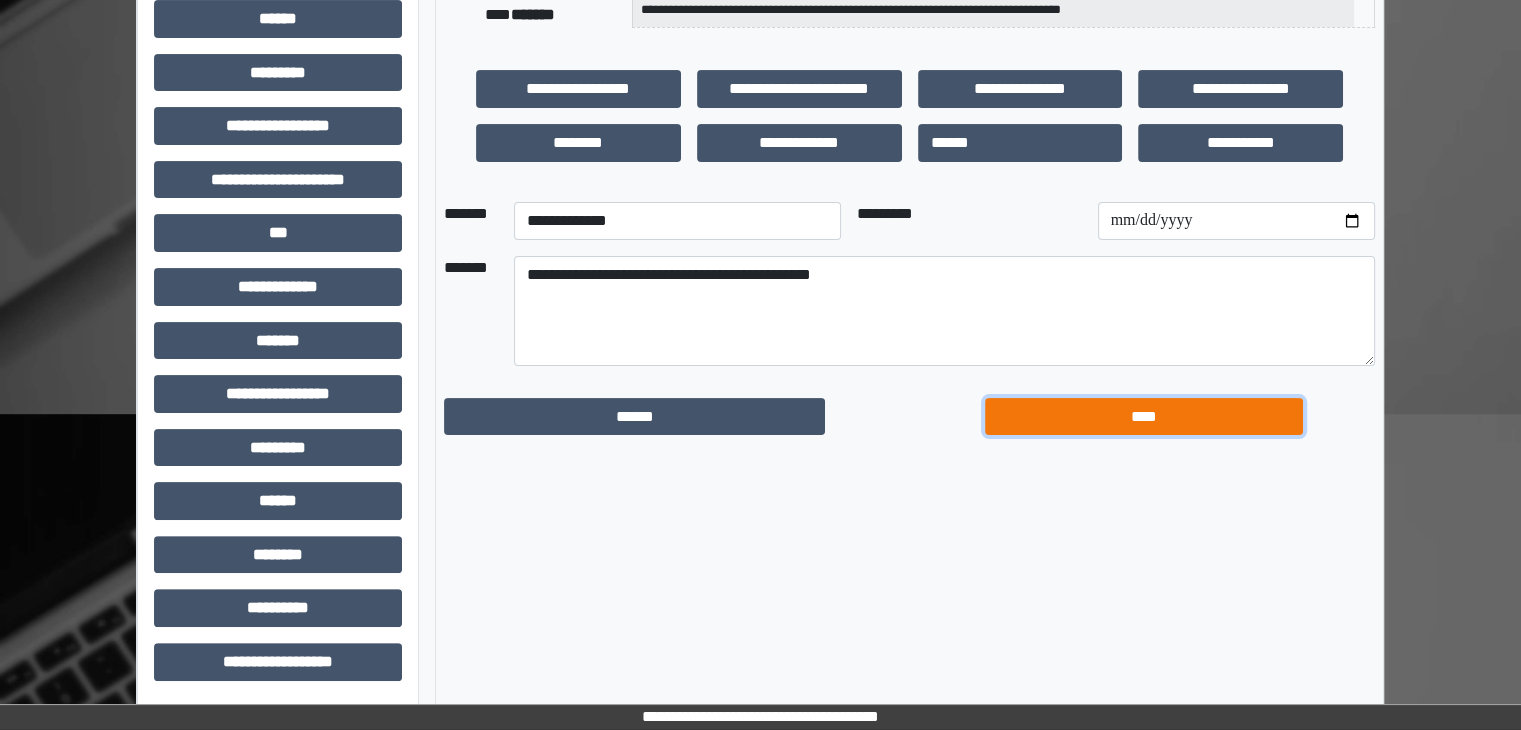 click on "****" at bounding box center (1144, 417) 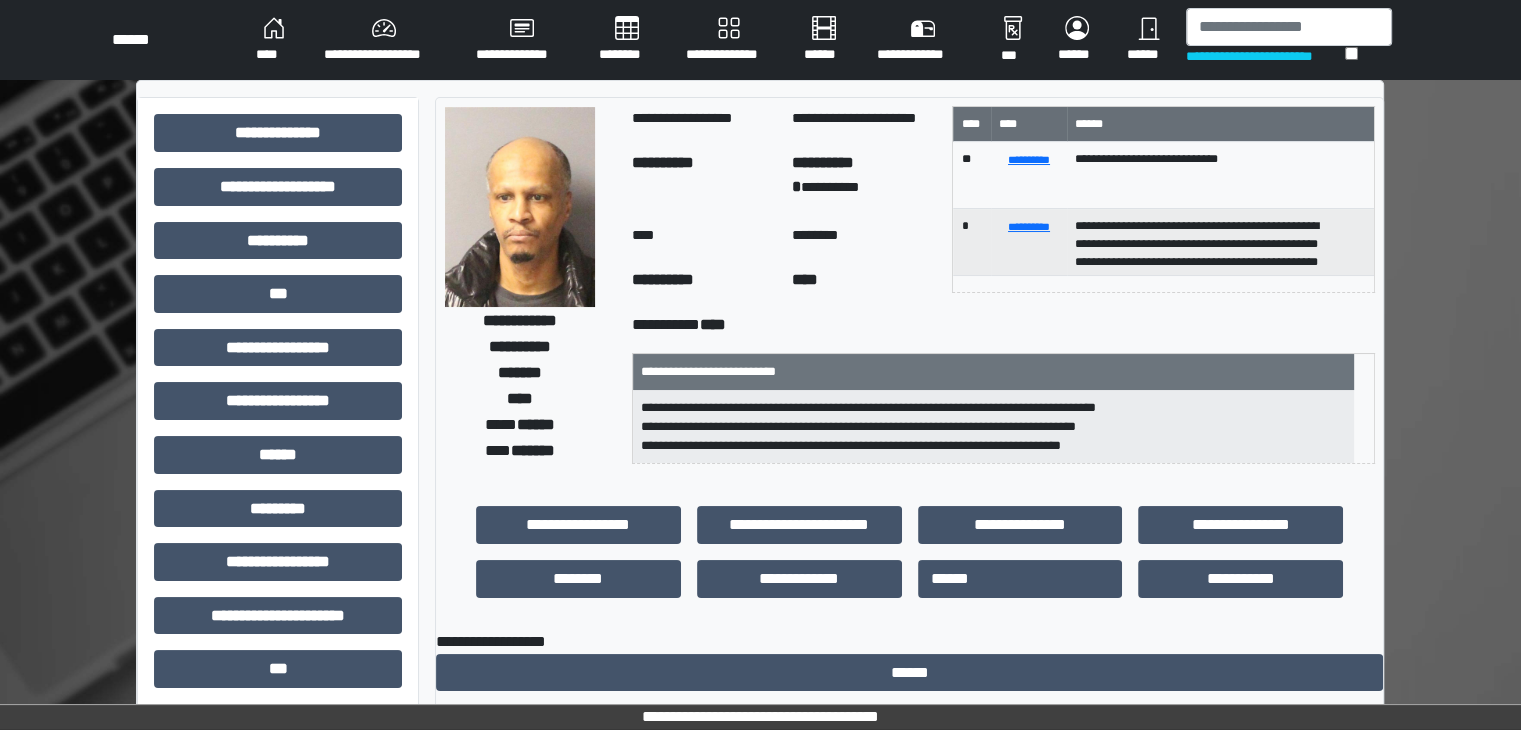 scroll, scrollTop: 0, scrollLeft: 0, axis: both 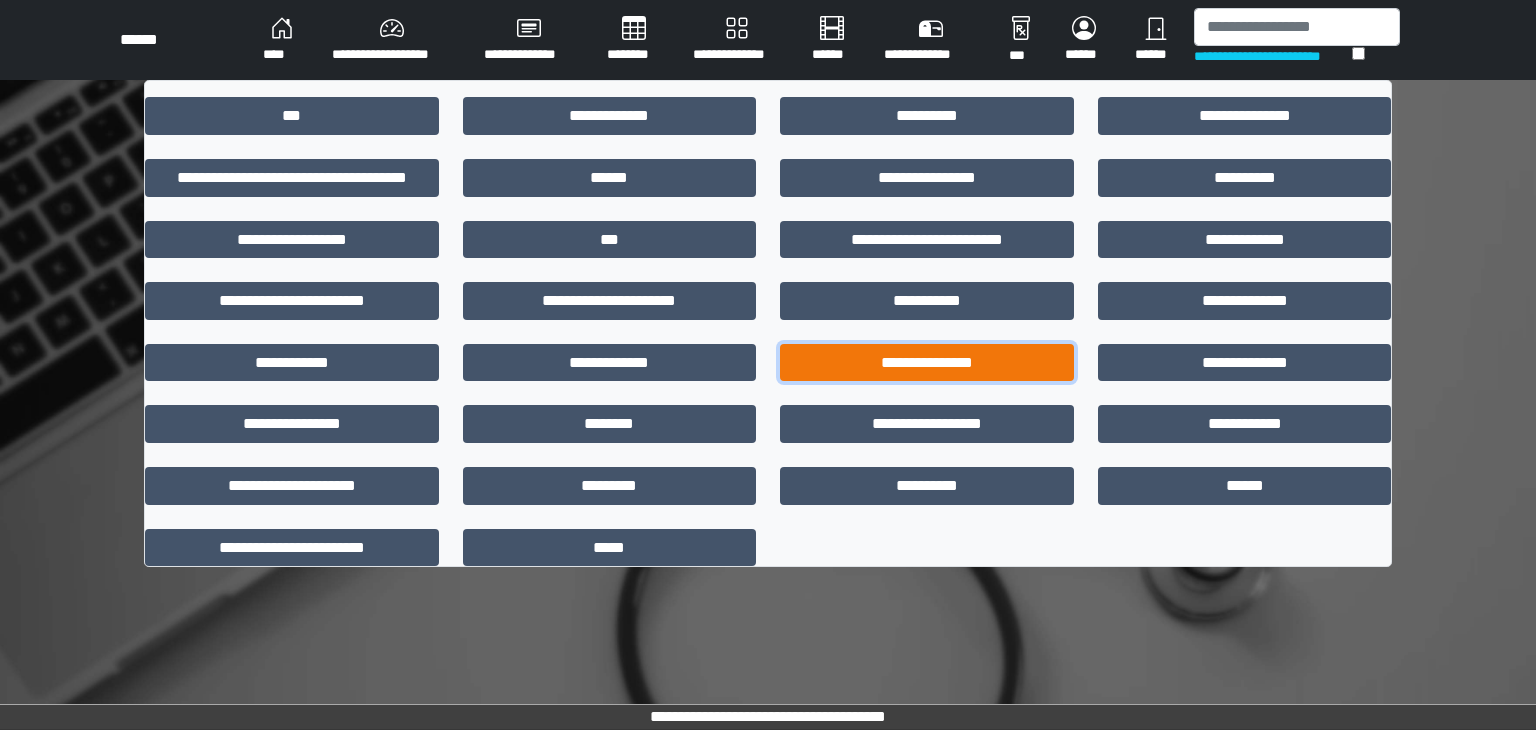 click on "**********" at bounding box center [927, 363] 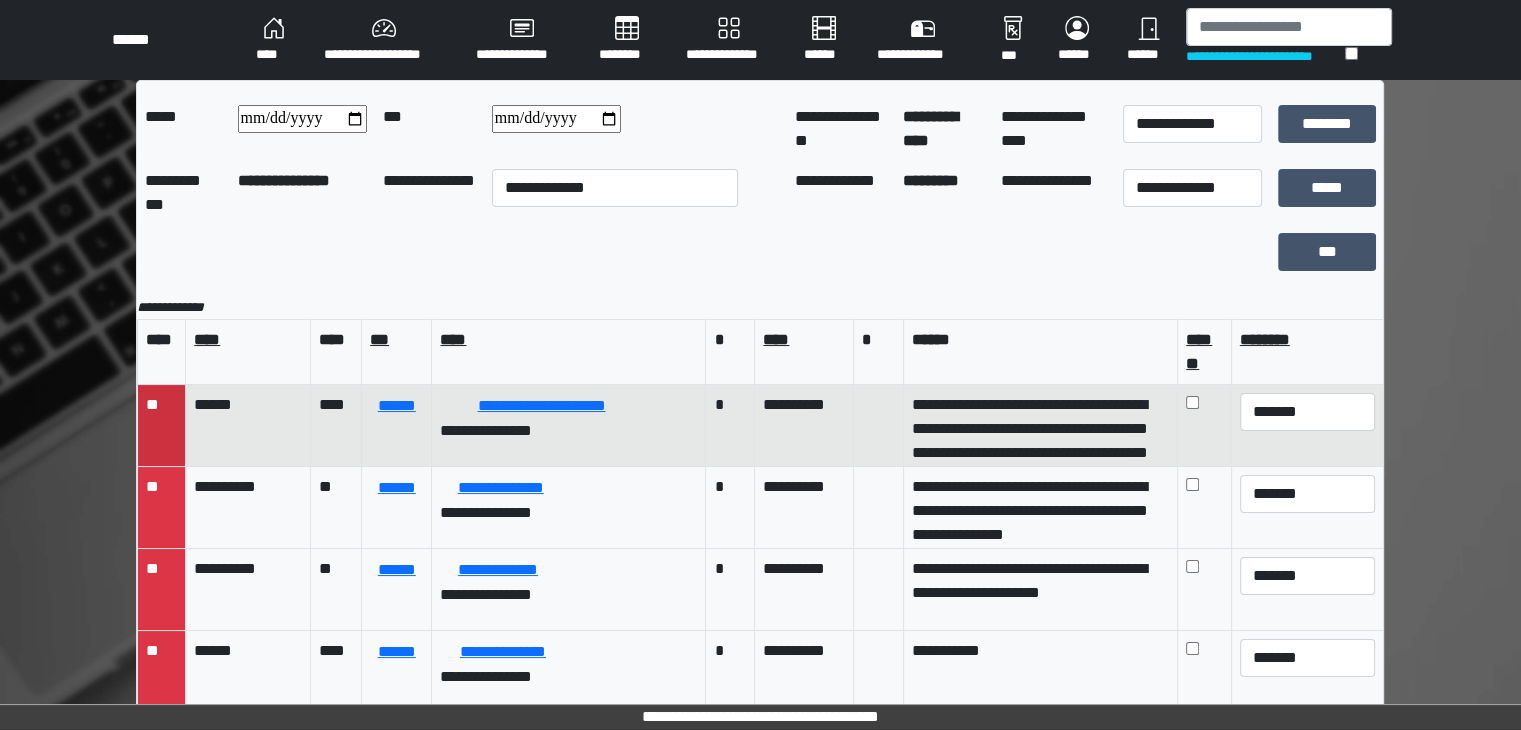 scroll, scrollTop: 0, scrollLeft: 0, axis: both 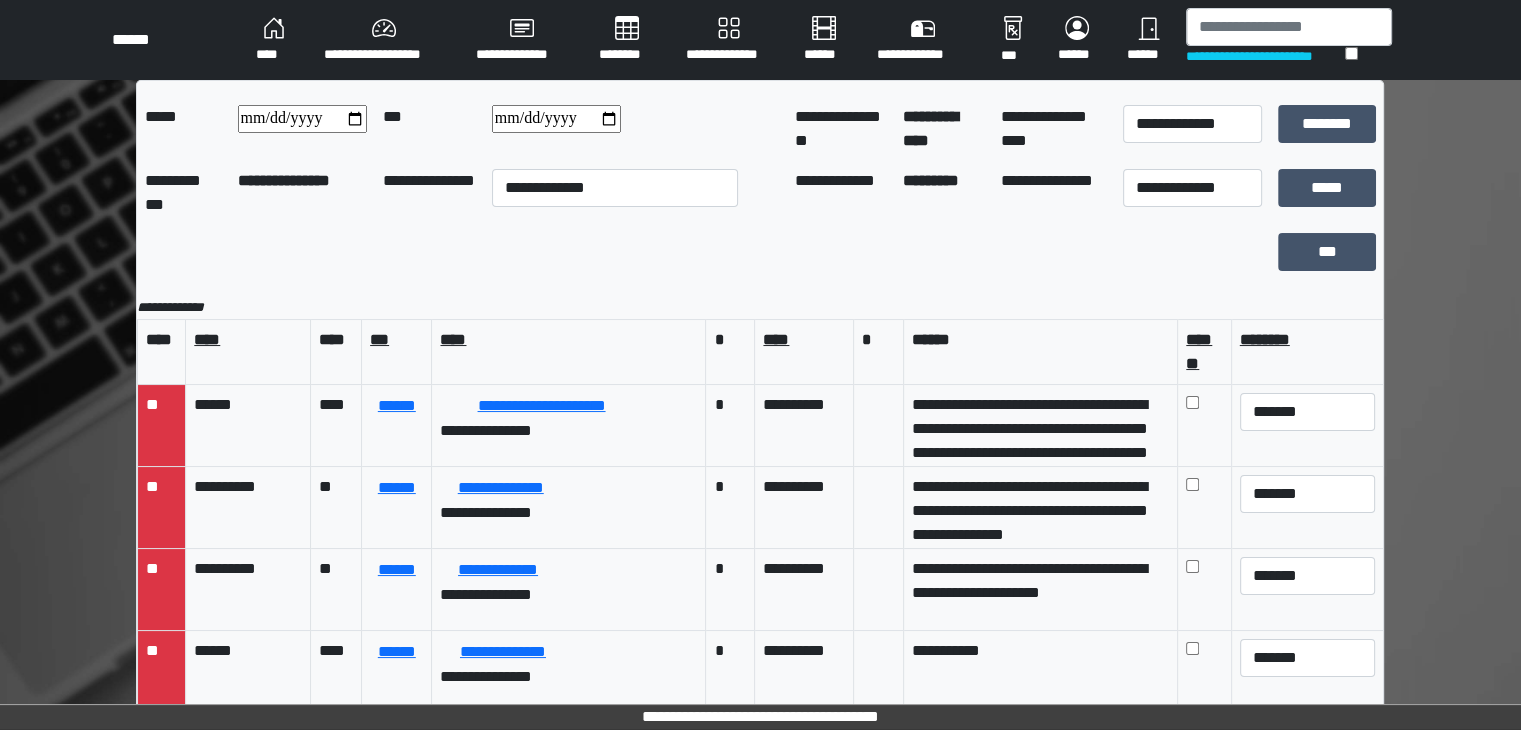 click at bounding box center (302, 119) 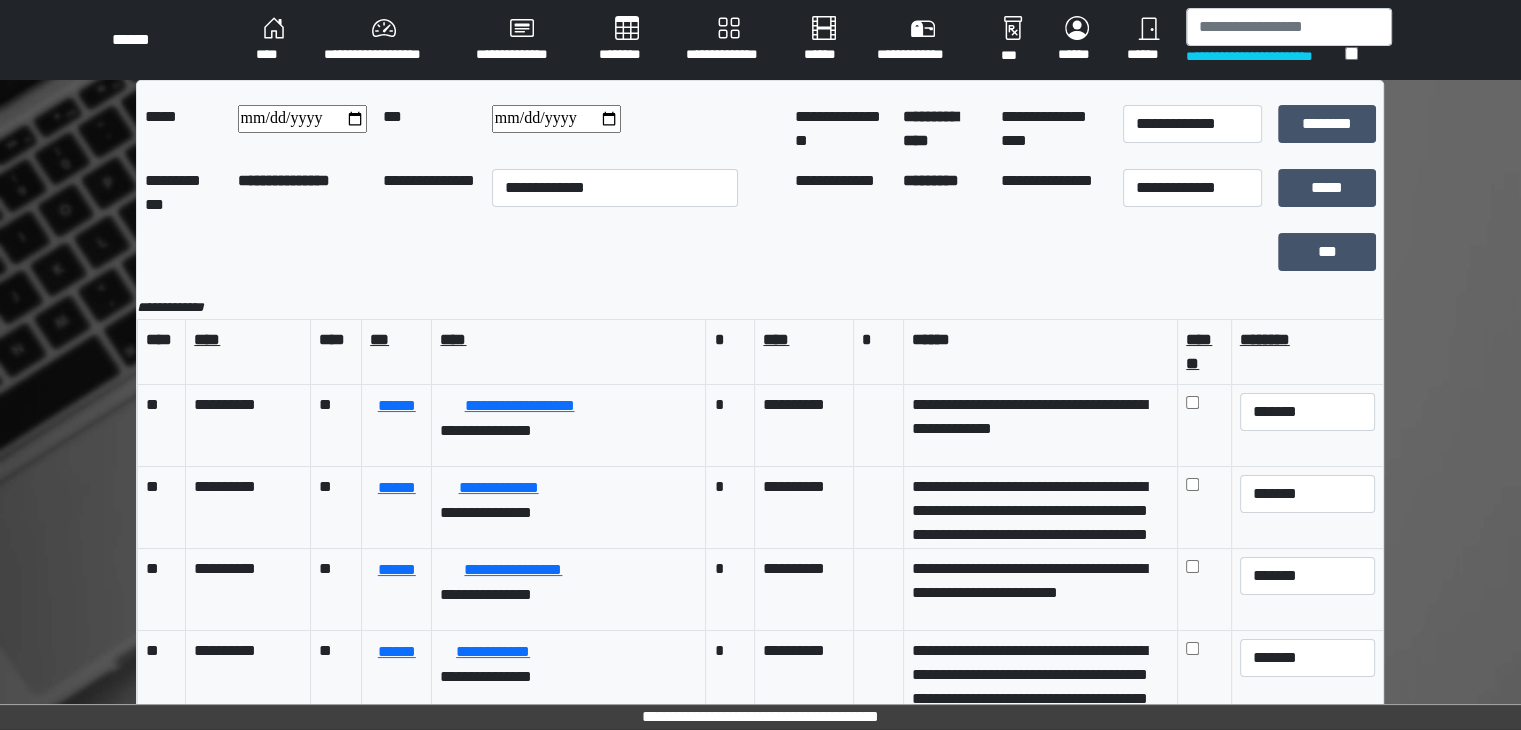 click at bounding box center [556, 119] 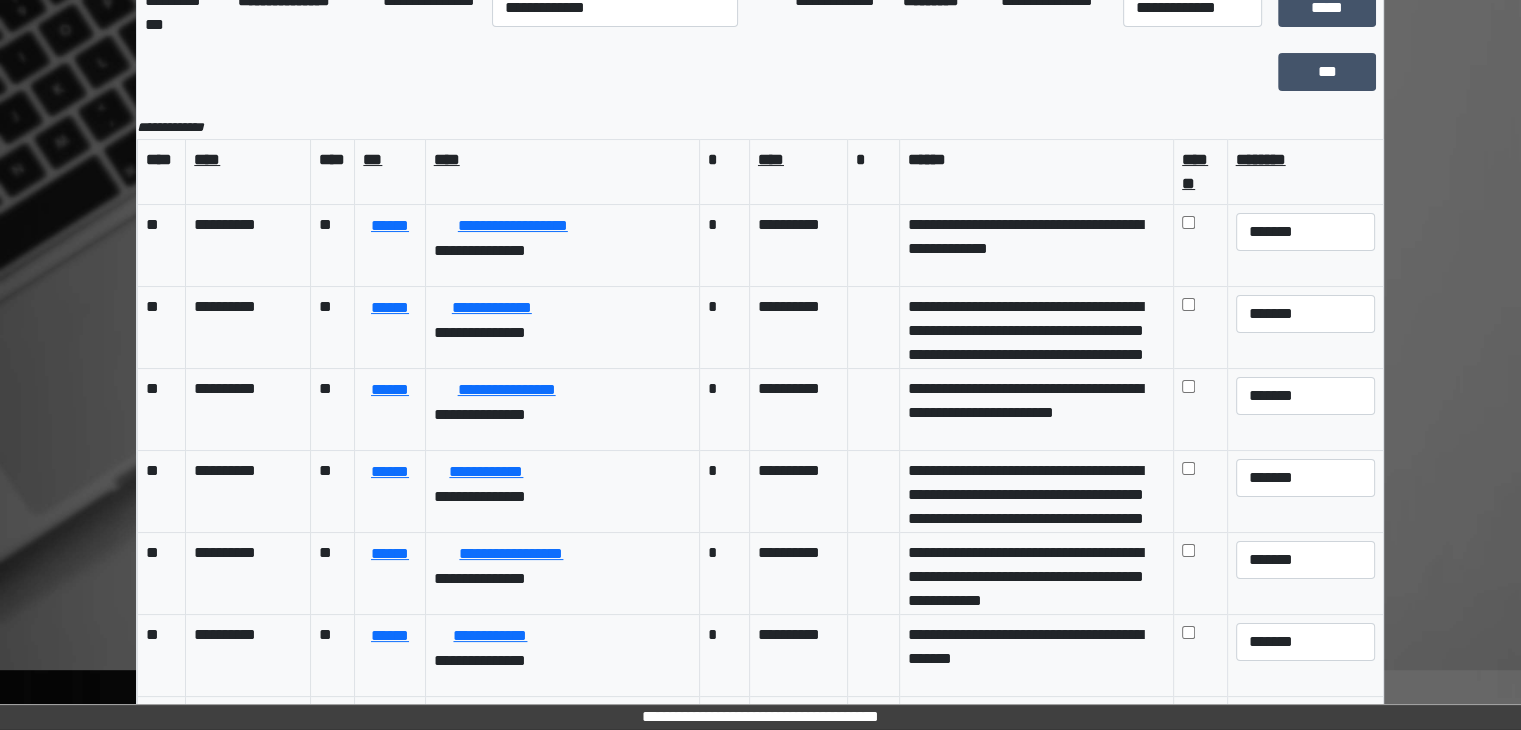 scroll, scrollTop: 182, scrollLeft: 0, axis: vertical 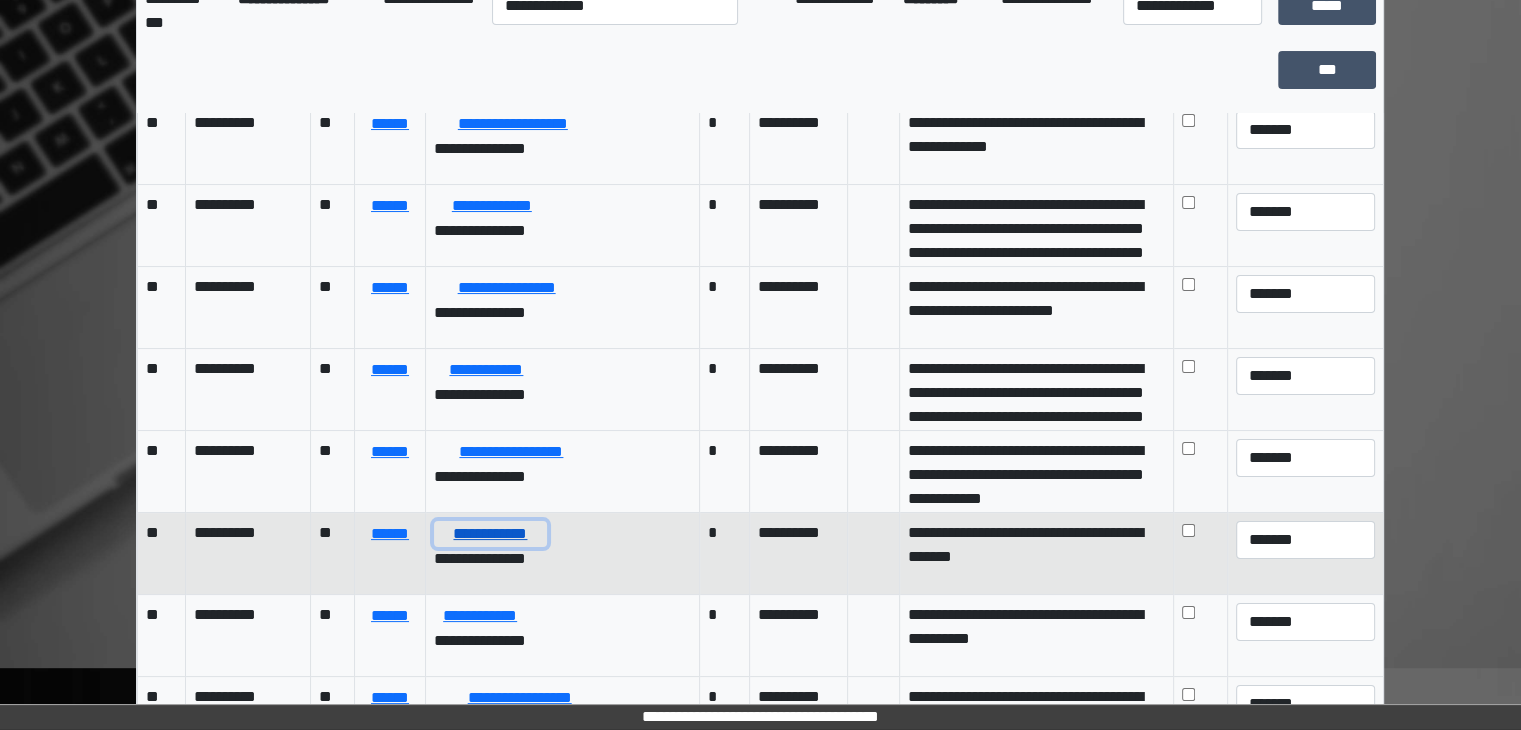 click on "**********" at bounding box center [490, 534] 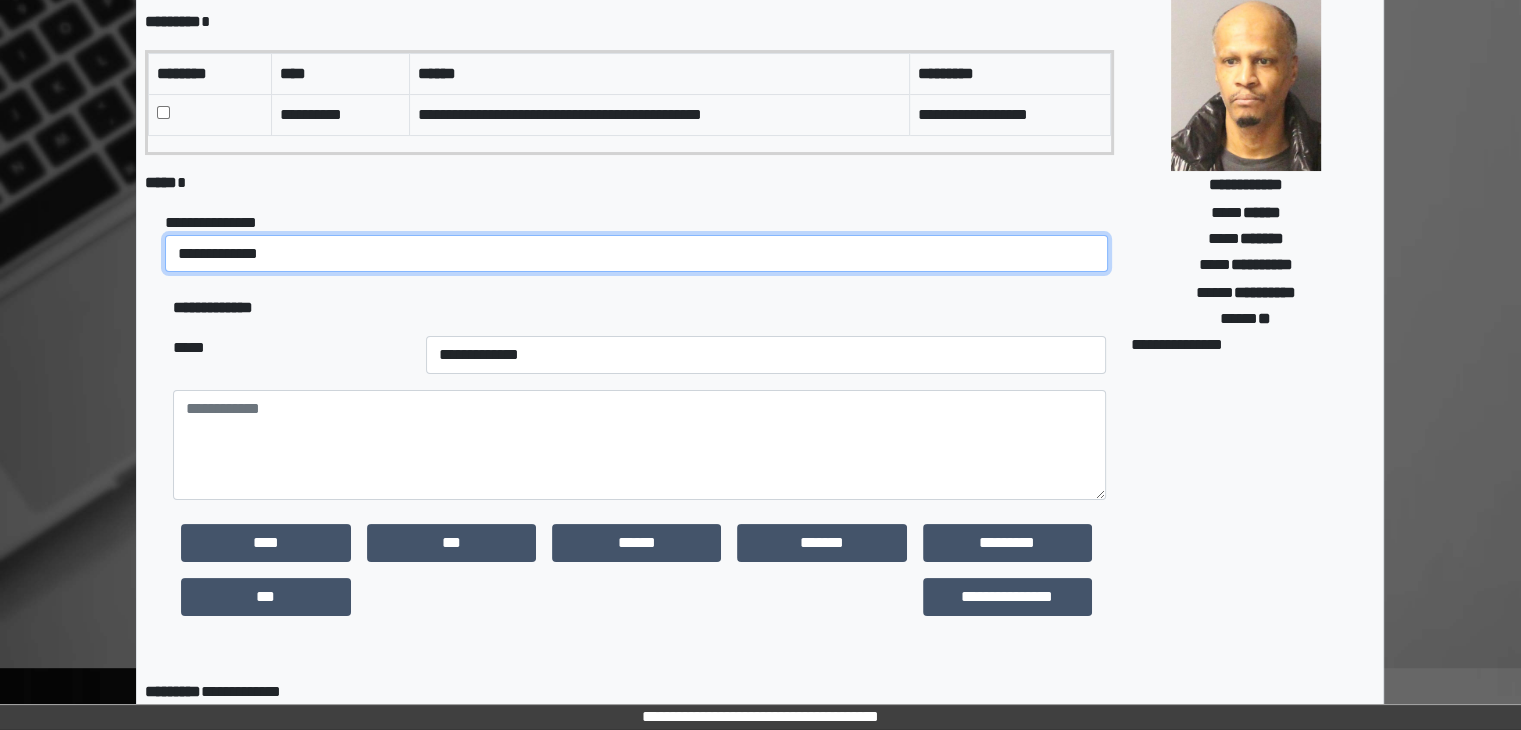 click on "**********" at bounding box center (636, 254) 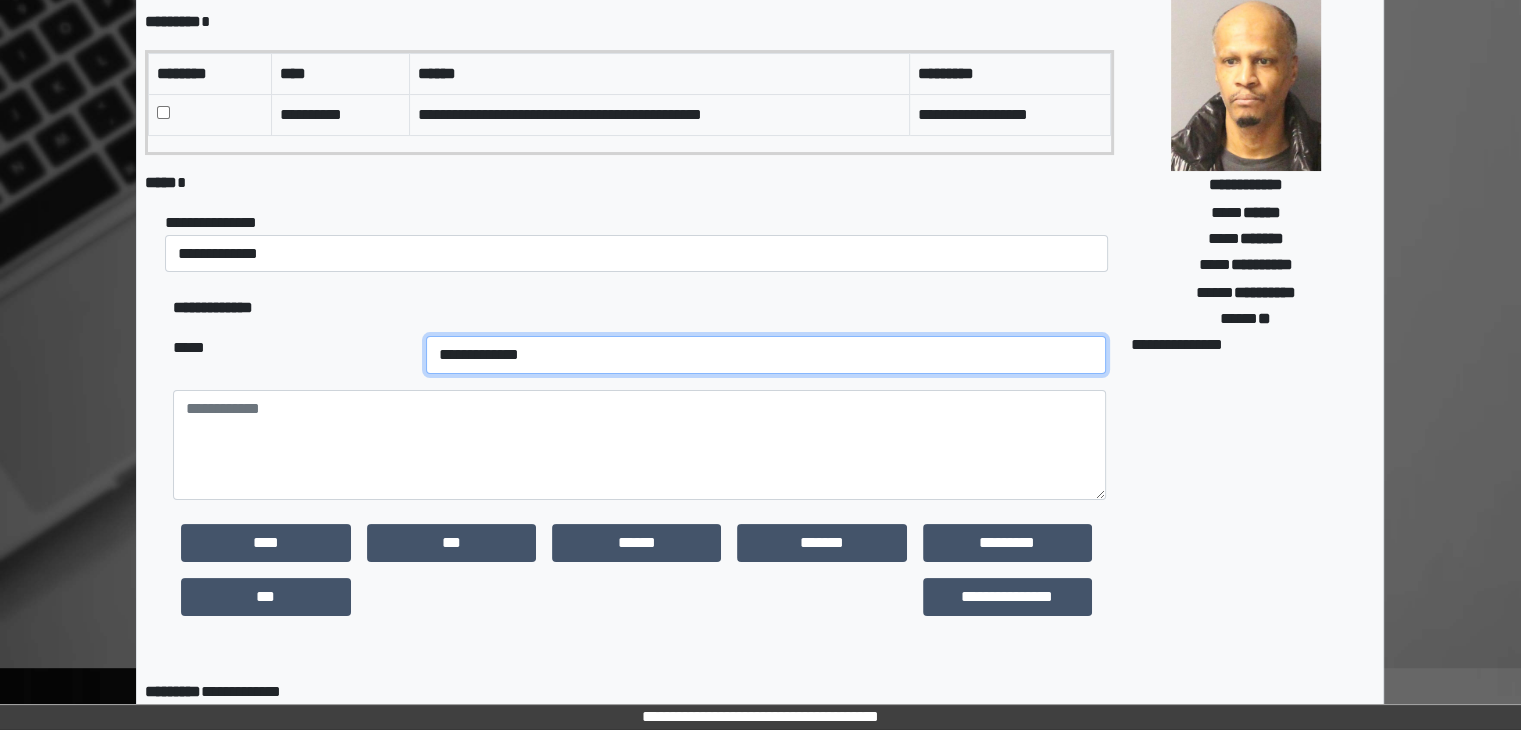 click on "**********" at bounding box center (766, 355) 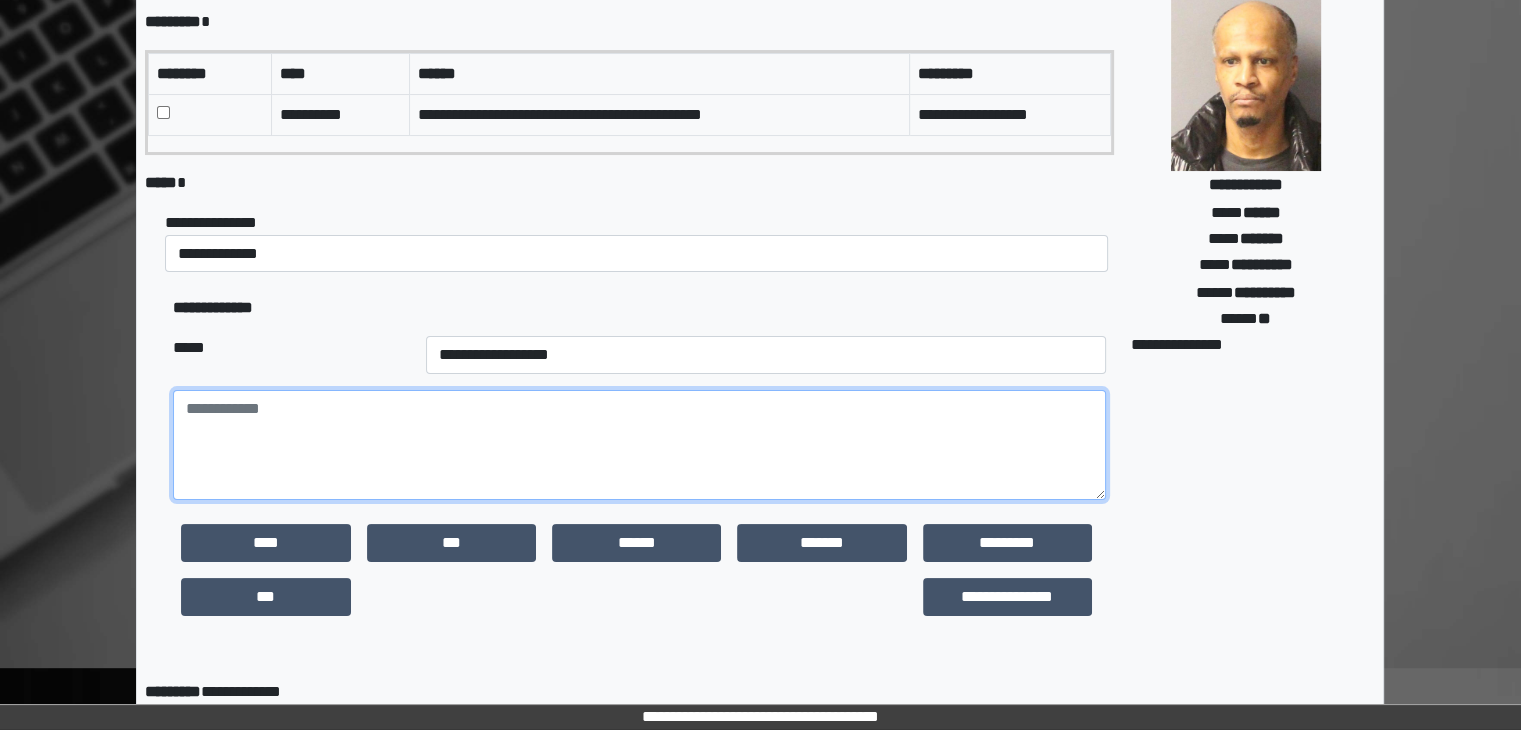 paste on "**********" 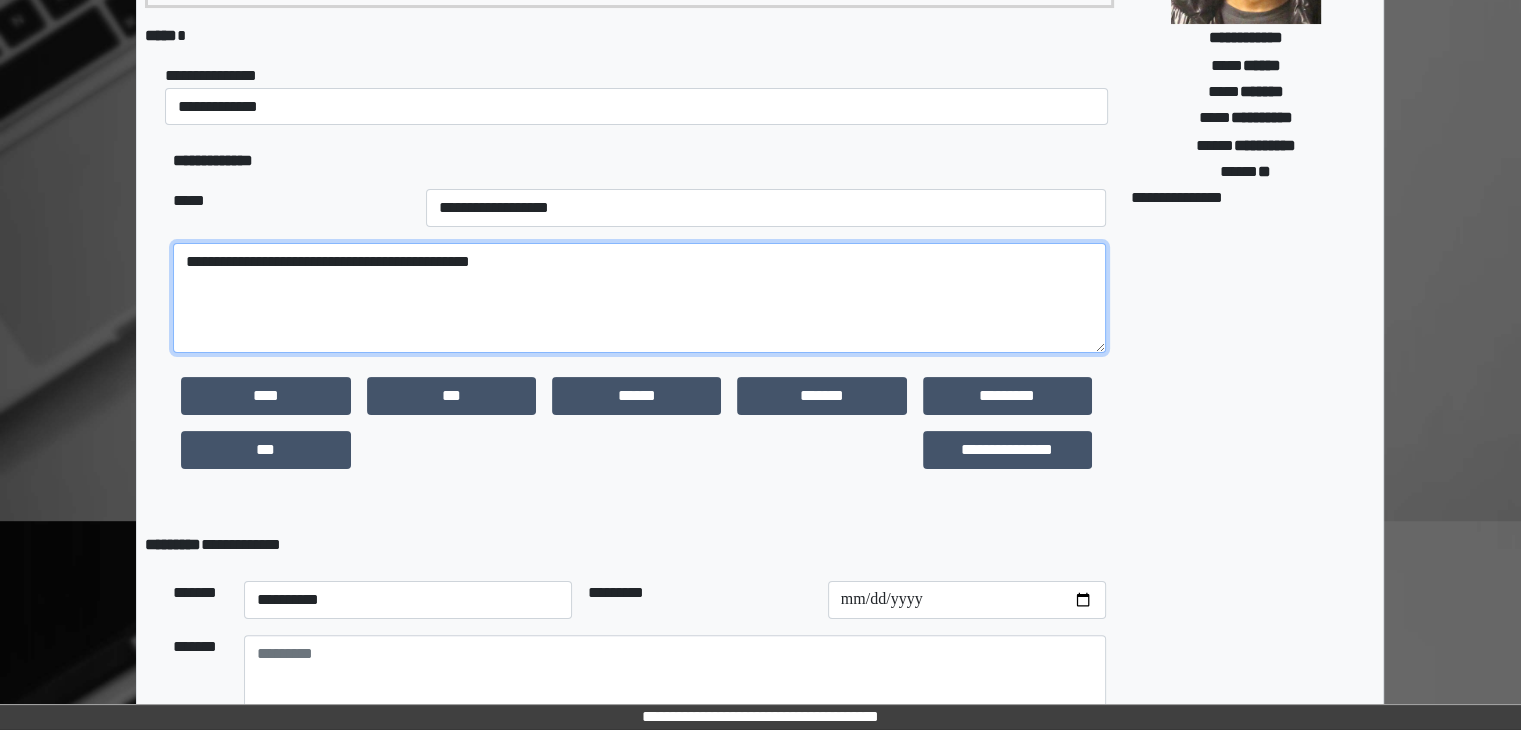 scroll, scrollTop: 382, scrollLeft: 0, axis: vertical 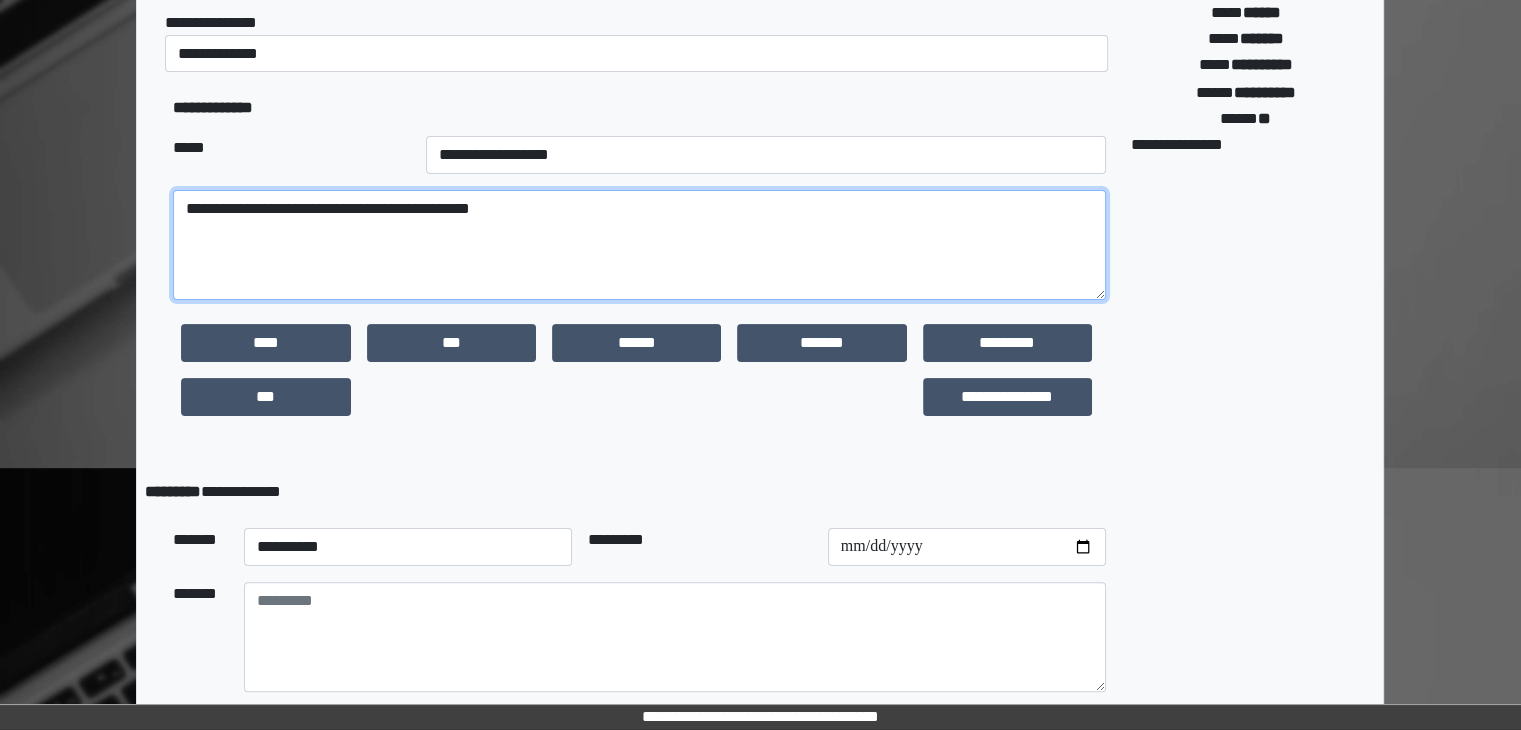 type on "**********" 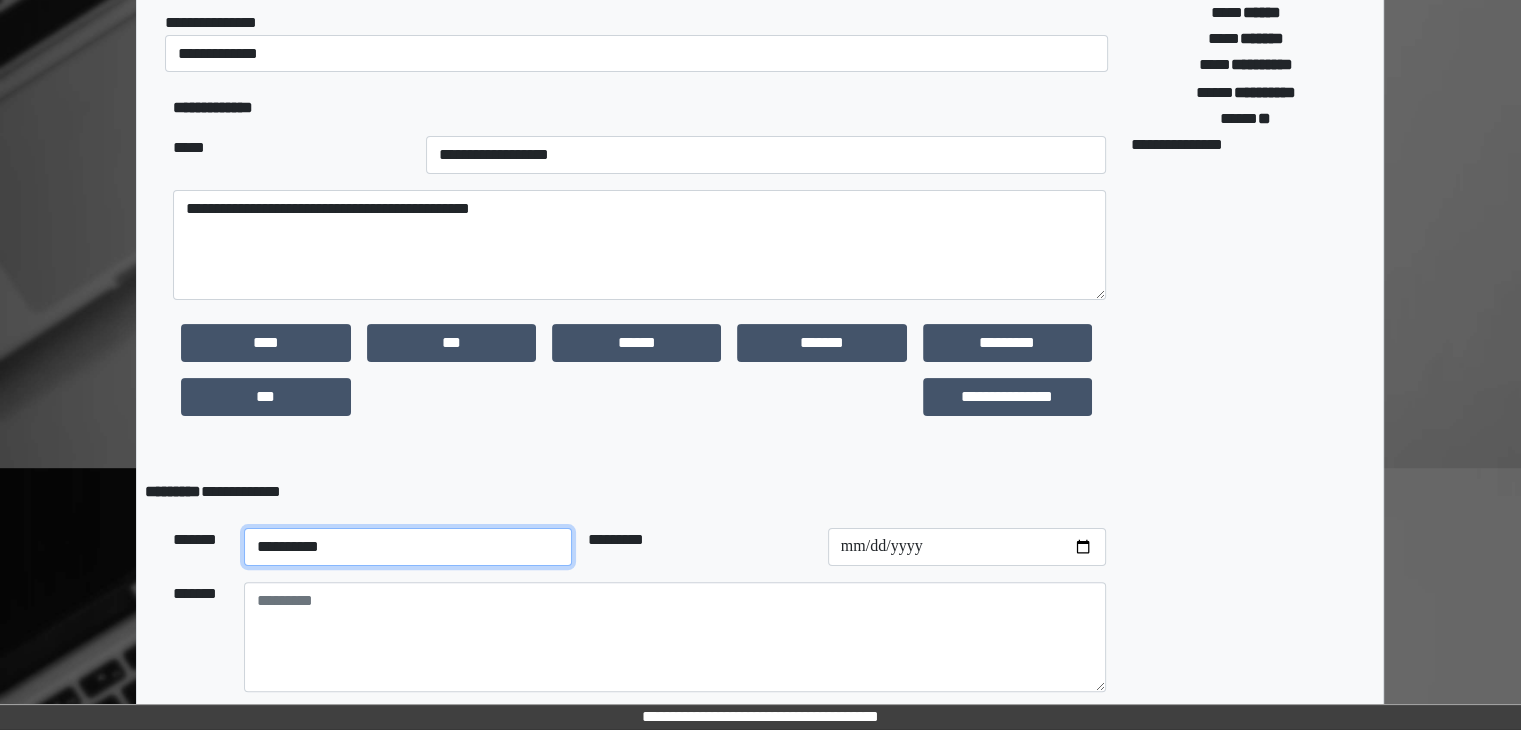 click on "**********" at bounding box center (408, 547) 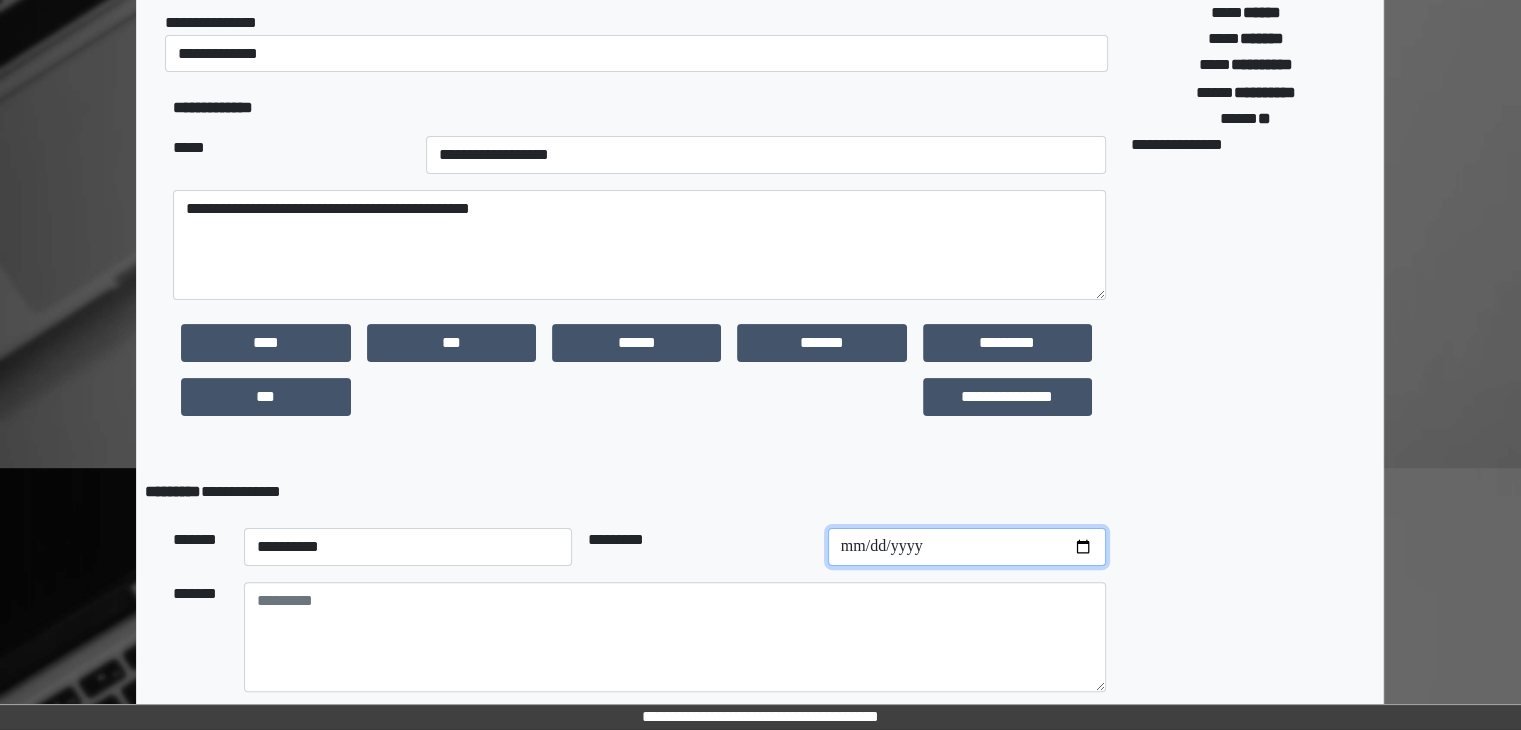 click at bounding box center (967, 547) 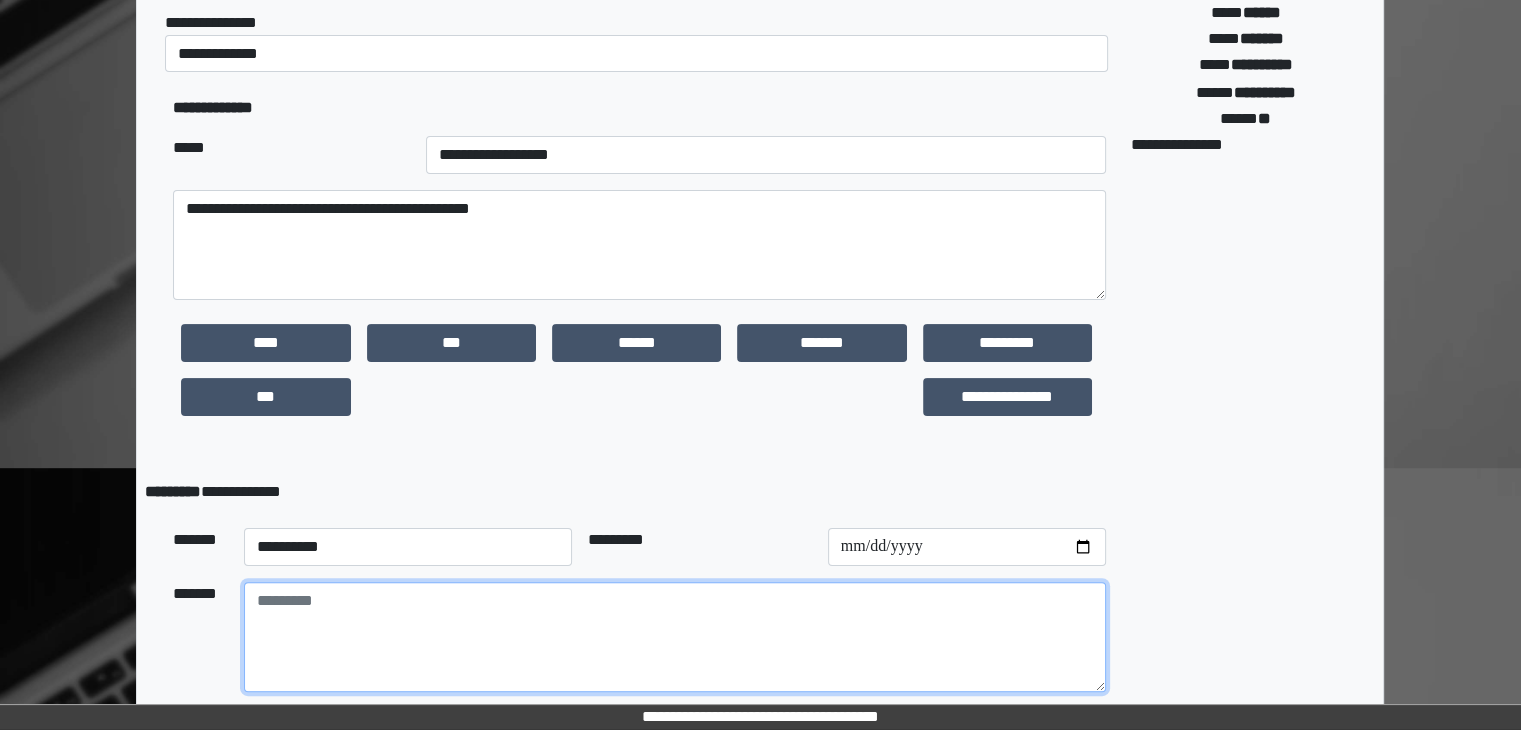 drag, startPoint x: 293, startPoint y: 612, endPoint x: 286, endPoint y: 592, distance: 21.189621 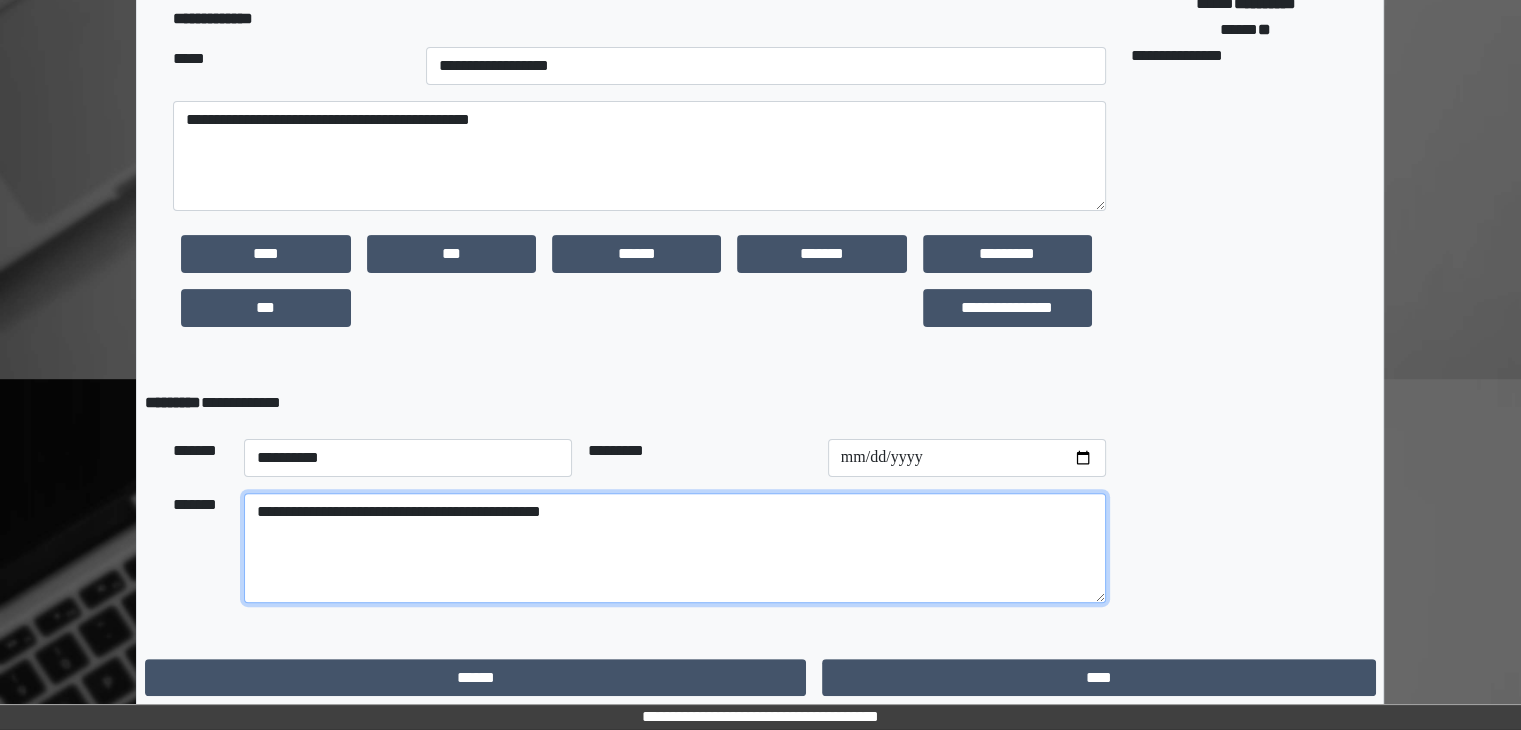 scroll, scrollTop: 475, scrollLeft: 0, axis: vertical 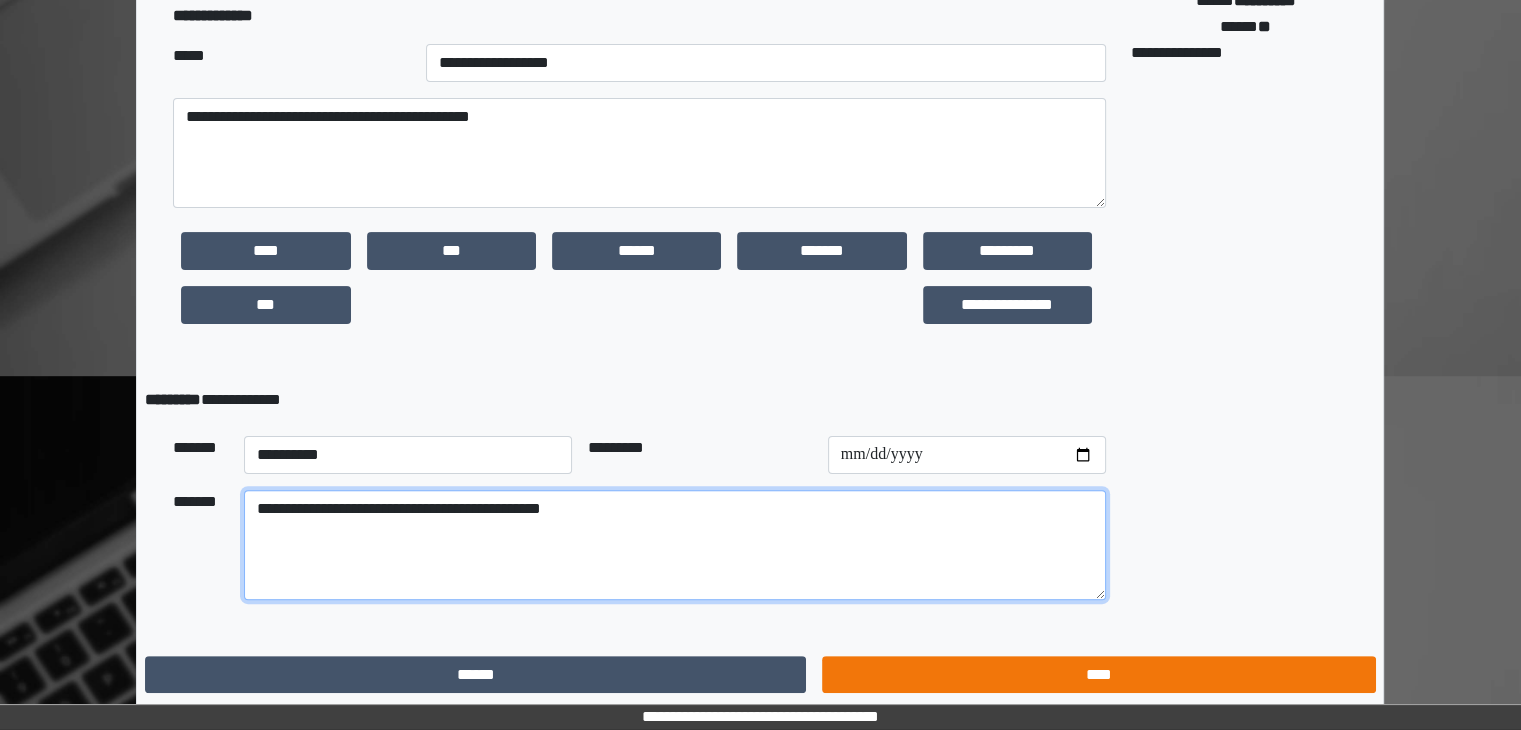 type on "**********" 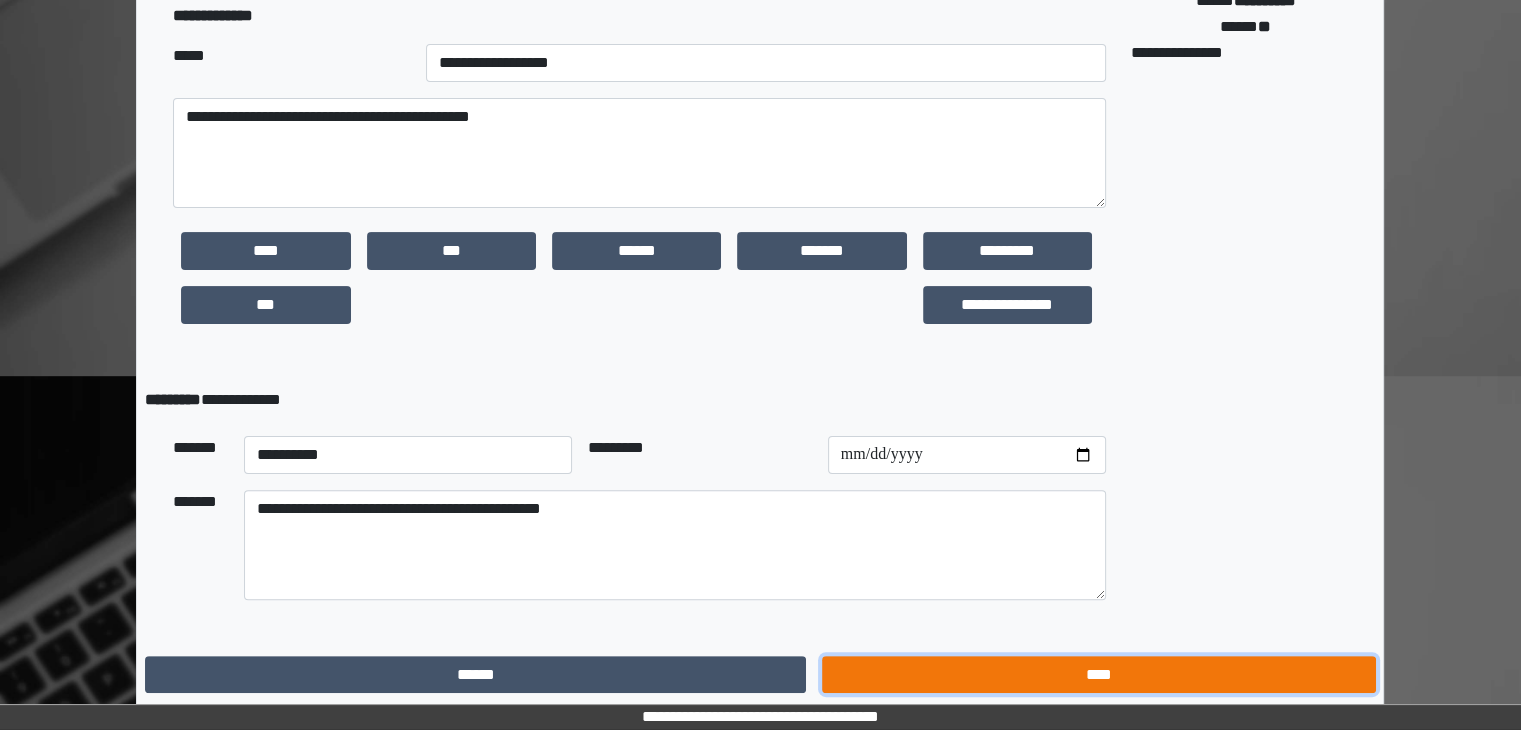 click on "****" at bounding box center (1098, 675) 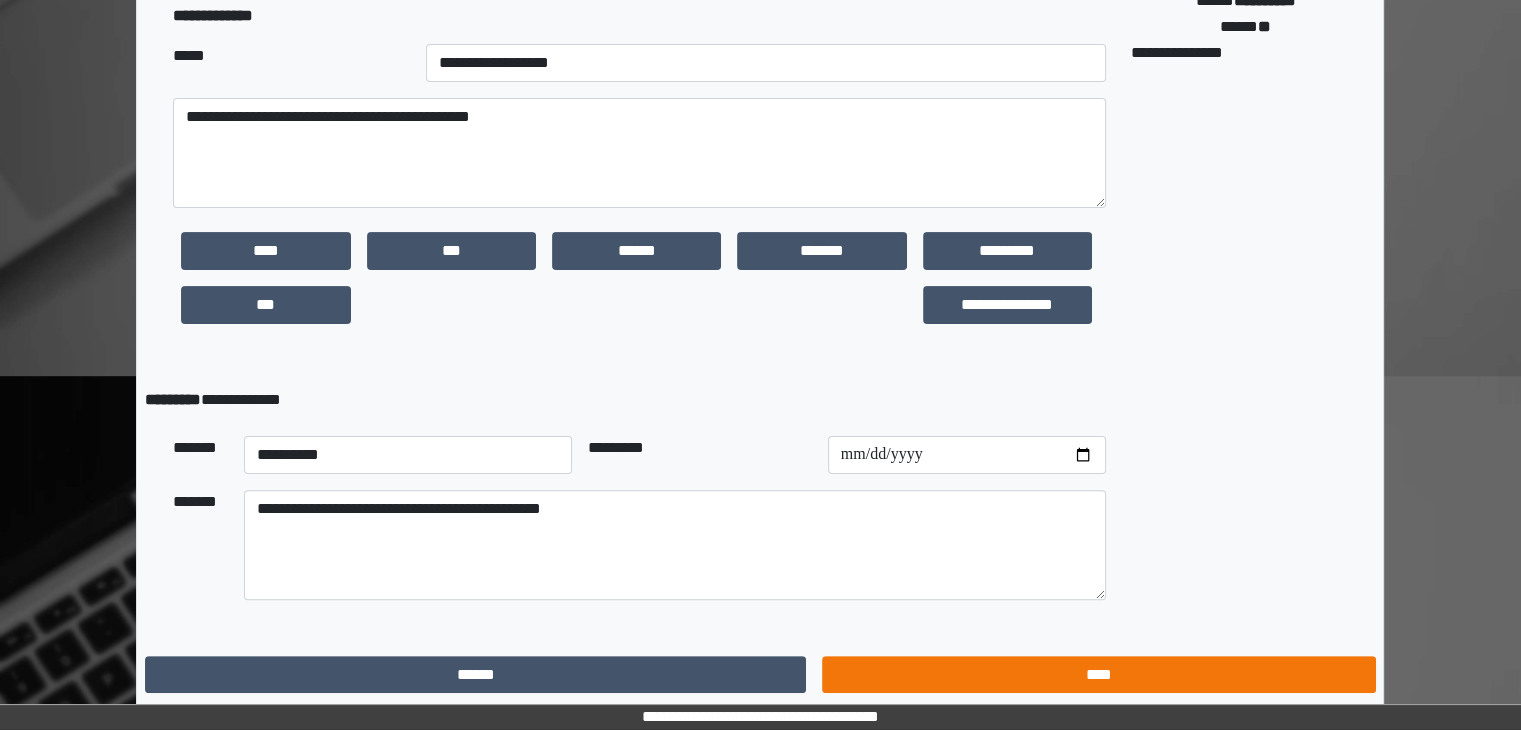 scroll, scrollTop: 0, scrollLeft: 0, axis: both 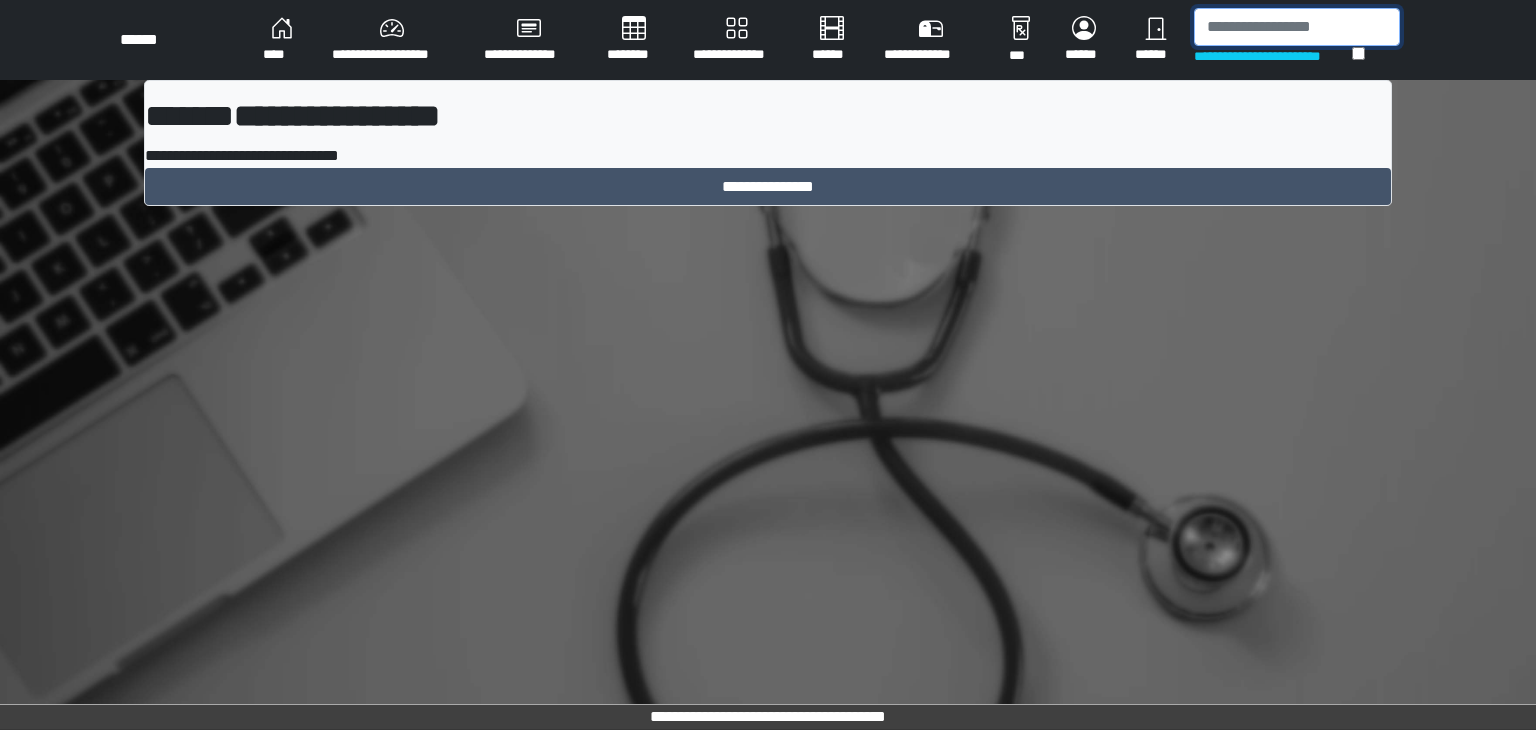 click at bounding box center (1297, 27) 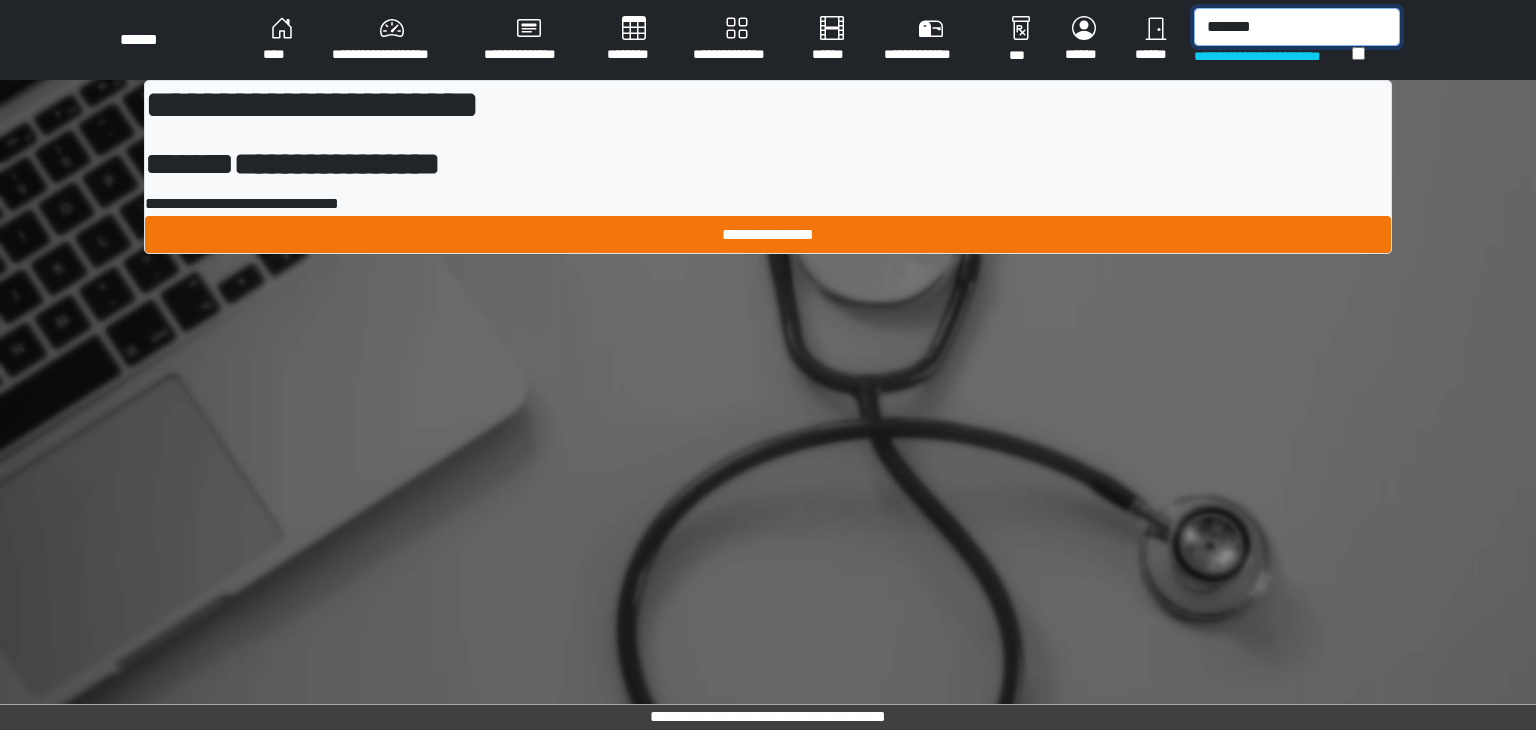 type on "*******" 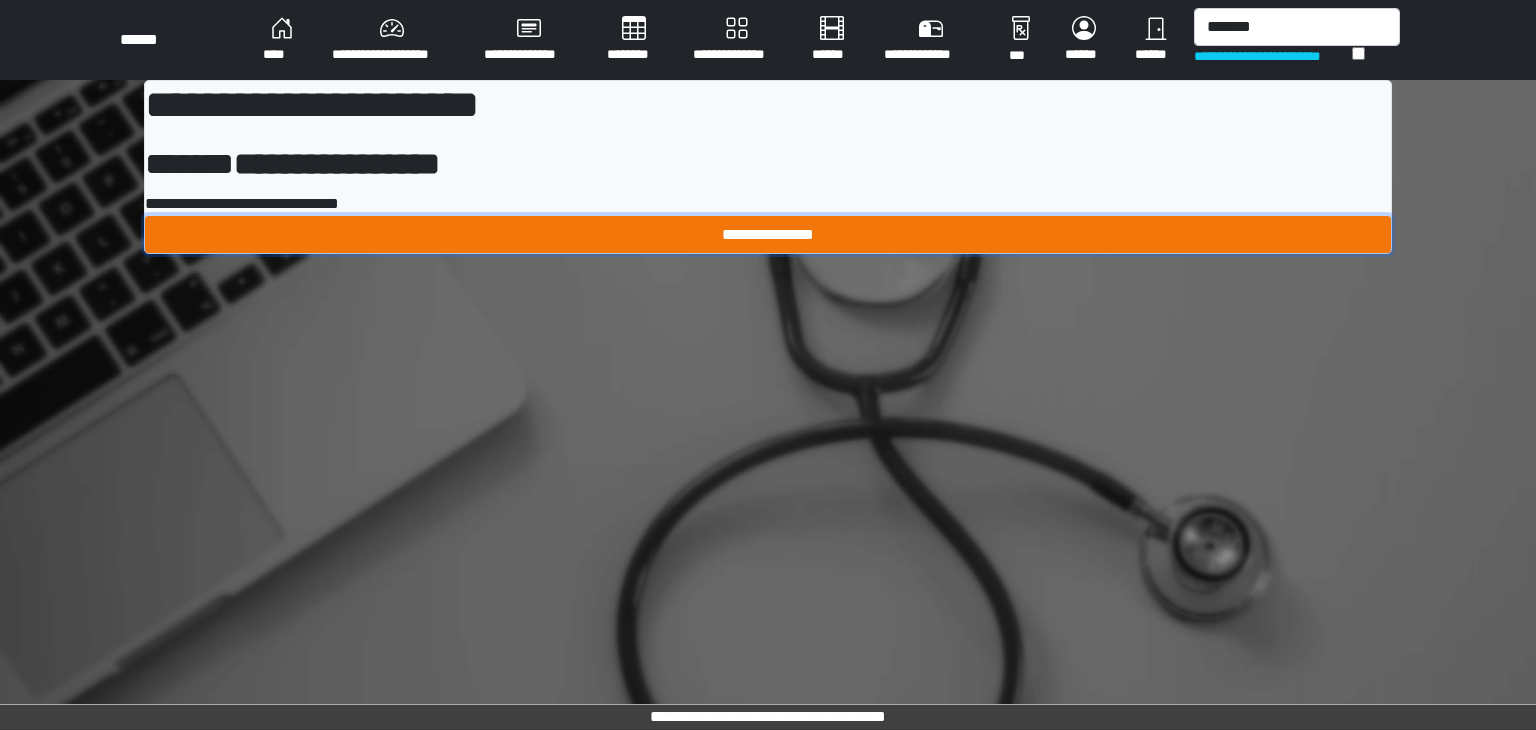 click on "**********" at bounding box center [768, 235] 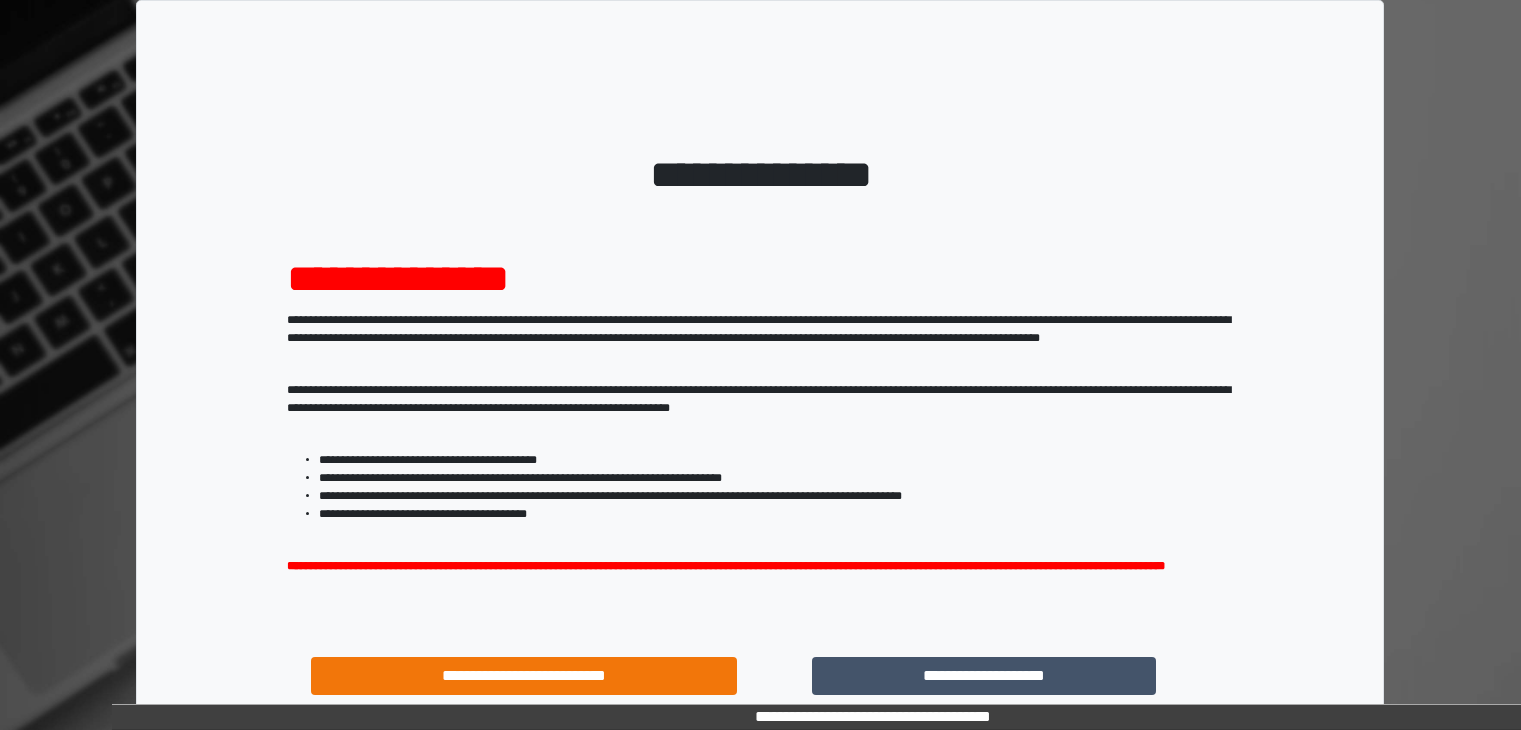 scroll, scrollTop: 0, scrollLeft: 0, axis: both 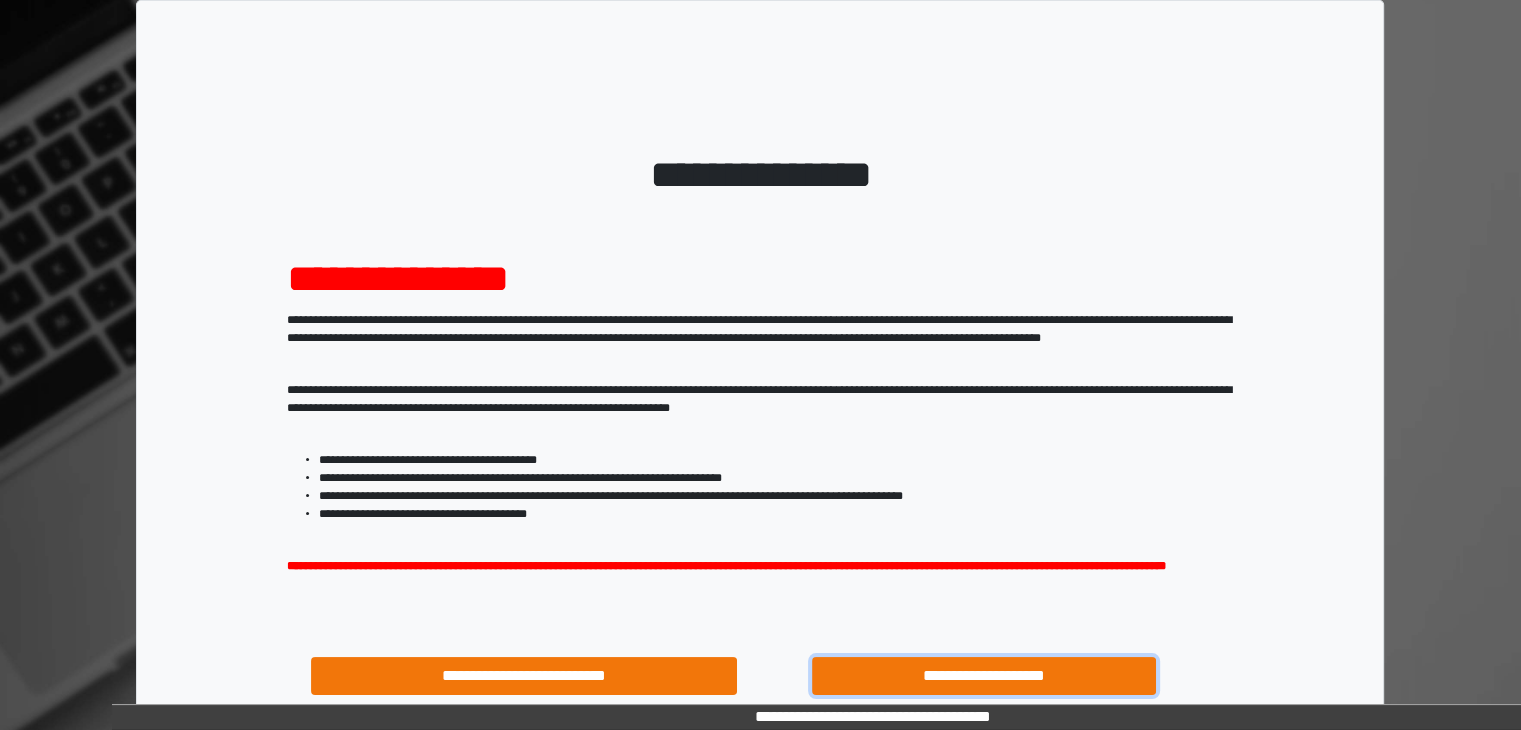 click on "**********" at bounding box center (984, 676) 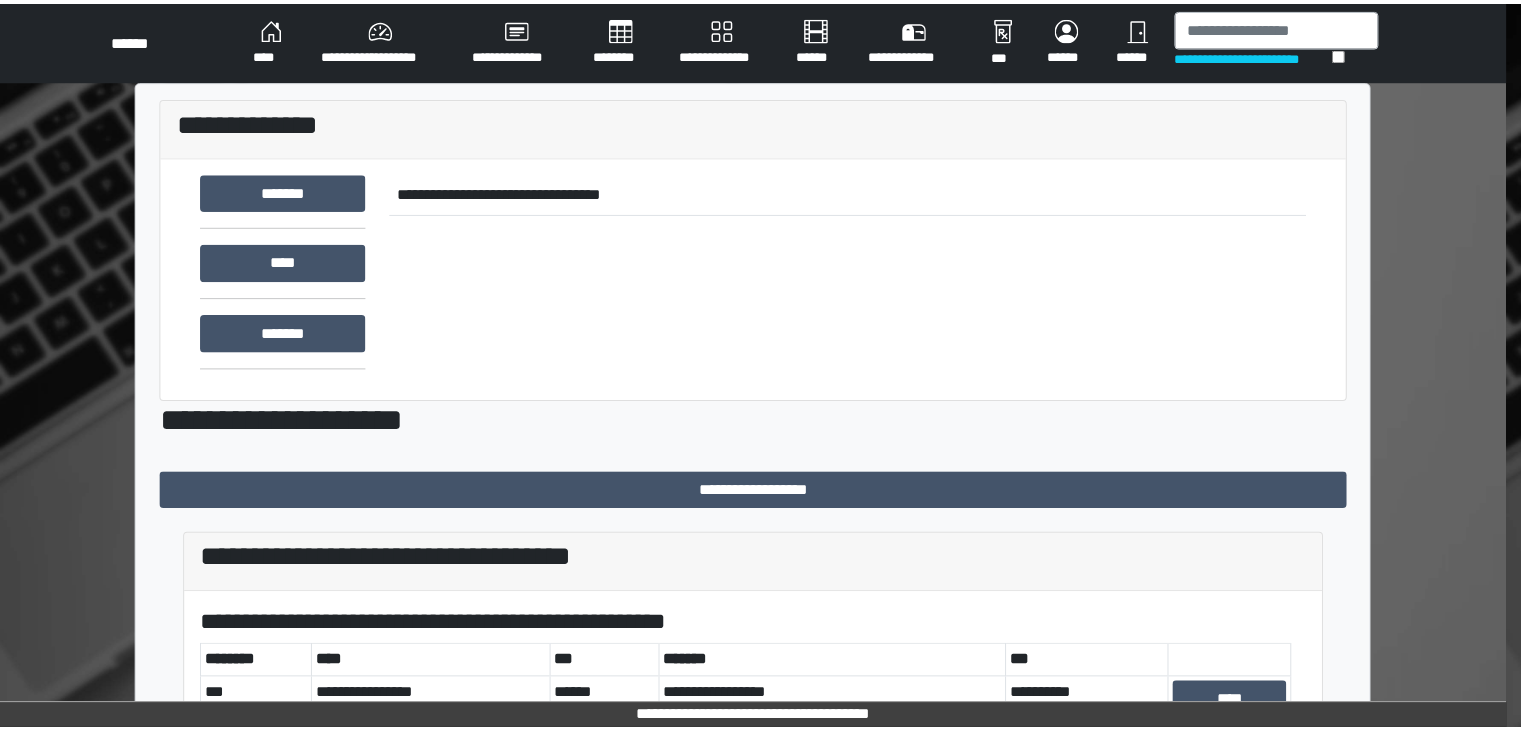 scroll, scrollTop: 0, scrollLeft: 0, axis: both 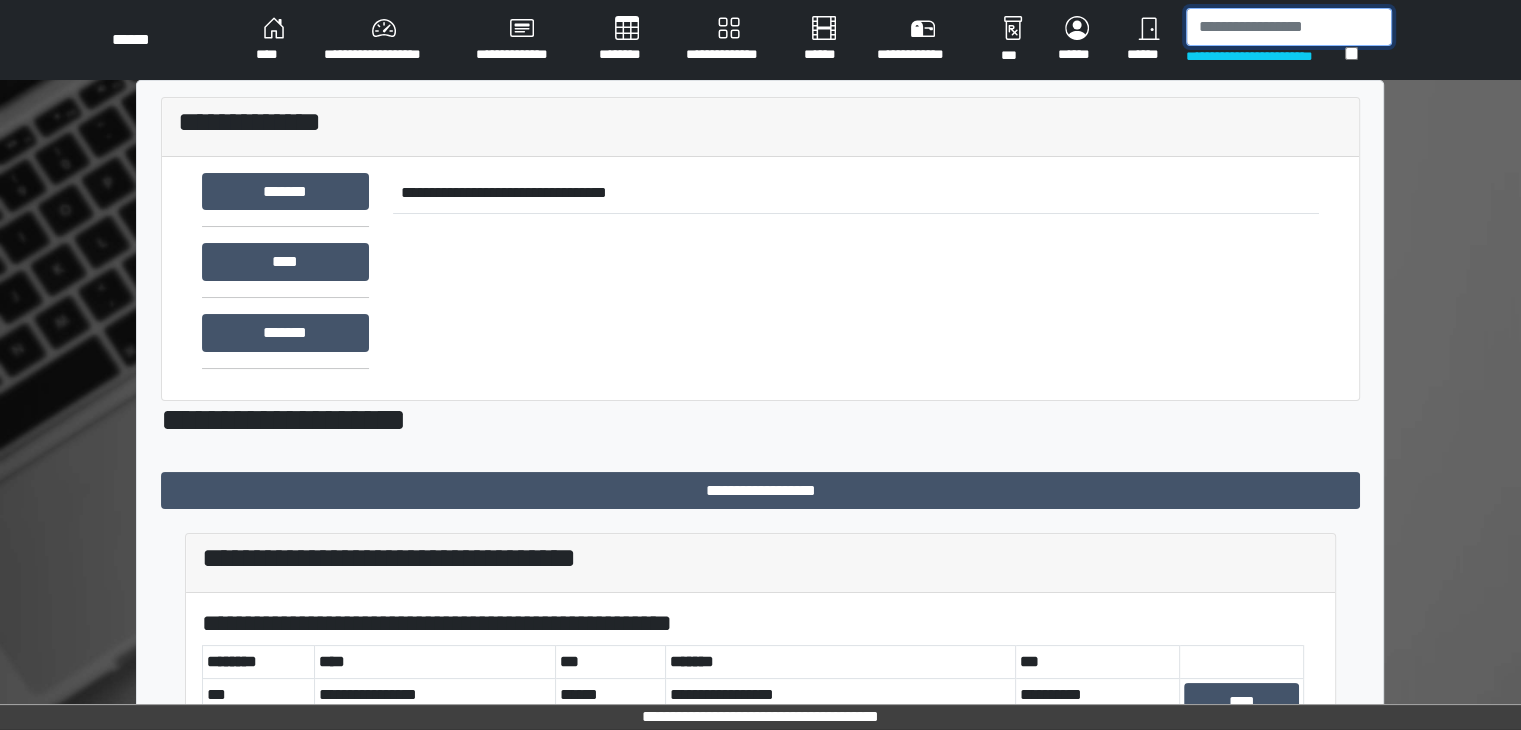 click at bounding box center [1289, 27] 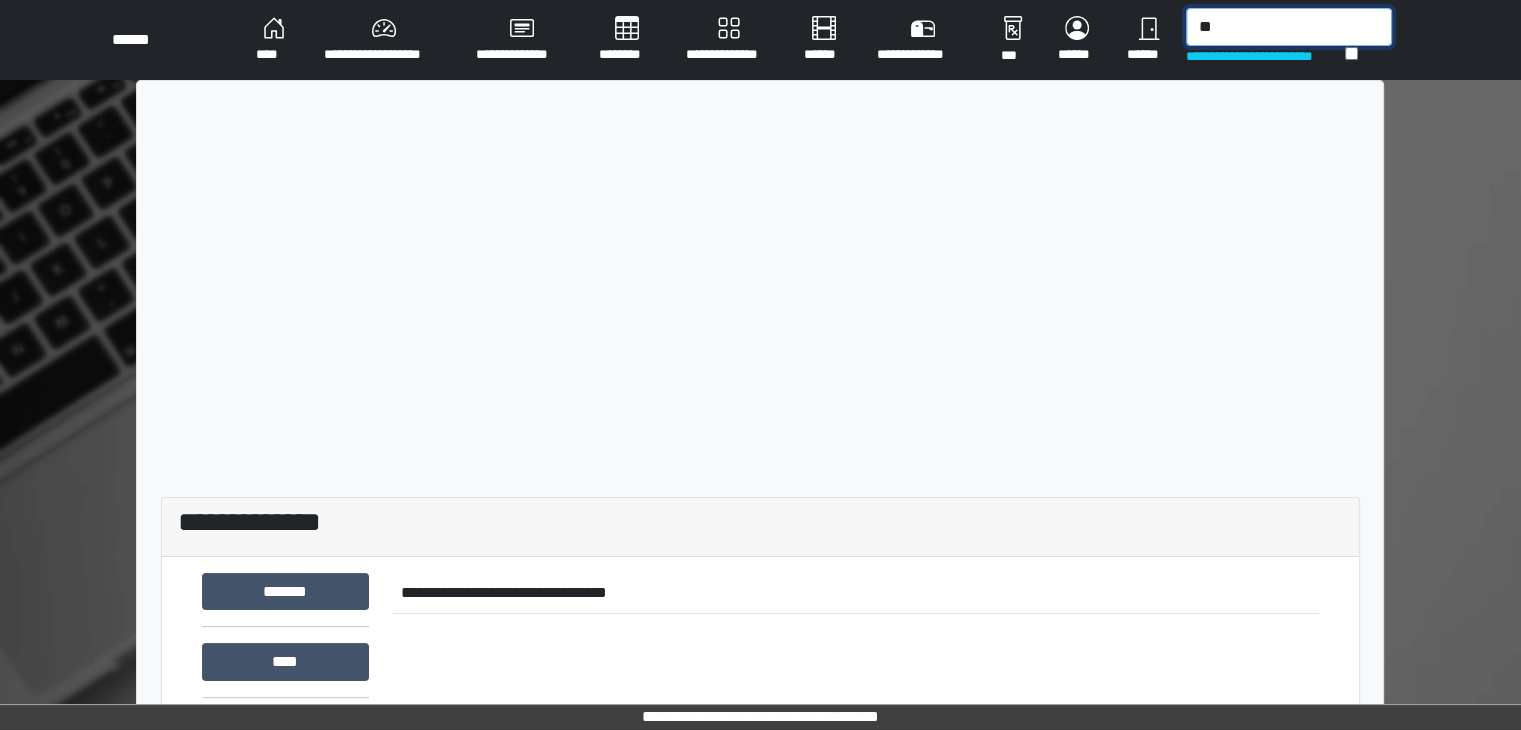 type on "*" 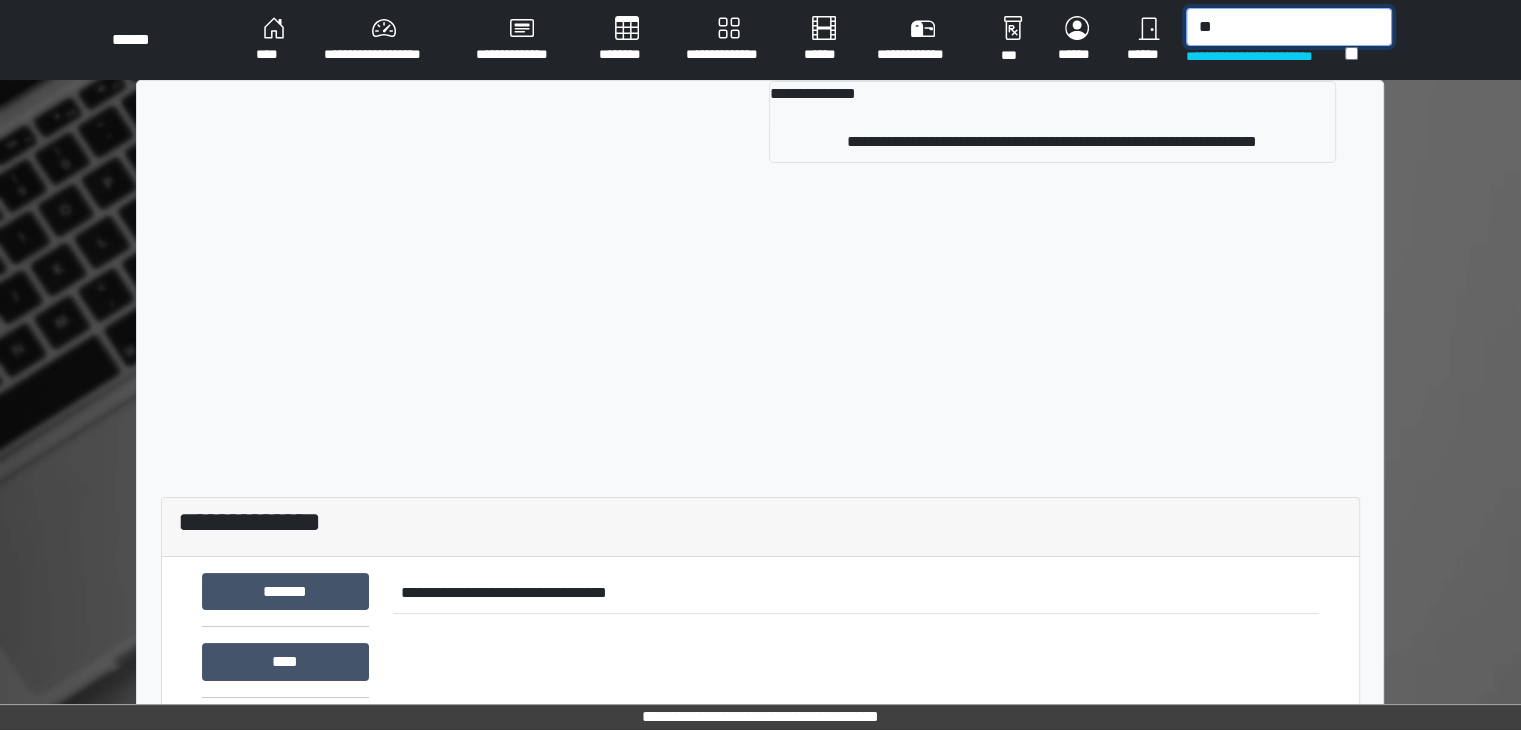 type on "*" 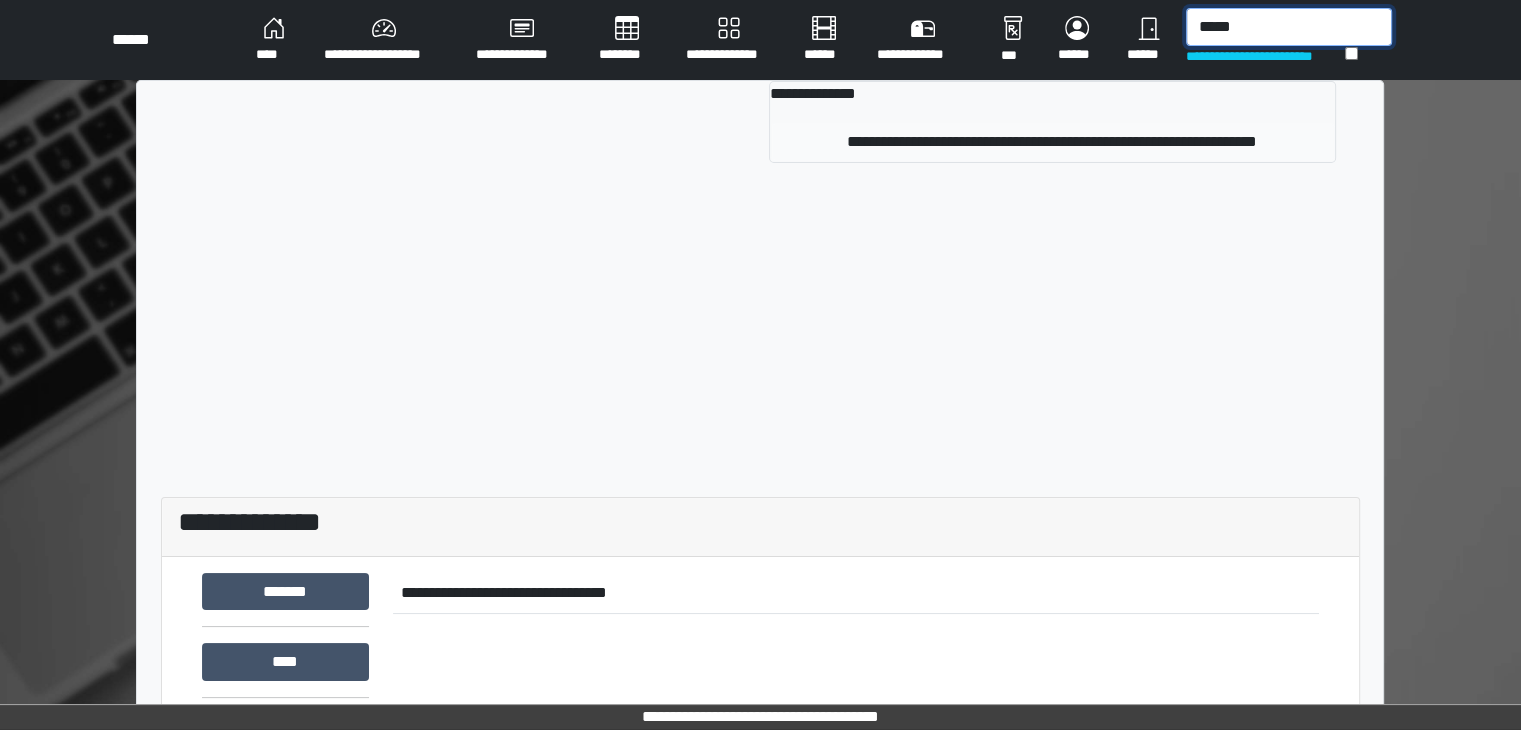 type on "*****" 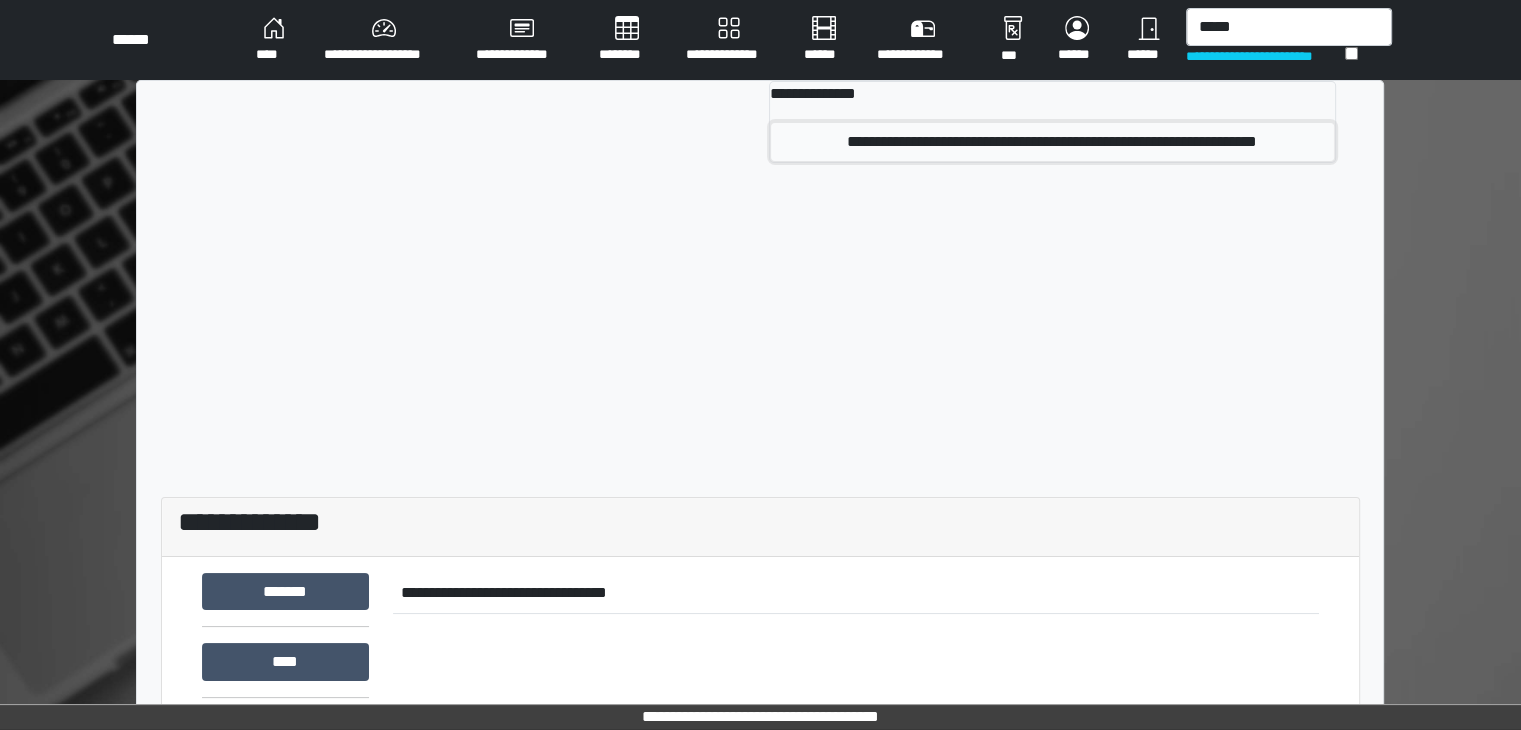 click on "**********" at bounding box center (1052, 142) 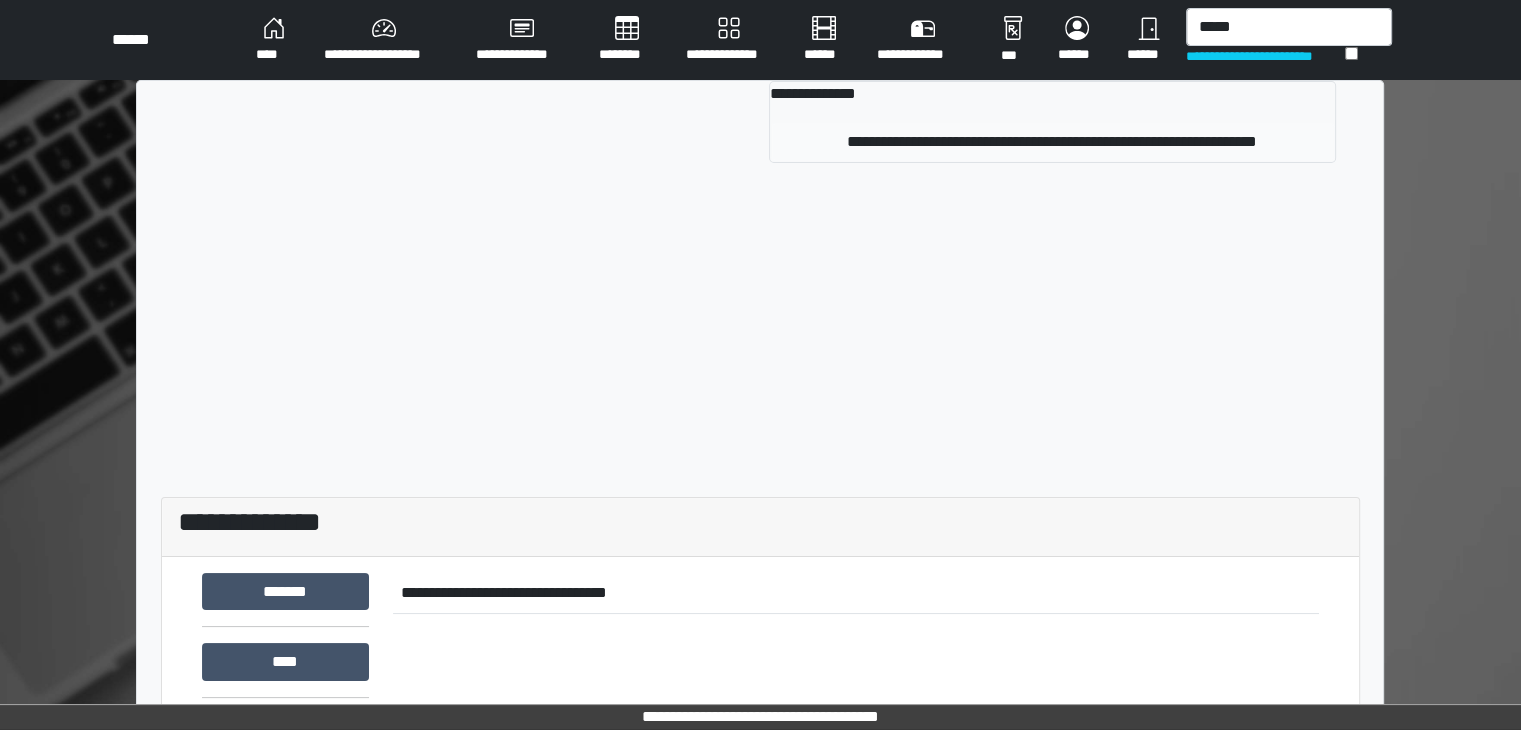 type 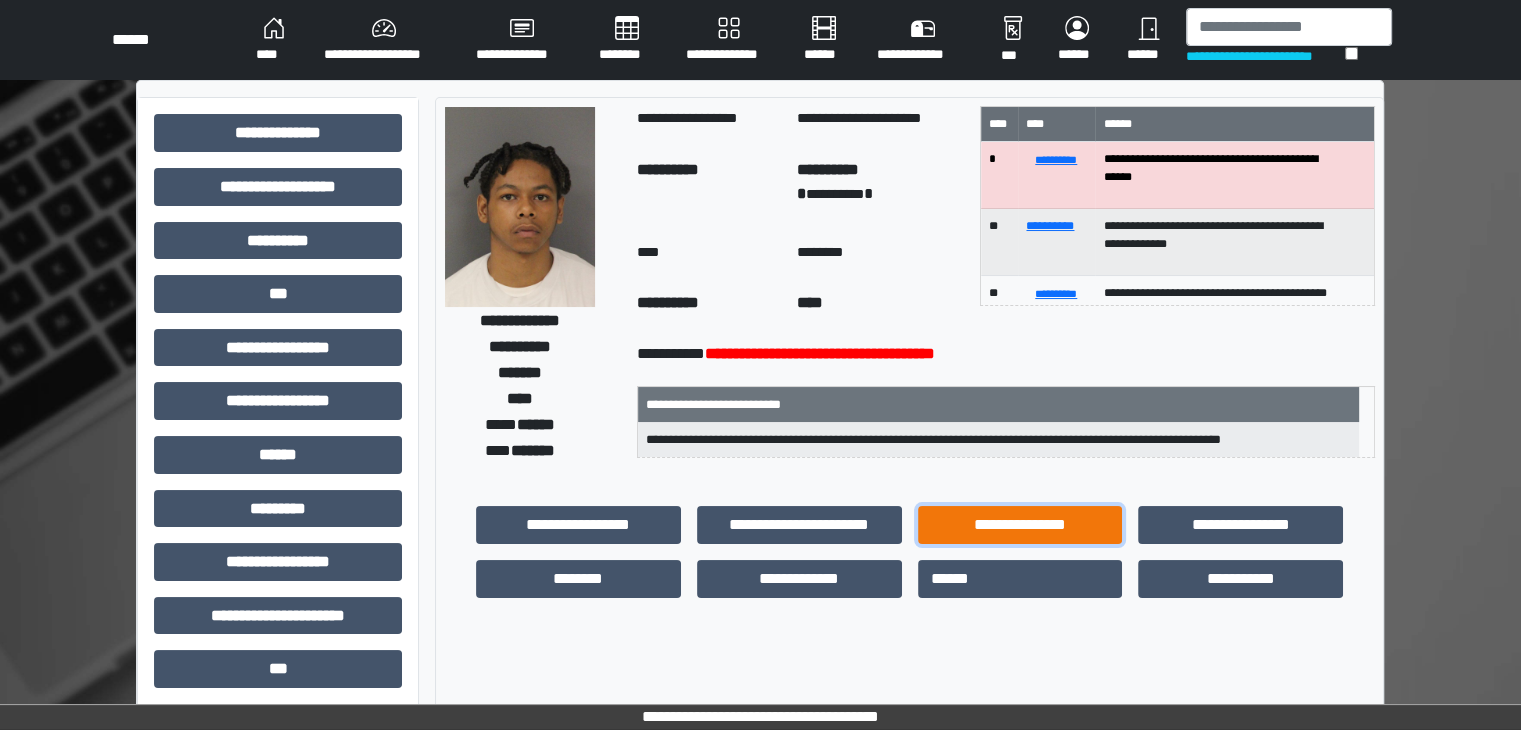 click on "**********" at bounding box center [1020, 525] 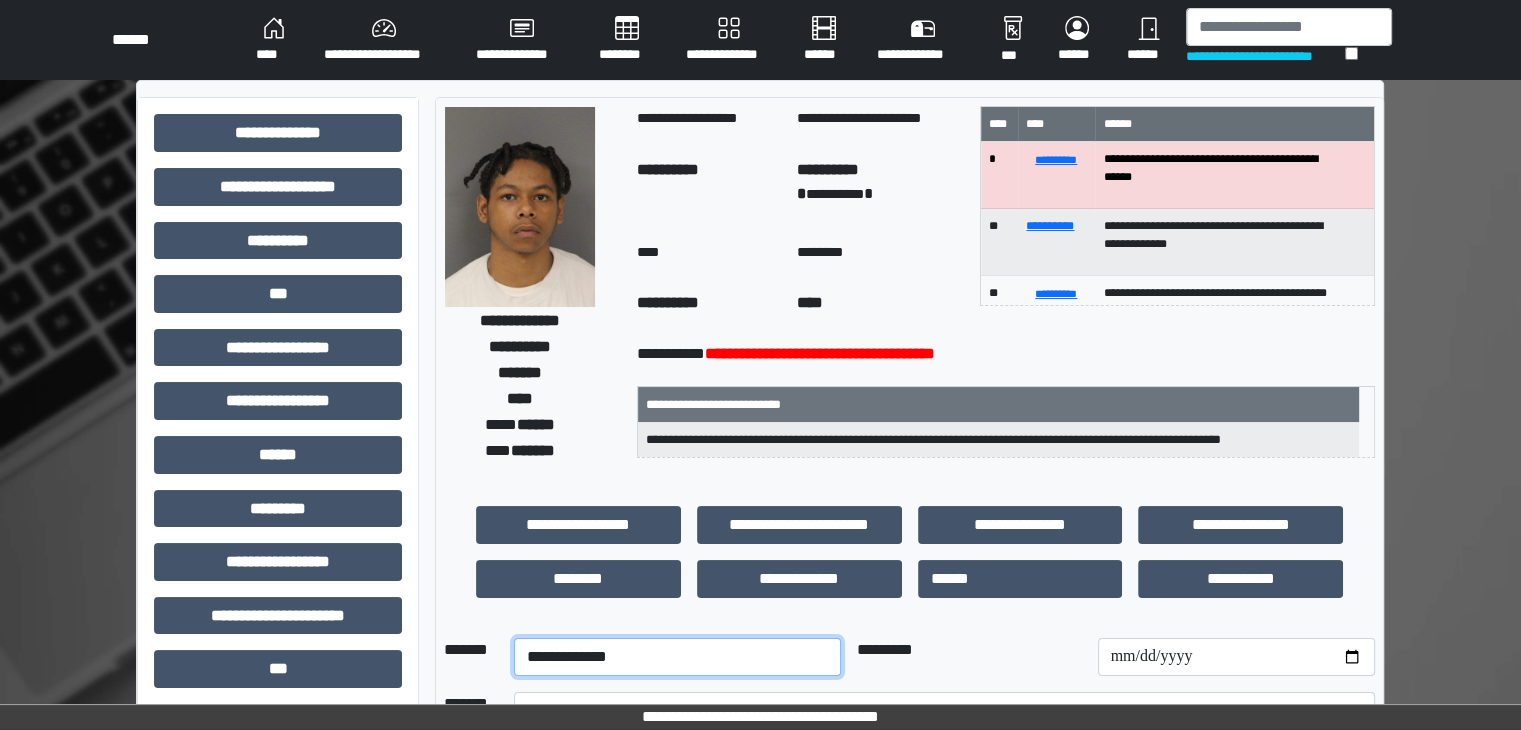 click on "**********" at bounding box center [677, 657] 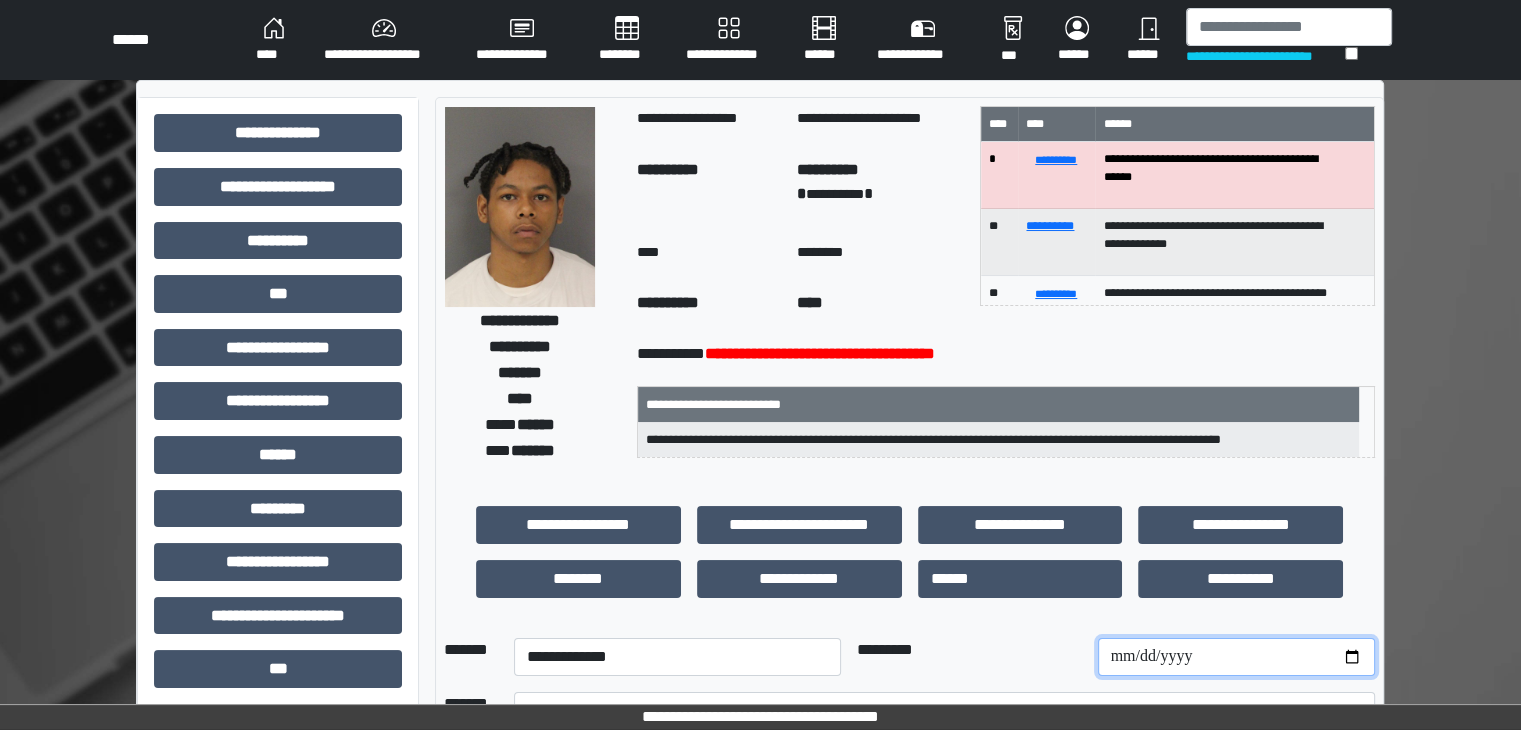 click at bounding box center (1236, 657) 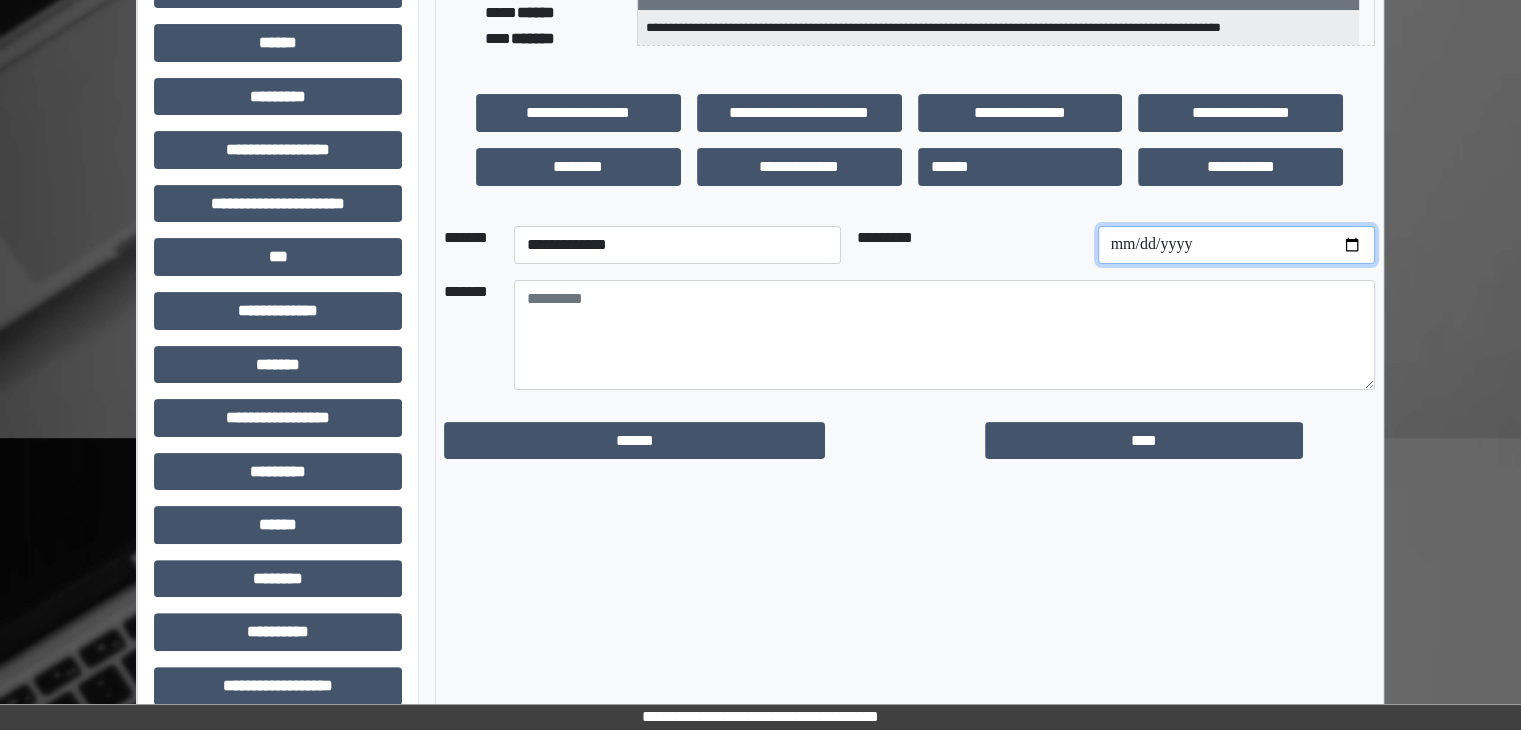 scroll, scrollTop: 436, scrollLeft: 0, axis: vertical 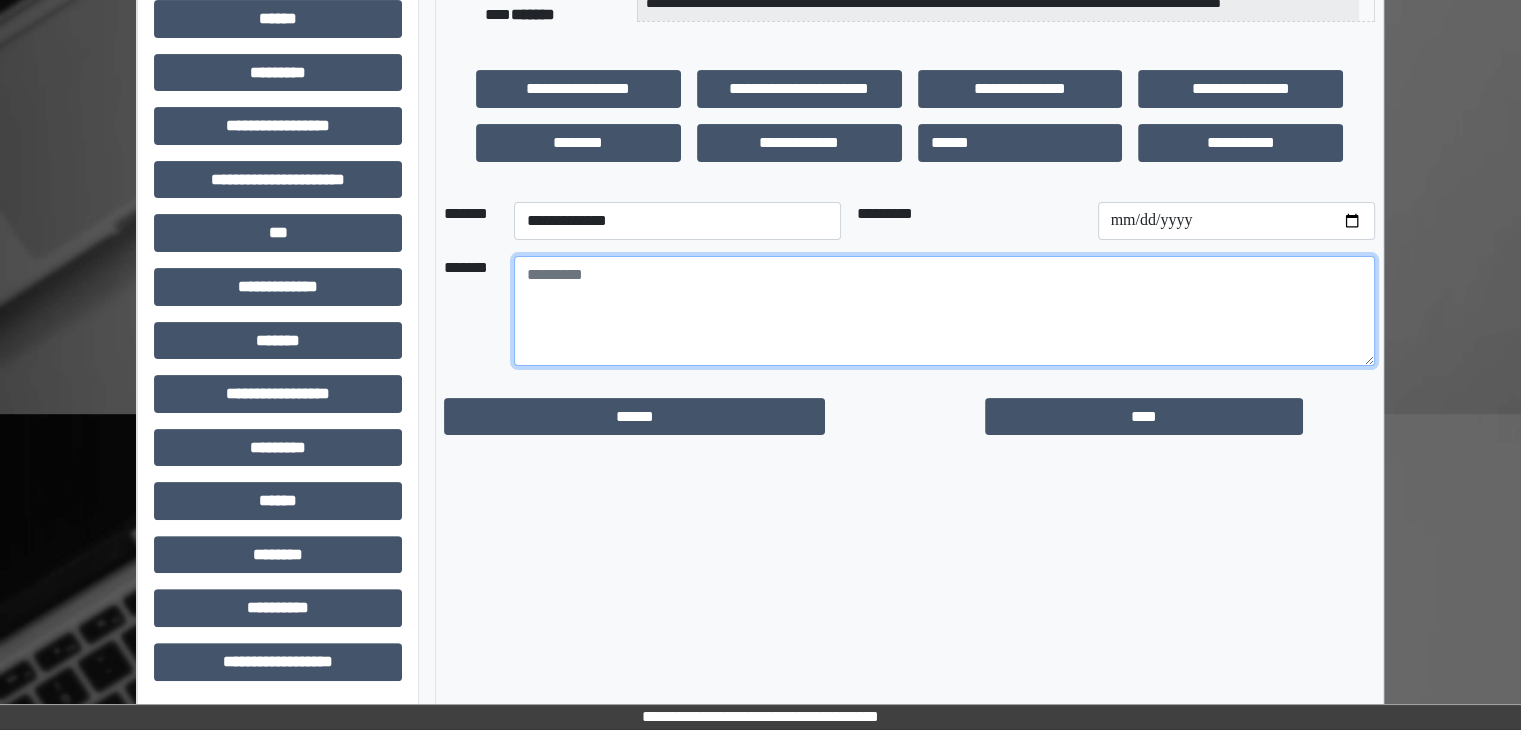 click at bounding box center (944, 311) 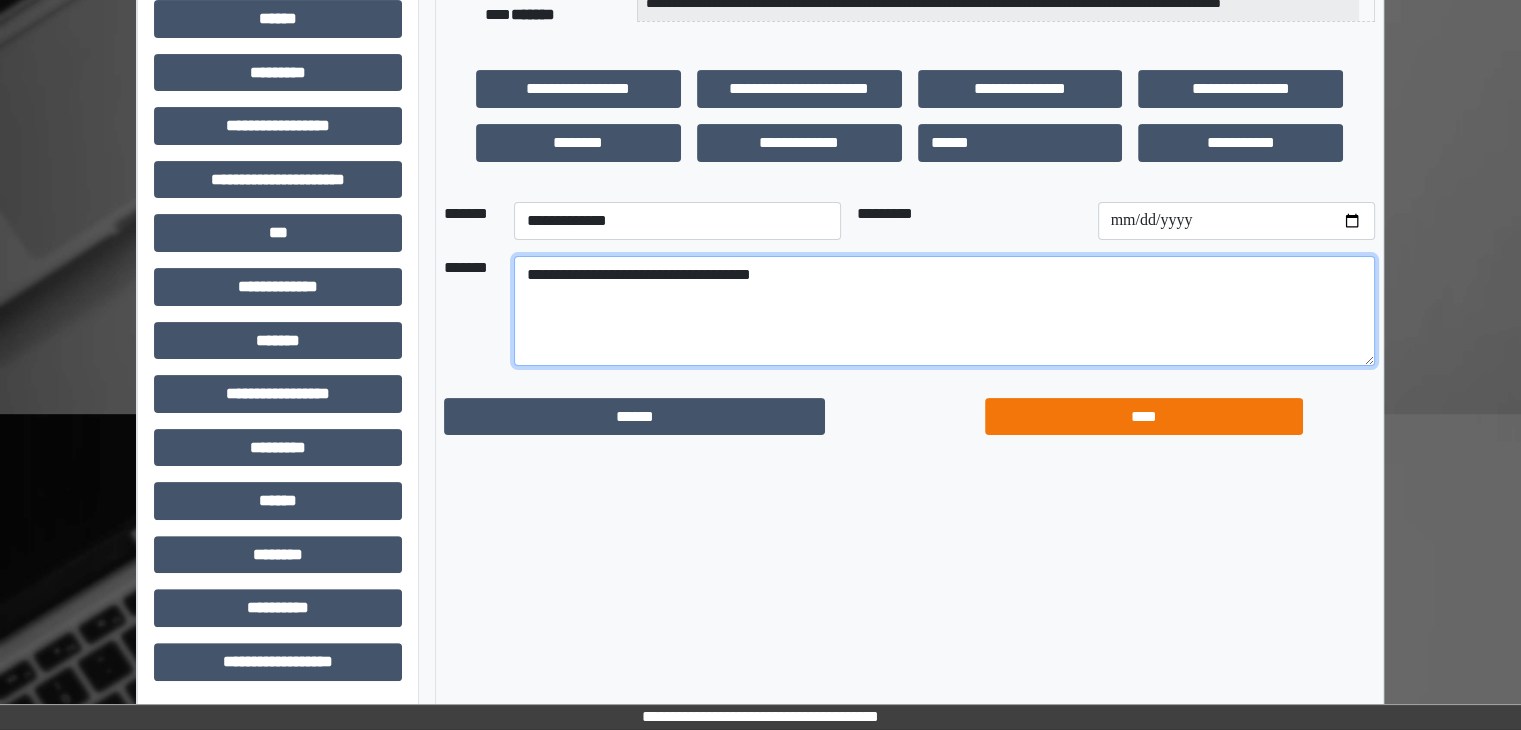 type on "**********" 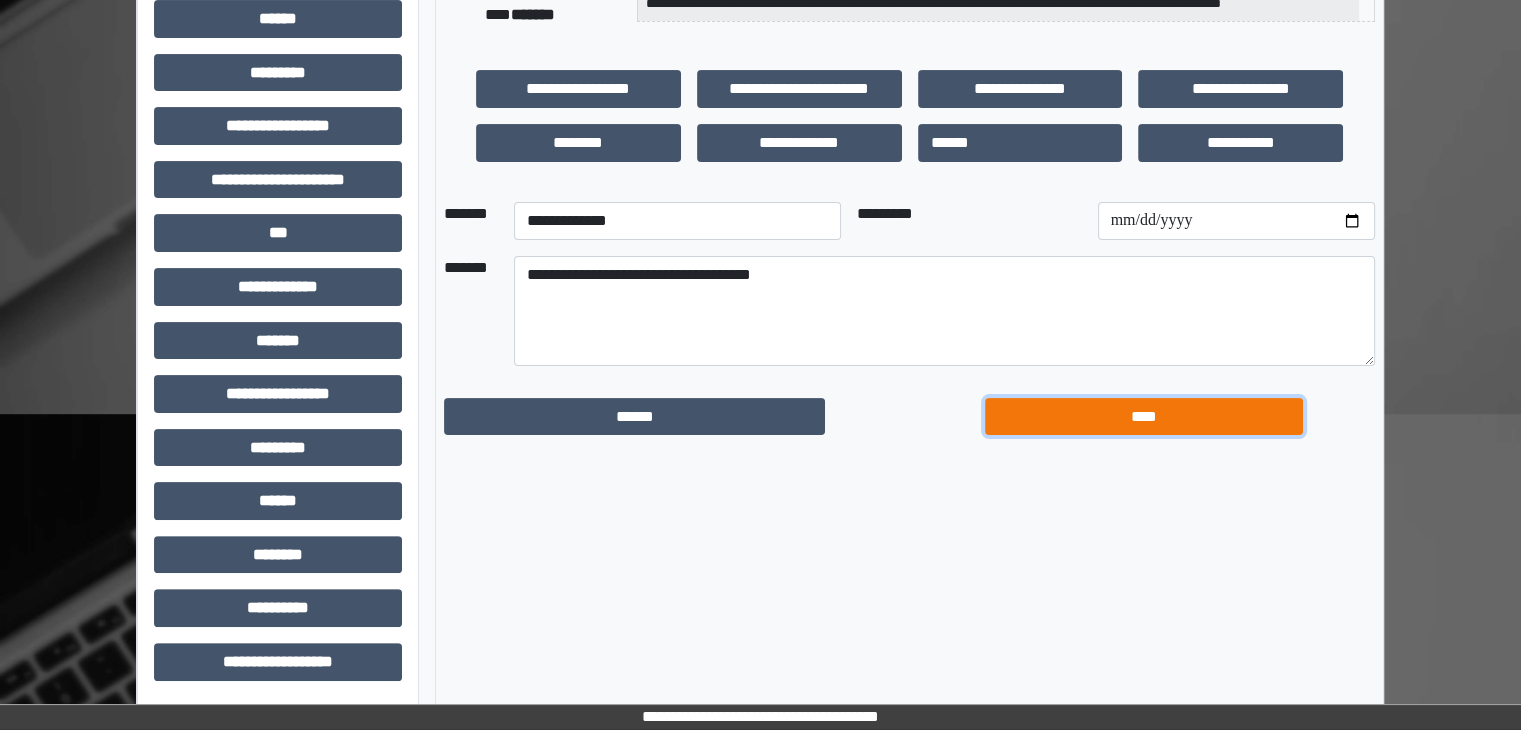 click on "****" at bounding box center [1144, 417] 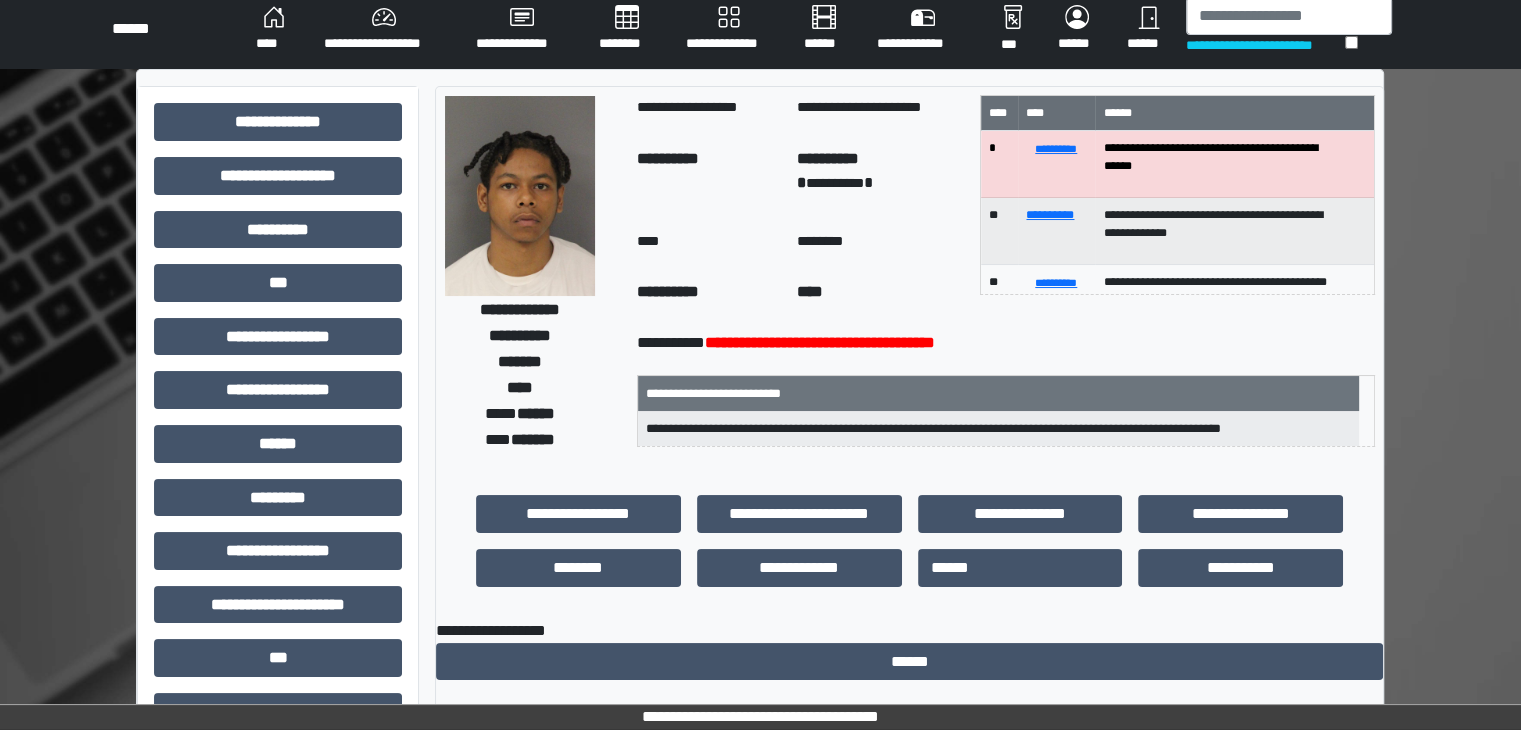 scroll, scrollTop: 0, scrollLeft: 0, axis: both 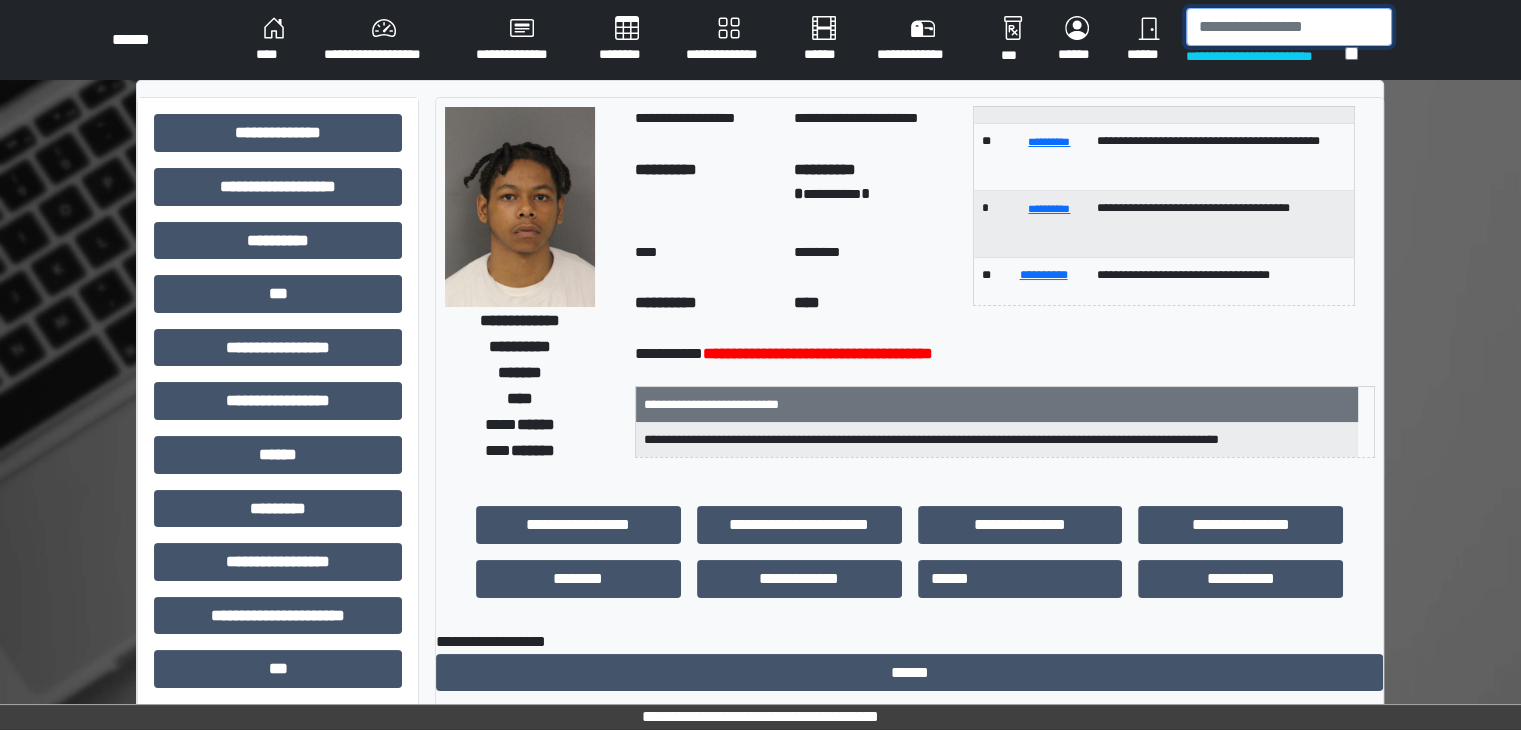 click at bounding box center (1289, 27) 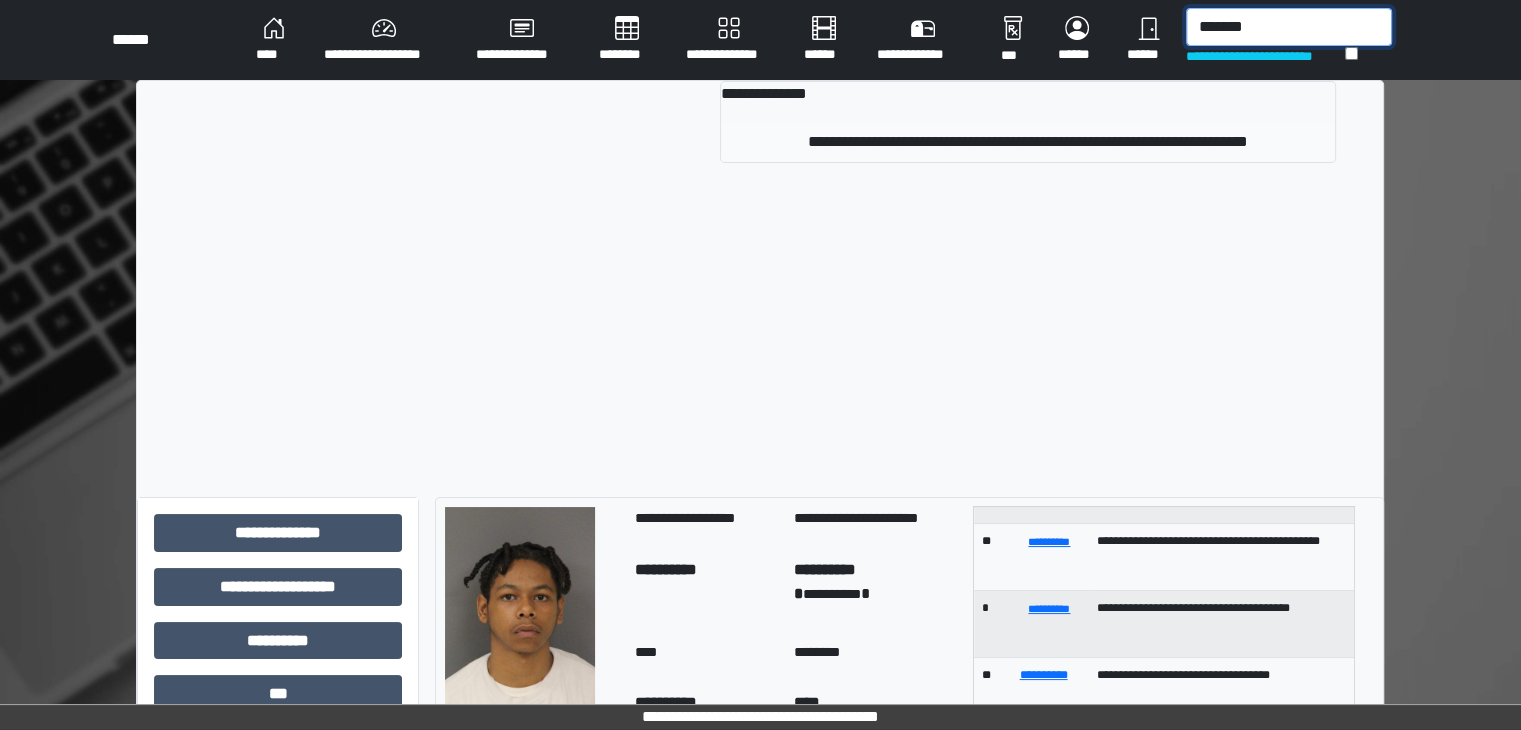 type on "*******" 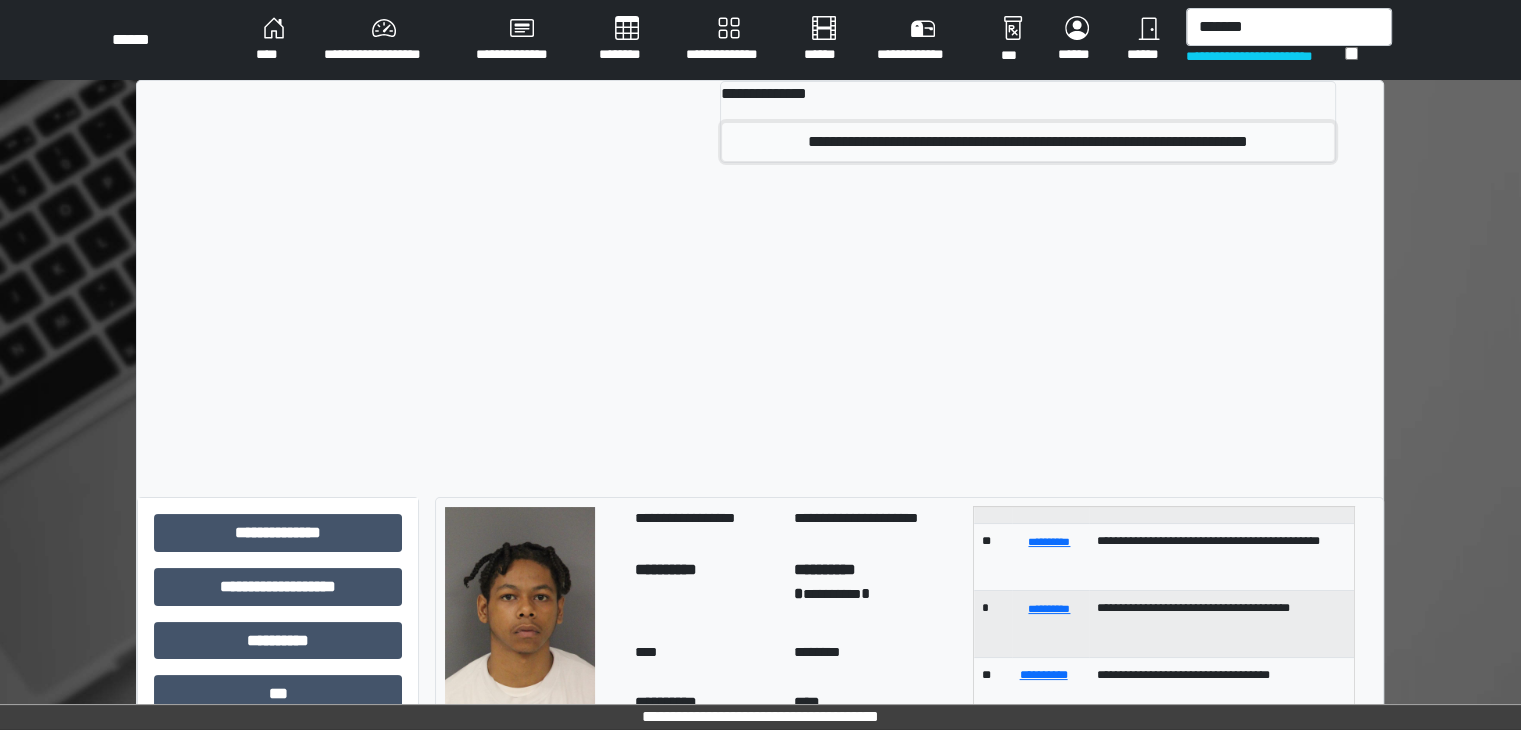 click on "**********" at bounding box center [1028, 142] 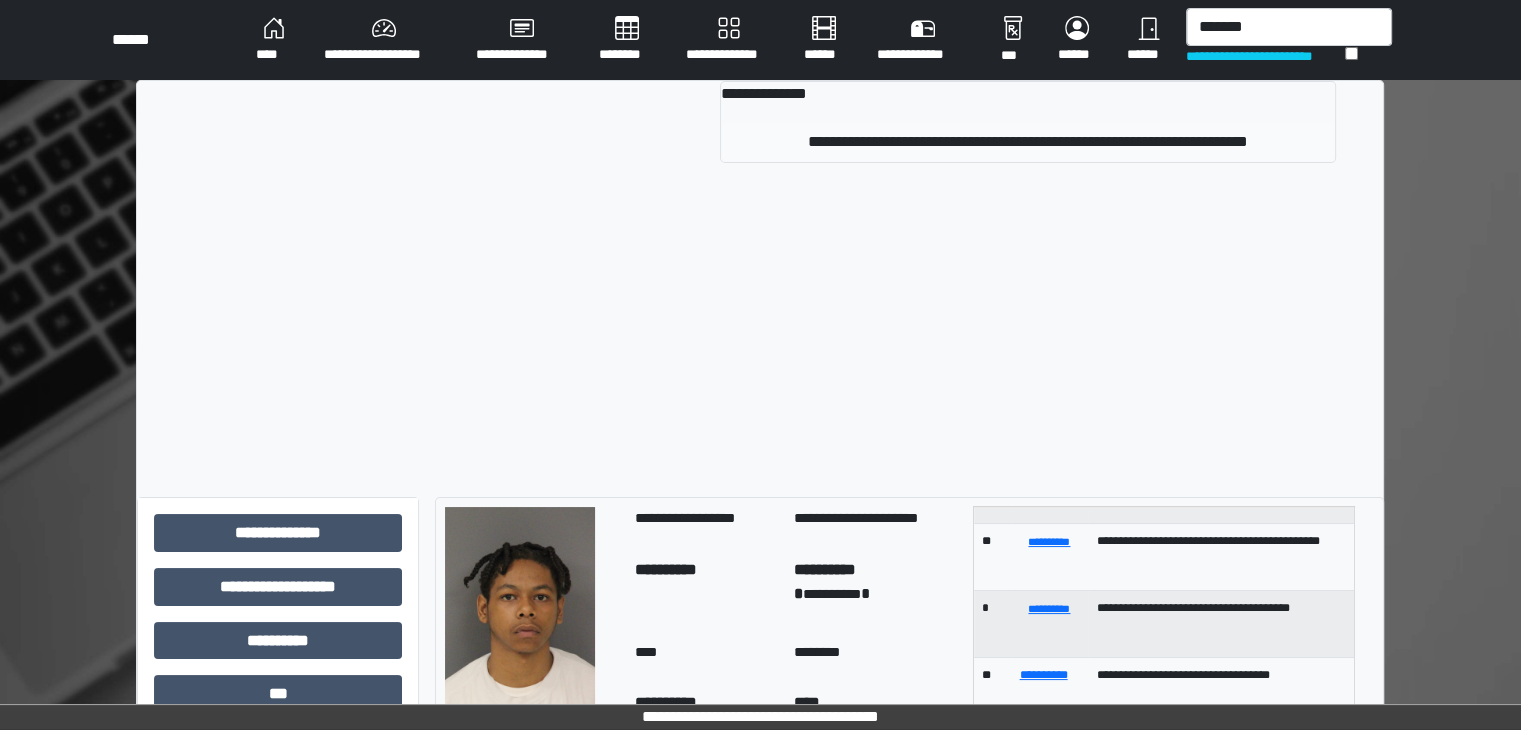 type 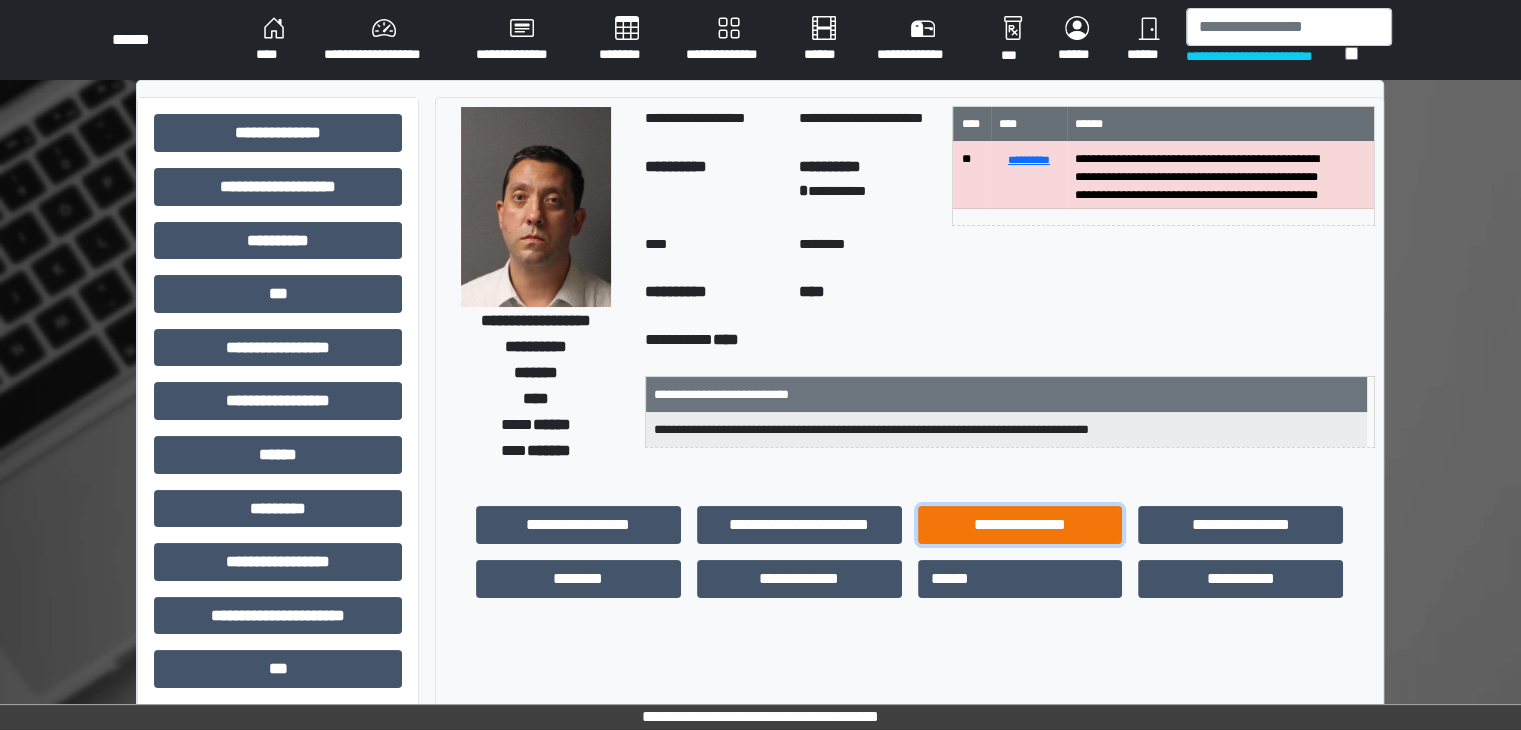 click on "**********" at bounding box center (1020, 525) 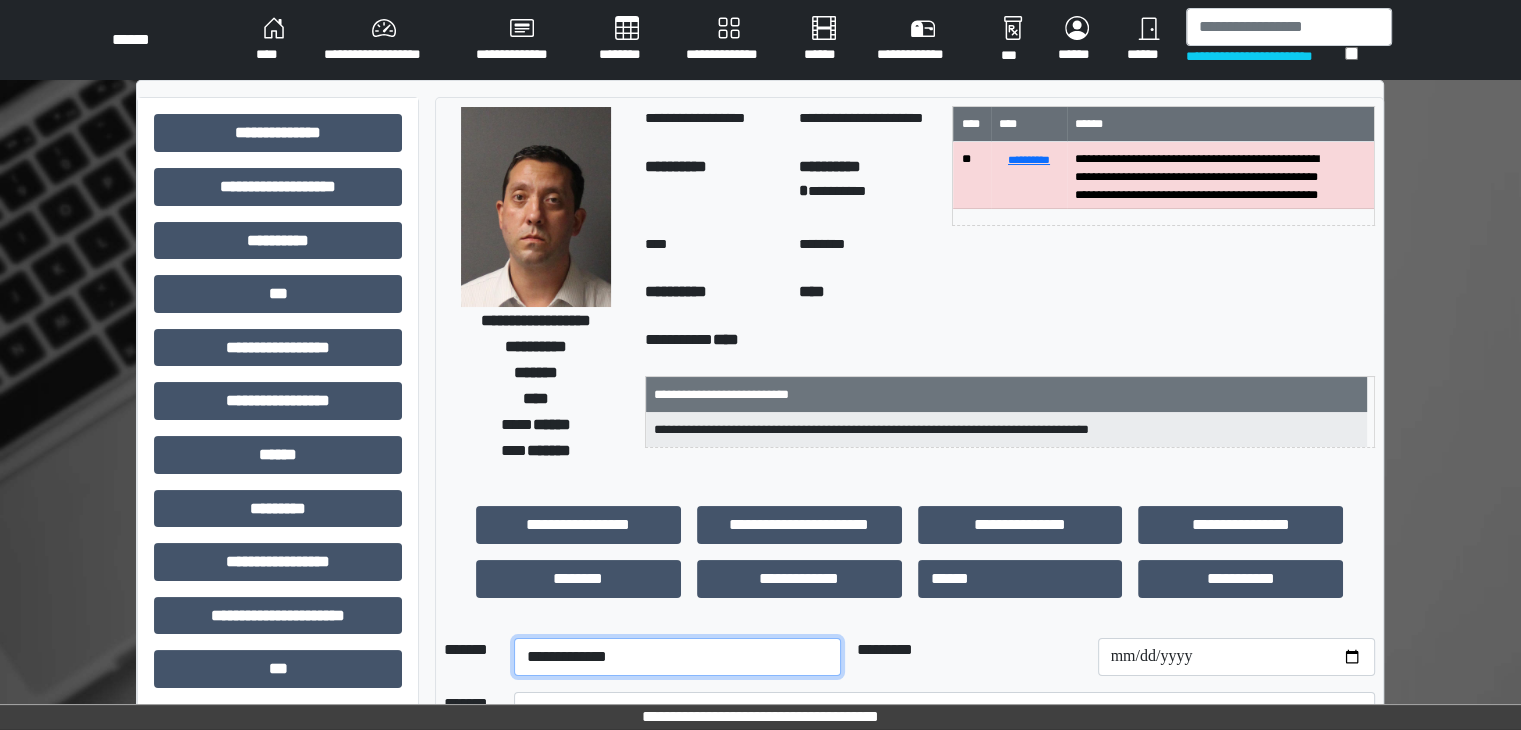 click on "**********" at bounding box center [677, 657] 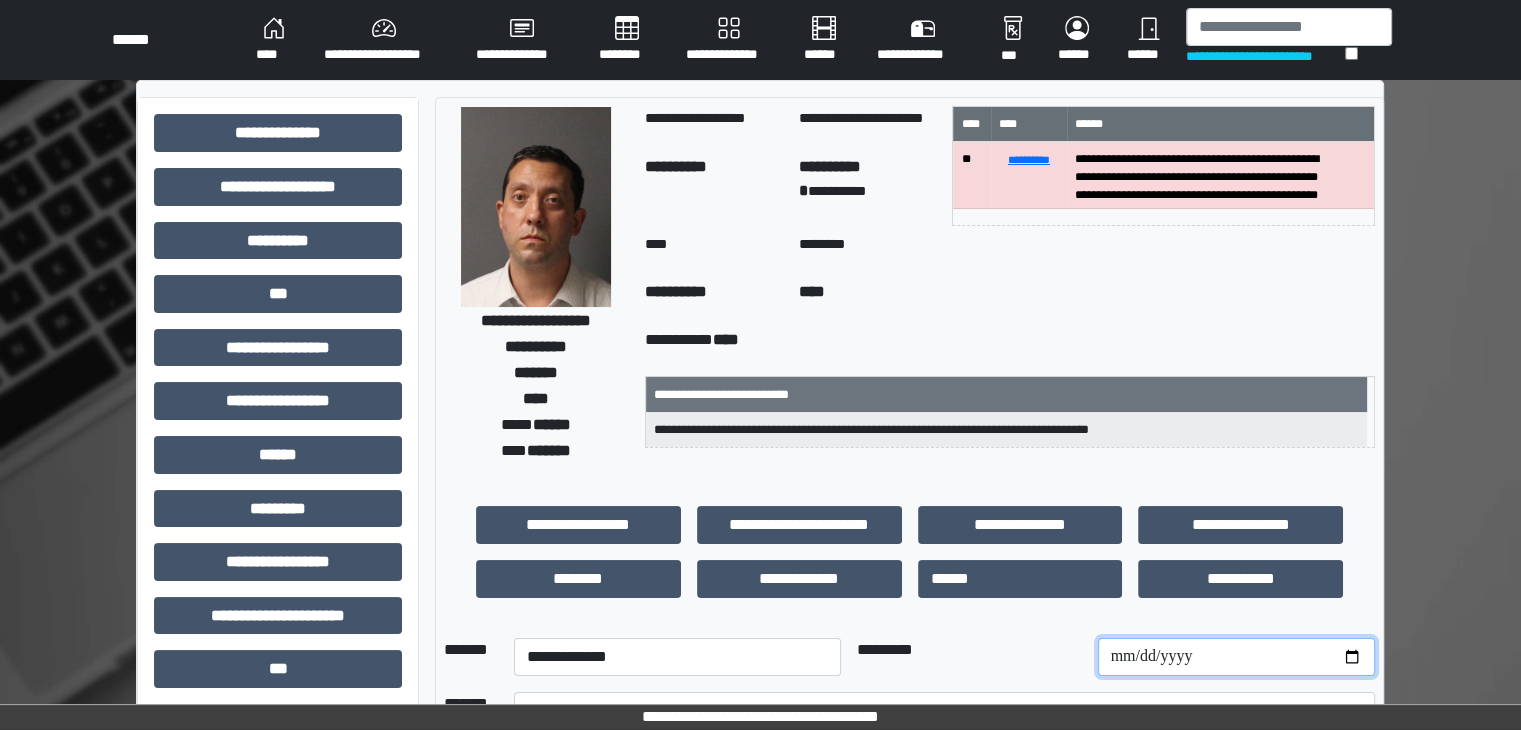 click at bounding box center (1236, 657) 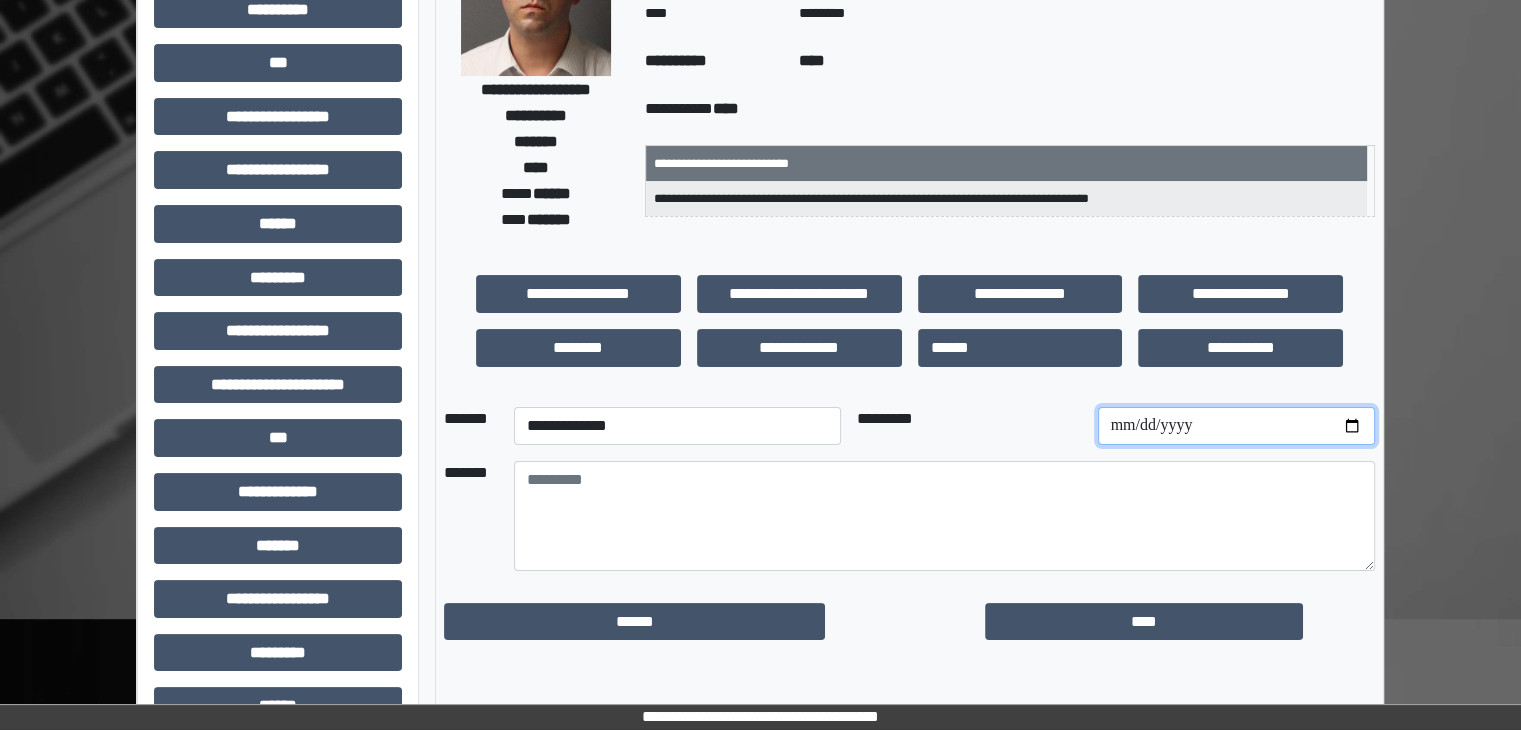 scroll, scrollTop: 400, scrollLeft: 0, axis: vertical 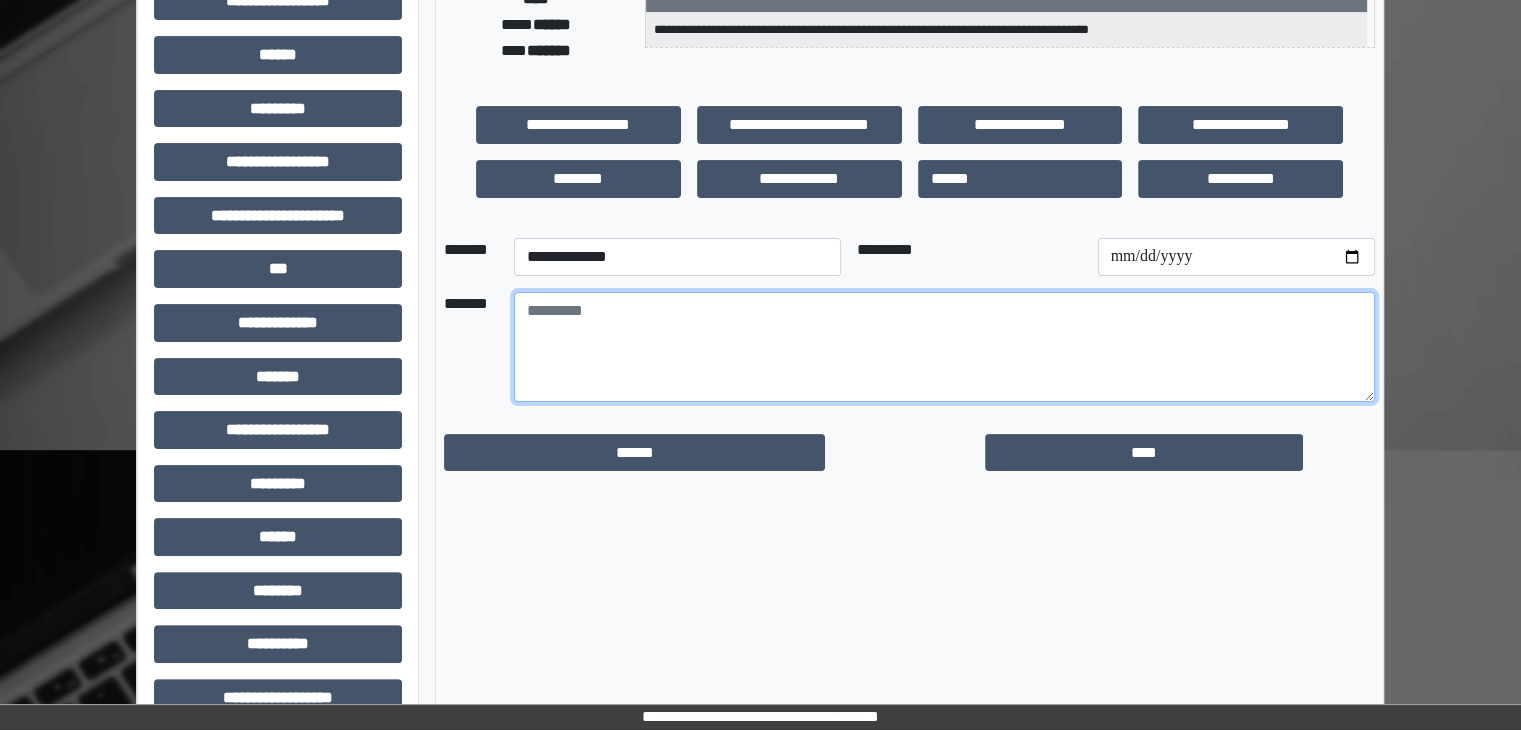 click at bounding box center [944, 347] 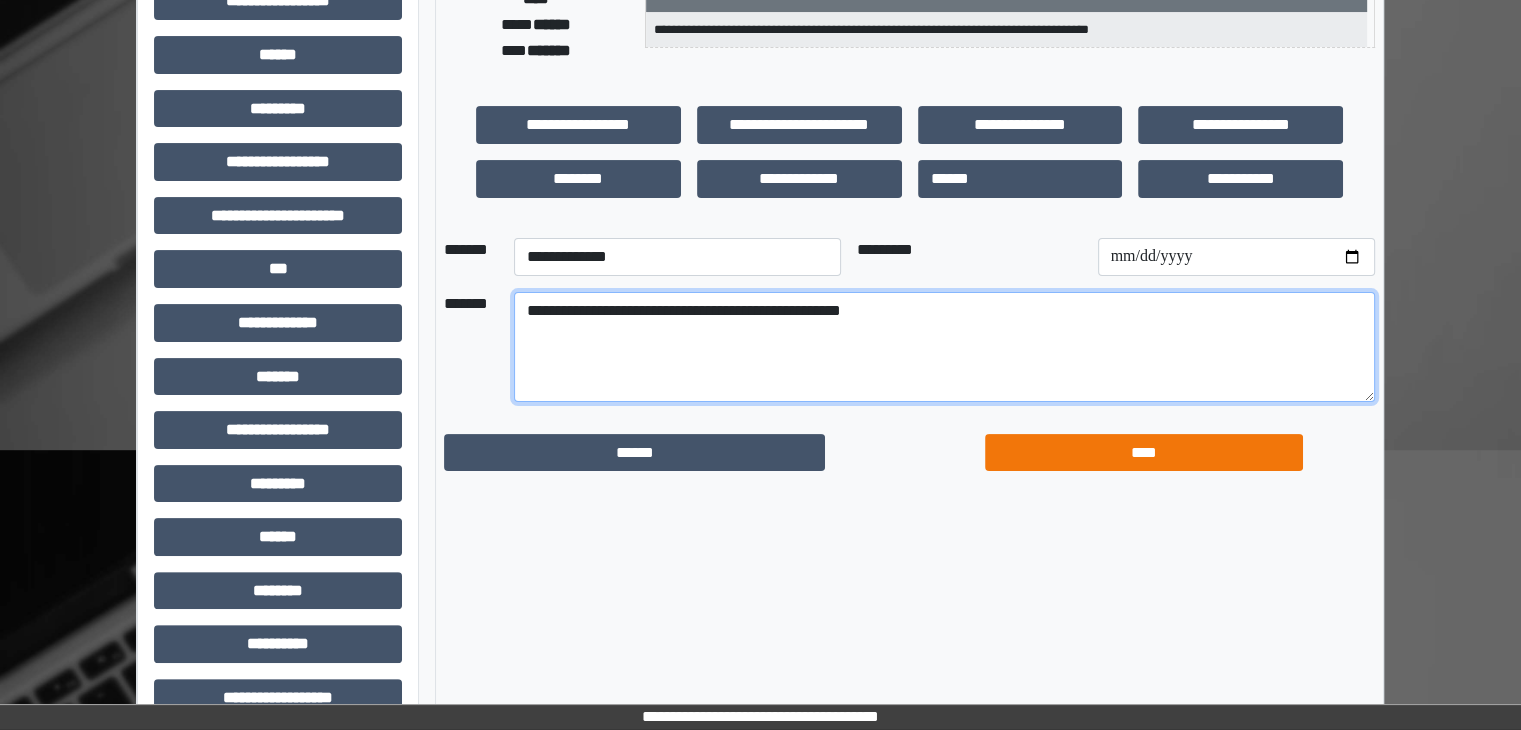 type on "**********" 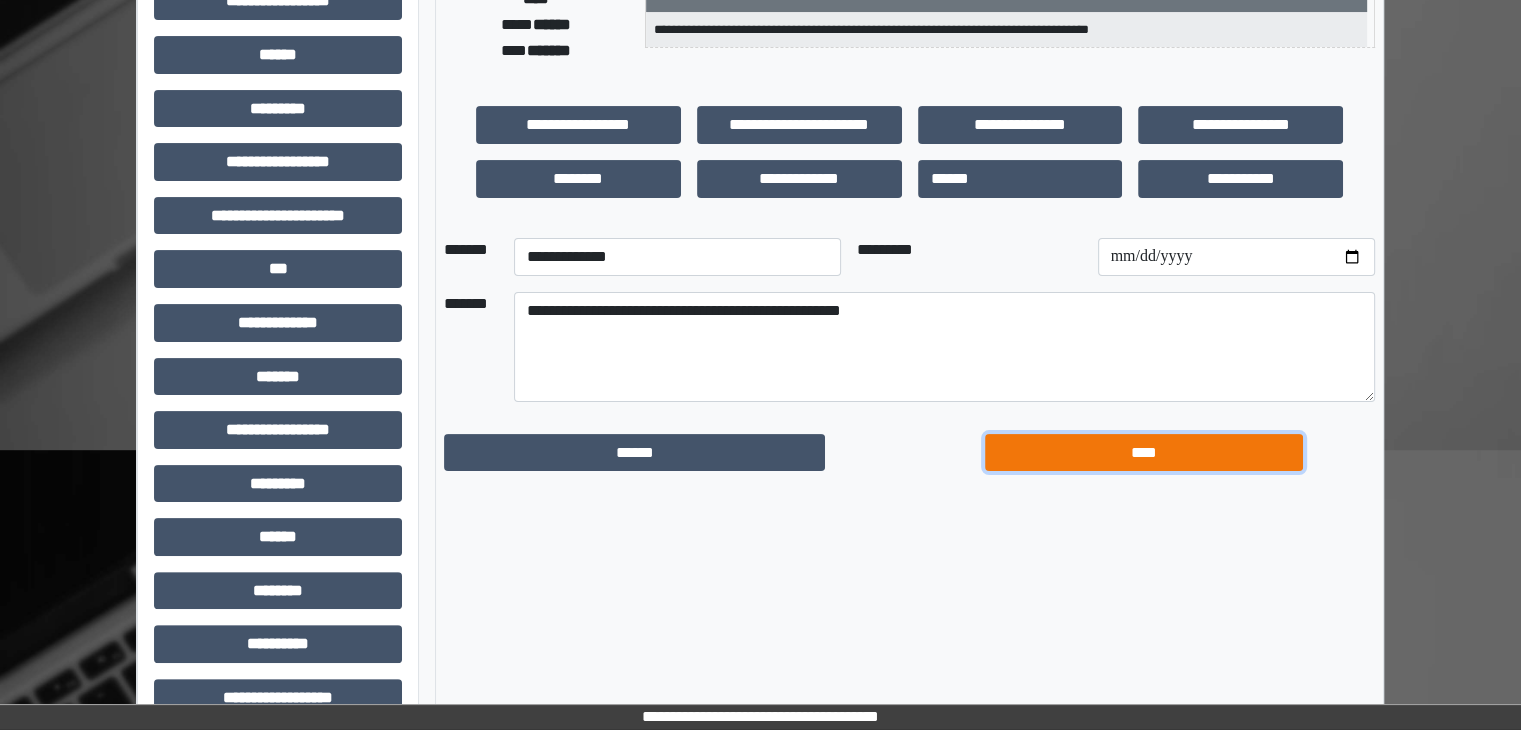 click on "****" at bounding box center [1144, 453] 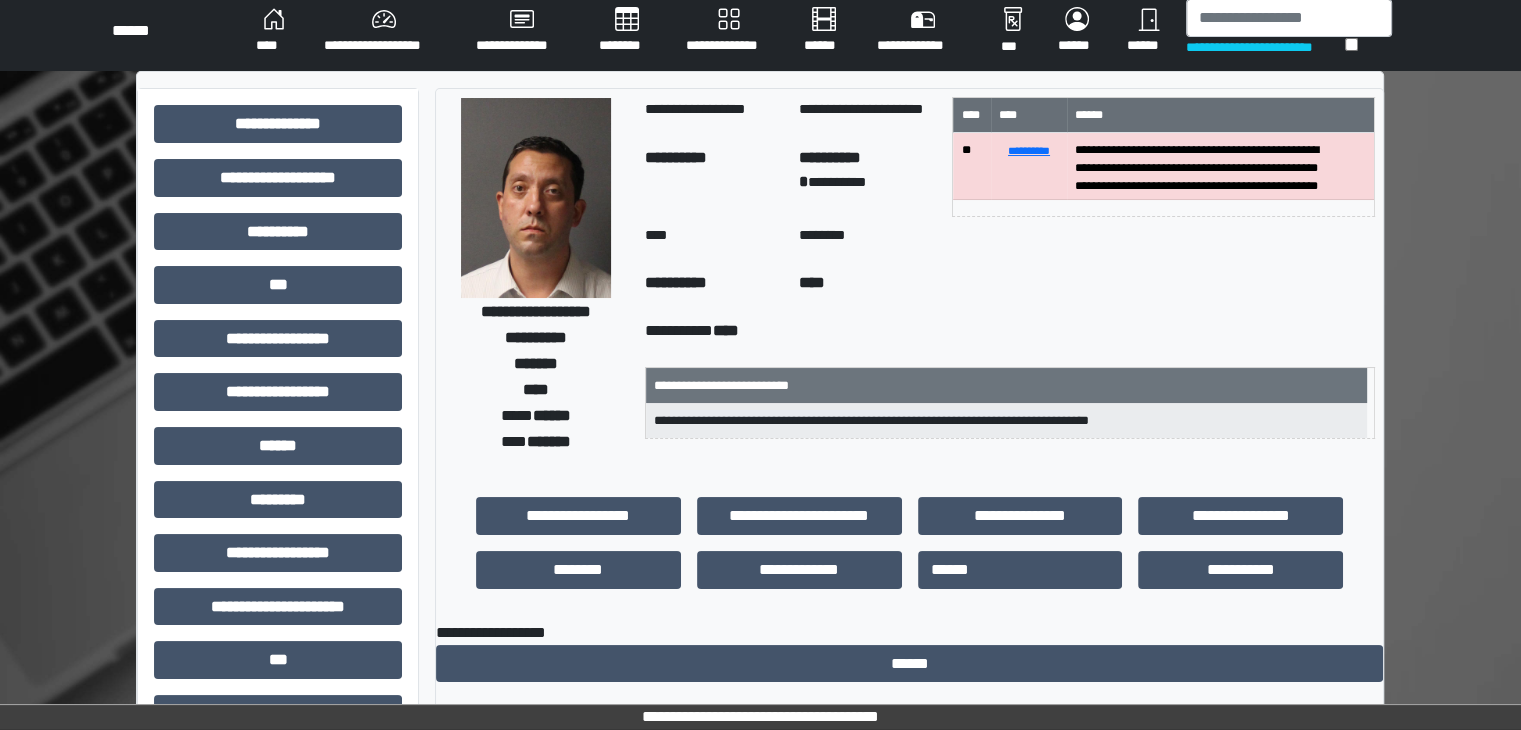 scroll, scrollTop: 0, scrollLeft: 0, axis: both 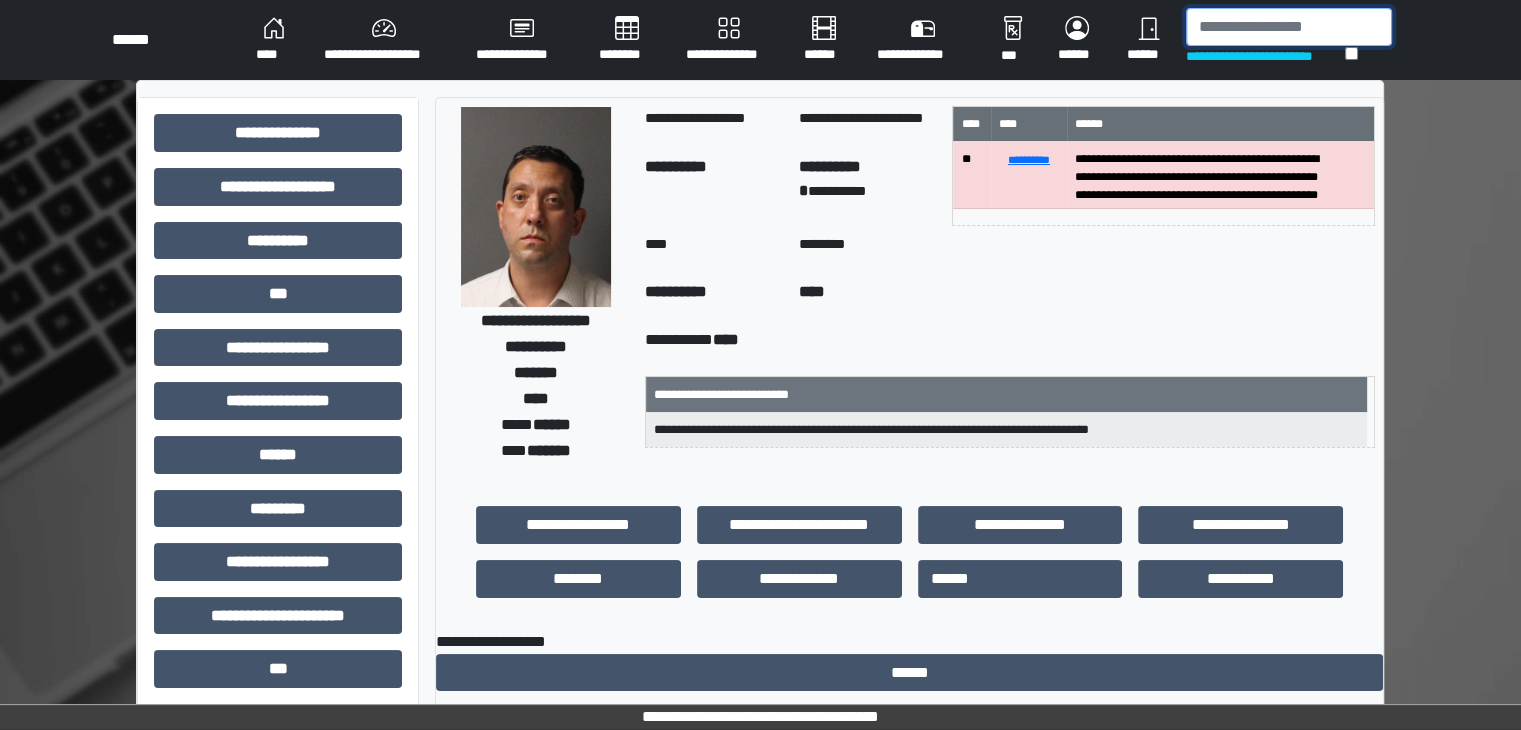 click at bounding box center (1289, 27) 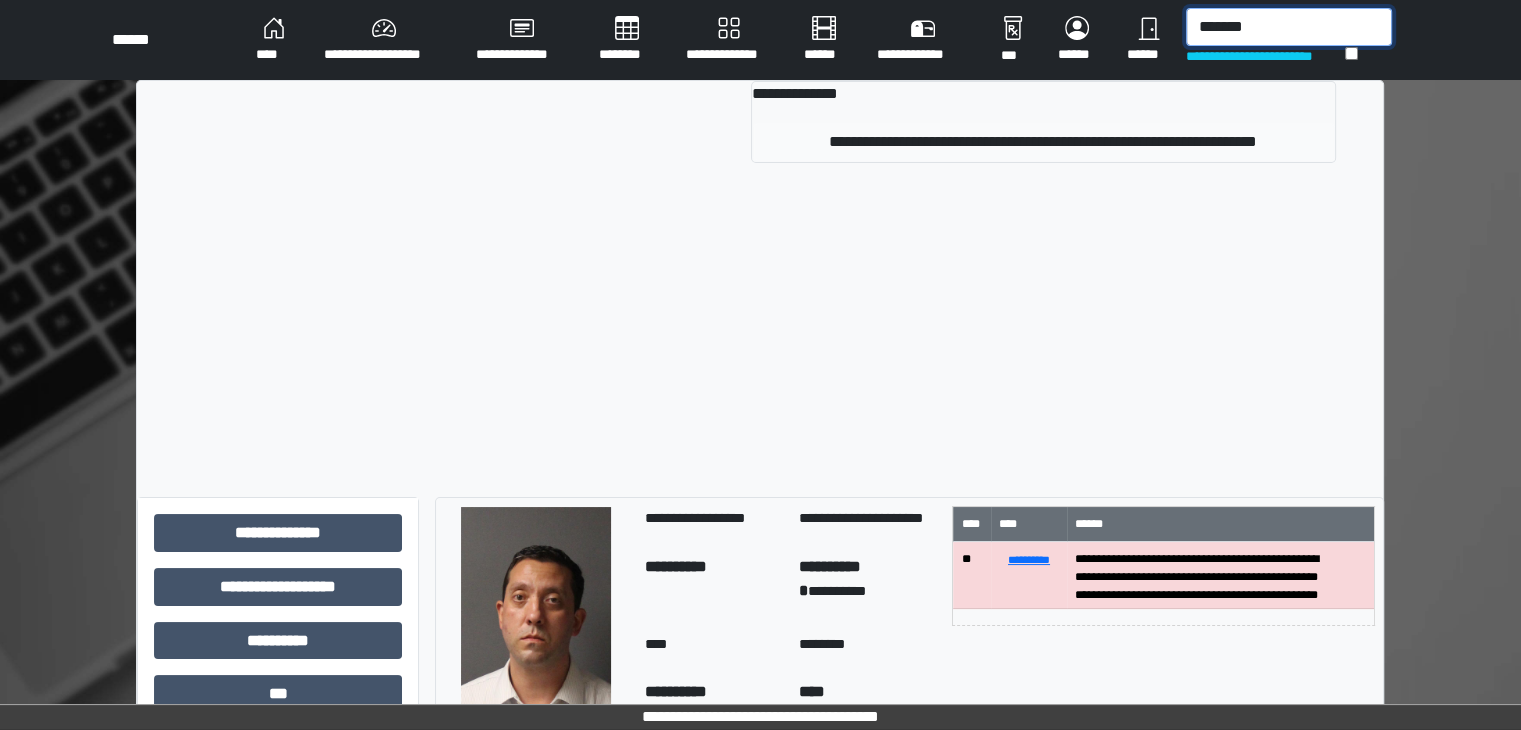 type on "*******" 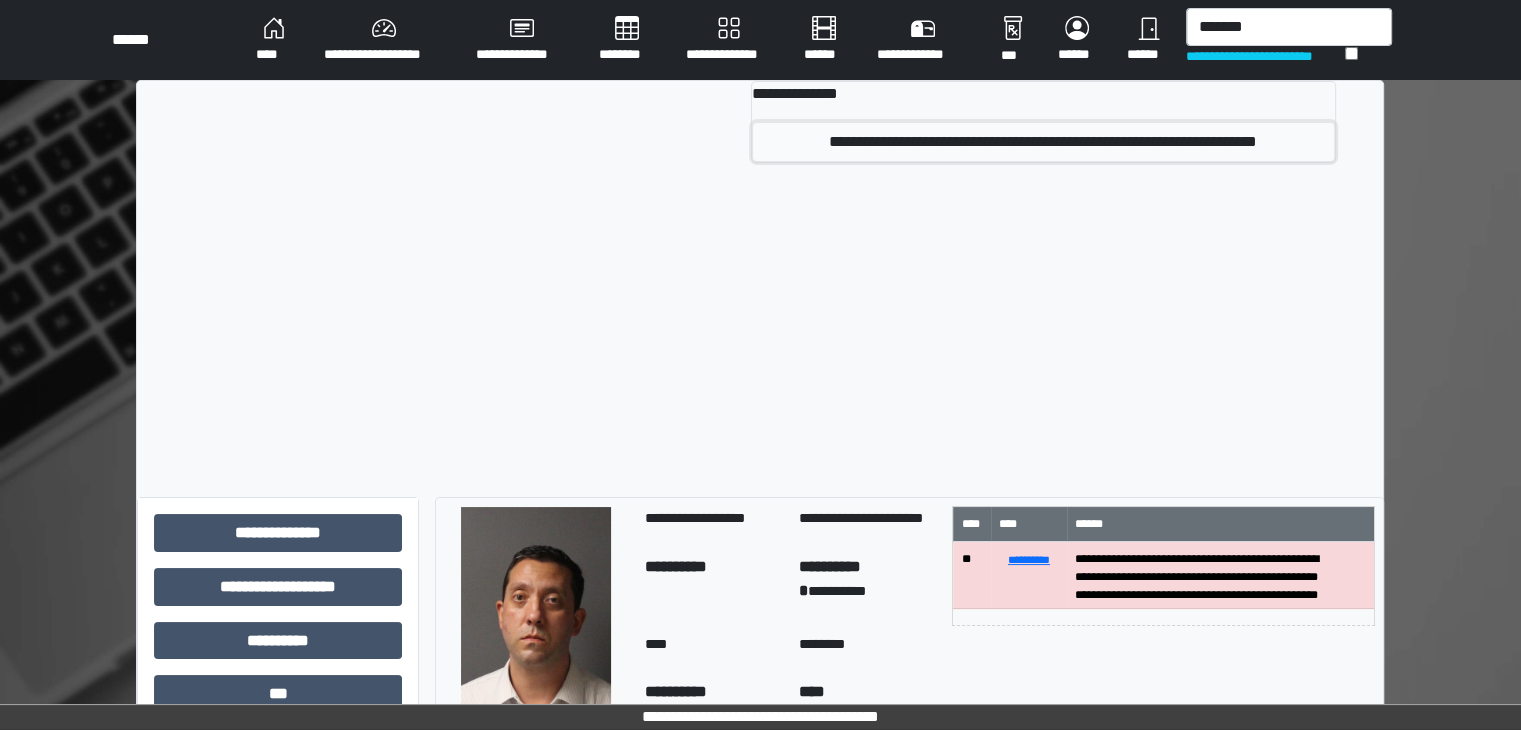 click on "**********" at bounding box center (1043, 142) 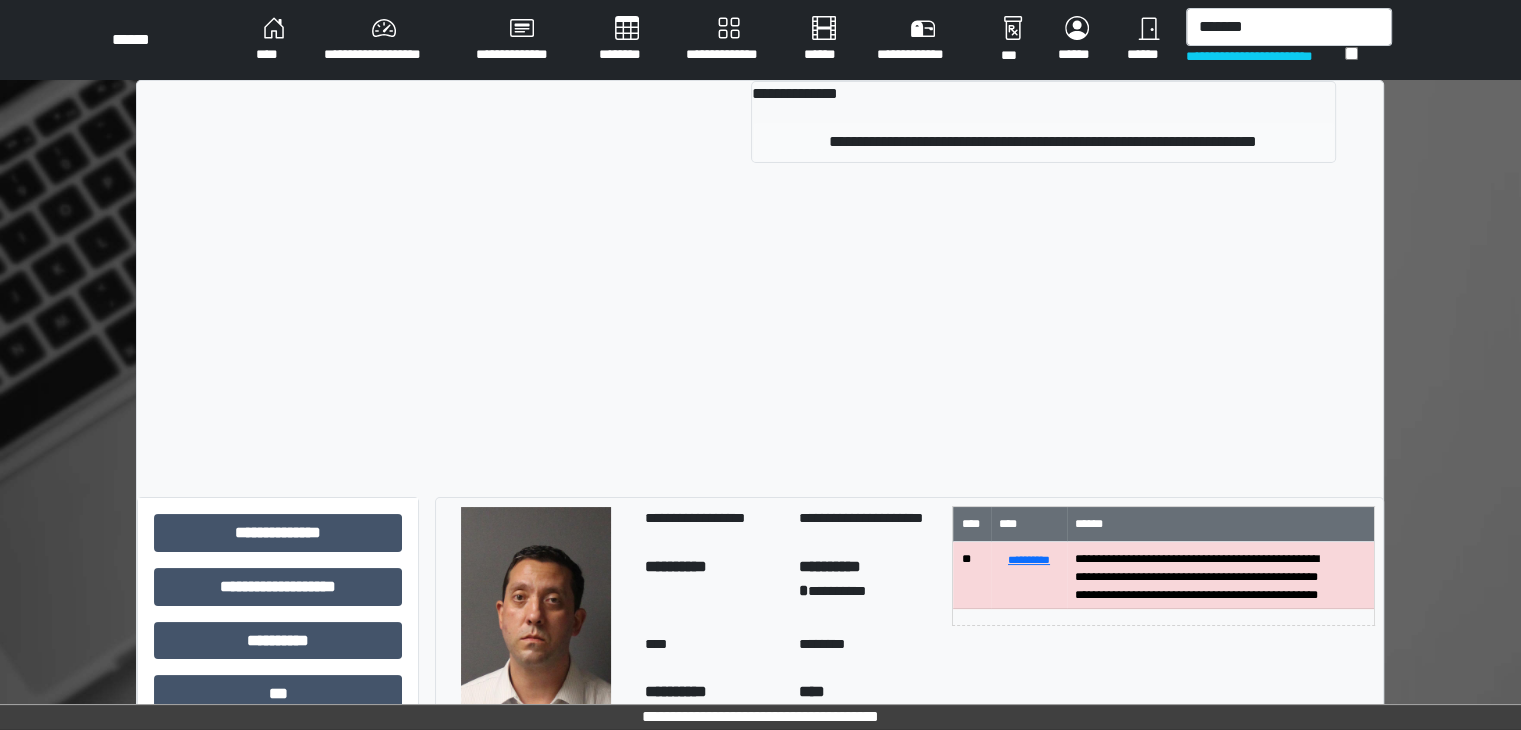 type 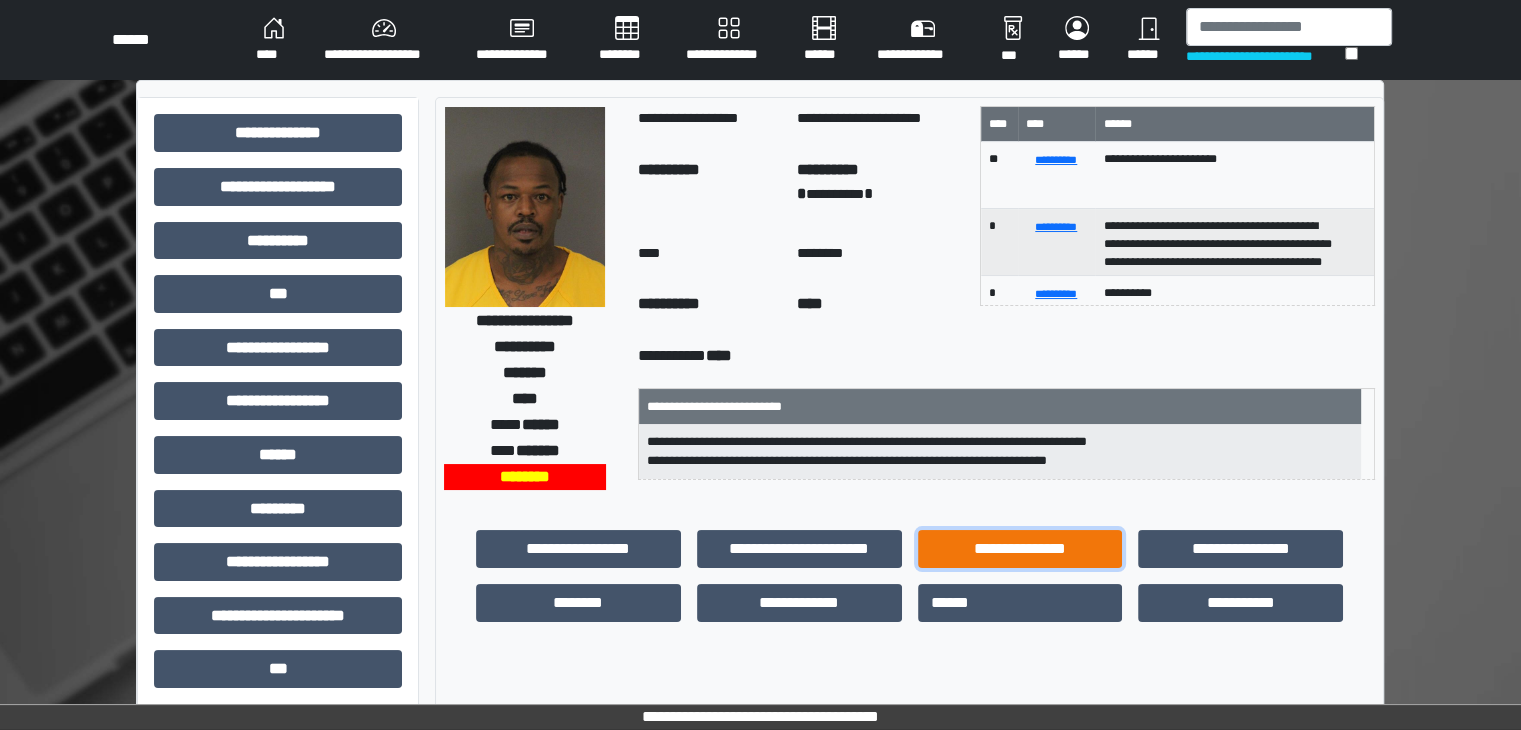 click on "**********" at bounding box center [1020, 549] 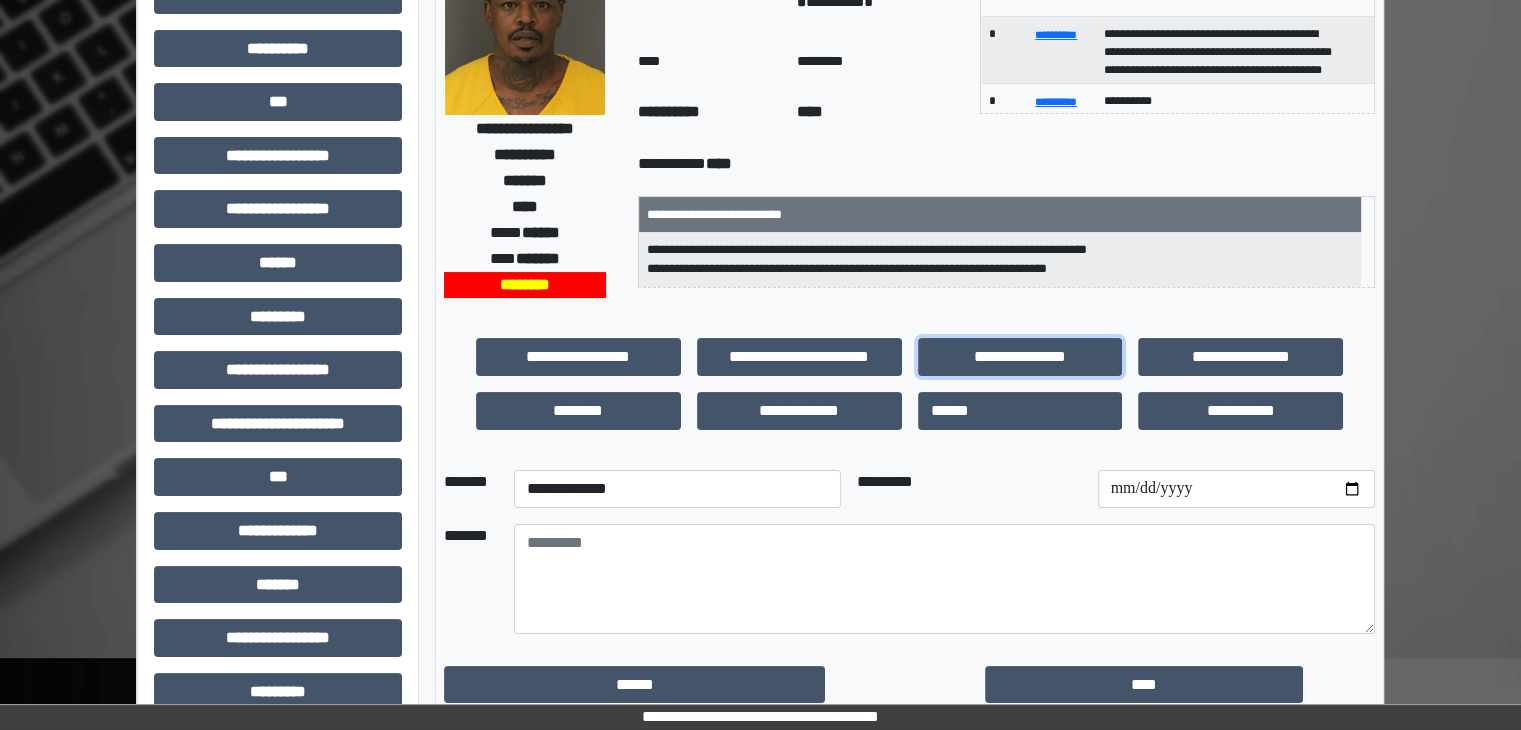 scroll, scrollTop: 200, scrollLeft: 0, axis: vertical 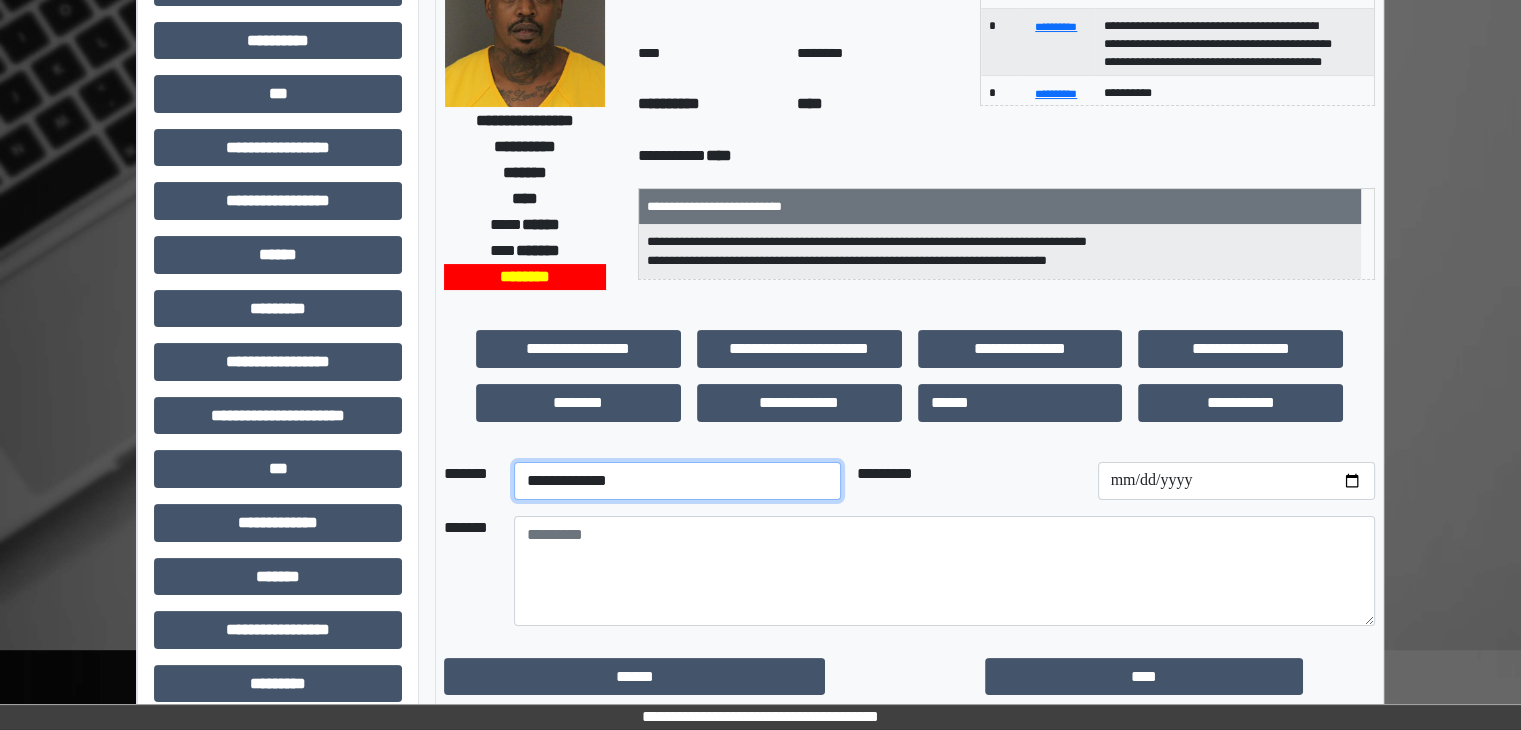 click on "**********" at bounding box center (677, 481) 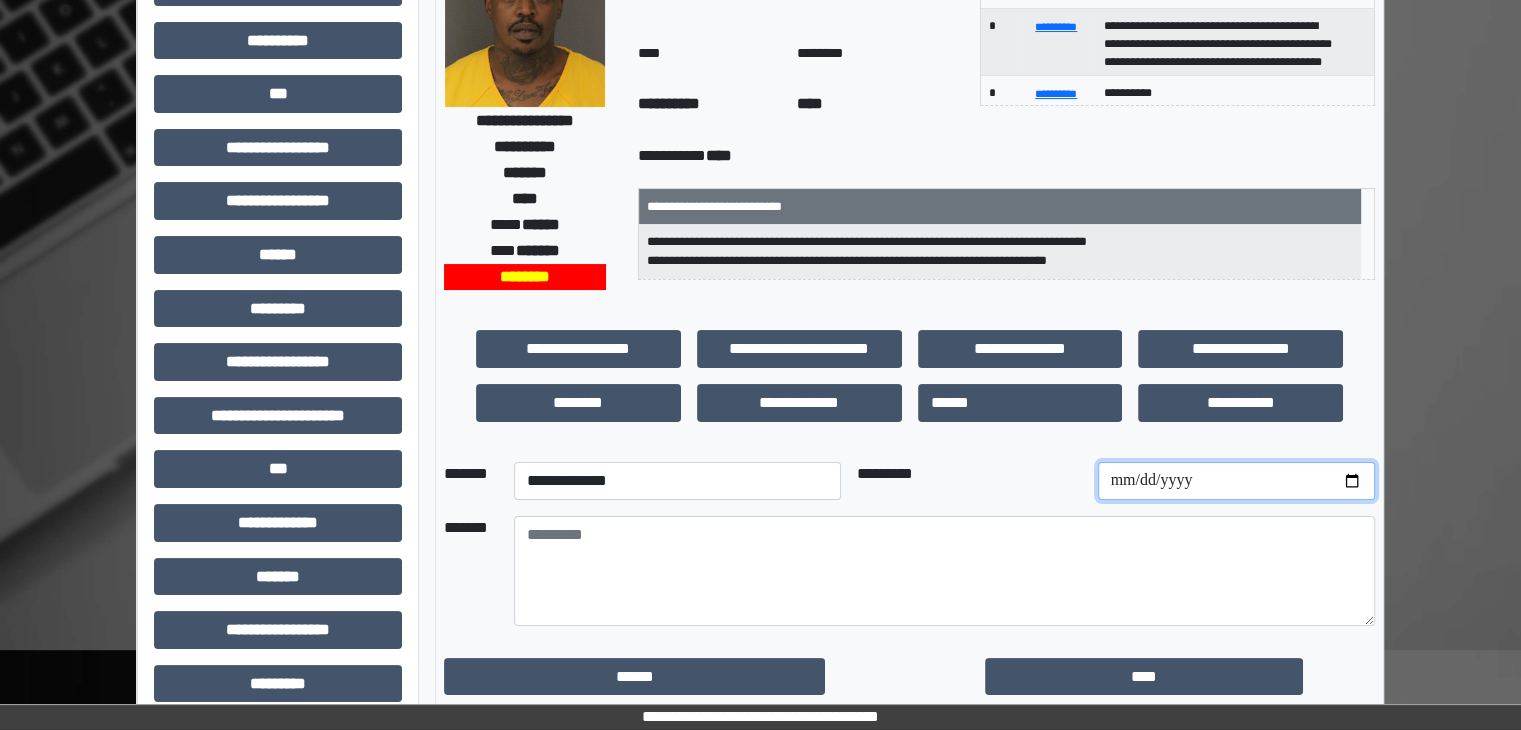 click at bounding box center [1236, 481] 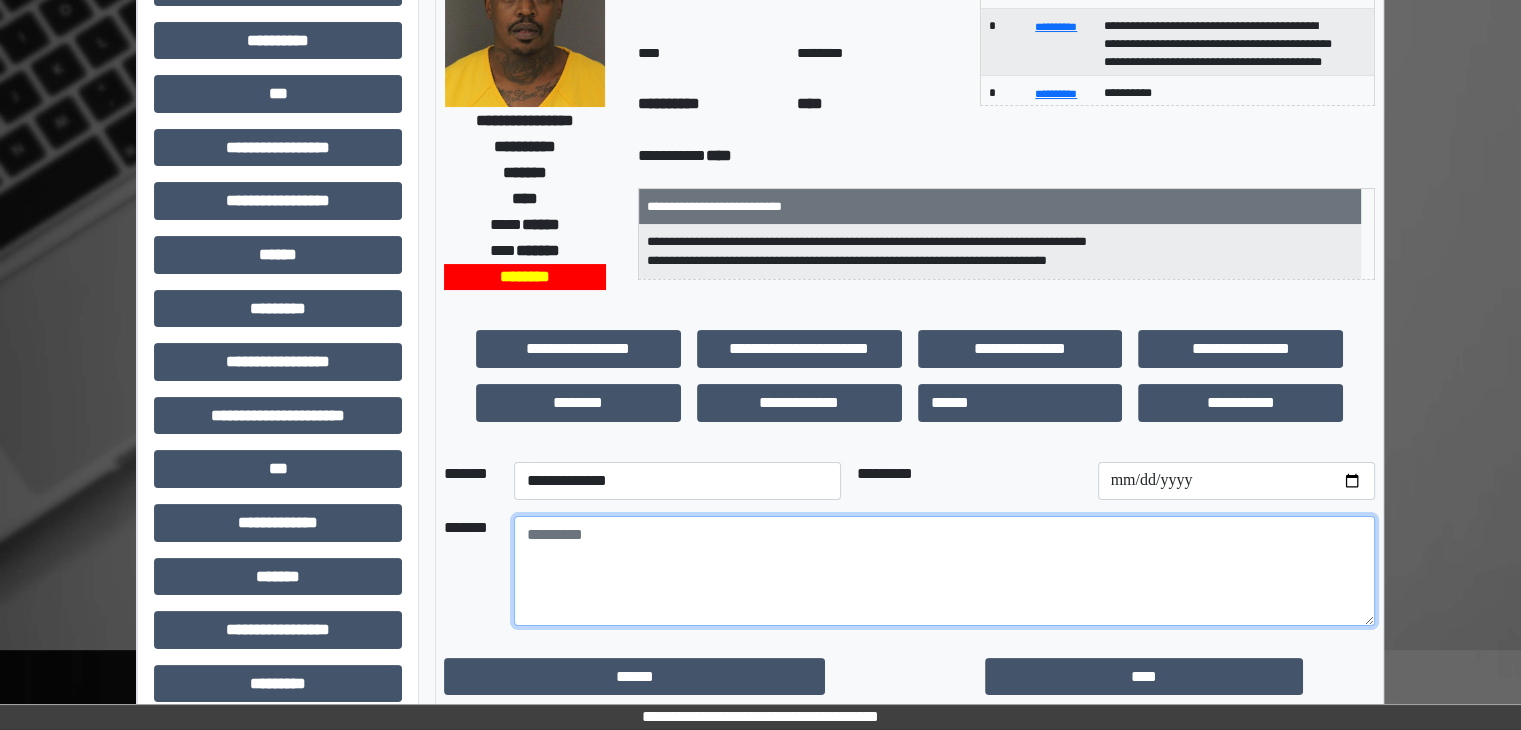 click at bounding box center (944, 571) 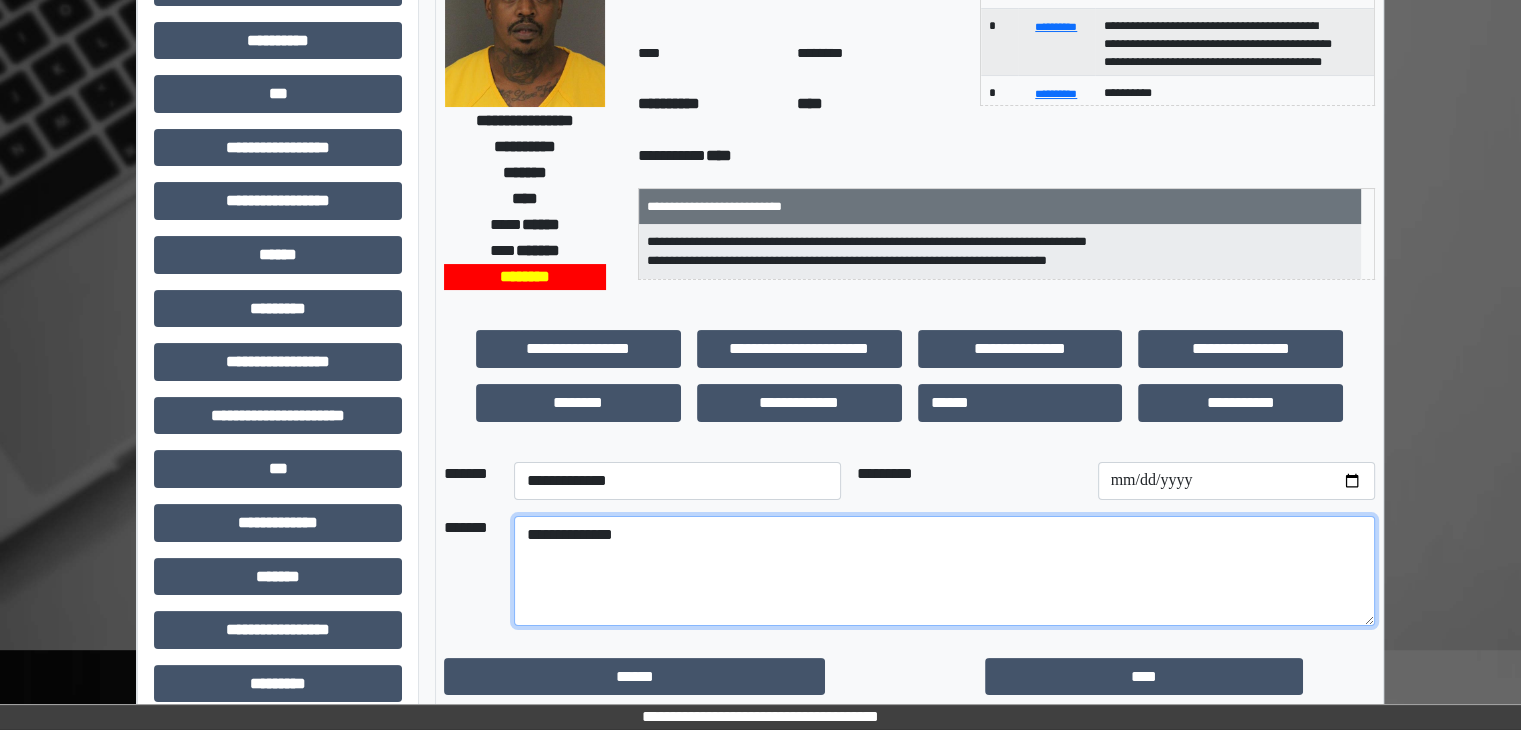 drag, startPoint x: 521, startPoint y: 525, endPoint x: 730, endPoint y: 577, distance: 215.37177 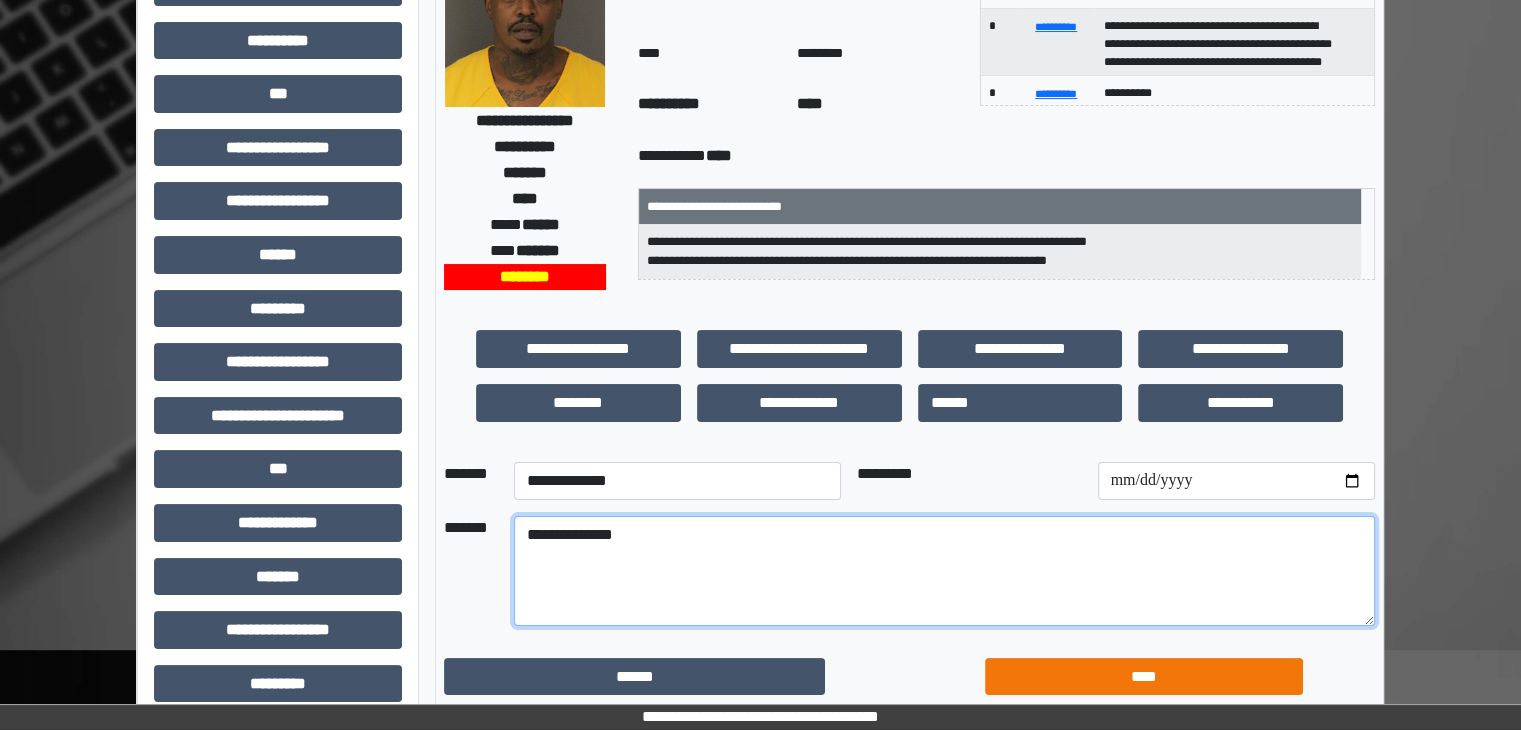type on "**********" 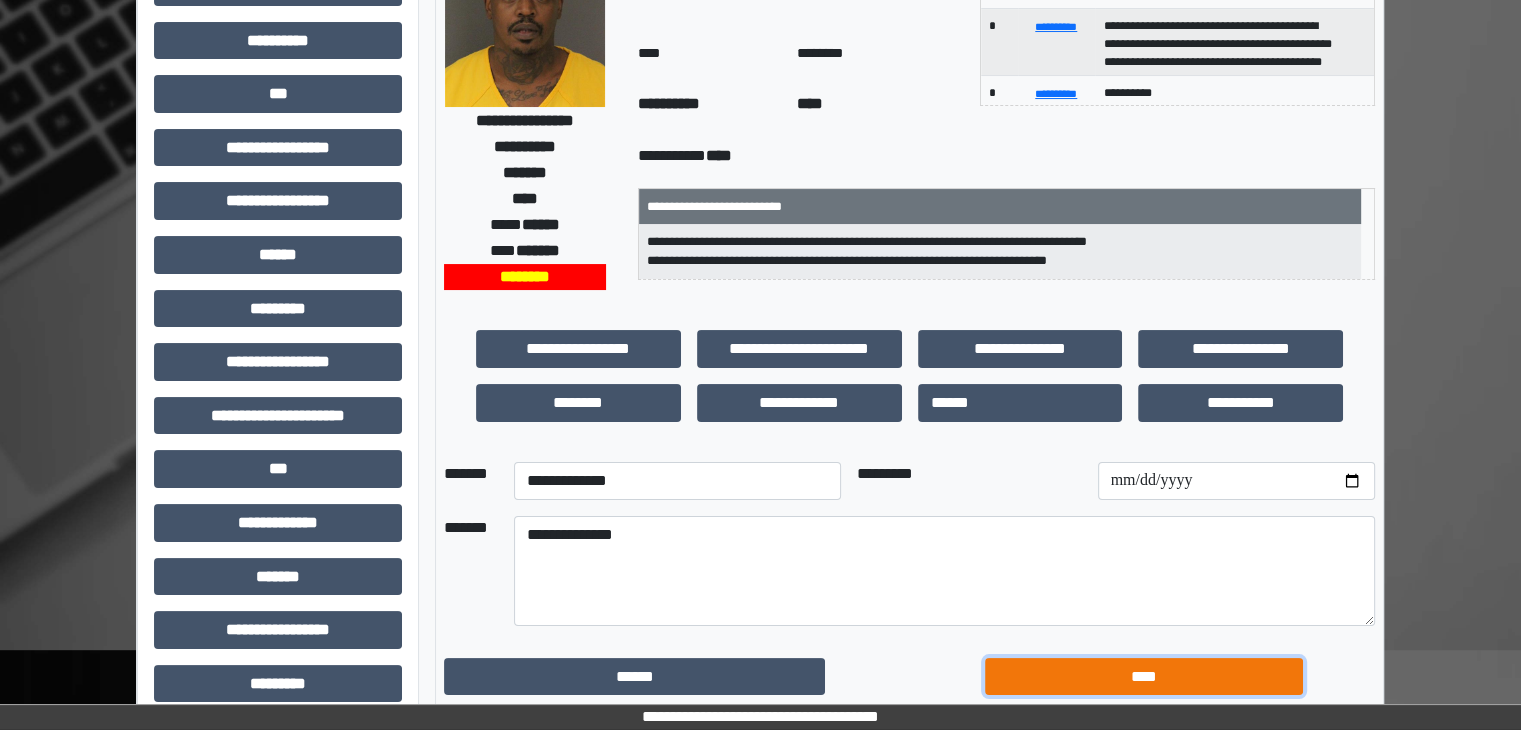 click on "****" at bounding box center (1144, 677) 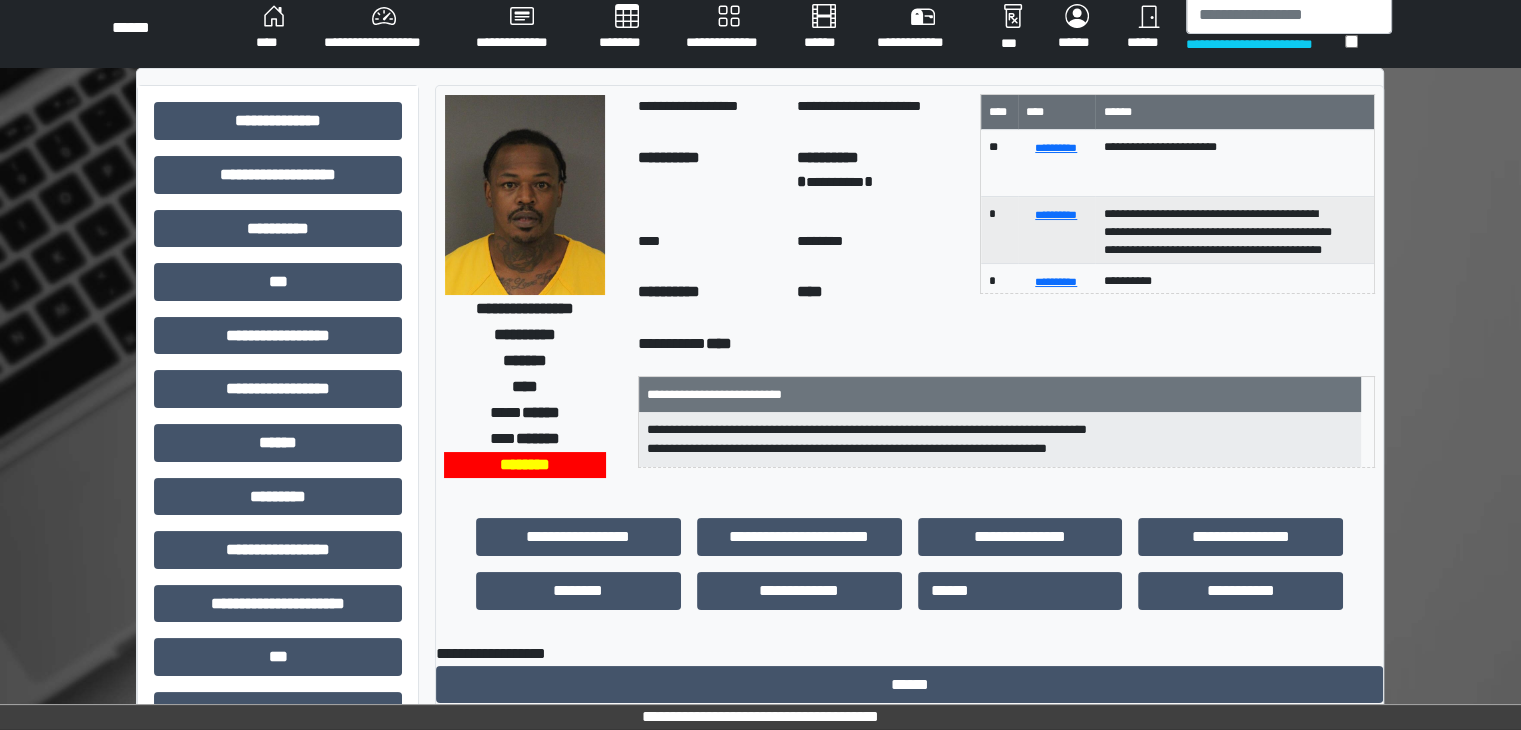 scroll, scrollTop: 0, scrollLeft: 0, axis: both 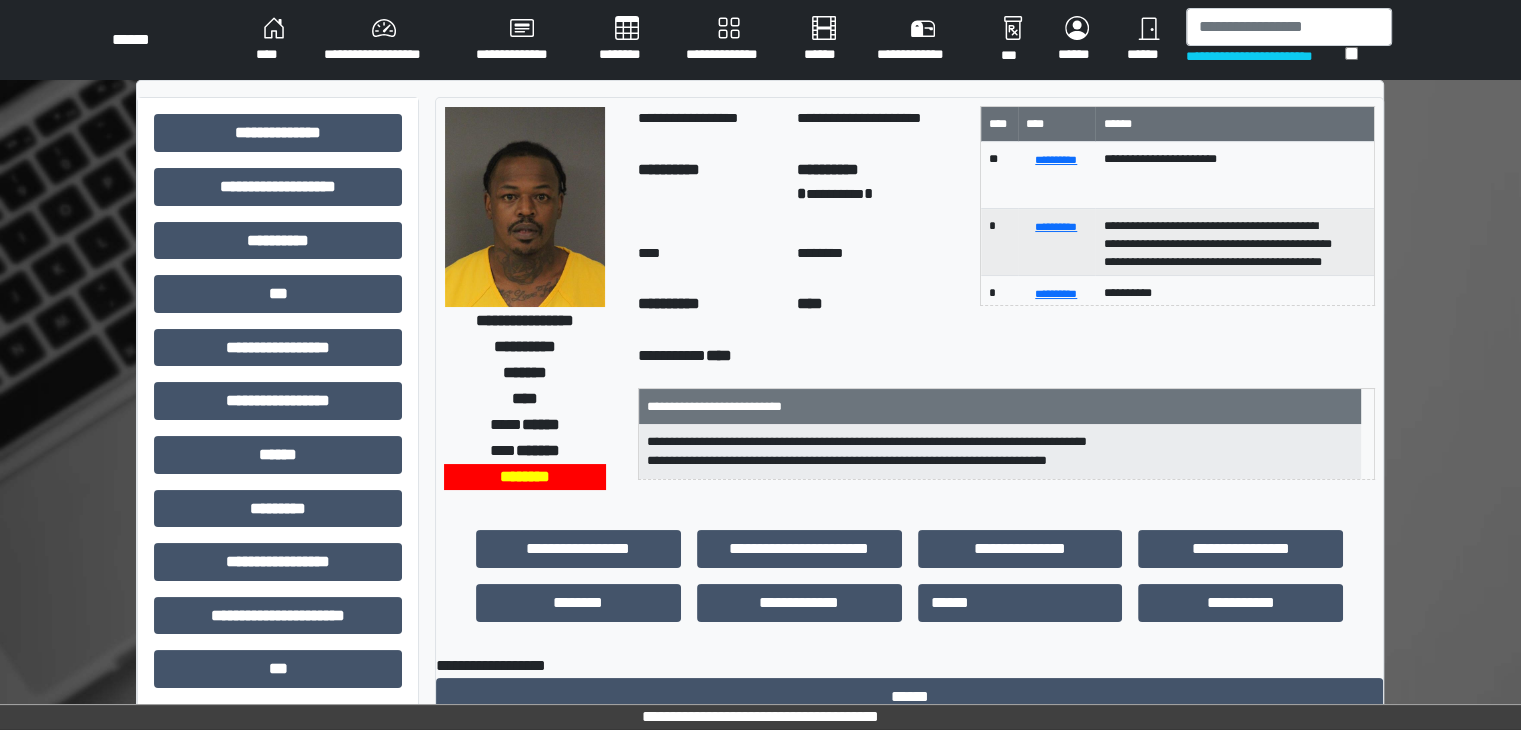 click on "********" at bounding box center (626, 40) 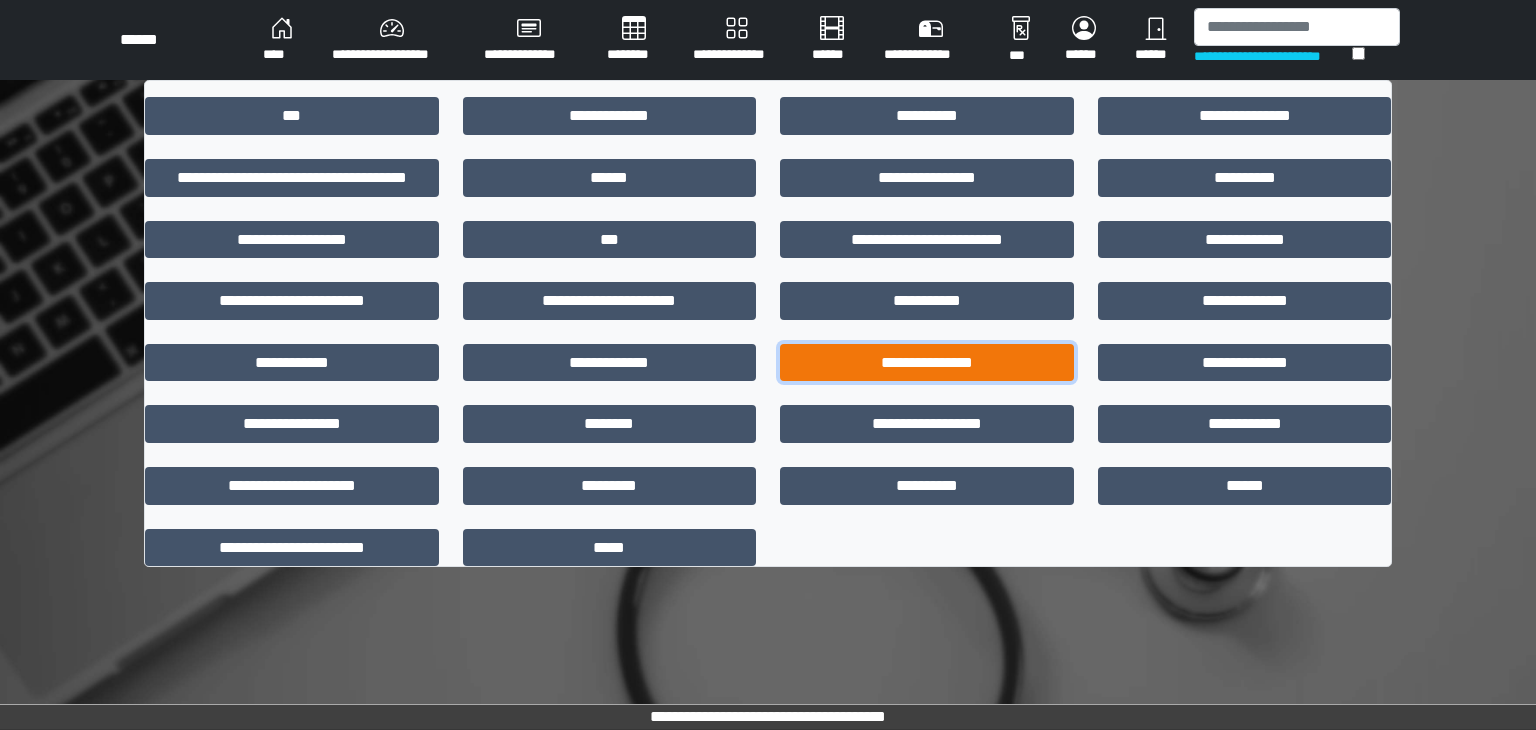 click on "**********" at bounding box center [927, 363] 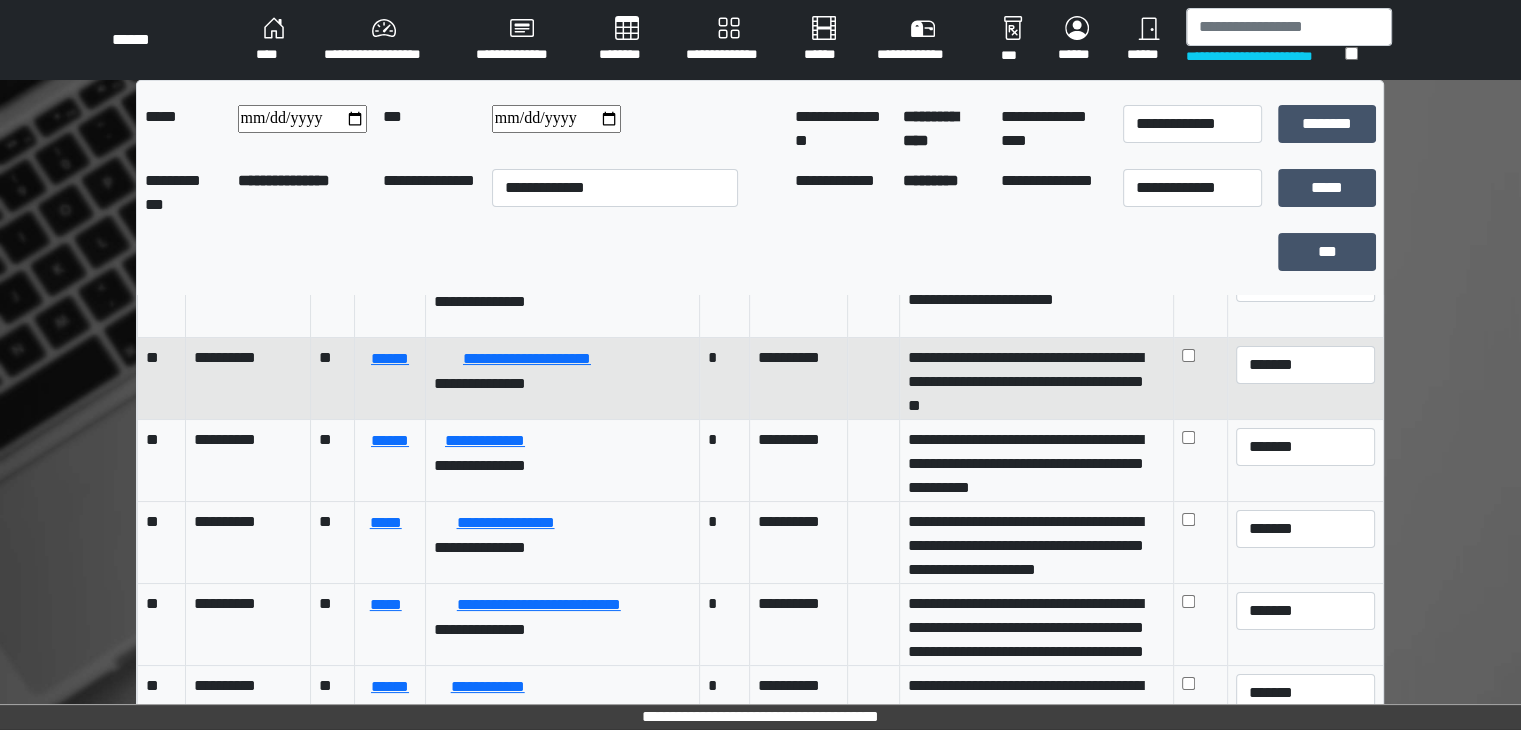 scroll, scrollTop: 1796, scrollLeft: 0, axis: vertical 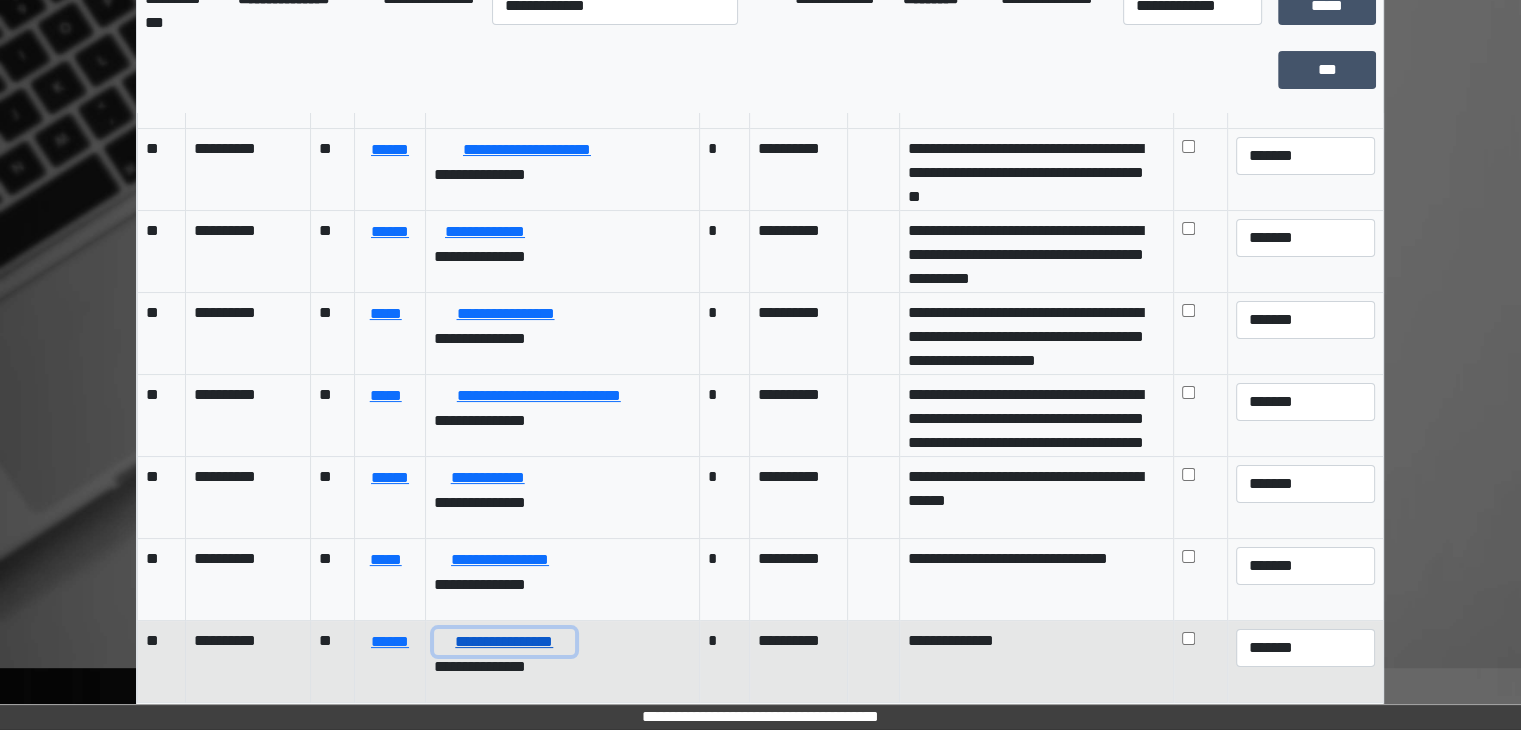 click on "**********" at bounding box center (504, 642) 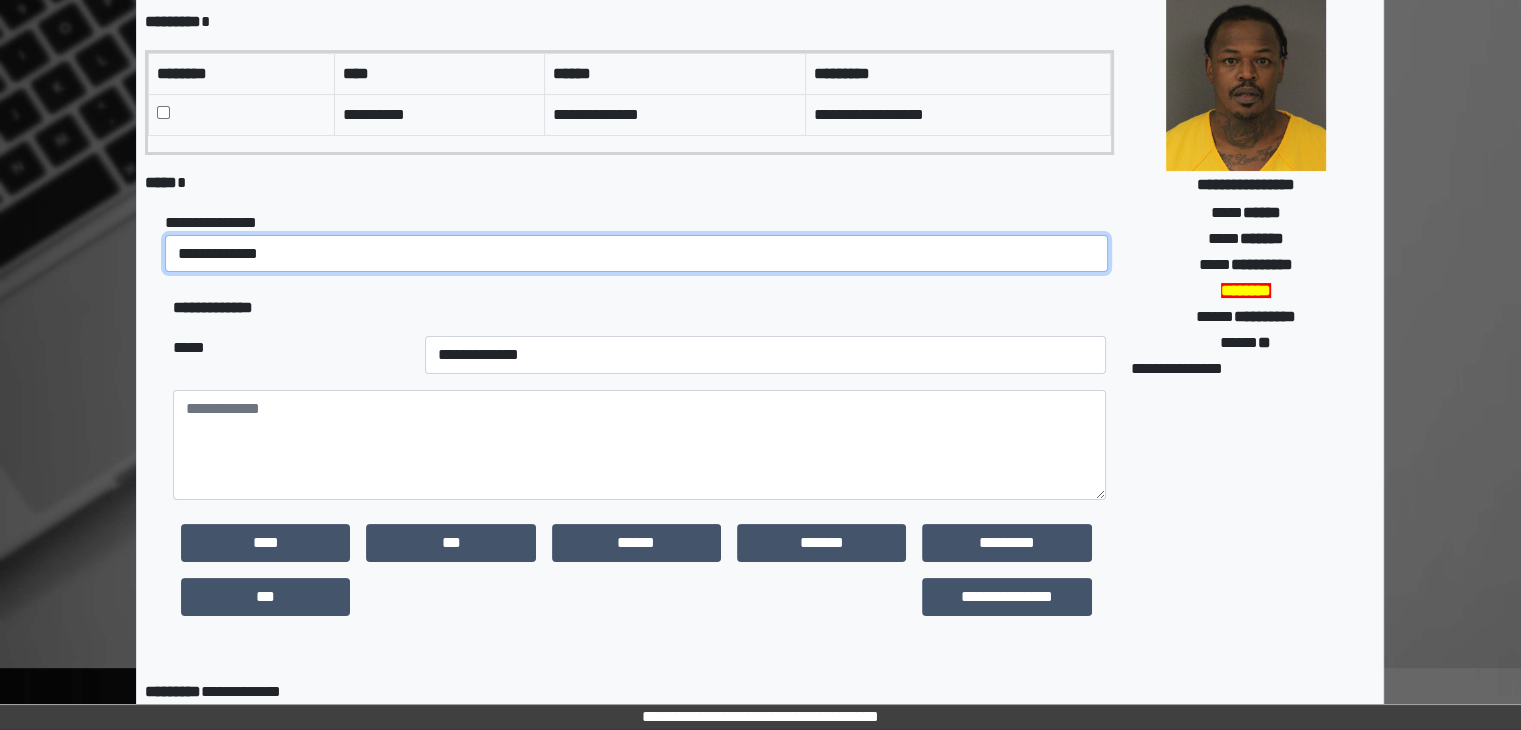 click on "**********" at bounding box center [636, 254] 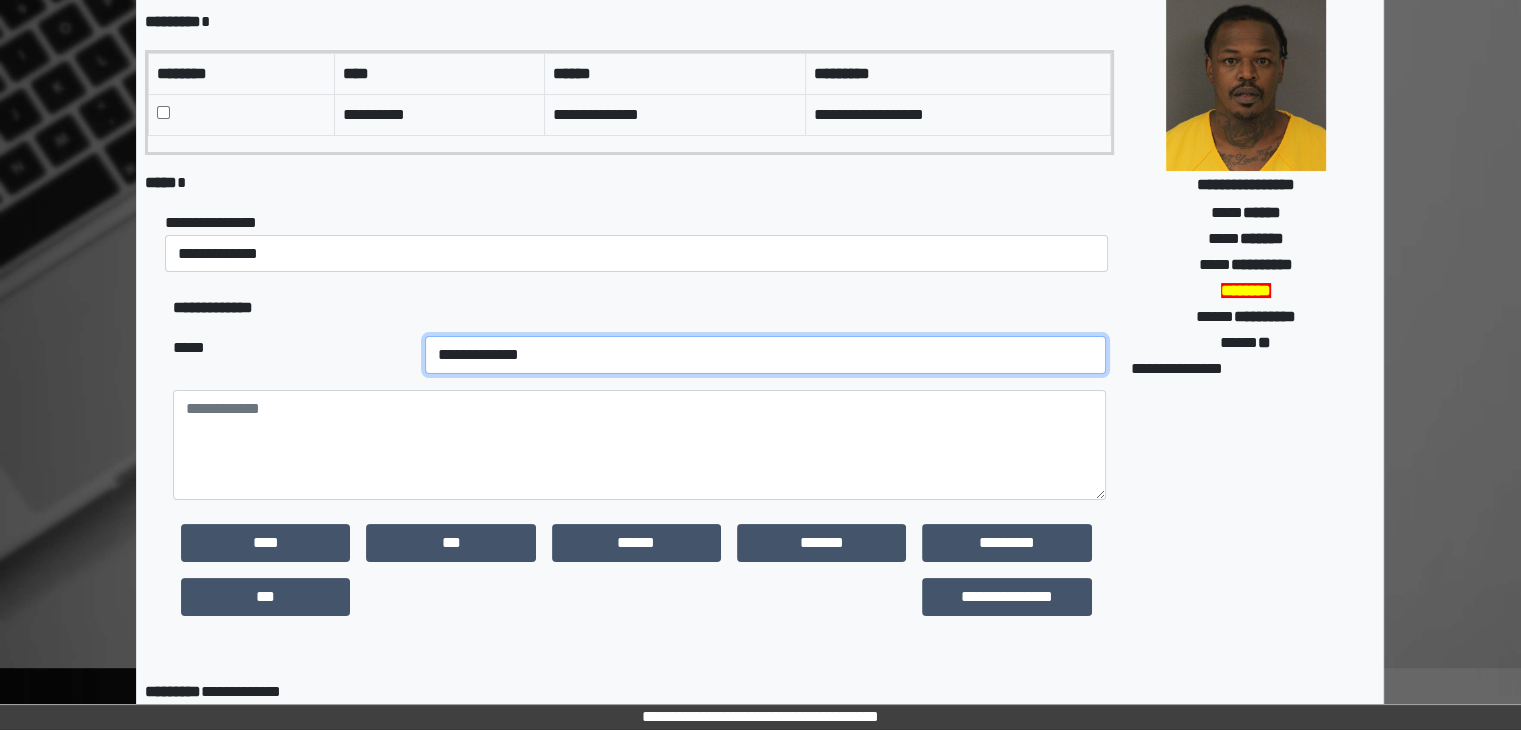 click on "**********" at bounding box center (765, 355) 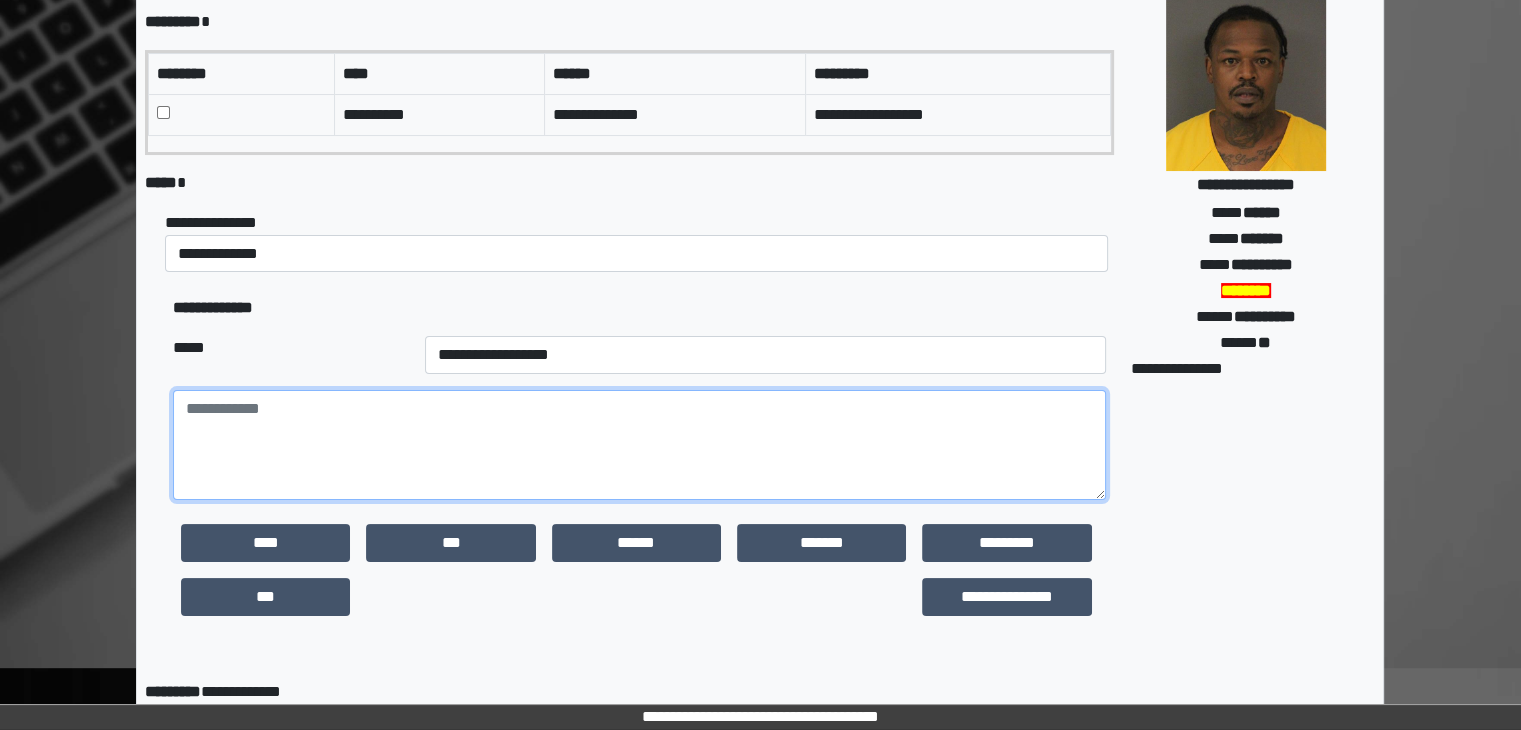 paste on "**********" 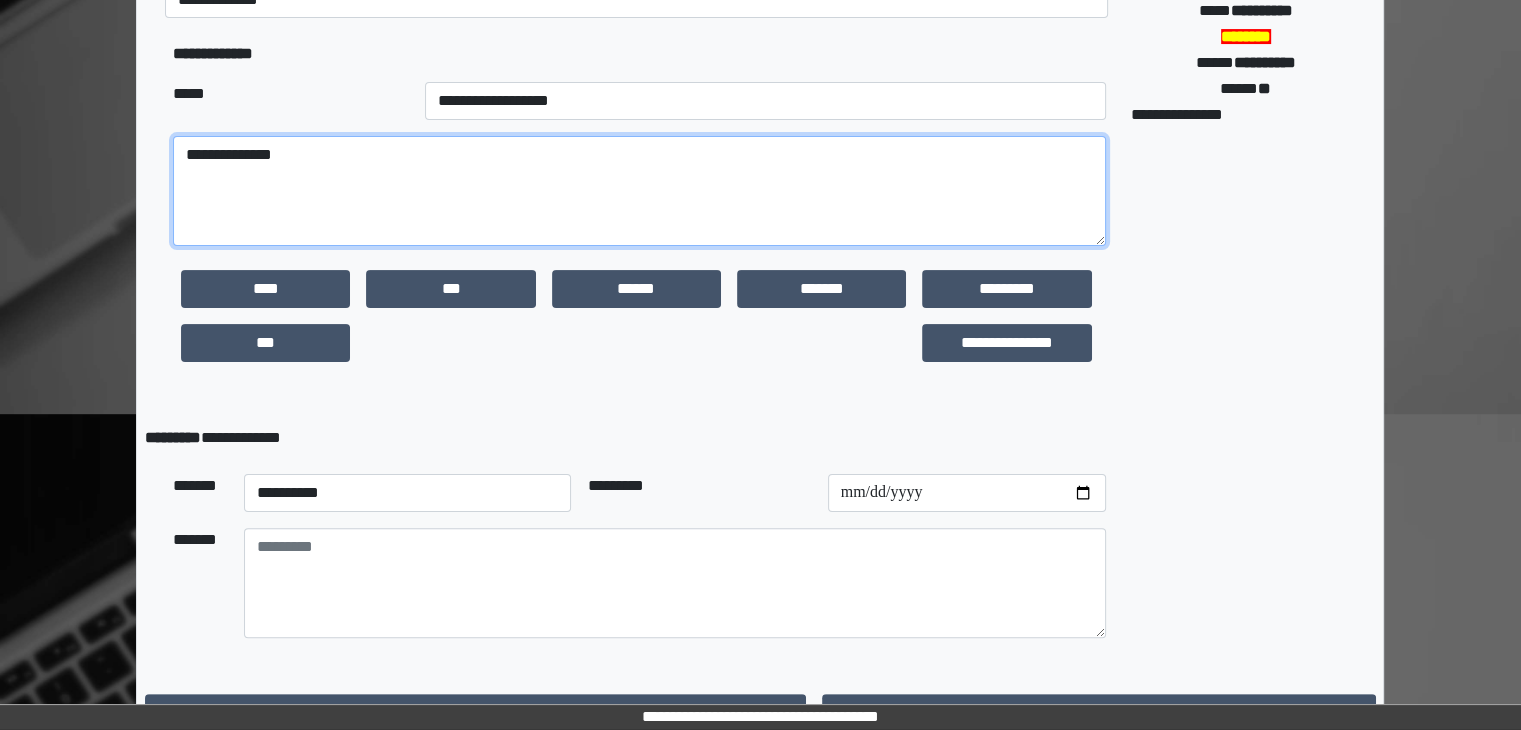 scroll, scrollTop: 475, scrollLeft: 0, axis: vertical 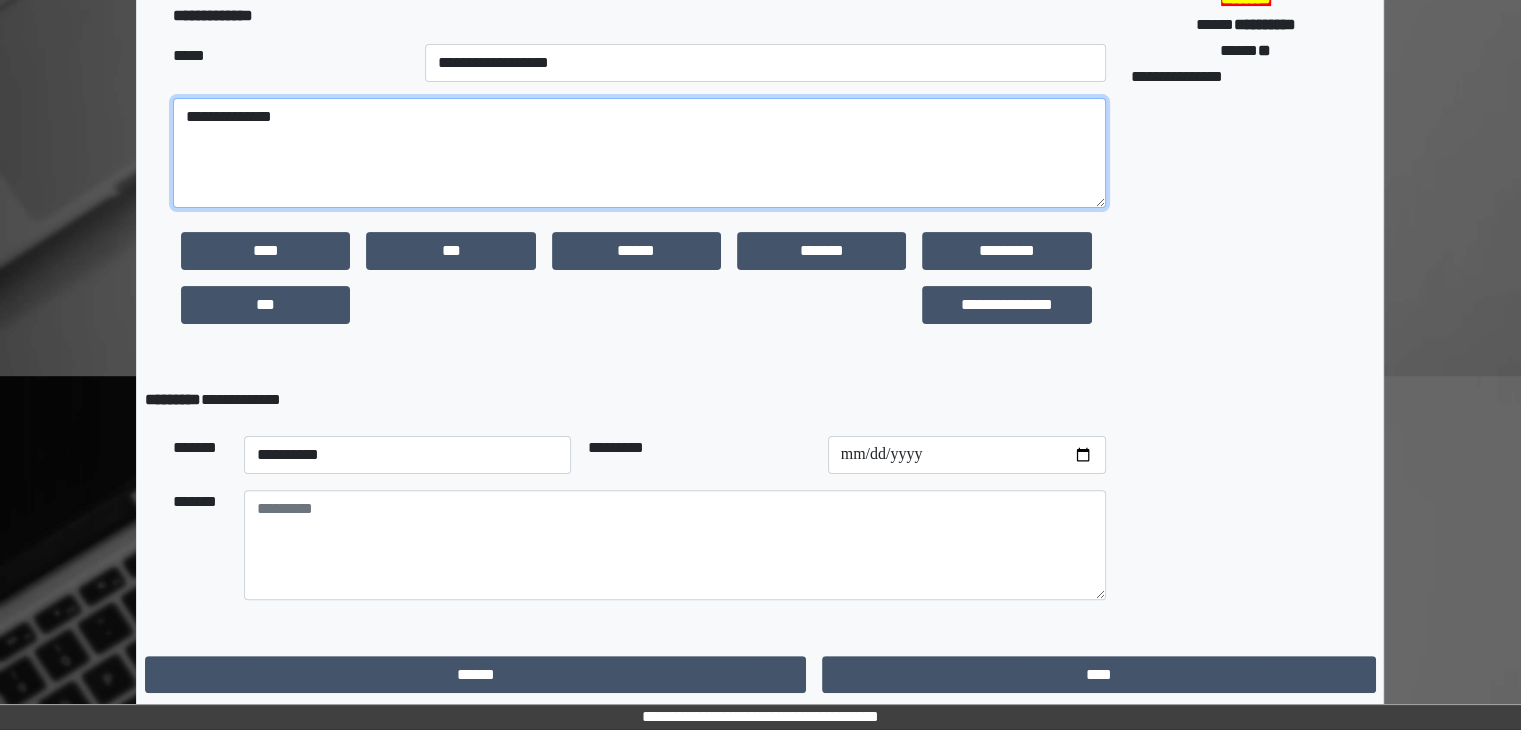 type on "**********" 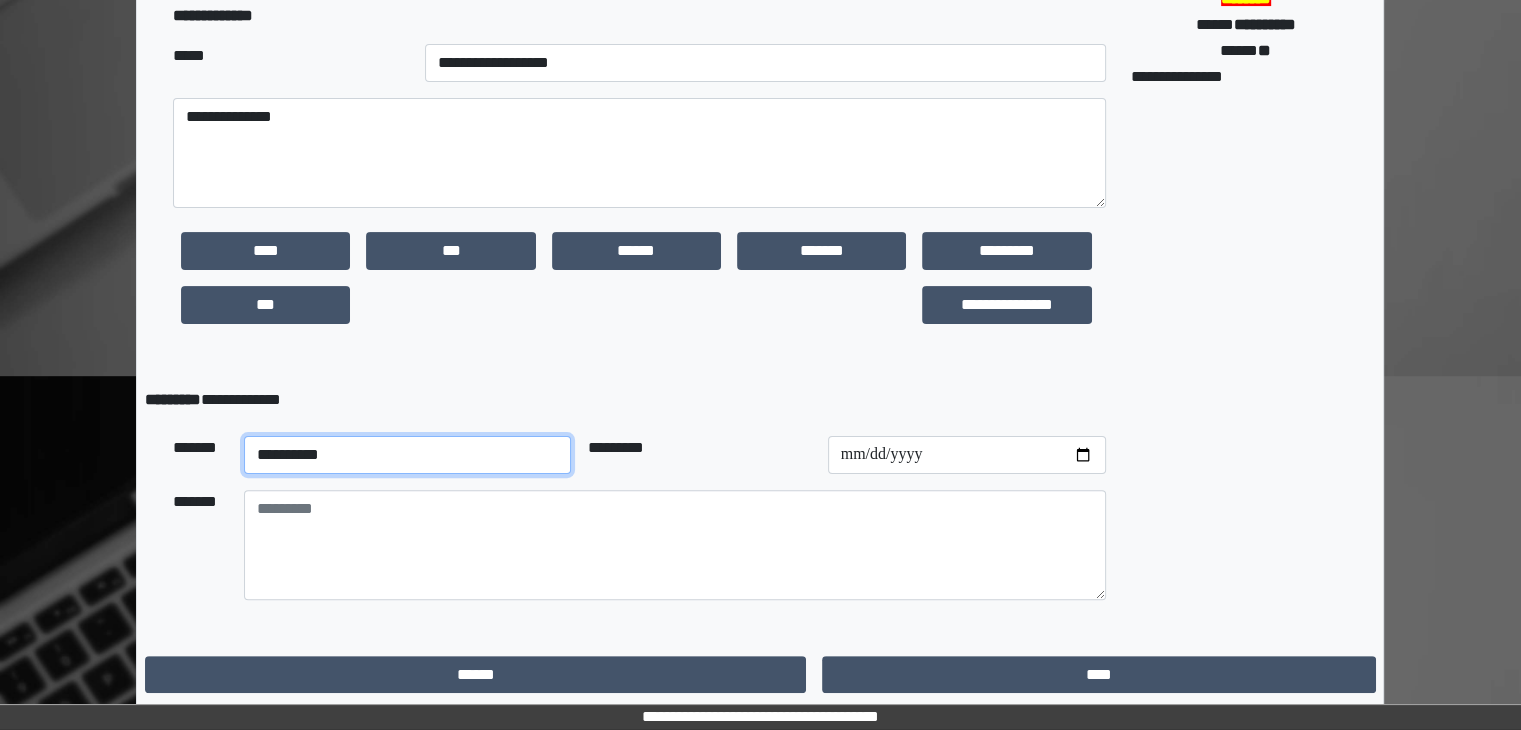 click on "**********" at bounding box center (408, 455) 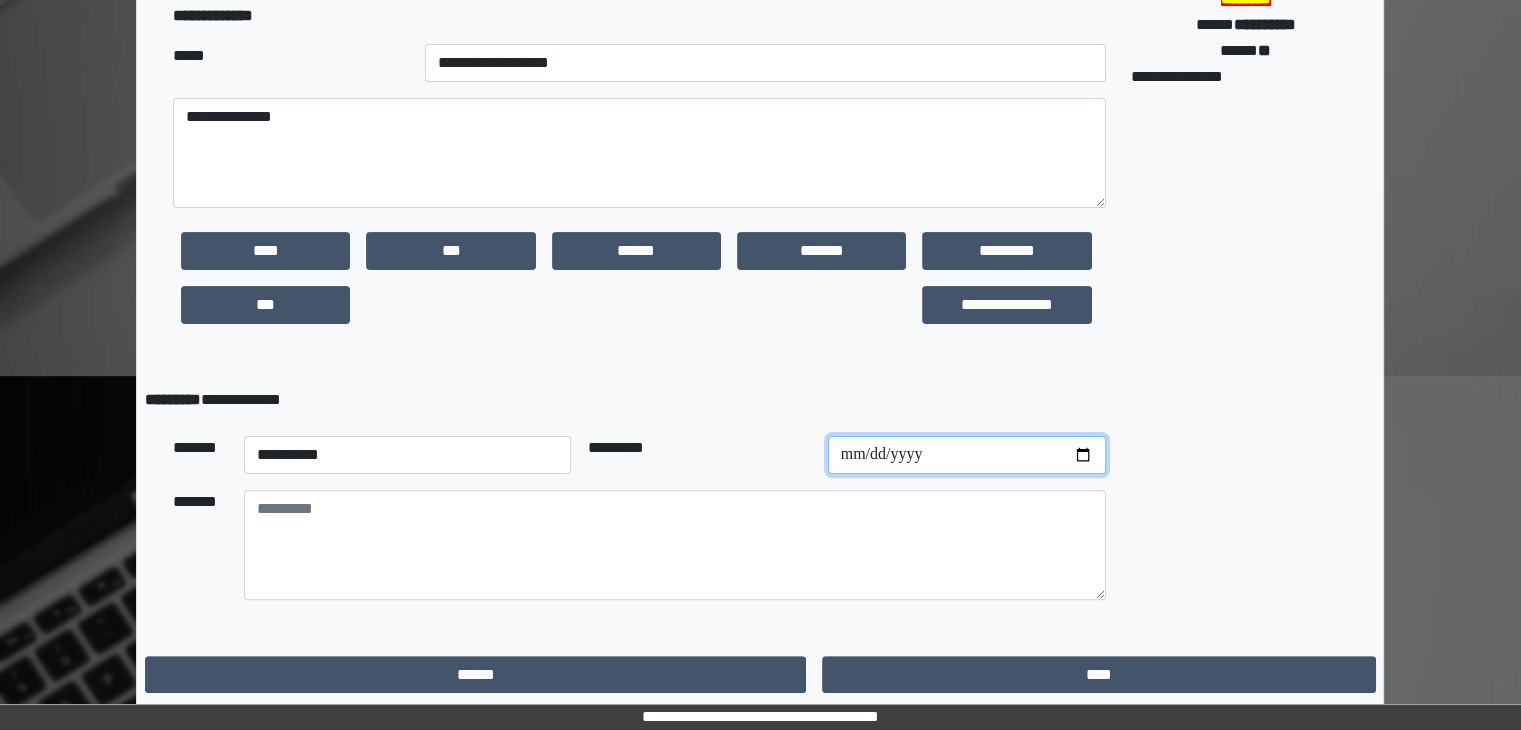 click at bounding box center [967, 455] 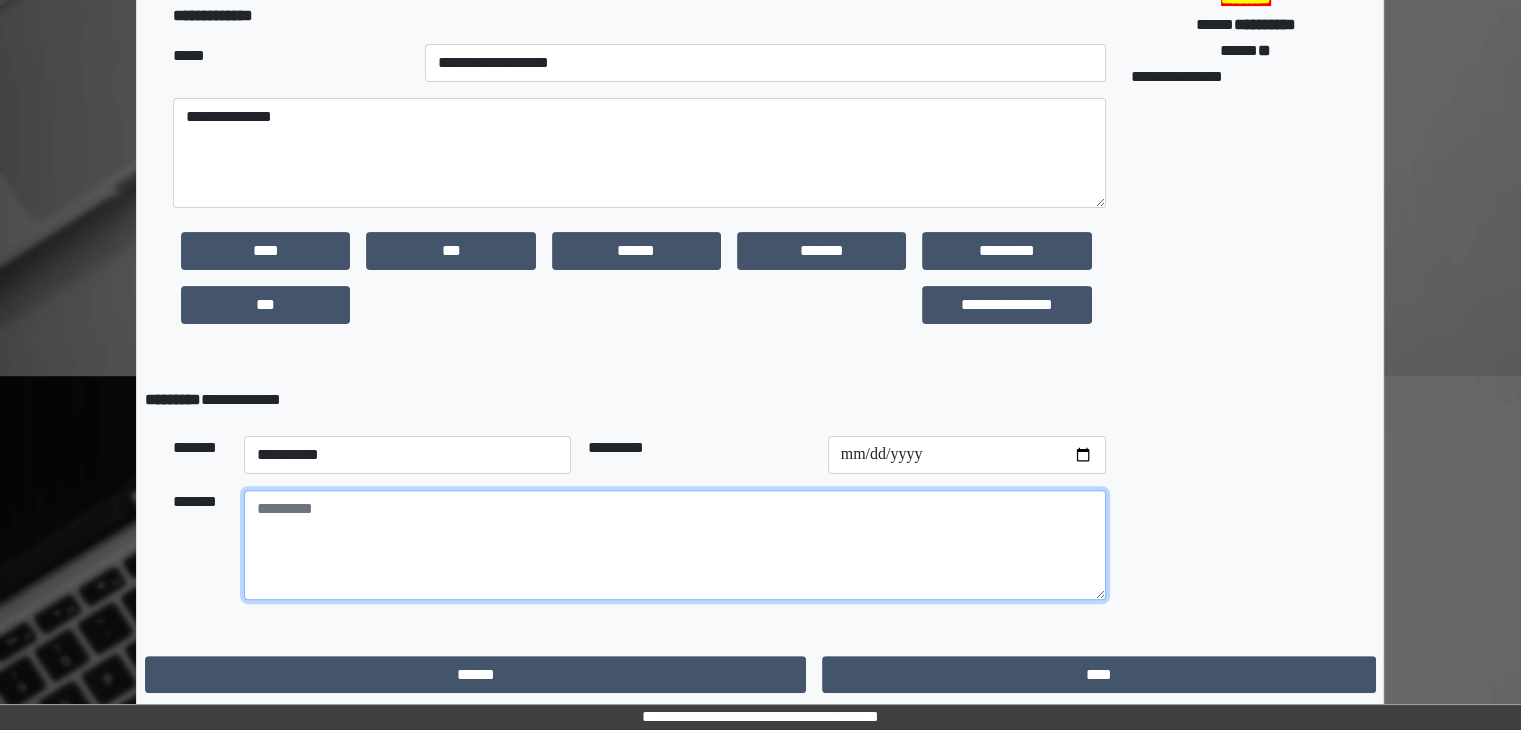 paste on "**********" 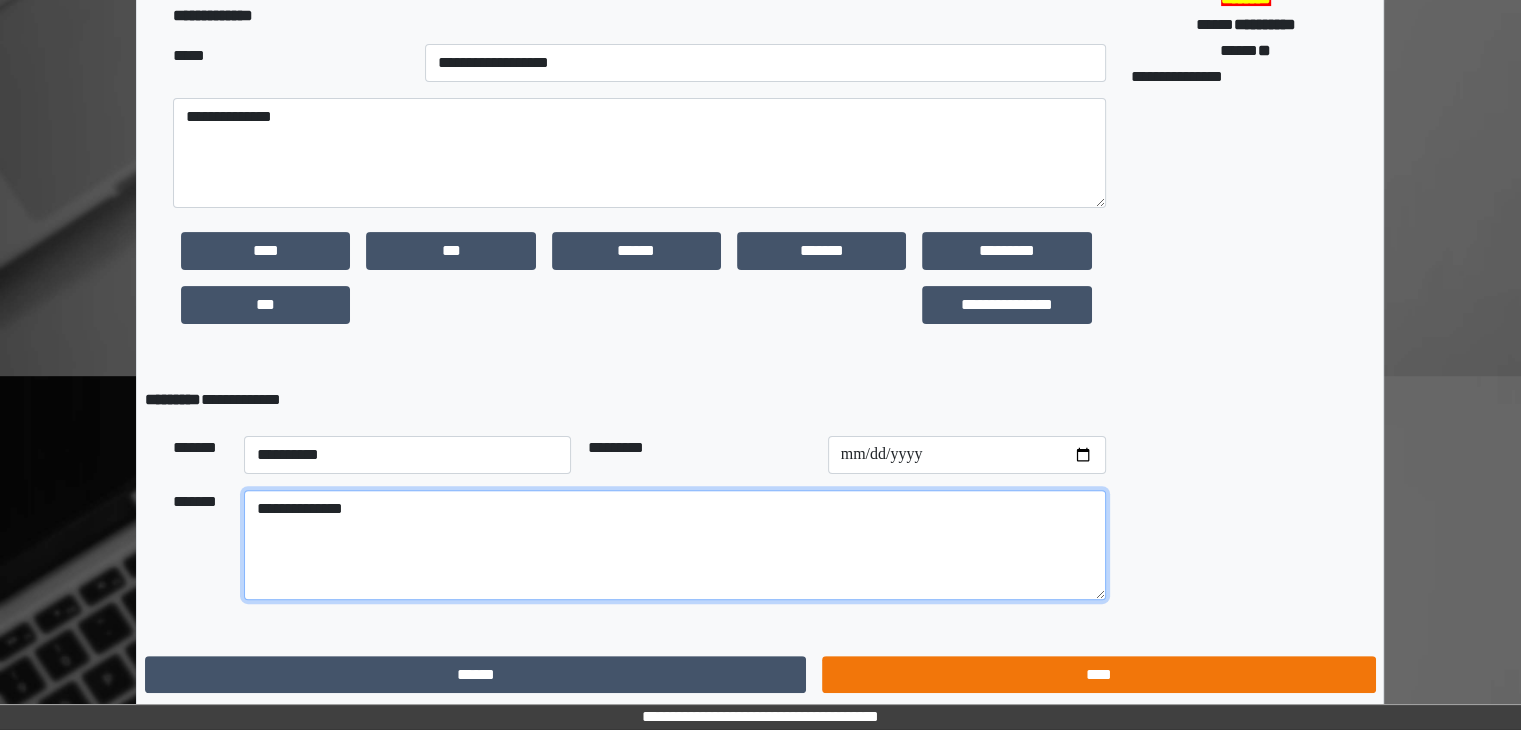 type on "**********" 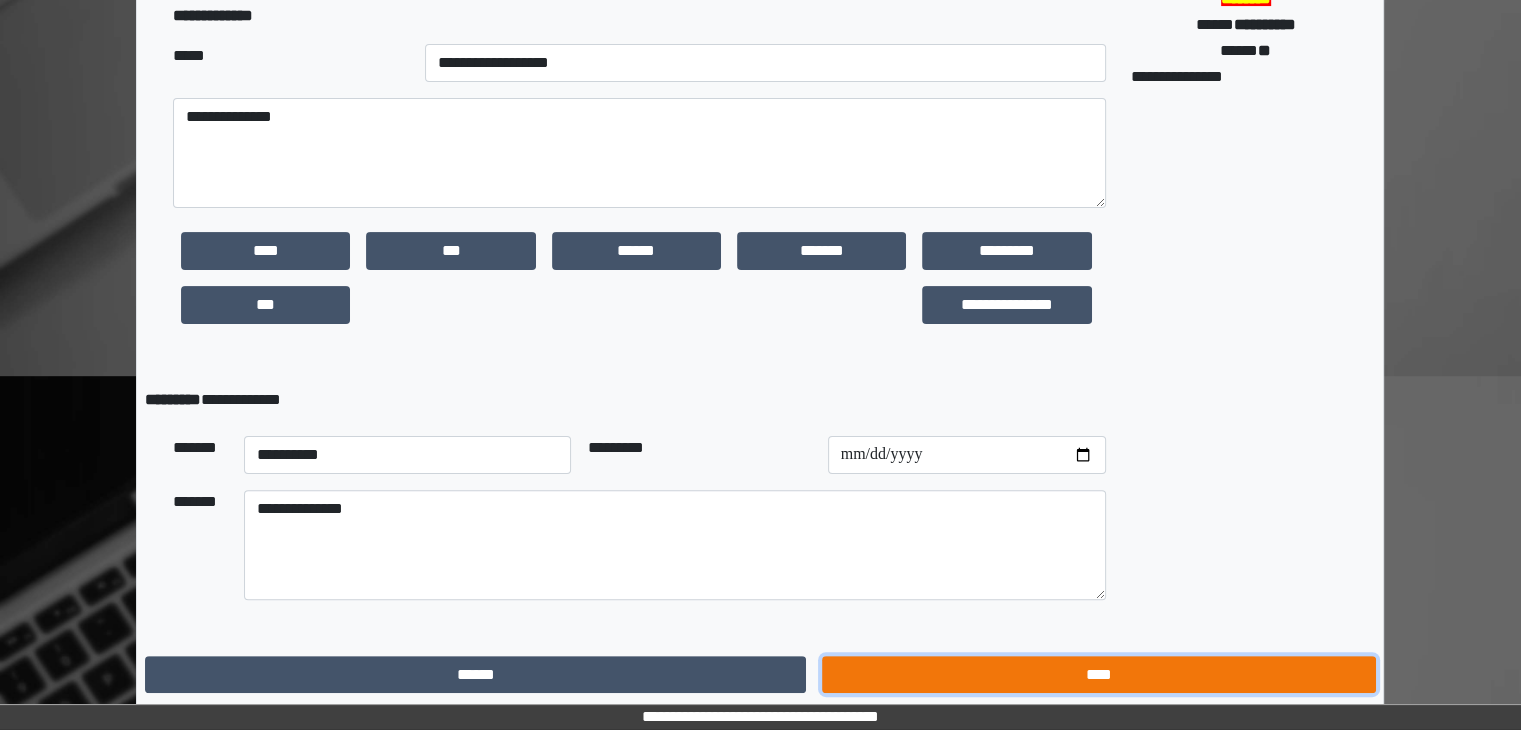 click on "****" at bounding box center [1098, 675] 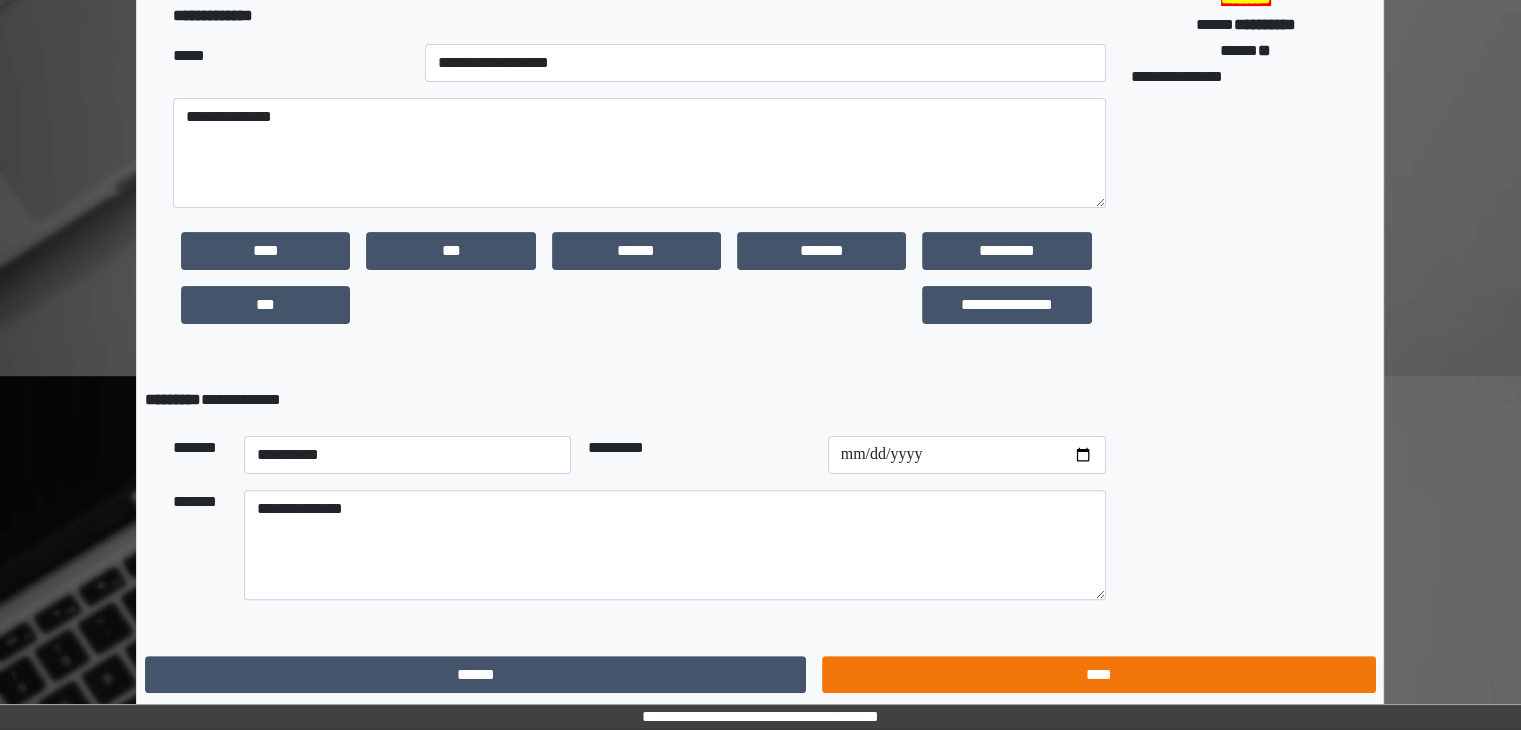 scroll, scrollTop: 0, scrollLeft: 0, axis: both 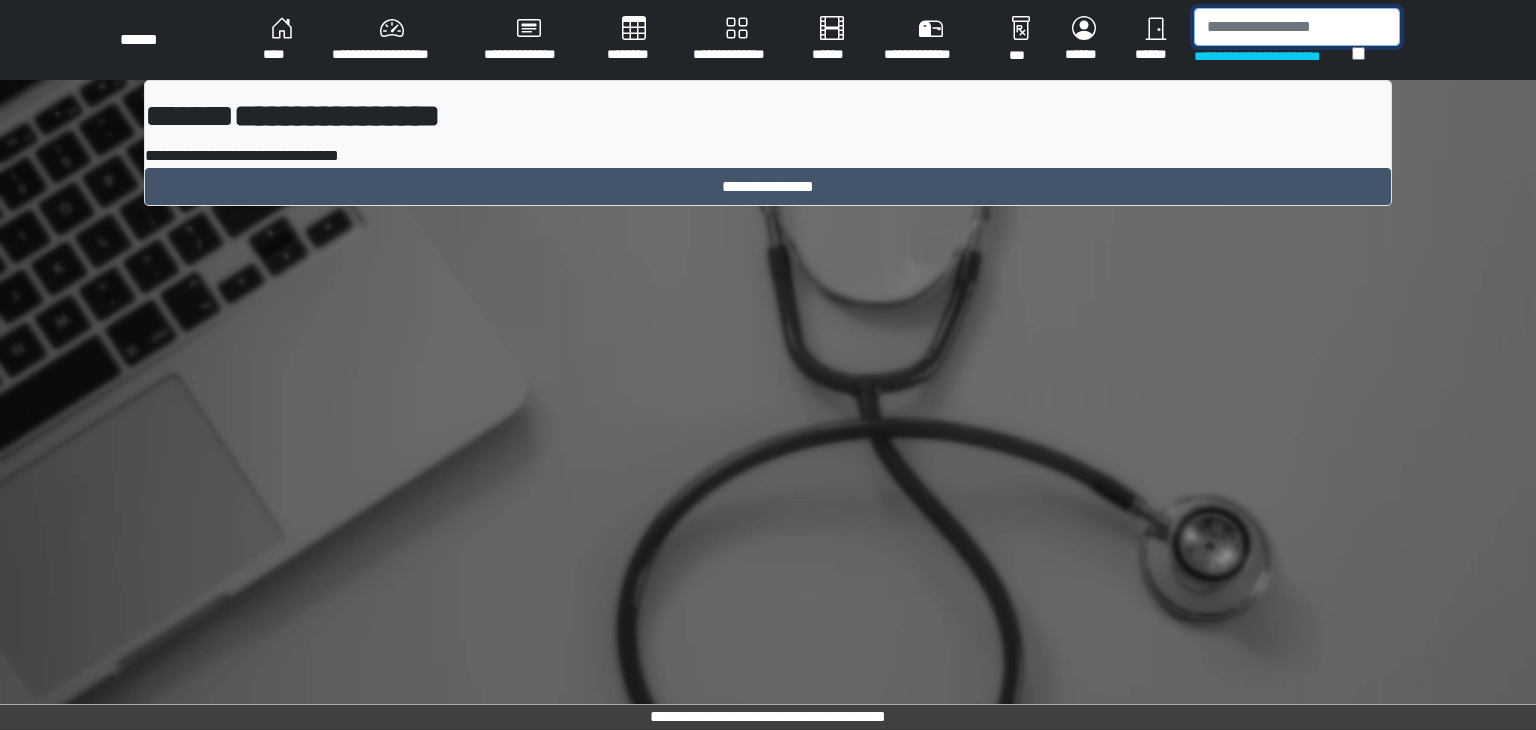 click at bounding box center [1297, 27] 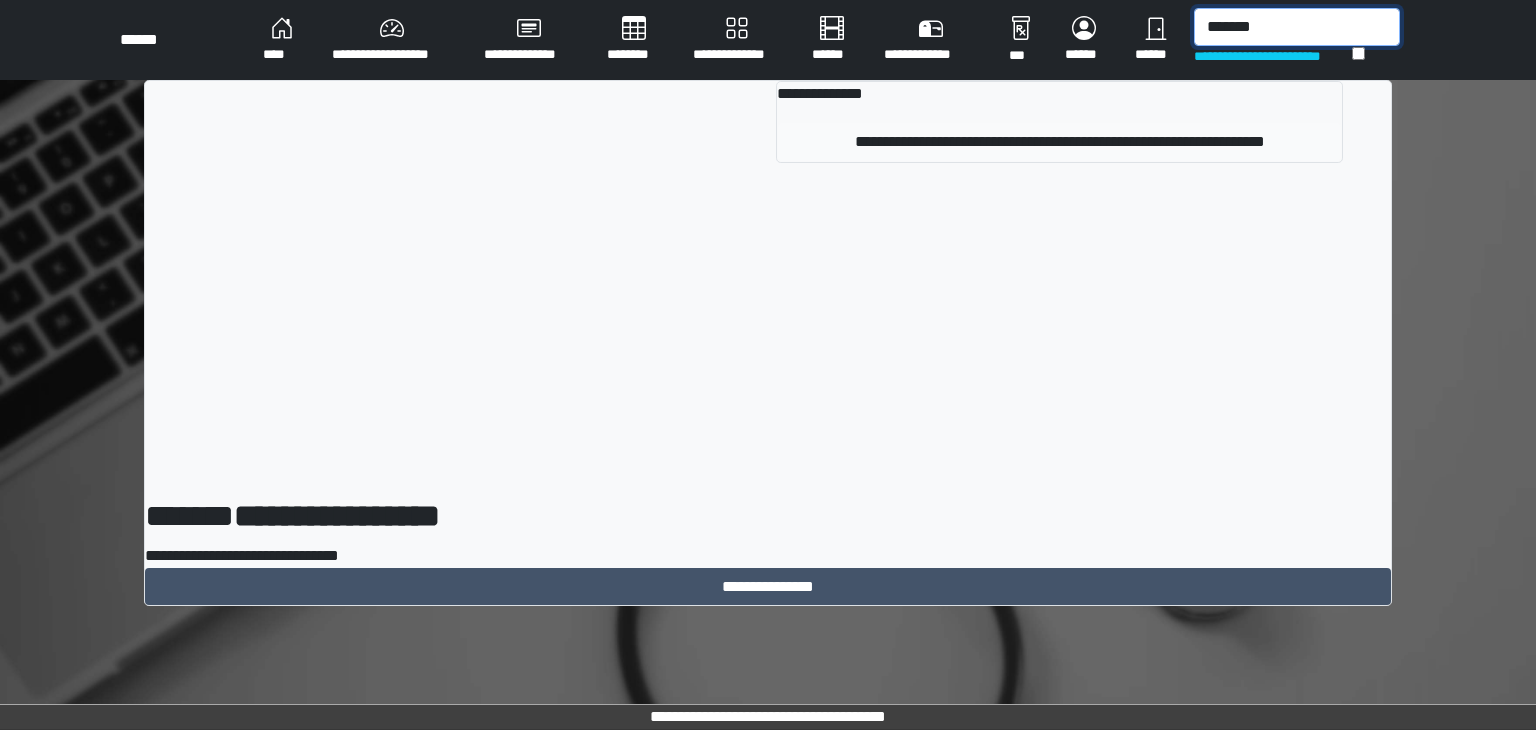 type on "*******" 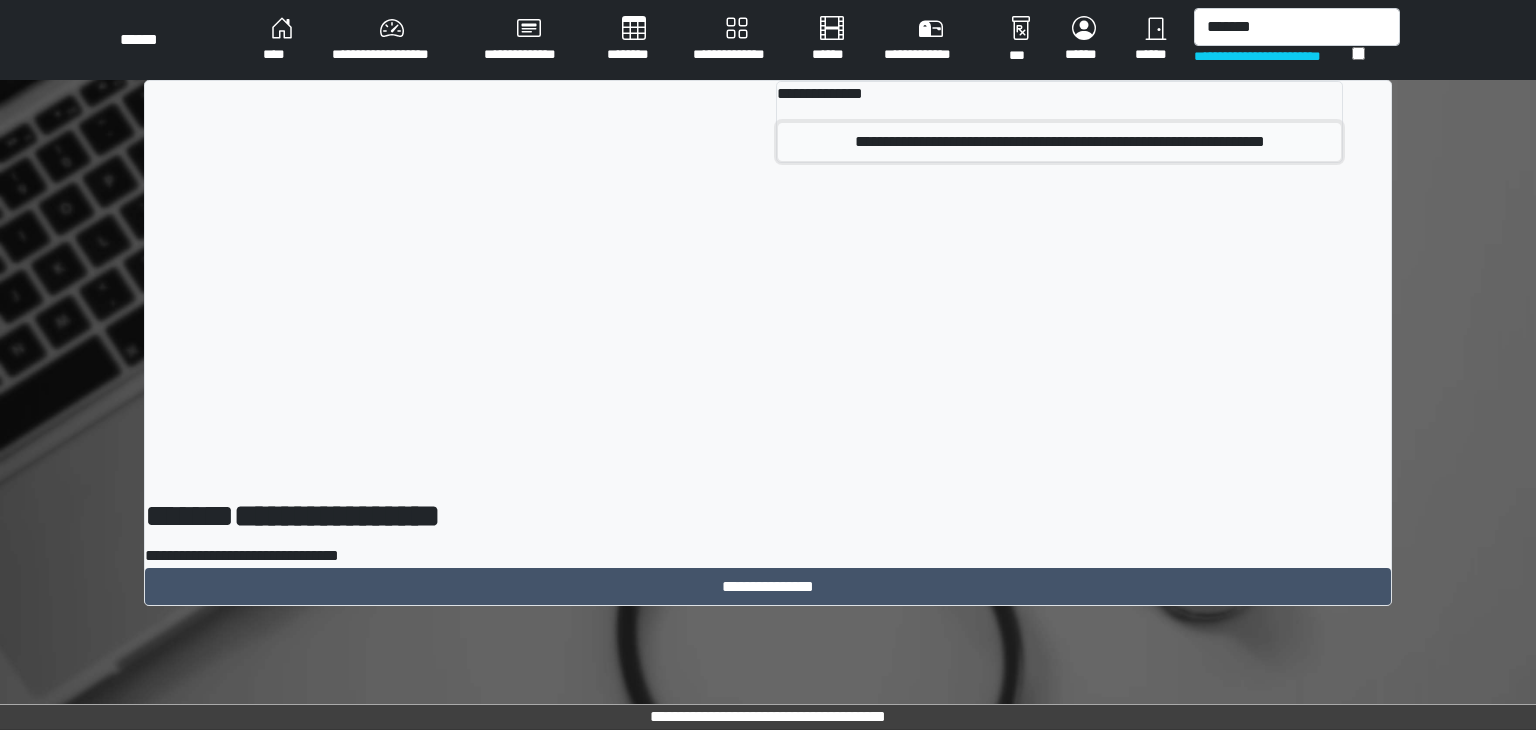click on "**********" at bounding box center [1059, 142] 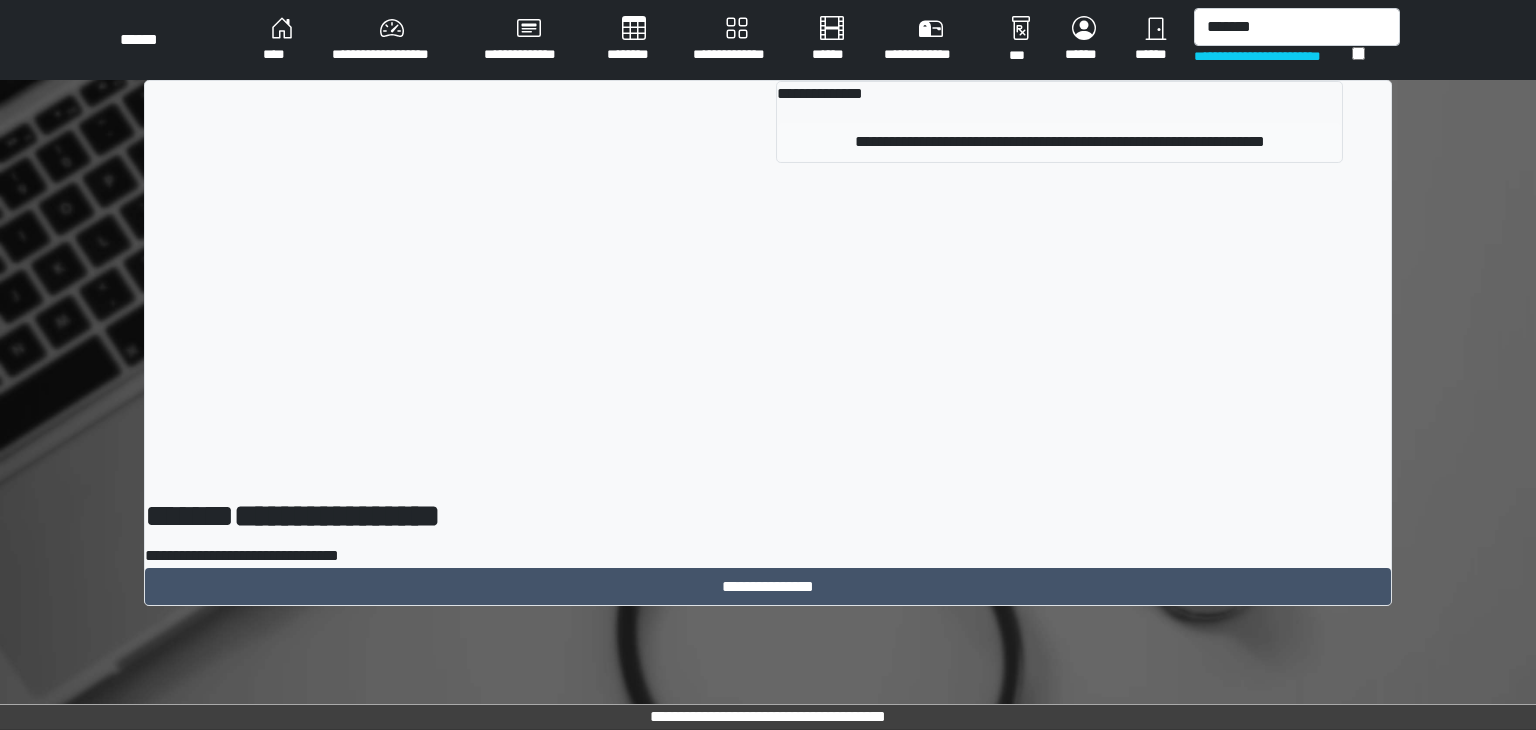type 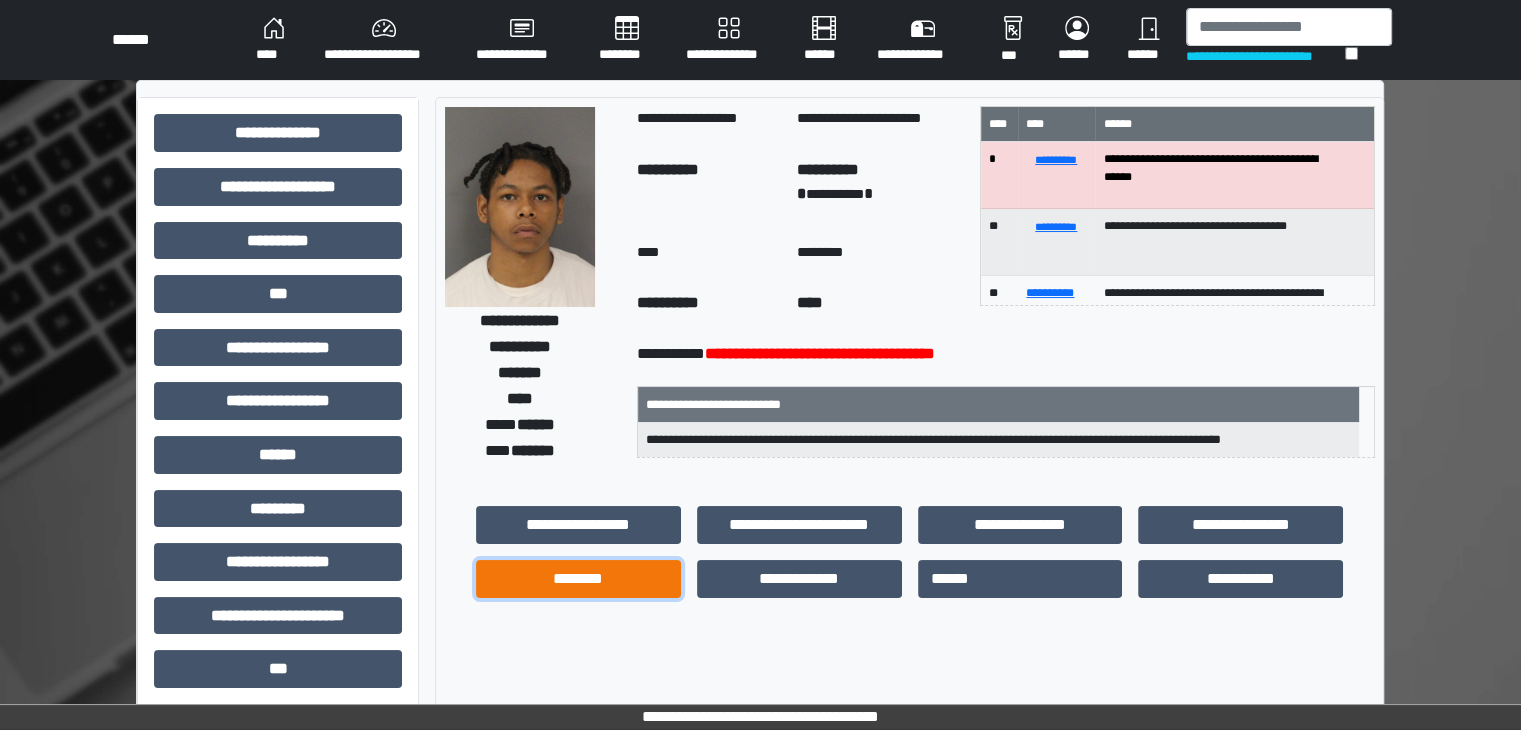 click on "********" at bounding box center [578, 579] 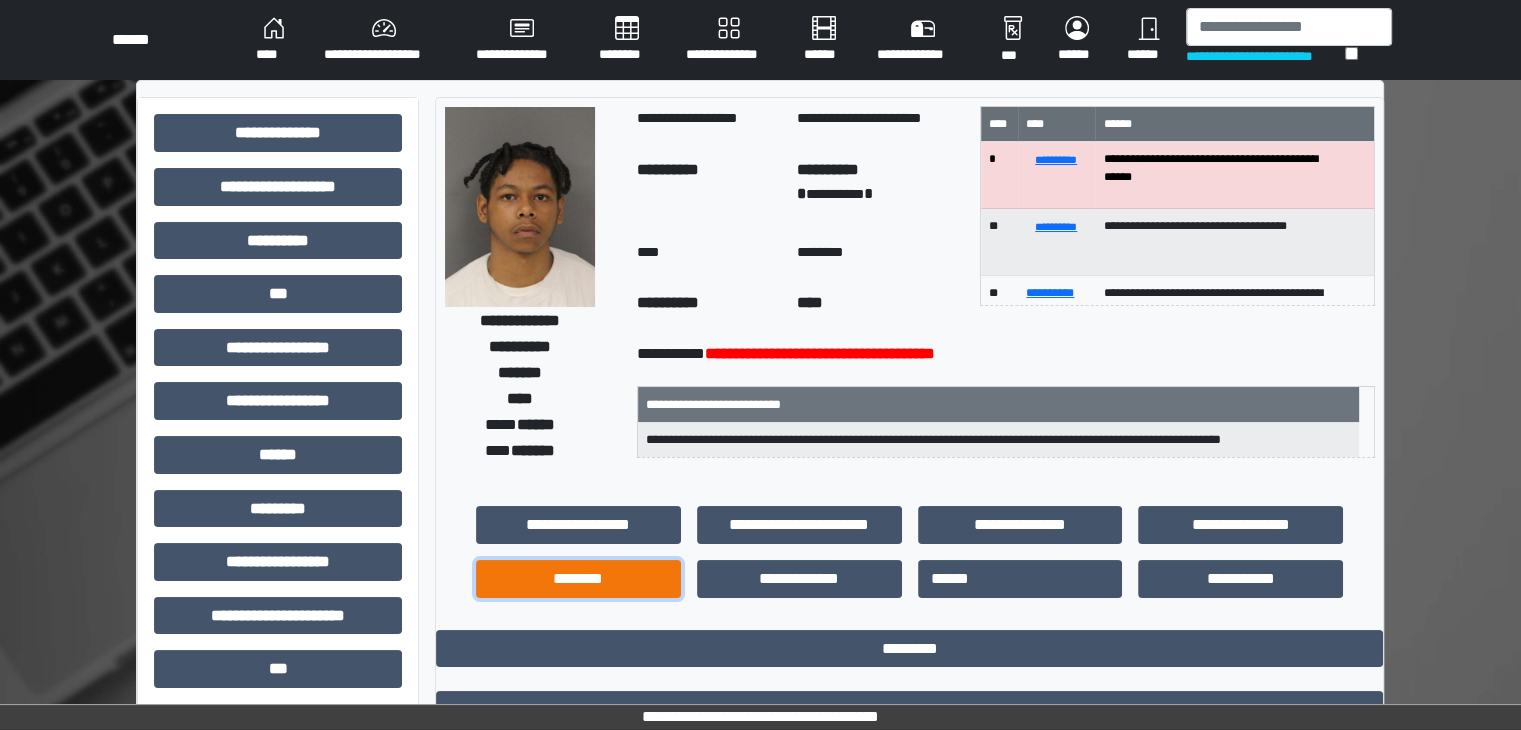 click on "********" at bounding box center [578, 579] 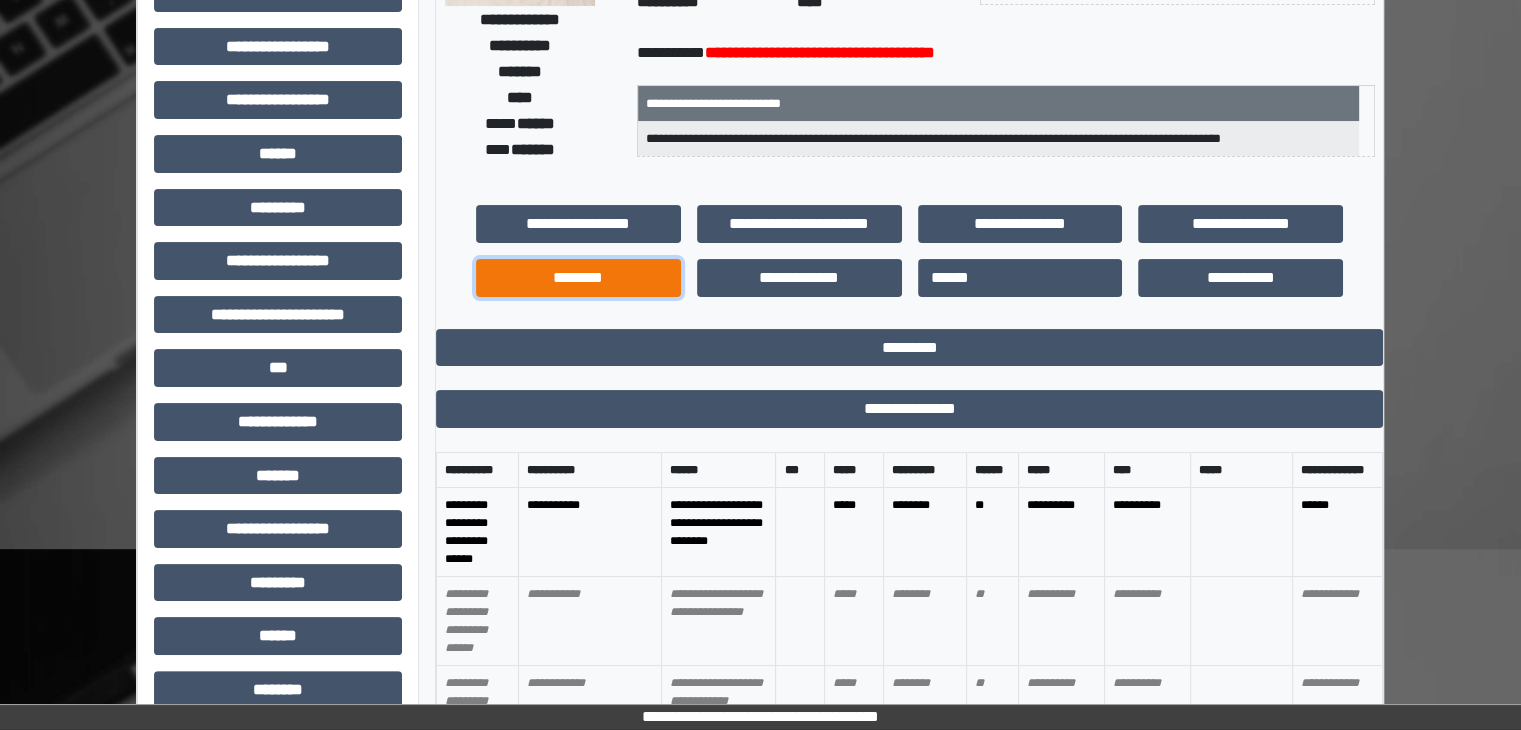 scroll, scrollTop: 520, scrollLeft: 0, axis: vertical 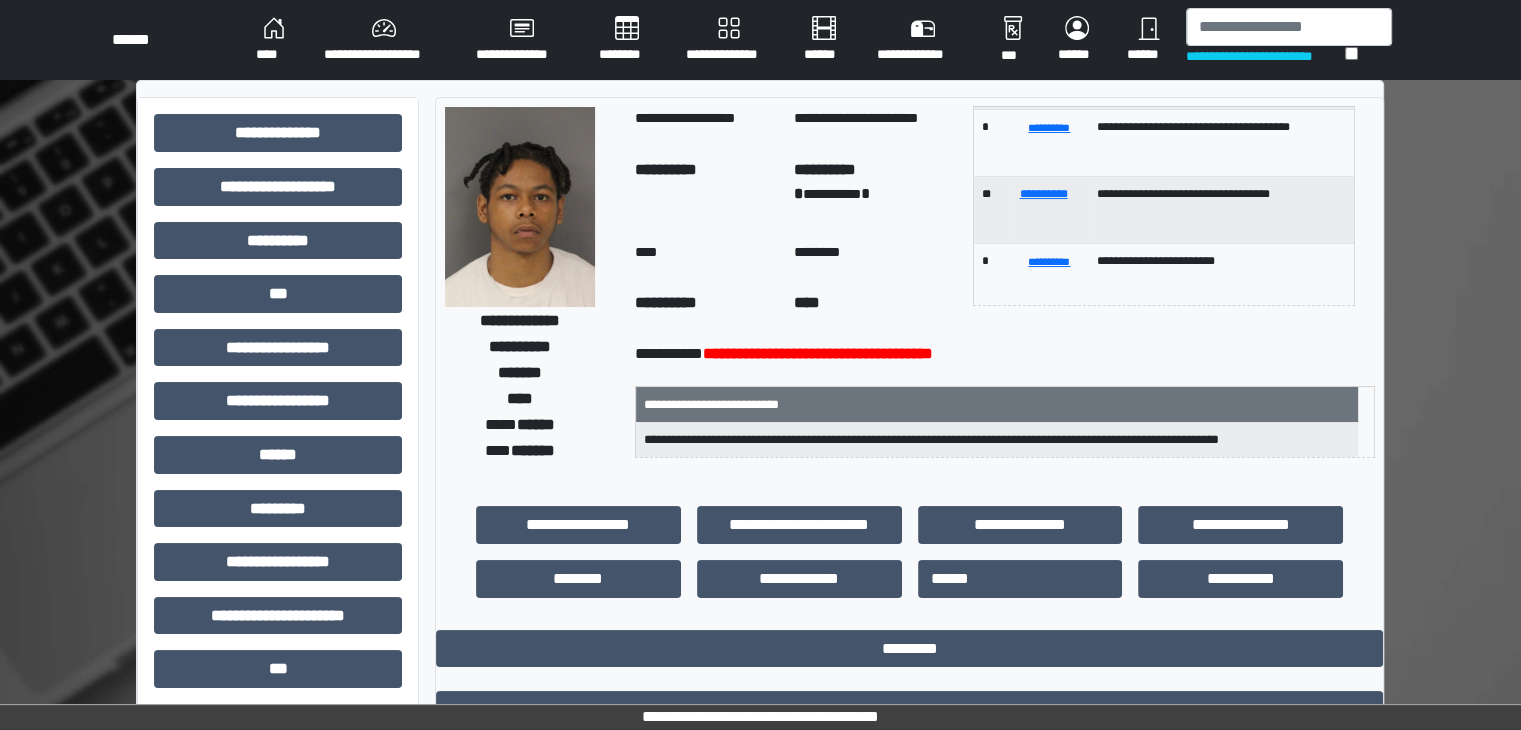 click on "**********" at bounding box center (384, 40) 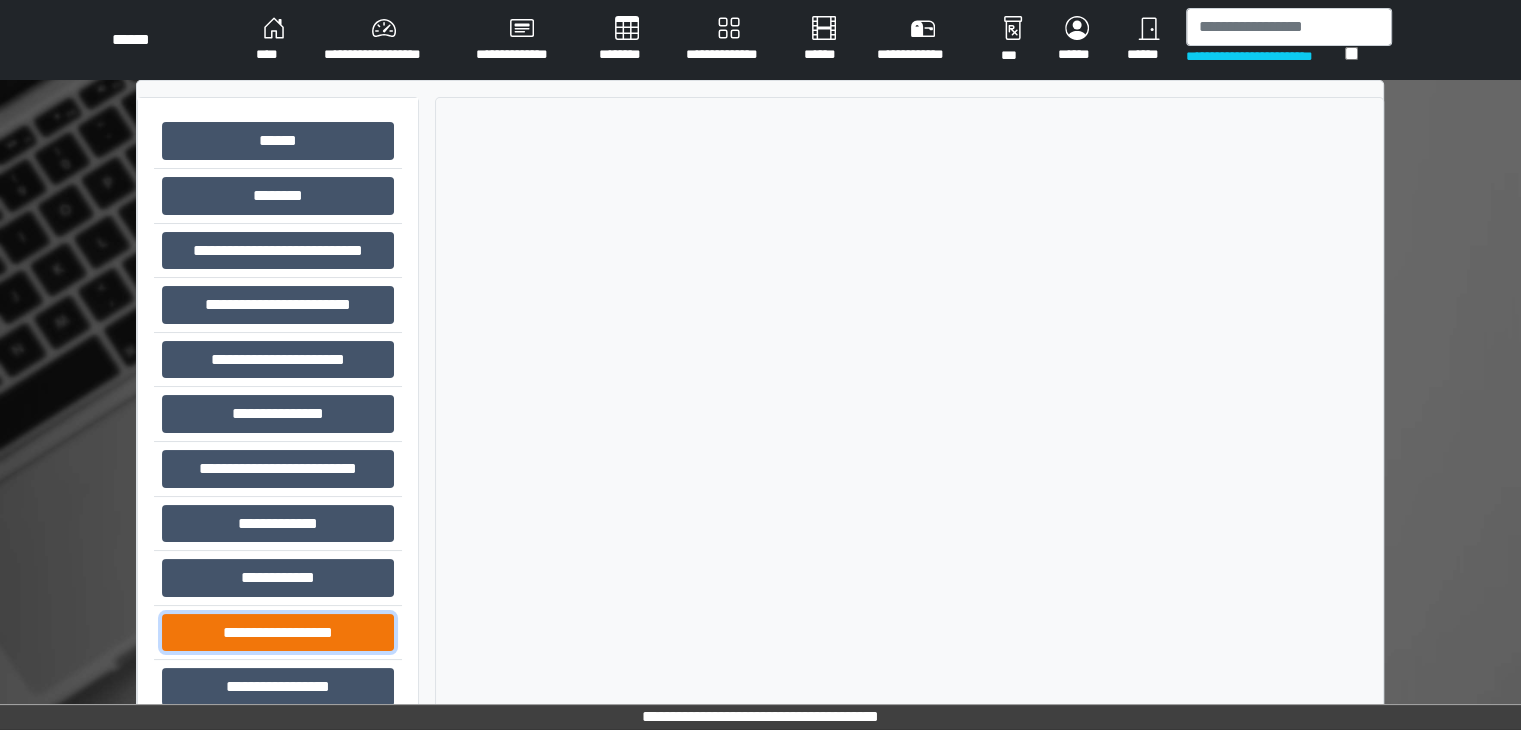 click on "**********" at bounding box center (278, 633) 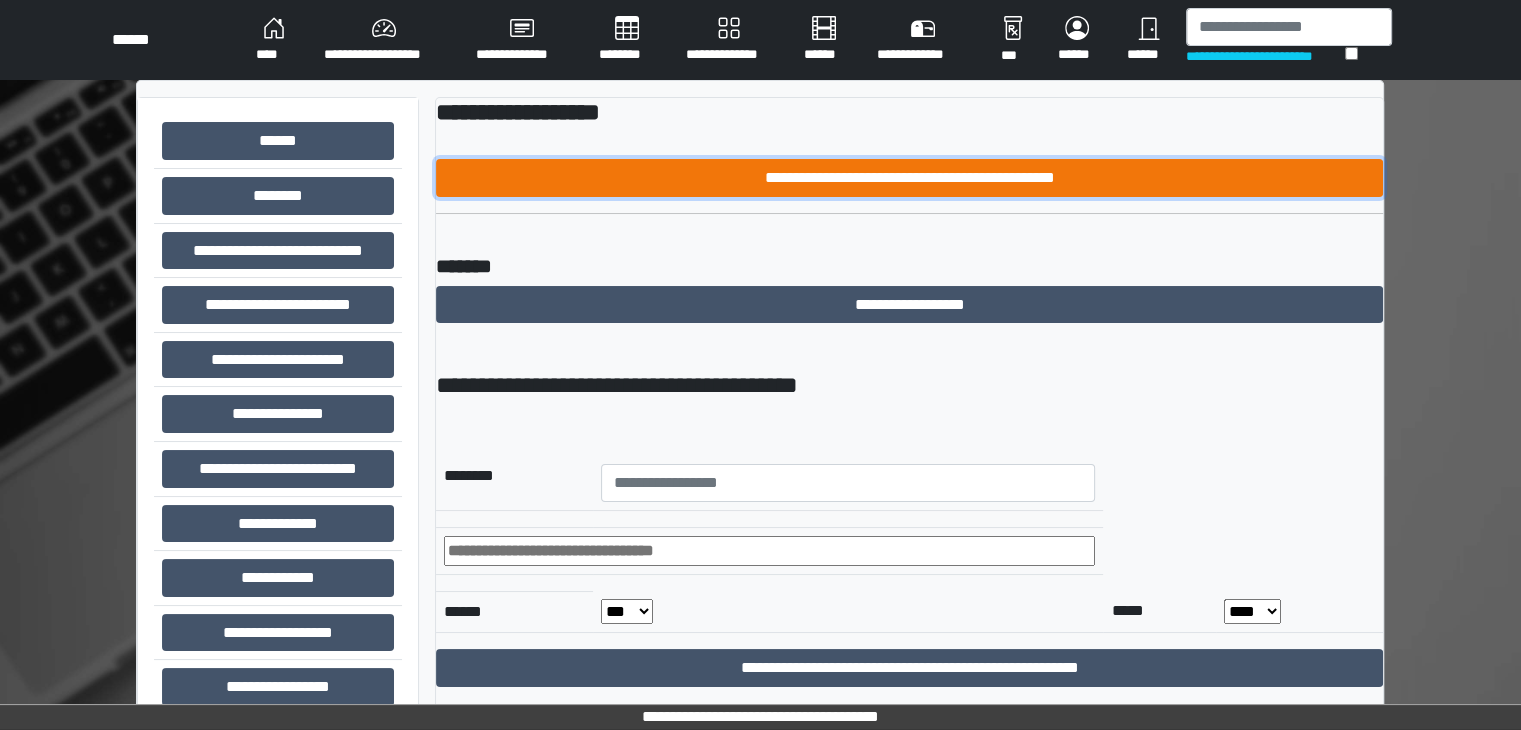 click on "**********" at bounding box center [909, 178] 